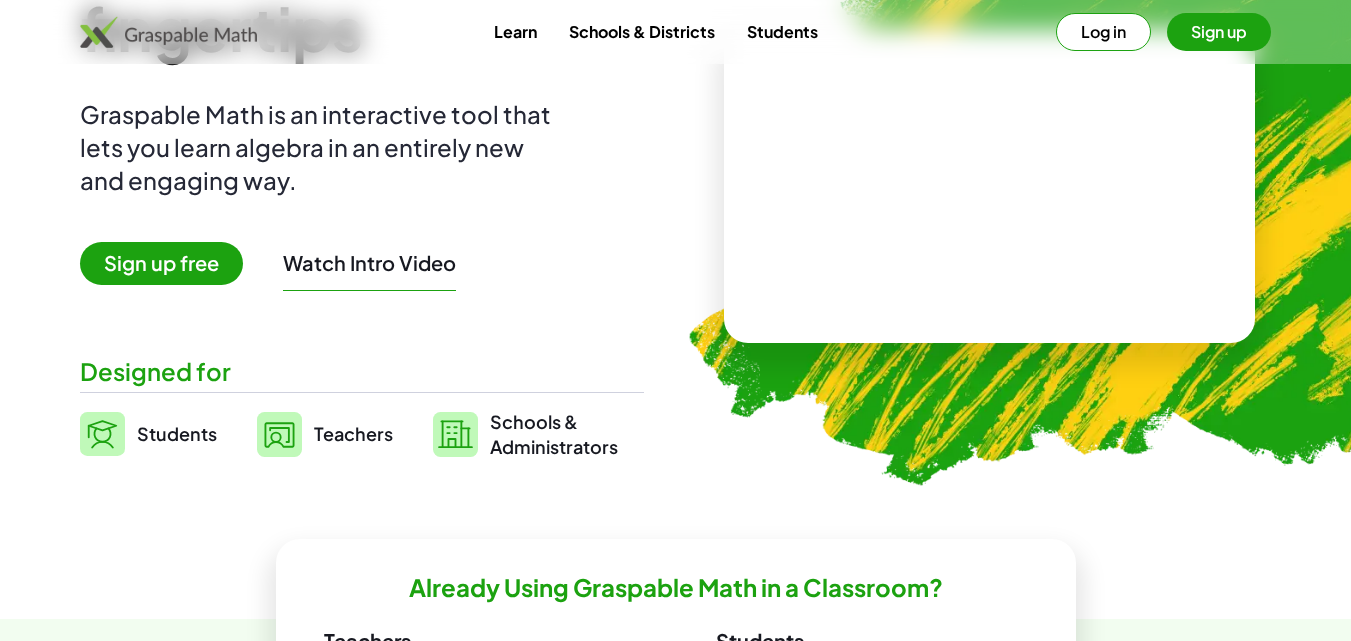 scroll, scrollTop: 200, scrollLeft: 0, axis: vertical 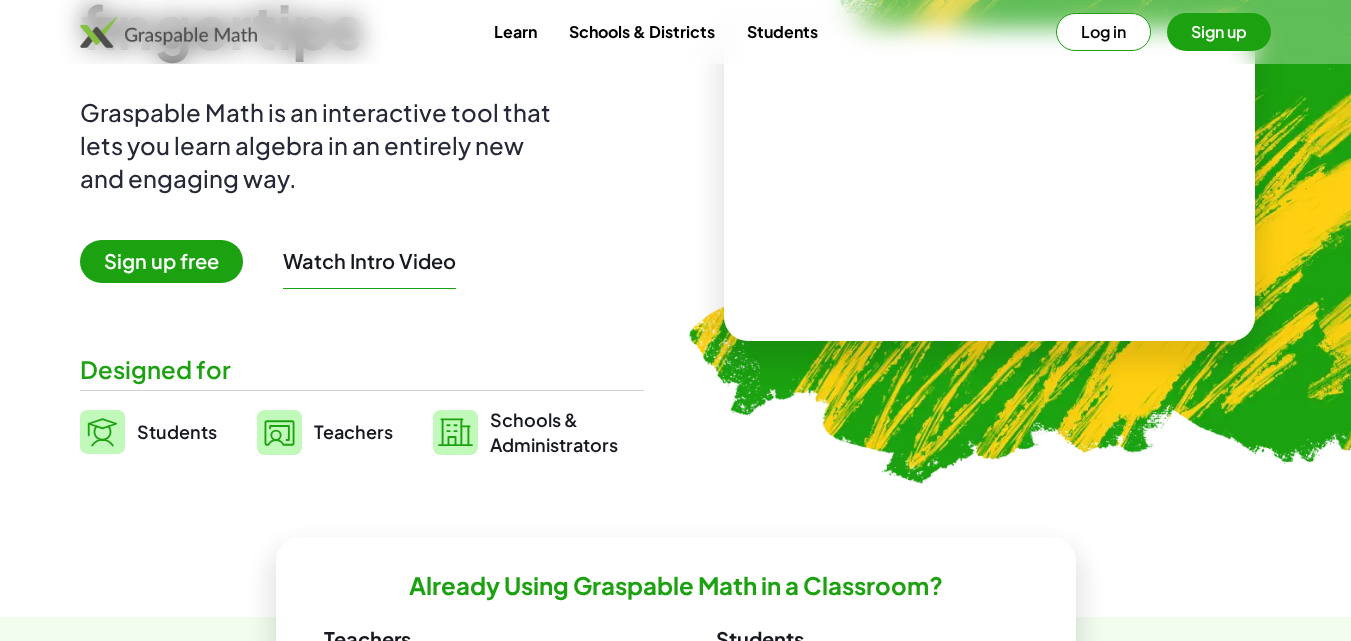 click on "Students" at bounding box center (148, 432) 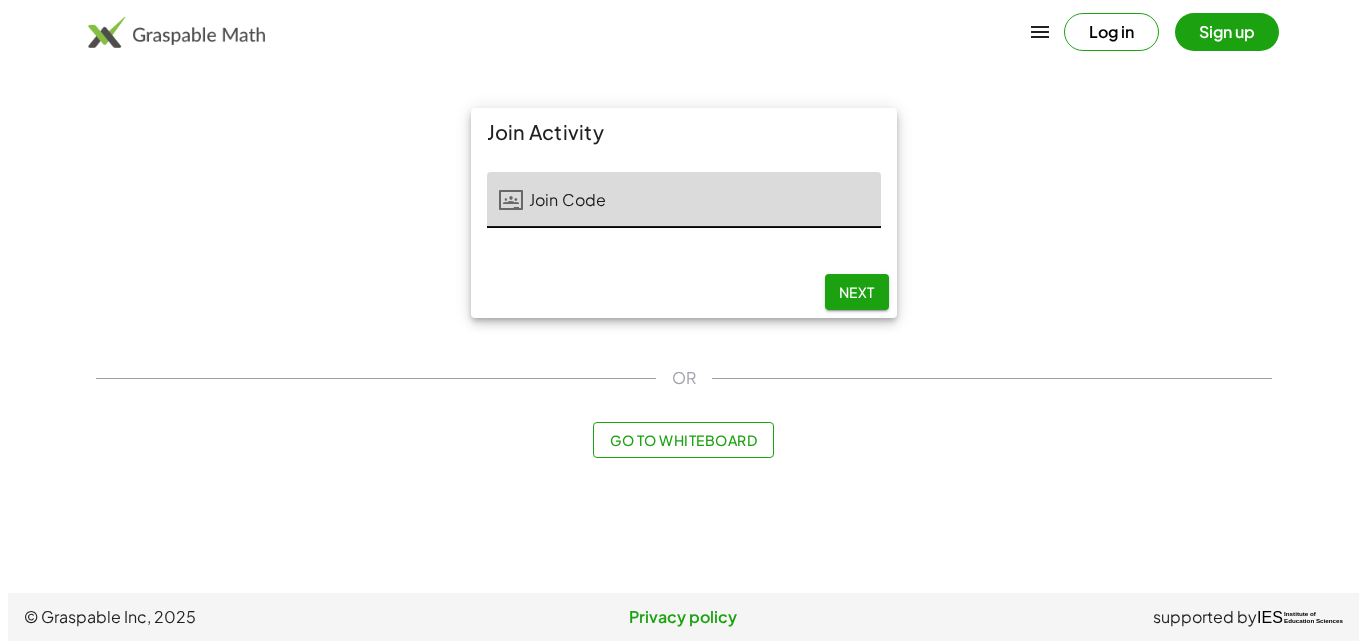 scroll, scrollTop: 0, scrollLeft: 0, axis: both 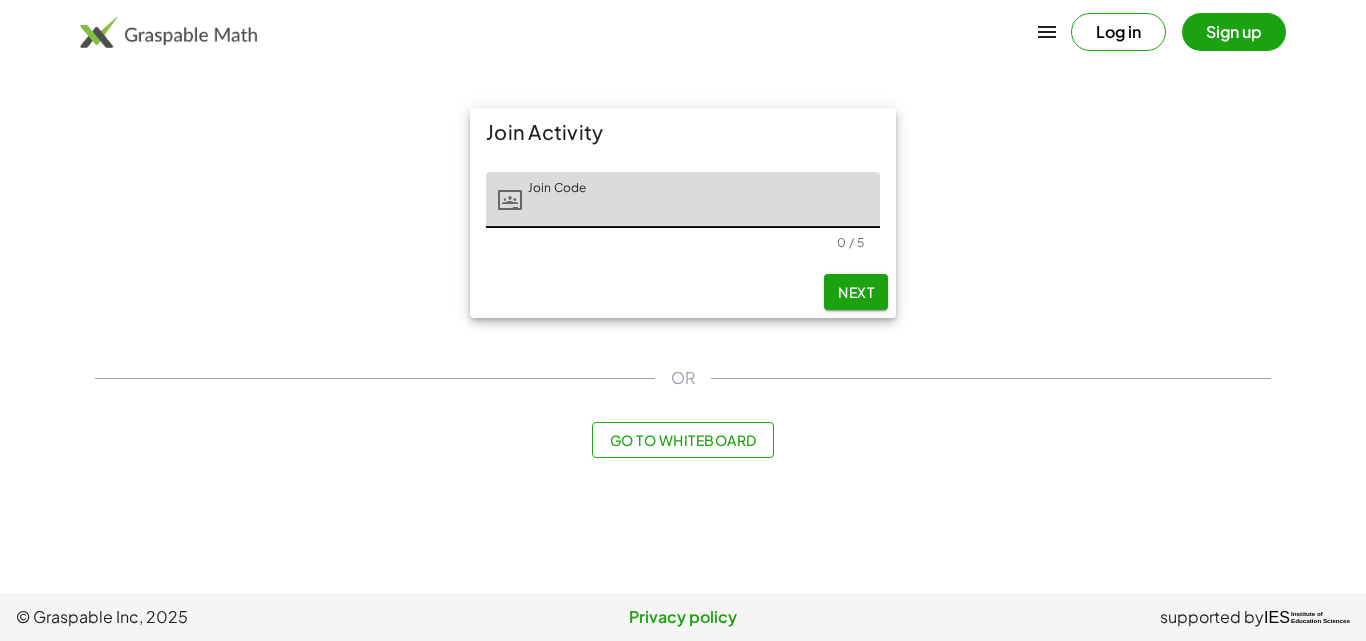 click on "Go to Whiteboard" 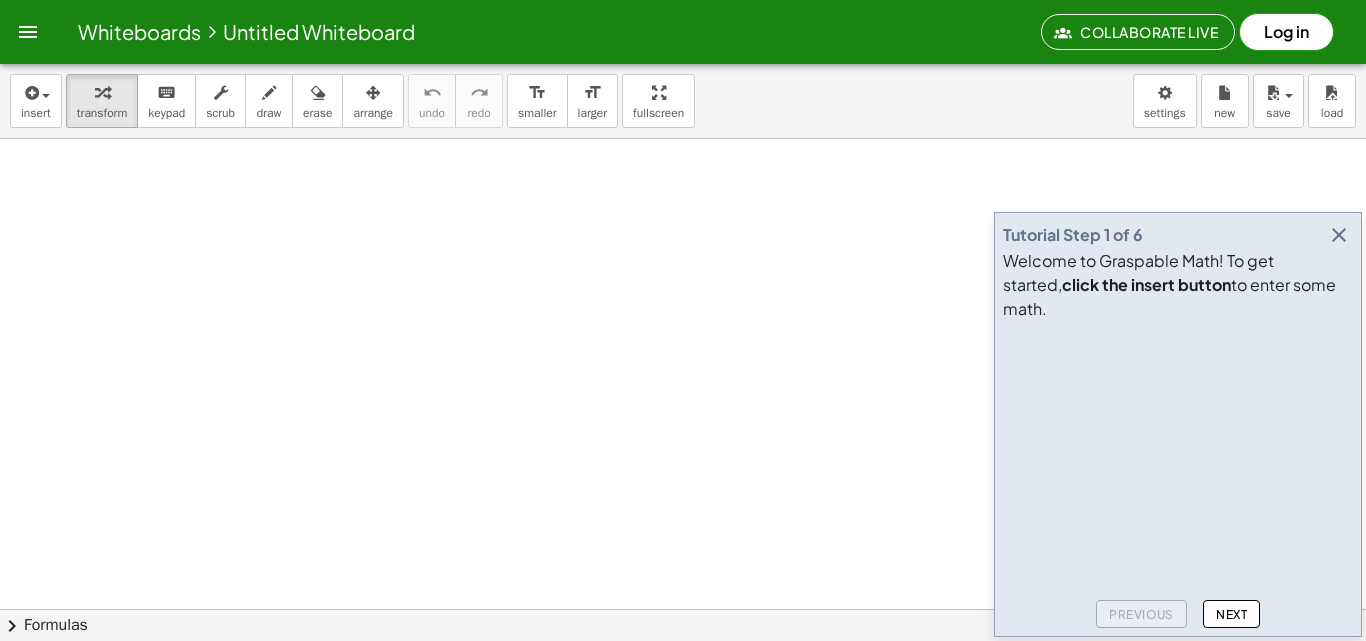 click at bounding box center [1339, 235] 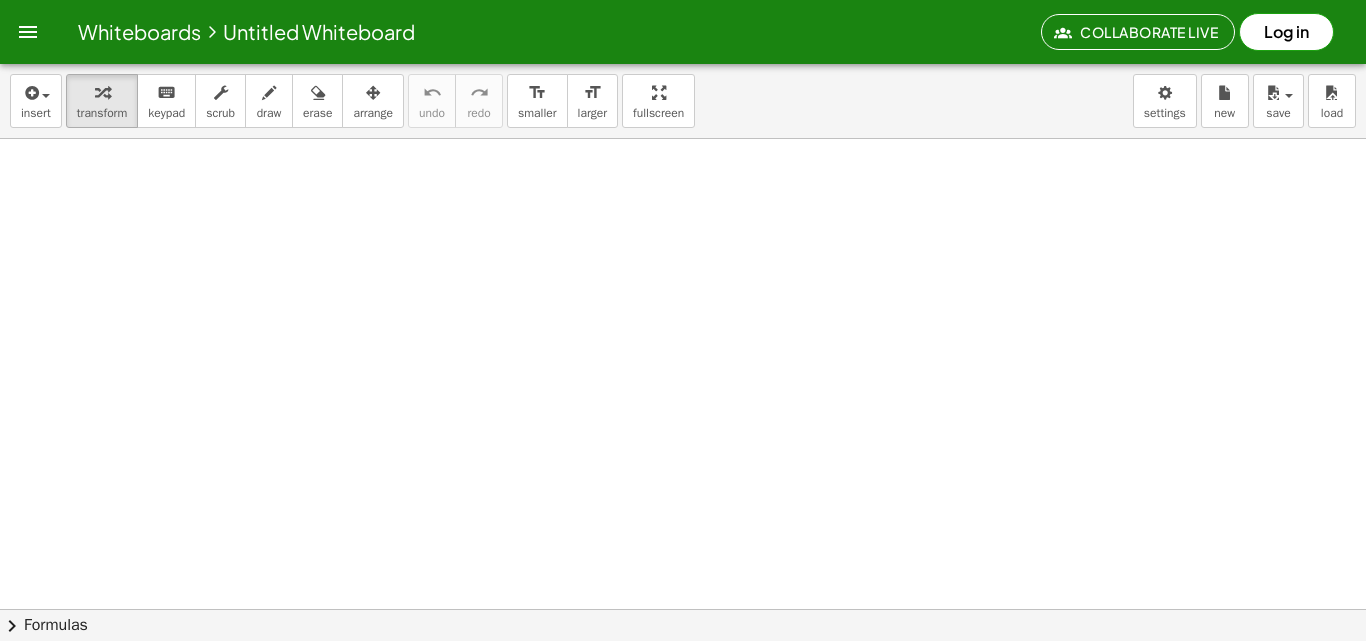 scroll, scrollTop: 0, scrollLeft: 0, axis: both 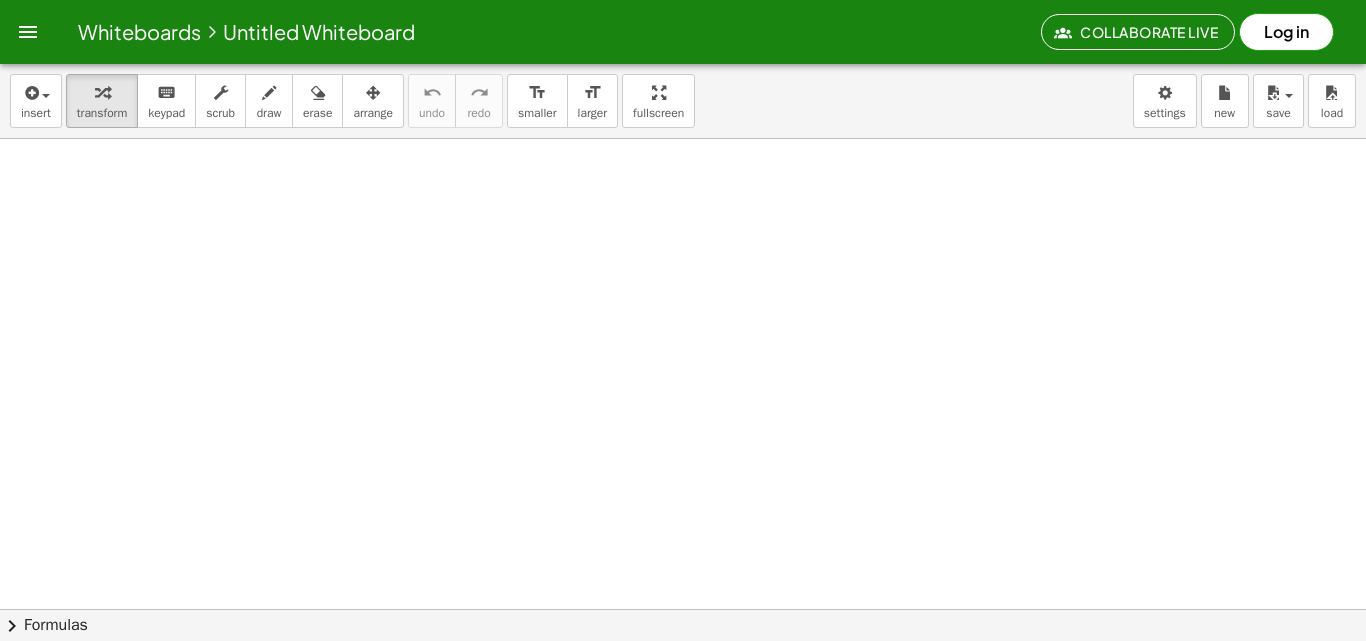 click at bounding box center (683, 609) 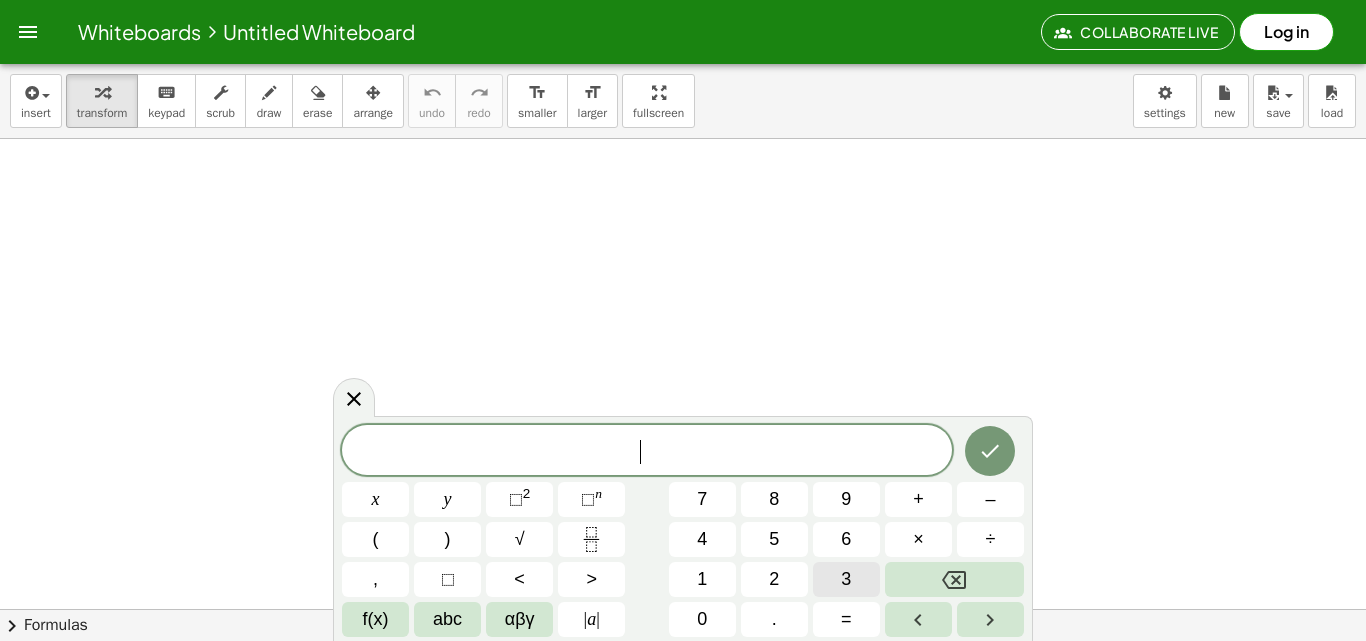 click on "3" at bounding box center [846, 579] 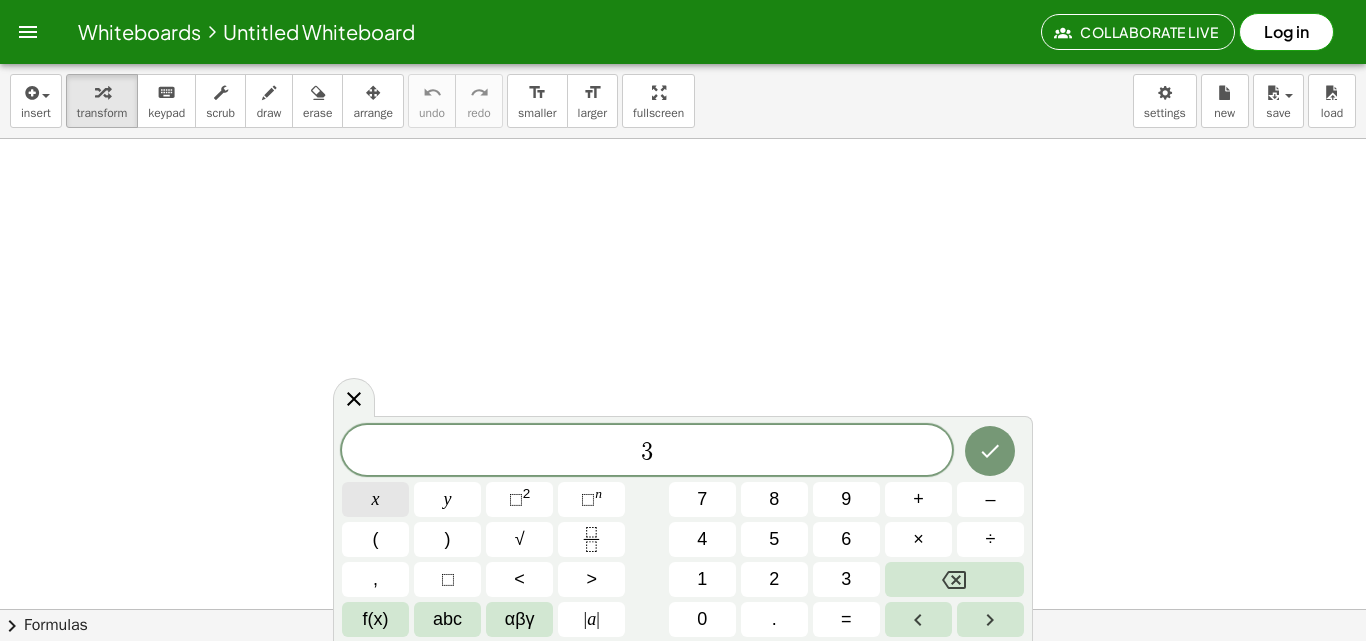 click on "x" at bounding box center [375, 499] 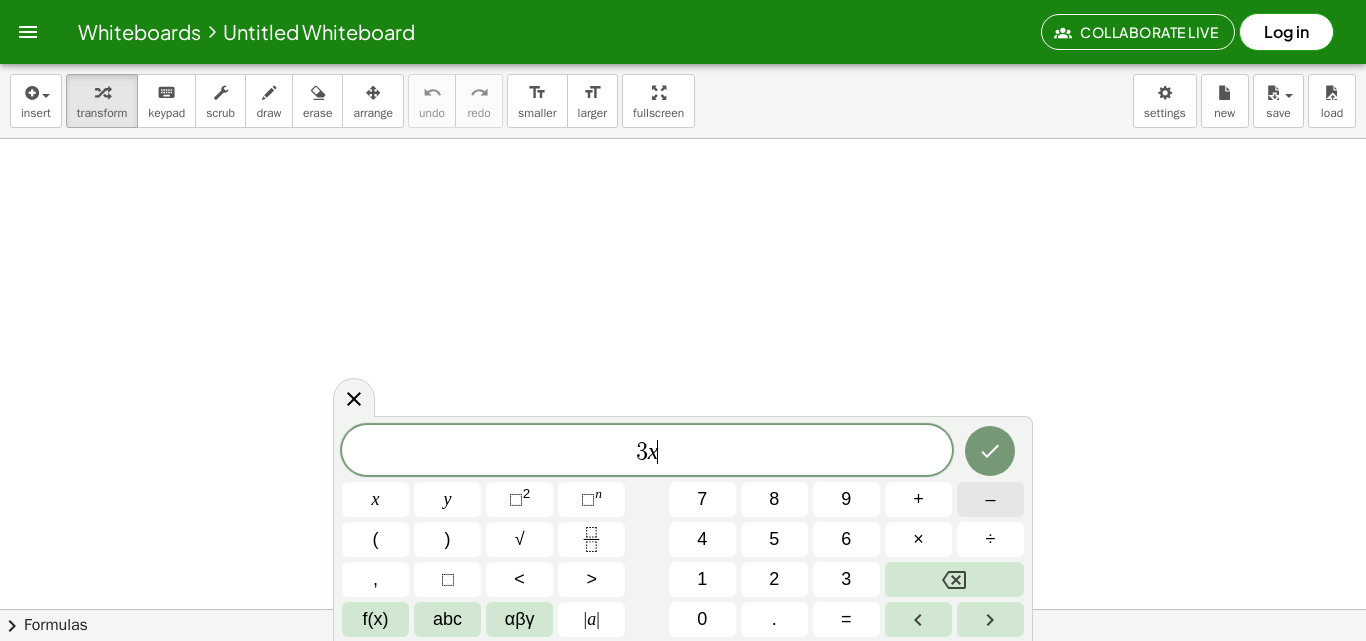 click on "–" at bounding box center [990, 499] 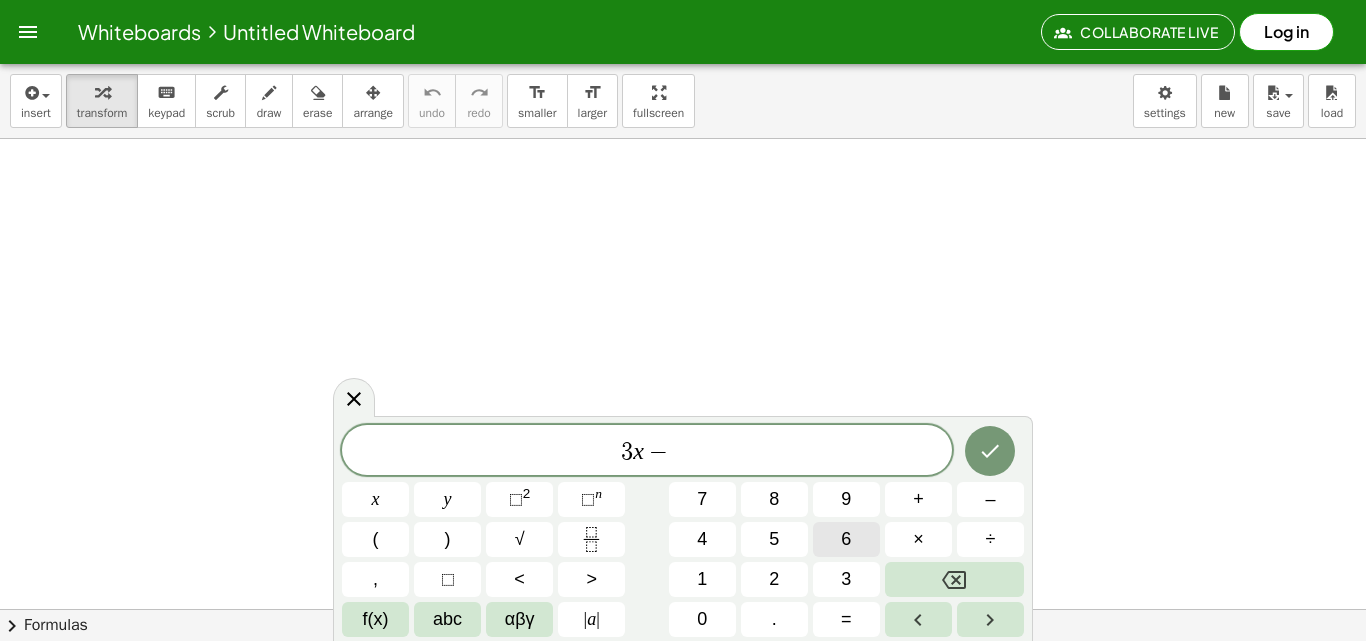click on "6" at bounding box center (846, 539) 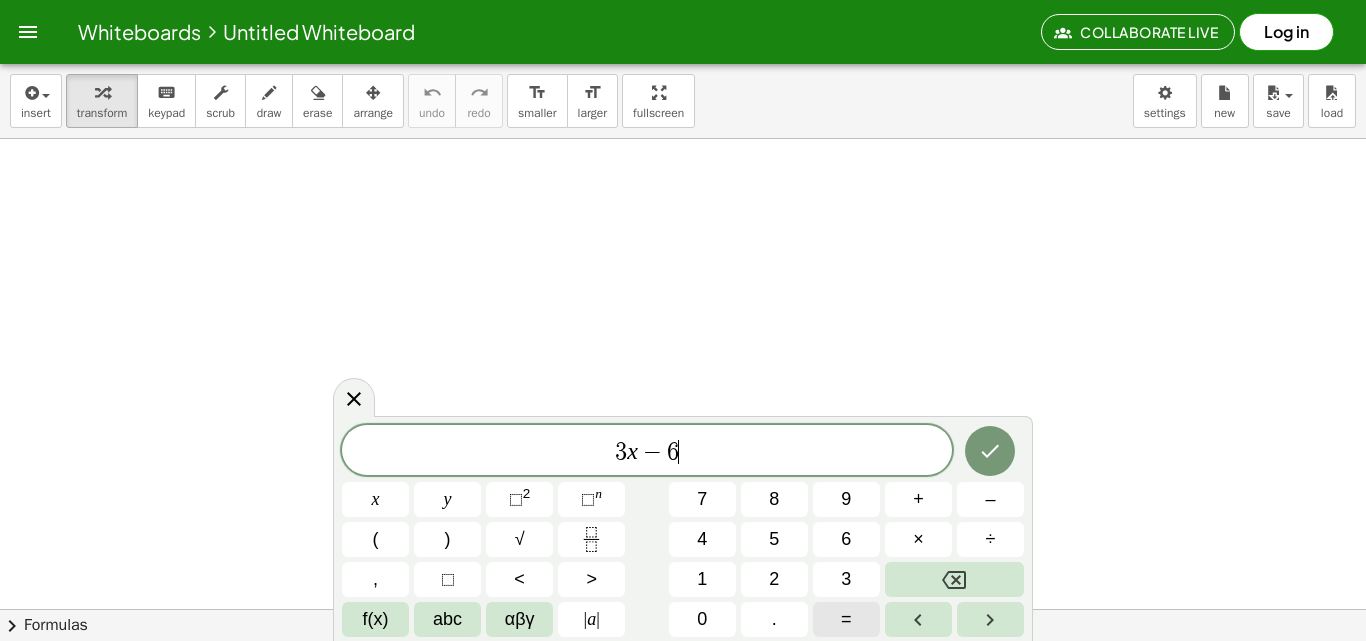 click on "=" at bounding box center (846, 619) 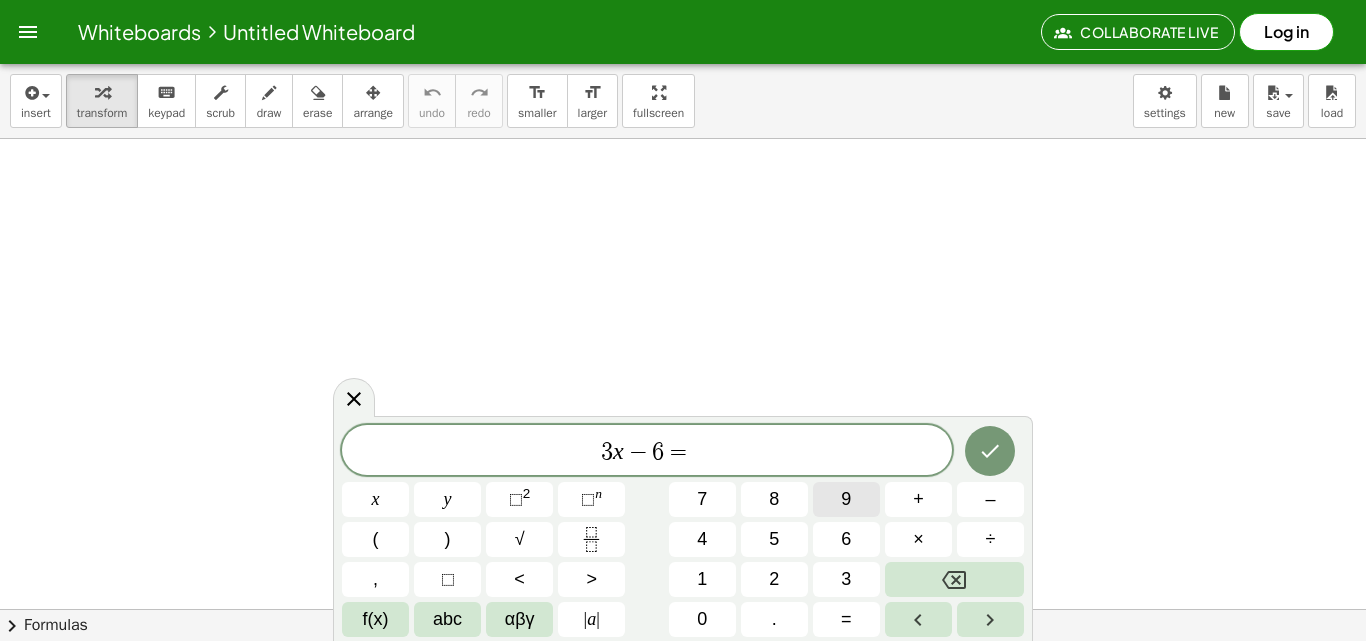 click on "9" at bounding box center [846, 499] 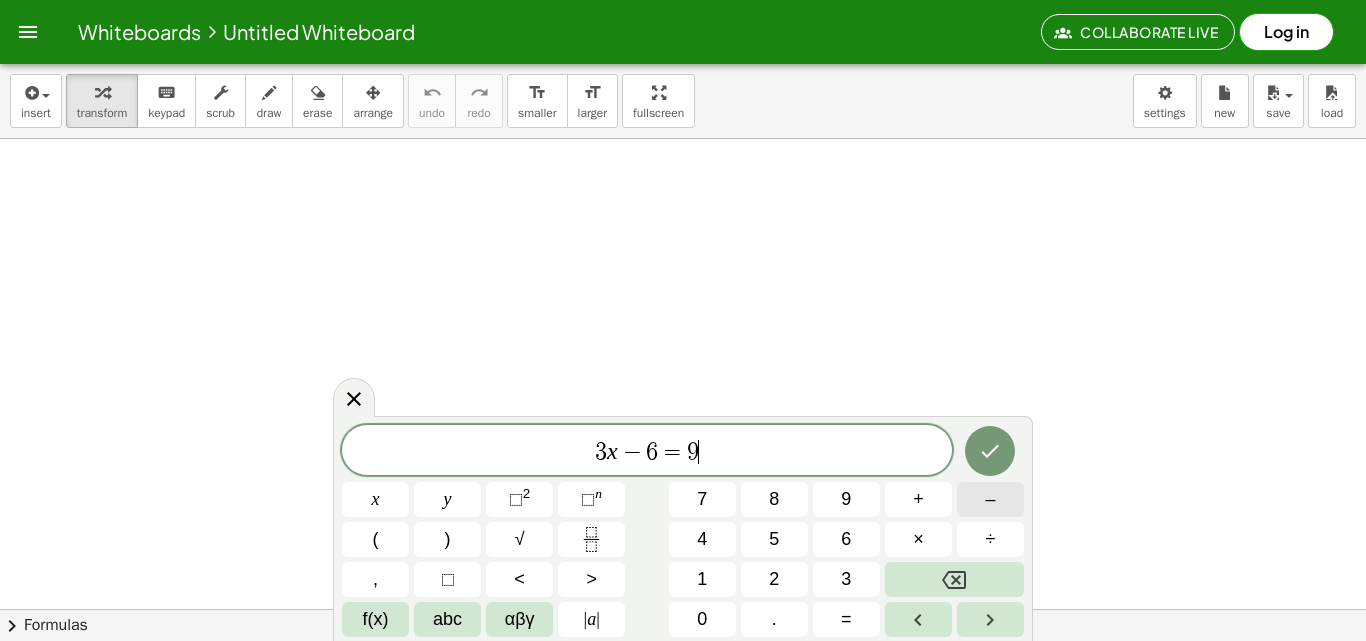 click on "–" at bounding box center [990, 499] 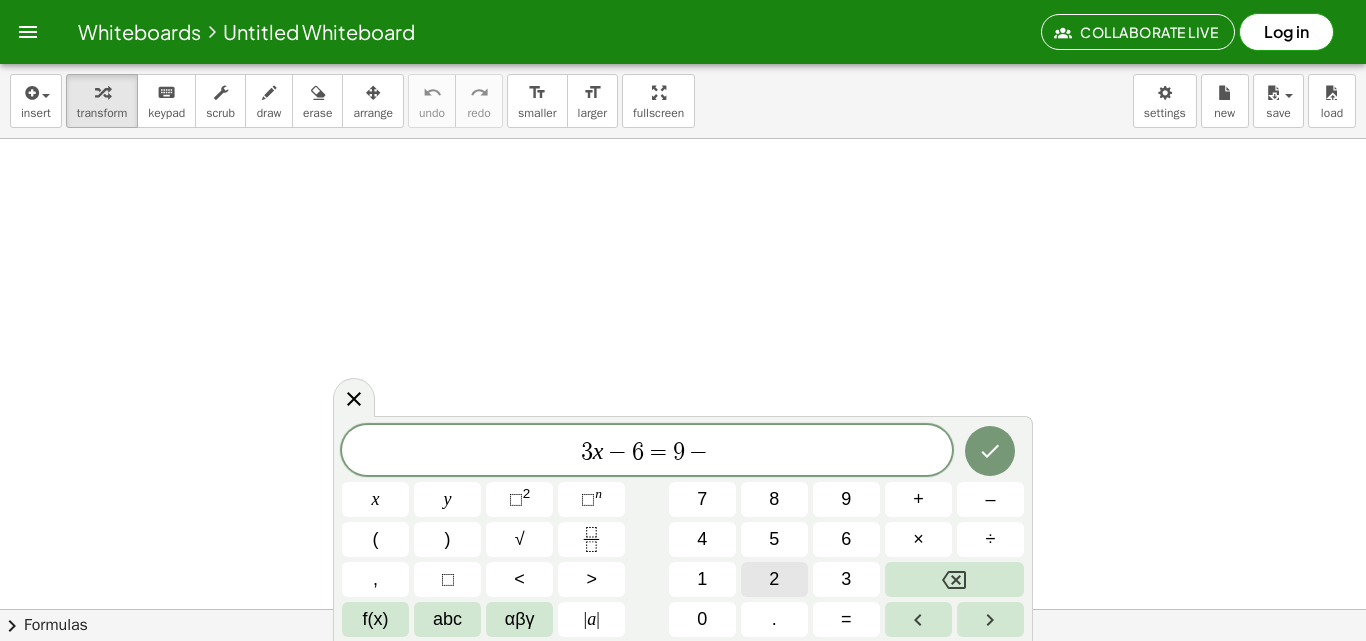 click on "2" at bounding box center (774, 579) 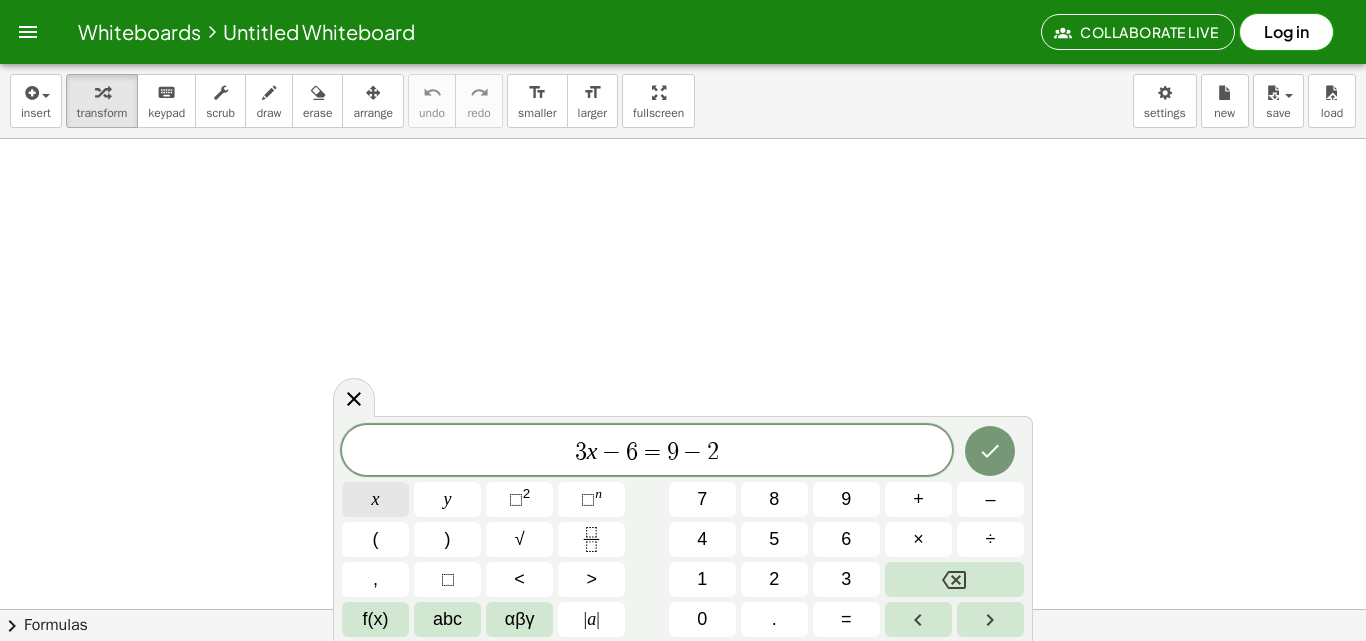 click on "x" at bounding box center [375, 499] 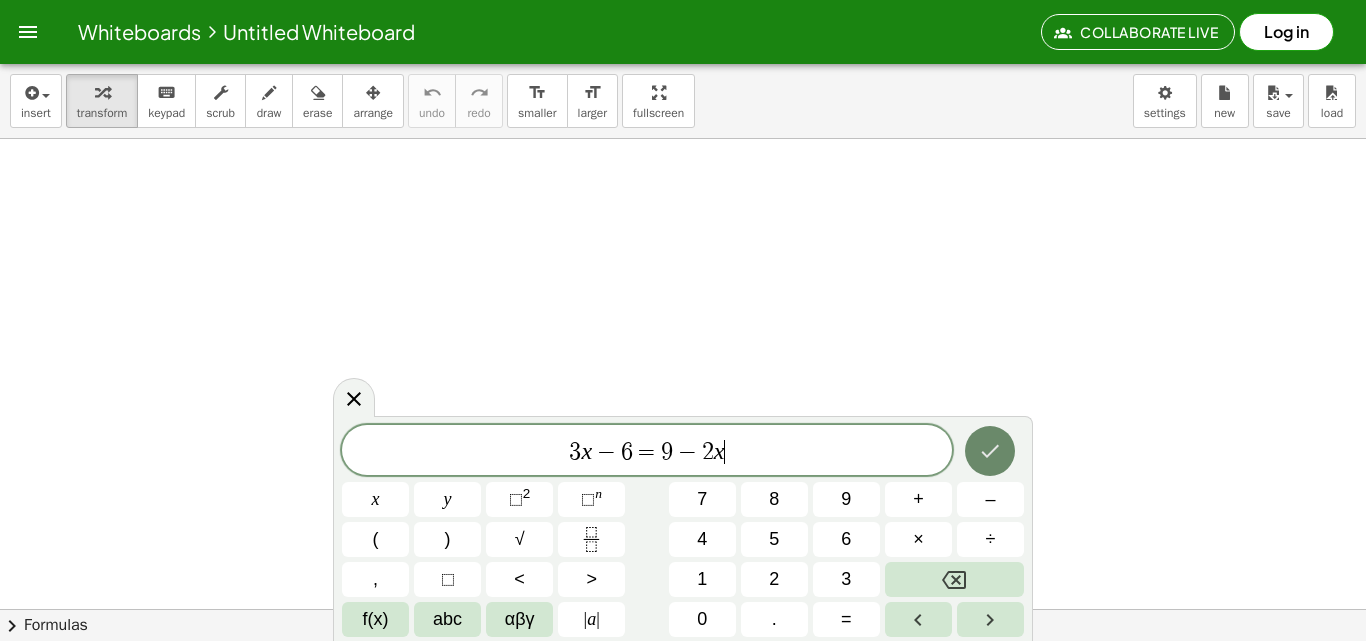 click at bounding box center (990, 451) 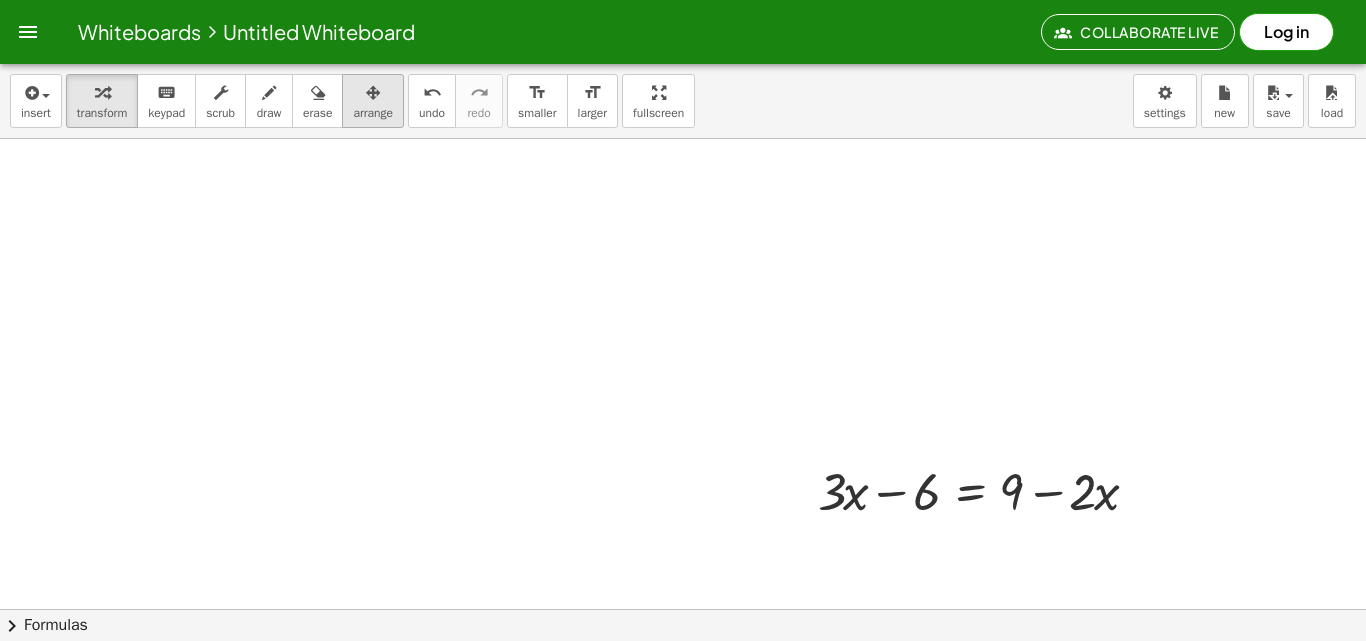 click at bounding box center (373, 93) 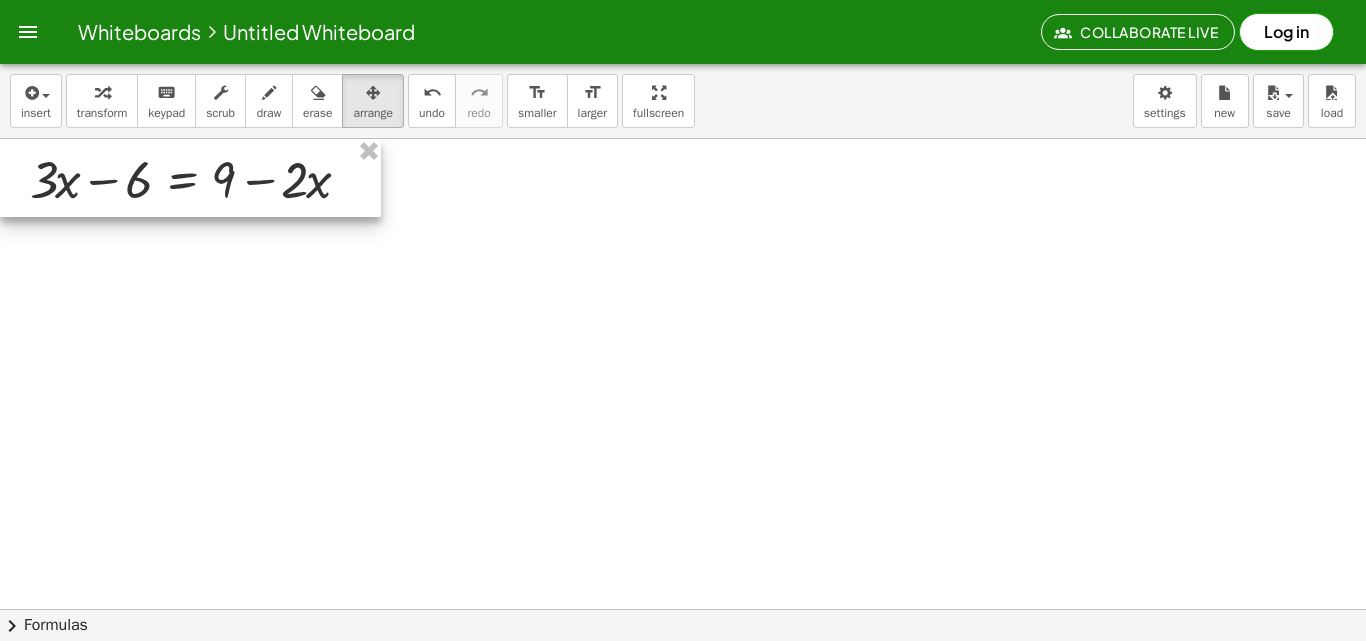 drag, startPoint x: 907, startPoint y: 460, endPoint x: 130, endPoint y: 142, distance: 839.55524 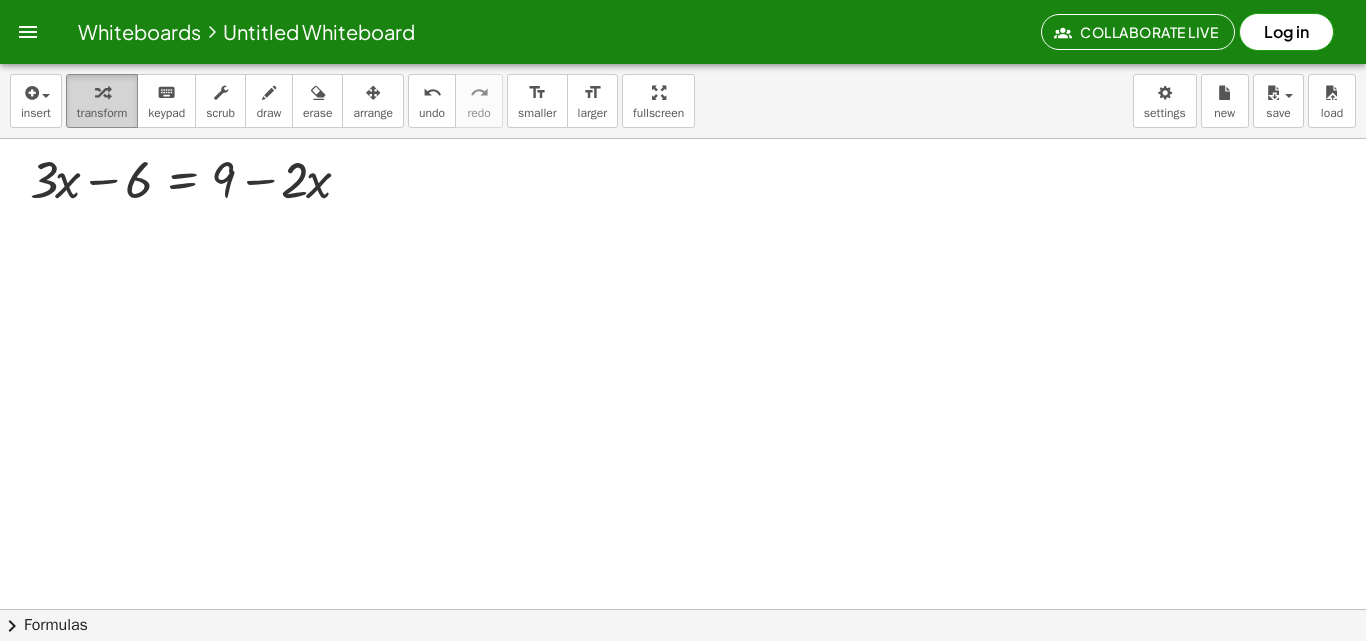 click on "transform" at bounding box center (102, 113) 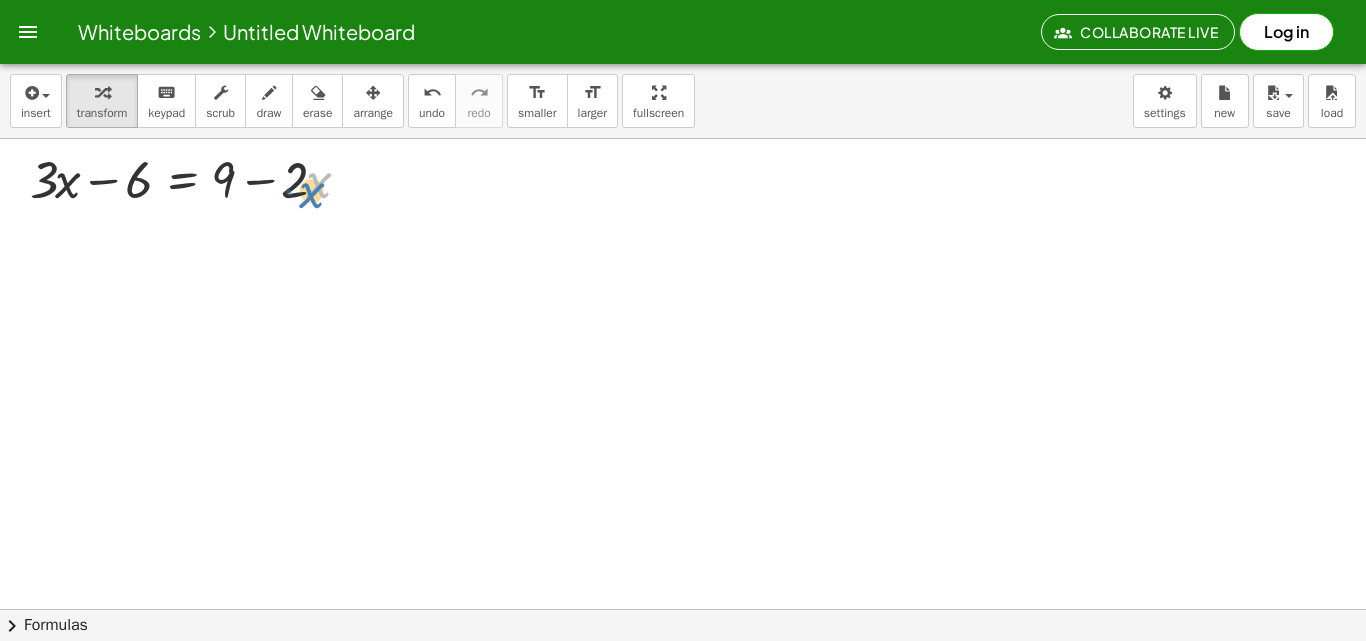 drag, startPoint x: 315, startPoint y: 191, endPoint x: 308, endPoint y: 201, distance: 12.206555 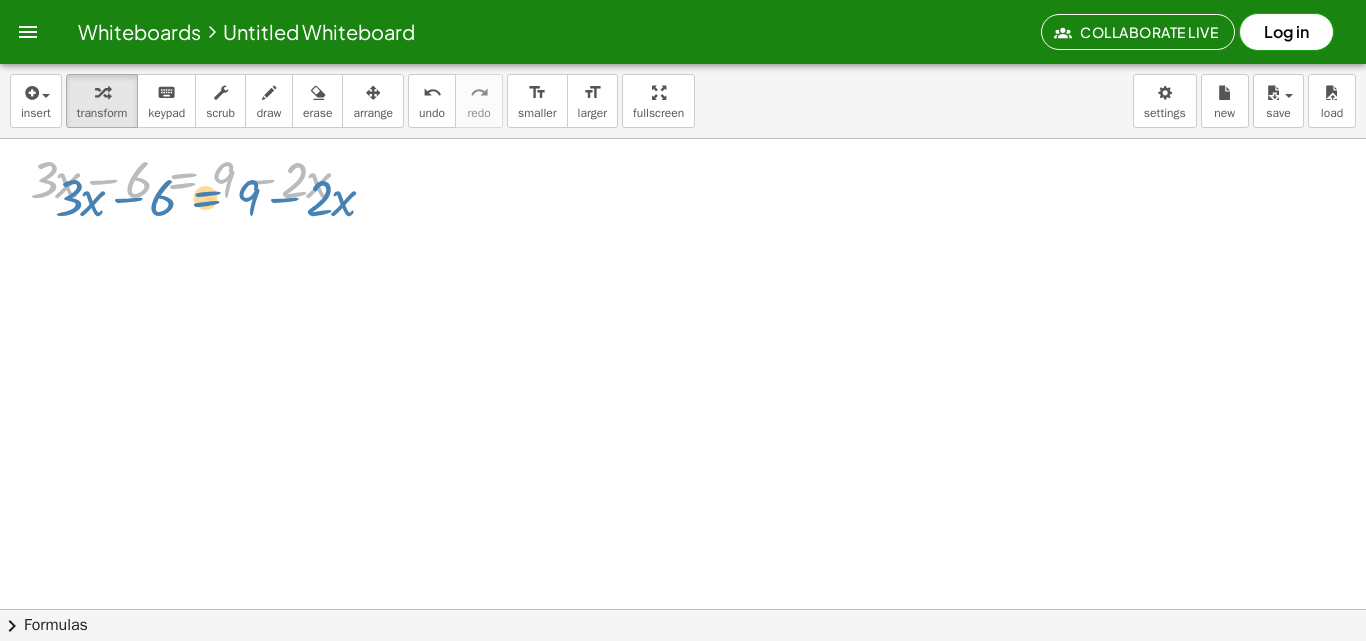 drag, startPoint x: 154, startPoint y: 180, endPoint x: 161, endPoint y: 194, distance: 15.652476 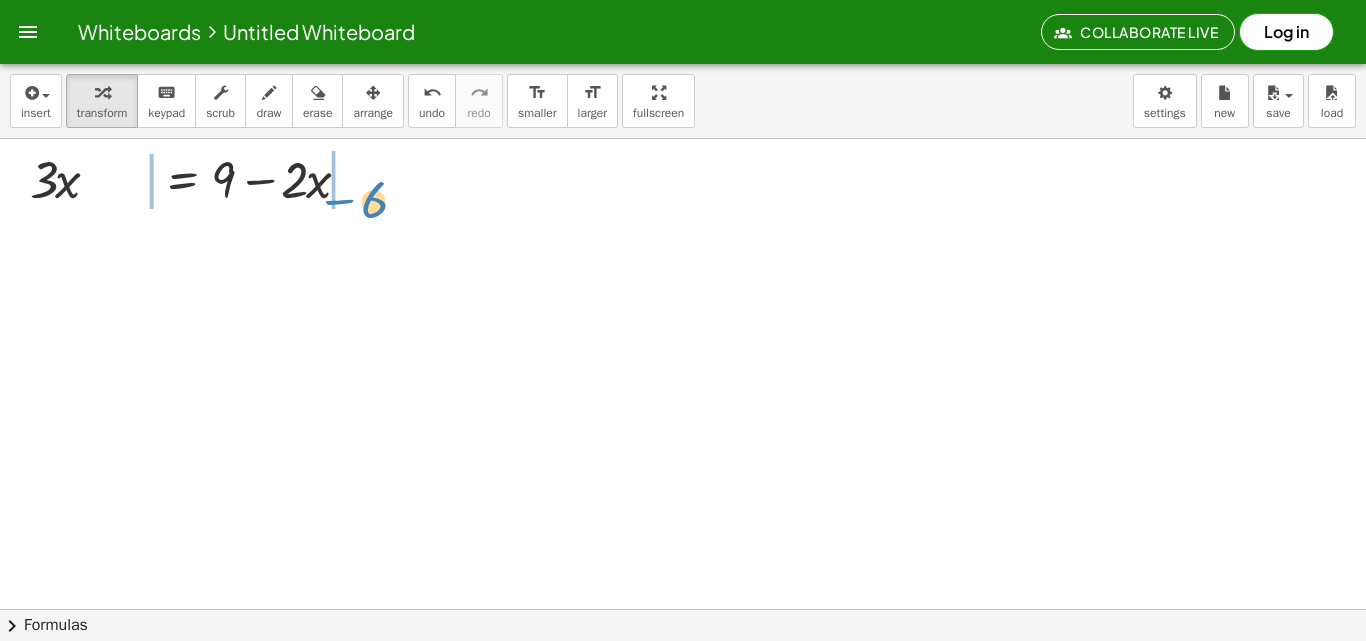 drag, startPoint x: 129, startPoint y: 173, endPoint x: 367, endPoint y: 194, distance: 238.92467 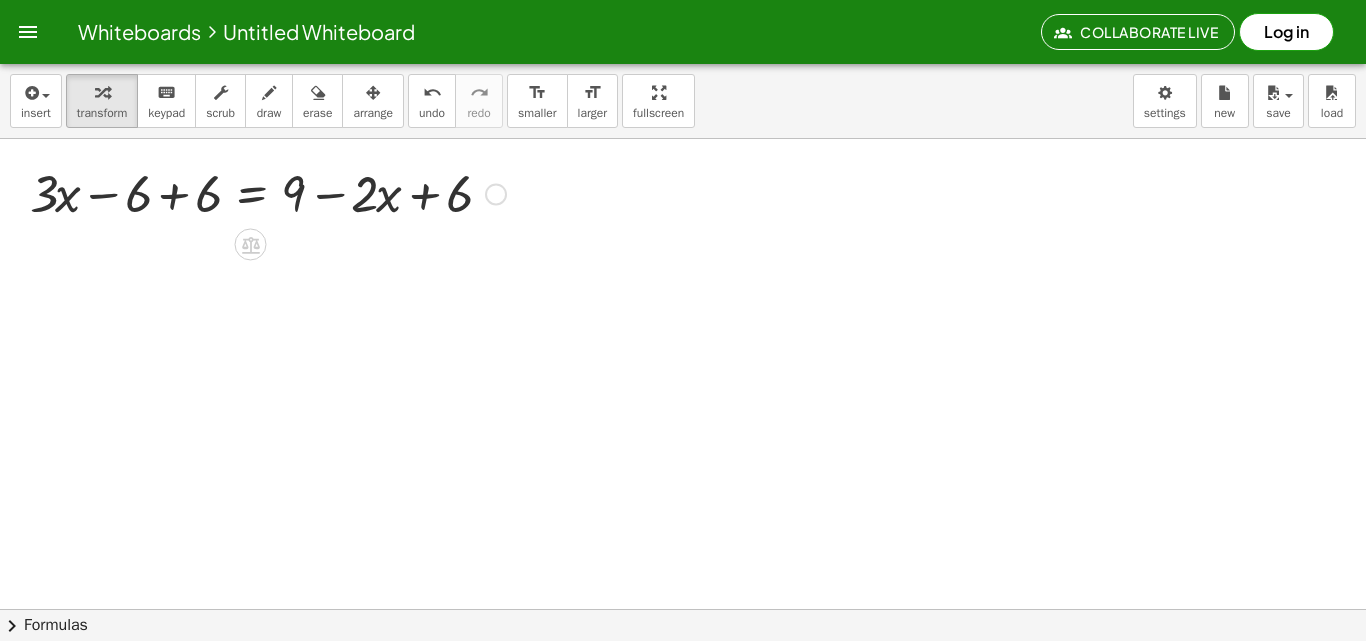 click at bounding box center [268, 178] 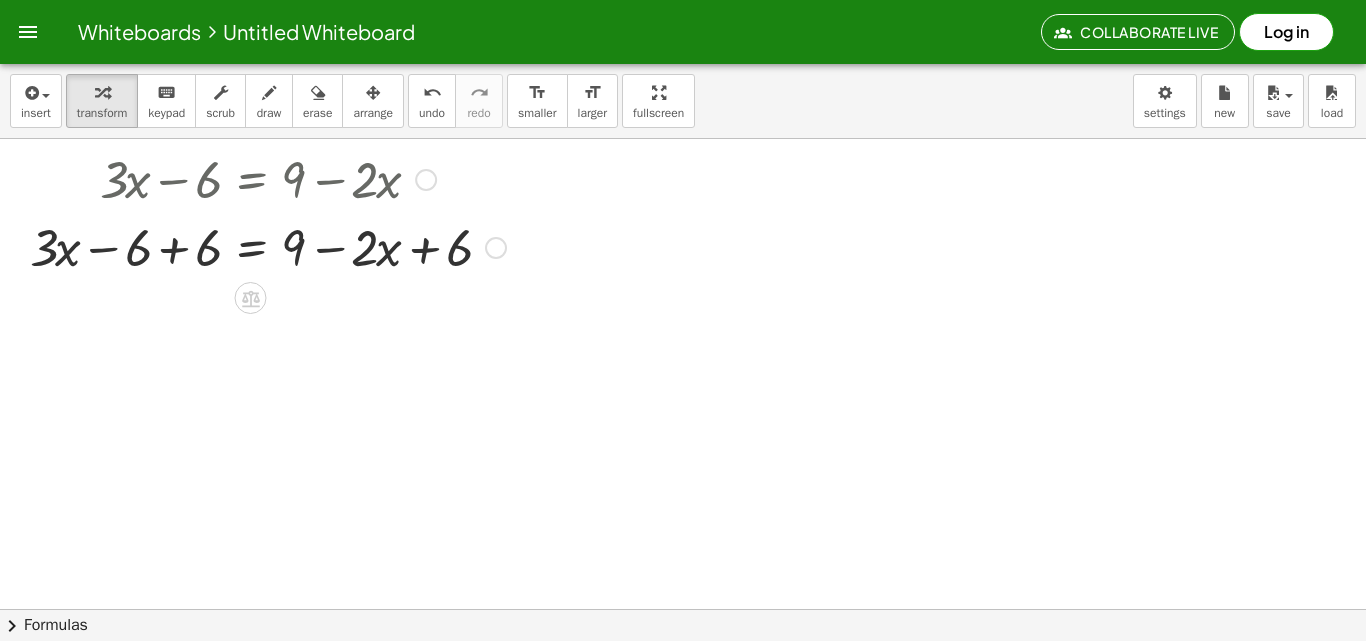 click at bounding box center [268, 246] 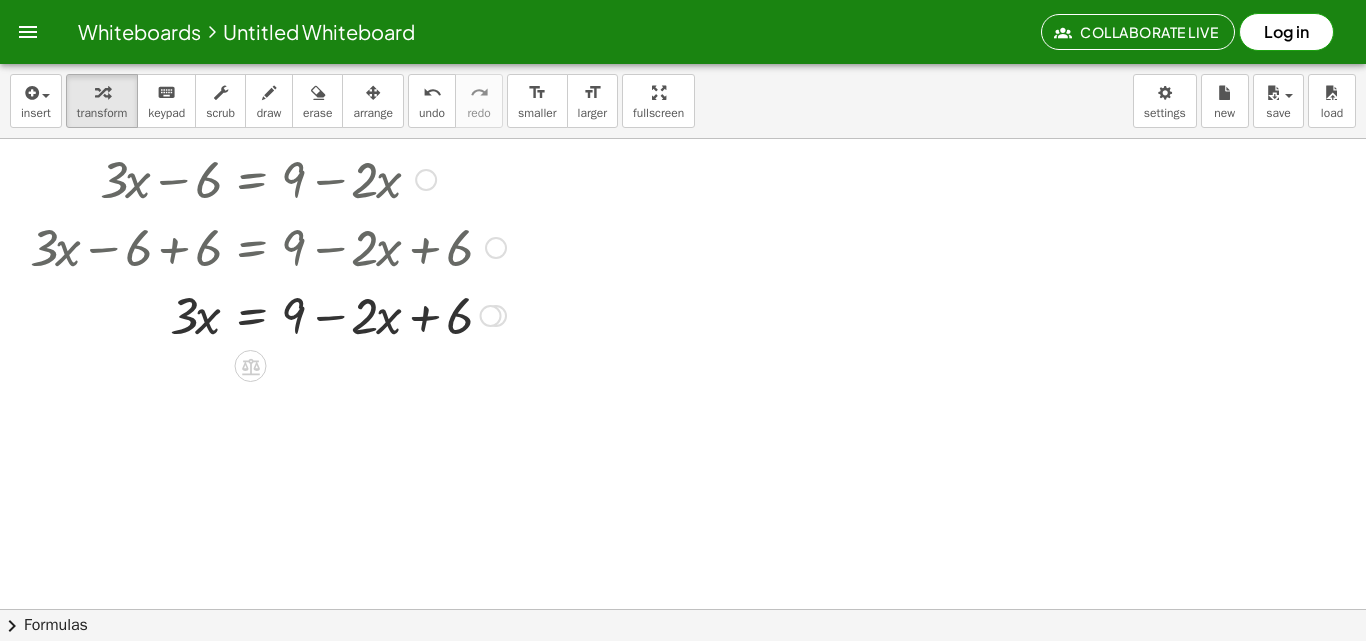 click at bounding box center [268, 314] 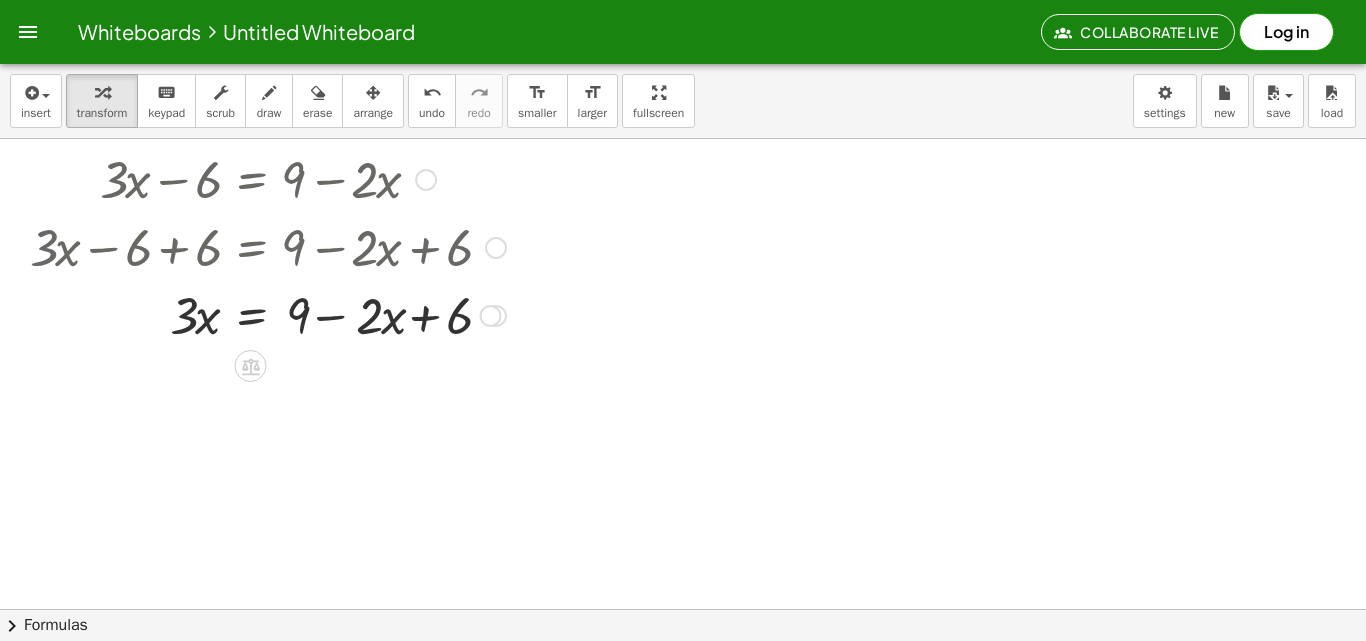 click at bounding box center (268, 314) 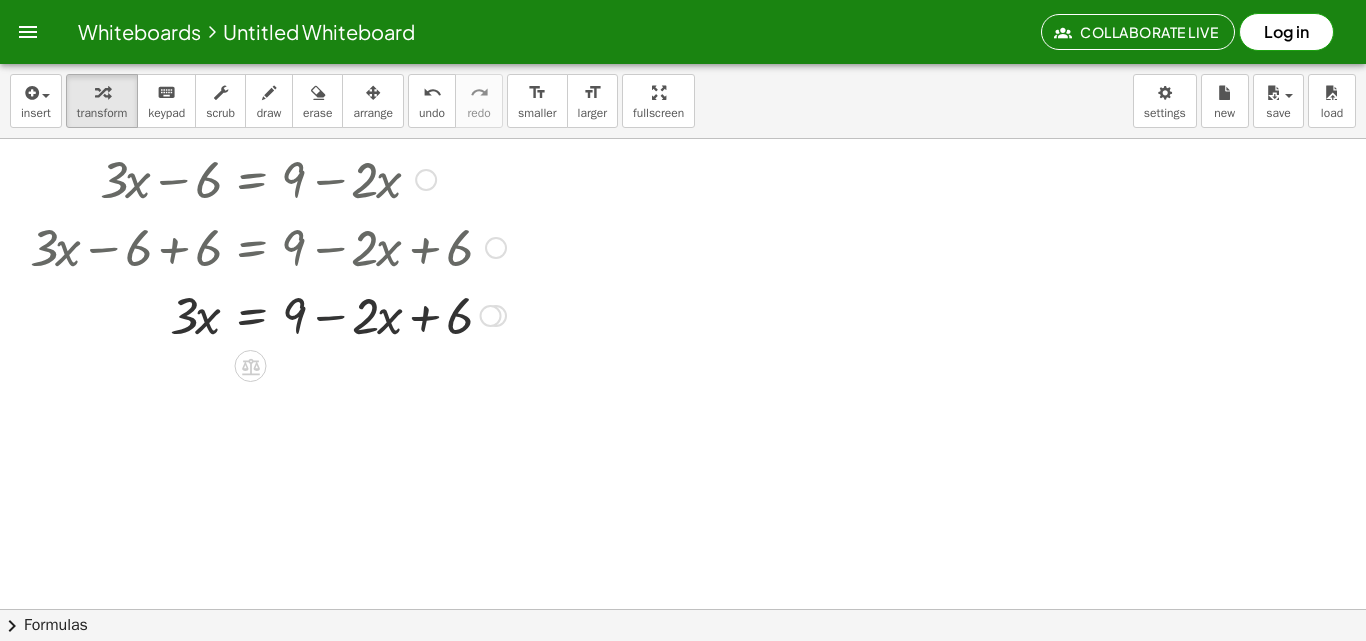 click at bounding box center (268, 314) 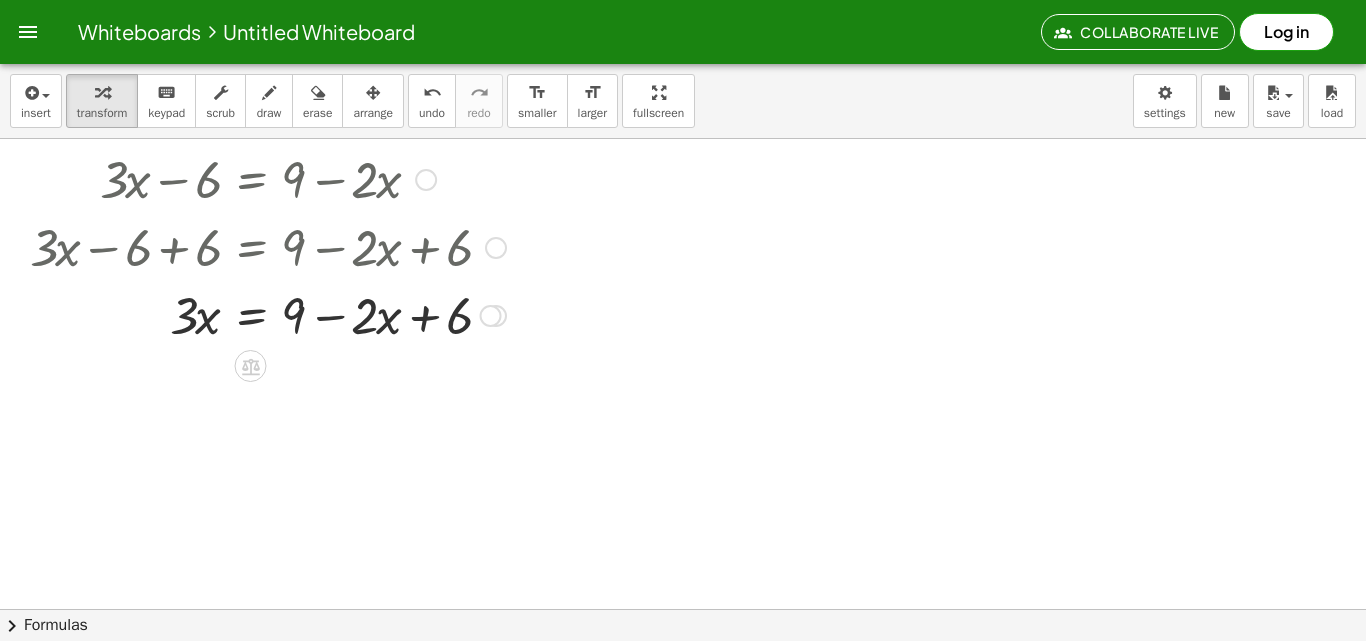 click at bounding box center [268, 314] 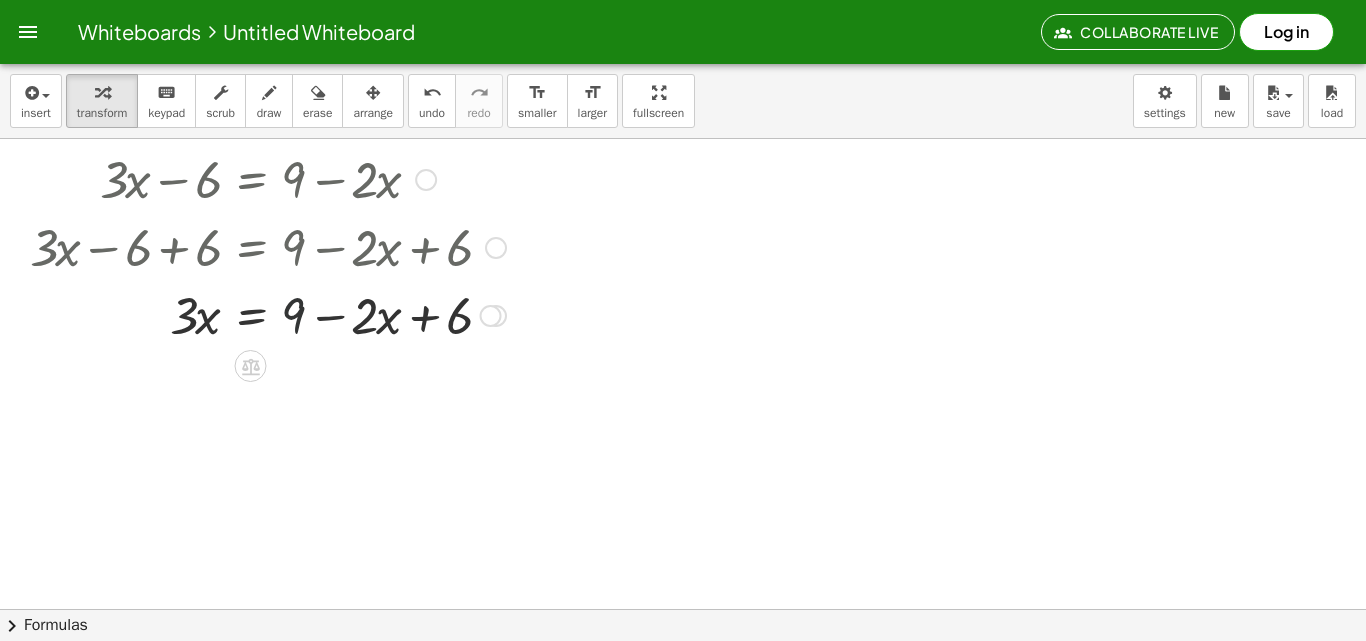 click at bounding box center (268, 314) 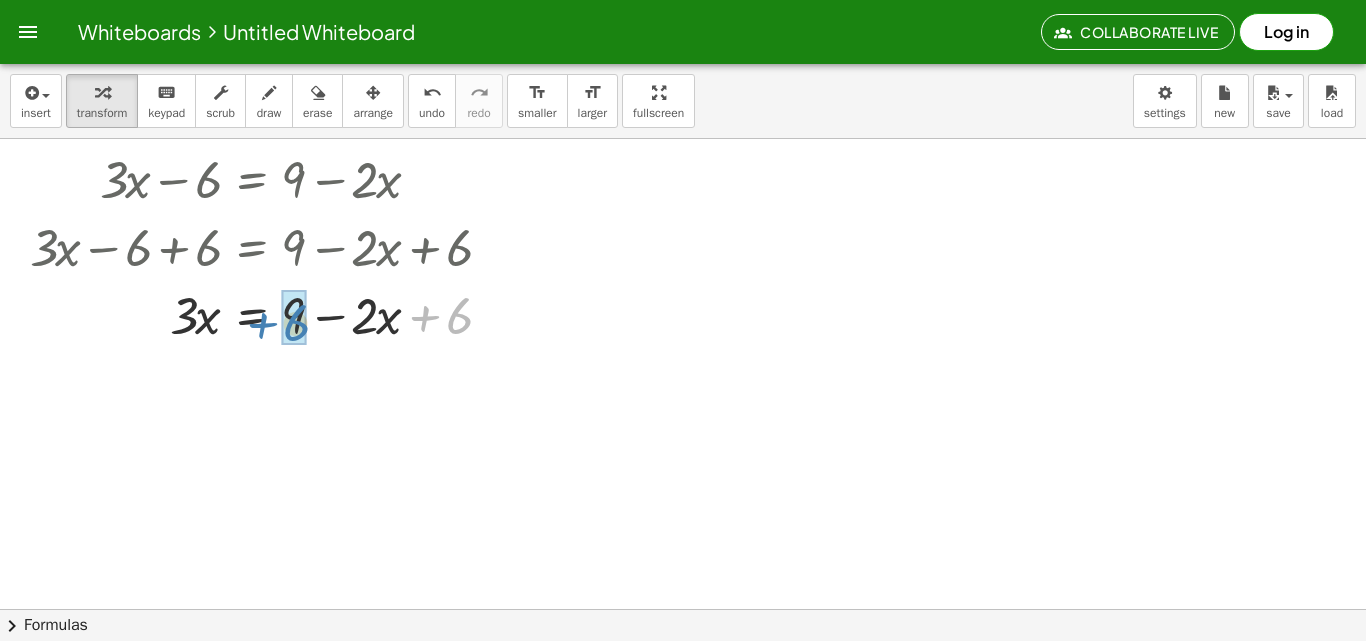 drag, startPoint x: 445, startPoint y: 316, endPoint x: 284, endPoint y: 320, distance: 161.04968 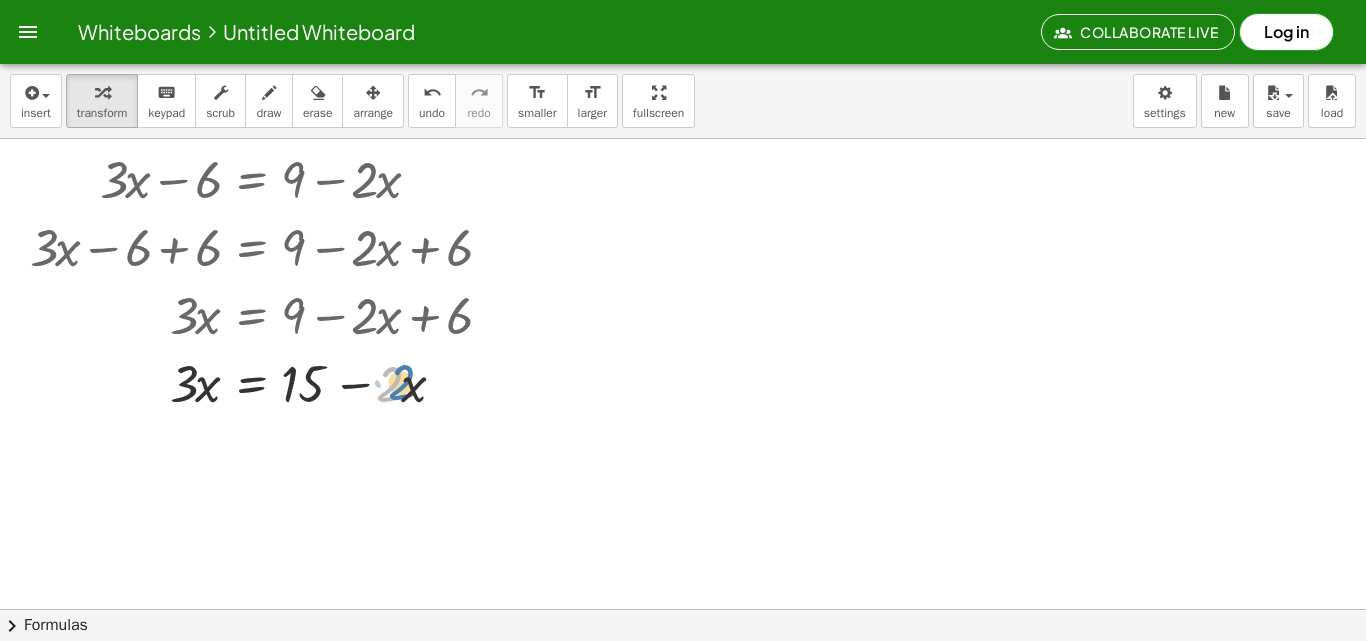 drag, startPoint x: 396, startPoint y: 386, endPoint x: 409, endPoint y: 383, distance: 13.341664 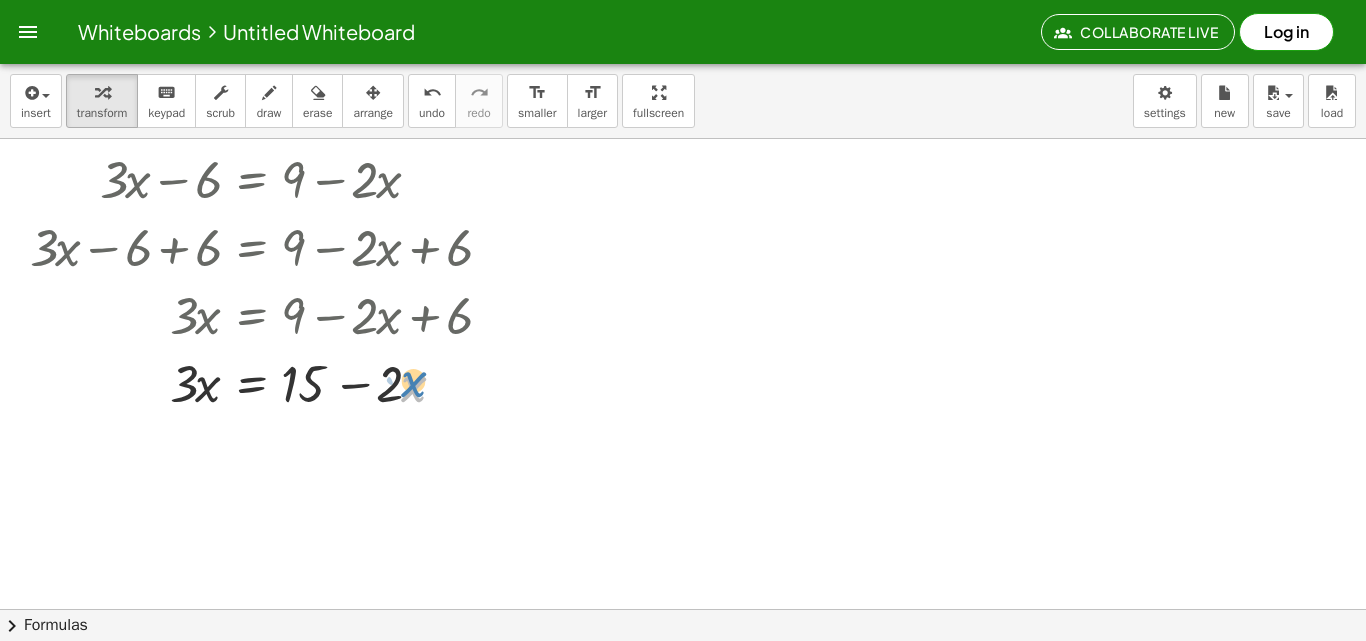 click at bounding box center [268, 382] 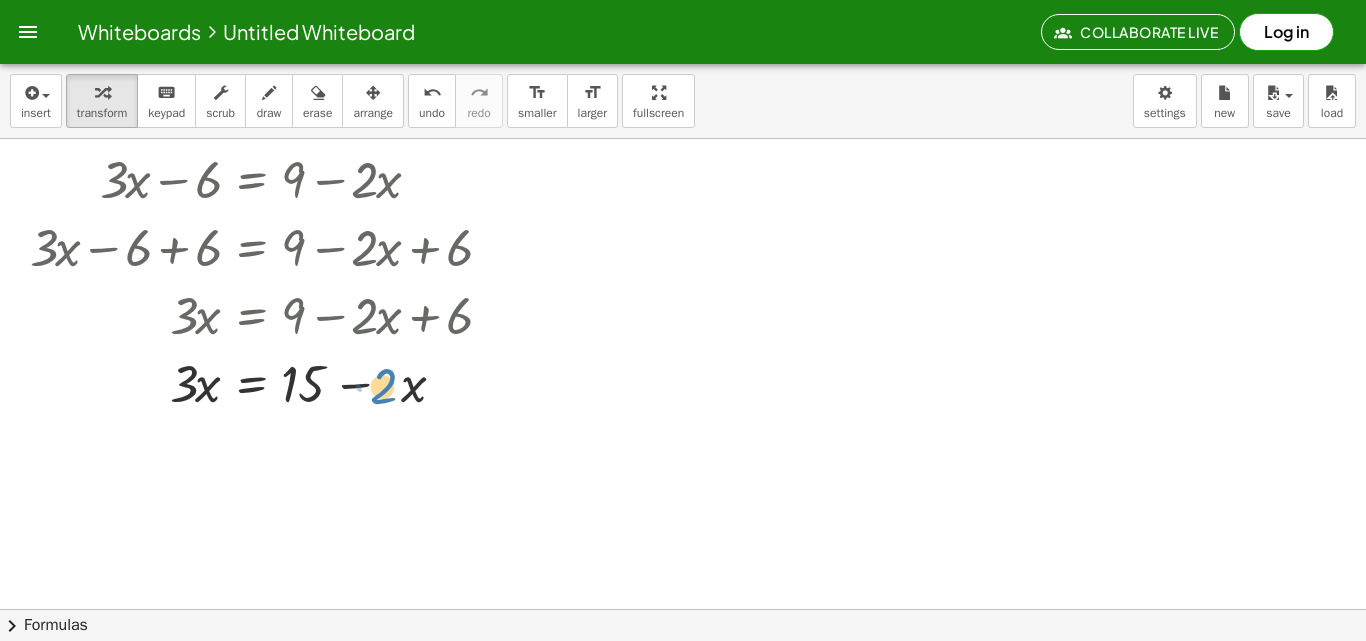 click at bounding box center (268, 382) 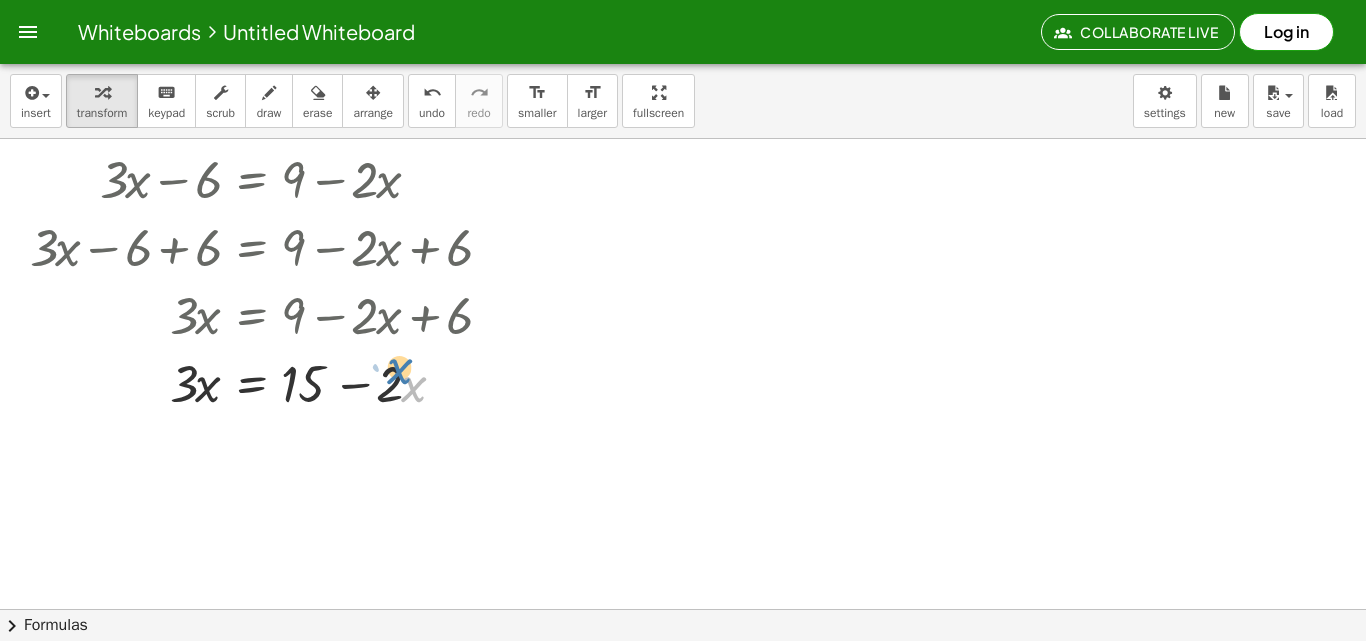 drag, startPoint x: 410, startPoint y: 383, endPoint x: 399, endPoint y: 369, distance: 17.804493 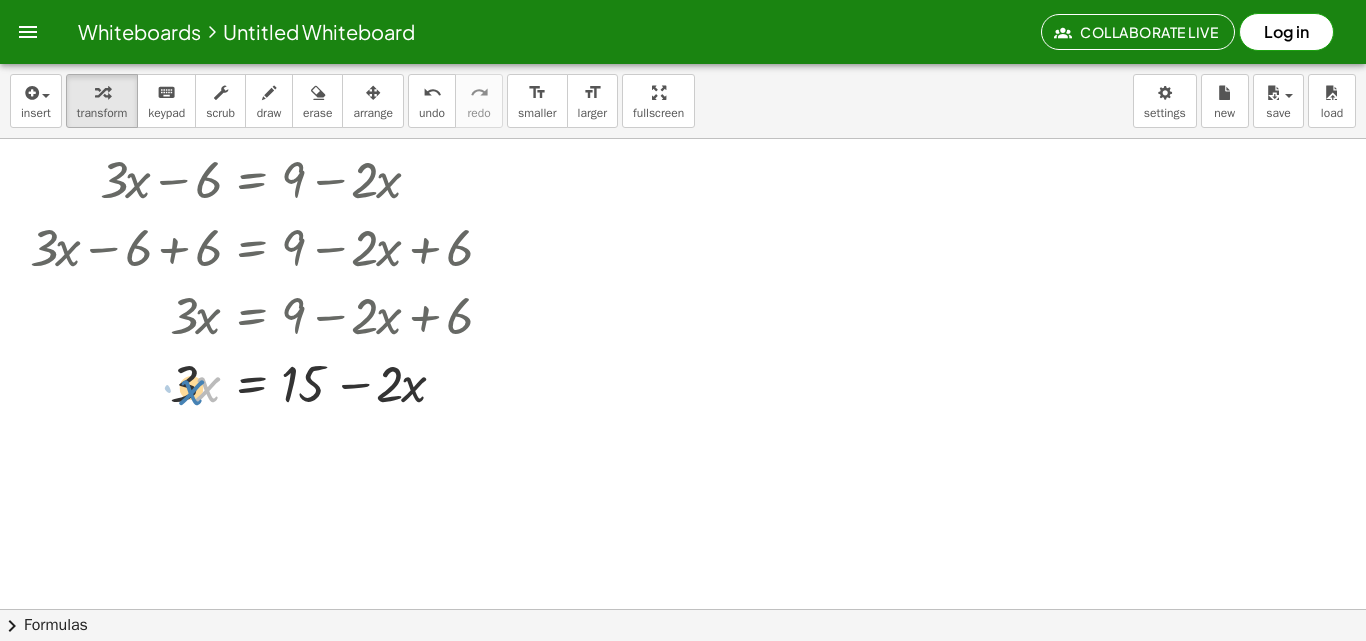 drag, startPoint x: 196, startPoint y: 387, endPoint x: 179, endPoint y: 390, distance: 17.262676 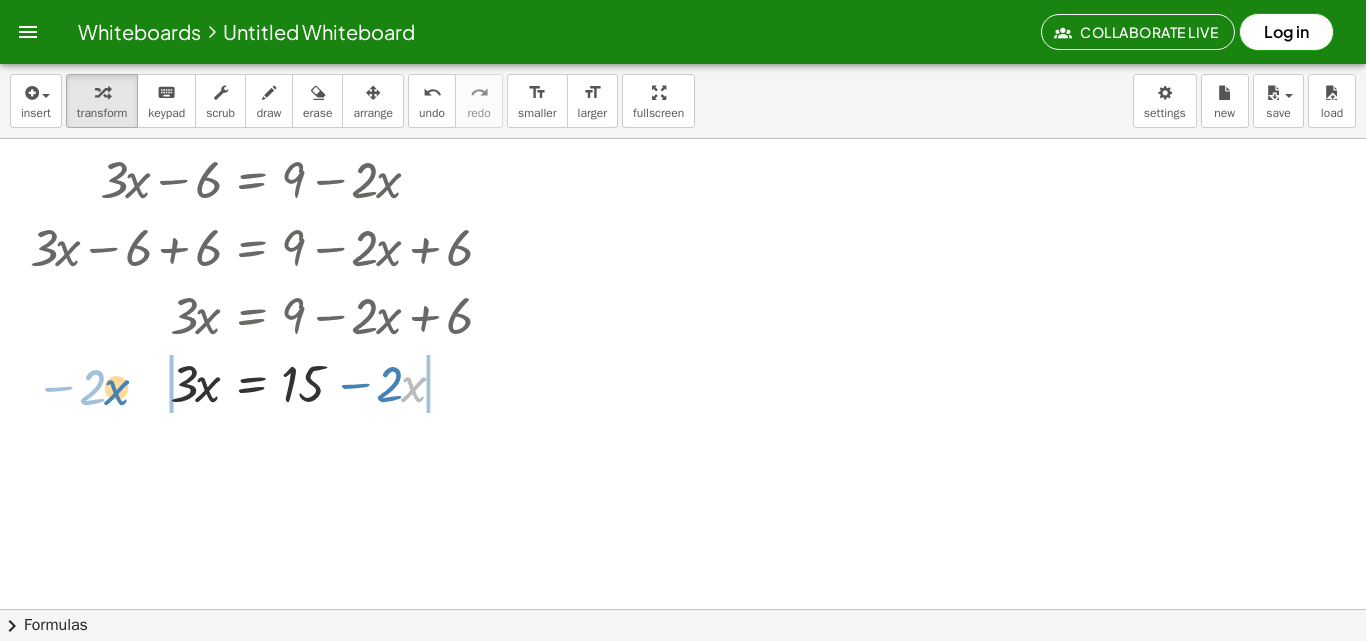 drag, startPoint x: 389, startPoint y: 393, endPoint x: 119, endPoint y: 393, distance: 270 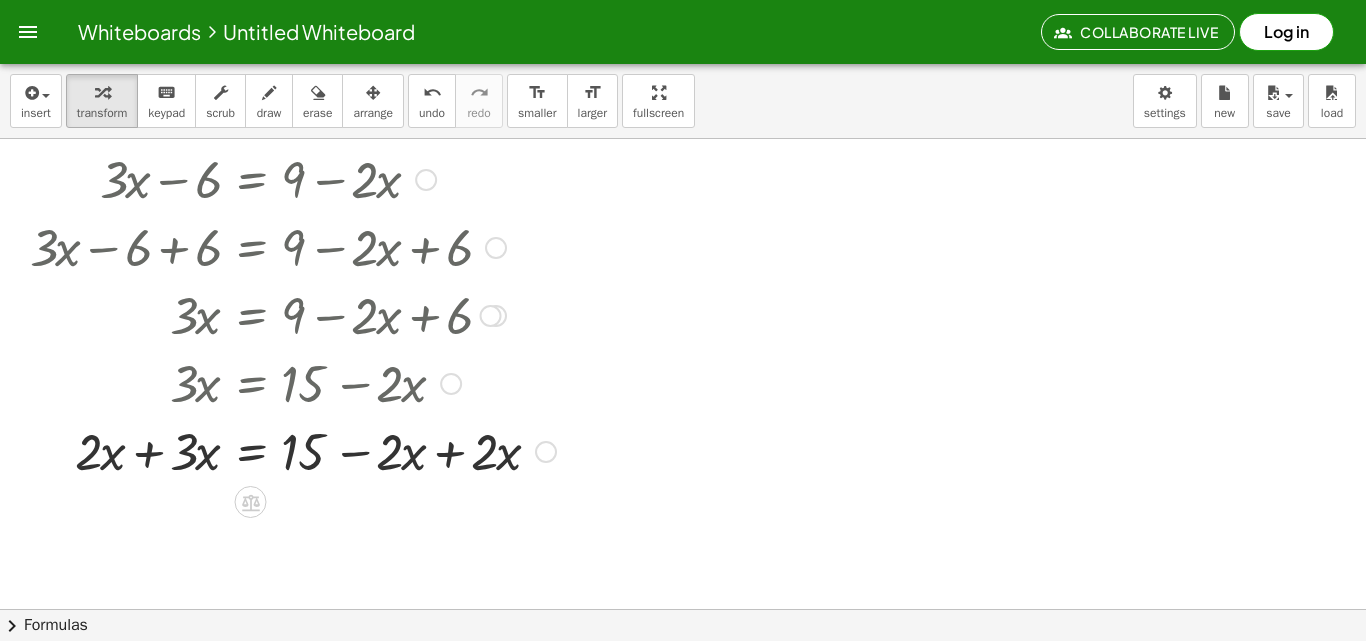 click at bounding box center [293, 450] 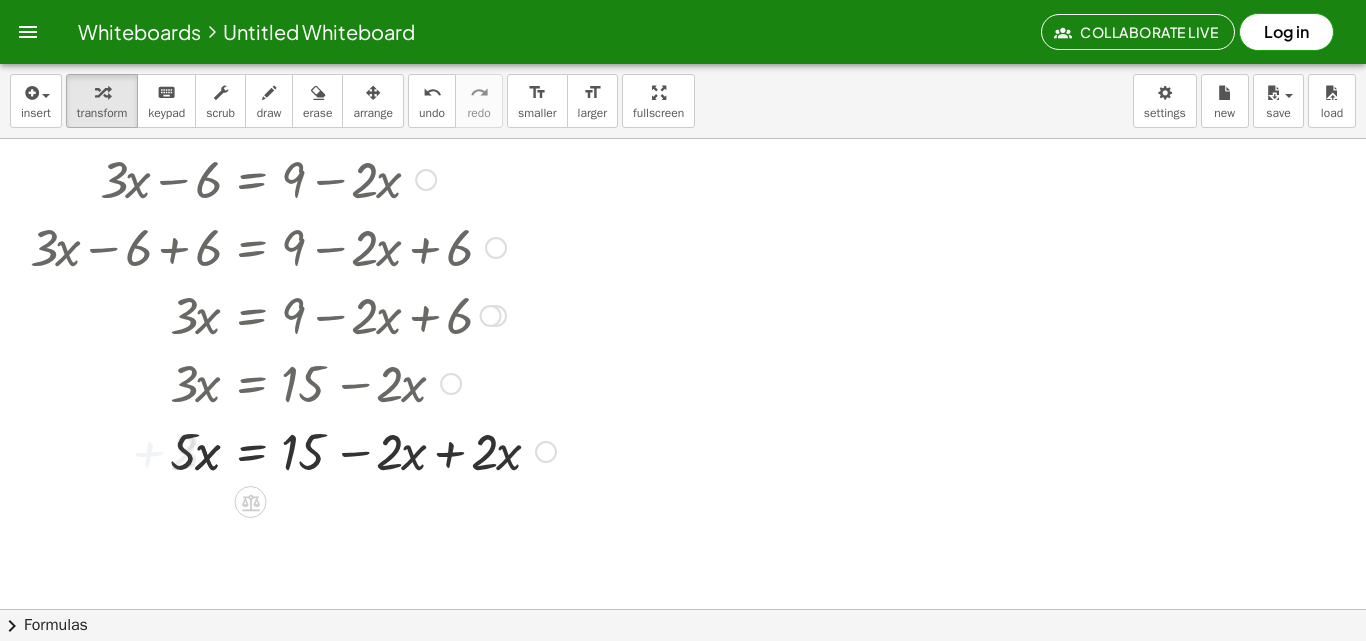 click at bounding box center (293, 450) 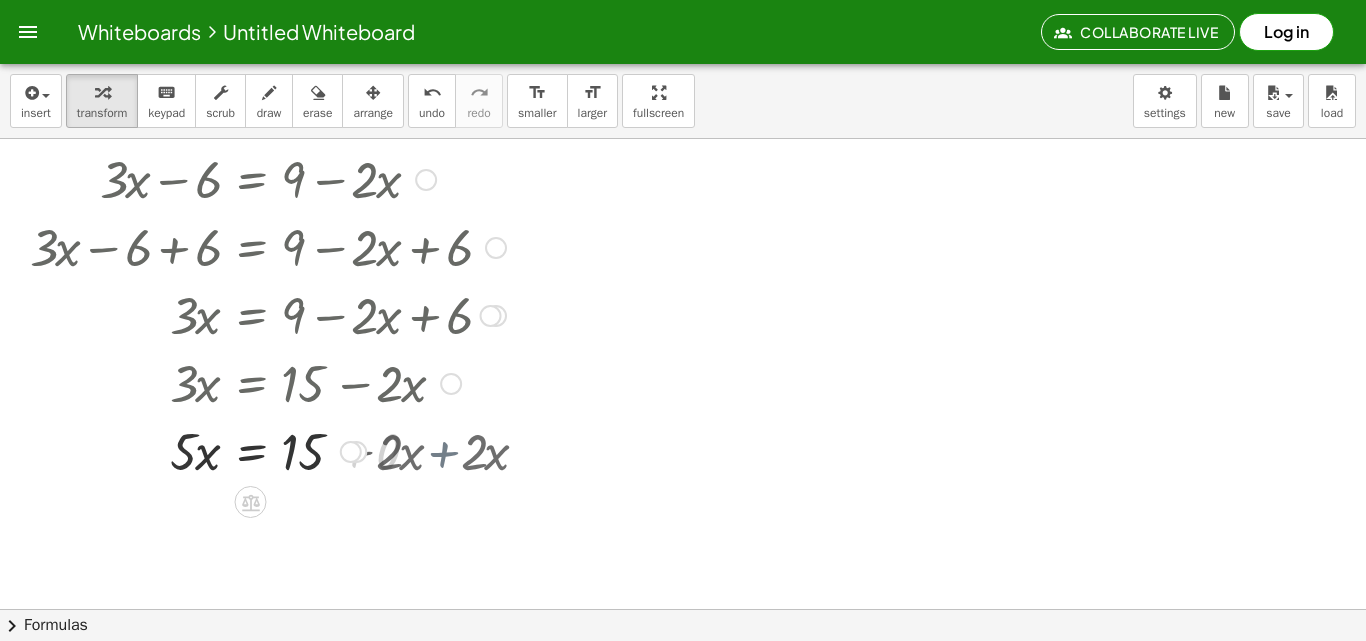 click at bounding box center [293, 450] 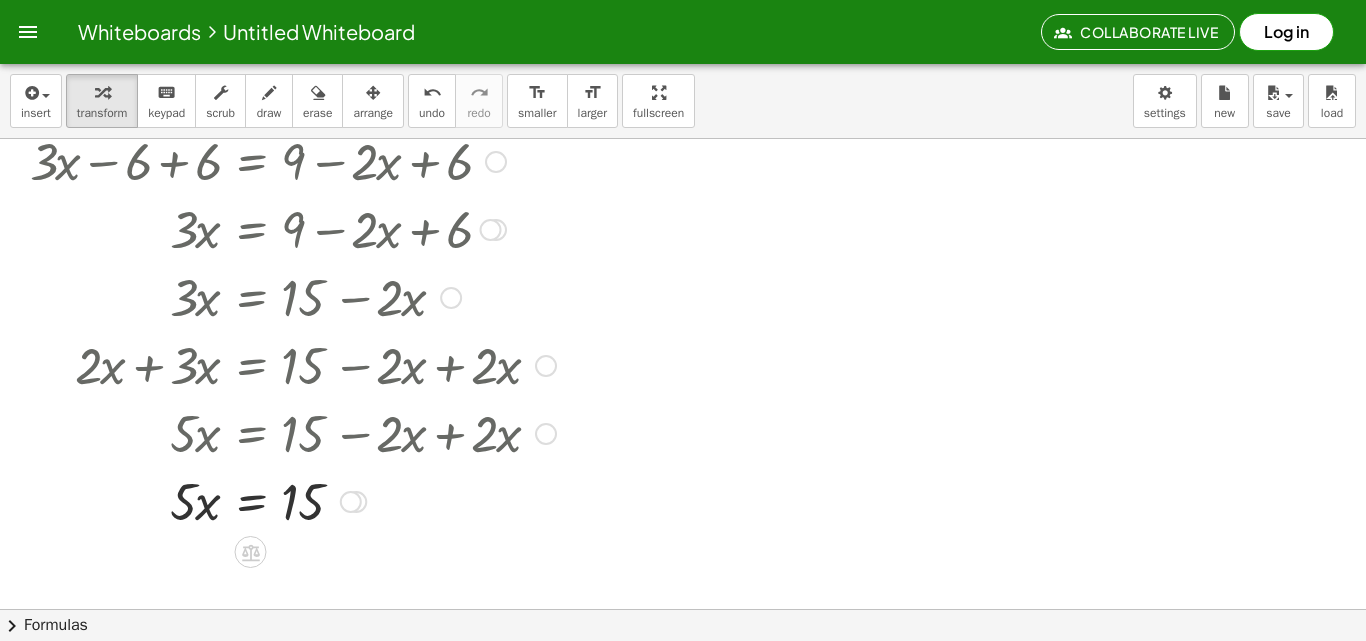 scroll, scrollTop: 67, scrollLeft: 0, axis: vertical 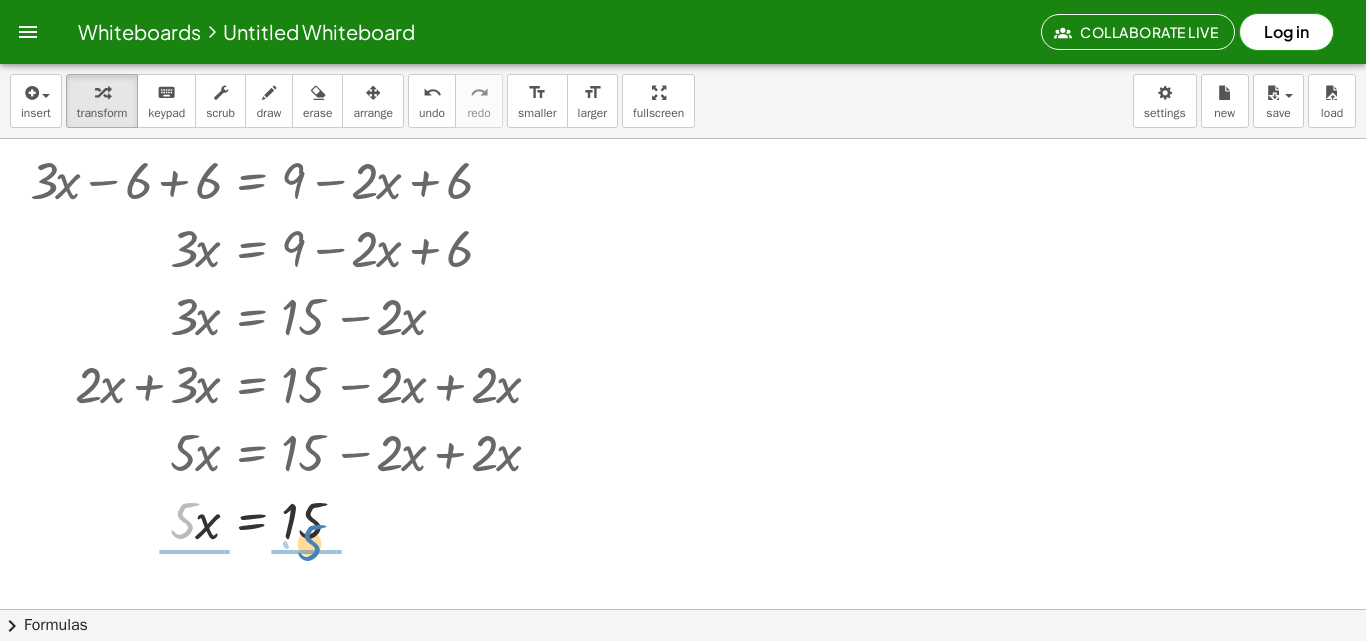 drag, startPoint x: 182, startPoint y: 530, endPoint x: 311, endPoint y: 561, distance: 132.67253 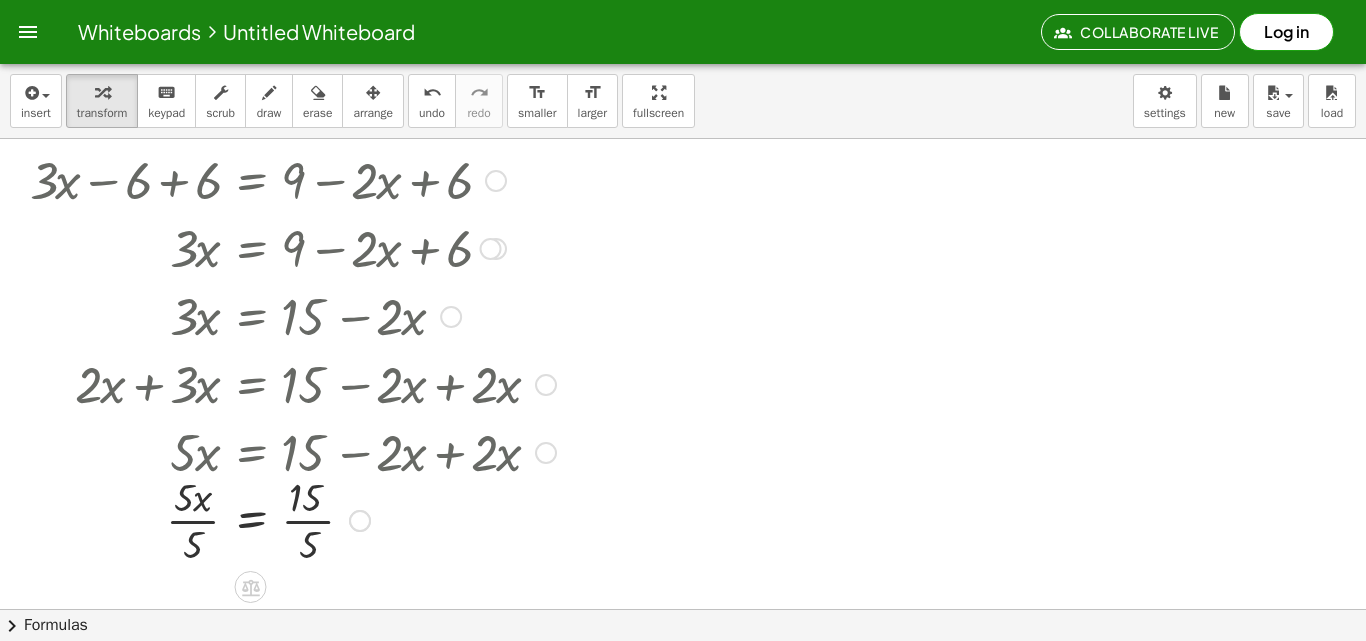 click at bounding box center [293, 519] 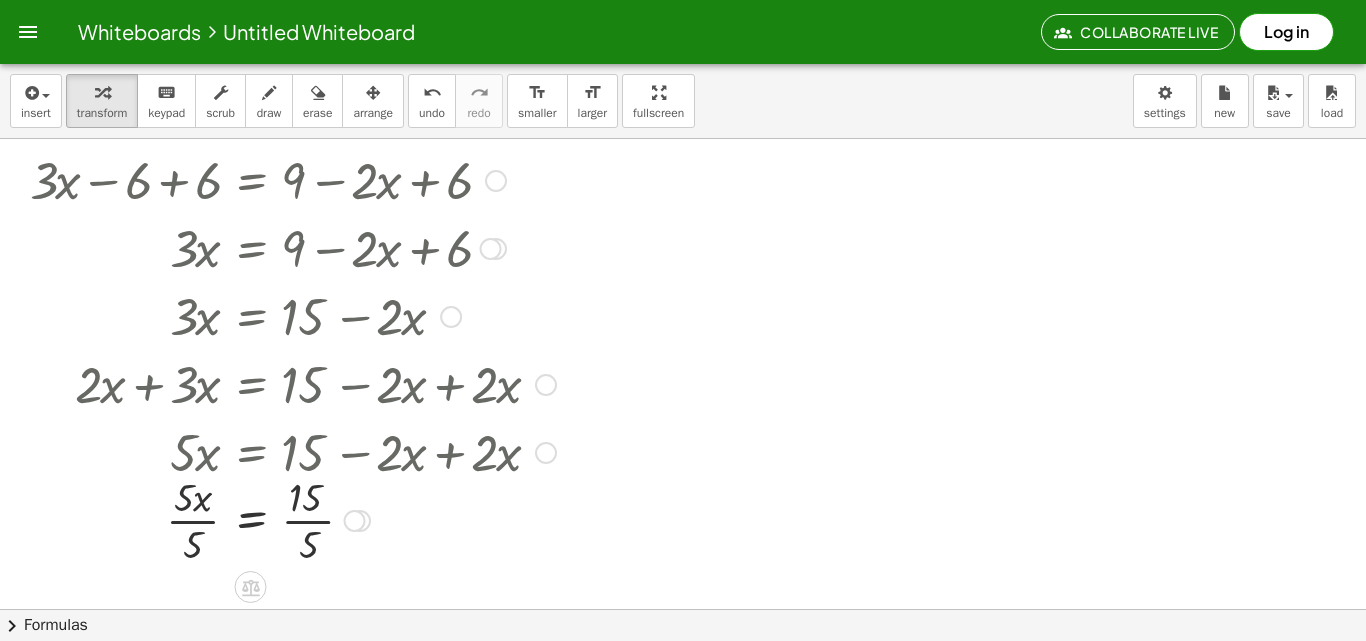 click at bounding box center [293, 519] 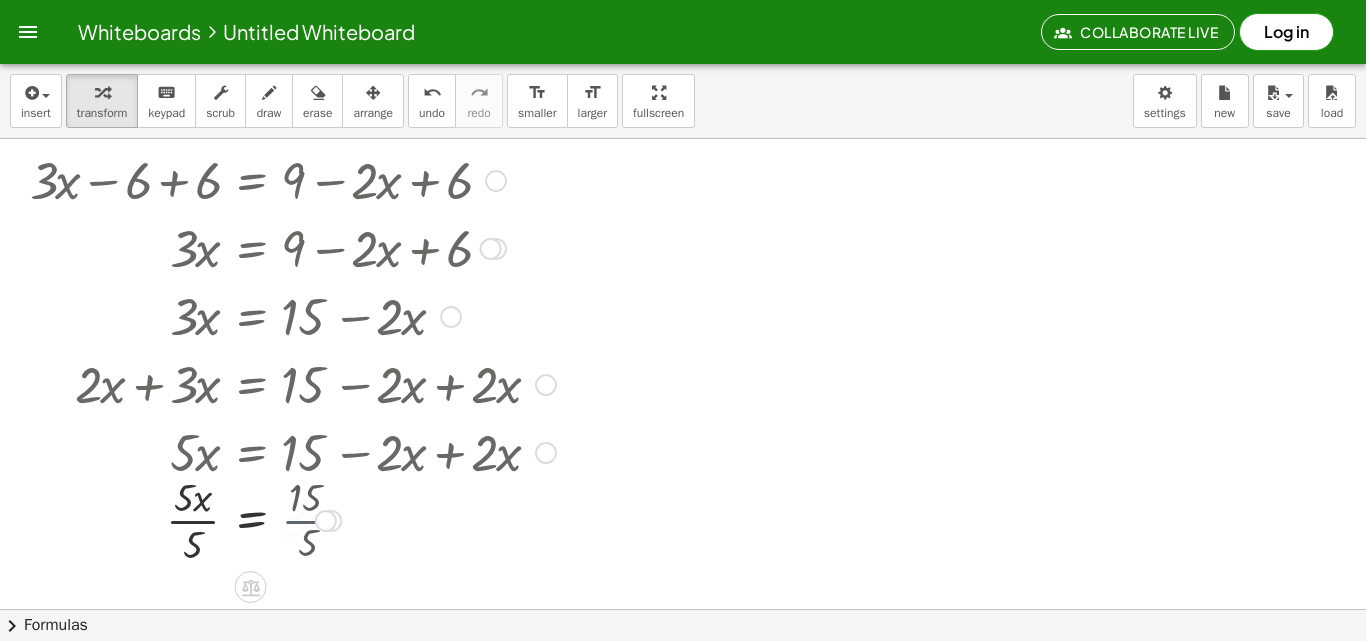 drag, startPoint x: 318, startPoint y: 523, endPoint x: 252, endPoint y: 526, distance: 66.068146 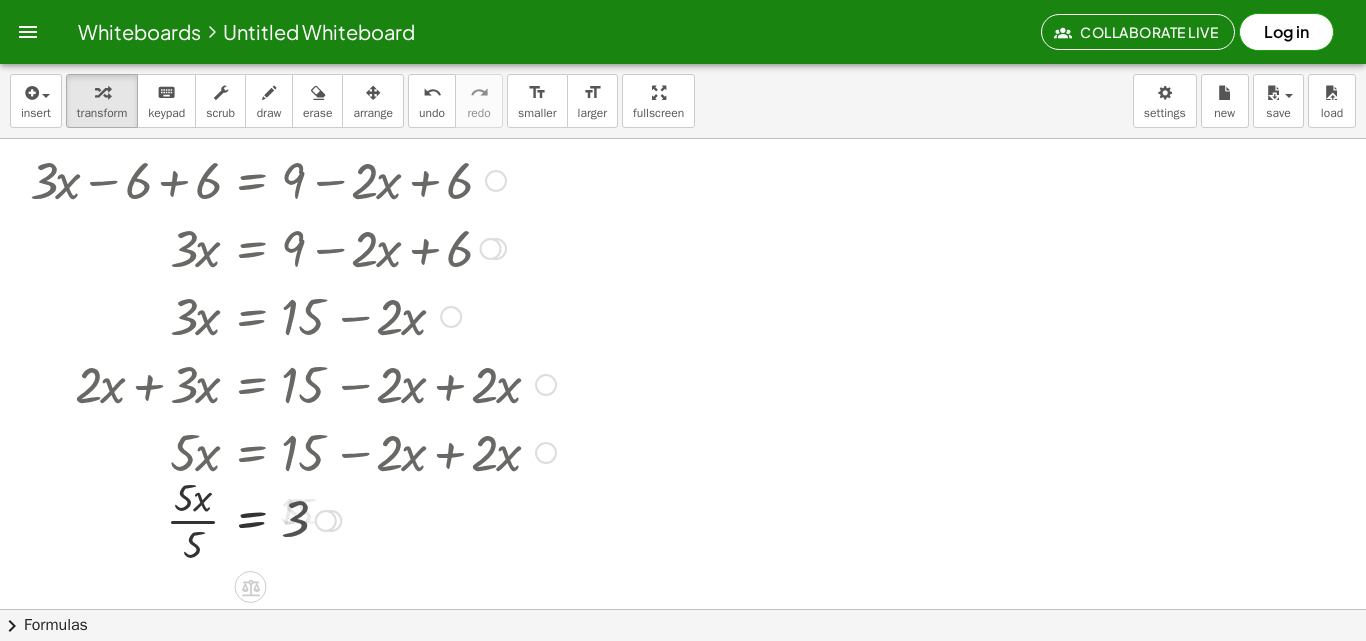 drag, startPoint x: 221, startPoint y: 526, endPoint x: 210, endPoint y: 526, distance: 11 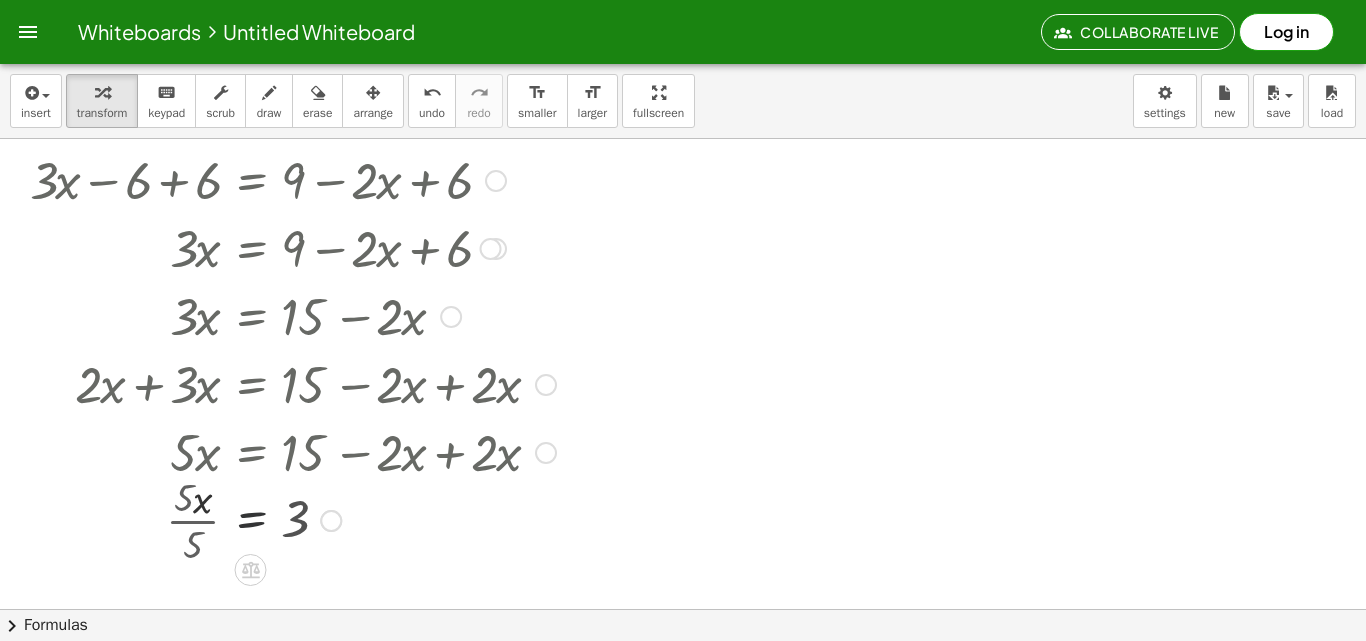 click at bounding box center (293, 519) 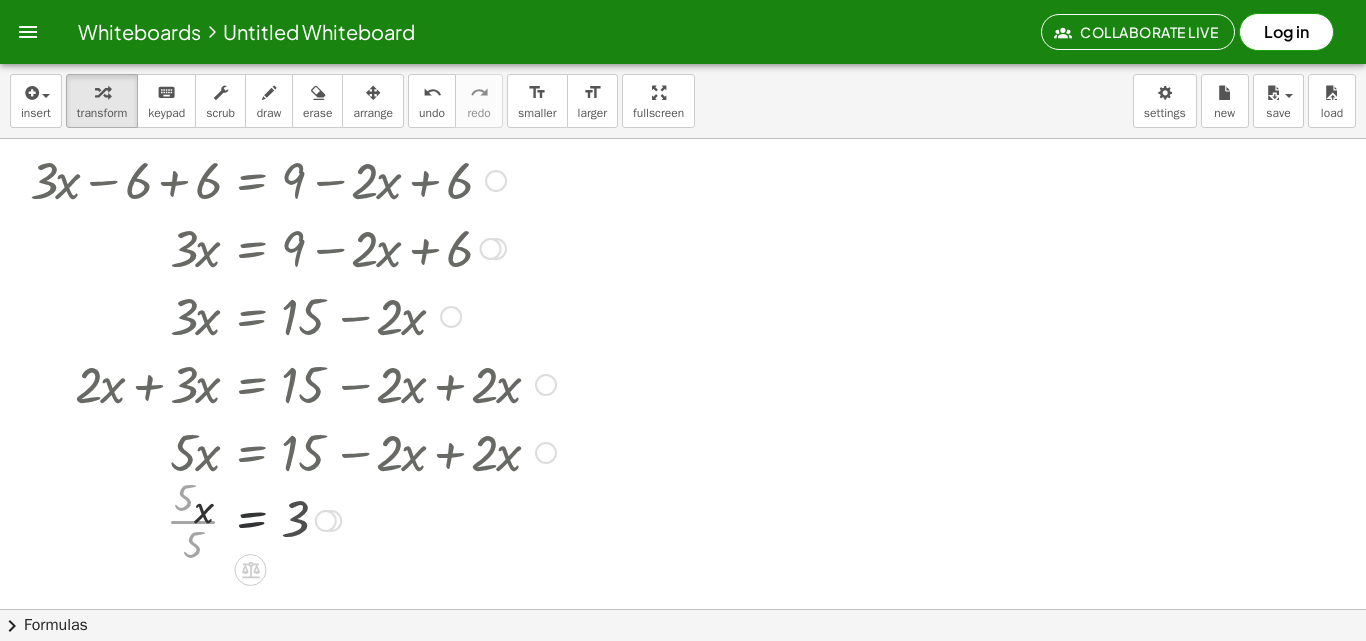 click at bounding box center [293, 519] 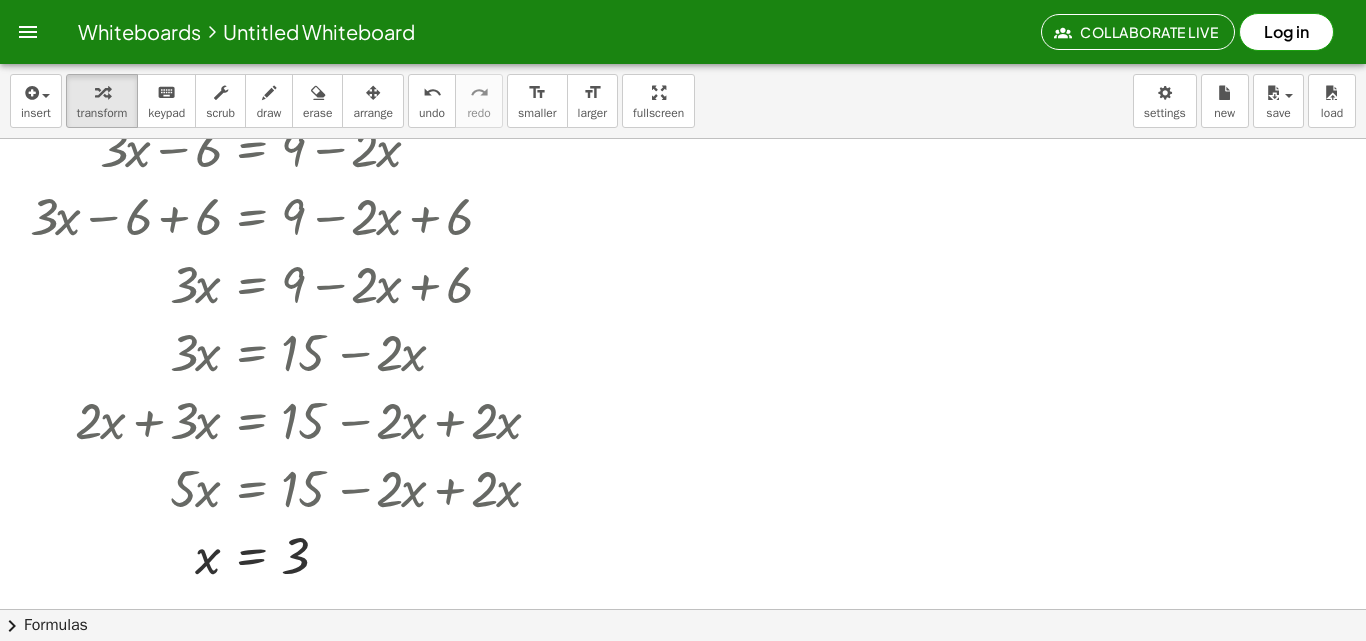 scroll, scrollTop: 0, scrollLeft: 0, axis: both 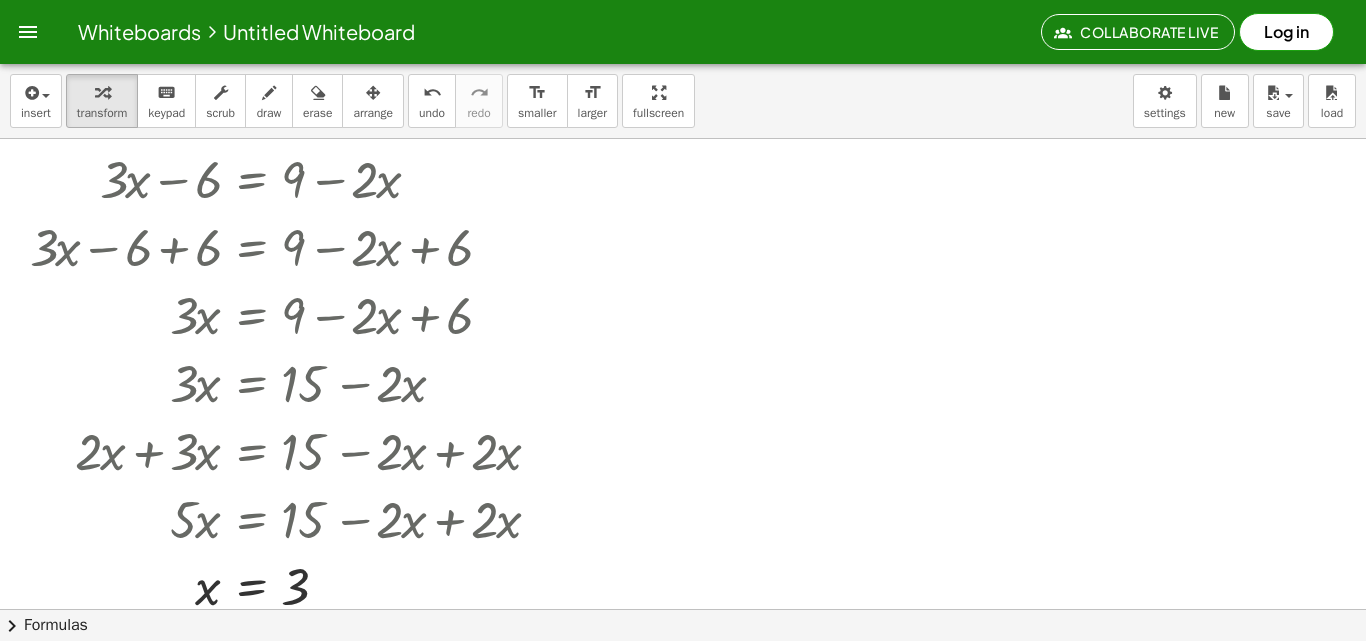 click at bounding box center (683, 609) 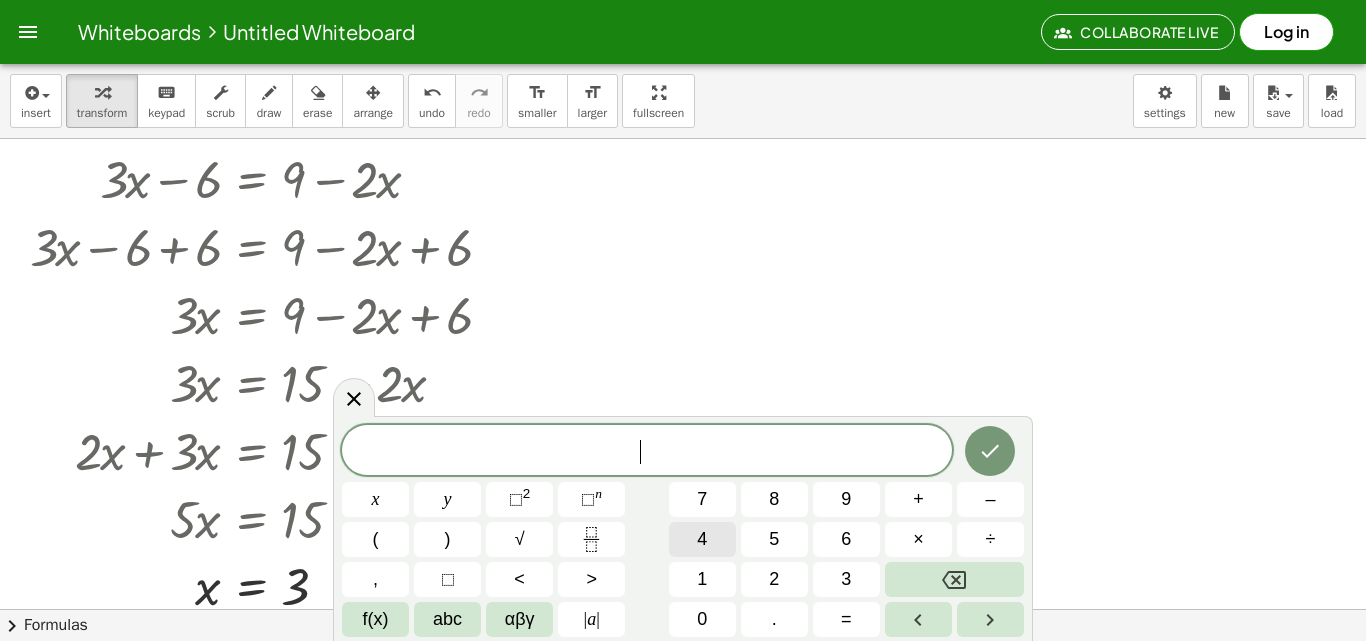 click on "4" at bounding box center [702, 539] 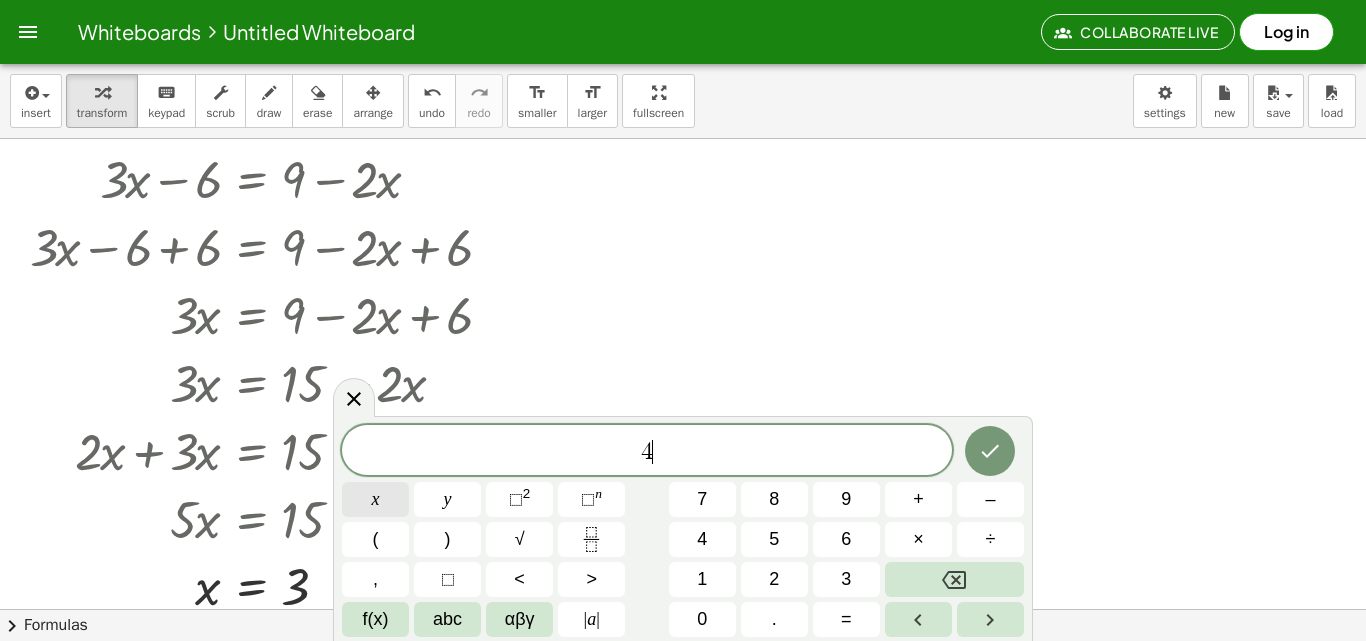 click on "x" at bounding box center (375, 499) 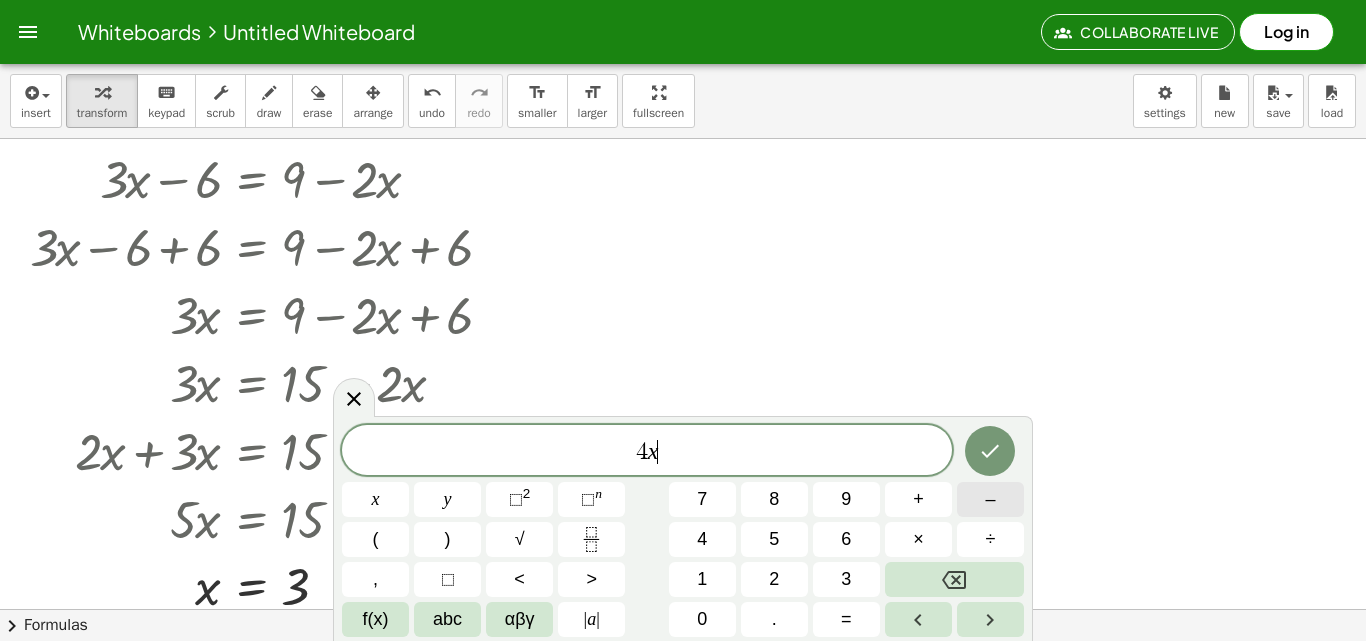 click on "–" at bounding box center (990, 499) 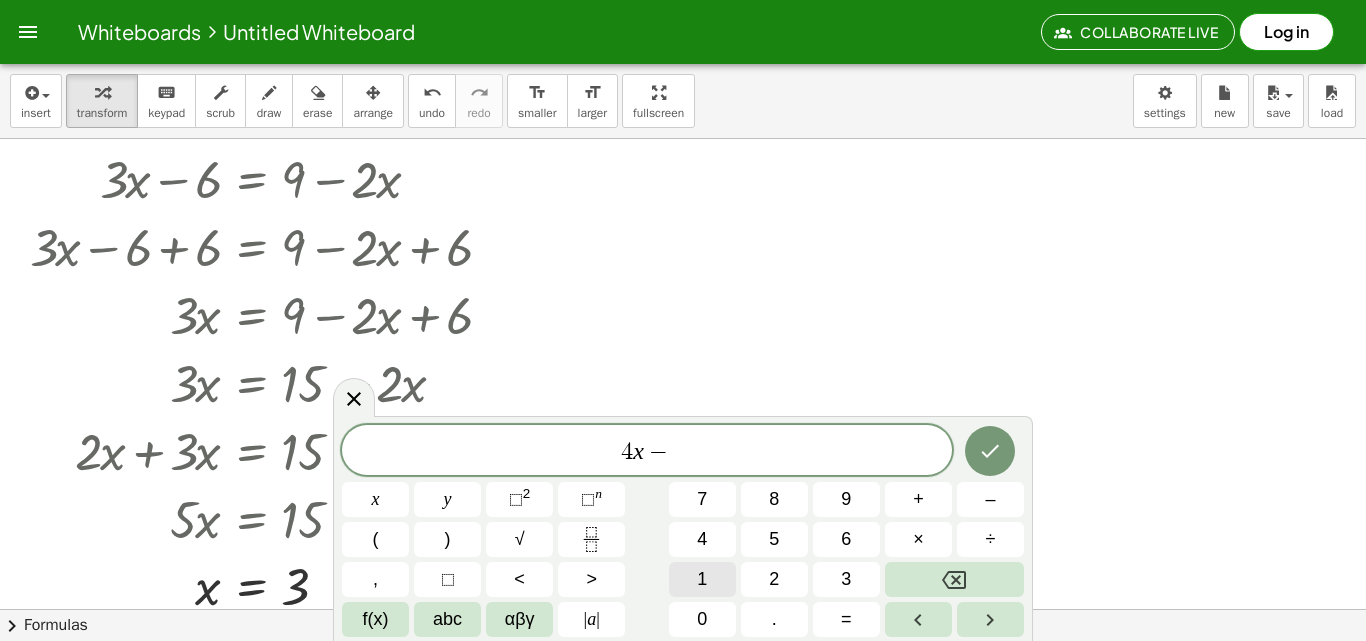 click on "1" at bounding box center [702, 579] 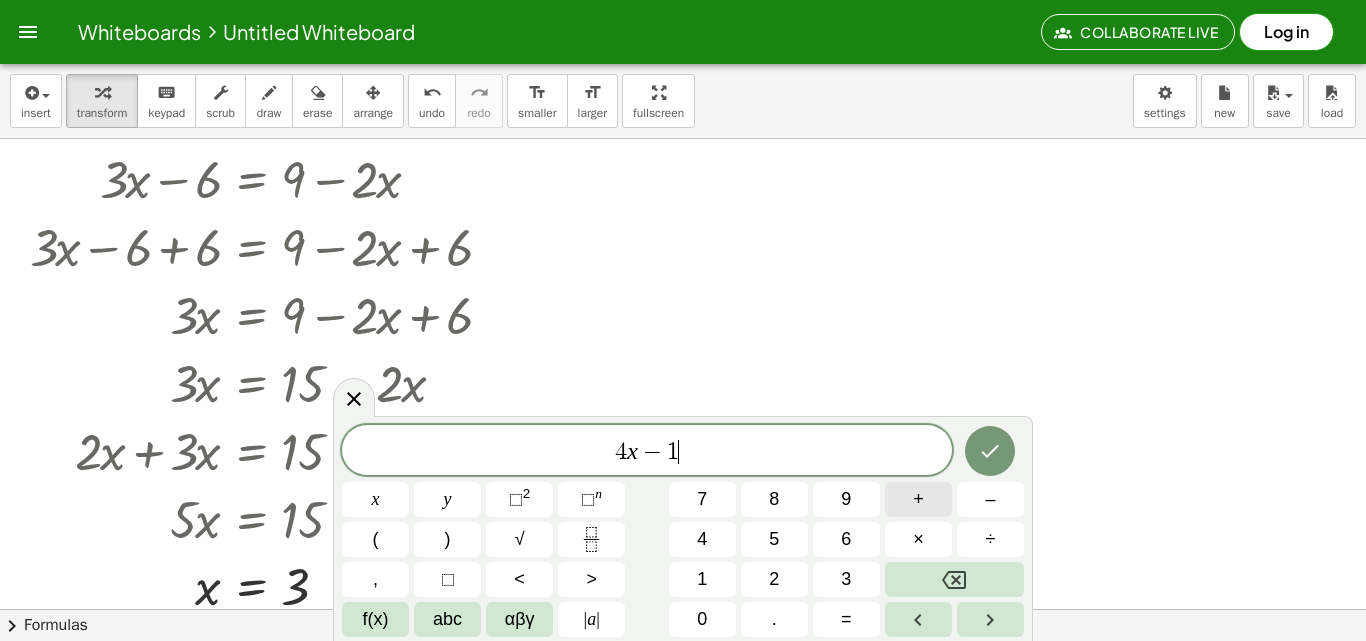 click on "+" at bounding box center [918, 499] 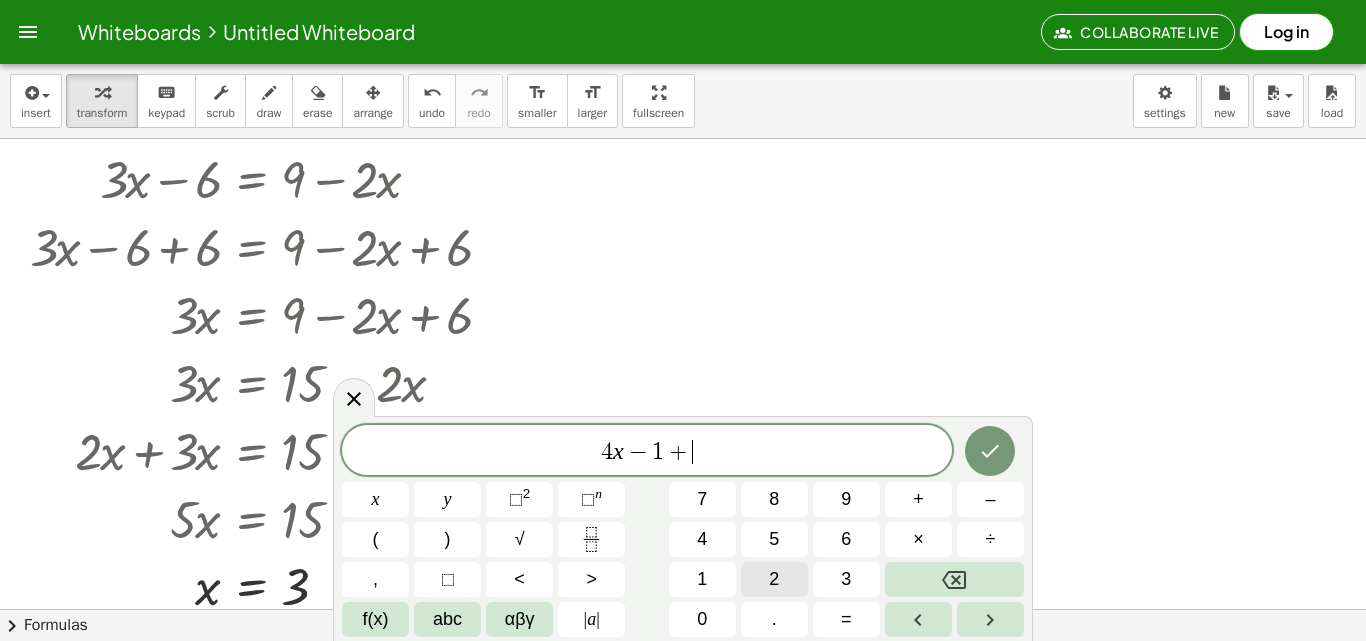 click on "2" at bounding box center (774, 579) 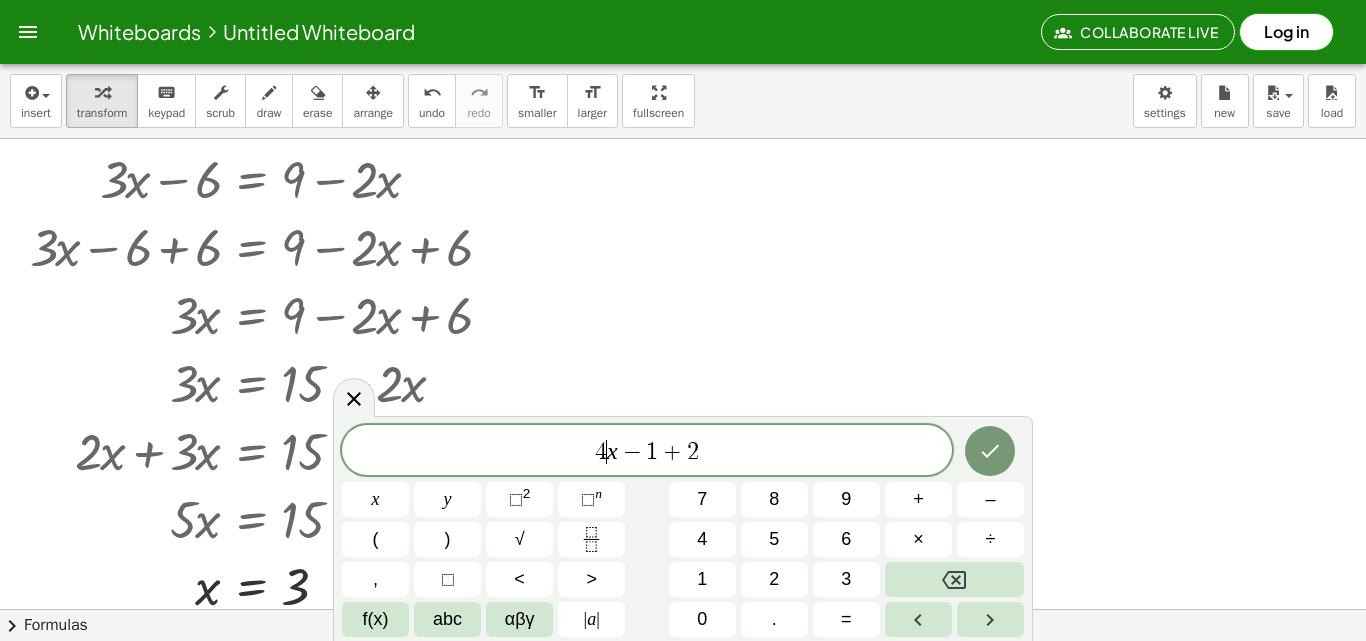click on "x" at bounding box center [612, 451] 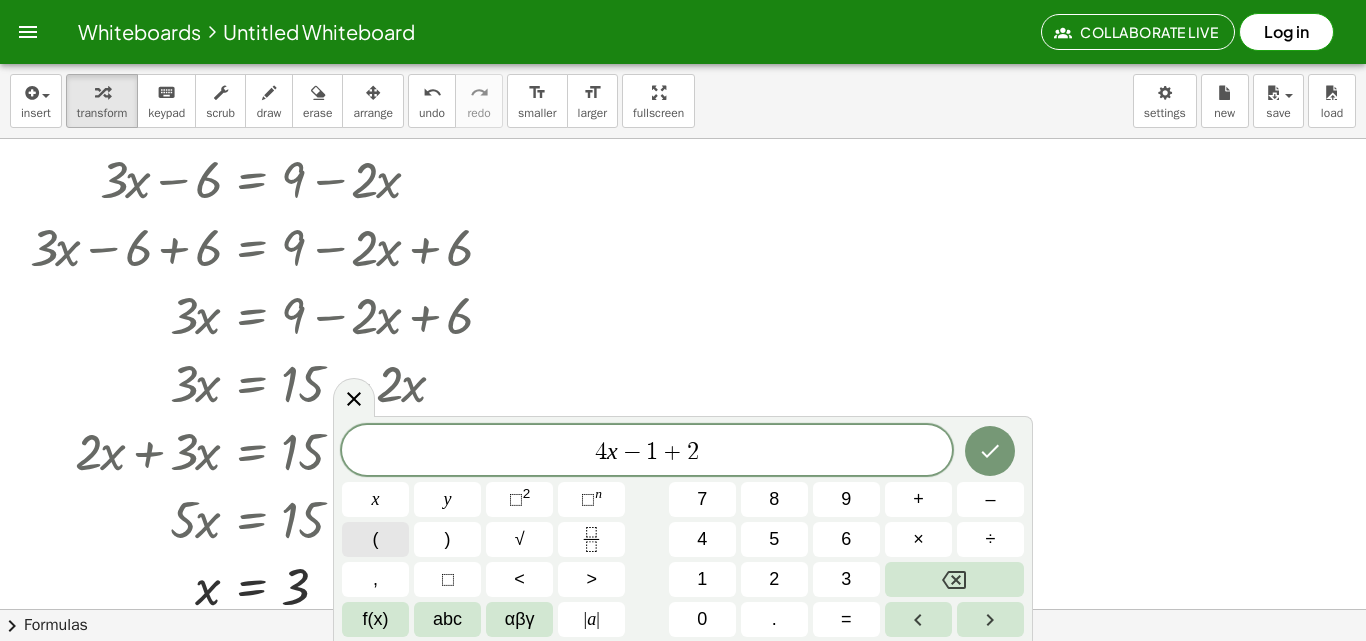 click on "(" at bounding box center (376, 539) 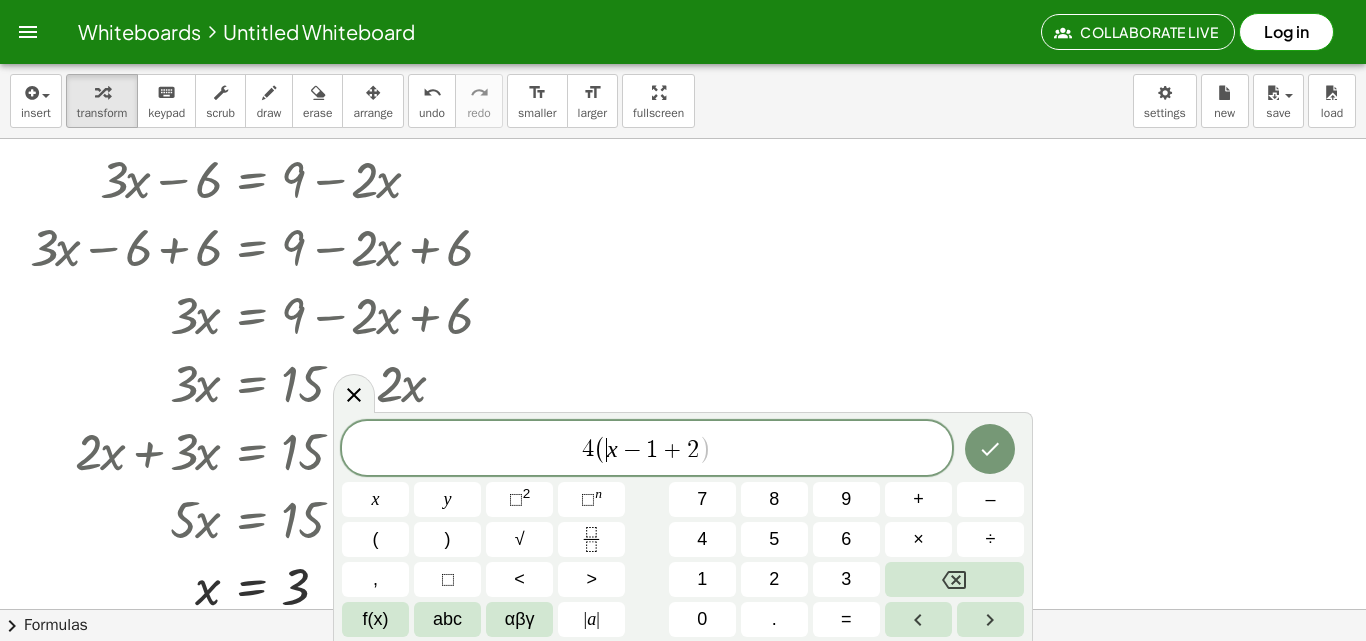 click on "+" at bounding box center (672, 450) 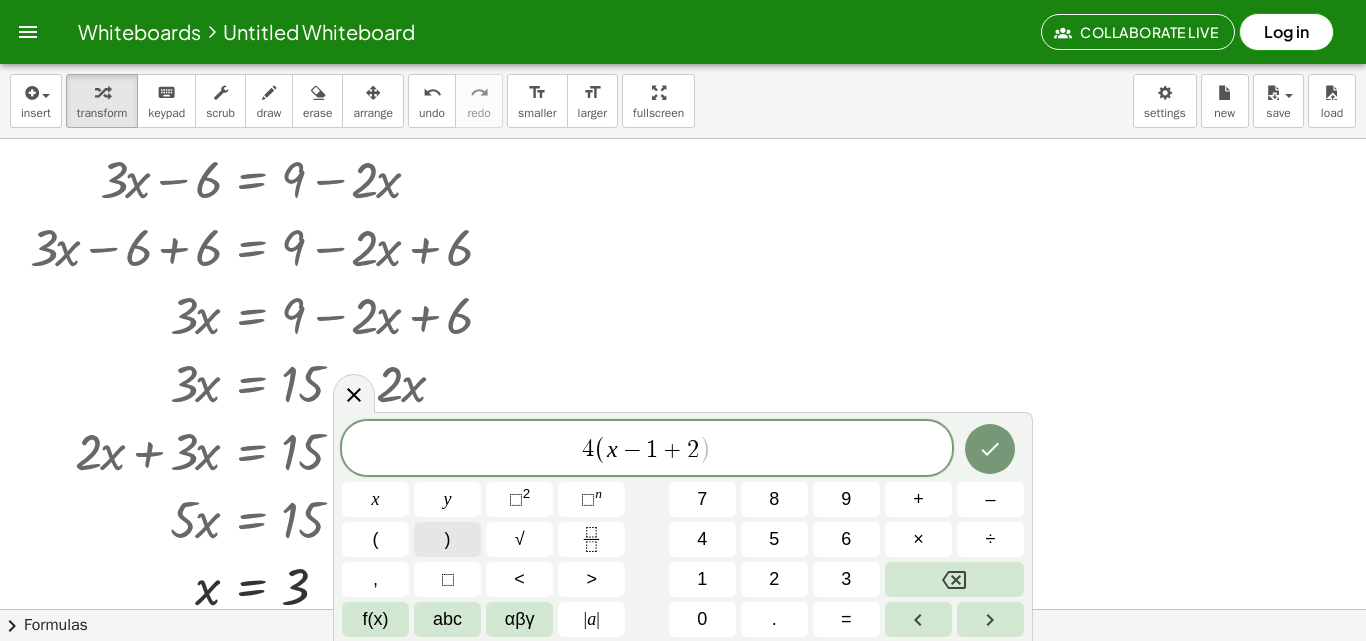 click on ")" at bounding box center [447, 539] 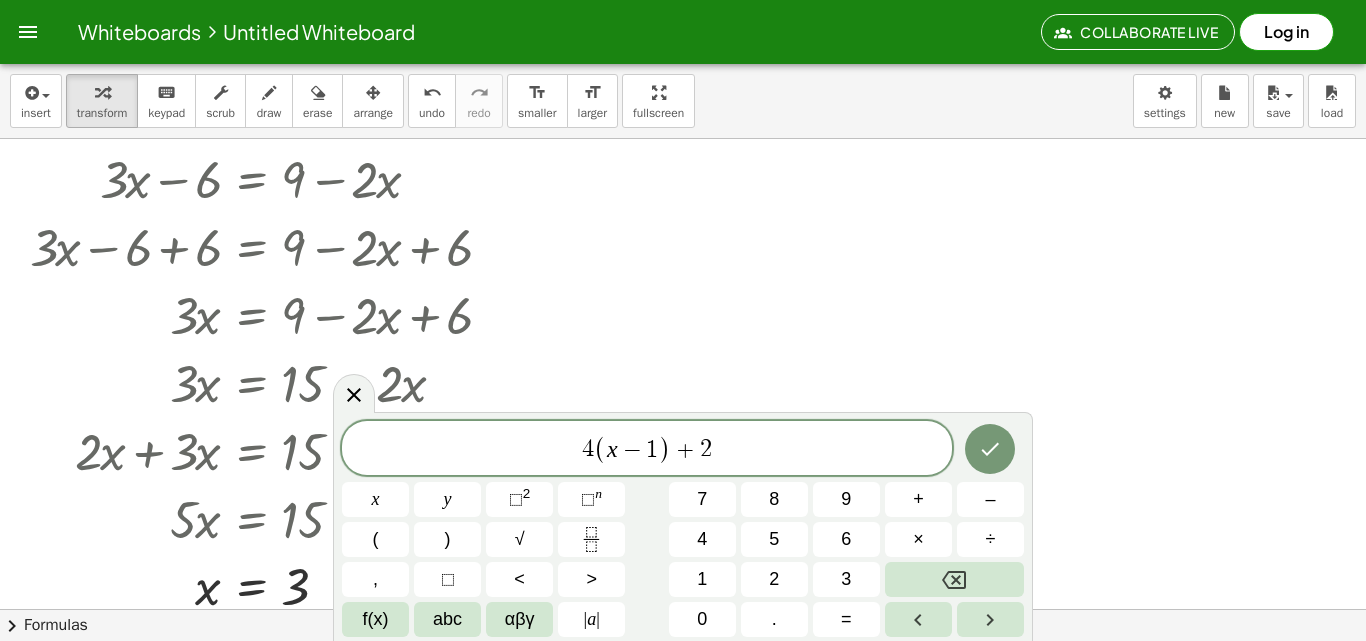 click on "4 ( x − 1 ) ​ + 2" at bounding box center [647, 449] 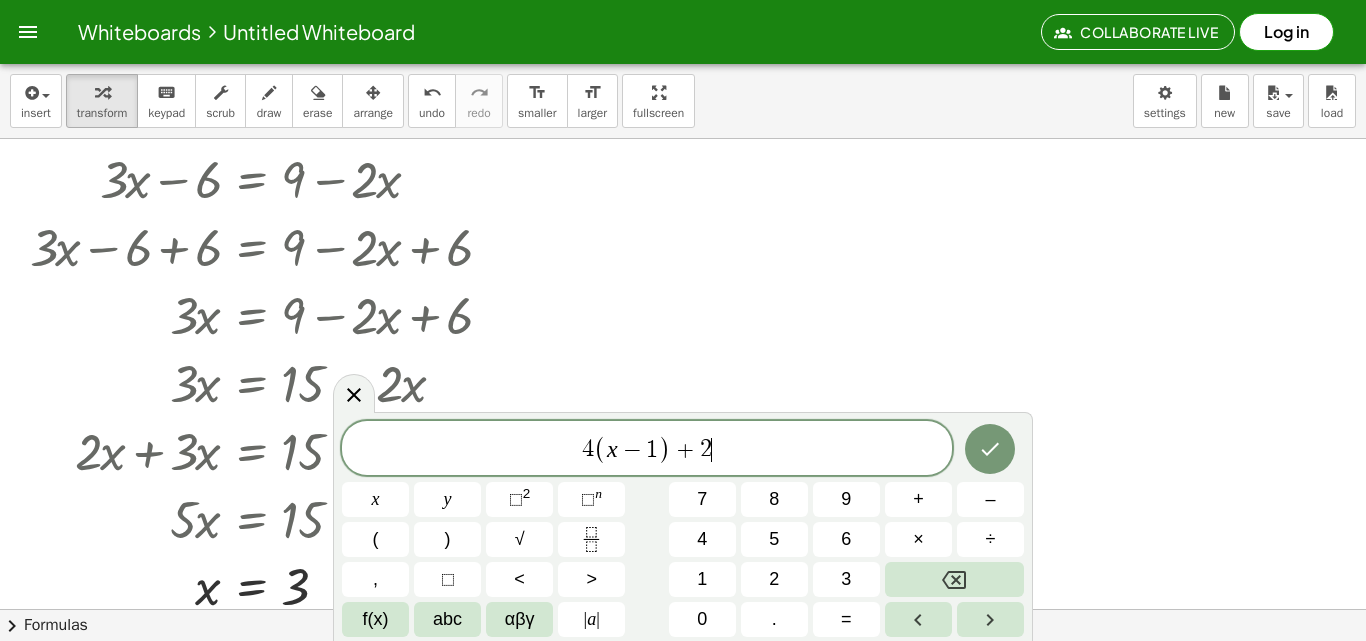 click on "4 ( x − 1 ) + 2 ​ x y ⬚ 2 ⬚ n 7 8 9 + – ( ) √ 4 5 6 × ÷ , ⬚ < > 1 2 3 f(x) abc αβγ | a | 0 . =" at bounding box center (683, 529) 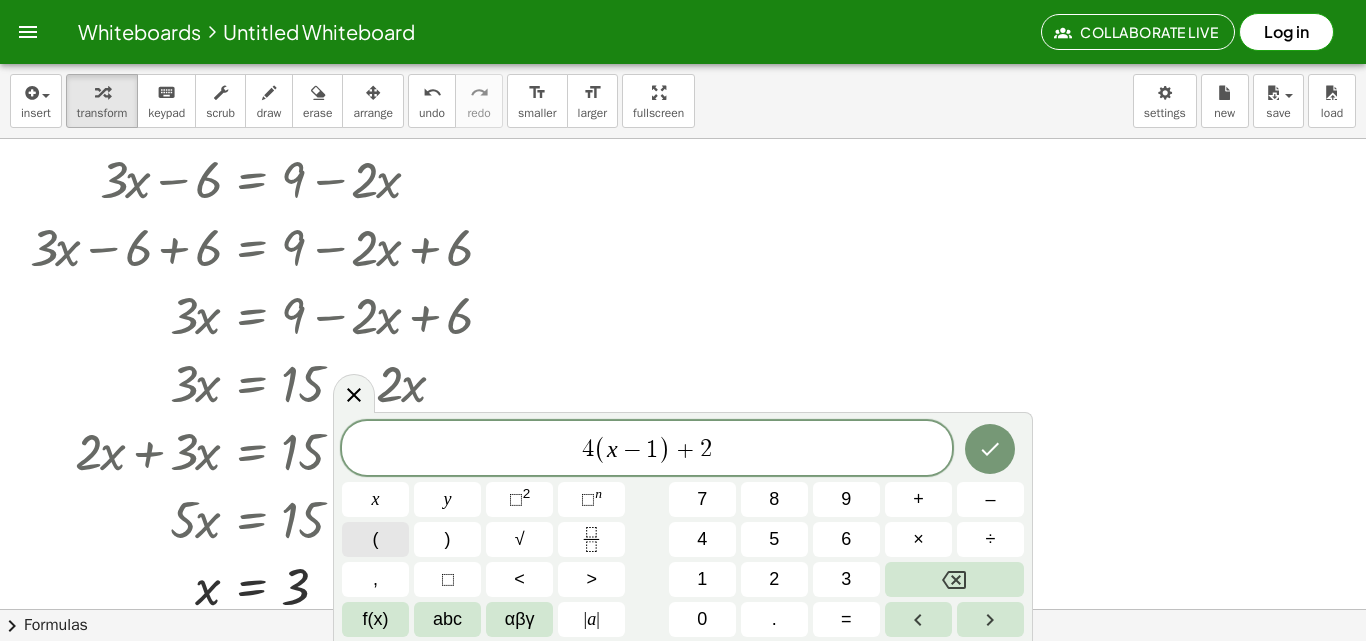 click on "(" at bounding box center [375, 539] 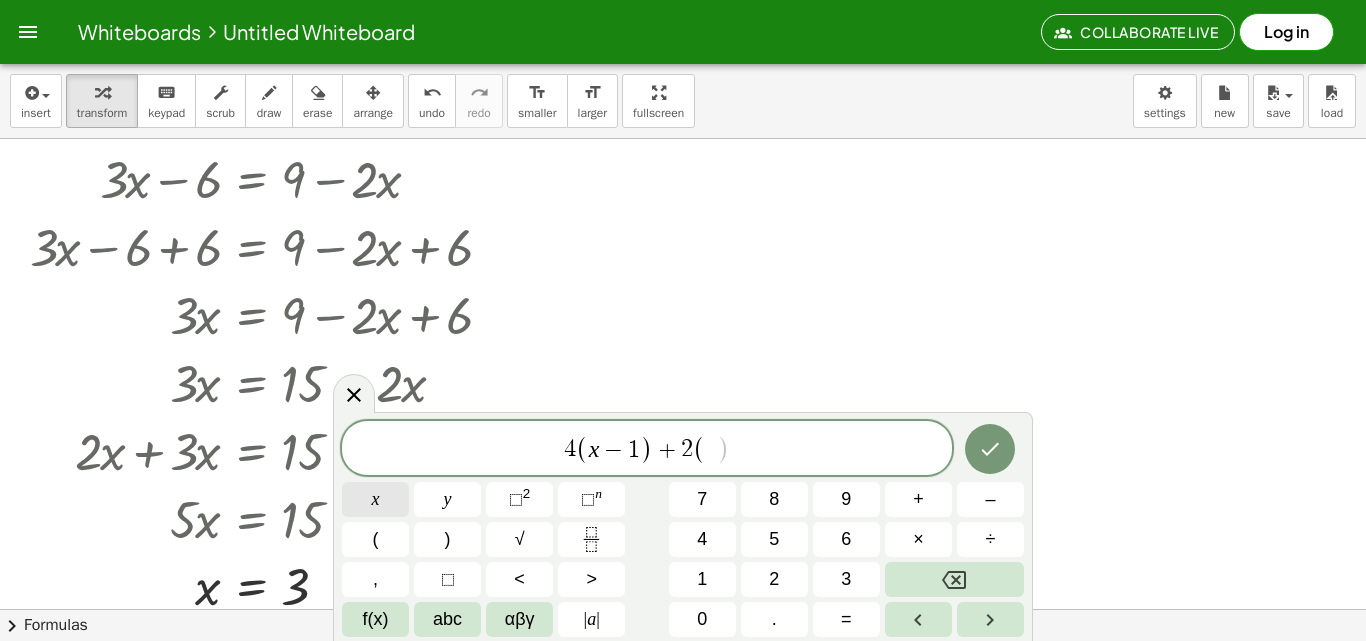 click on "x" at bounding box center (375, 499) 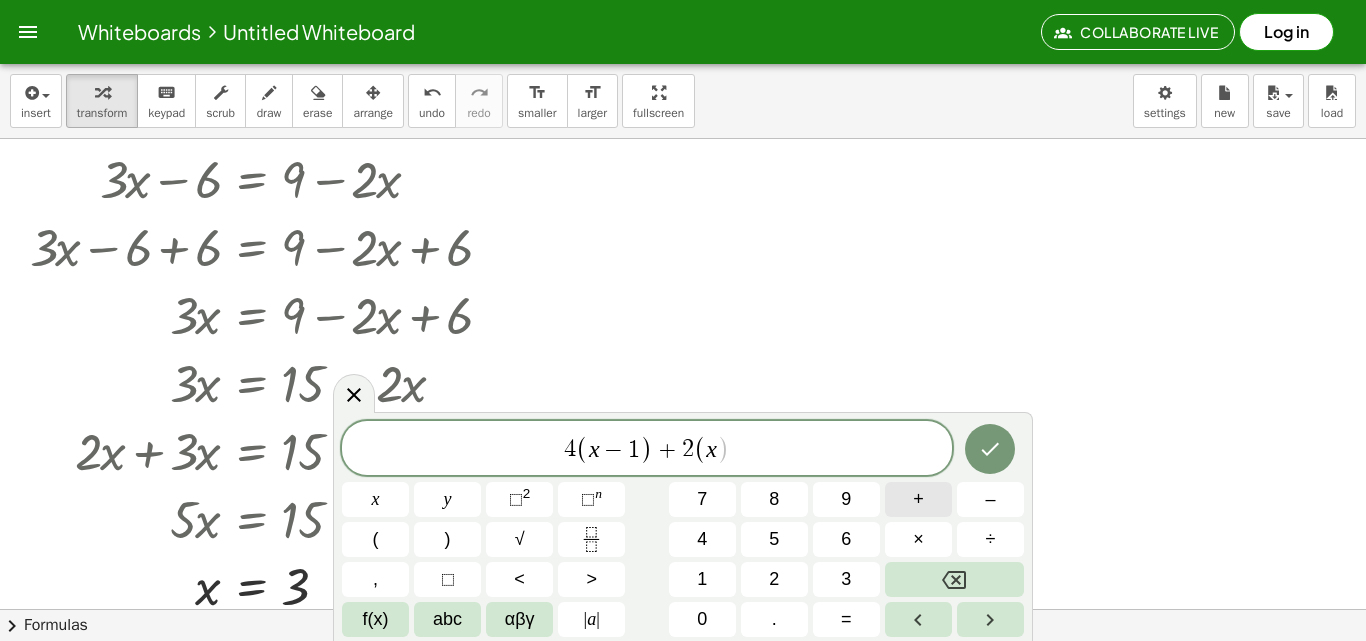click on "+" at bounding box center (918, 499) 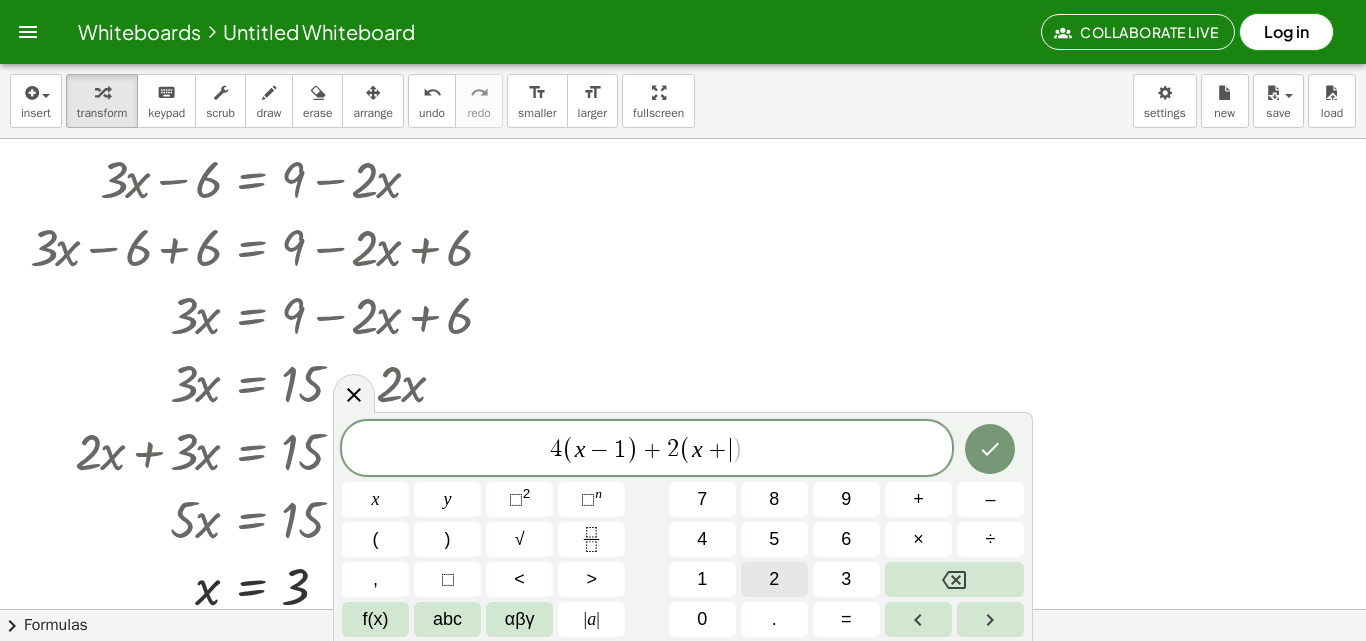 click on "2" at bounding box center (774, 579) 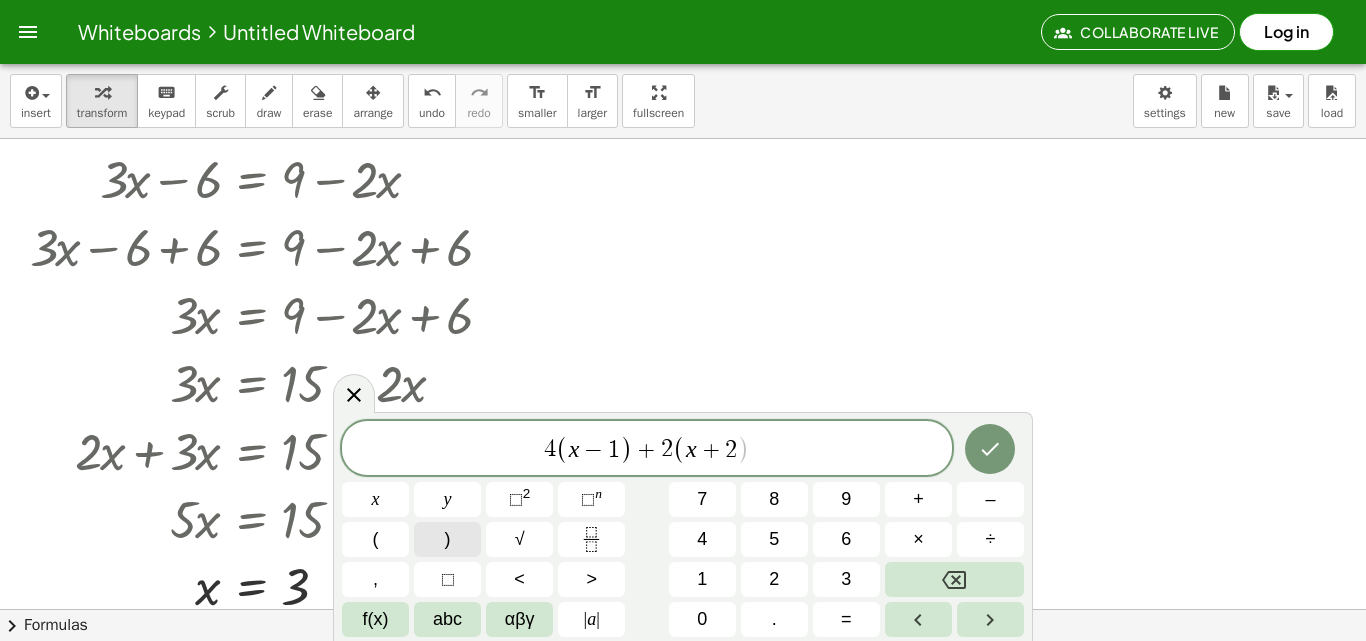 click on ")" at bounding box center (447, 539) 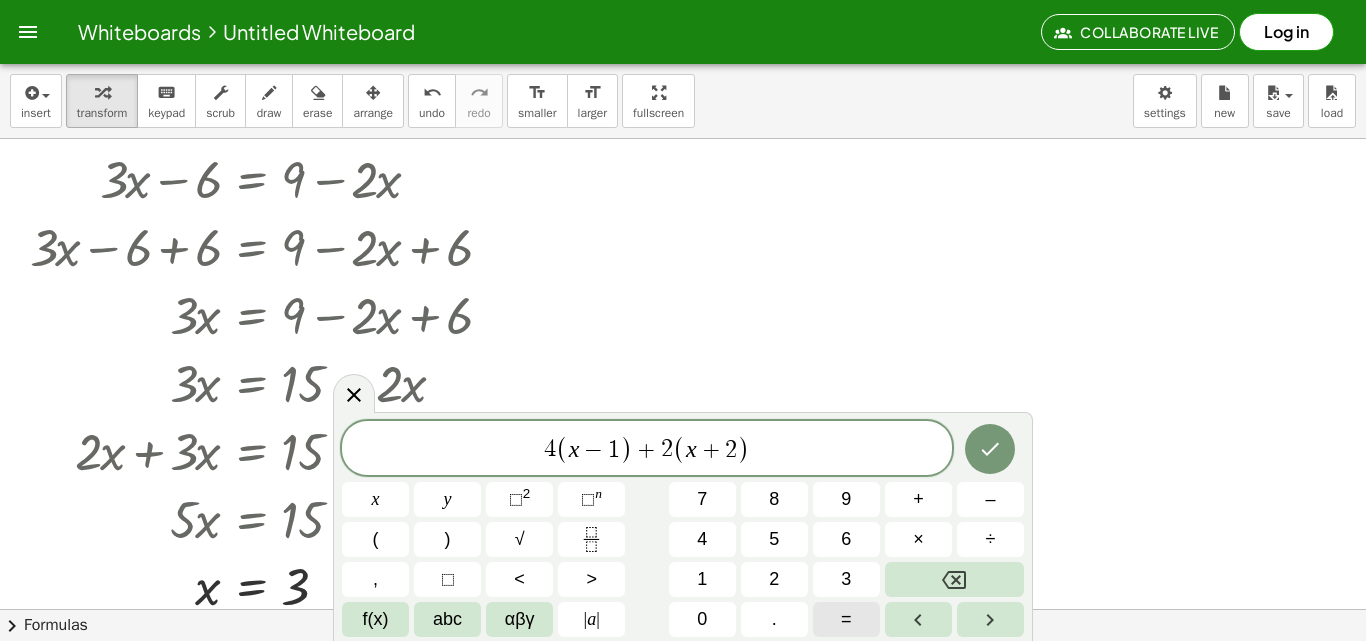click on "=" at bounding box center (846, 619) 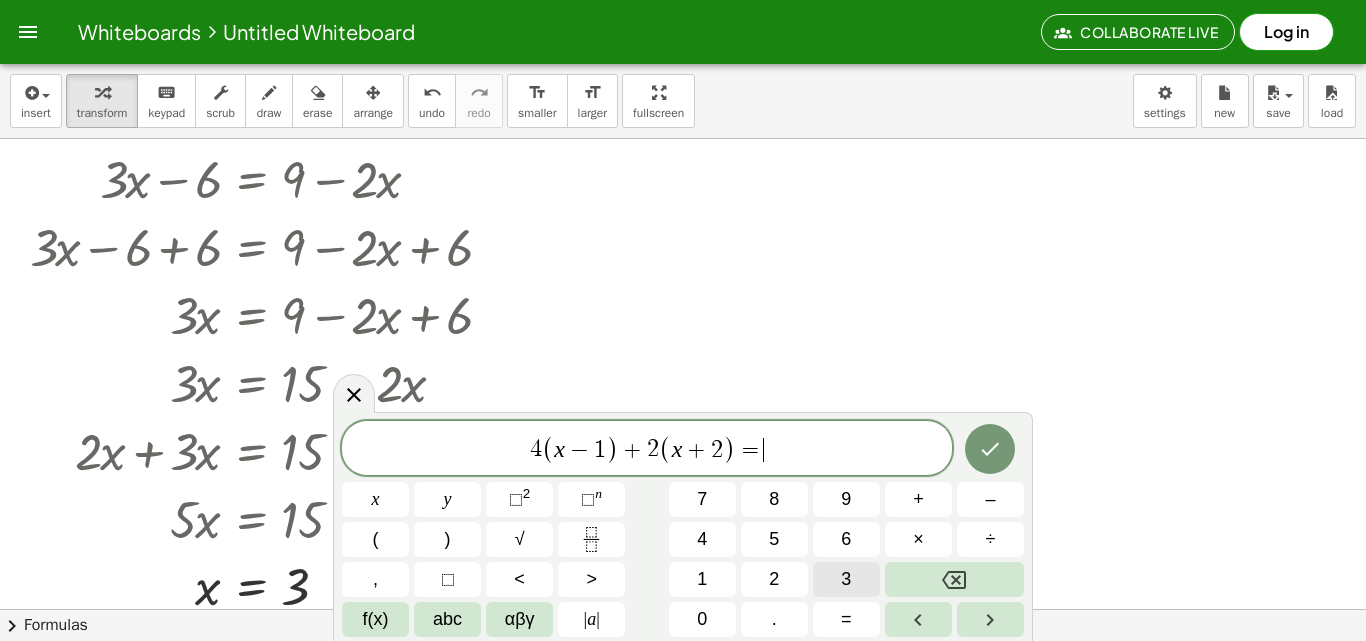 click on "3" at bounding box center (846, 579) 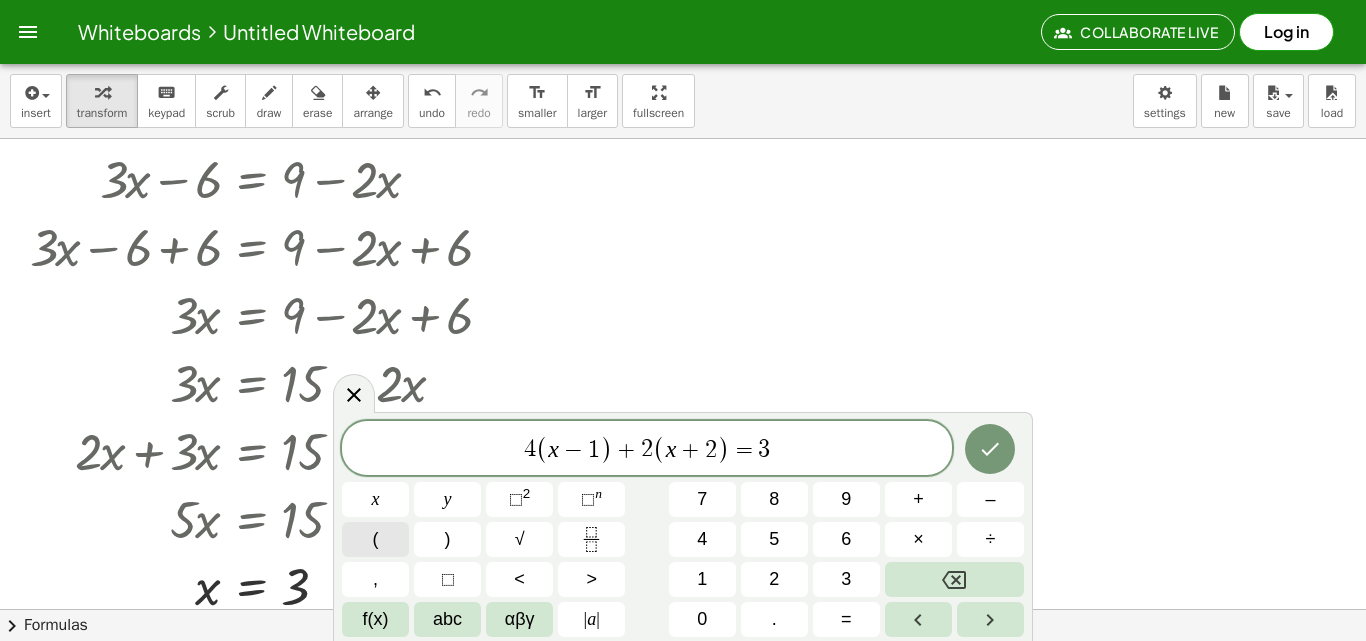 click on "(" at bounding box center (375, 539) 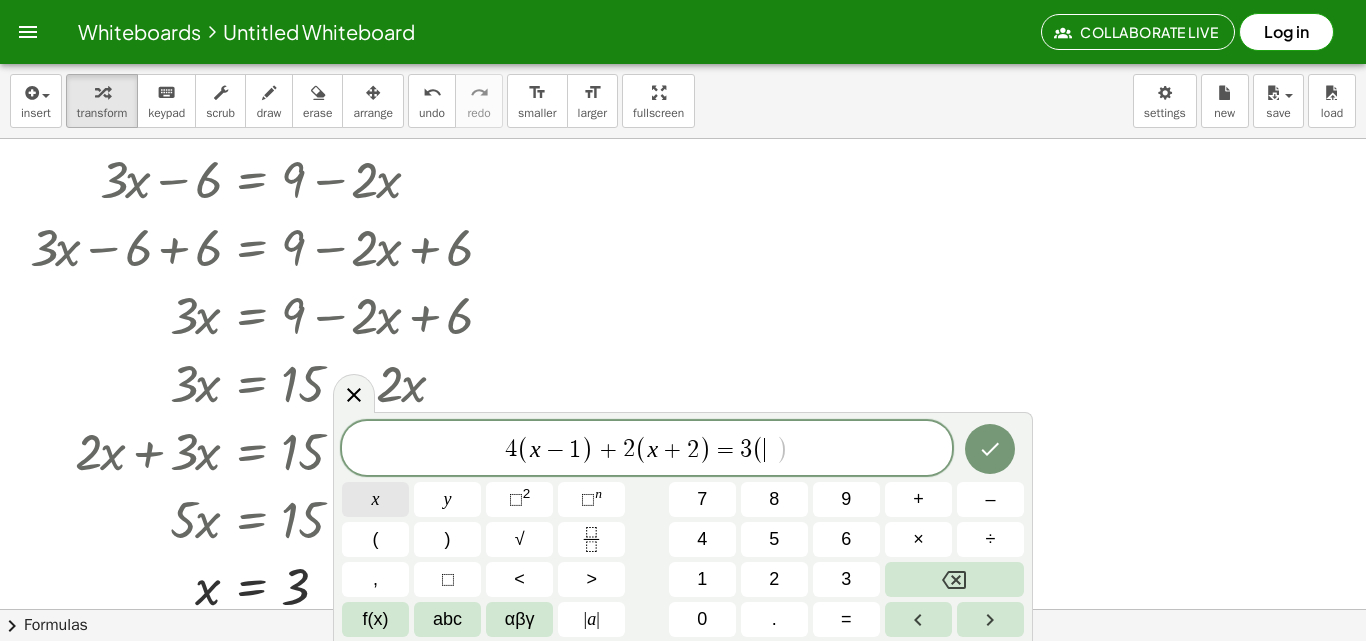 click on "x" at bounding box center (375, 499) 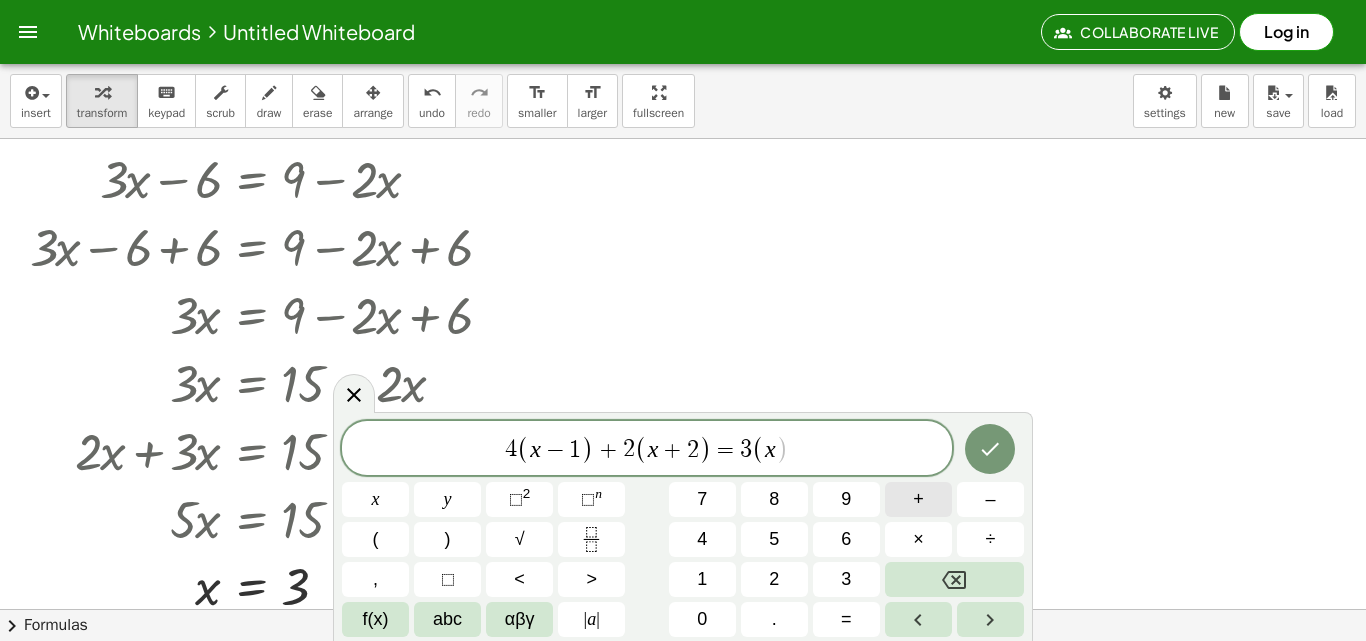 click on "+" at bounding box center (918, 499) 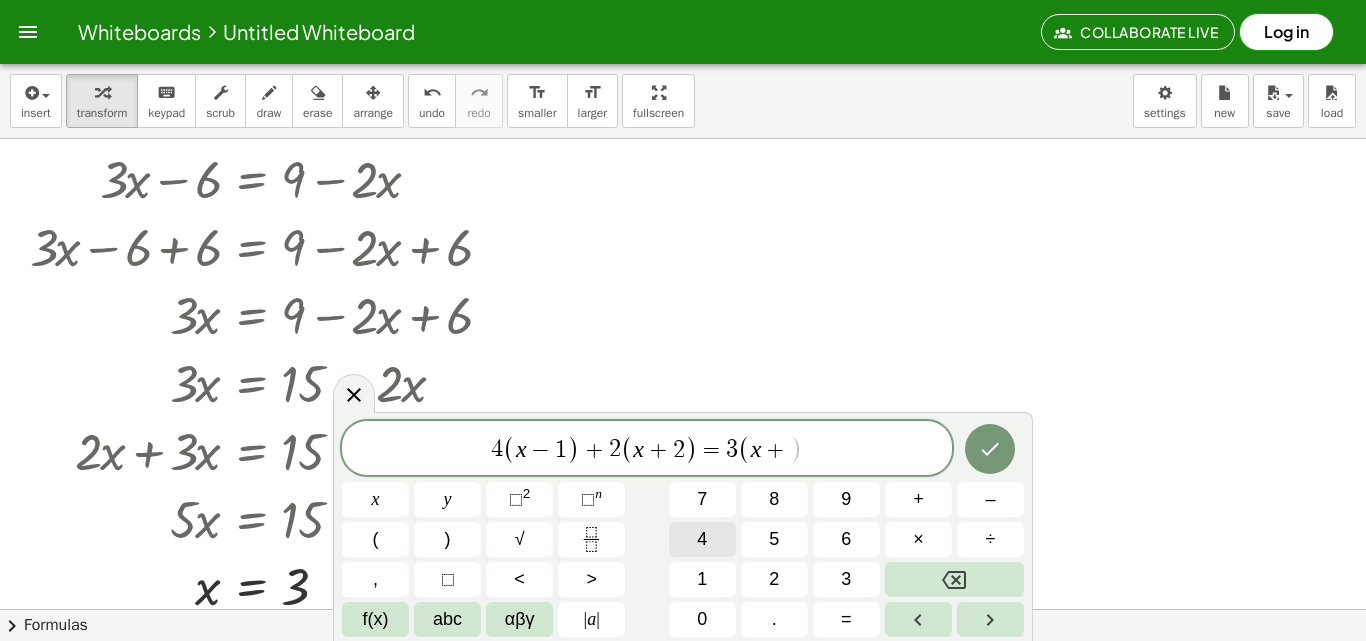 click on "4" at bounding box center (702, 539) 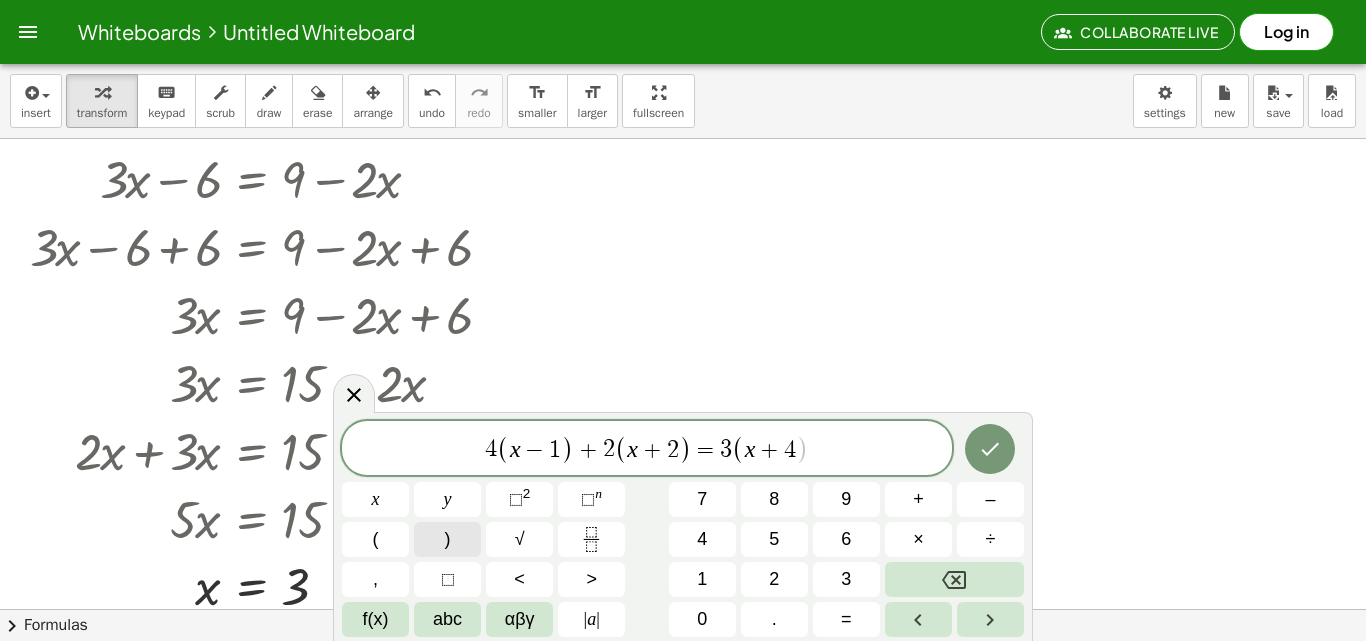 click on ")" at bounding box center [447, 539] 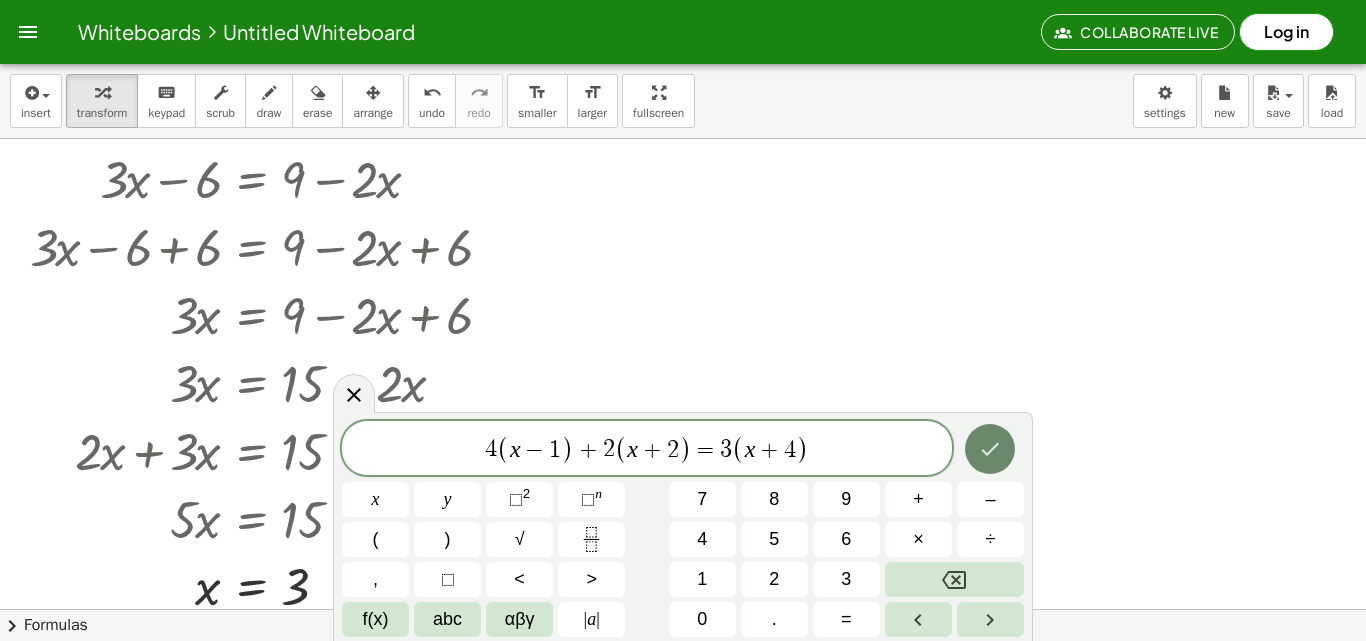 click 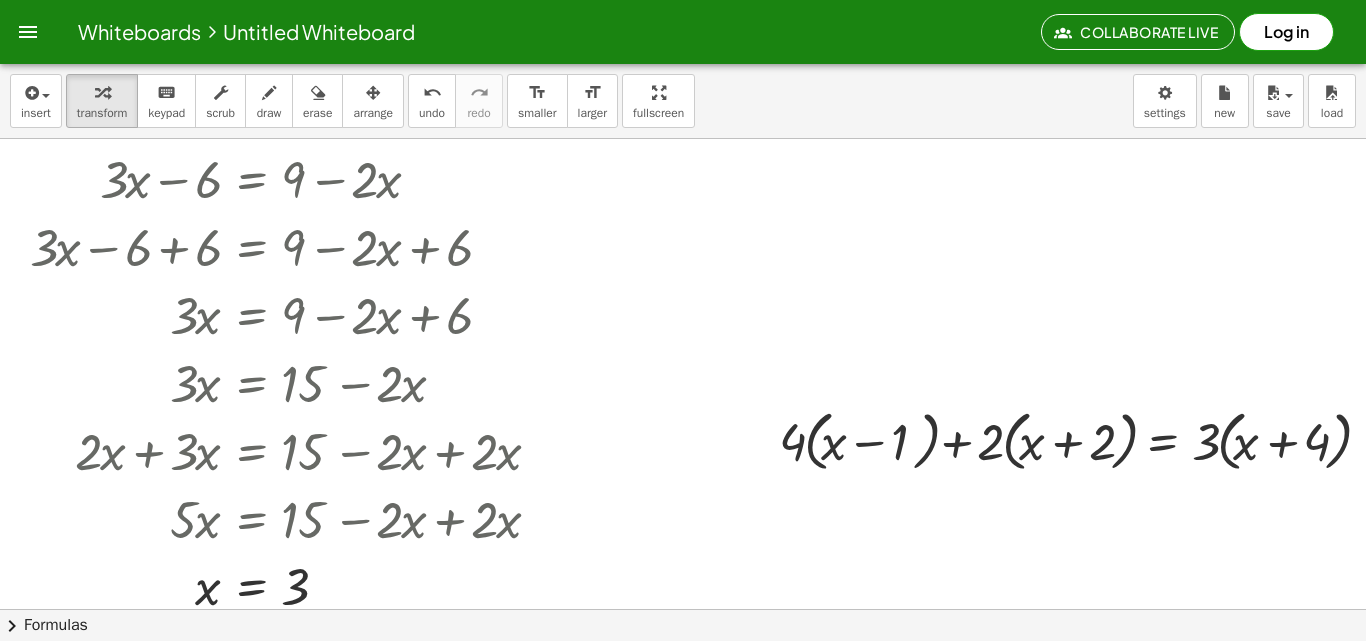 drag, startPoint x: 360, startPoint y: 110, endPoint x: 791, endPoint y: 222, distance: 445.31448 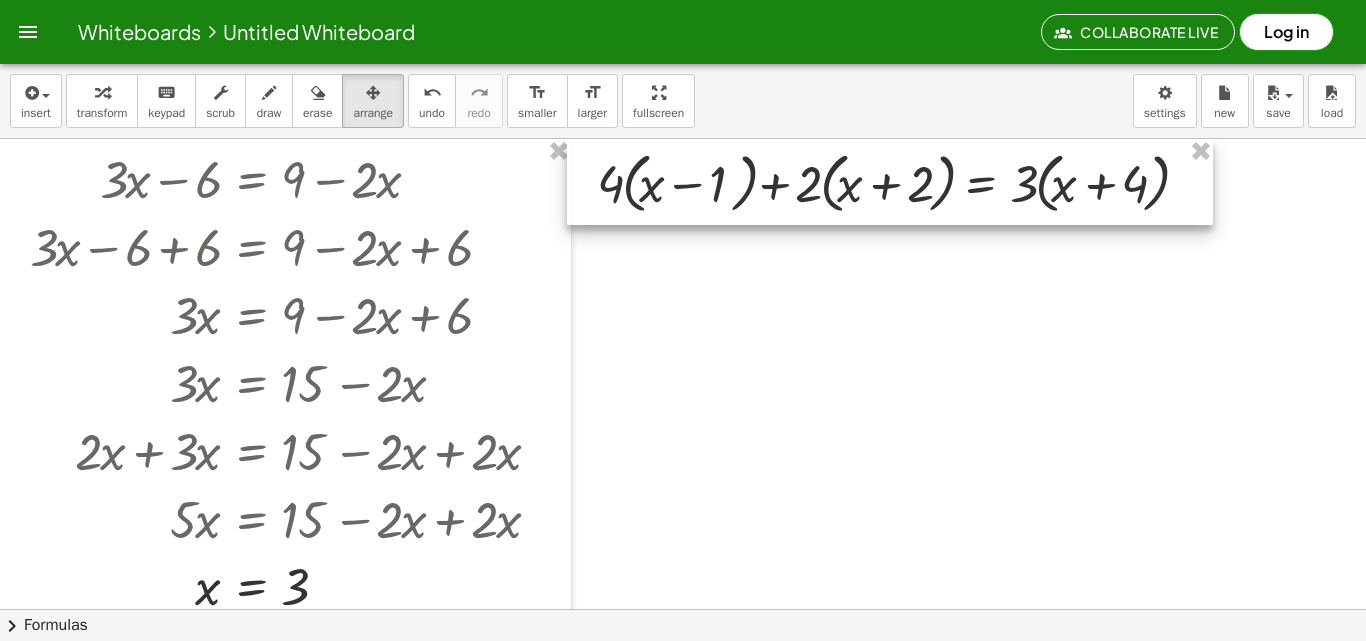 drag, startPoint x: 948, startPoint y: 442, endPoint x: 753, endPoint y: 159, distance: 343.6772 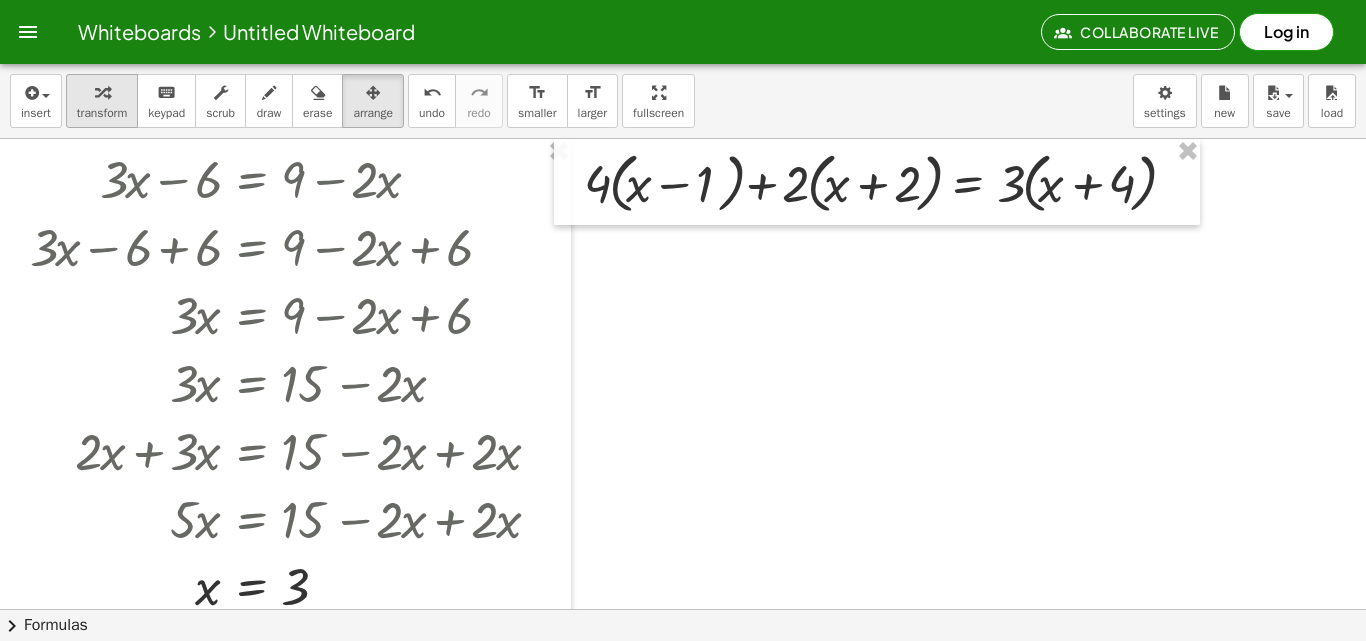 click on "transform" at bounding box center [102, 113] 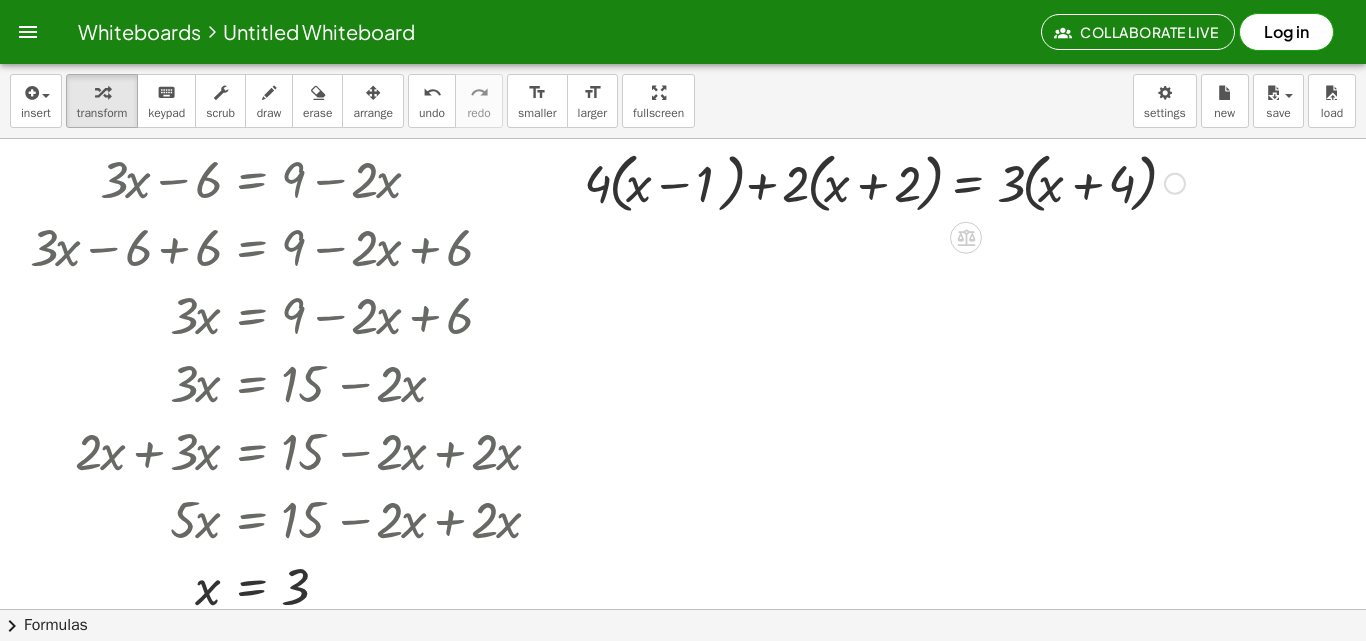 click at bounding box center [884, 182] 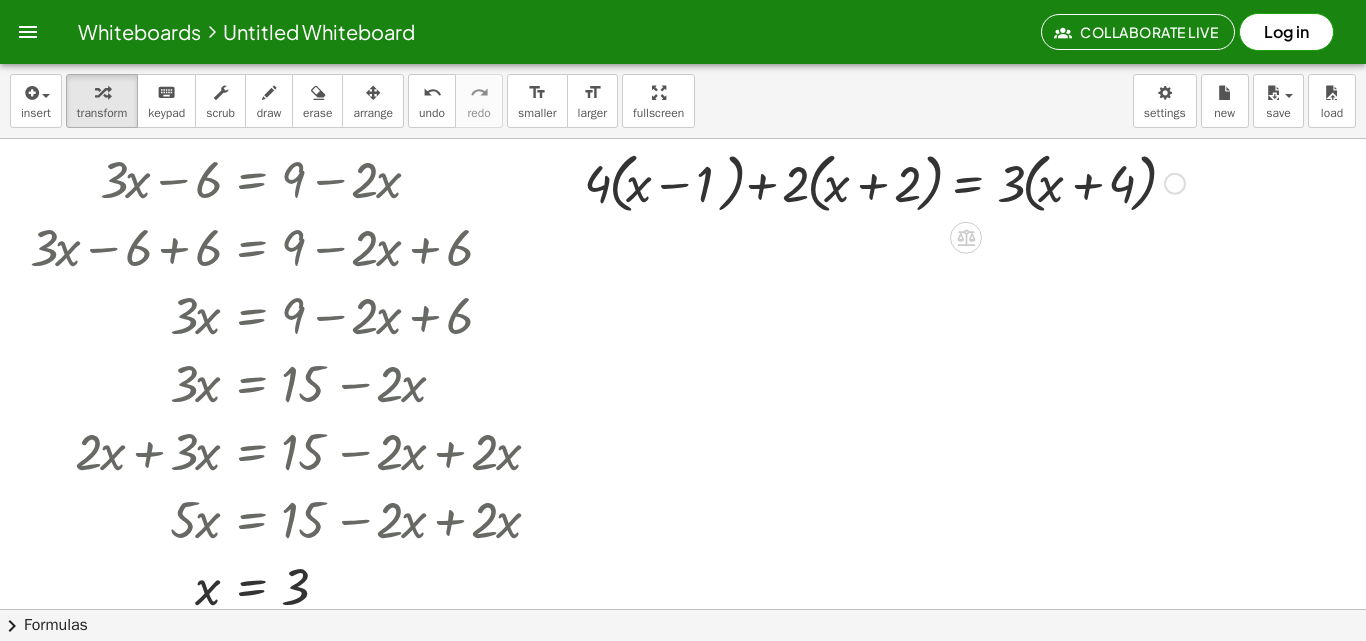 click at bounding box center [884, 182] 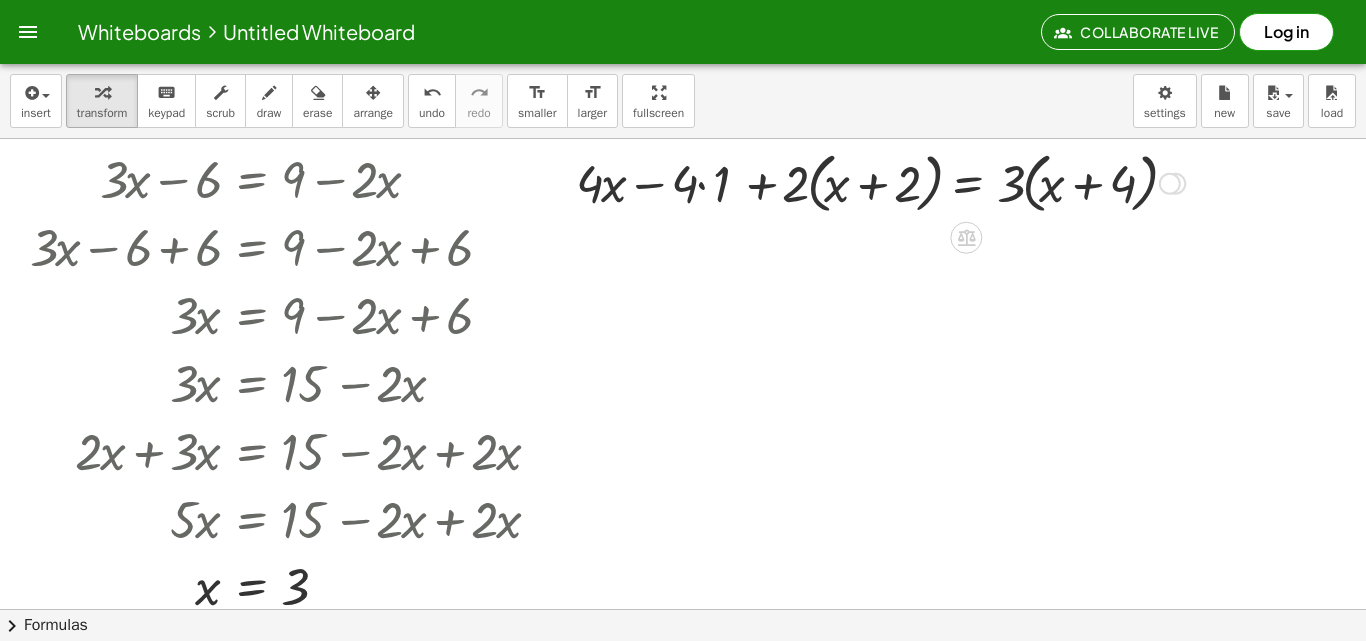click at bounding box center (880, 182) 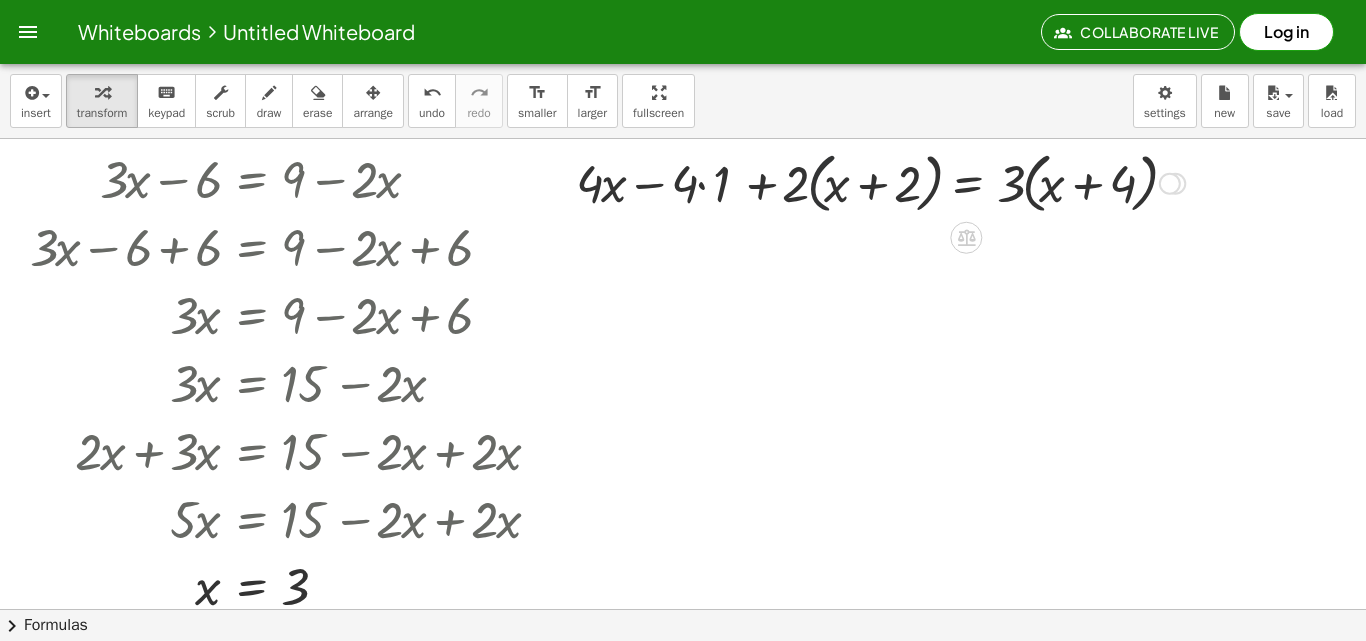 click at bounding box center (880, 182) 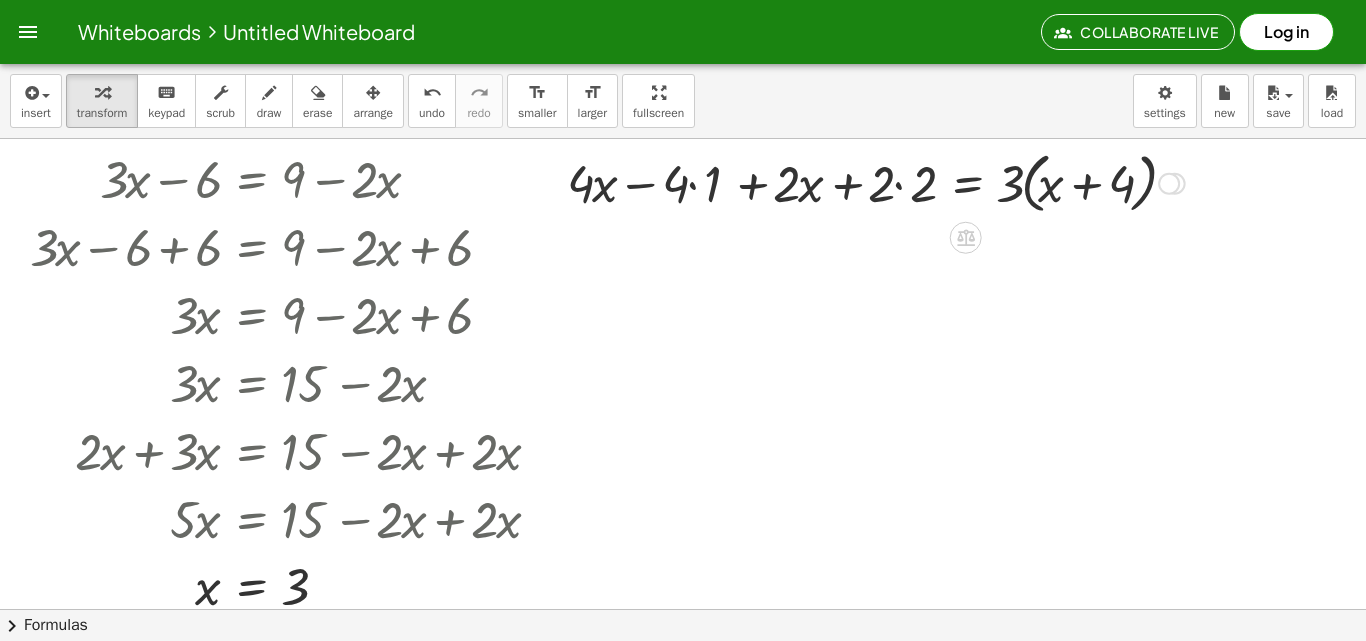 click at bounding box center [876, 182] 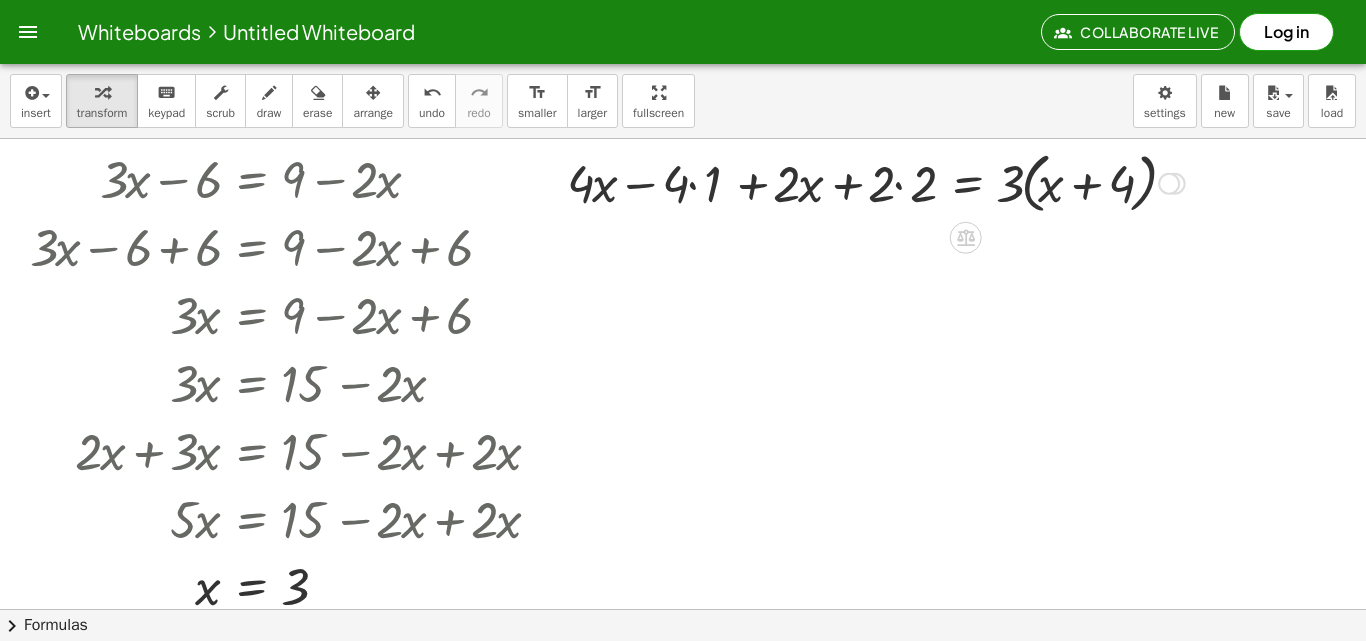 click at bounding box center (876, 182) 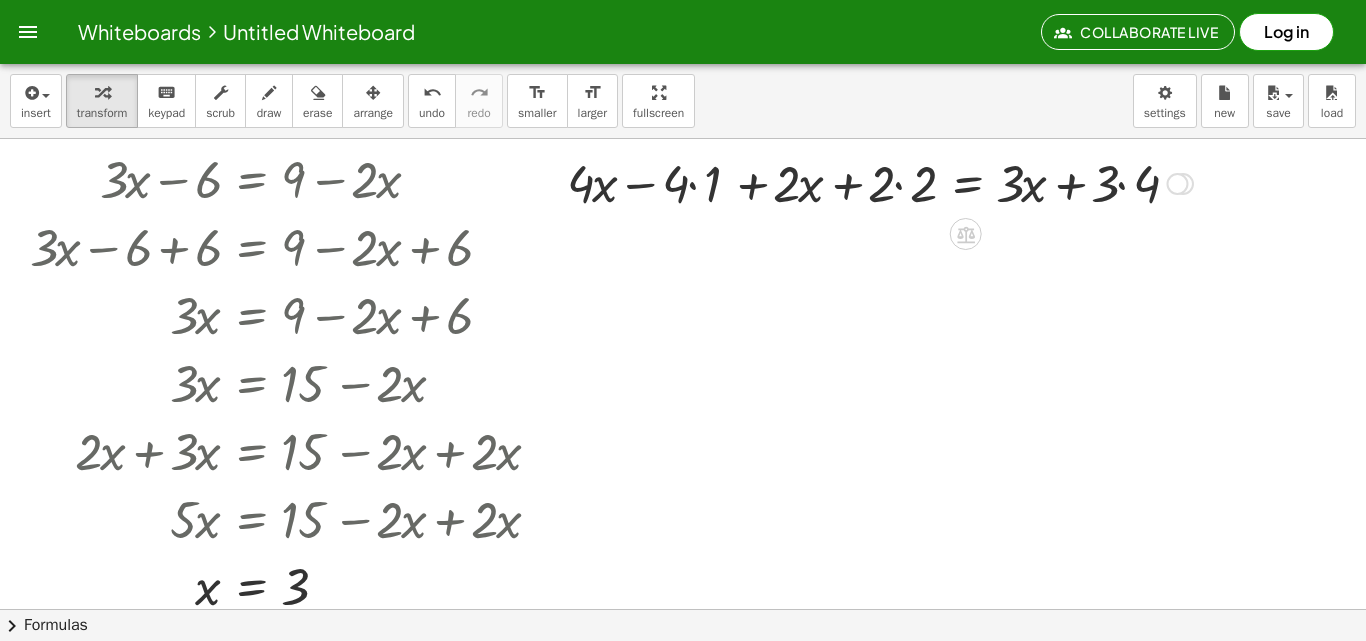 click at bounding box center (880, 182) 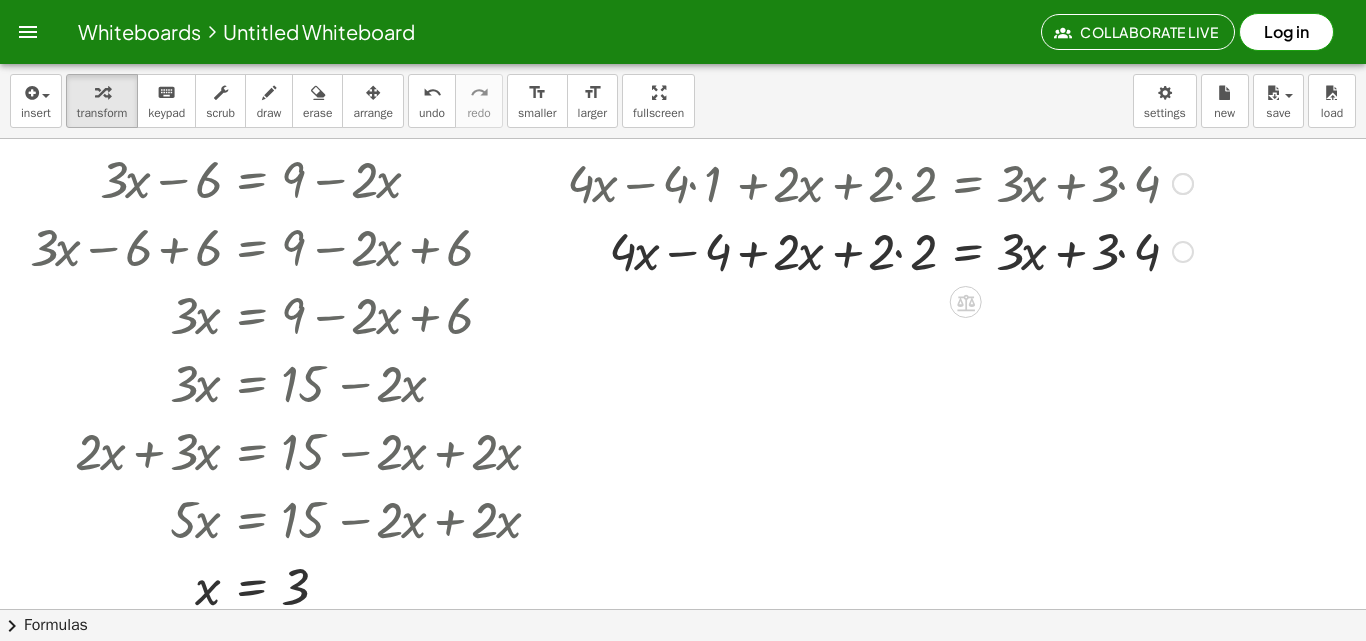 click at bounding box center [880, 250] 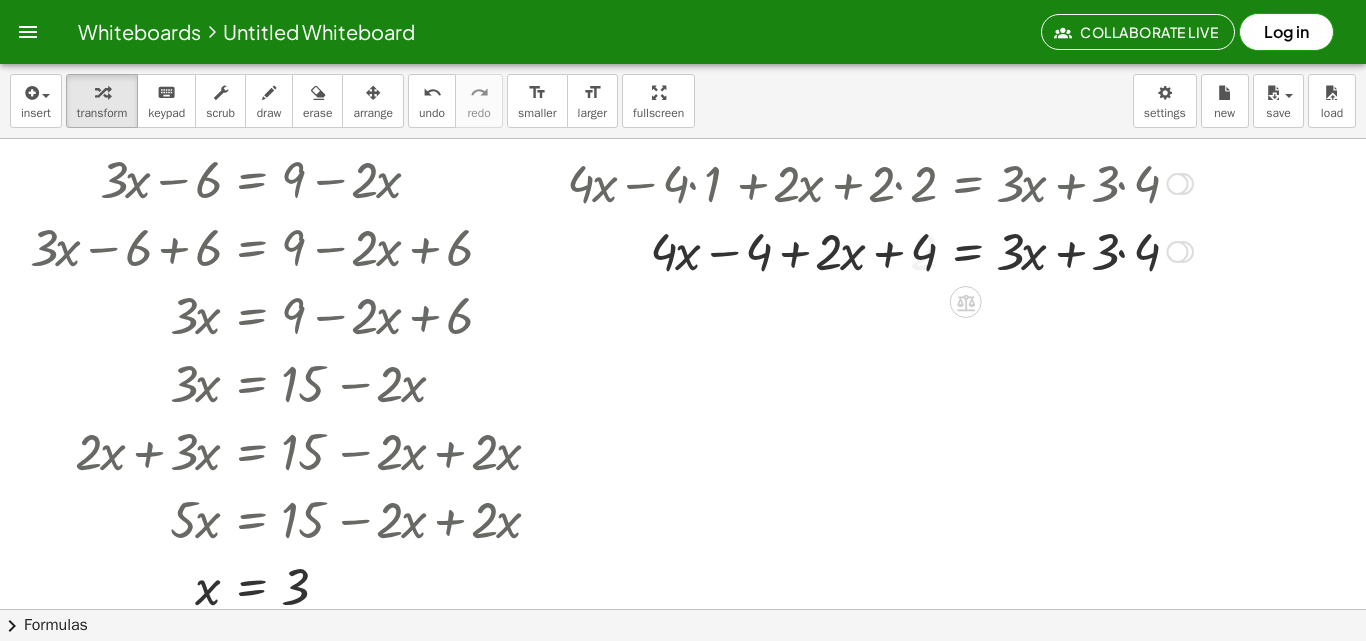 click on "+ · 4 · ( + x − 1 ) + · 2 · ( + x + 2 ) = · 3 · ( + x + 4 ) + · 4 · x − · 4 · 1 + · 2 · ( + x + 2 ) = · 3 · ( + x + 4 ) + · 4 · x − · 4 · 1 + · 2 · x + · 2 · 2 = · 3 · ( + x + 4 ) + · 4 · x − · 4 · 1 + · 2 · x + · 2 · 2 = + · 3 · x + · 3 · 4 + x − + x 2 = x 4 · 4 · 4 · 2 · + · 2 · + · 3 · + · 3 · 4 + · 4 · x − 4 + · 2 · x + · 2 · 2 = + · 3 · x + · 3 · 4" at bounding box center [872, 216] 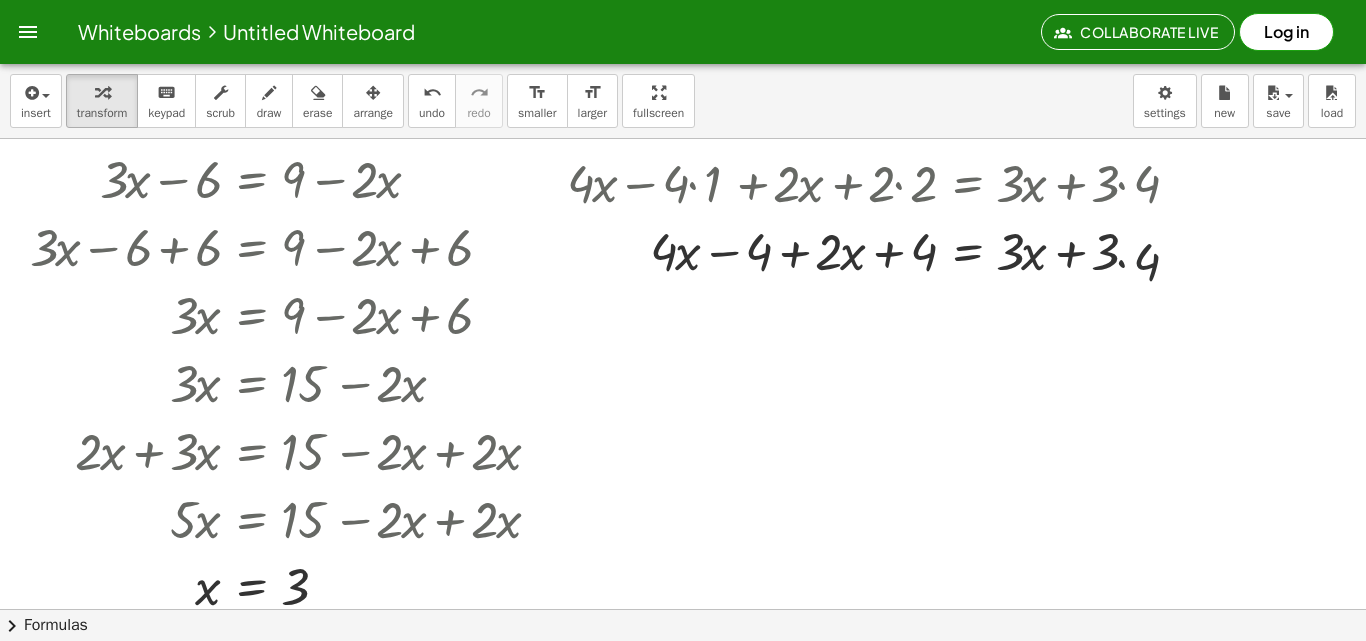 click at bounding box center [700, 609] 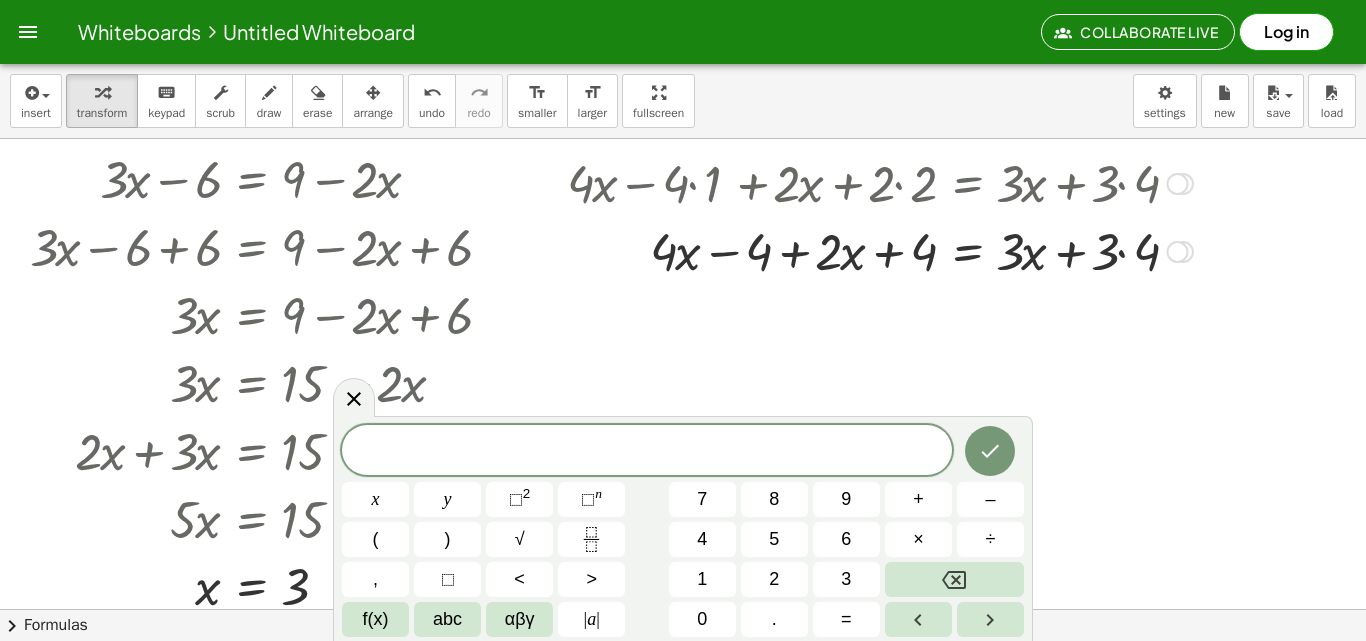 click at bounding box center (880, 250) 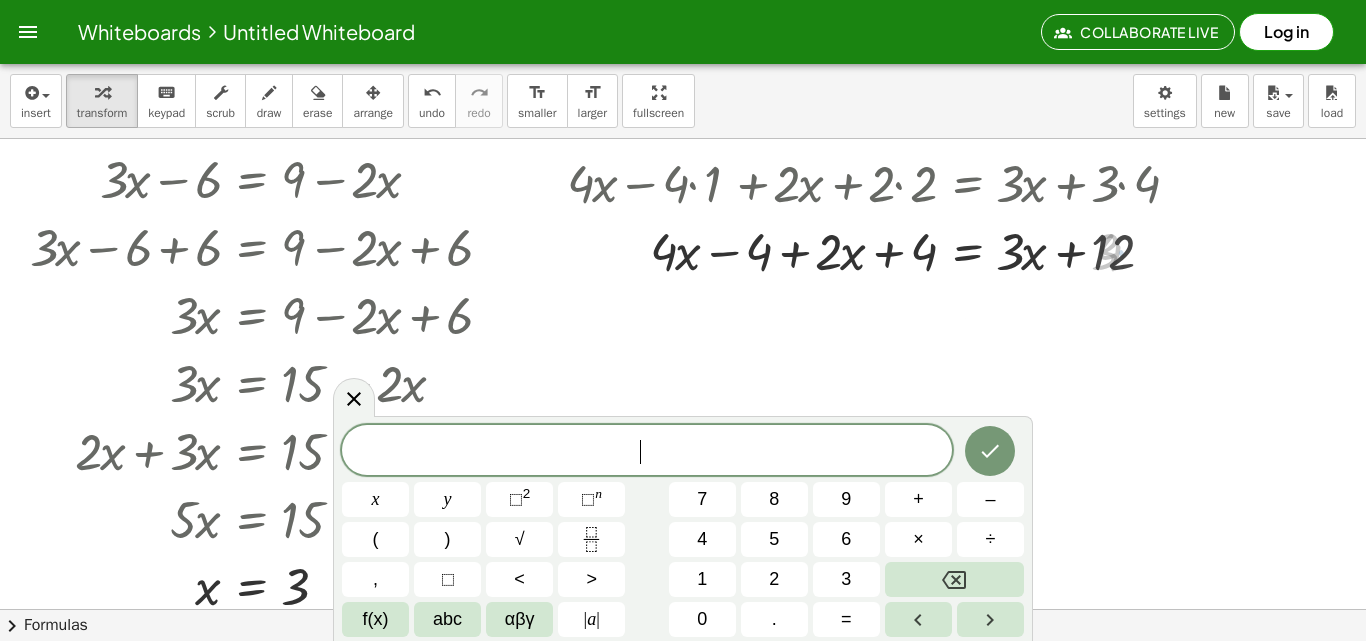 click at bounding box center [700, 609] 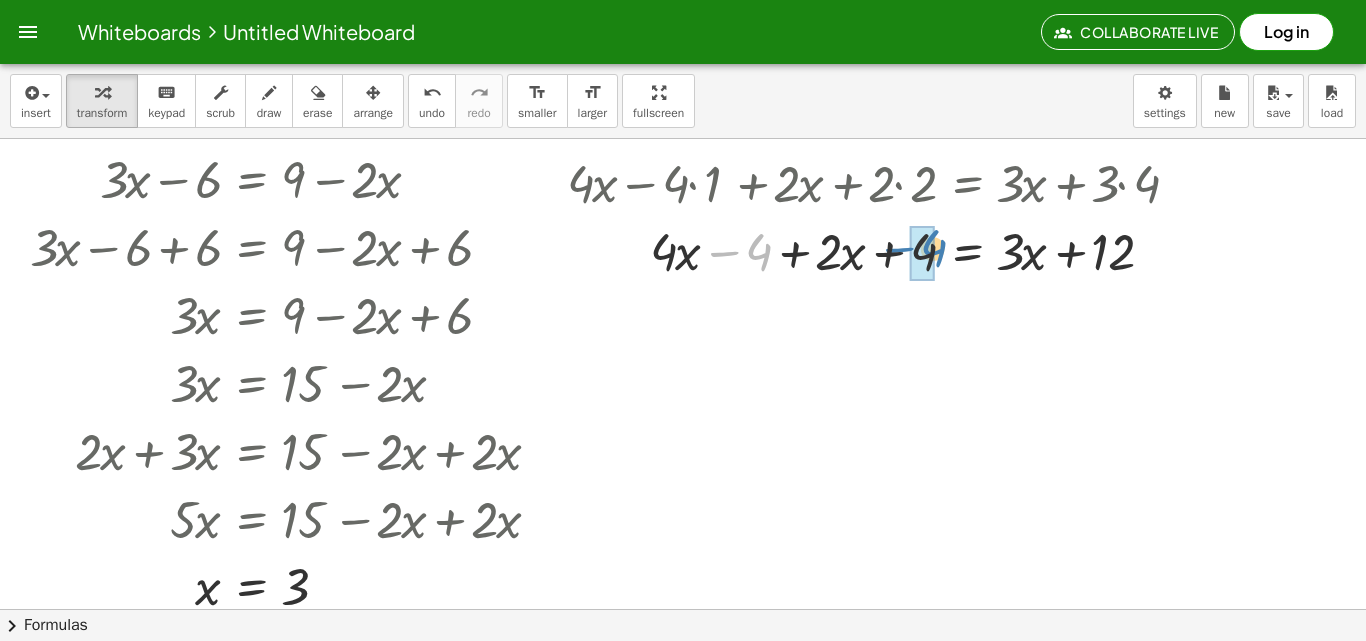 drag, startPoint x: 763, startPoint y: 264, endPoint x: 931, endPoint y: 260, distance: 168.0476 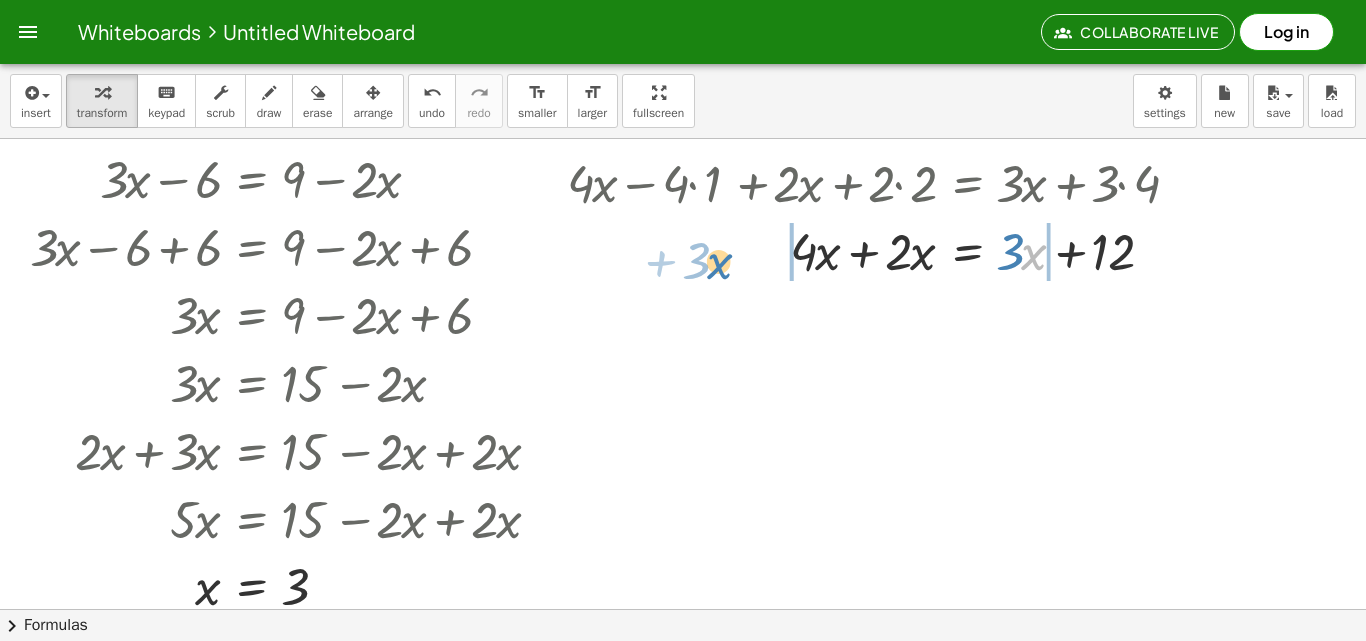 drag, startPoint x: 1032, startPoint y: 253, endPoint x: 742, endPoint y: 254, distance: 290.0017 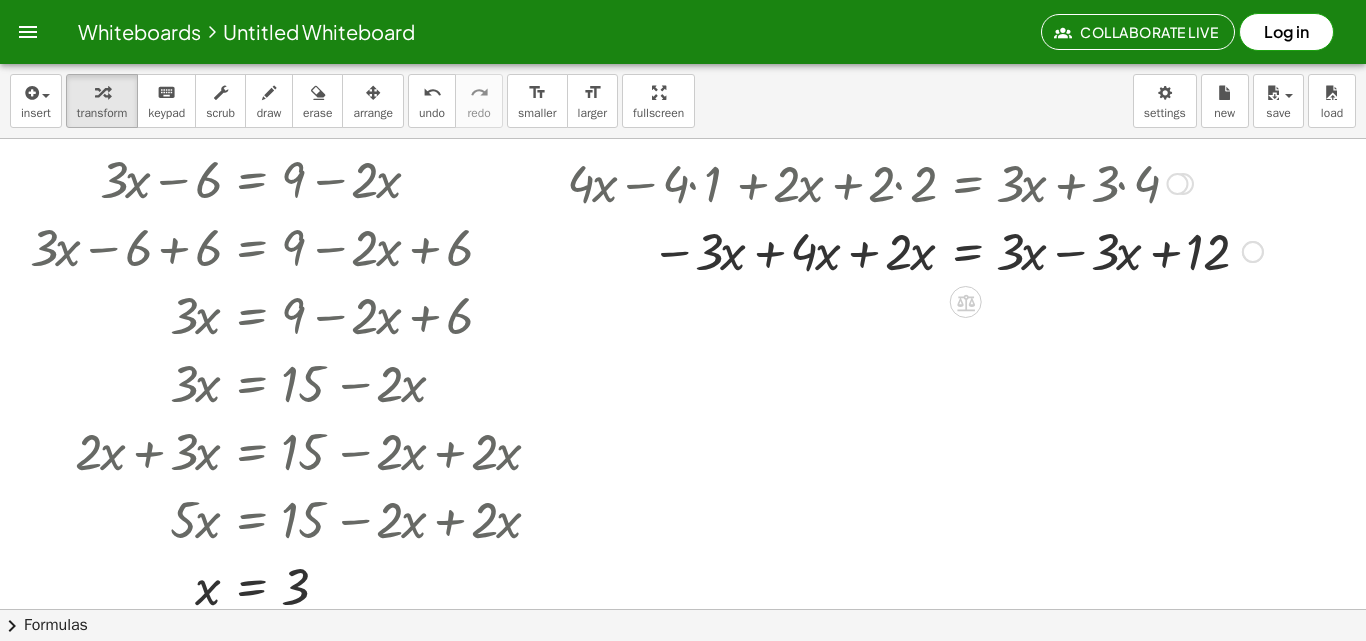 click at bounding box center (915, 250) 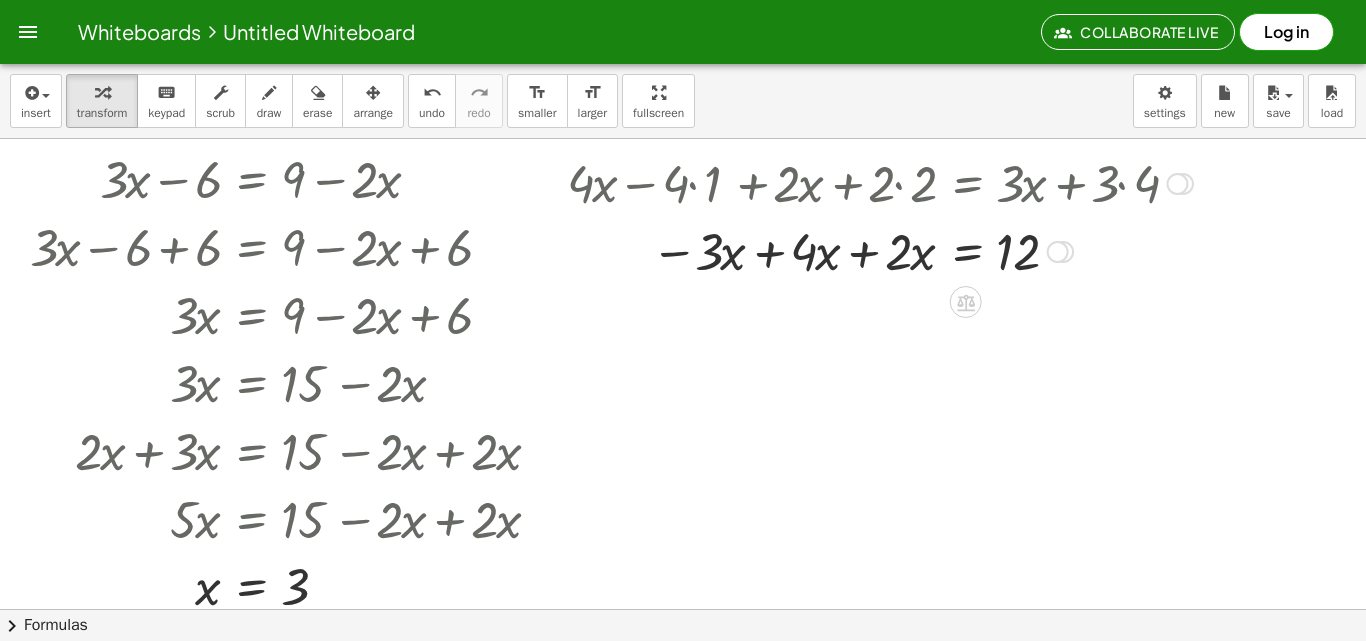click at bounding box center (880, 250) 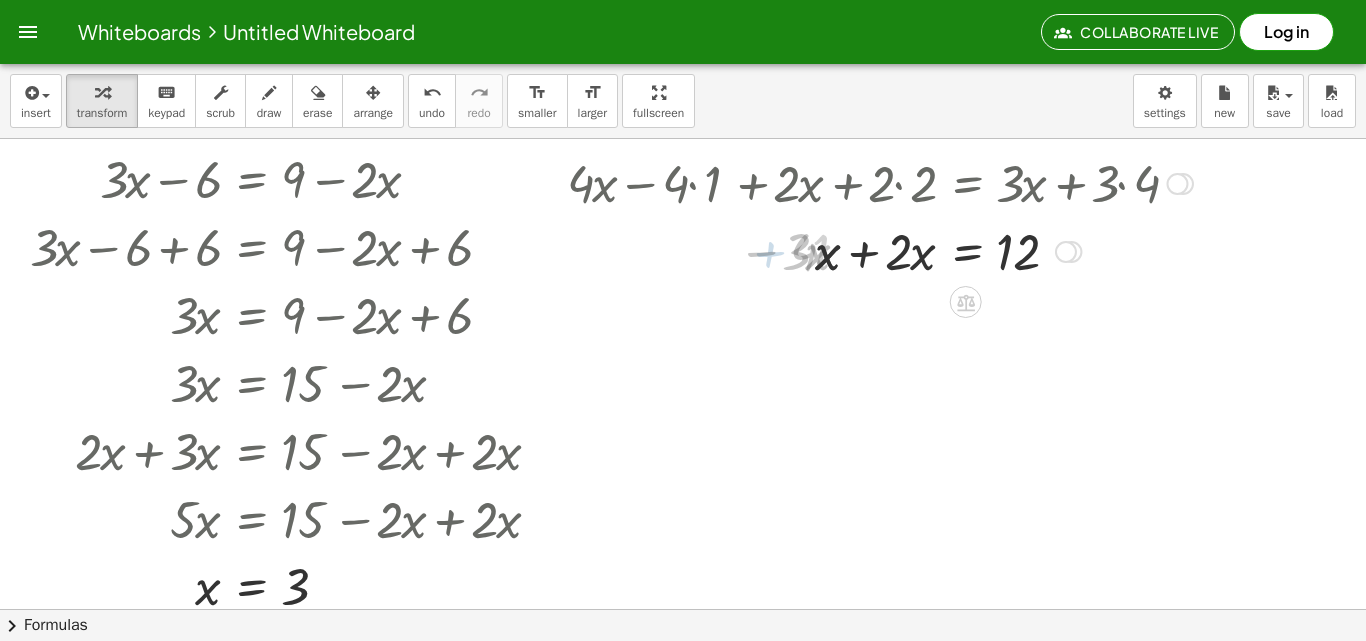 click at bounding box center [880, 250] 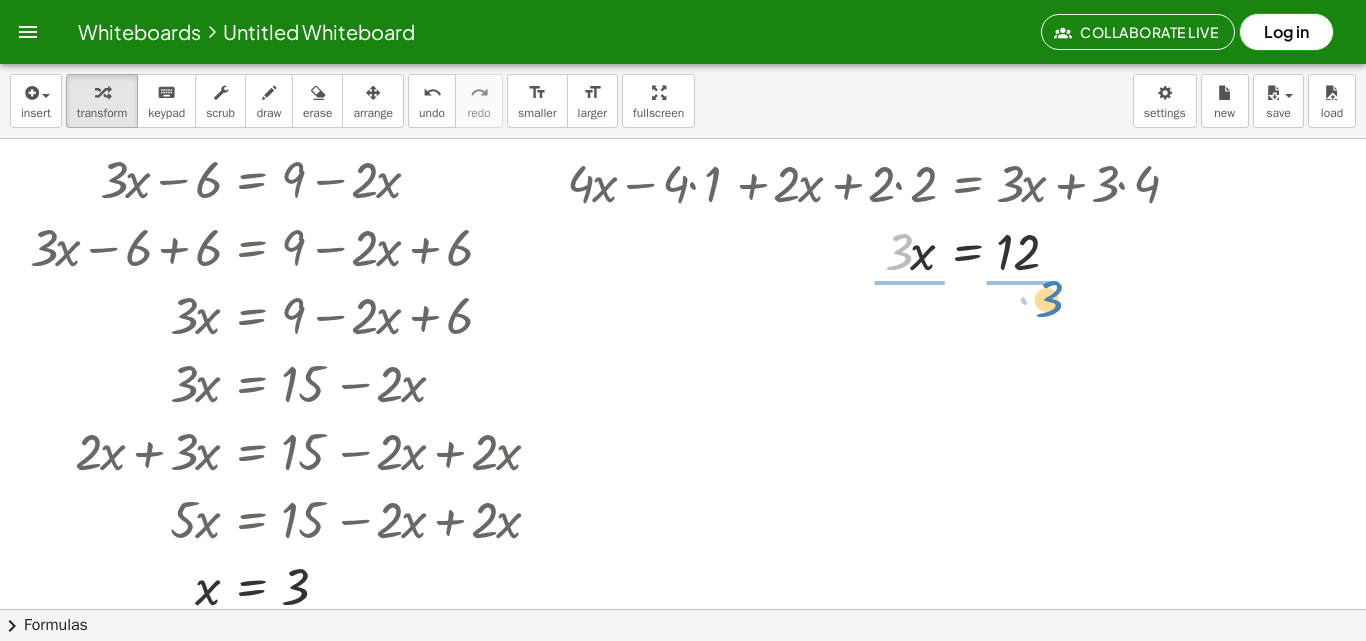 drag, startPoint x: 896, startPoint y: 261, endPoint x: 1046, endPoint y: 309, distance: 157.49286 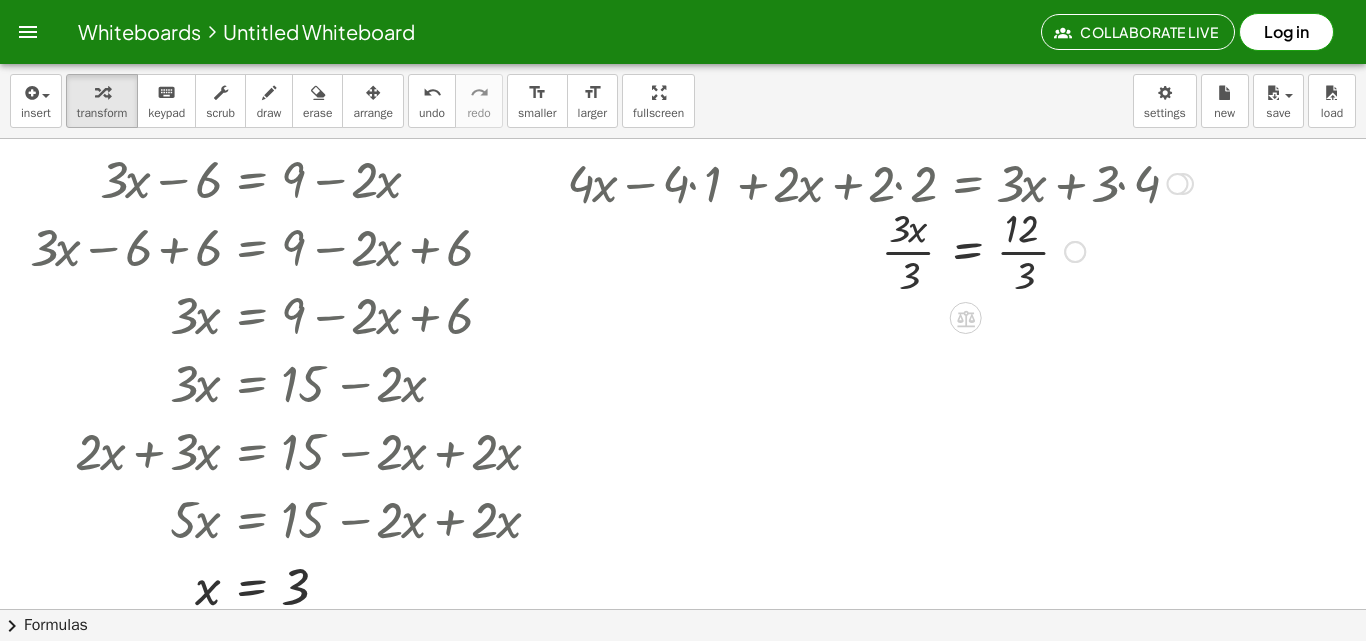 click at bounding box center [880, 250] 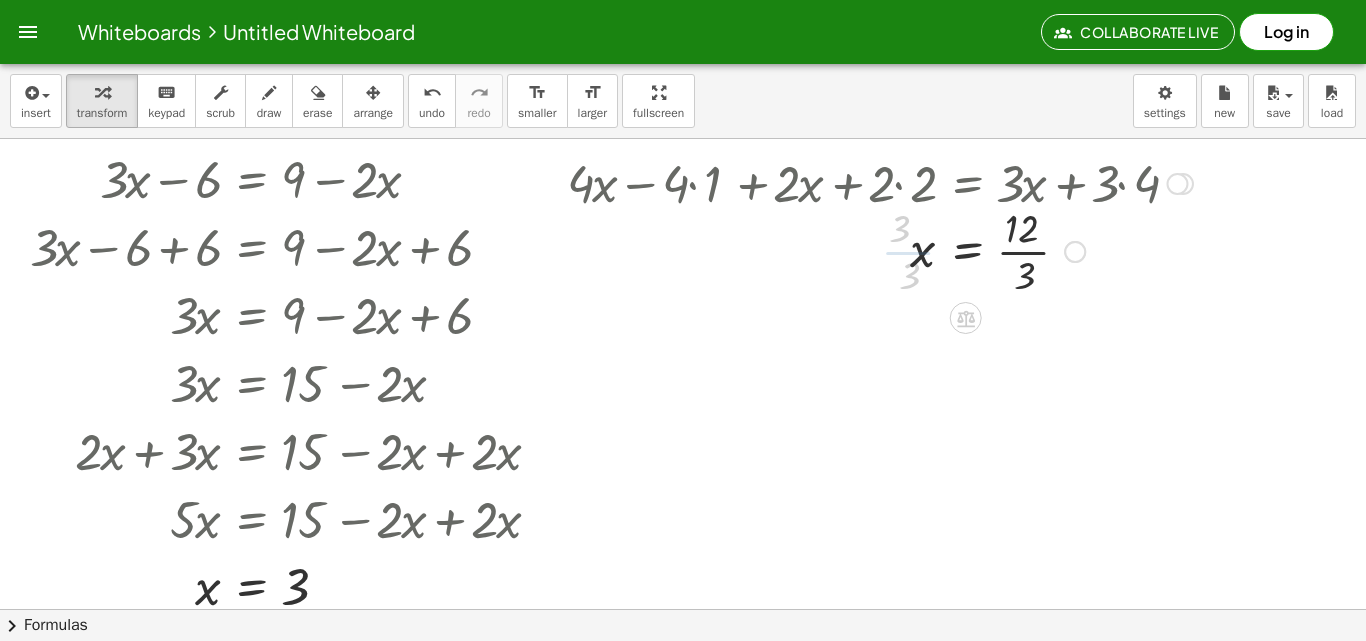 click at bounding box center [880, 250] 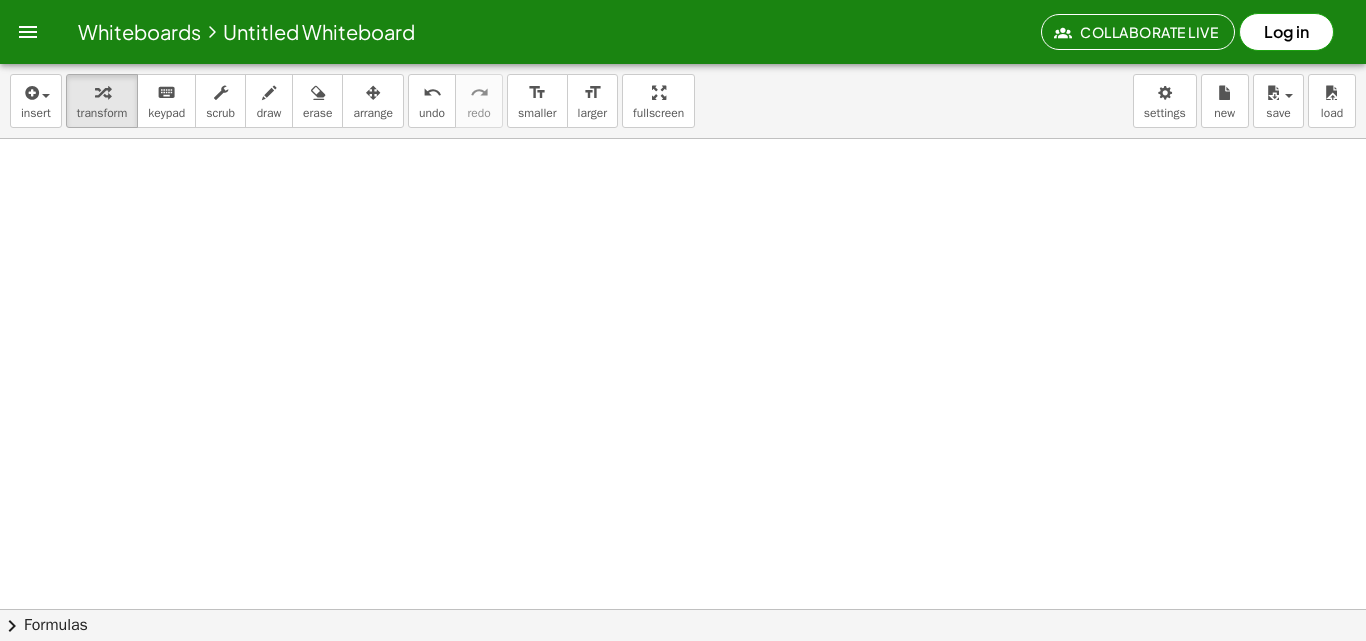 scroll, scrollTop: 1425, scrollLeft: 0, axis: vertical 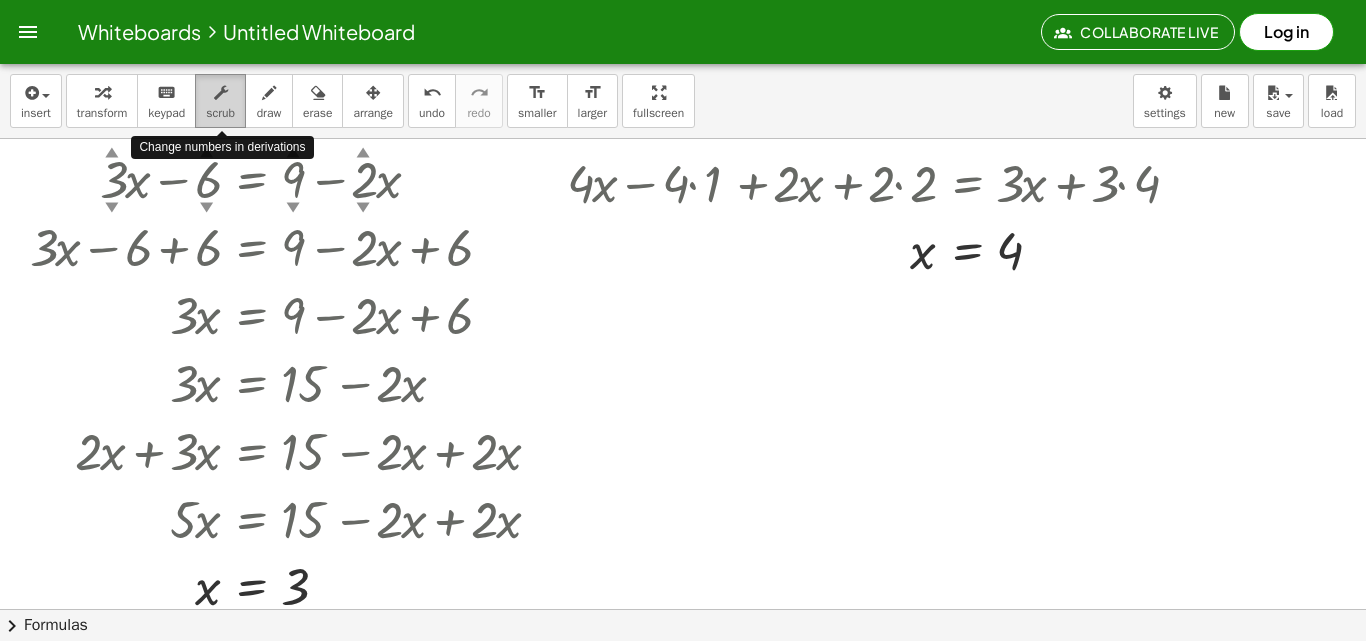 click on "scrub" at bounding box center [220, 101] 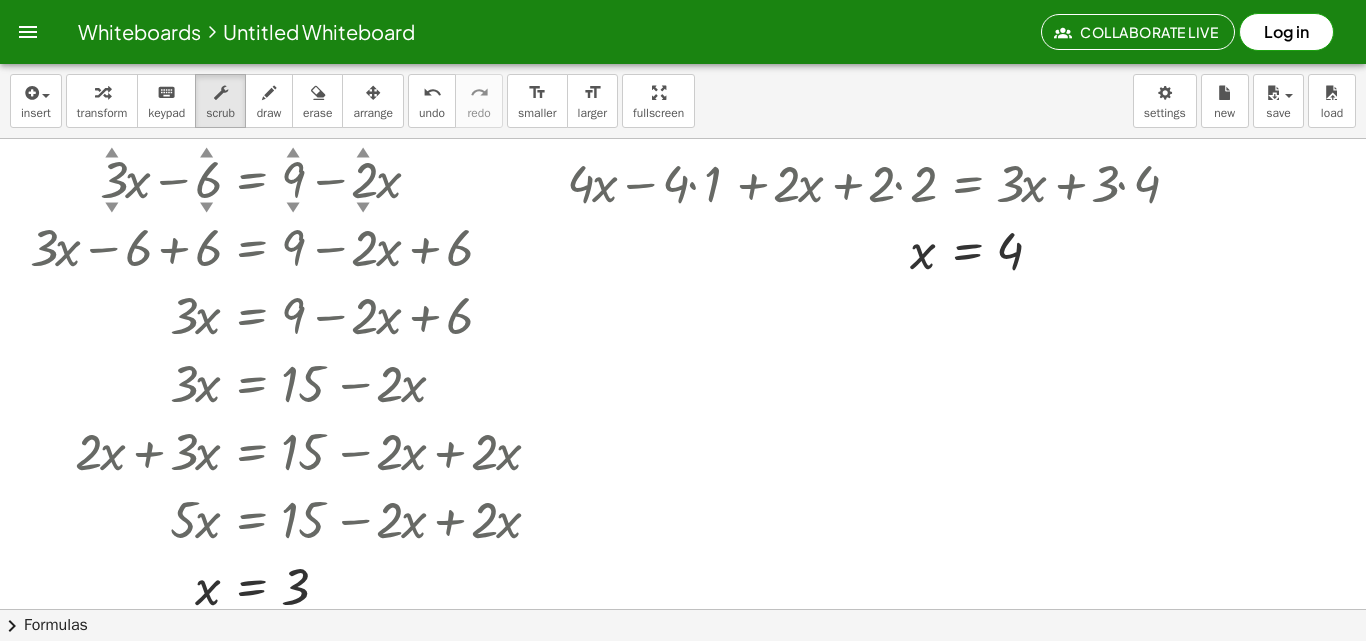 drag, startPoint x: 381, startPoint y: 186, endPoint x: 368, endPoint y: 246, distance: 61.39218 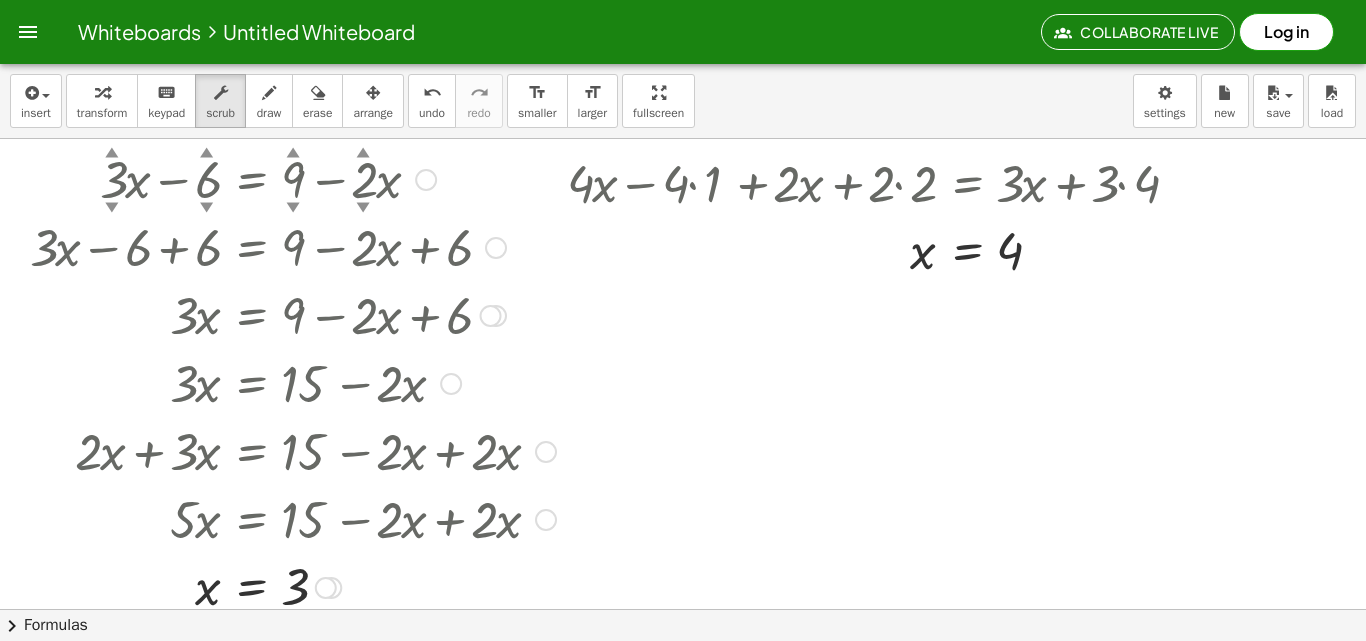 drag, startPoint x: 364, startPoint y: 186, endPoint x: 333, endPoint y: 250, distance: 71.11259 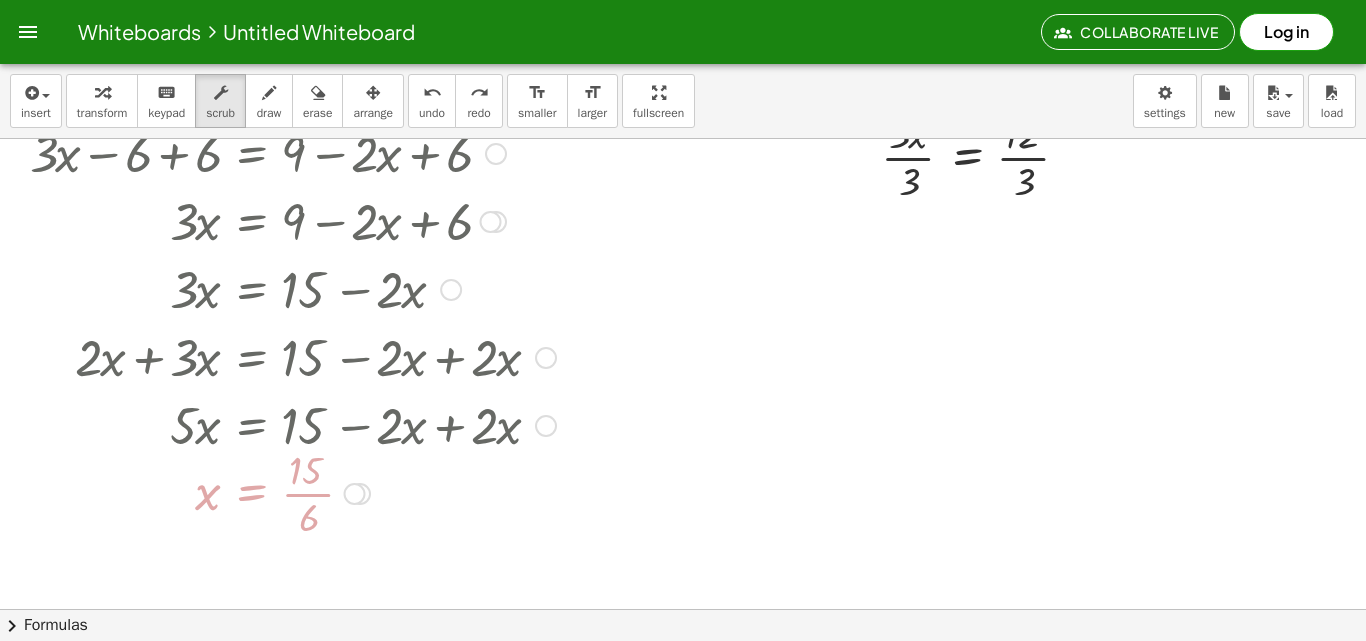 scroll, scrollTop: 133, scrollLeft: 0, axis: vertical 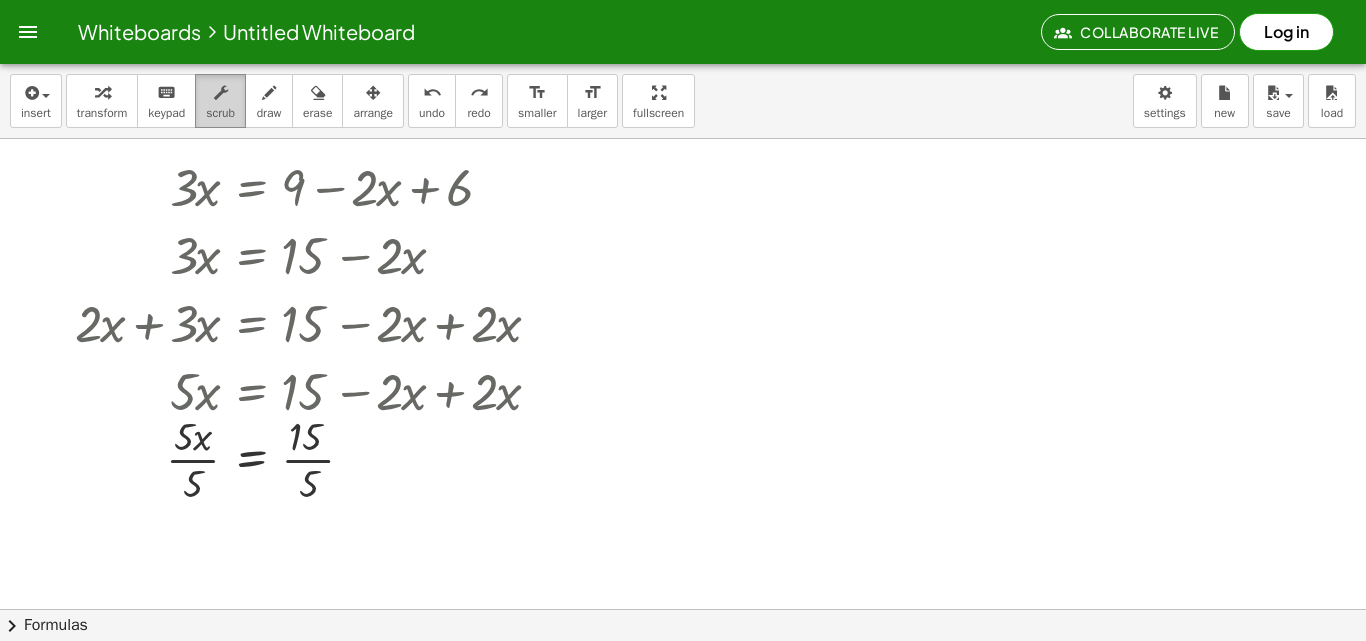 click at bounding box center (221, 93) 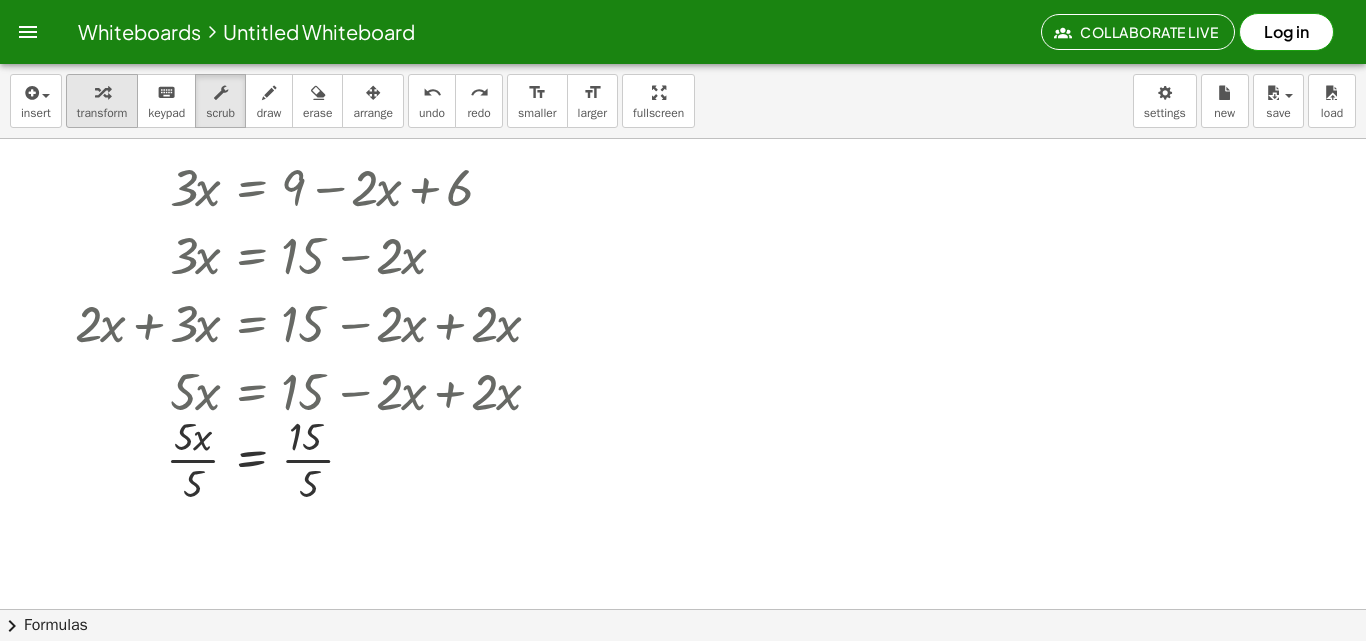 click on "transform" at bounding box center [102, 113] 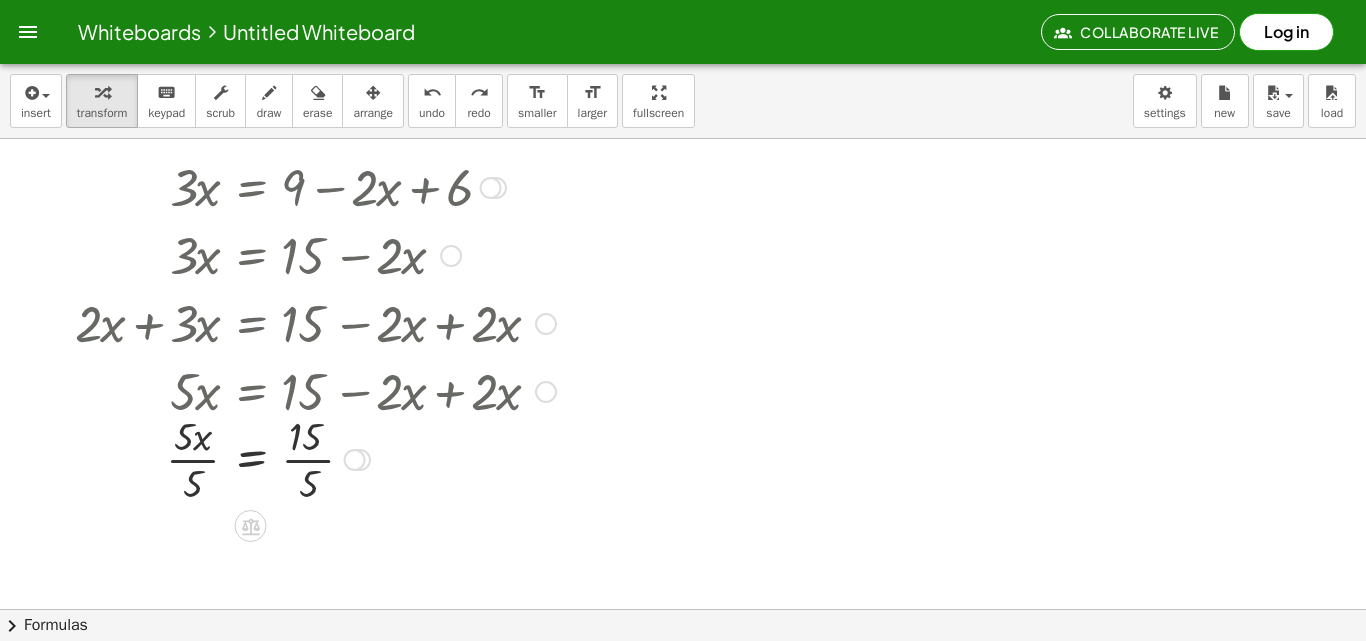 click at bounding box center (293, 458) 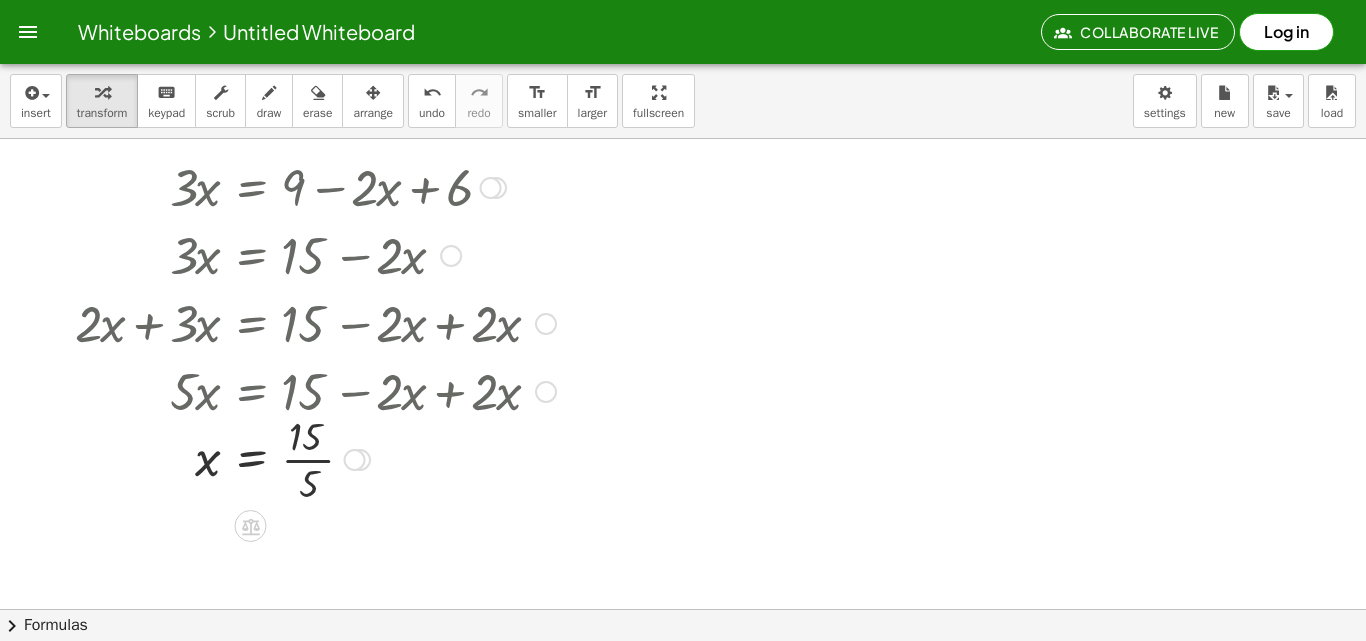 click at bounding box center [293, 458] 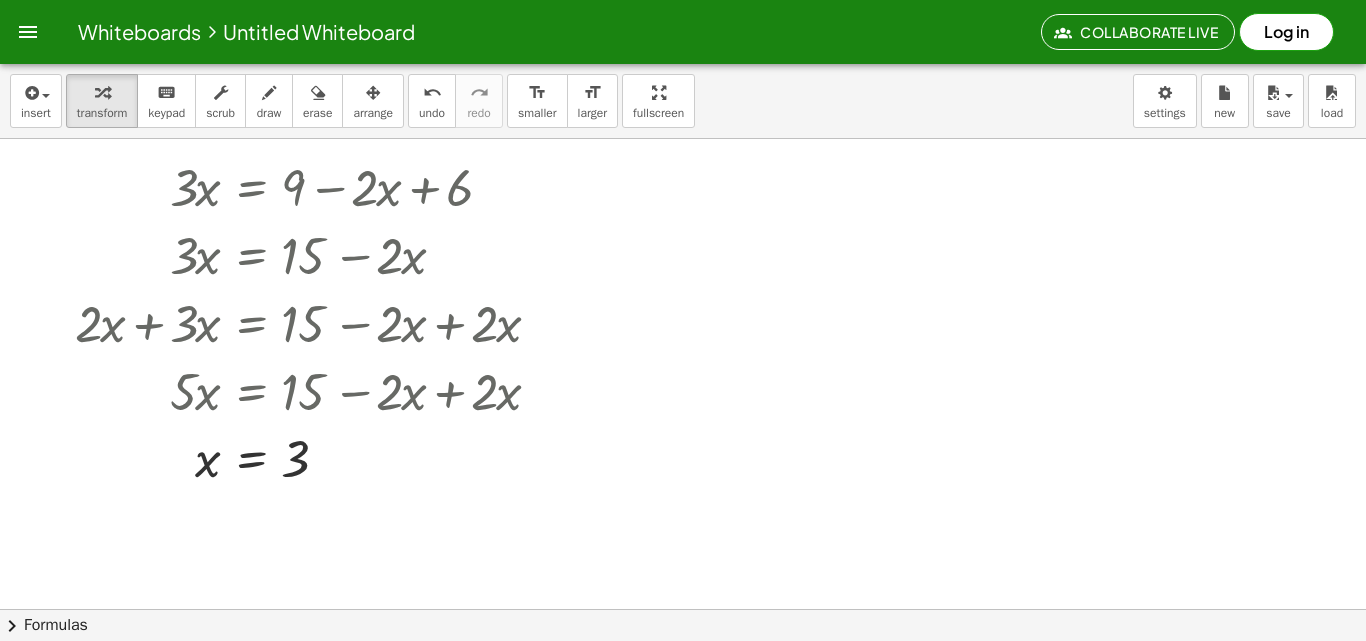 click at bounding box center (700, 481) 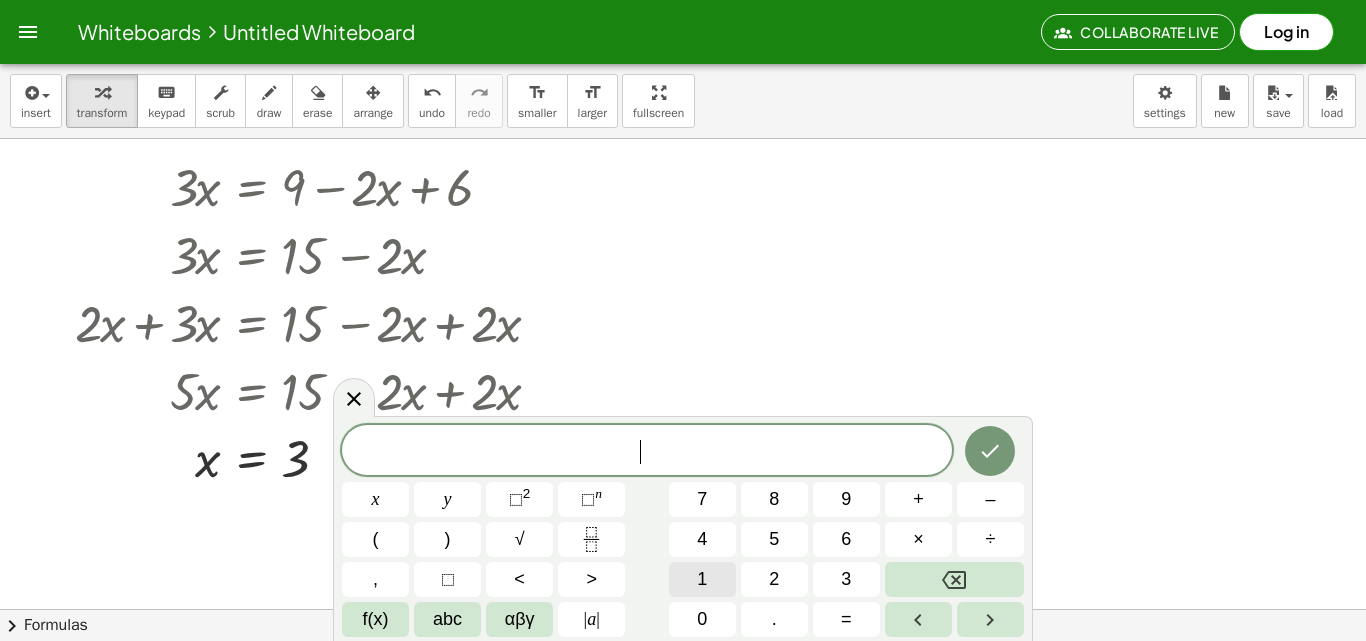 click on "1" at bounding box center [702, 579] 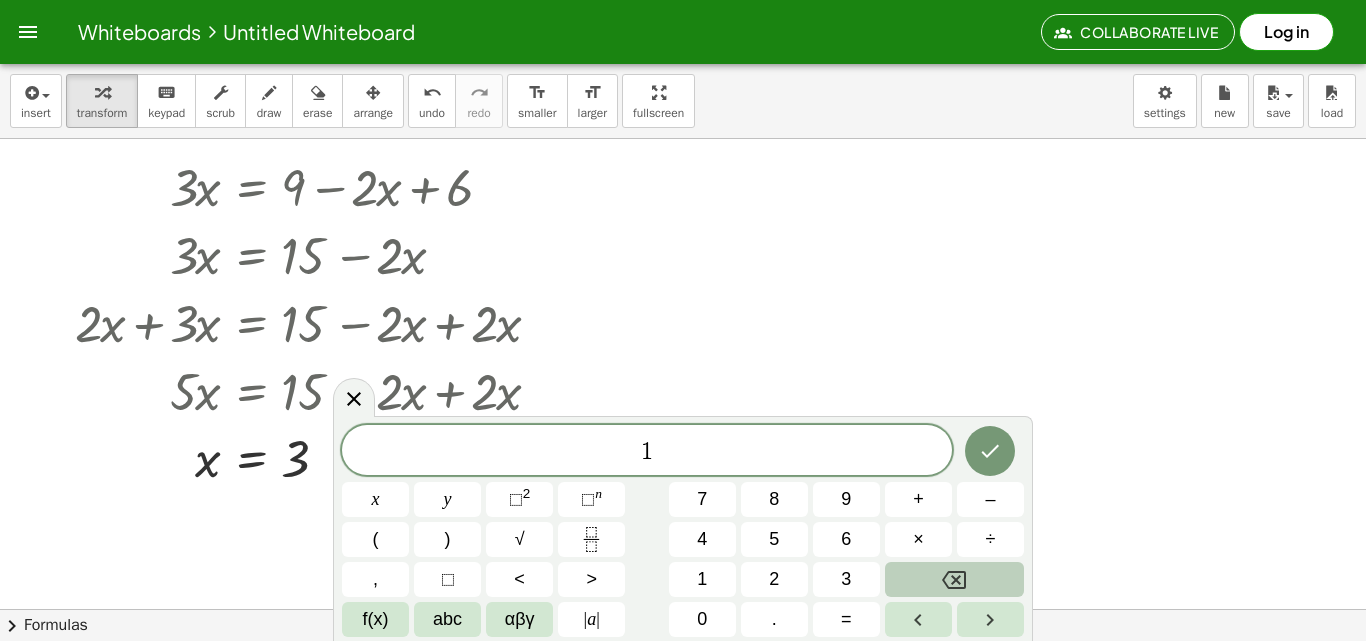 click 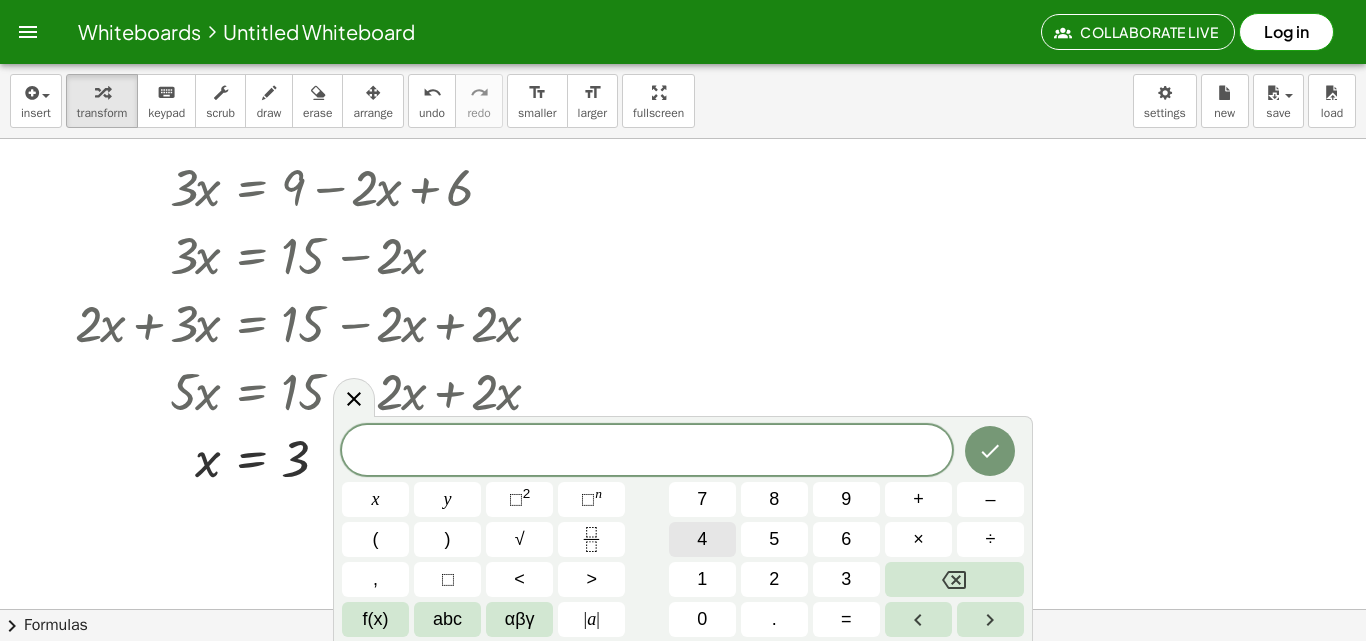 click on "4" at bounding box center [702, 539] 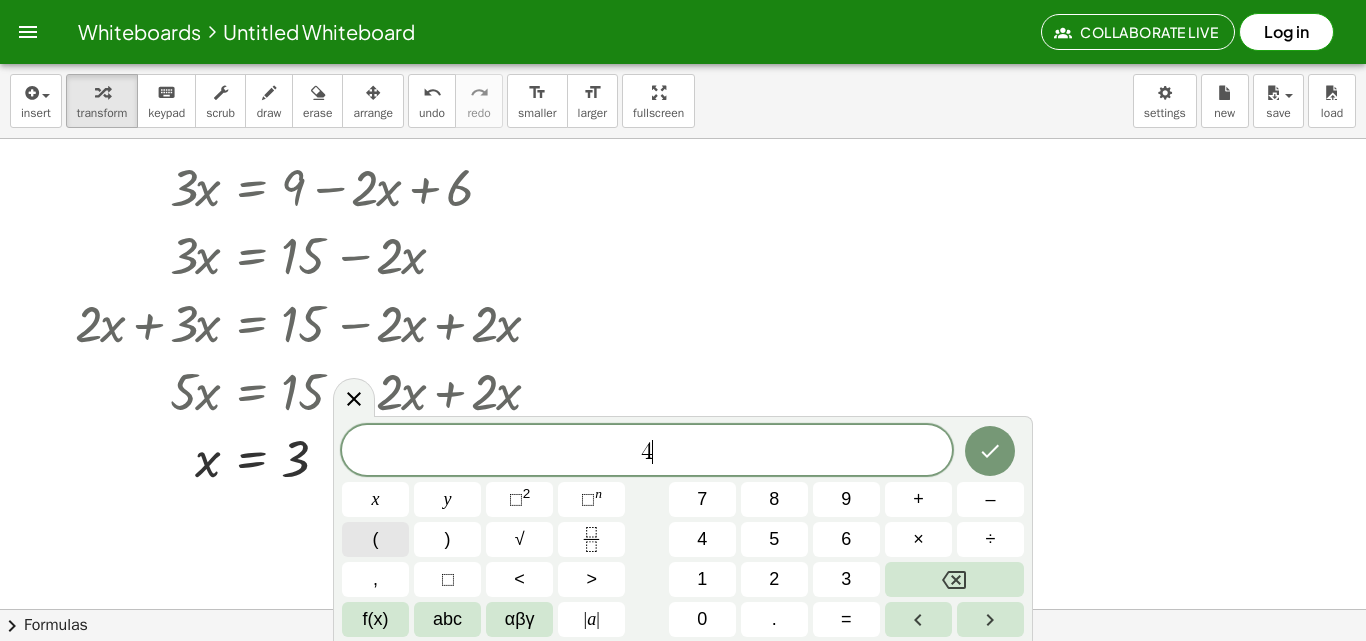 click on "(" at bounding box center (375, 539) 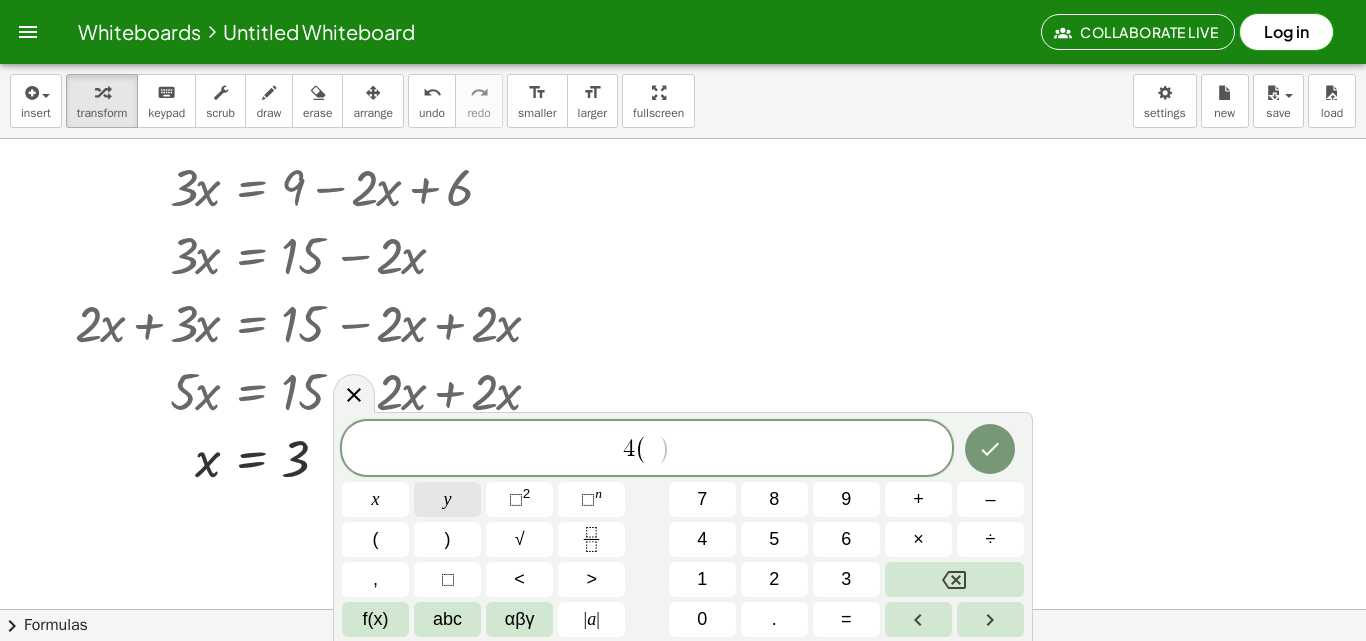 click on "x" at bounding box center (375, 499) 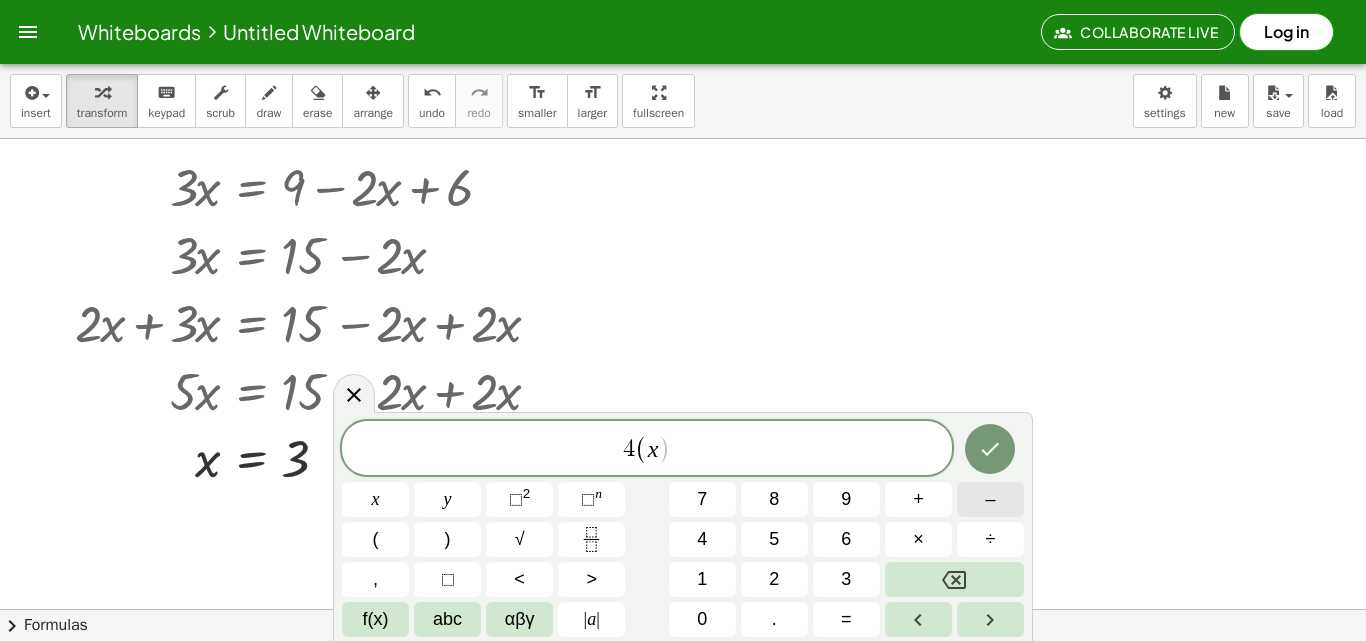 click on "–" at bounding box center [990, 499] 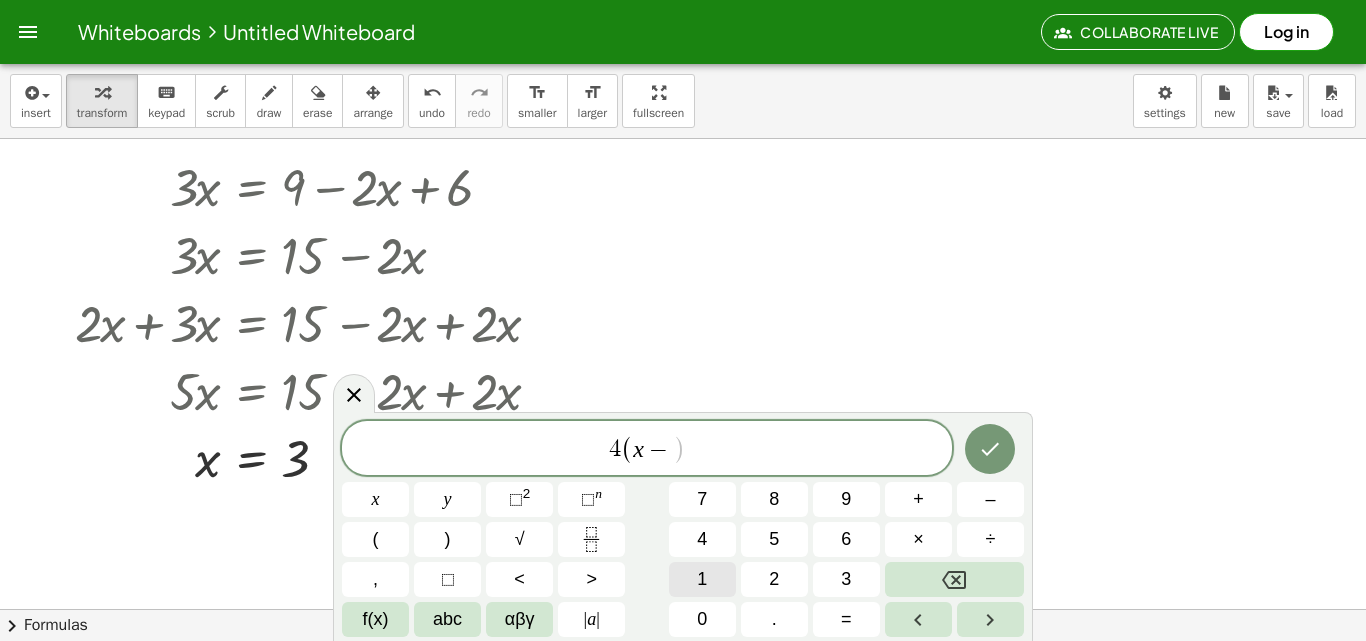 click on "1" at bounding box center (702, 579) 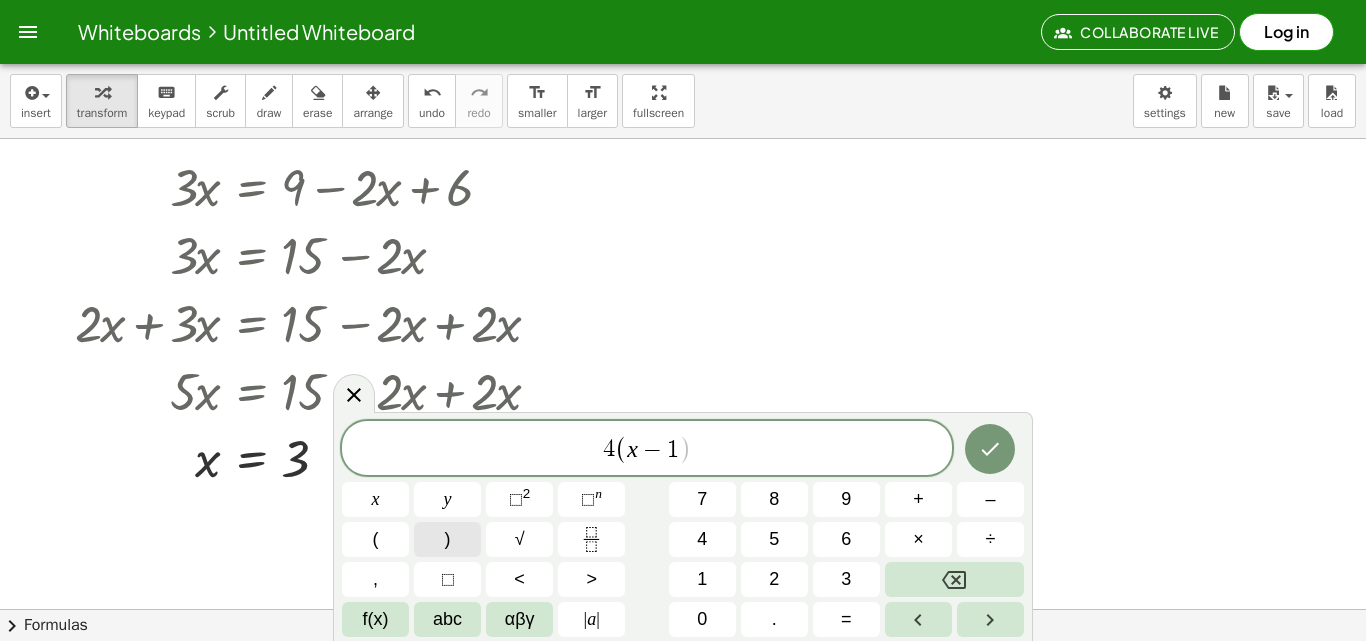 click on ")" at bounding box center (447, 539) 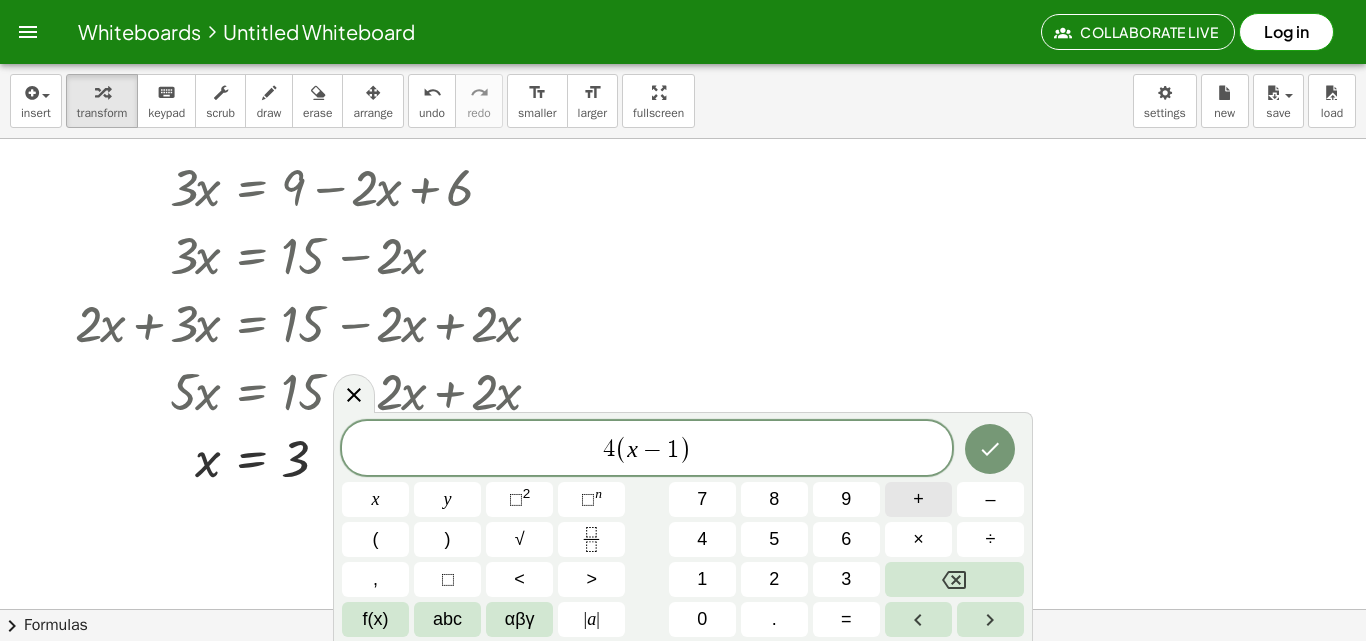 click on "+" at bounding box center (918, 499) 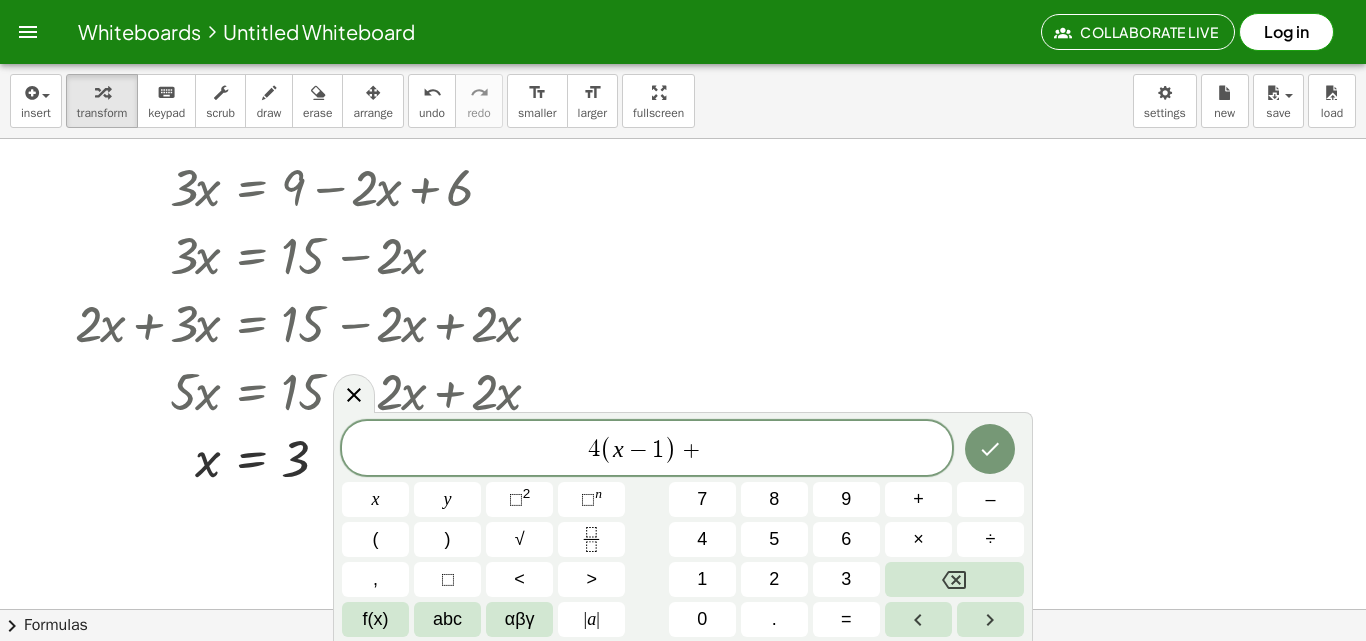click on "[NUMBER] ( x − [NUMBER] ) + ​ x y ⬚ [NUMBER] ⬚ n [NUMBER] [NUMBER] [NUMBER] + – ( ) √ [NUMBER] [NUMBER] [NUMBER] × ÷ , ⬚ < > [NUMBER] [NUMBER] [NUMBER] f(x) abc αβγ | a | [NUMBER] . =" at bounding box center (683, 529) 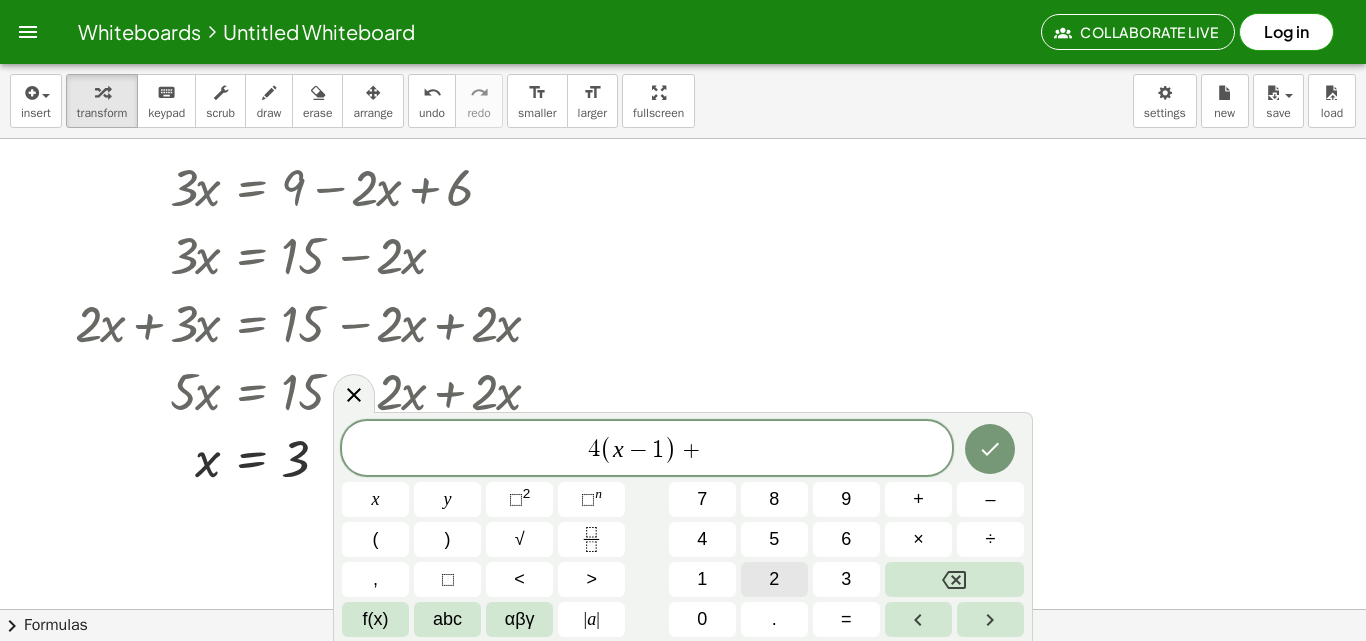 click on "2" at bounding box center (774, 579) 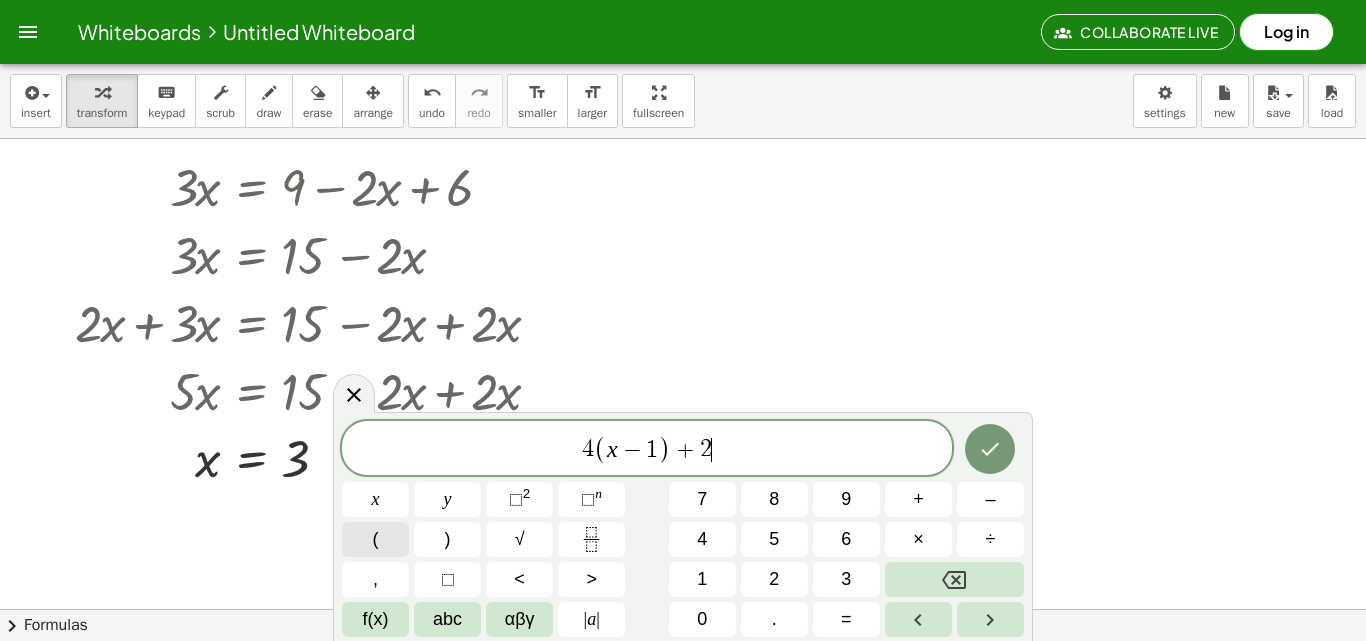 click on "(" at bounding box center [375, 539] 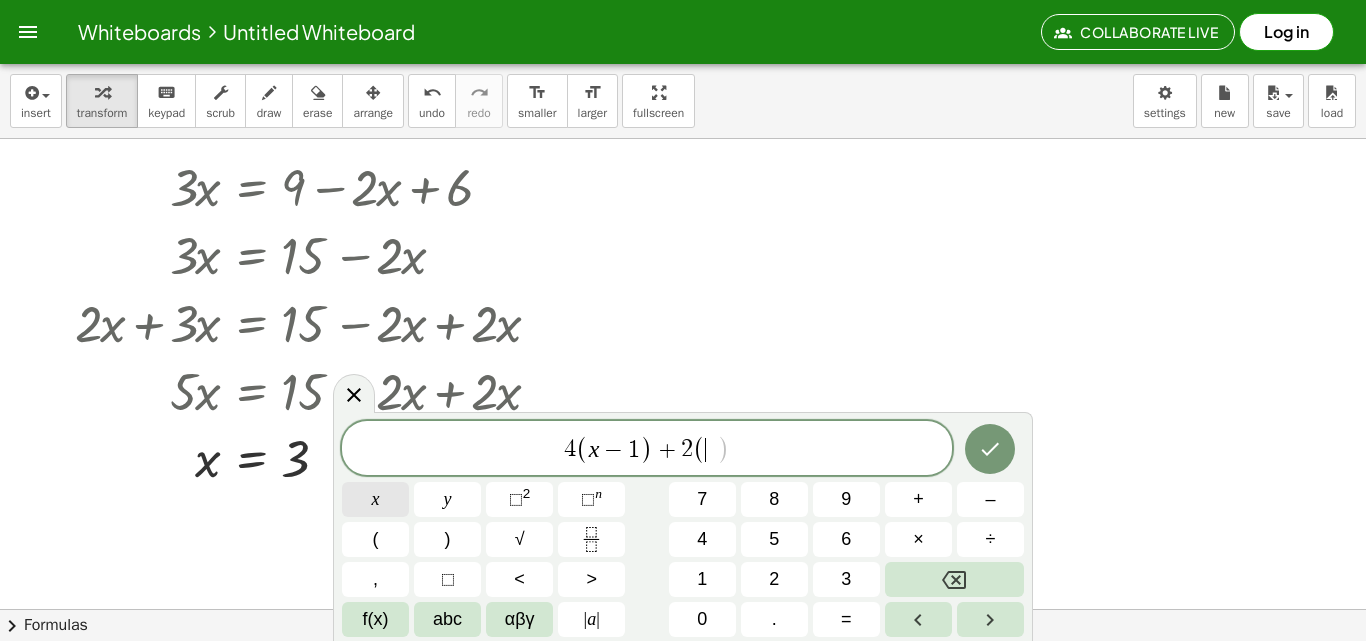 click on "x" at bounding box center (375, 499) 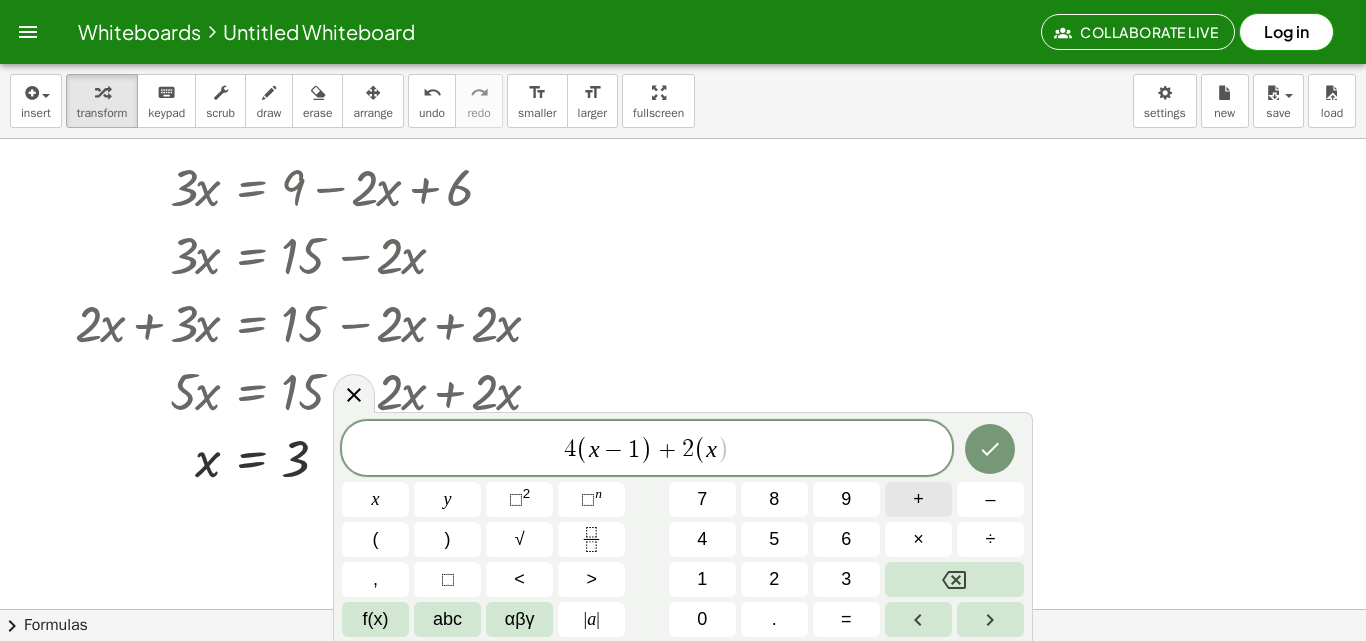 click on "+" at bounding box center [918, 499] 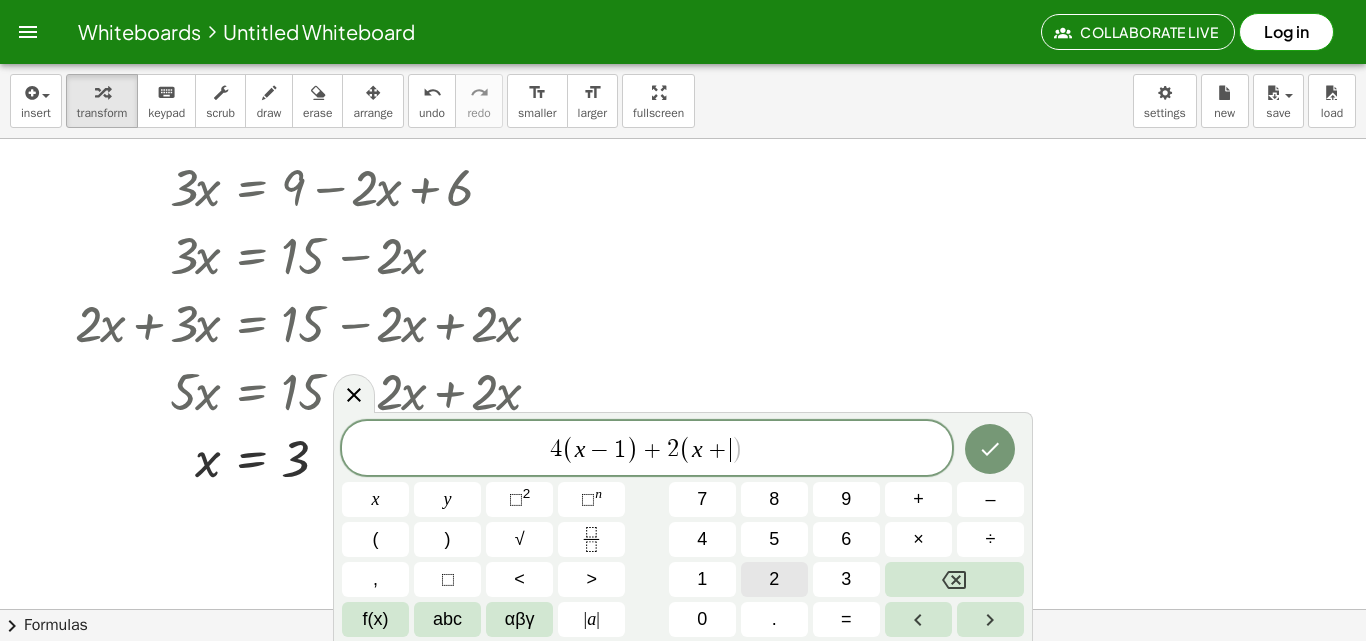 click on "2" at bounding box center (774, 579) 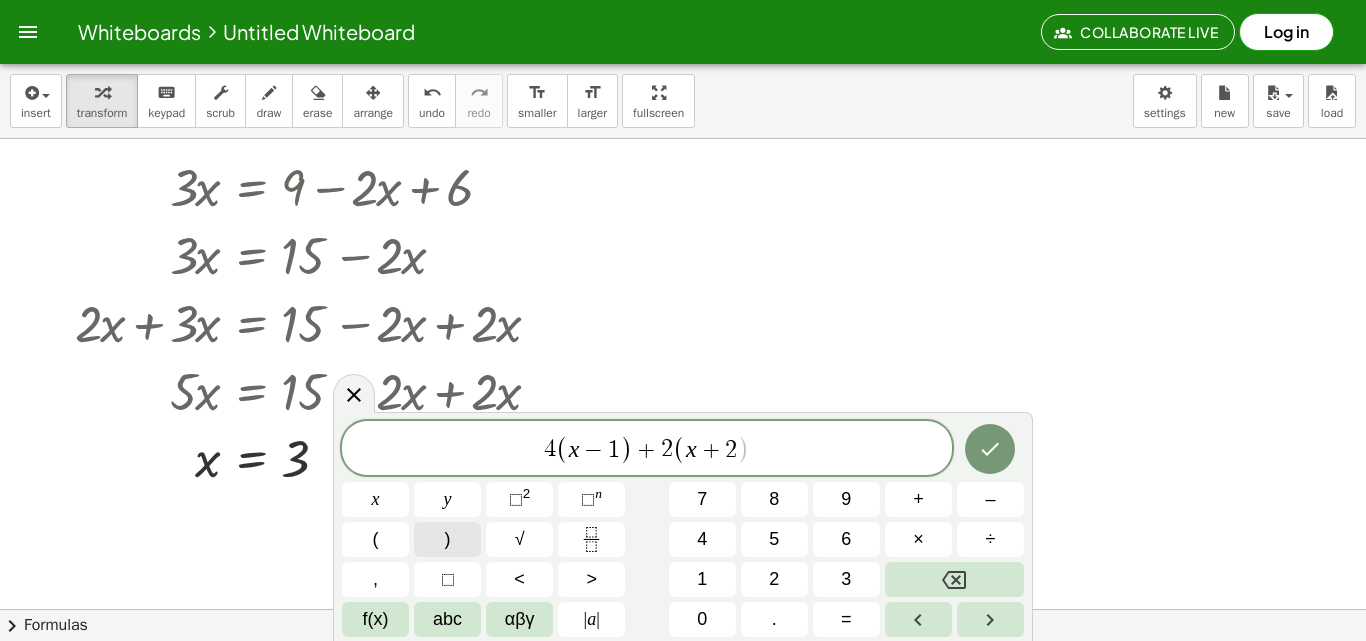 click on ")" at bounding box center (447, 539) 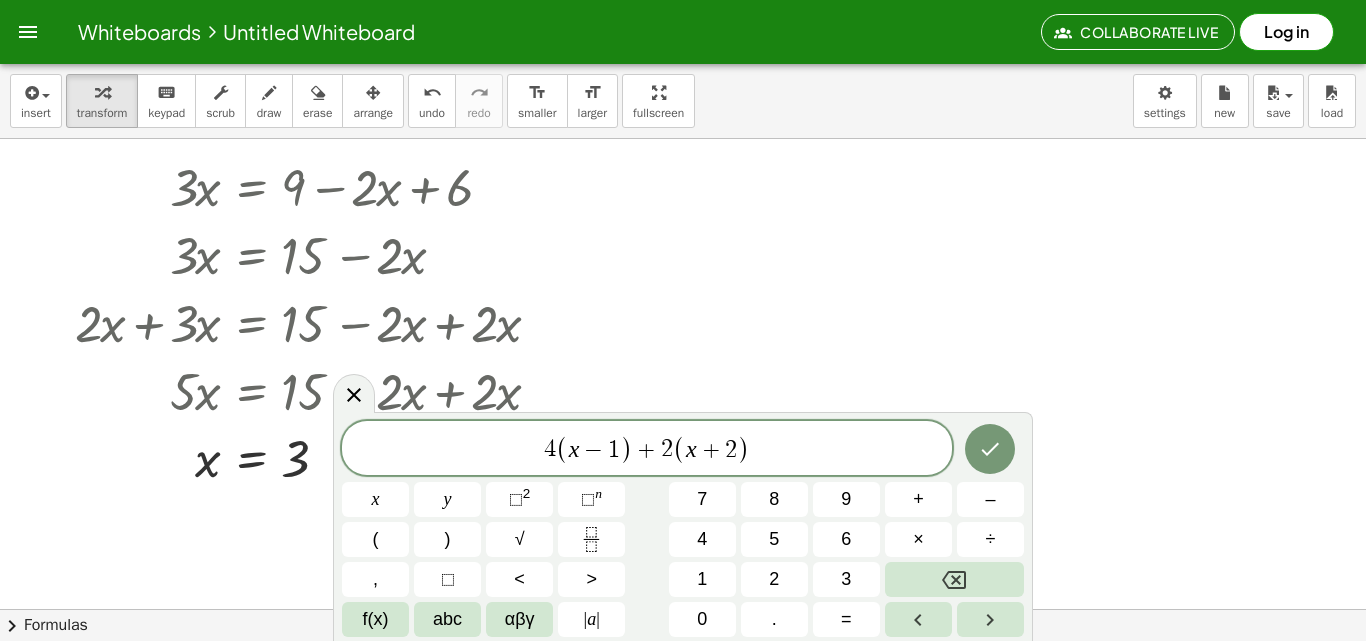click on "4 ( x − 1 ) + 2 ( x + 2 ) x y ⬚ 2 ⬚ n 7 8 9 + – ( ) √ 4 5 6 × ÷ , ⬚ < > 1 2 3 f(x) abc αβγ | a | 0 . =" at bounding box center (683, 526) 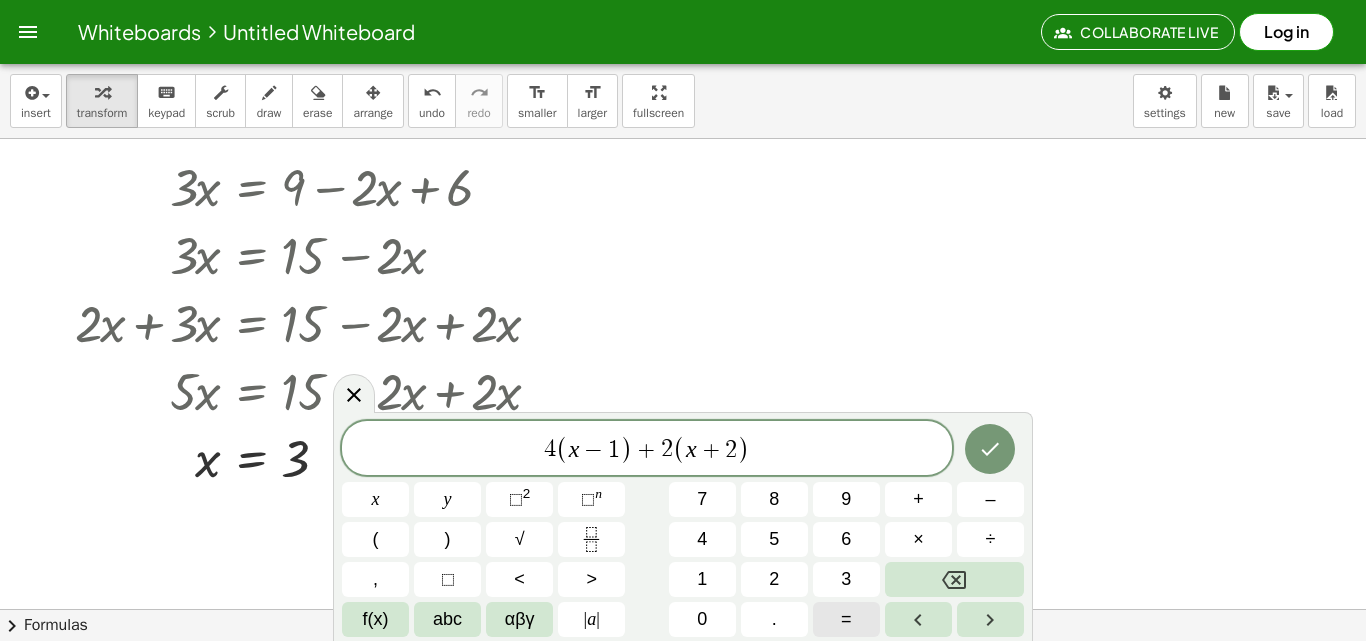 click on "=" at bounding box center [846, 619] 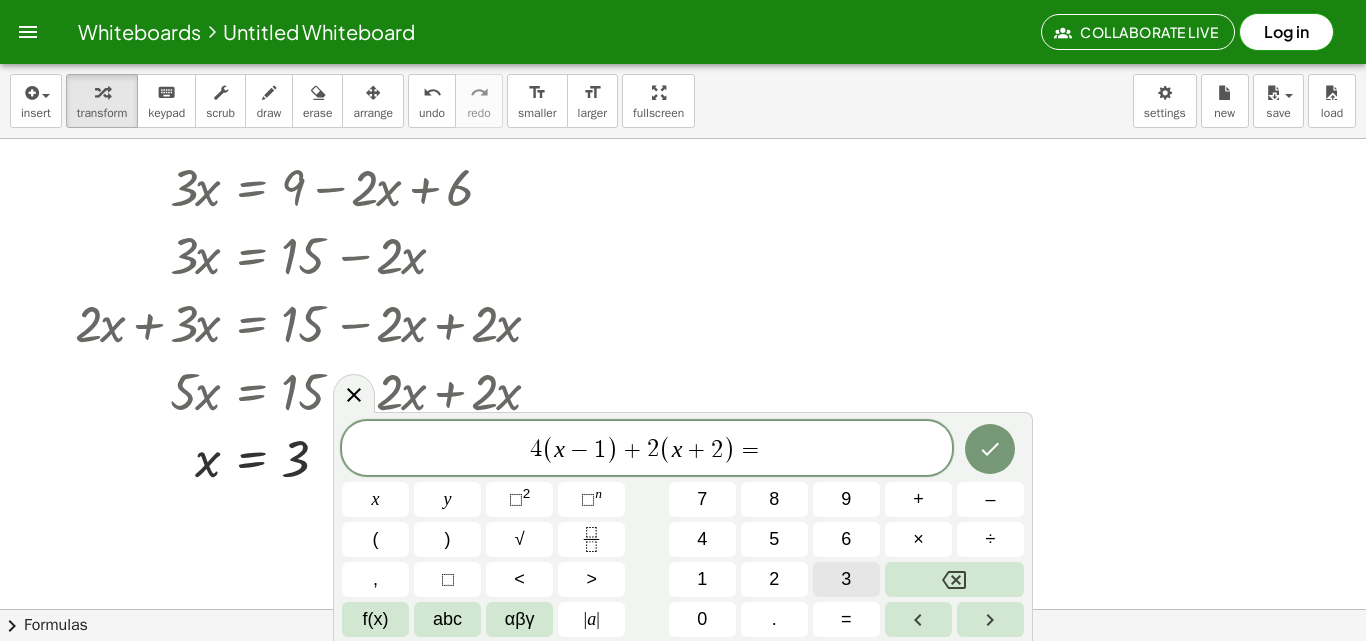click on "3" at bounding box center (846, 579) 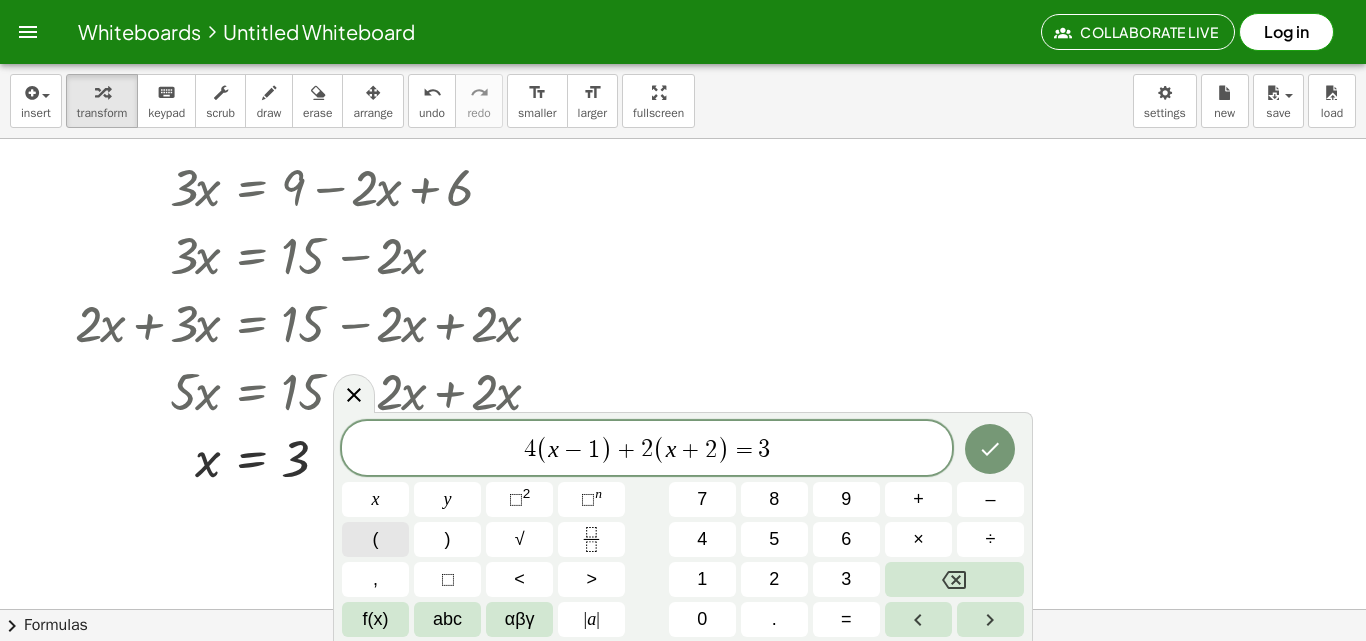 click on "(" at bounding box center [375, 539] 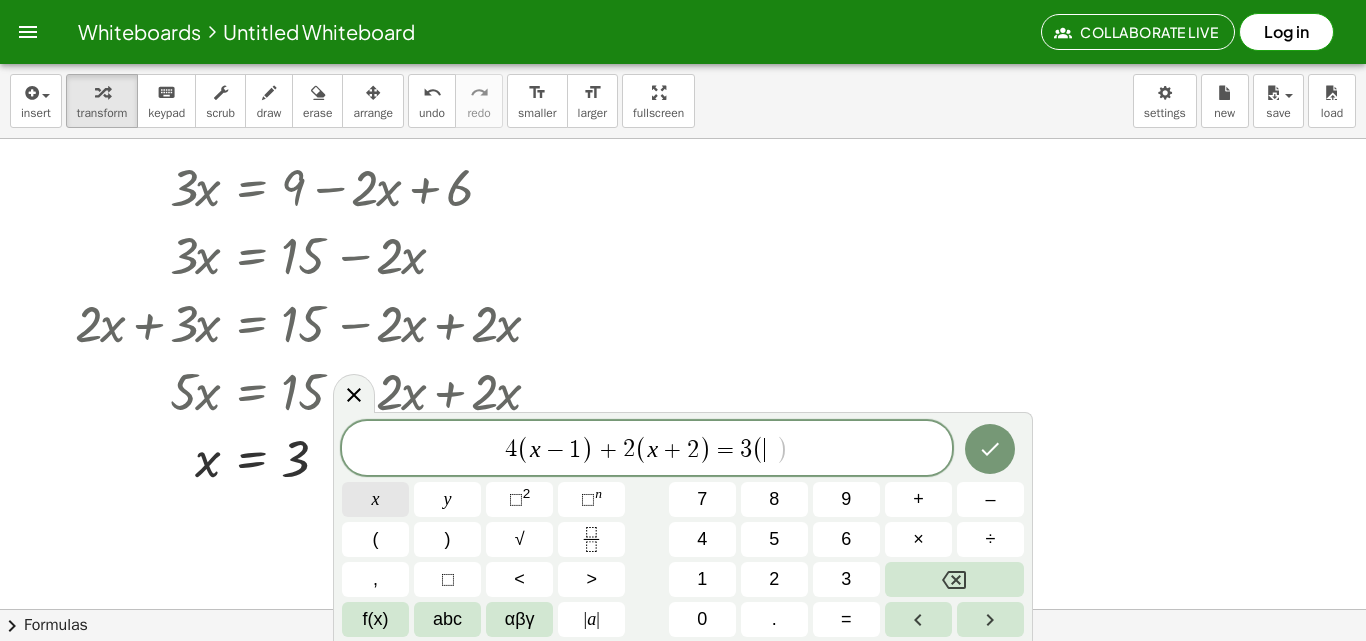 click on "x" at bounding box center [375, 499] 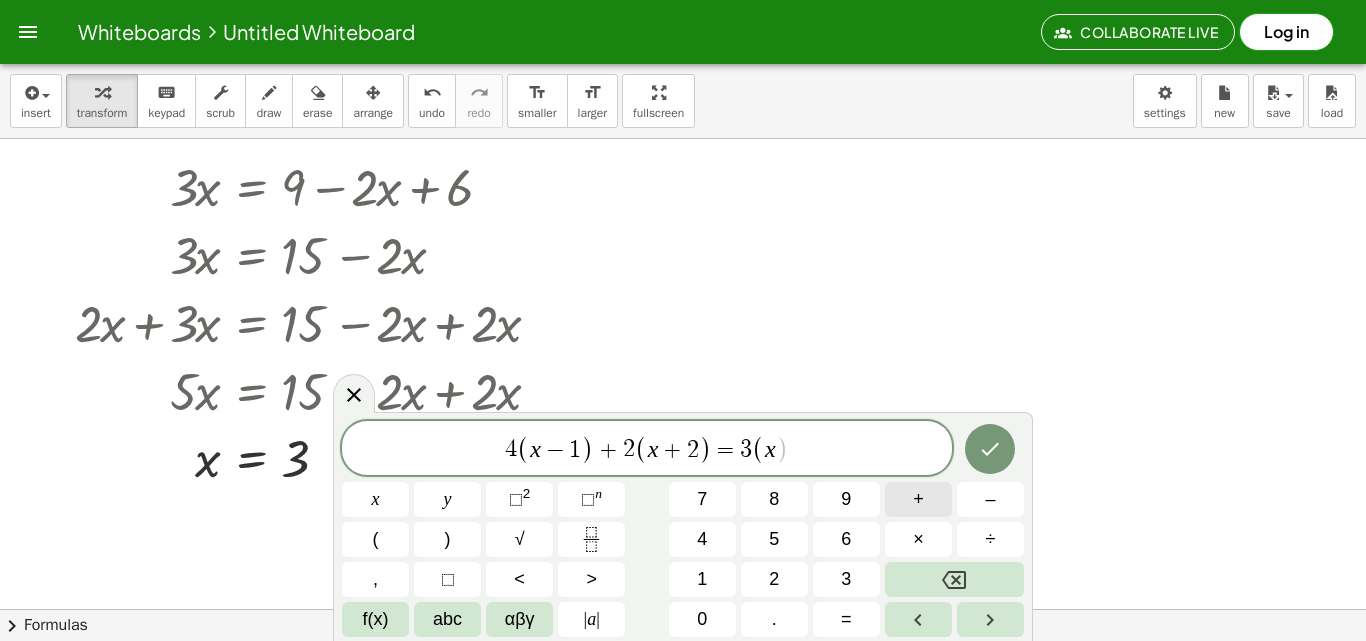 click on "+" at bounding box center (918, 499) 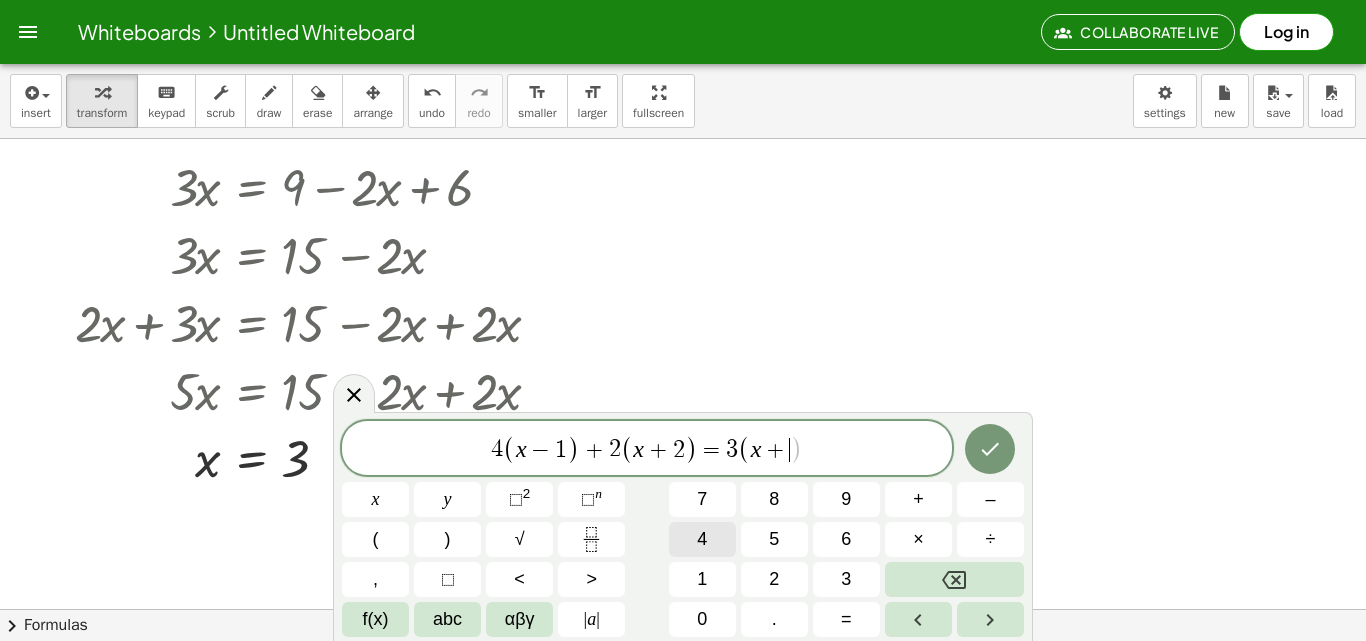 click on "4" at bounding box center [702, 539] 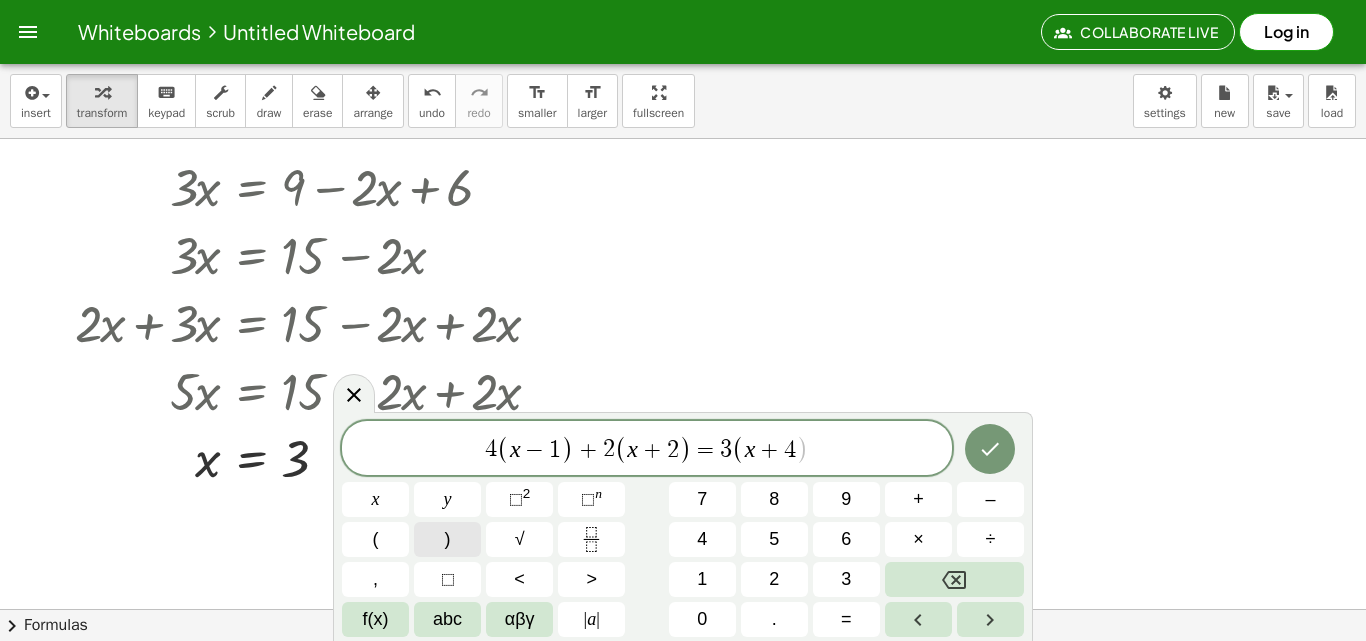 click on ")" at bounding box center (447, 539) 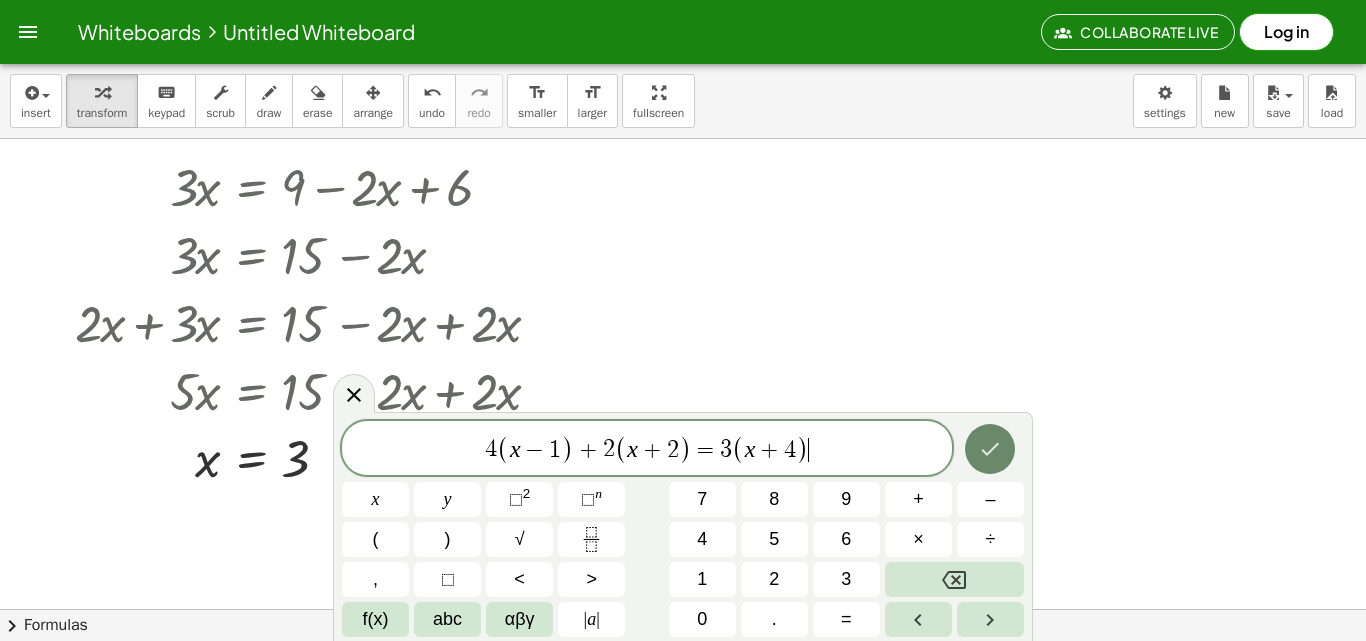 click at bounding box center [990, 449] 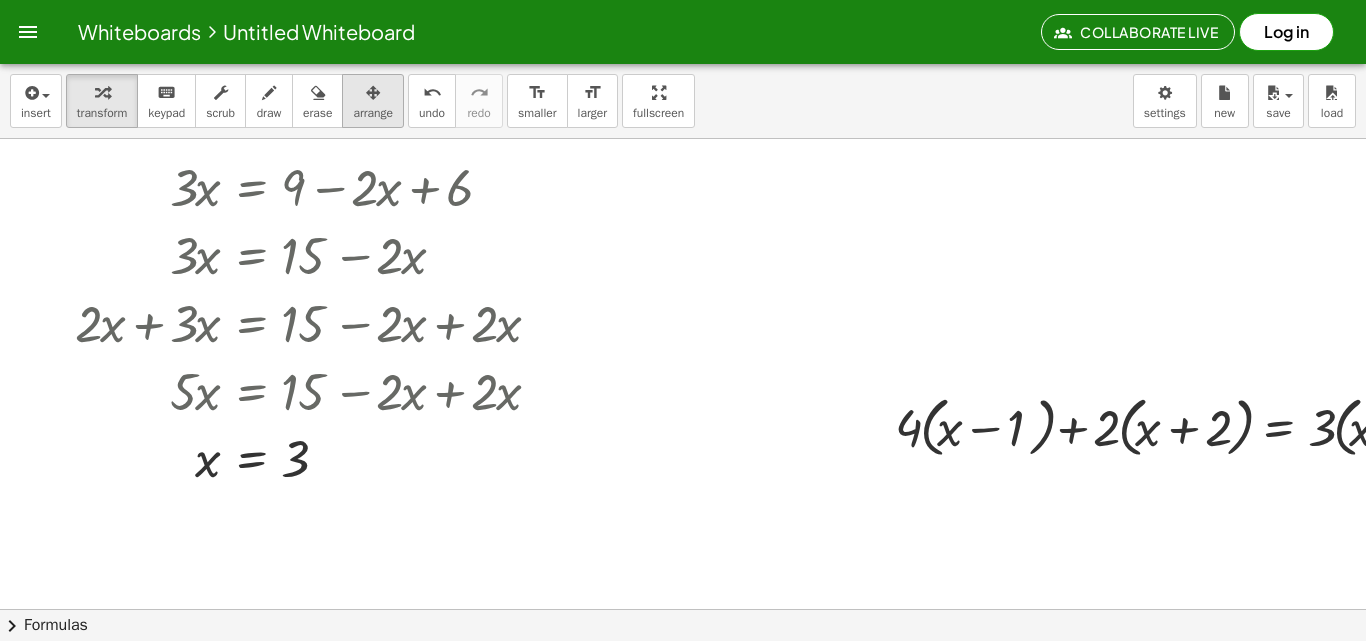 click on "arrange" at bounding box center (373, 113) 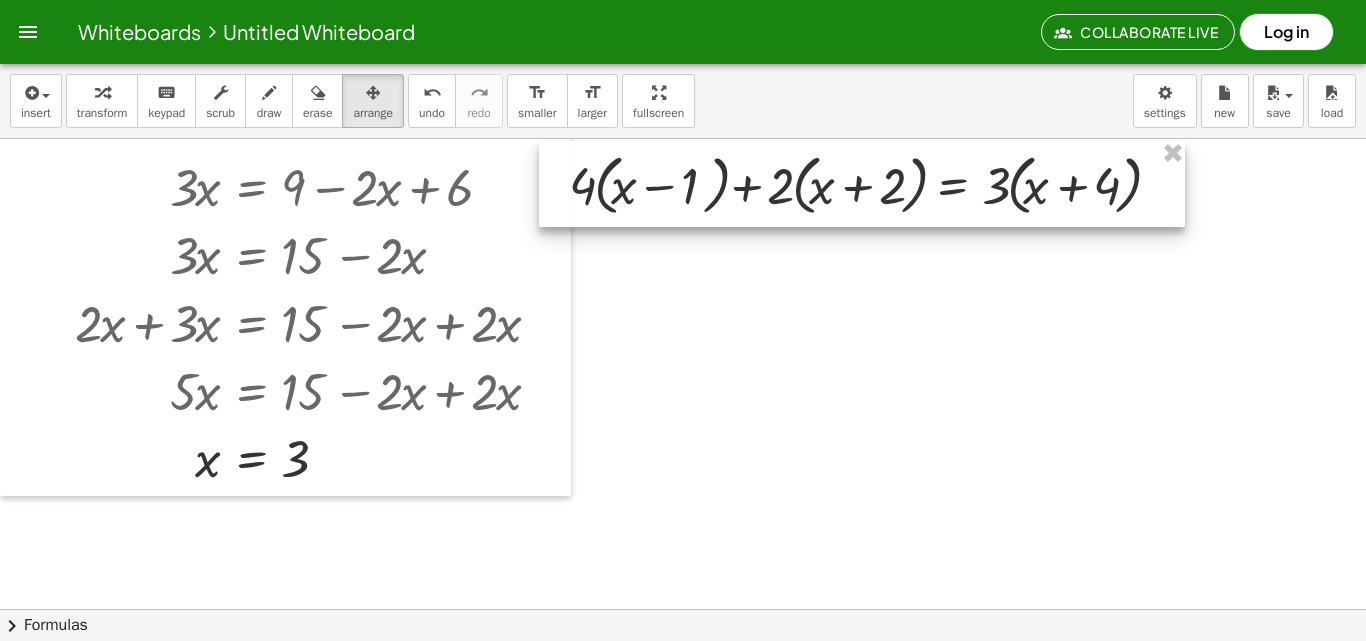 drag, startPoint x: 1016, startPoint y: 432, endPoint x: 690, endPoint y: 190, distance: 406.0049 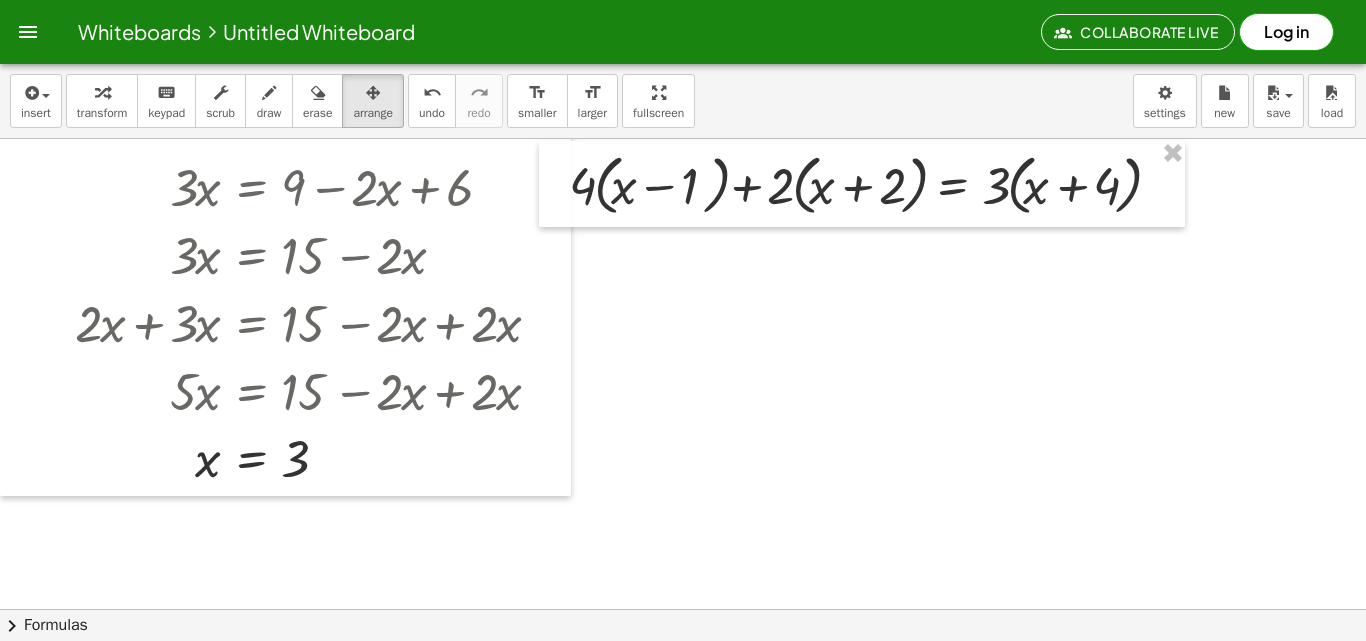 drag, startPoint x: 375, startPoint y: 114, endPoint x: 592, endPoint y: 229, distance: 245.58908 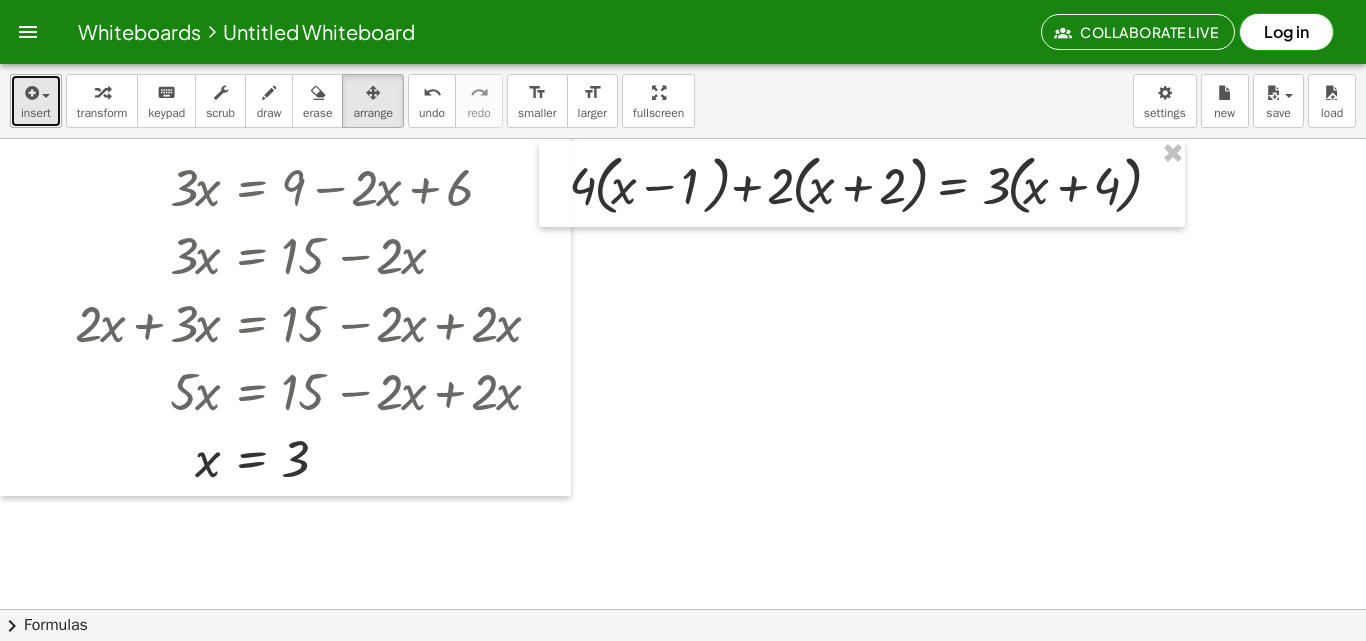 click on "insert" at bounding box center (36, 101) 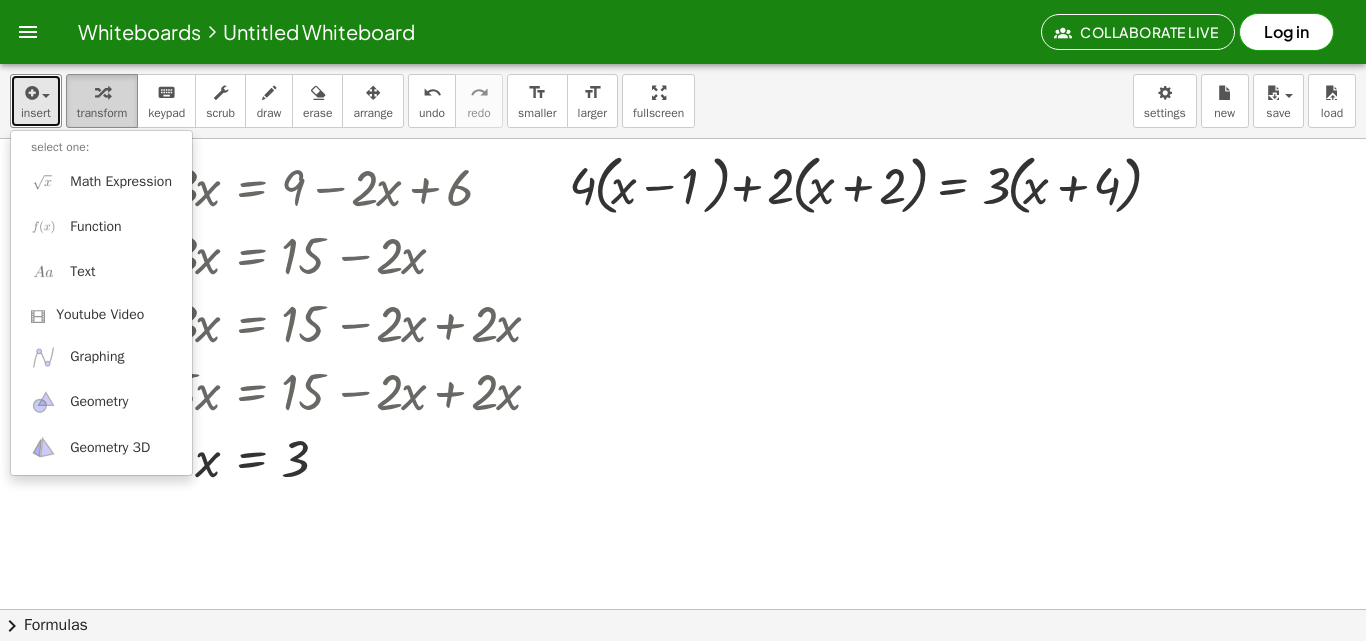click on "transform" at bounding box center (102, 113) 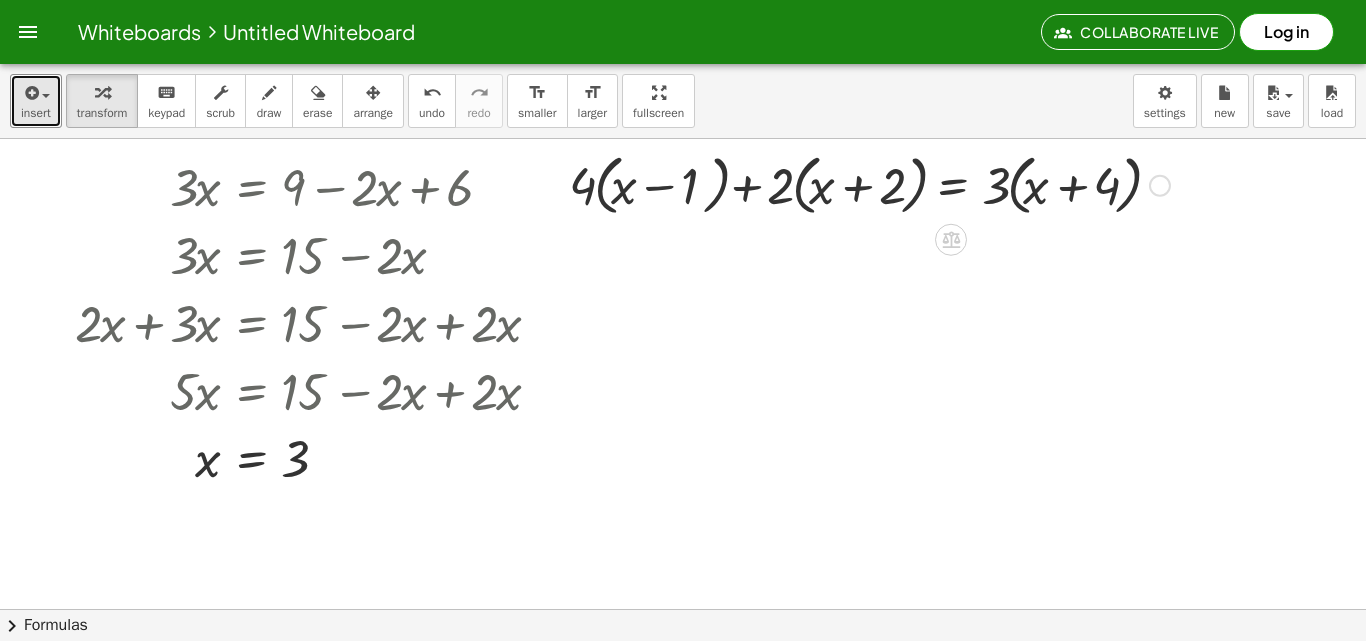 click at bounding box center (869, 184) 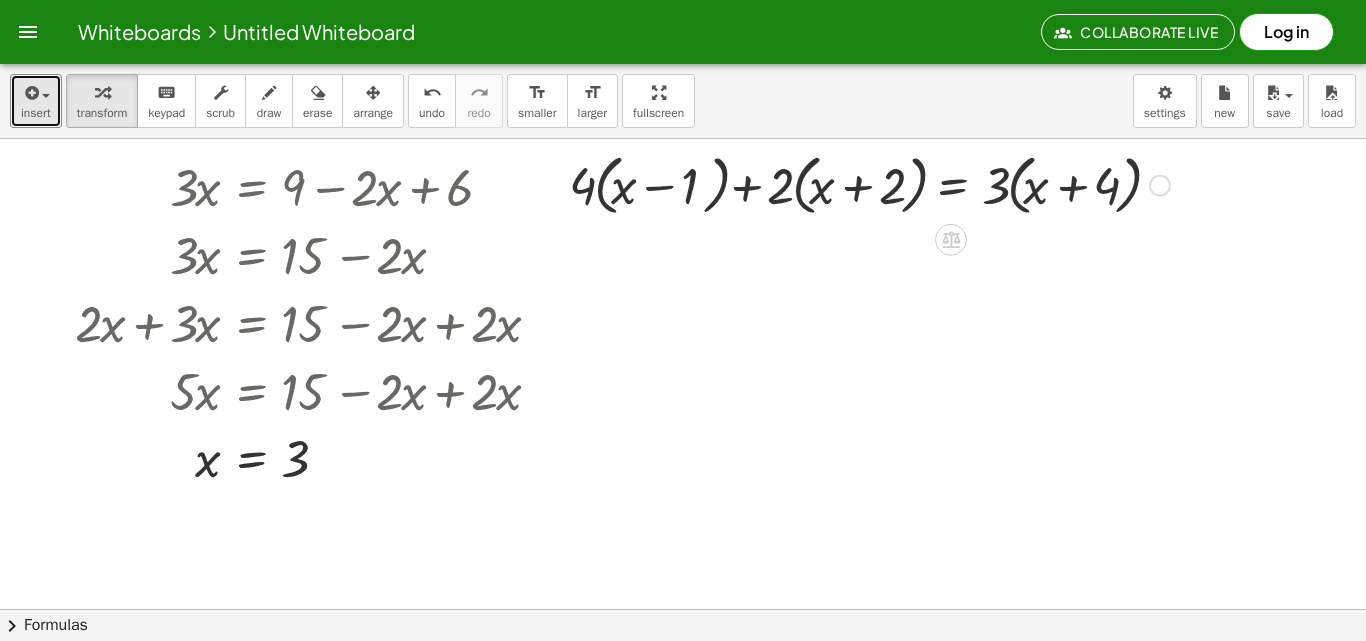 click at bounding box center [869, 184] 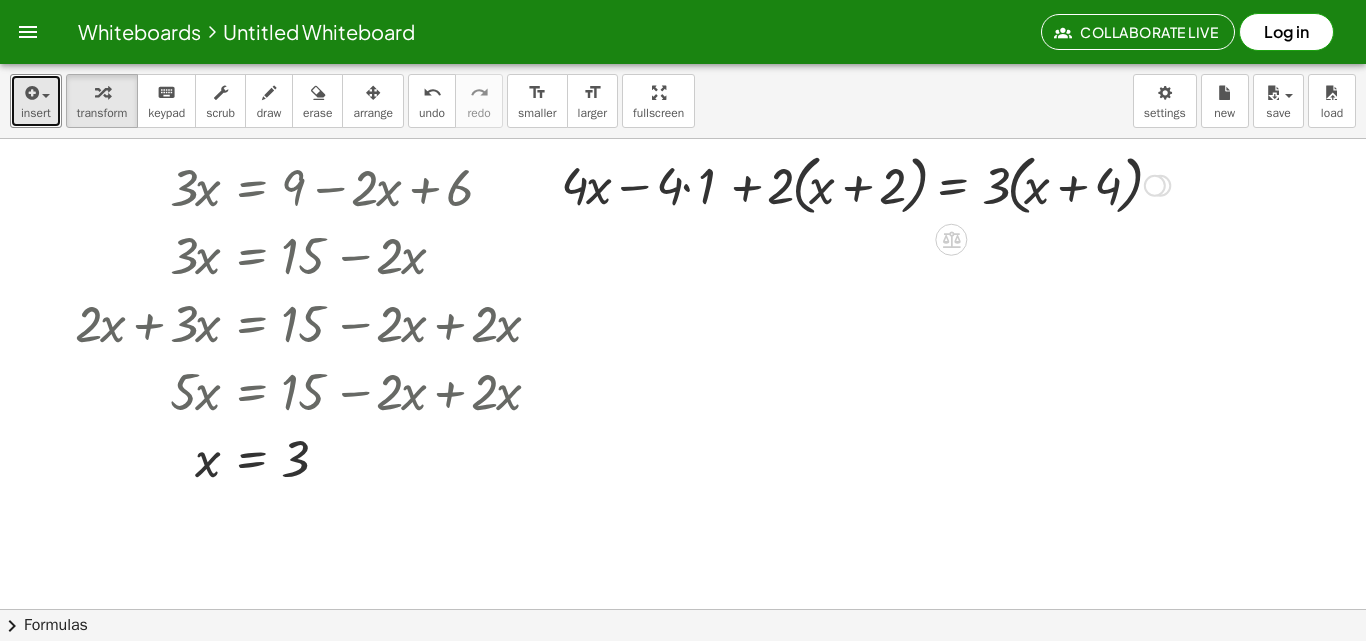 click at bounding box center [865, 184] 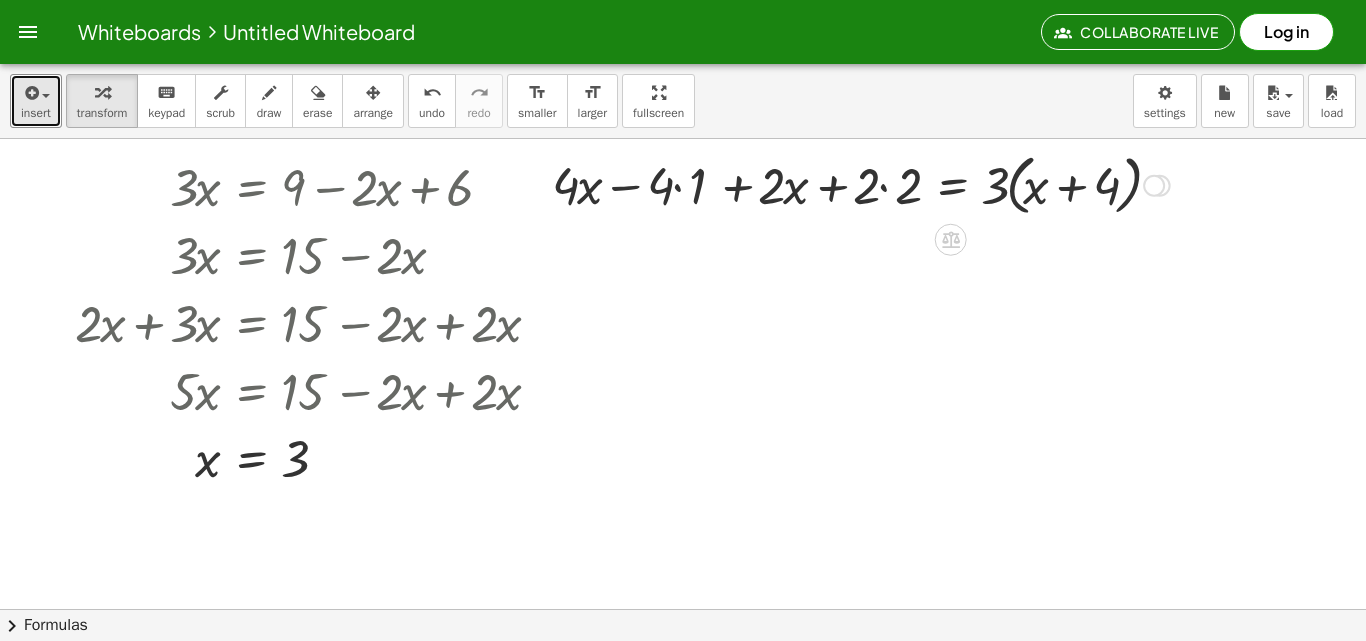 click at bounding box center [861, 184] 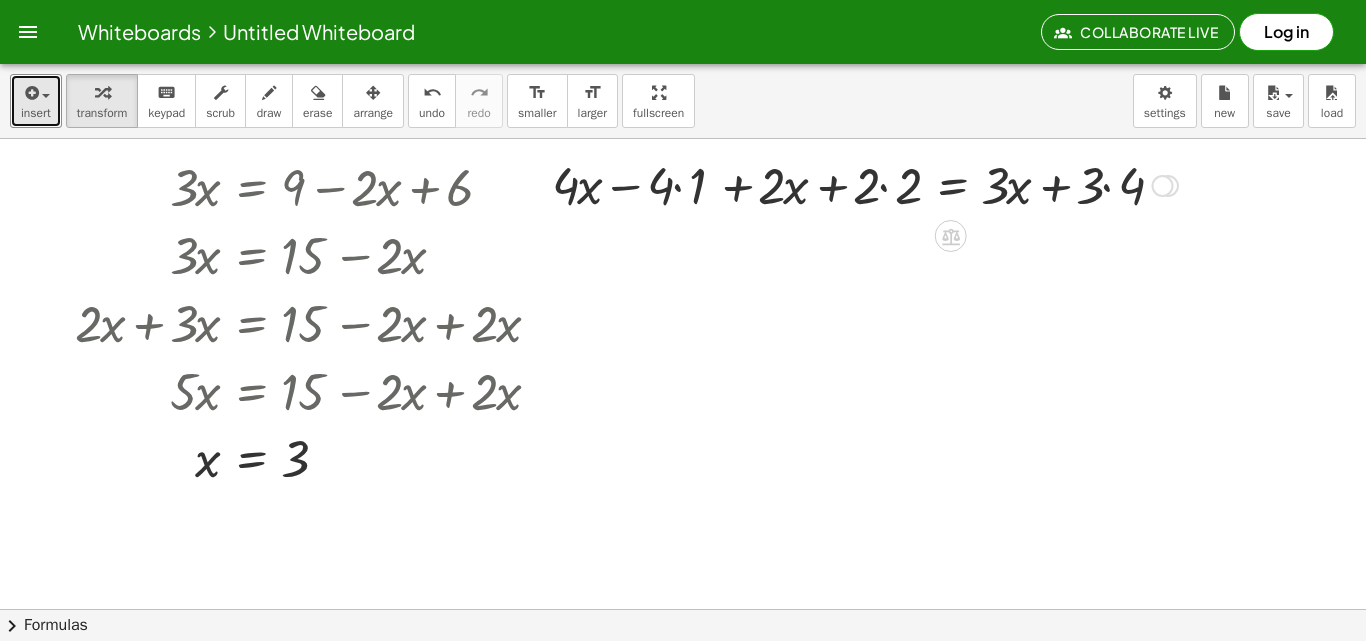 click at bounding box center (865, 184) 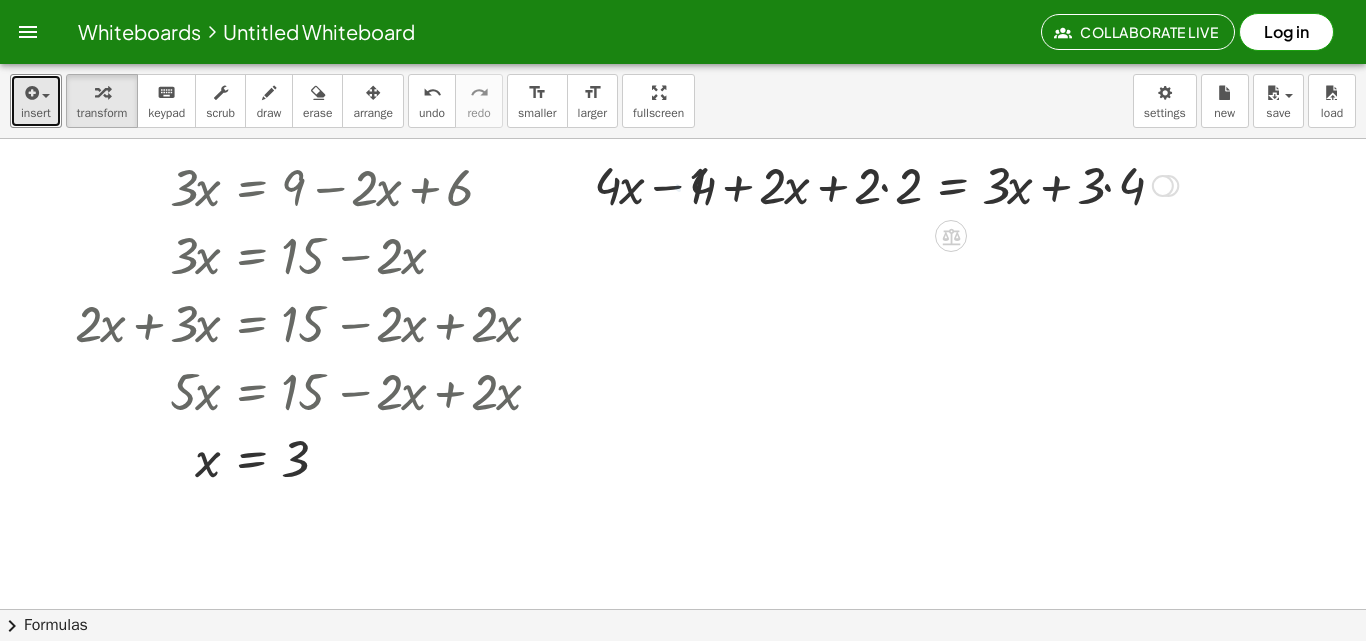 click at bounding box center [886, 184] 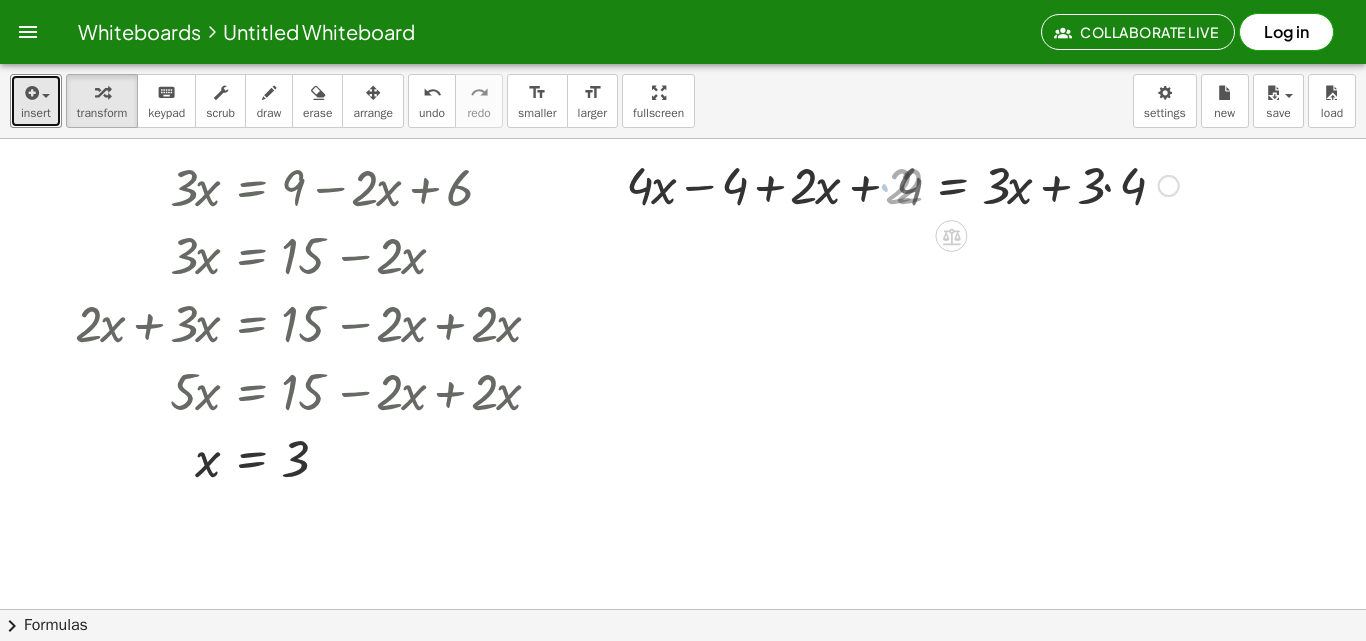 click at bounding box center (907, 184) 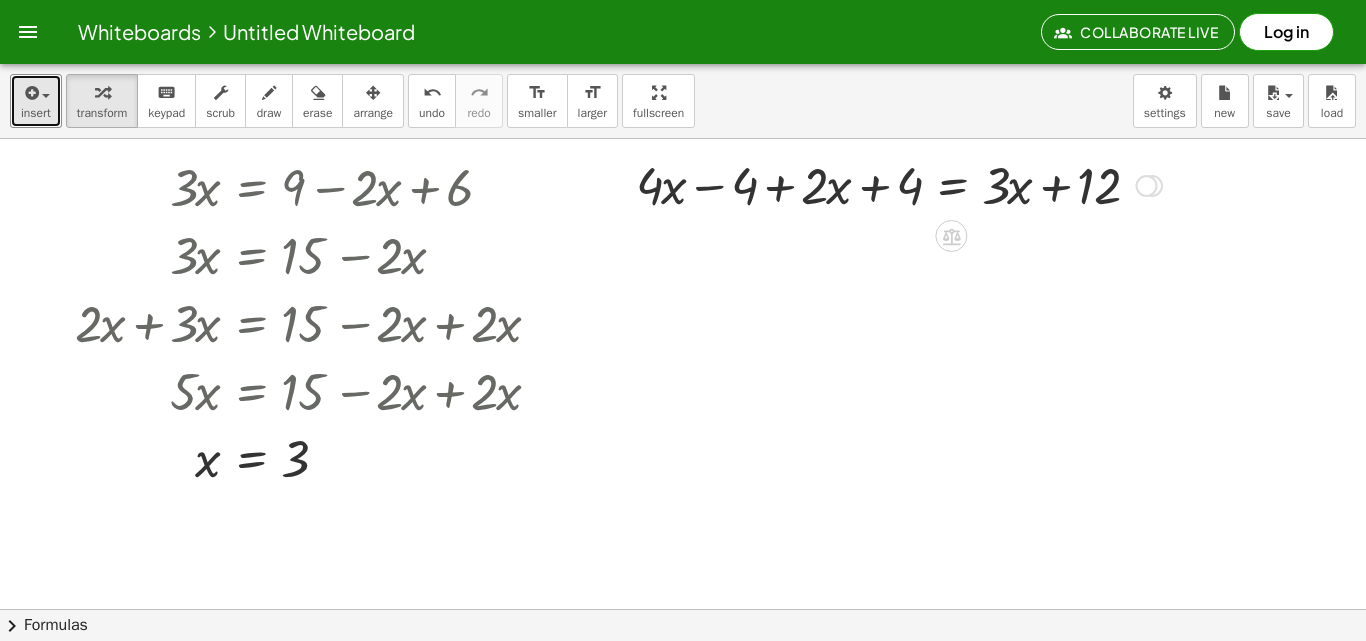 click at bounding box center (899, 184) 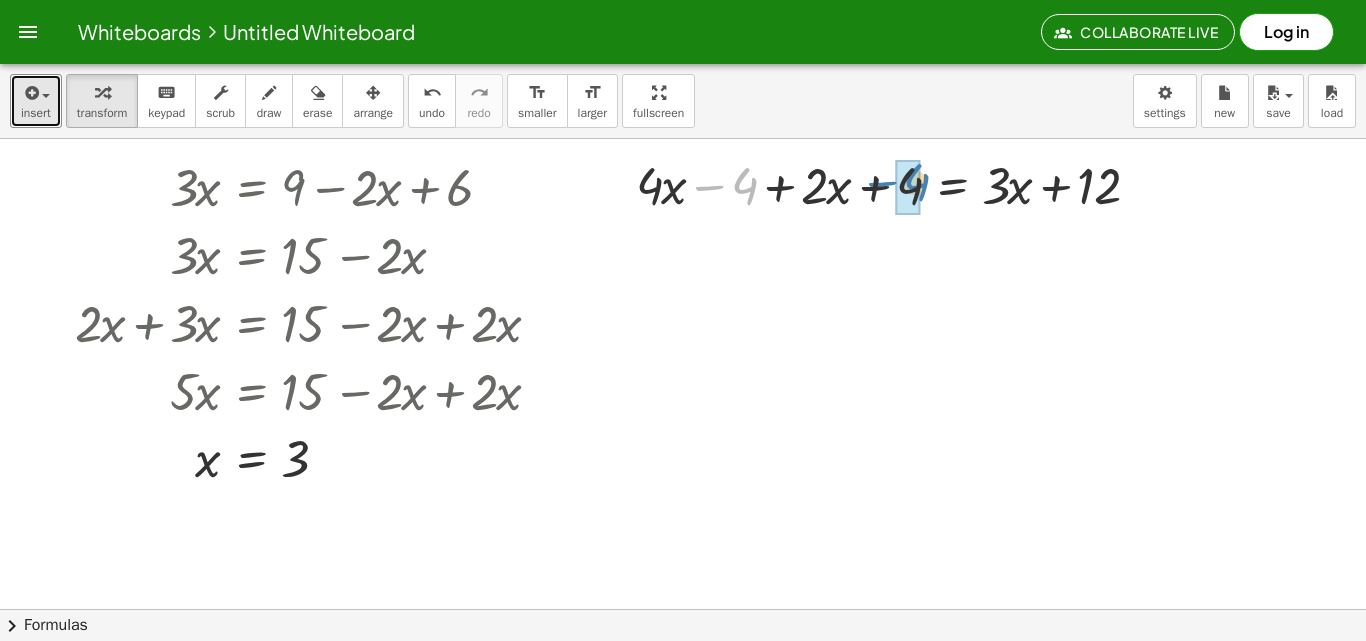 drag, startPoint x: 750, startPoint y: 197, endPoint x: 921, endPoint y: 194, distance: 171.0263 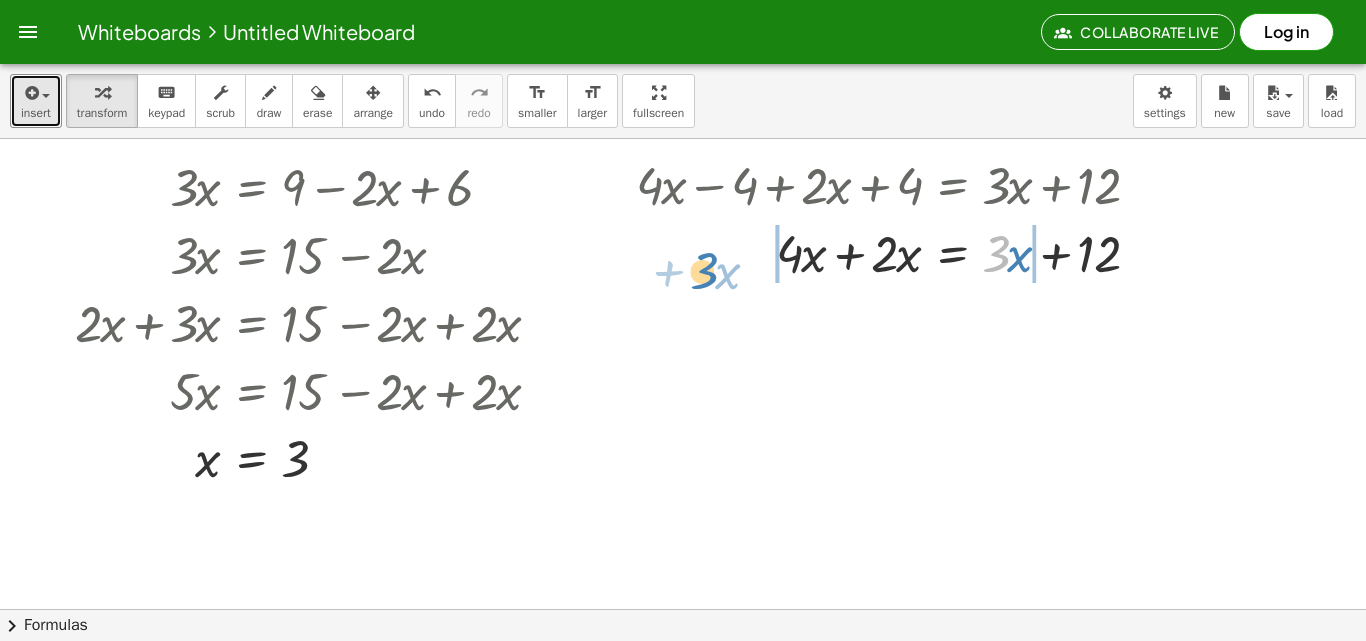 drag, startPoint x: 1002, startPoint y: 250, endPoint x: 718, endPoint y: 264, distance: 284.34485 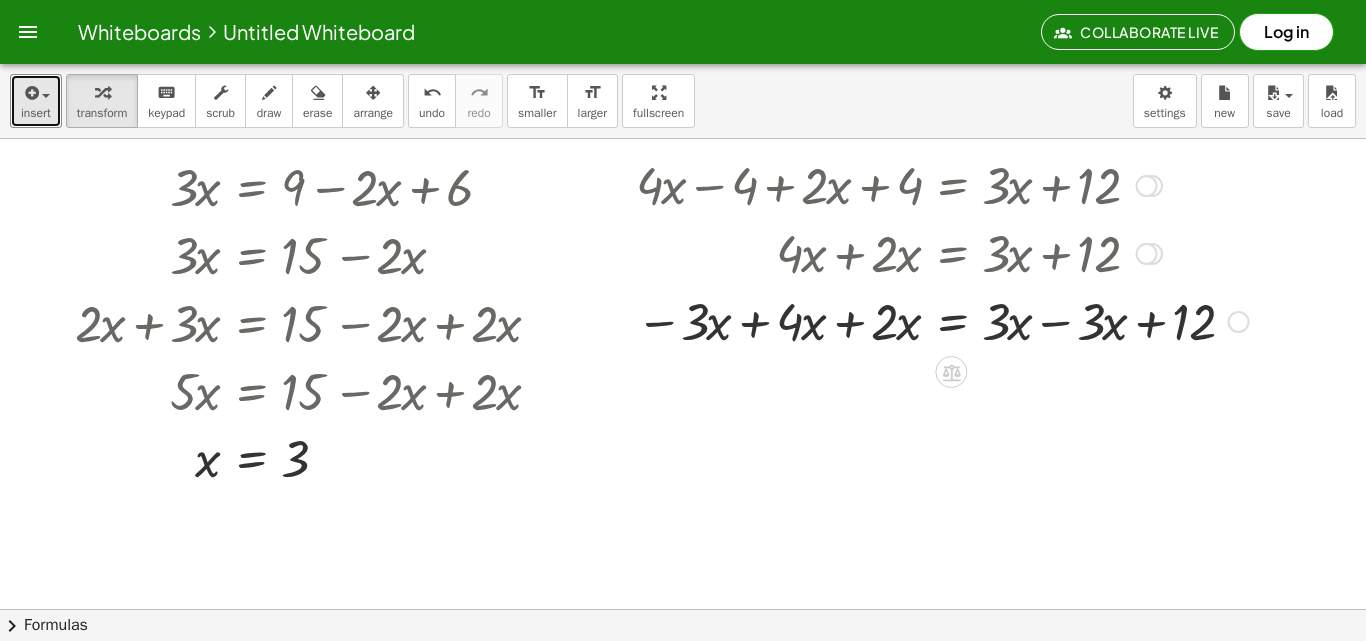 click at bounding box center (942, 320) 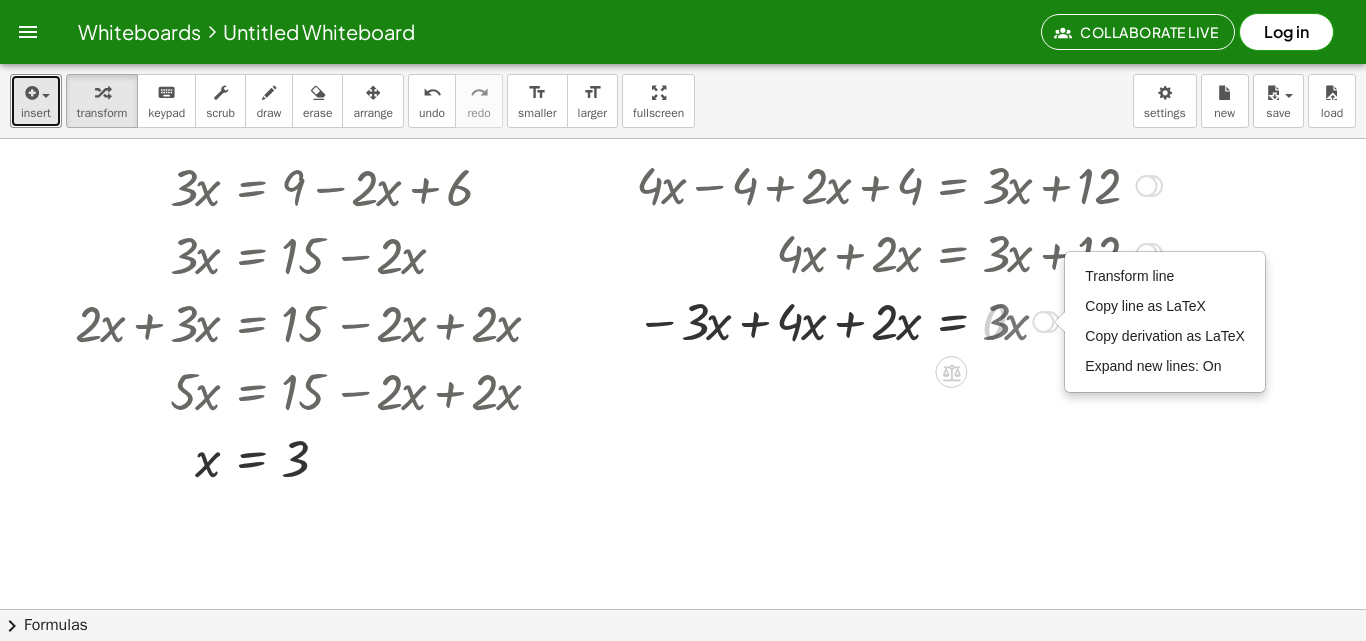 click on "Transform line Copy line as LaTeX Copy derivation as LaTeX Expand new lines: On" at bounding box center [1043, 322] 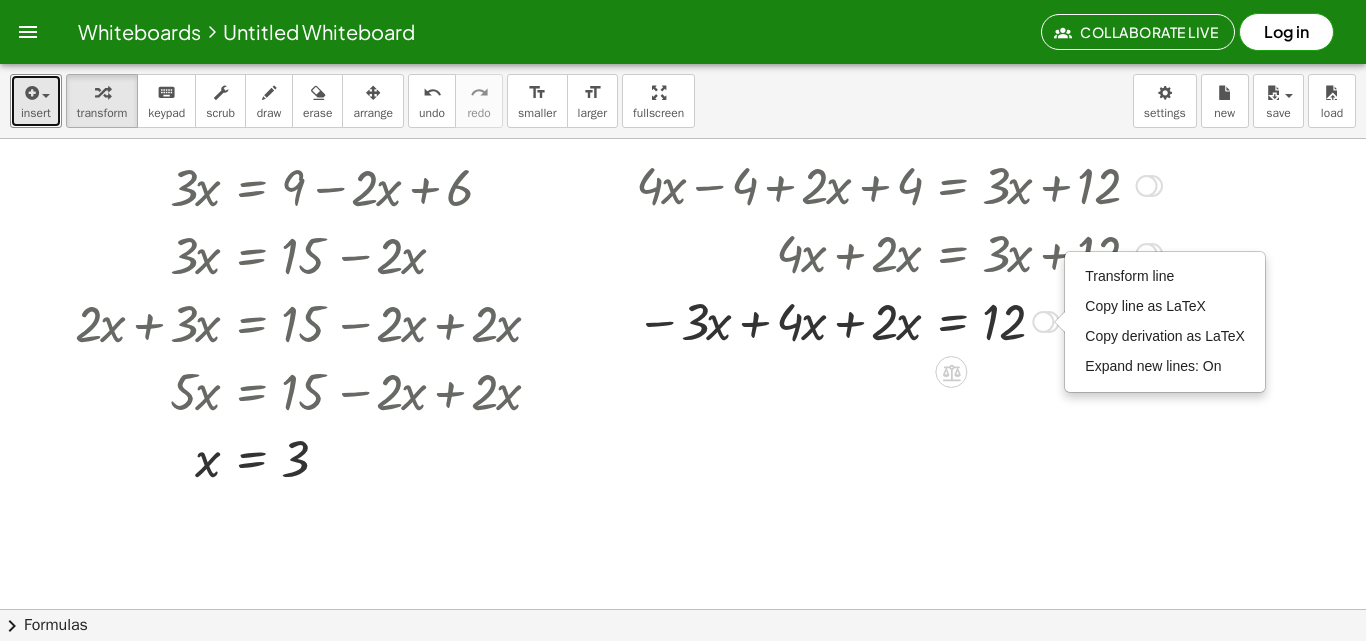 click at bounding box center (899, 320) 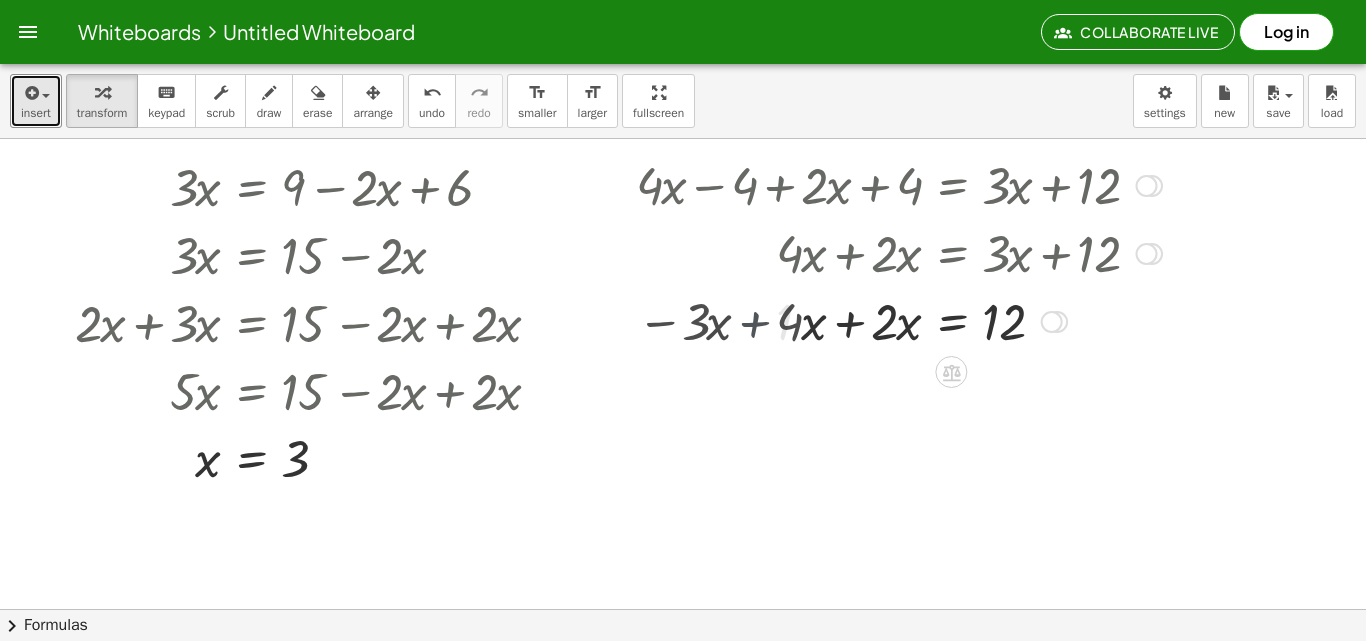 drag, startPoint x: 756, startPoint y: 331, endPoint x: 847, endPoint y: 313, distance: 92.76314 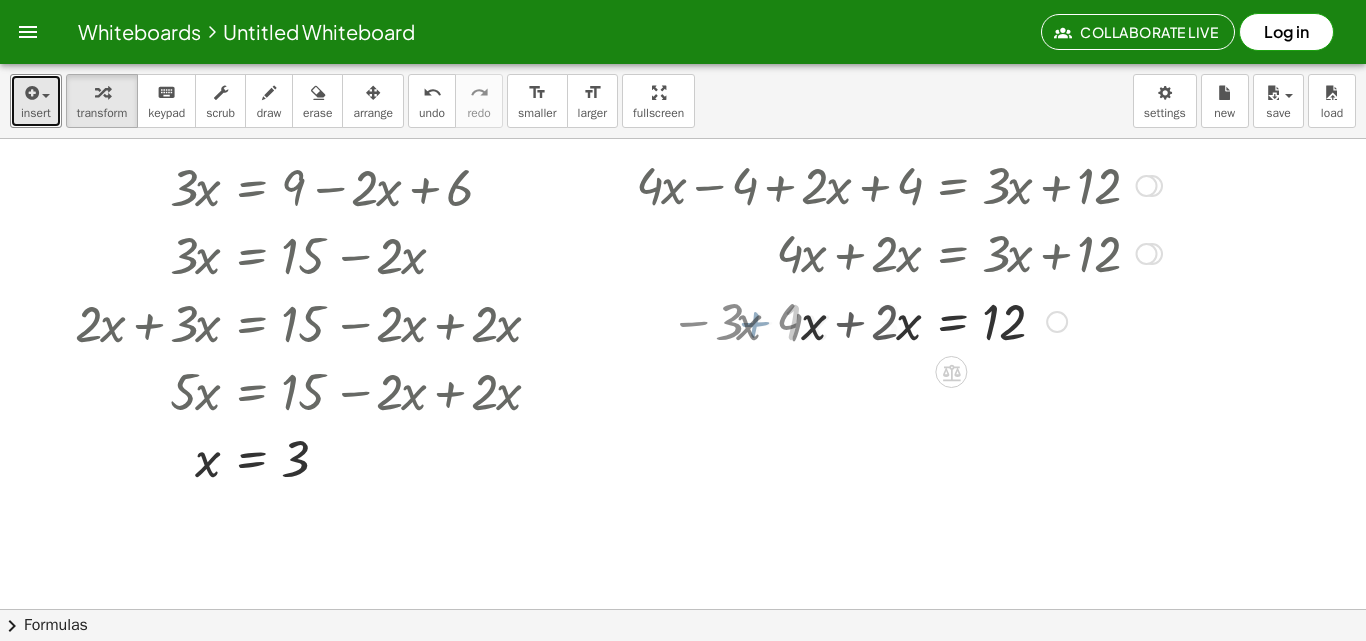 click at bounding box center [899, 320] 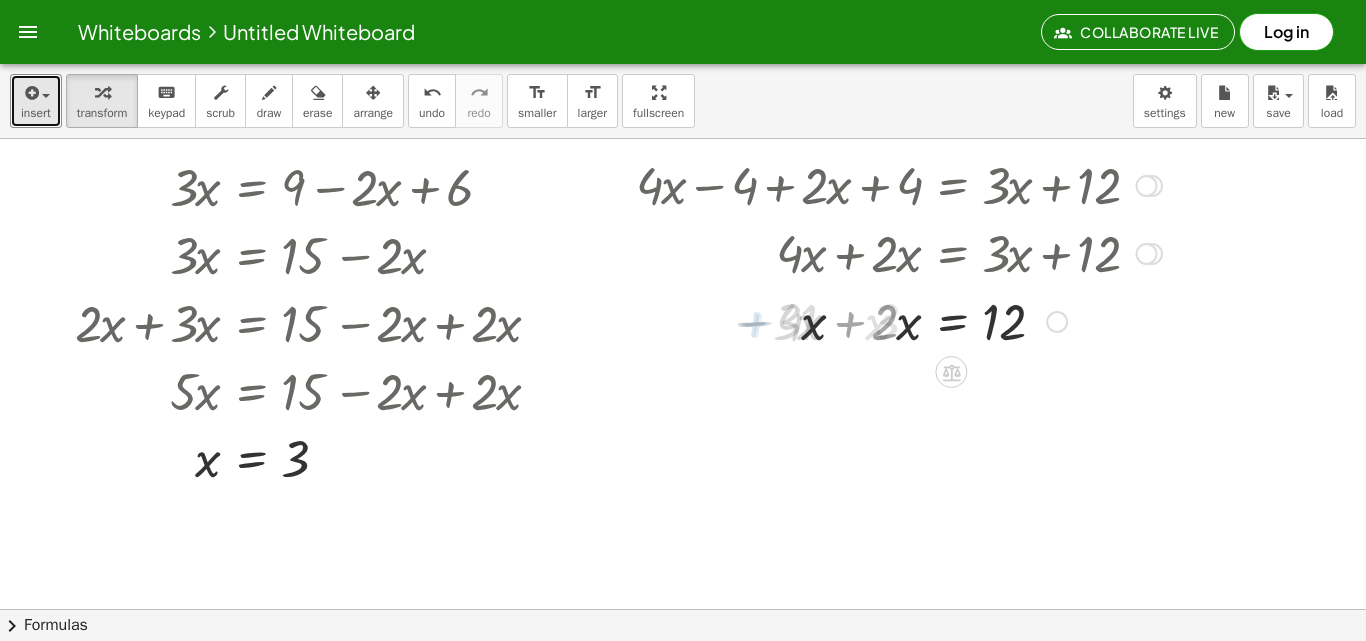 click at bounding box center (899, 320) 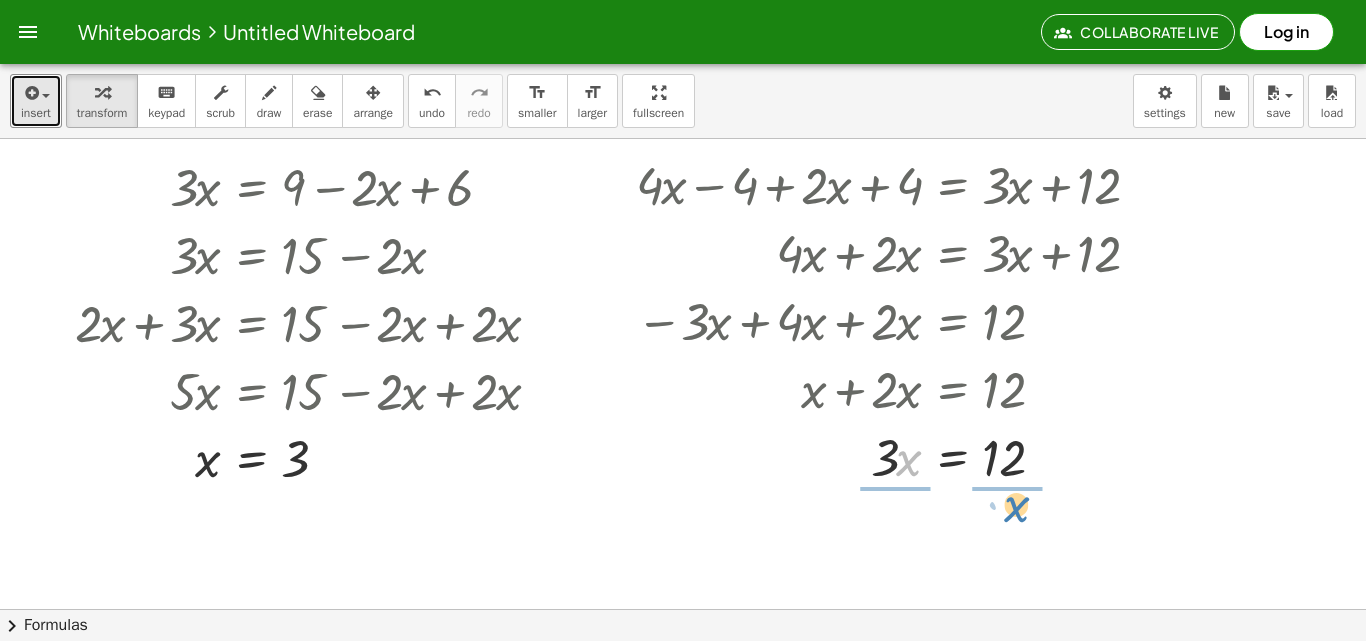 drag, startPoint x: 907, startPoint y: 478, endPoint x: 1015, endPoint y: 530, distance: 119.86659 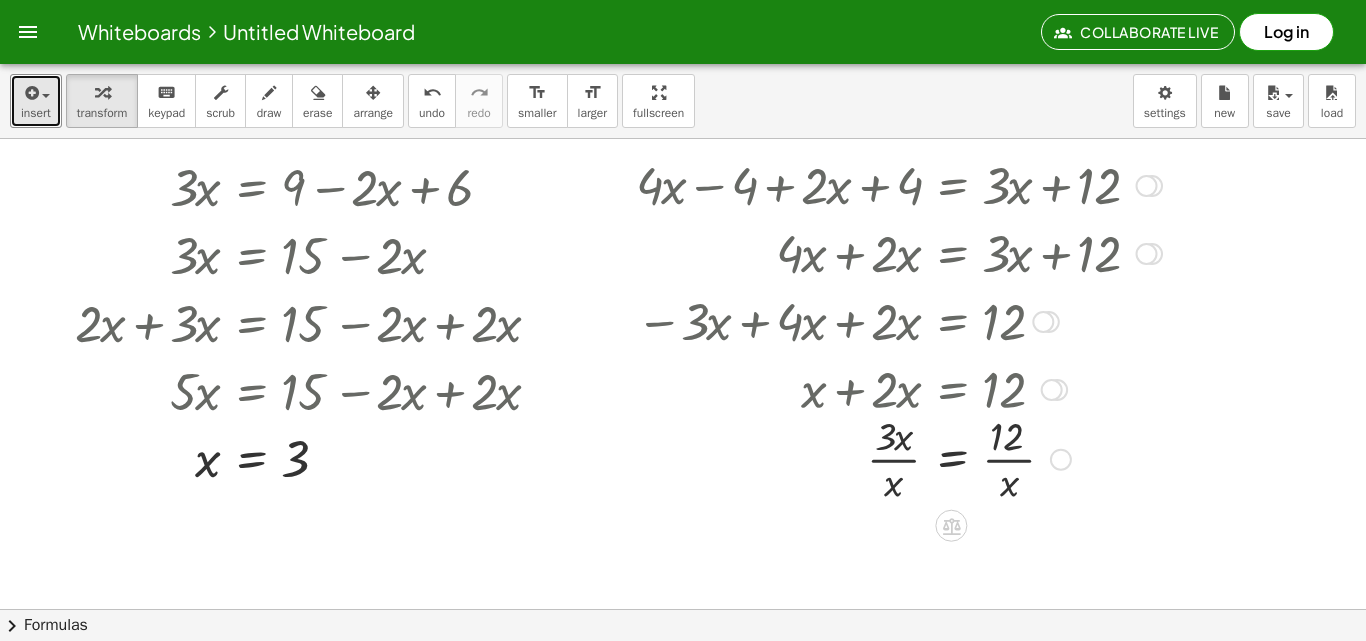 click on "+ · 4 · ( + x − 1 ) + · 2 · ( + x + 2 ) = · 3 · ( + x + 4 ) + · 4 · x − · 4 · 1 + · 2 · ( + x + 2 ) = · 3 · ( + x + 4 ) + · 4 · x − · 4 · 1 + · 2 · x + · 2 · 2 = · 3 · ( + x + 4 ) + · 4 · x − · 4 · 1 + · 2 · x + · 2 · 2 = + · 3 · x + · 3 · 4 + · 4 · x − 4 + · 2 · x + · 2 · 2 = + · 3 · x + · 3 · 4 + · 4 · x − 4 + · 2 · x + 4 = + · 3 · x + · 3 · 4 + · 4 · x − 4 + · 2 · x + 4 = + · 3 · x + 12 + · 4 · x + · 2 · x + 0 = + · 3 · x + 12 + · 4 · x + · 2 · x = + · 3 · x + 12 − · 3 · x + · 4 · x + · 2 · x = + · 3 · x − · 3 · x + 12 − · 3 · x + · 4 · x + · 2 · x = + 0 + 12 − · 3 · x + · 4 · x + · 2 · x = 12 + · 1 · x + · 2 · x = 12 + x + · 2 · x = 12 · 3 · x = 12 = 12 · 3 · x · x · · x Transform line Copy line as LaTeX Copy derivation as LaTeX Expand new lines: On" at bounding box center (951, 186) 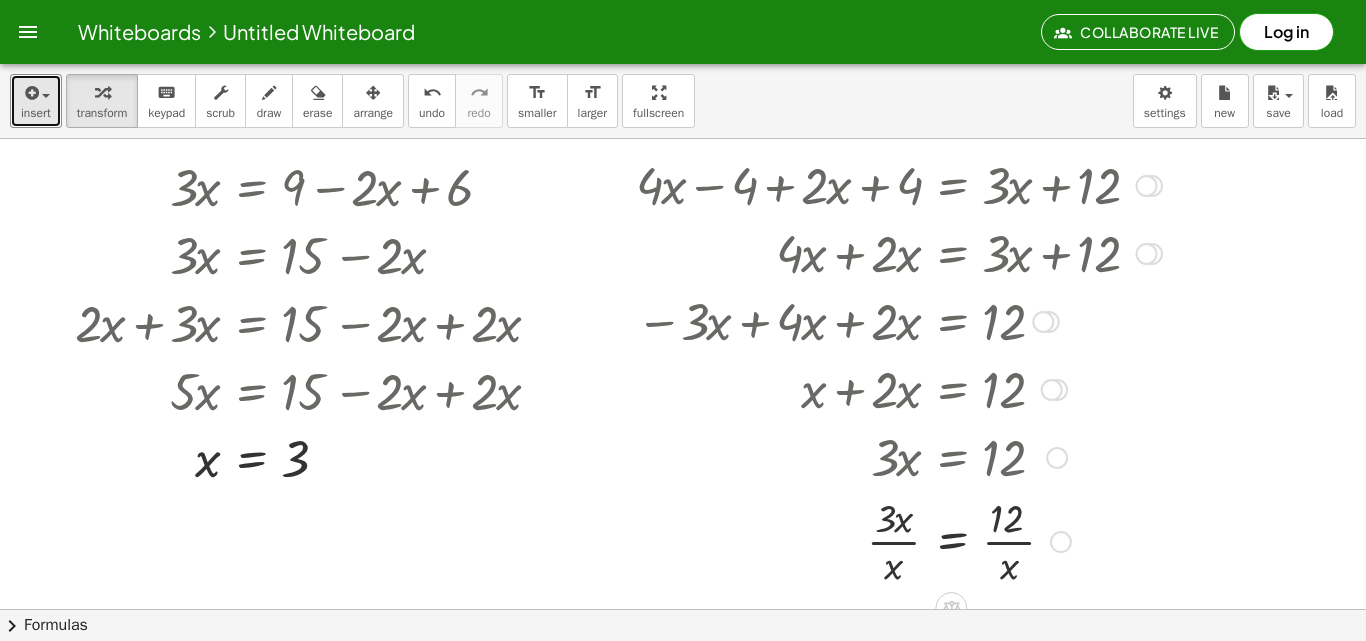 click at bounding box center [899, 540] 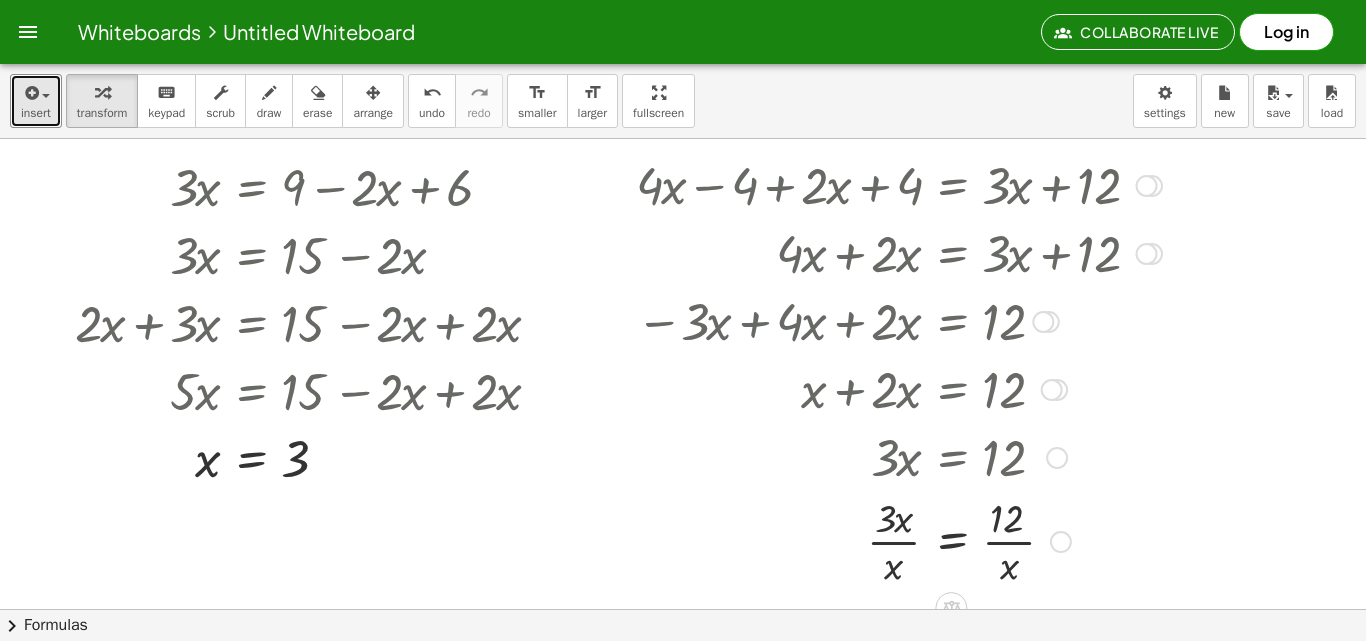 click at bounding box center (899, 540) 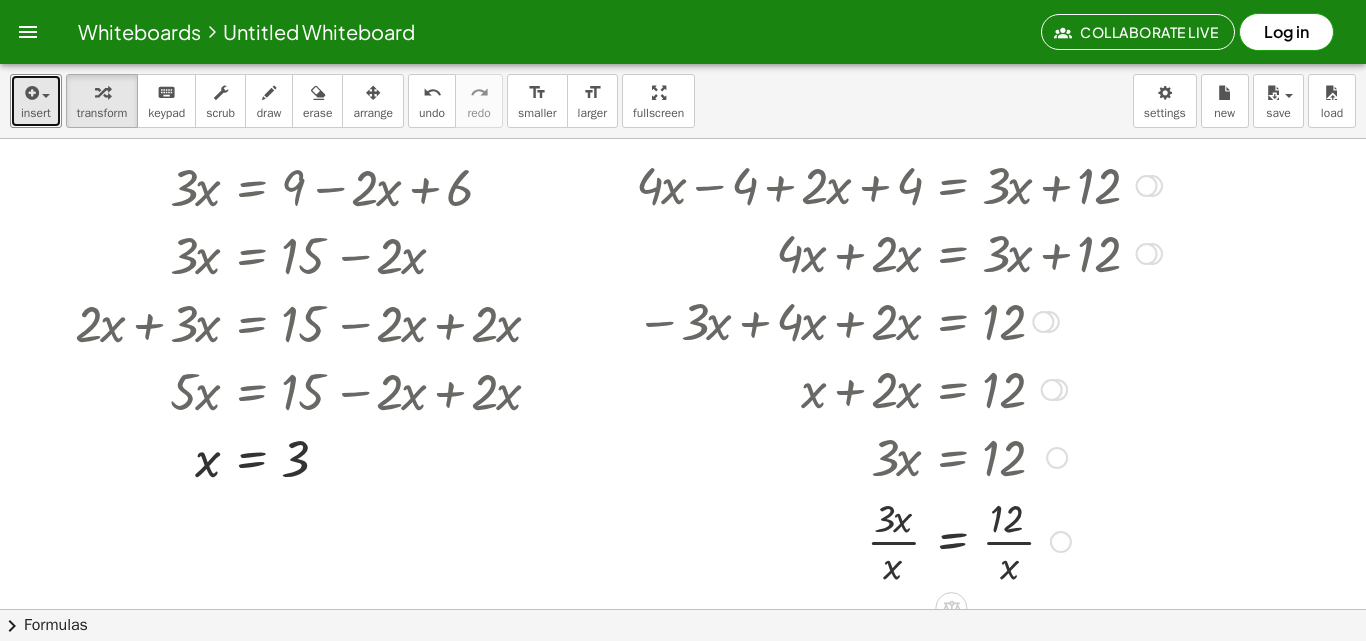 click at bounding box center (899, 540) 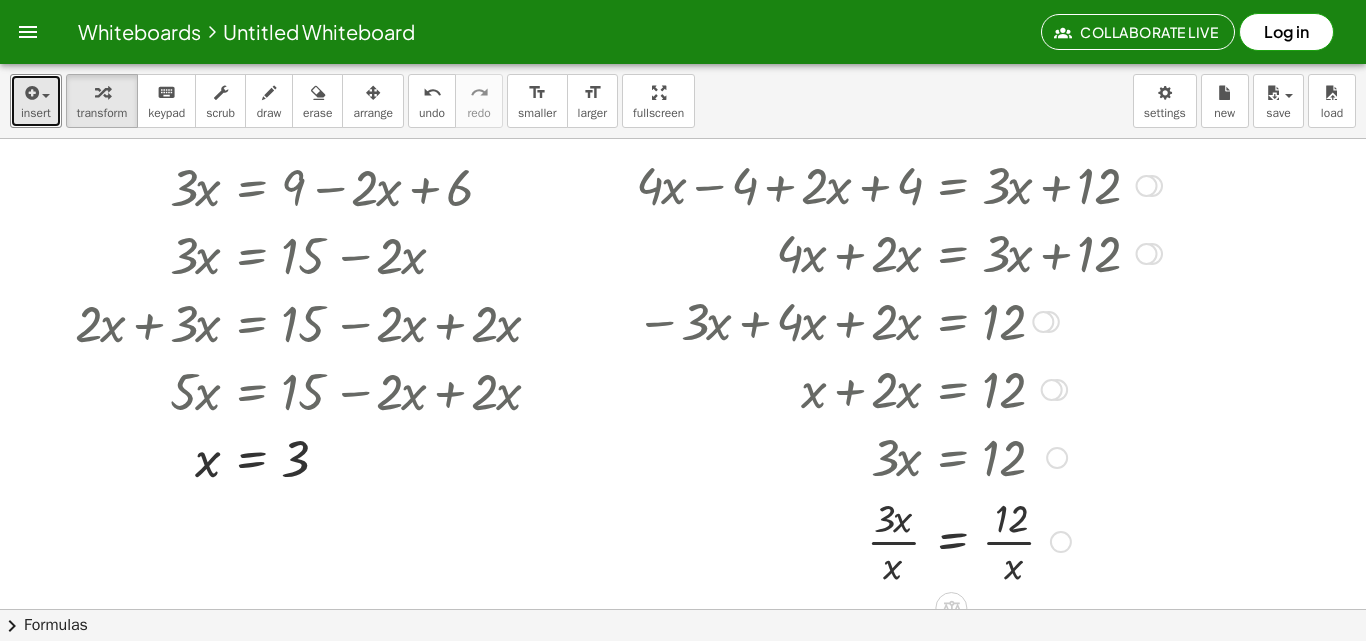 click at bounding box center [899, 540] 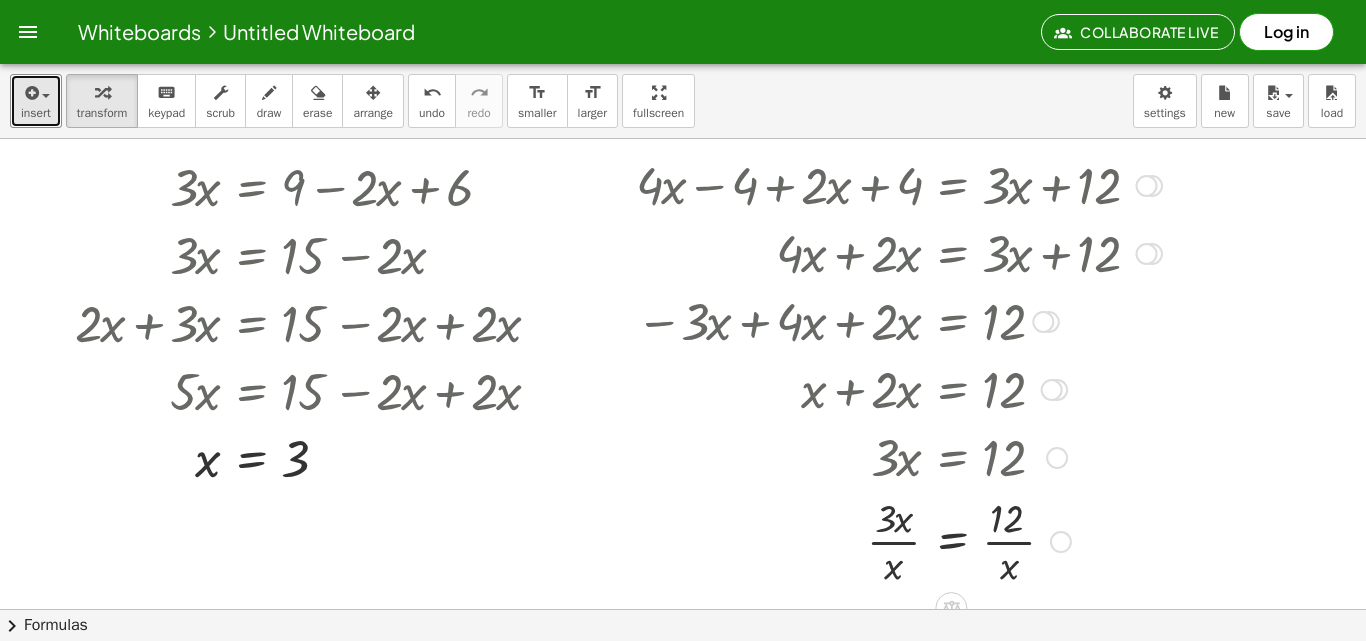 click at bounding box center [899, 540] 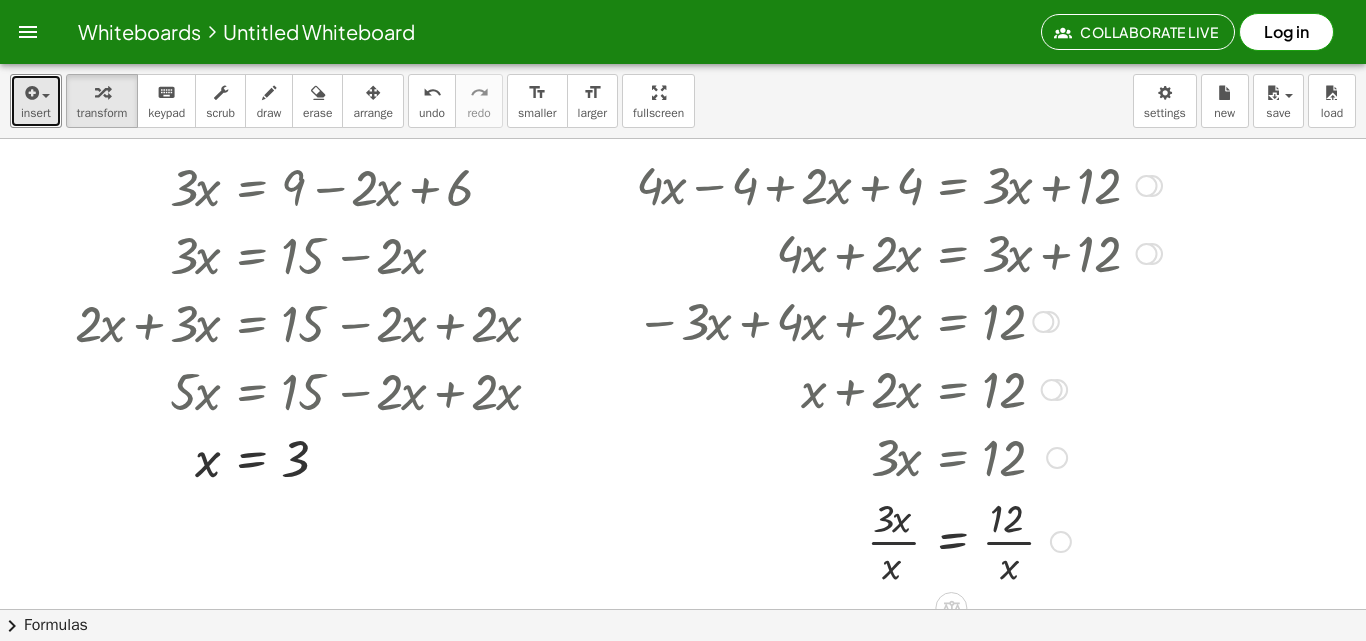 click at bounding box center [899, 540] 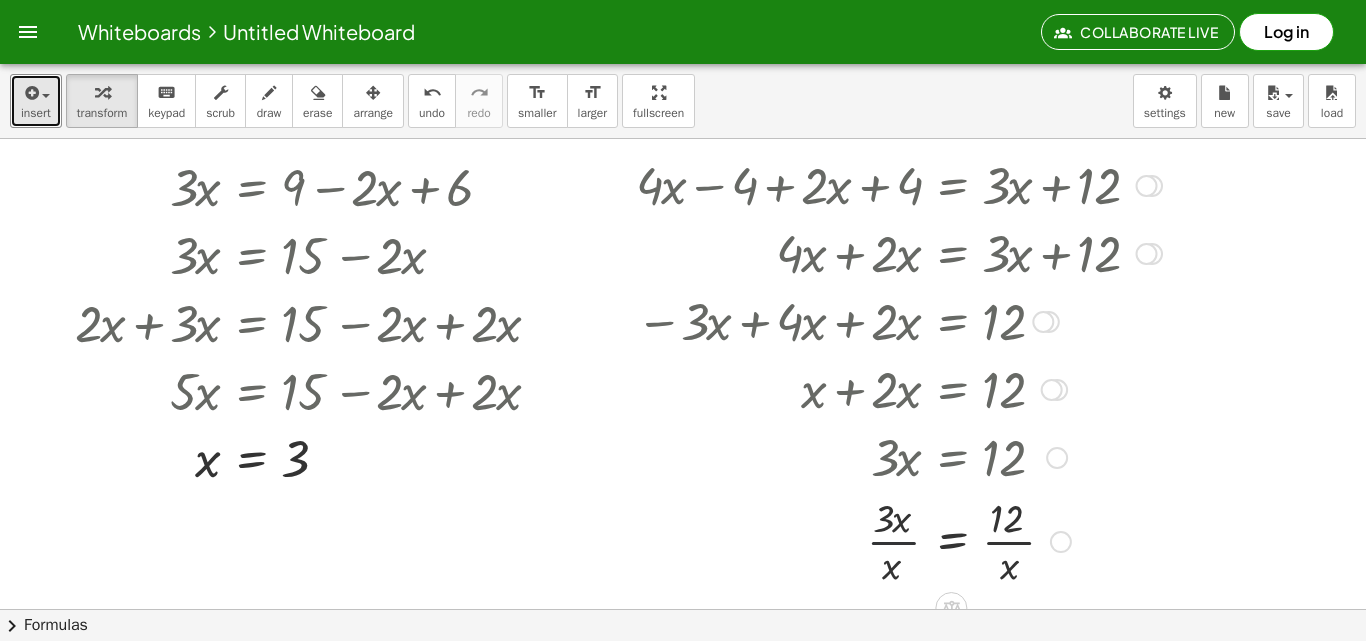 drag, startPoint x: 924, startPoint y: 544, endPoint x: 907, endPoint y: 544, distance: 17 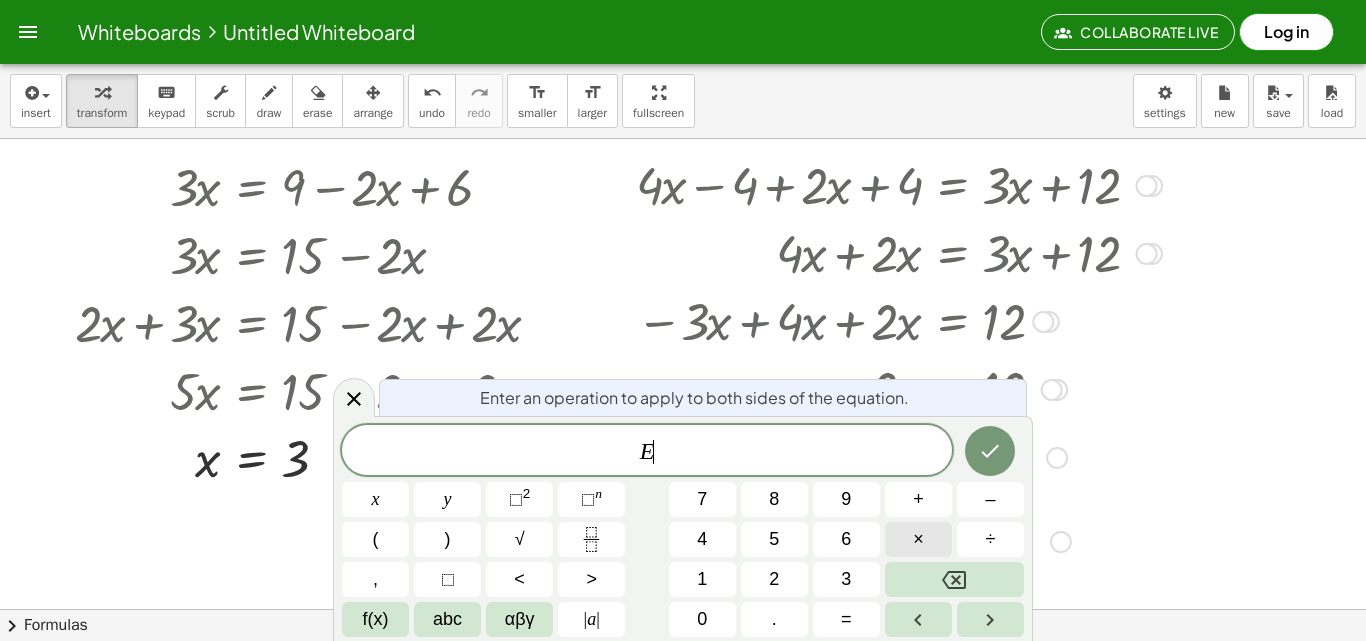 click on "×" at bounding box center [918, 539] 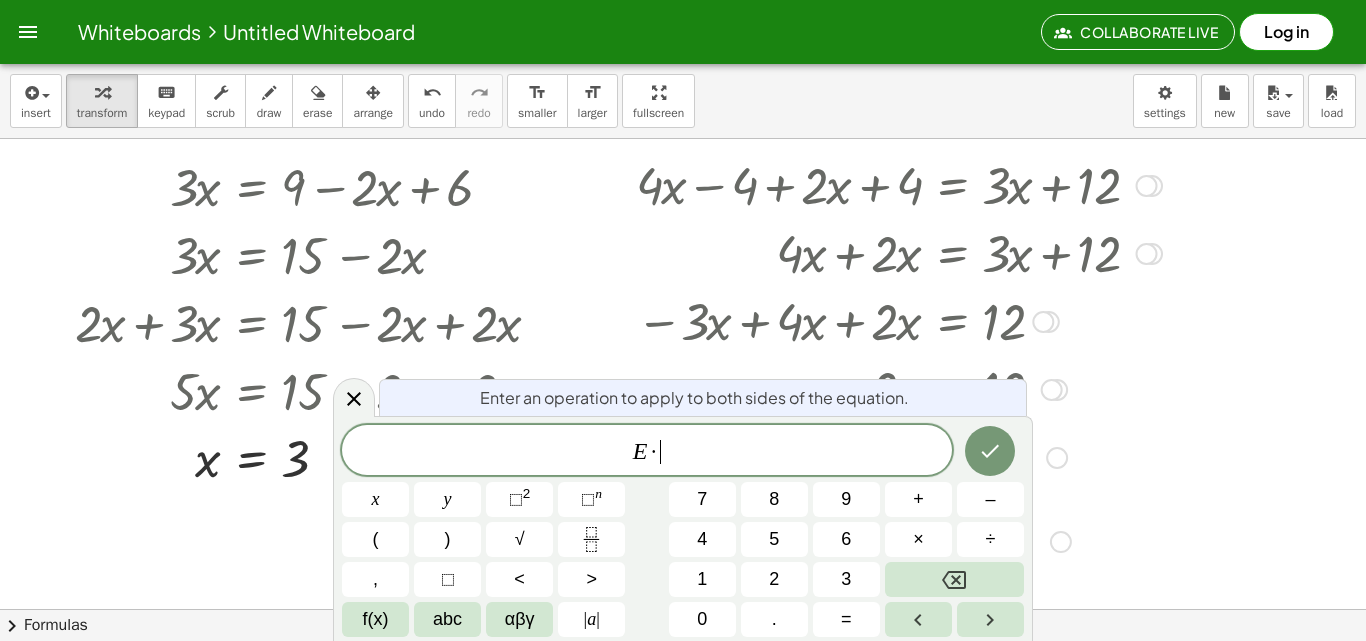 click at bounding box center [899, 540] 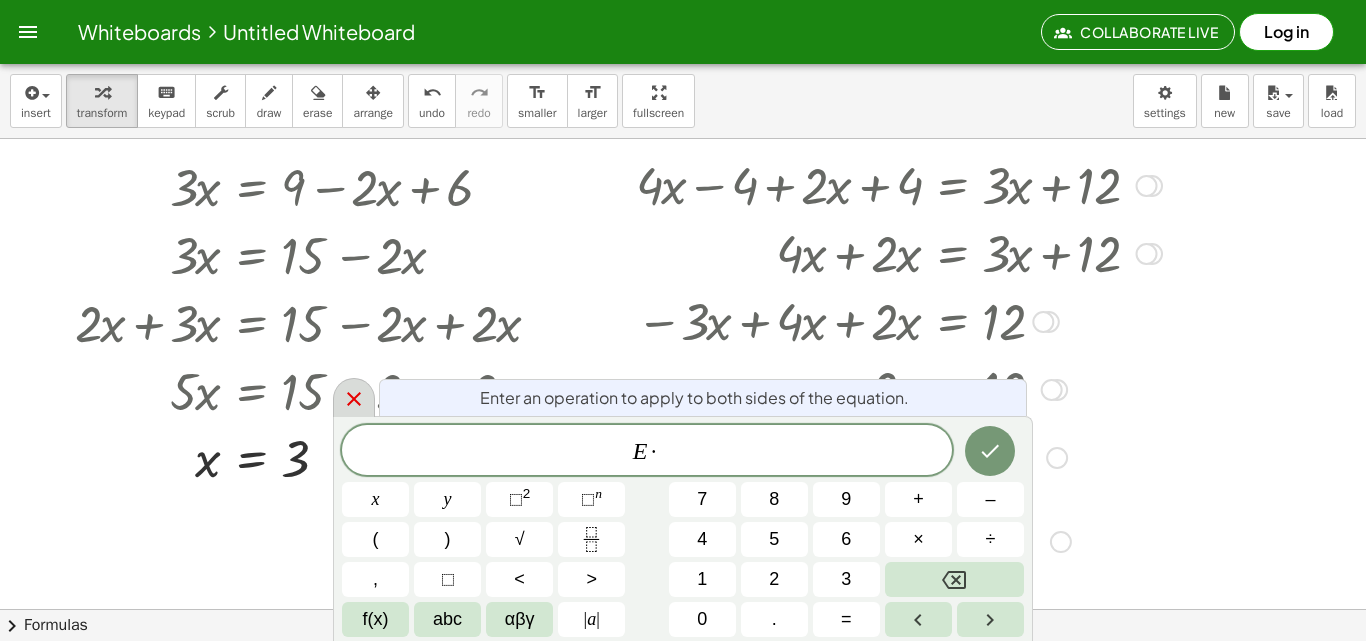 click 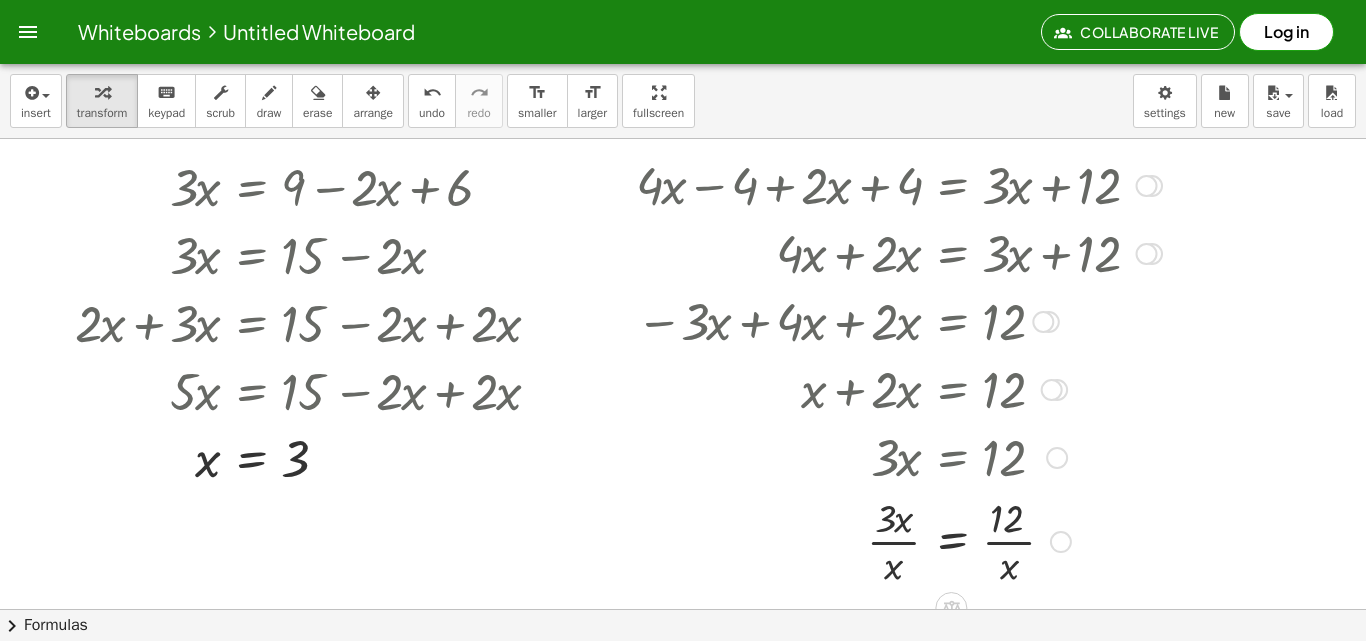 click at bounding box center [899, 540] 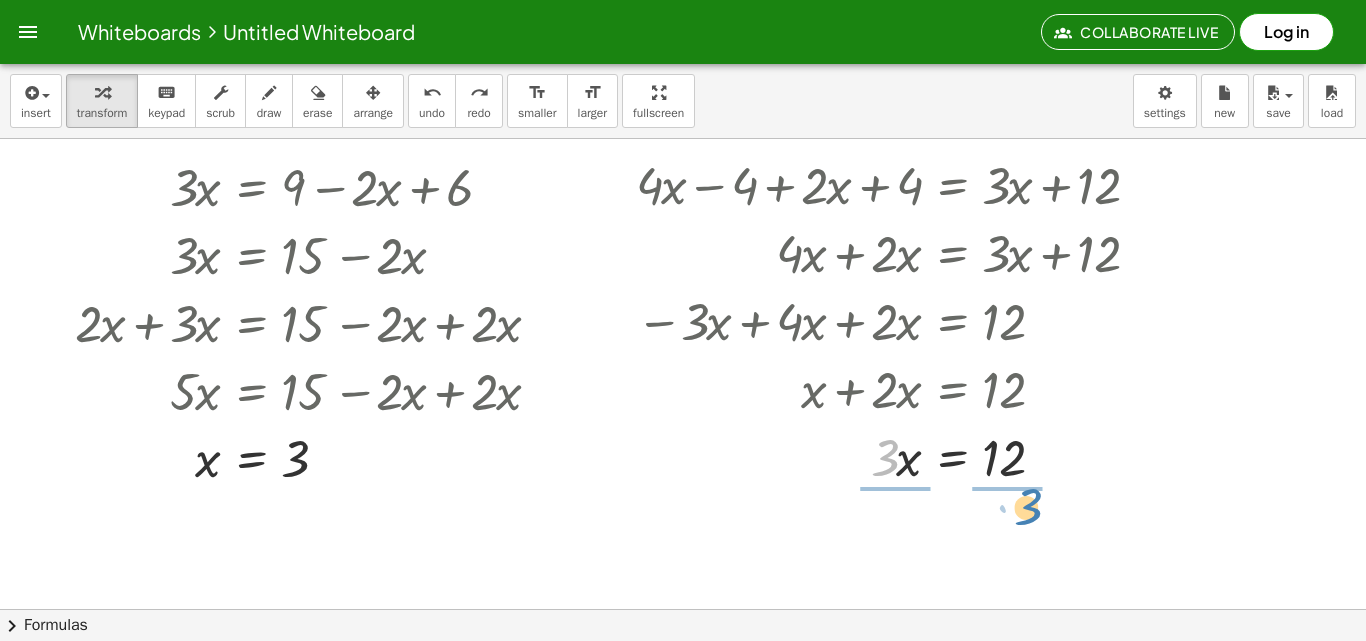 drag, startPoint x: 883, startPoint y: 467, endPoint x: 977, endPoint y: 520, distance: 107.912 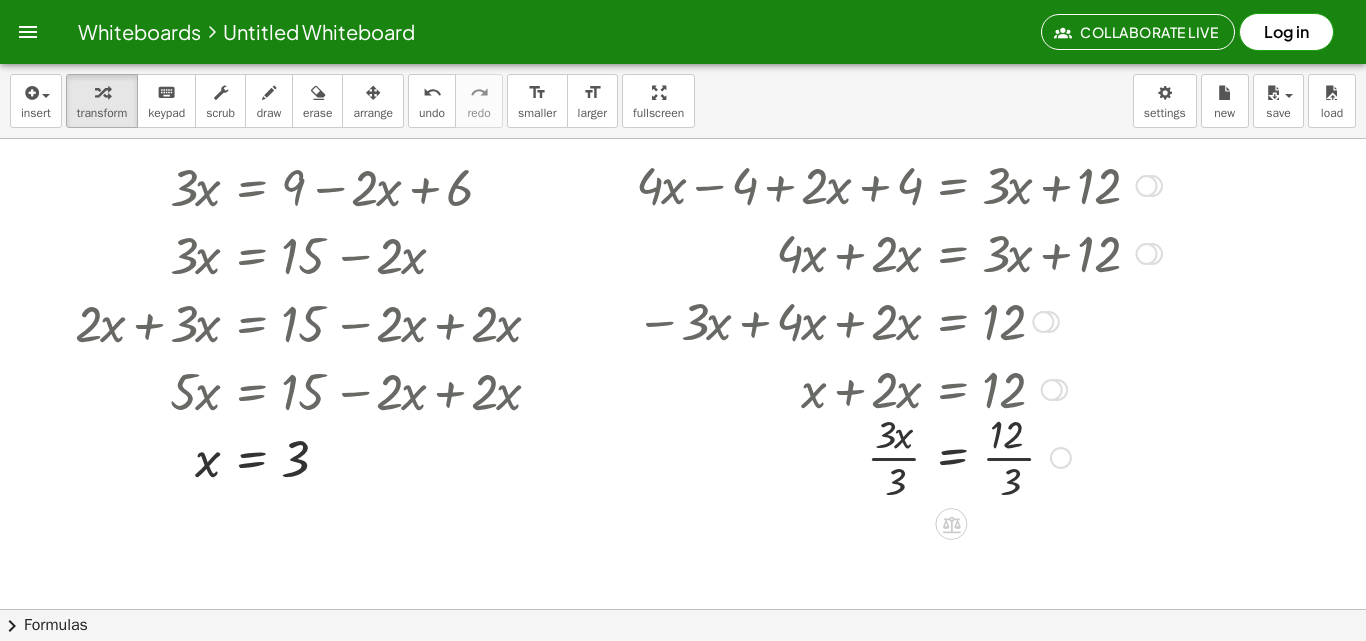 click at bounding box center (899, 456) 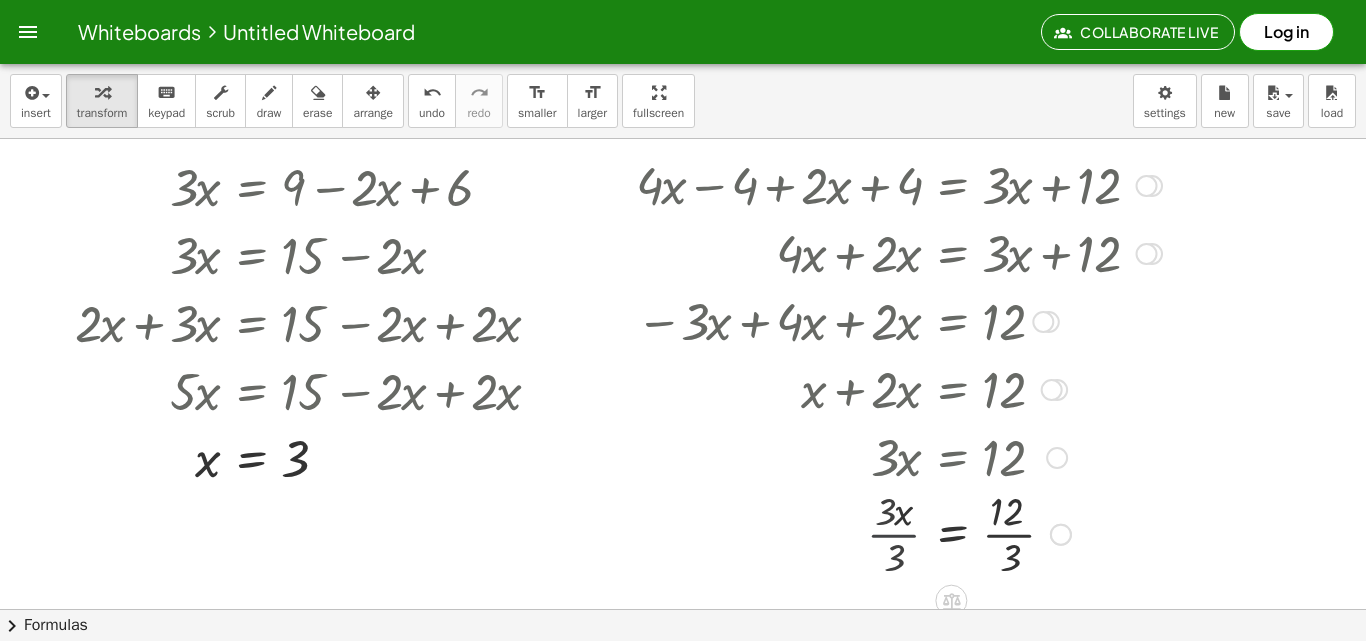 click at bounding box center (899, 456) 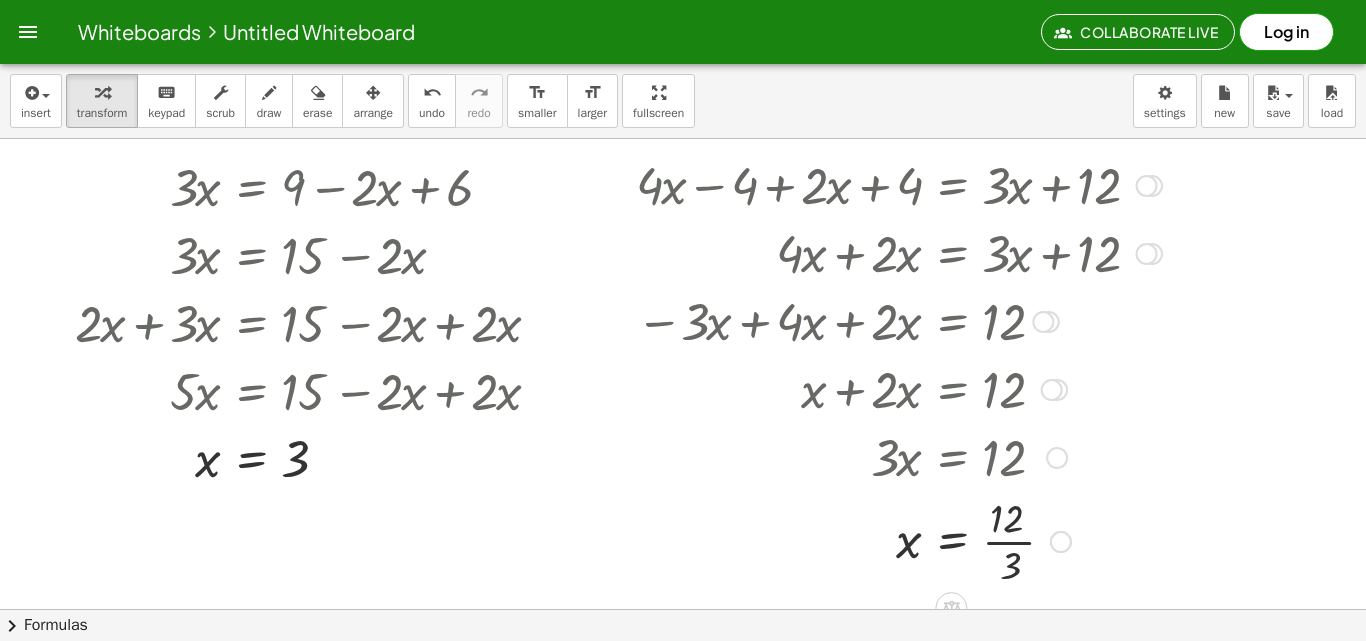 click at bounding box center [899, 540] 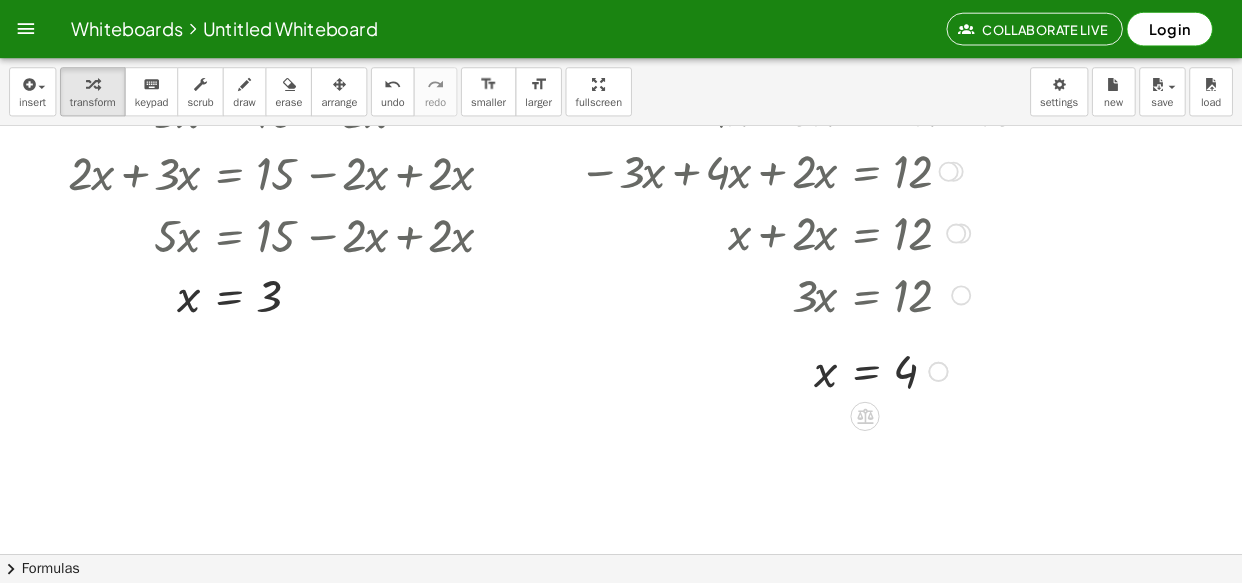 scroll, scrollTop: 455, scrollLeft: 0, axis: vertical 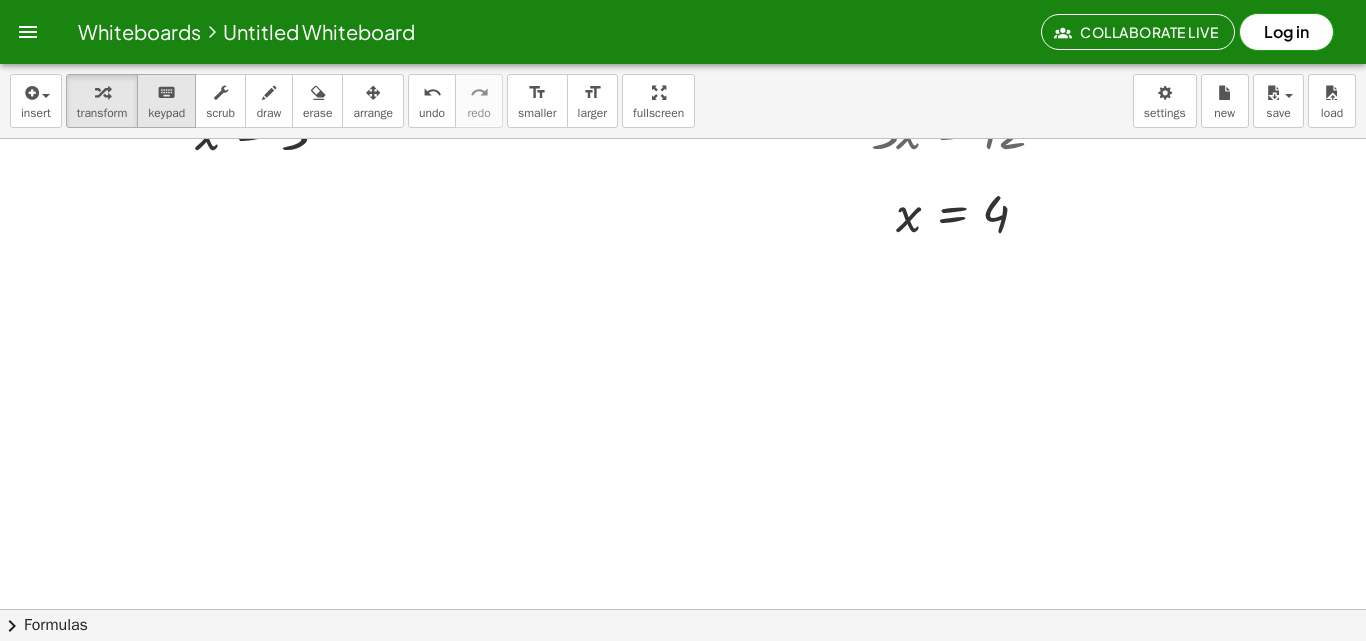 click on "keyboard keypad" at bounding box center [166, 101] 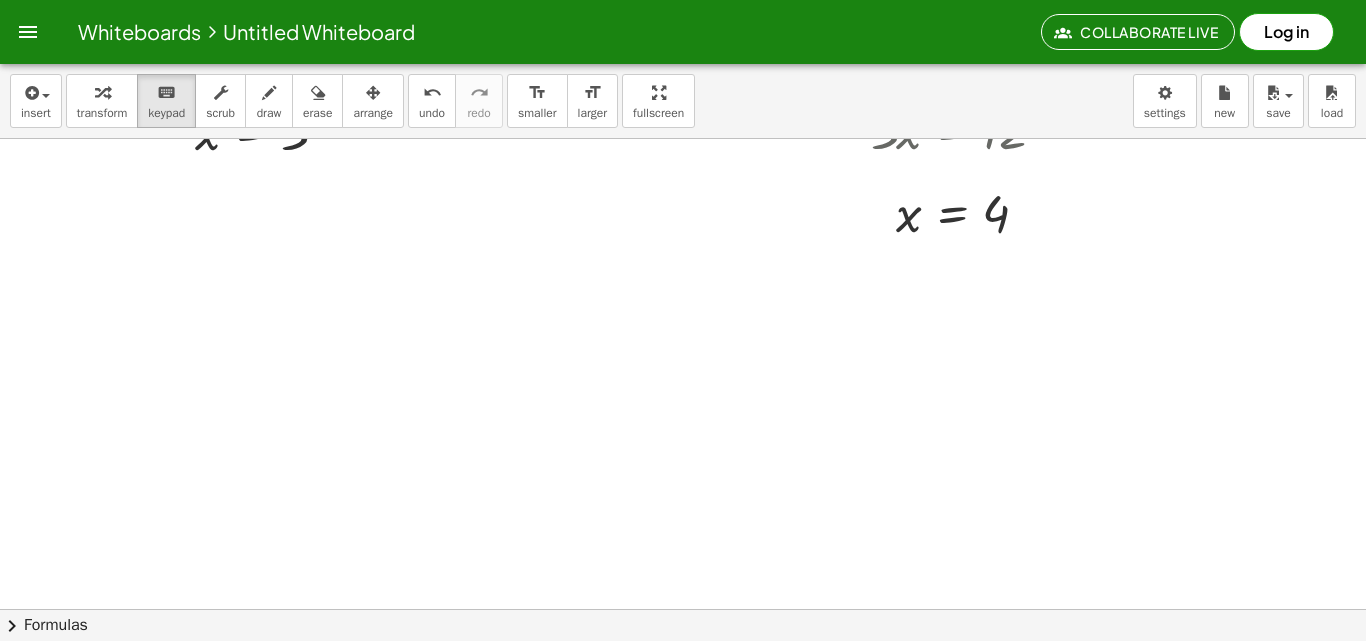 click at bounding box center (758, 389) 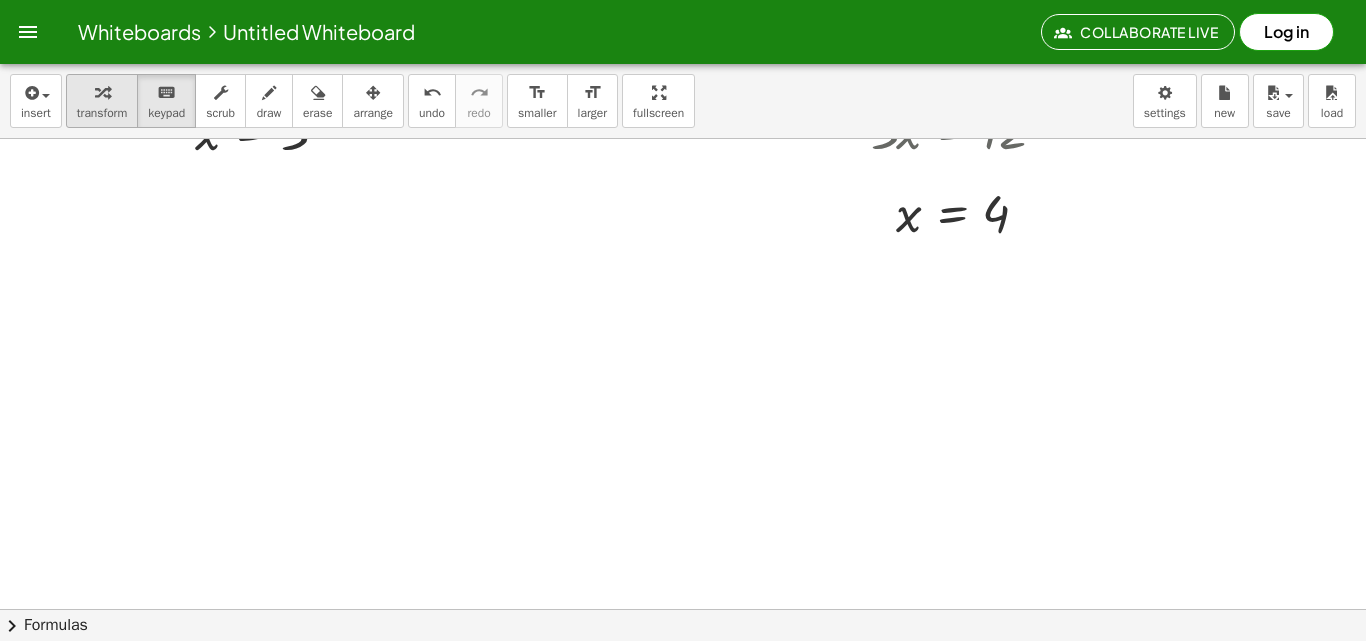 click on "transform" at bounding box center (102, 101) 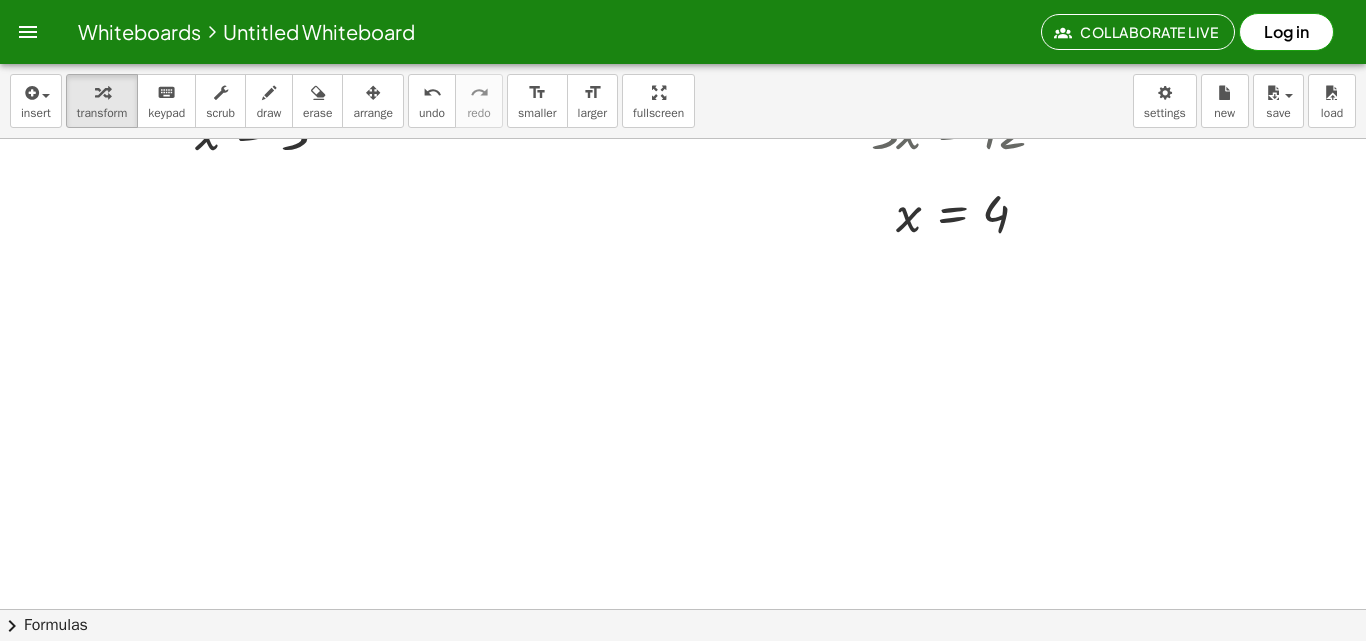 click at bounding box center [758, 389] 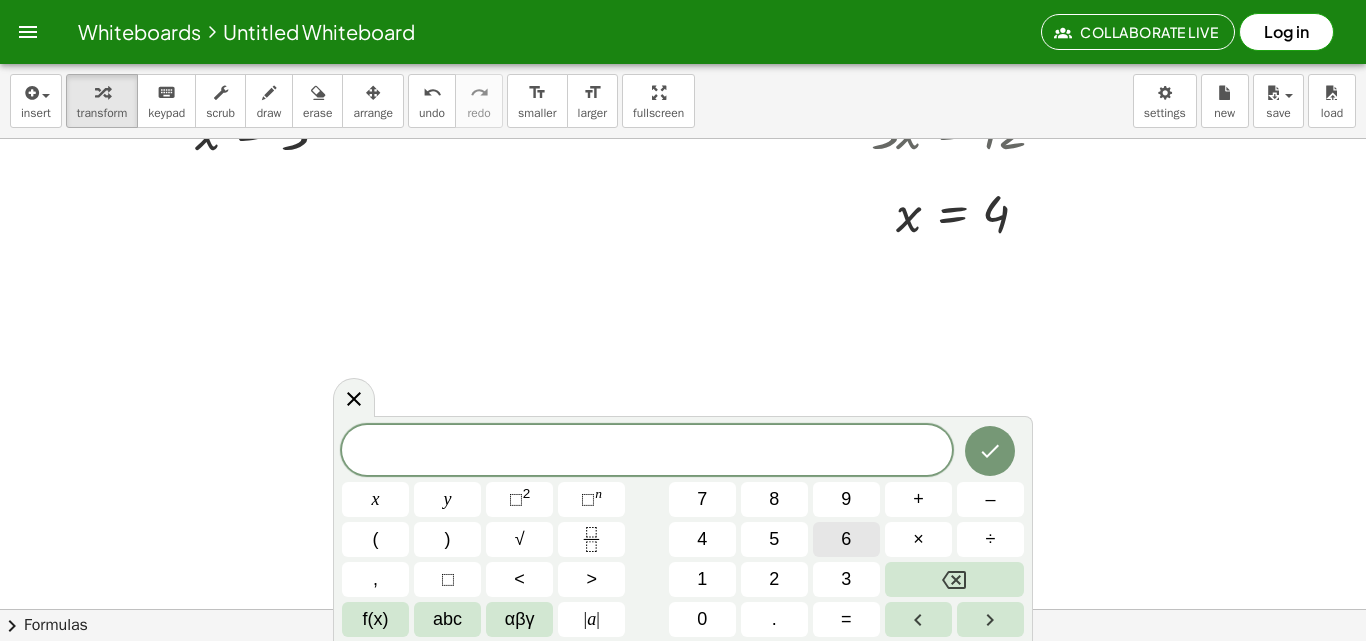 click on "6" at bounding box center [846, 539] 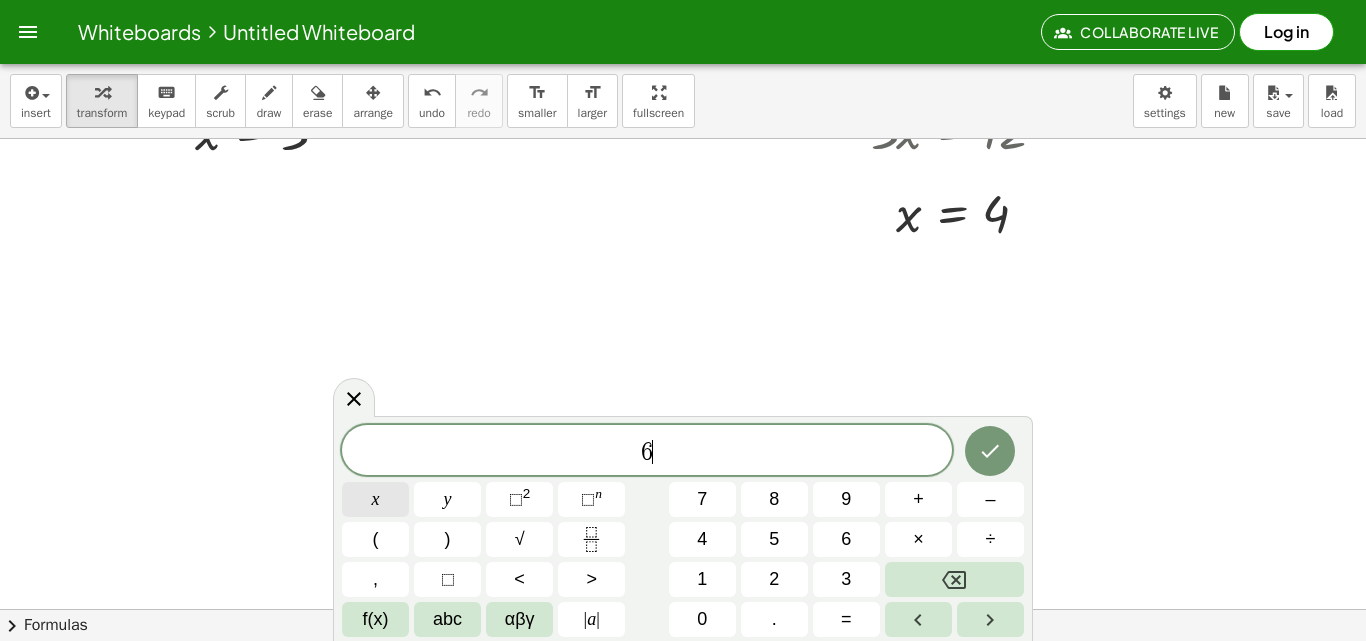 click on "x" at bounding box center [375, 499] 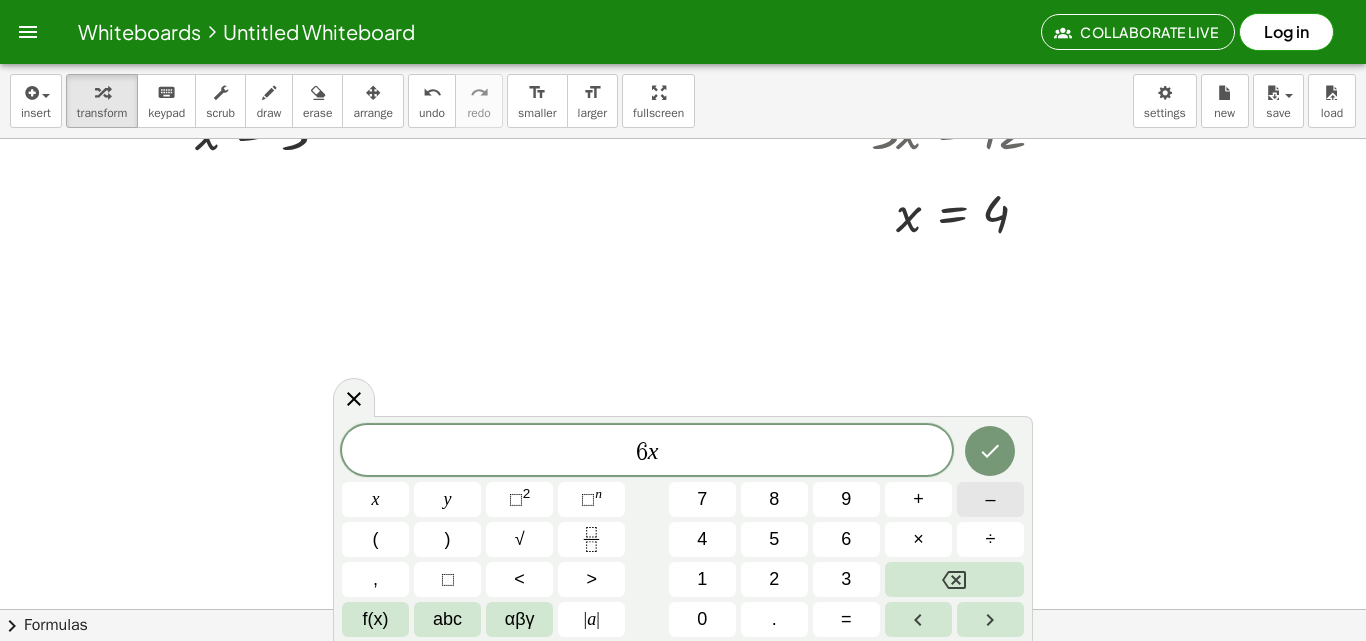 click on "–" at bounding box center (990, 499) 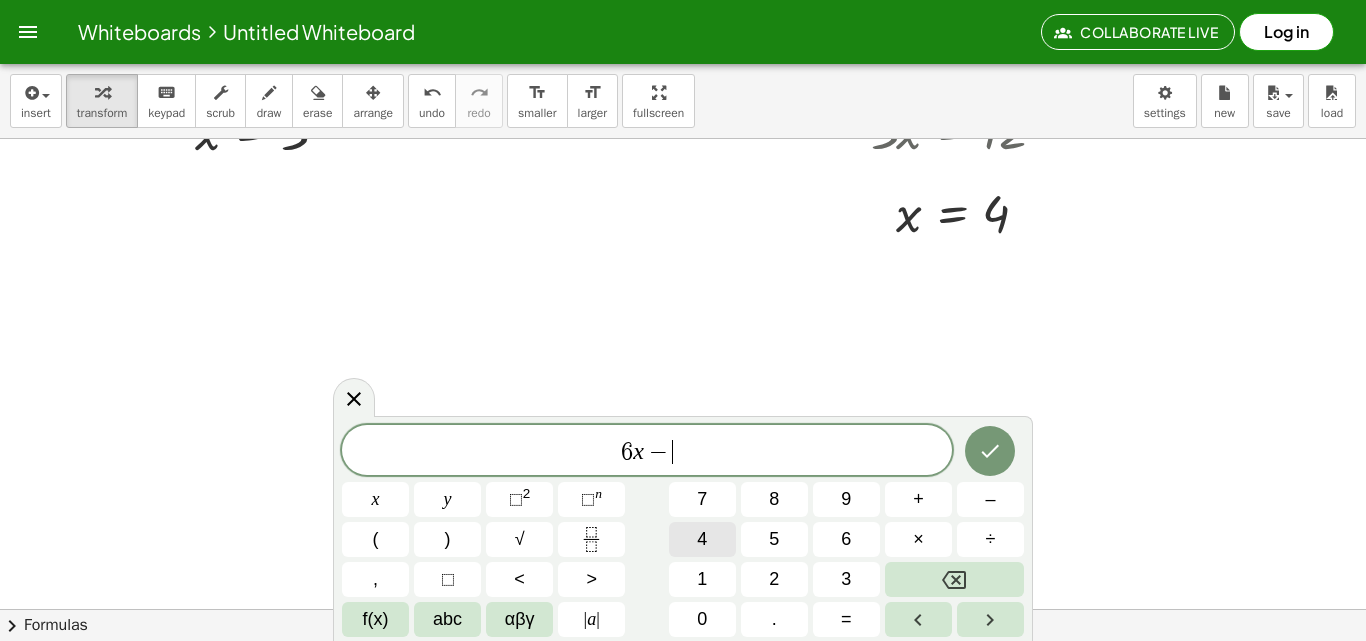click on "4" at bounding box center (702, 539) 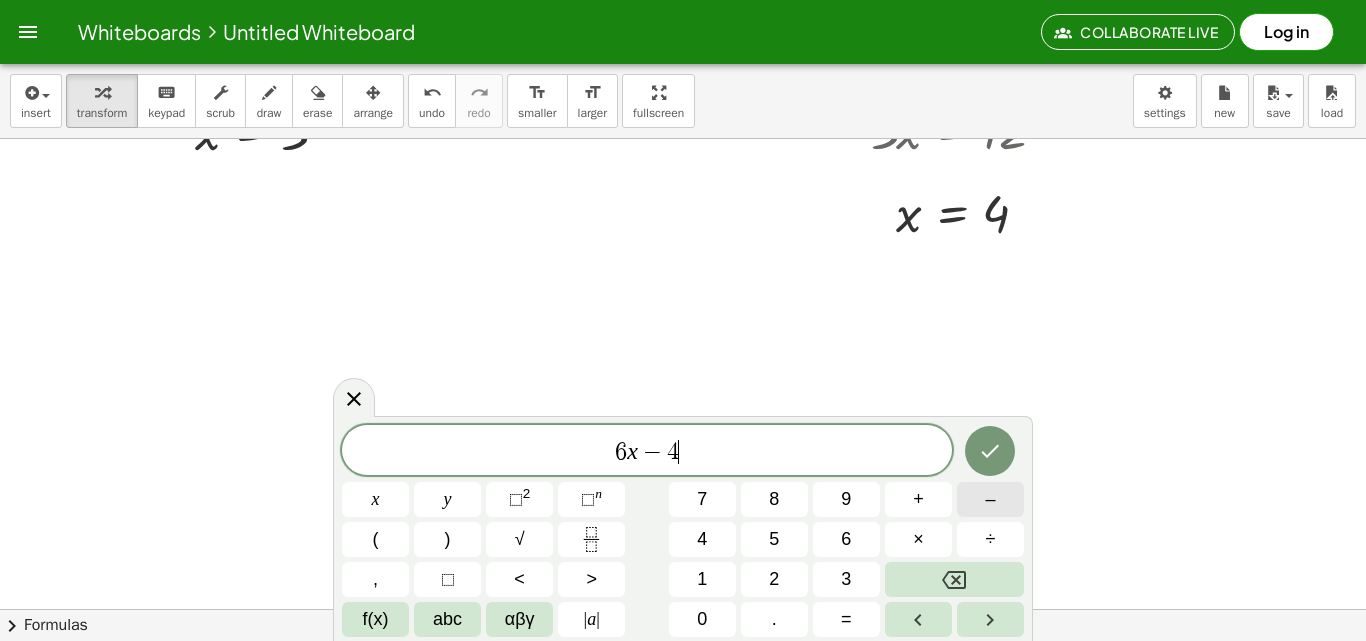 click on "–" at bounding box center [990, 499] 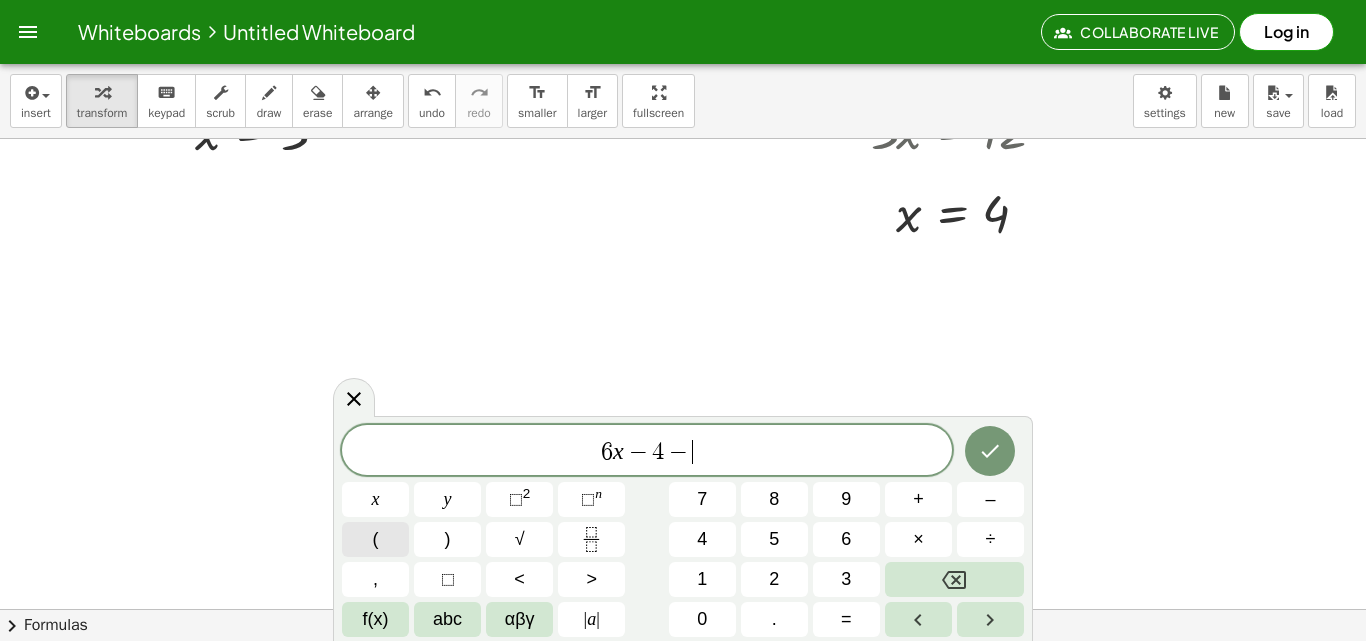 click on "(" at bounding box center [375, 539] 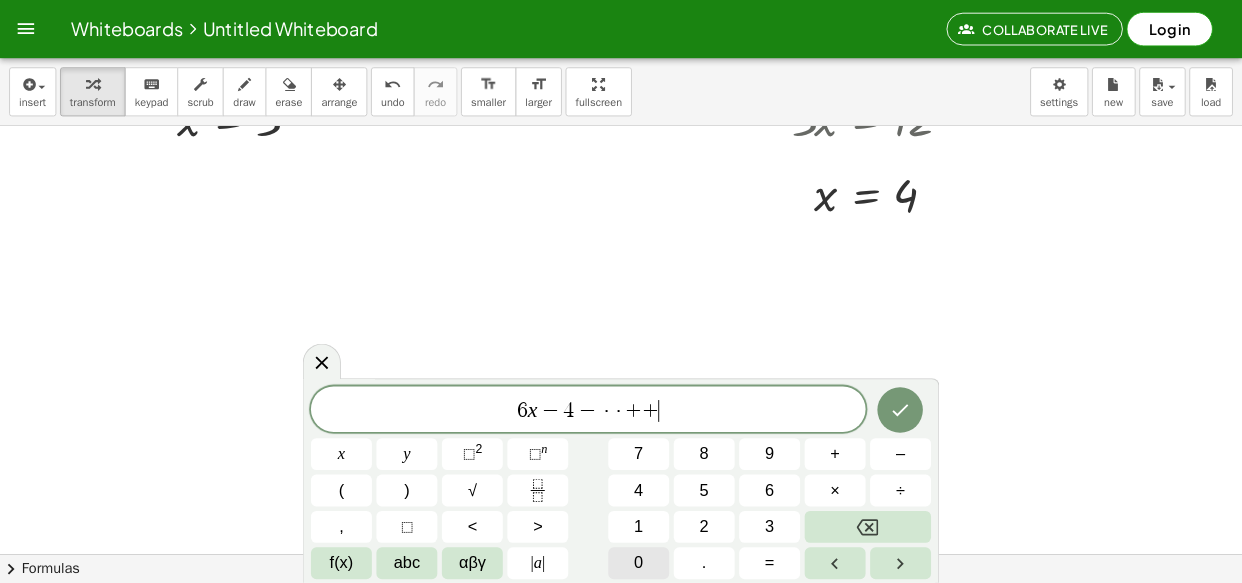 scroll, scrollTop: 455, scrollLeft: 0, axis: vertical 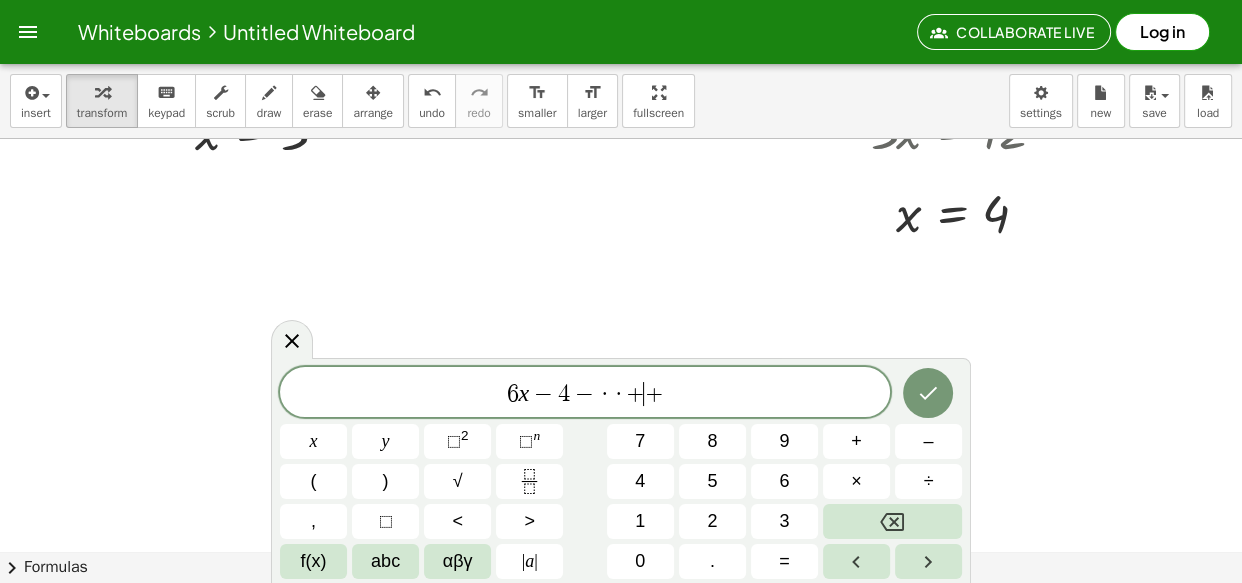 click on "+" at bounding box center [653, 394] 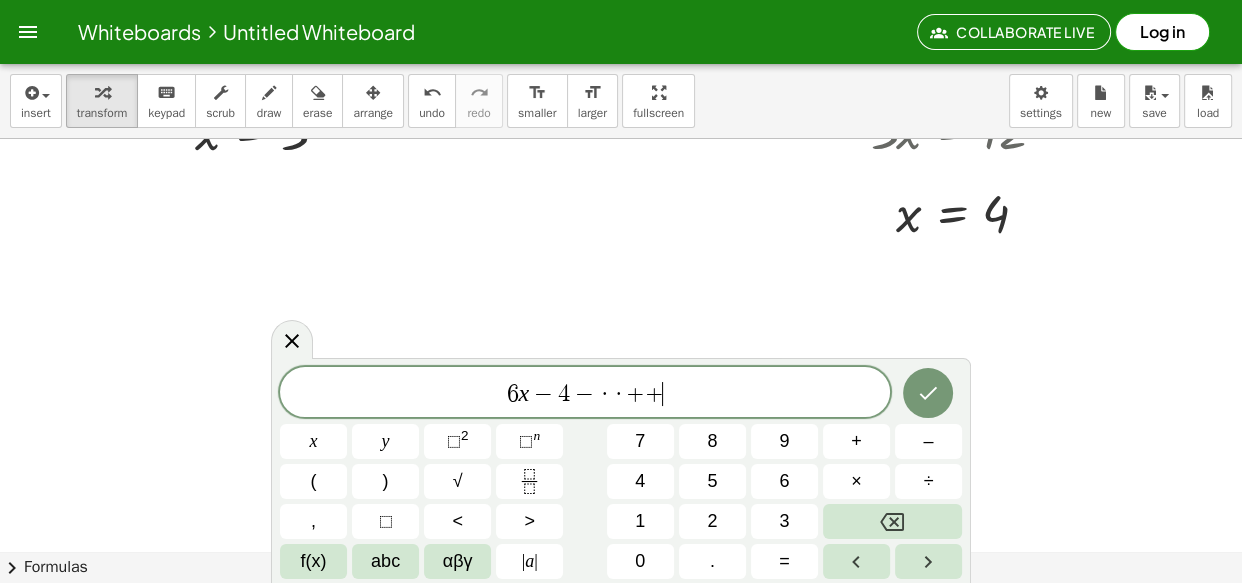 click on "6 x − 4 − · · + + ​" 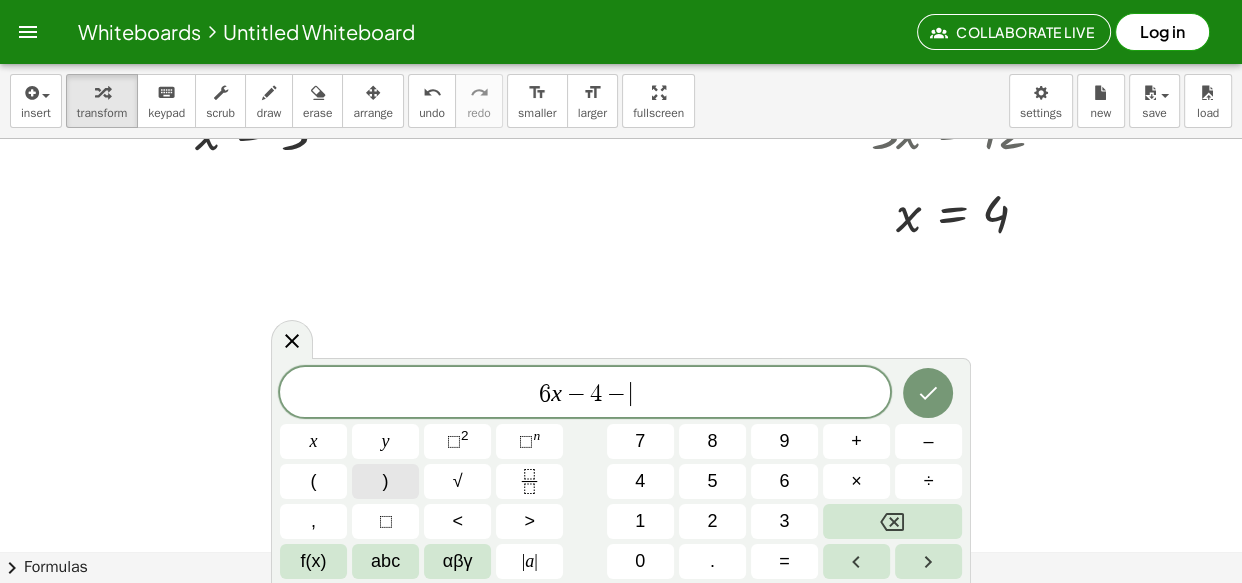 click on ")" at bounding box center (385, 481) 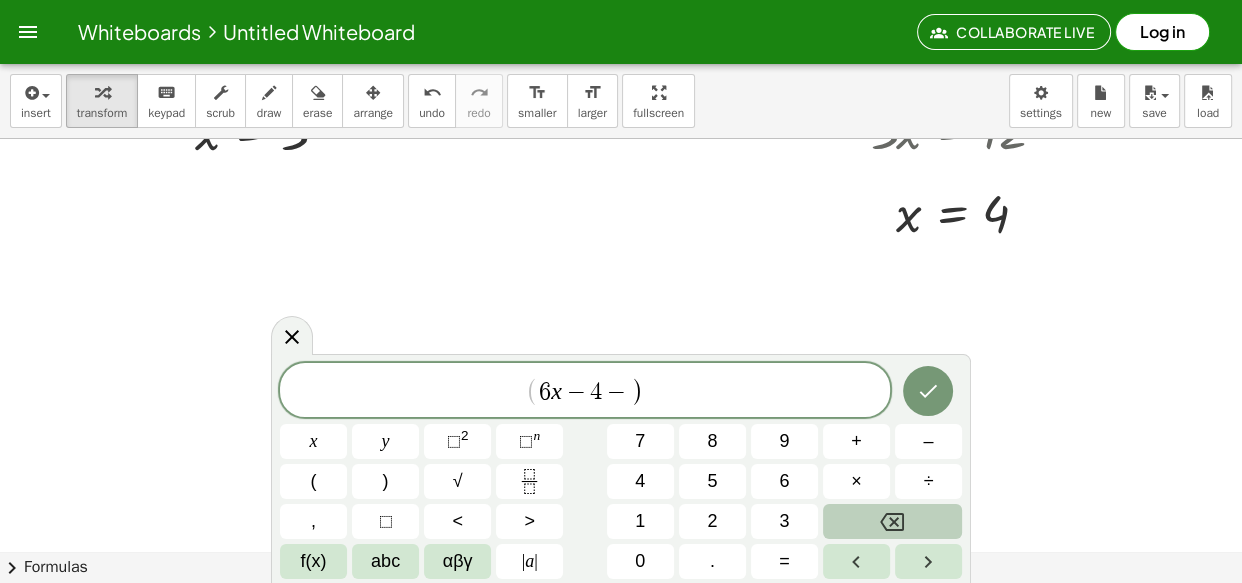 click at bounding box center (892, 521) 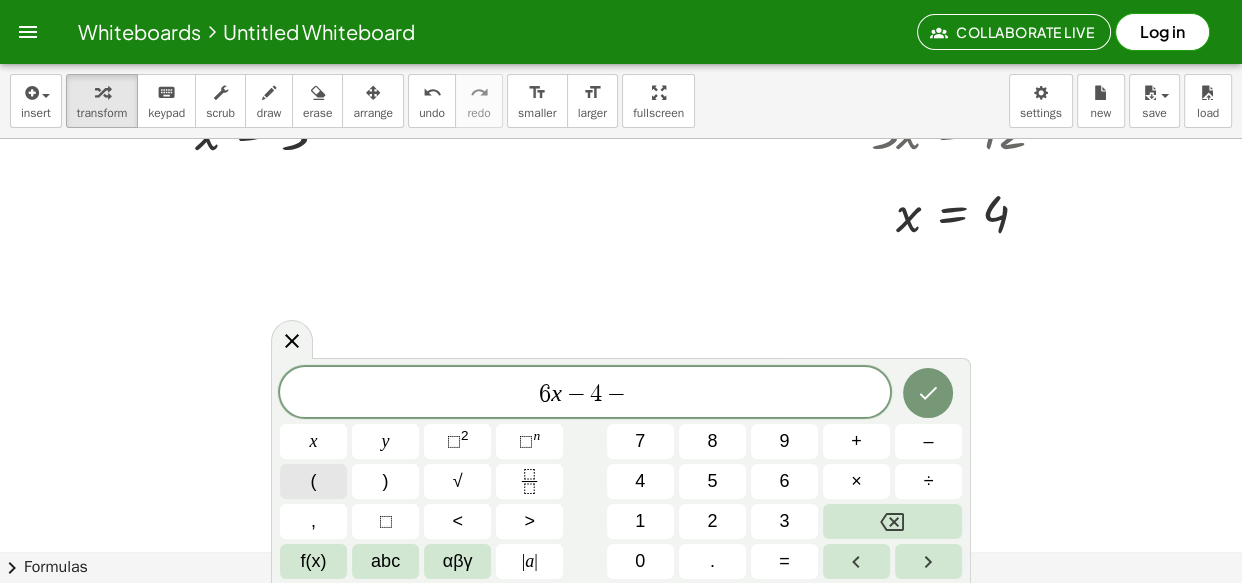 click on "(" at bounding box center [313, 481] 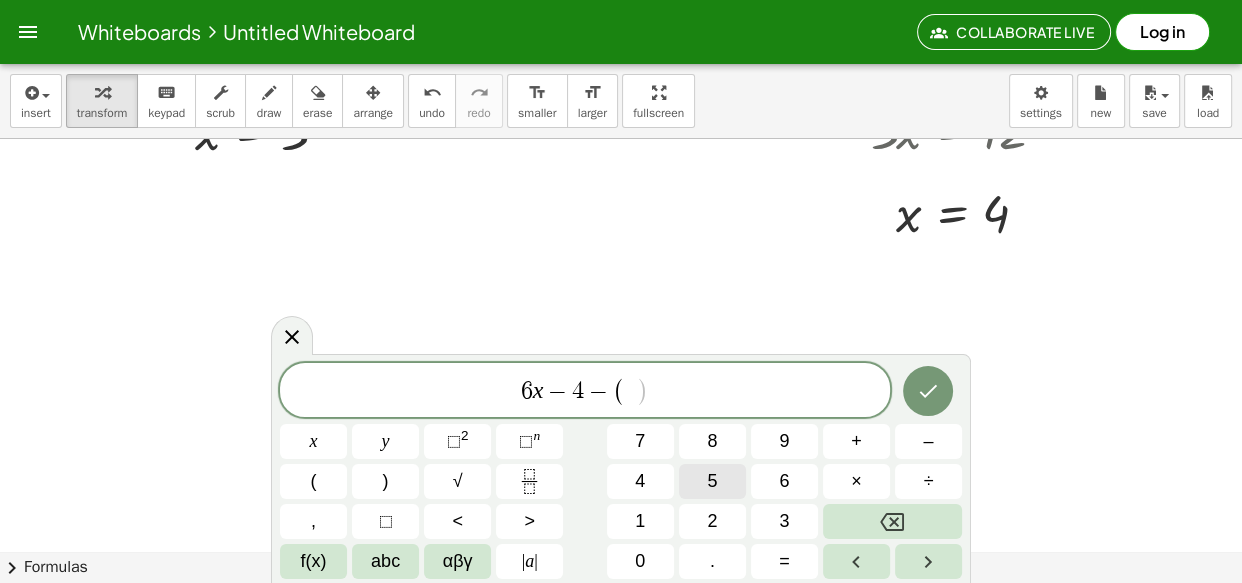 click on "5" at bounding box center [712, 481] 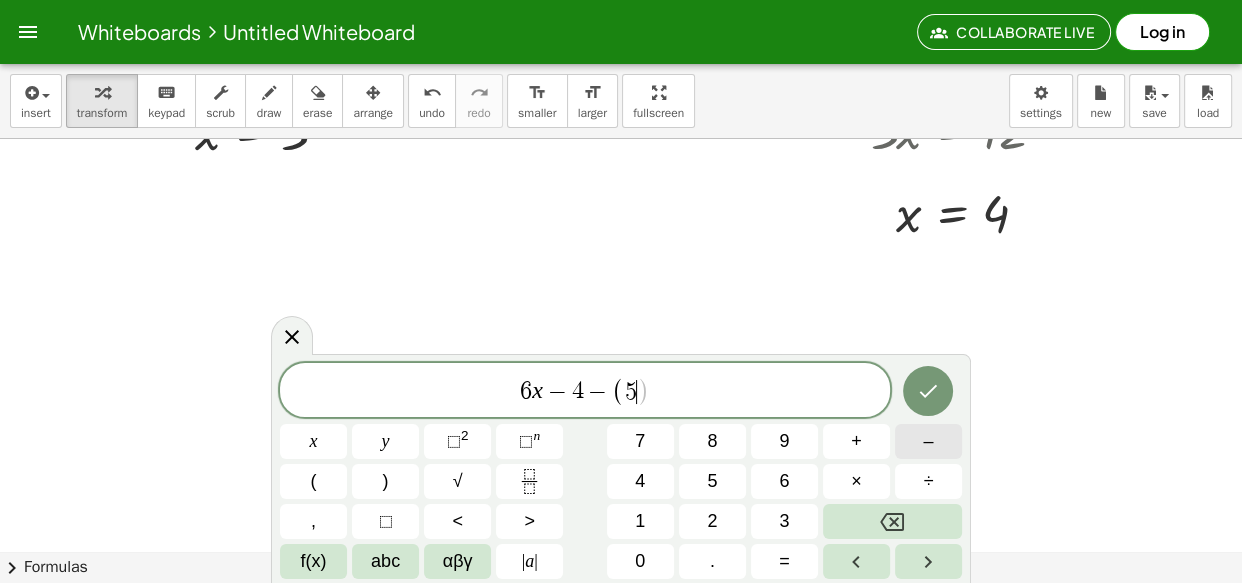 click on "–" at bounding box center [928, 441] 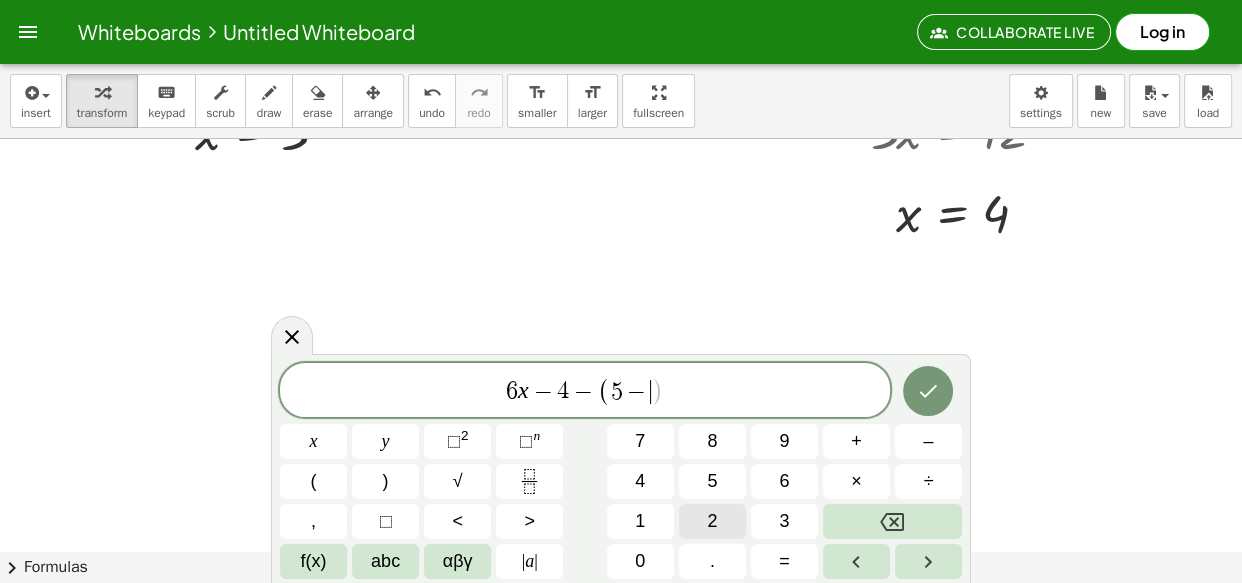 click on "2" at bounding box center (712, 521) 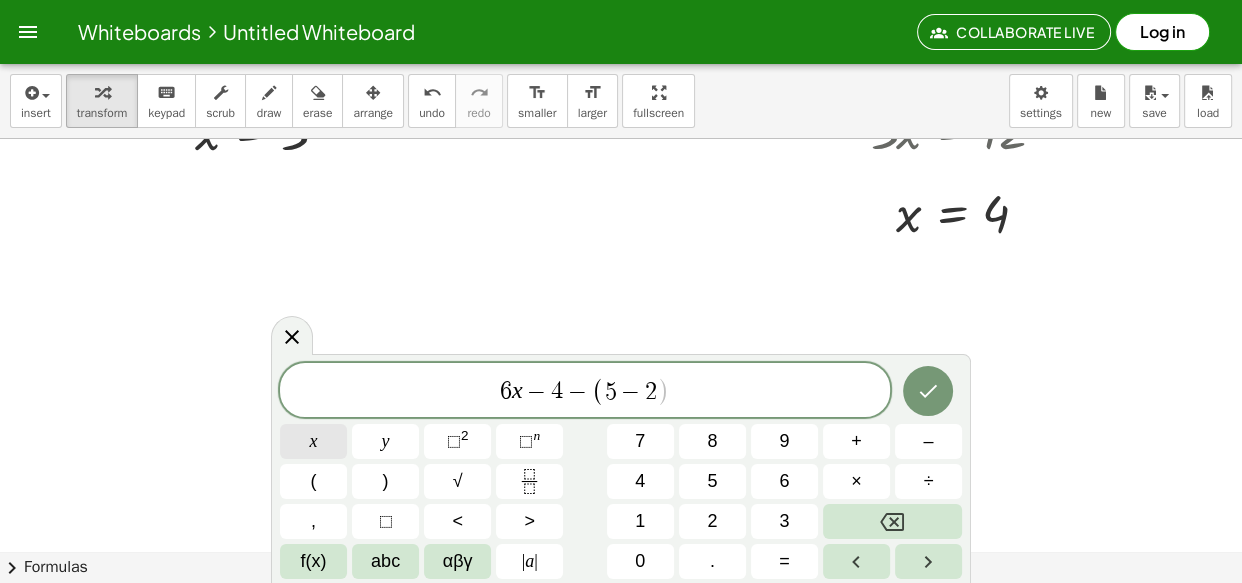 click on "x" at bounding box center (313, 441) 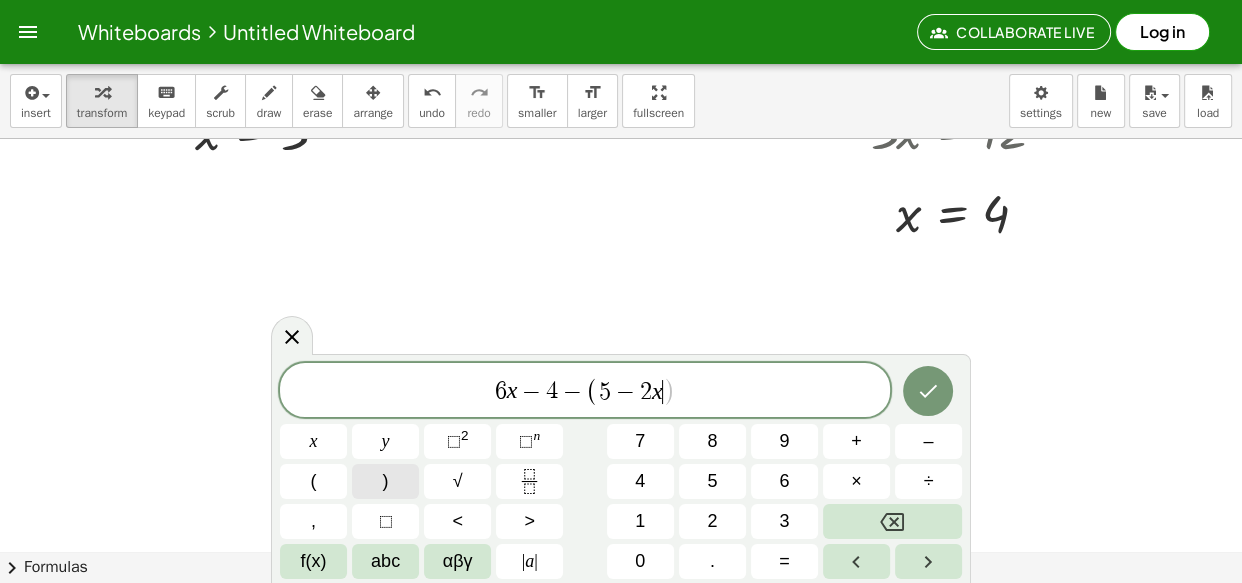 click on ")" at bounding box center (385, 481) 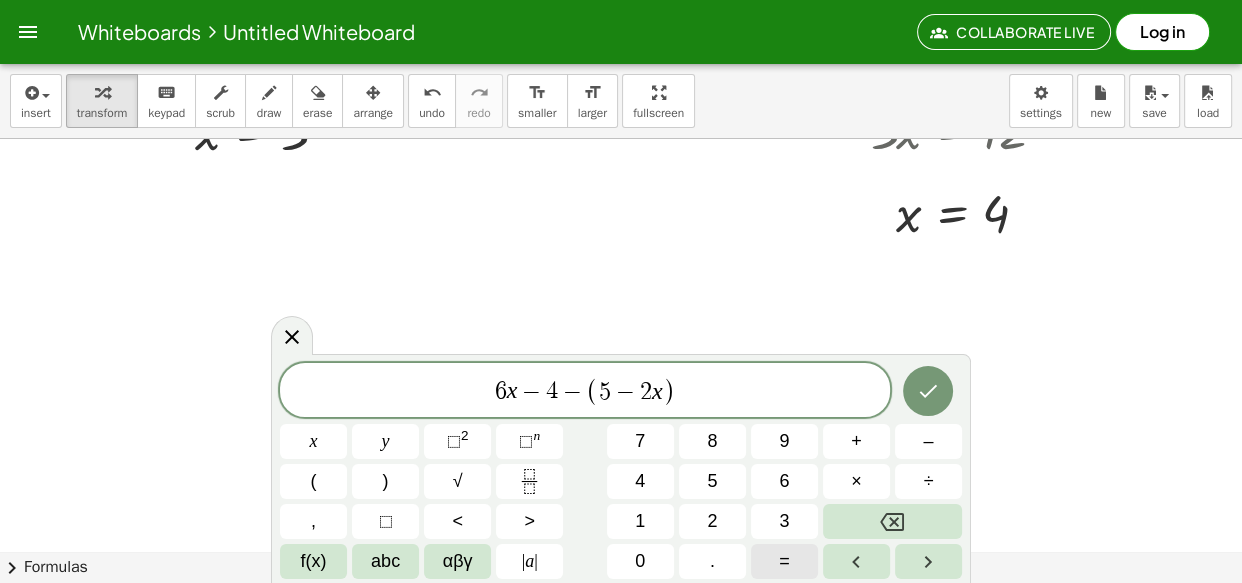 click on "=" at bounding box center (784, 561) 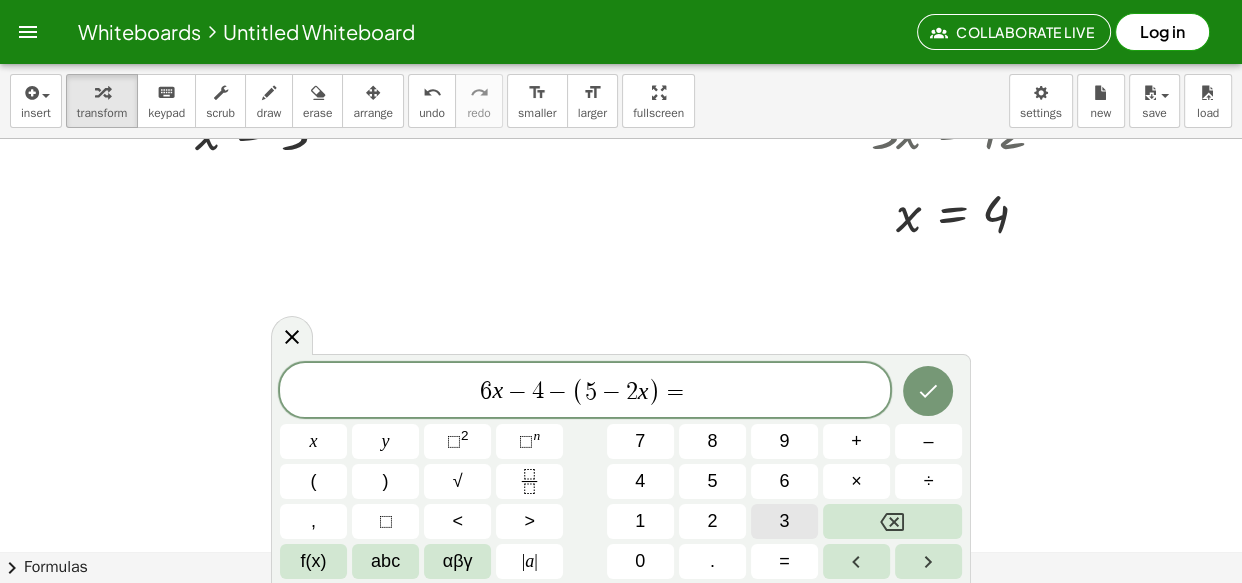 click on "3" at bounding box center (784, 521) 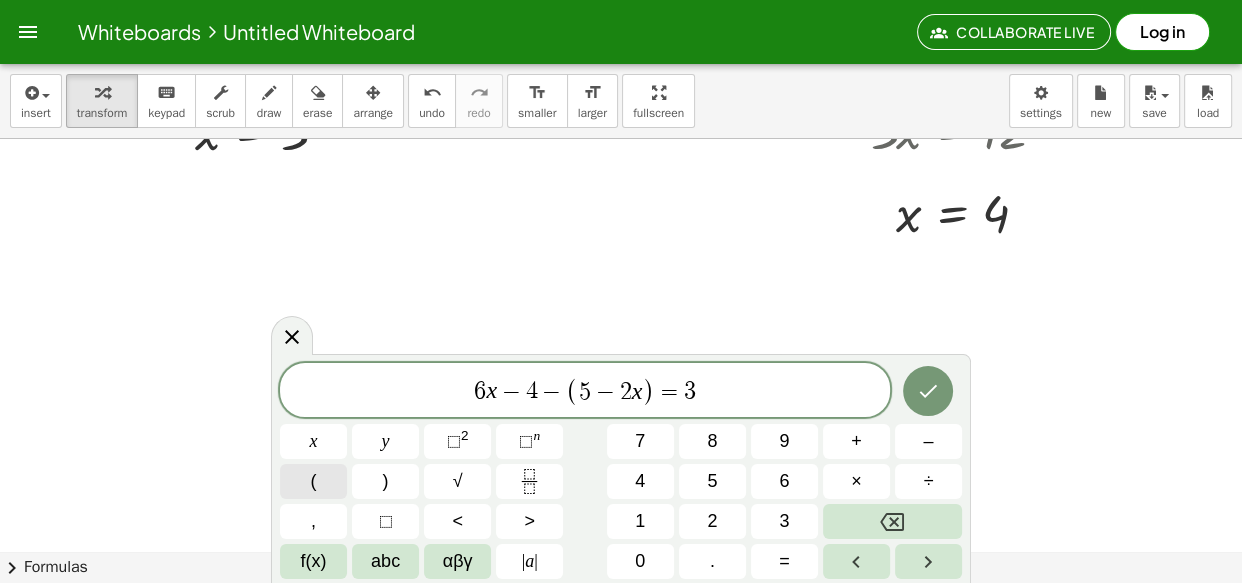click on "(" at bounding box center [313, 481] 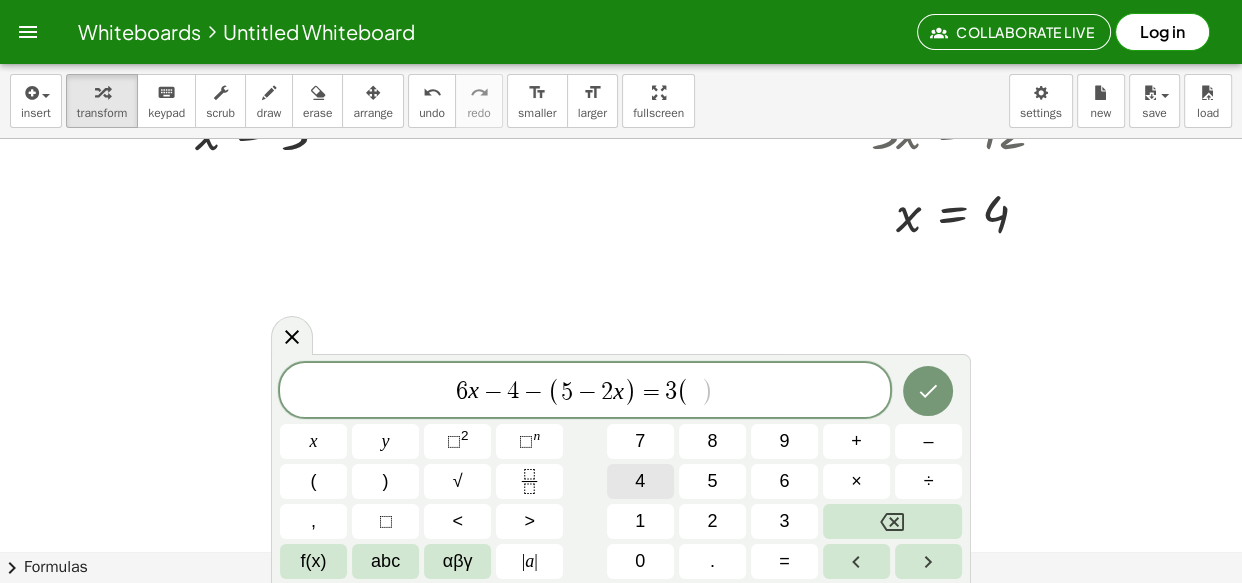 click on "4" at bounding box center [640, 481] 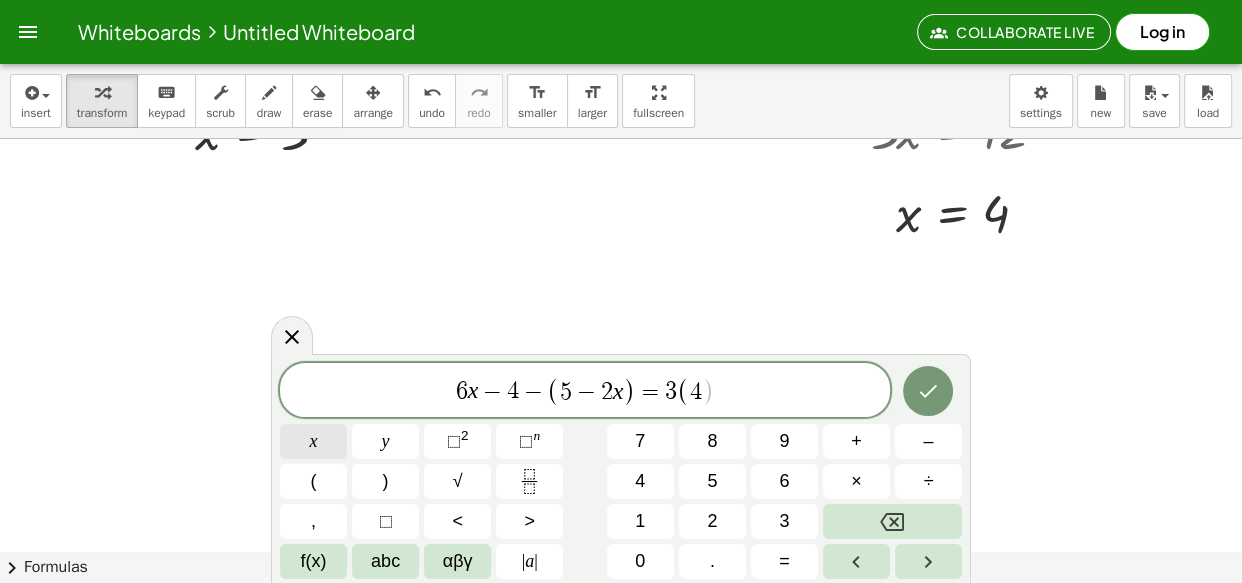 click on "x" at bounding box center (314, 441) 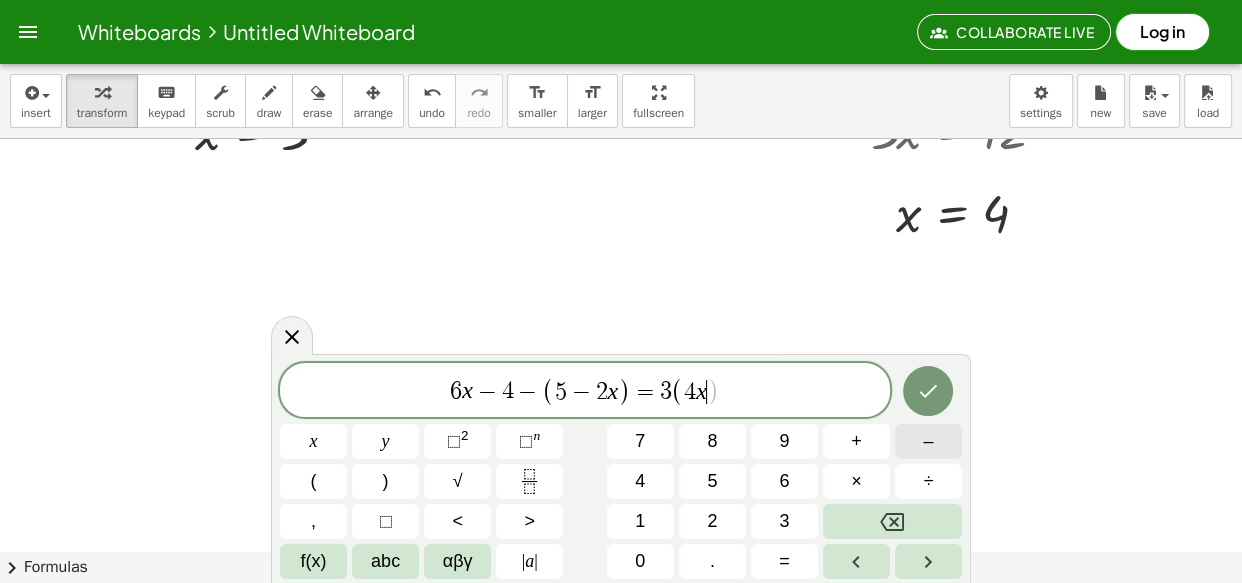 click on "–" at bounding box center [928, 441] 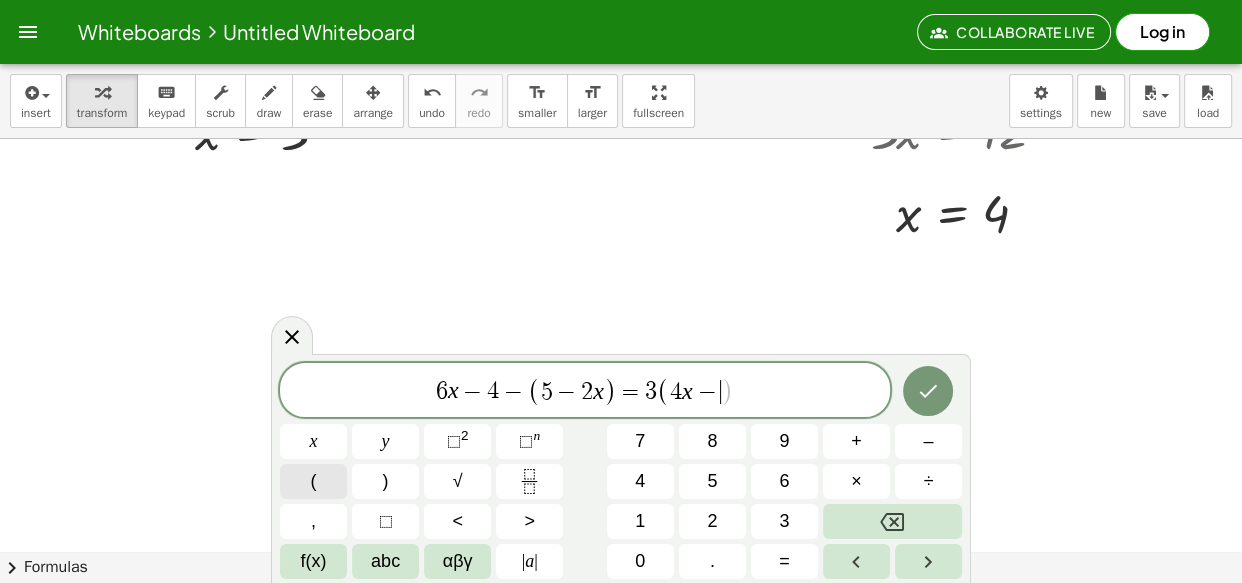 click on "(" at bounding box center [313, 481] 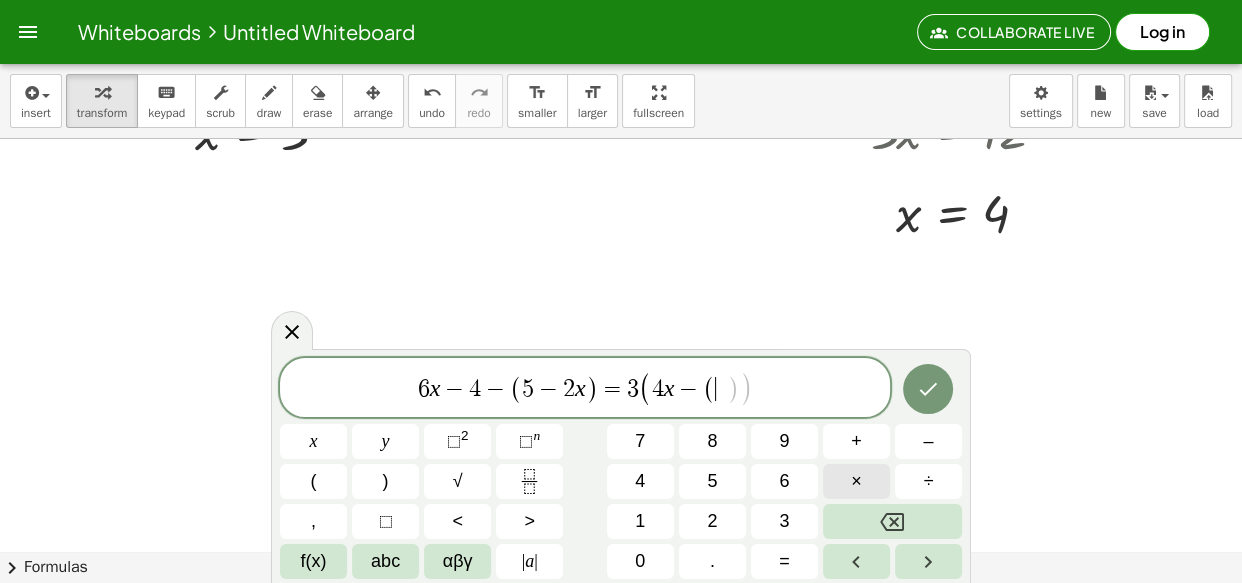 click on "×" at bounding box center (856, 481) 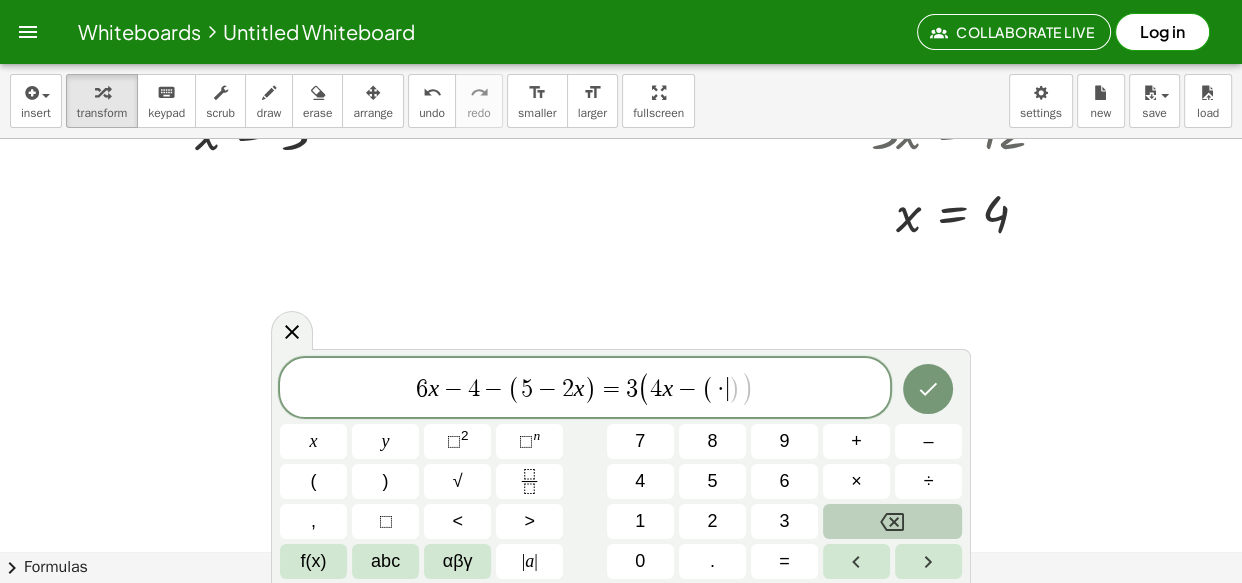 click at bounding box center [892, 521] 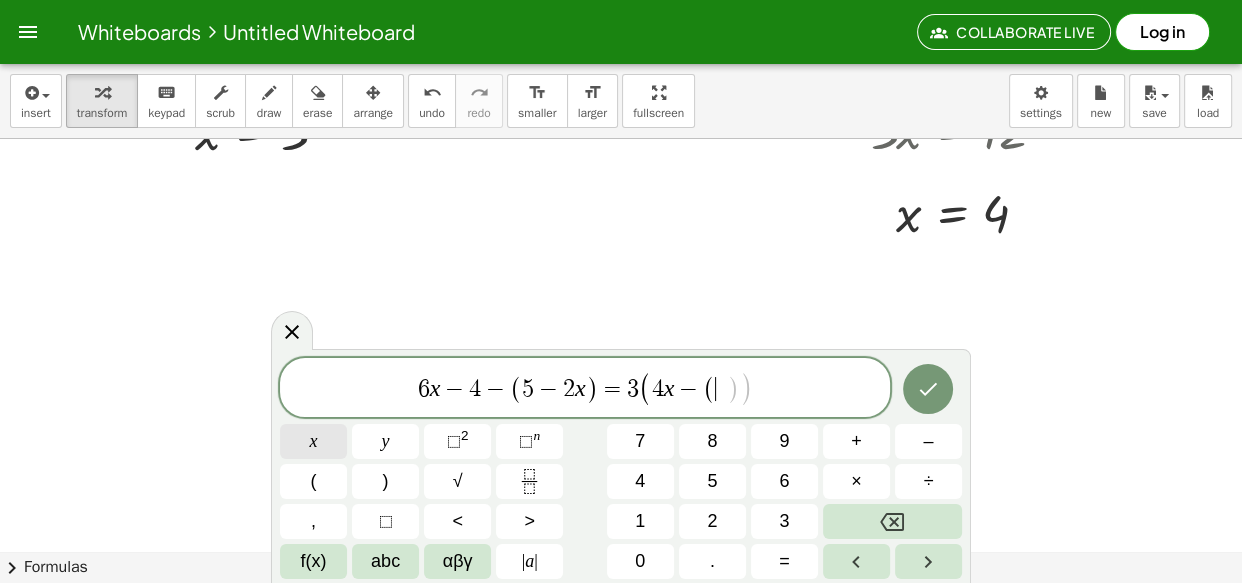 click on "x" at bounding box center [313, 441] 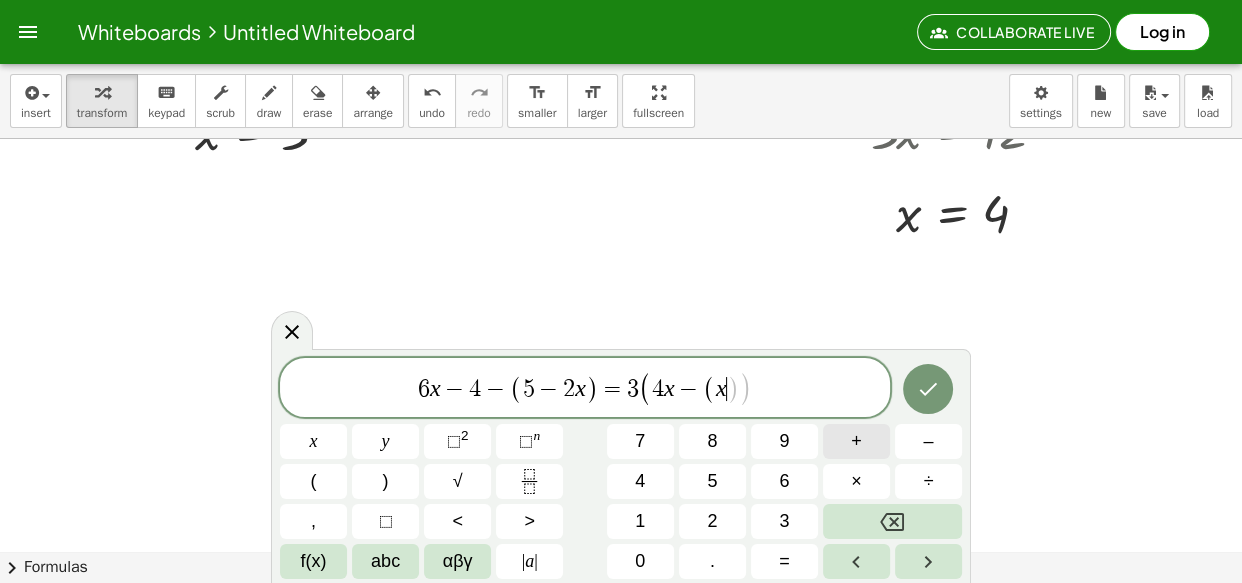click on "+" at bounding box center [856, 441] 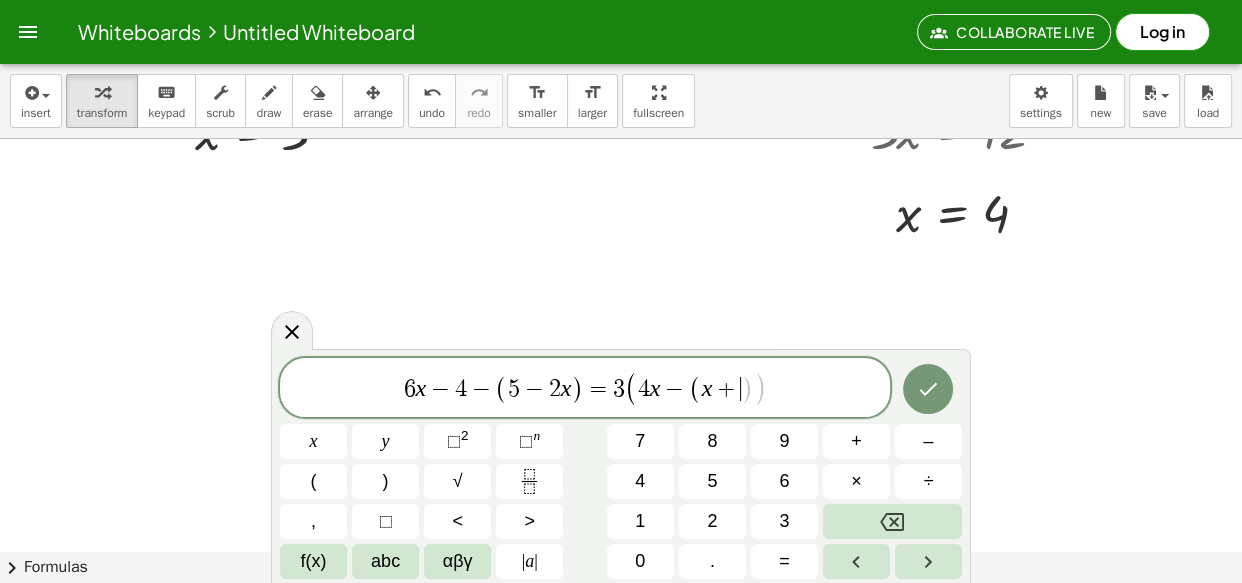 click on "[NUMBER] x − [NUMBER] − ( [NUMBER] − [NUMBER] x ) = [NUMBER] ( [NUMBER] x − ( x + ​ ) ) x y ⬚ [NUMBER] ⬚ n [NUMBER] [NUMBER] [NUMBER] + – ( ) √ [NUMBER] [NUMBER] [NUMBER] × ÷ , ⬚ < > [NUMBER] [NUMBER] [NUMBER] f(x) abc αβγ | a | [NUMBER] . =" at bounding box center [621, 468] 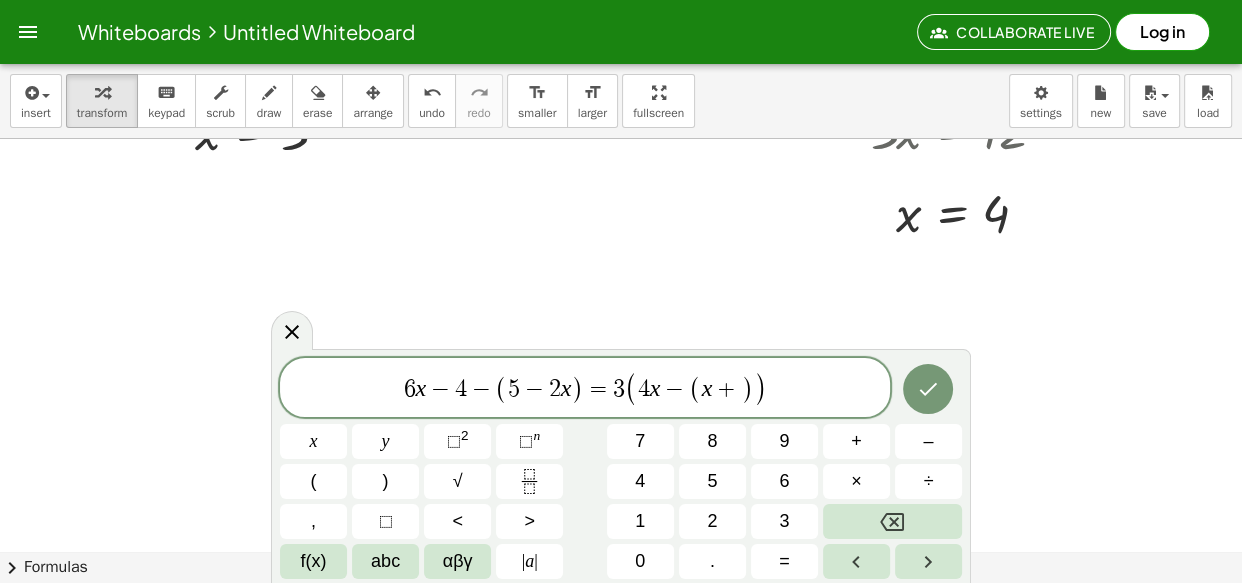 click on "+" at bounding box center (726, 389) 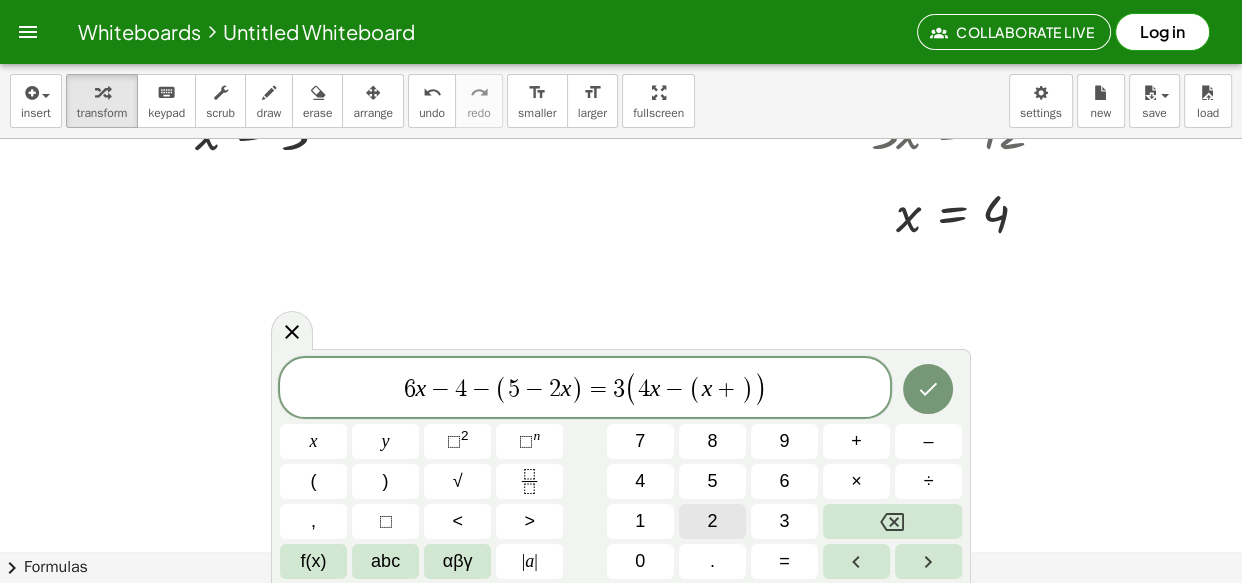 click on "2" at bounding box center (712, 521) 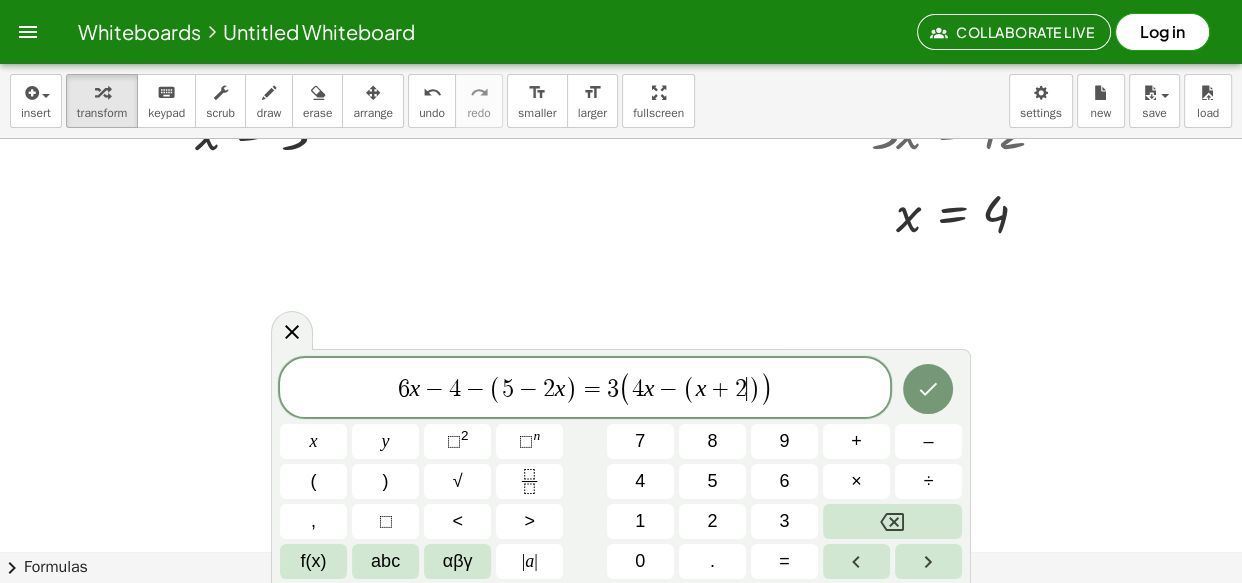 click on "6 x − 4 − ( 5 − 2 x ) = 3 ( 4 x − ( x + 2 ​ ) )" at bounding box center [585, 389] 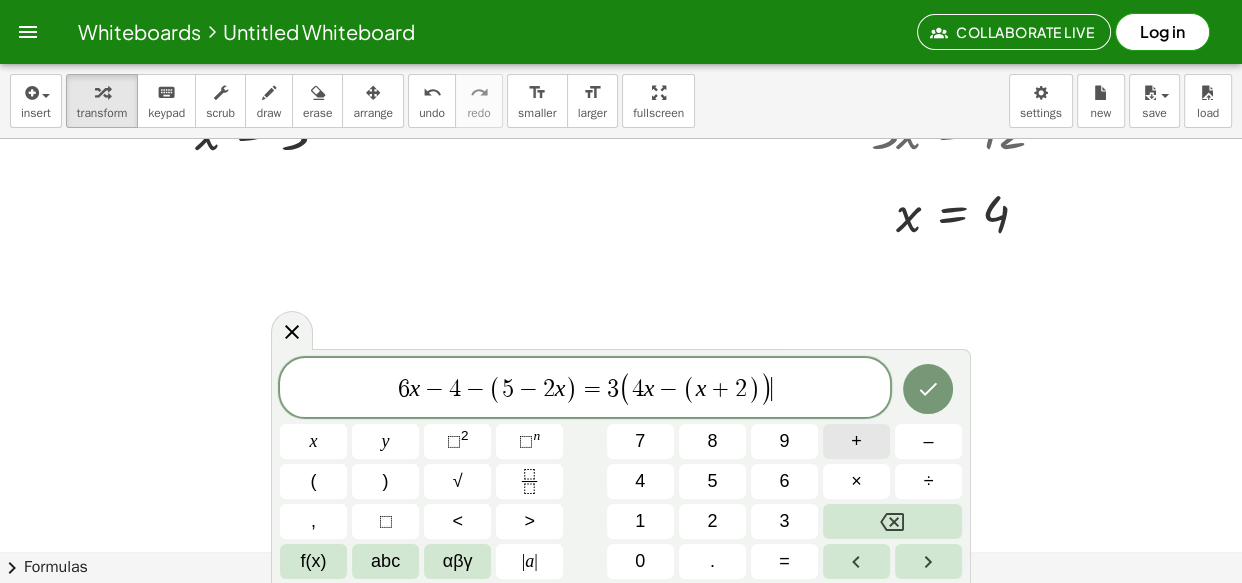 click on "+" at bounding box center [856, 441] 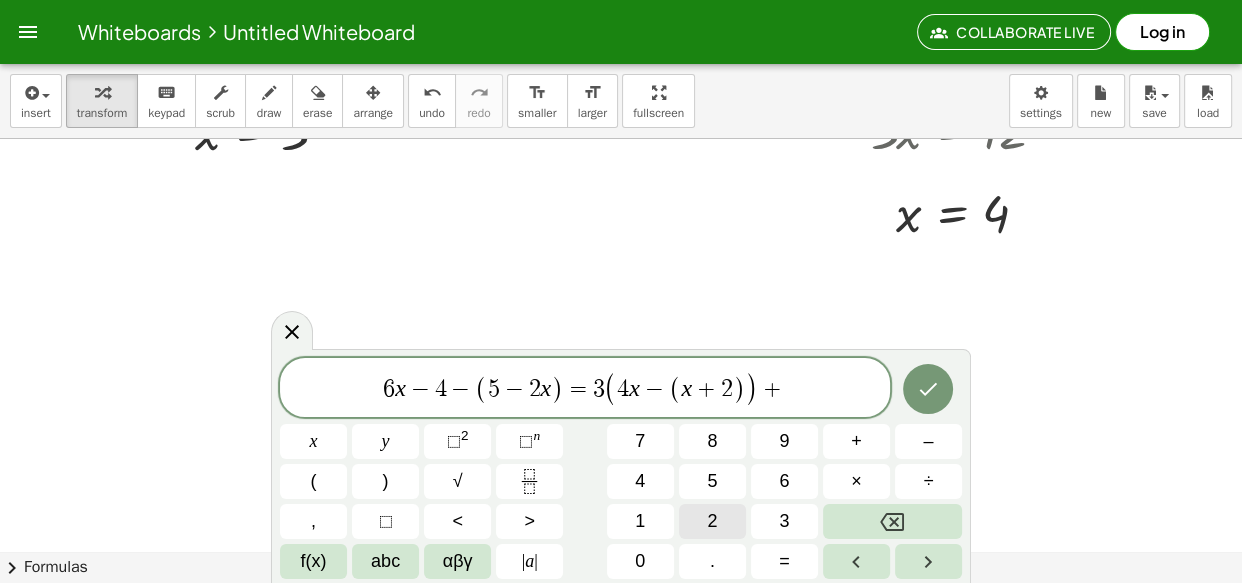 click on "2" at bounding box center [712, 521] 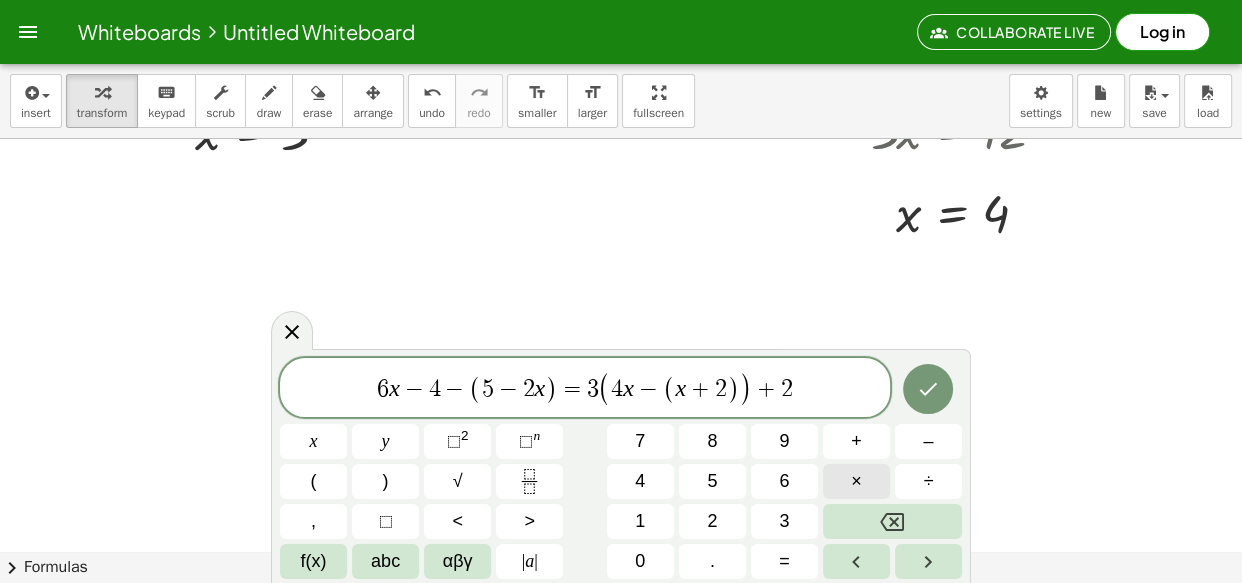click on "×" at bounding box center (856, 481) 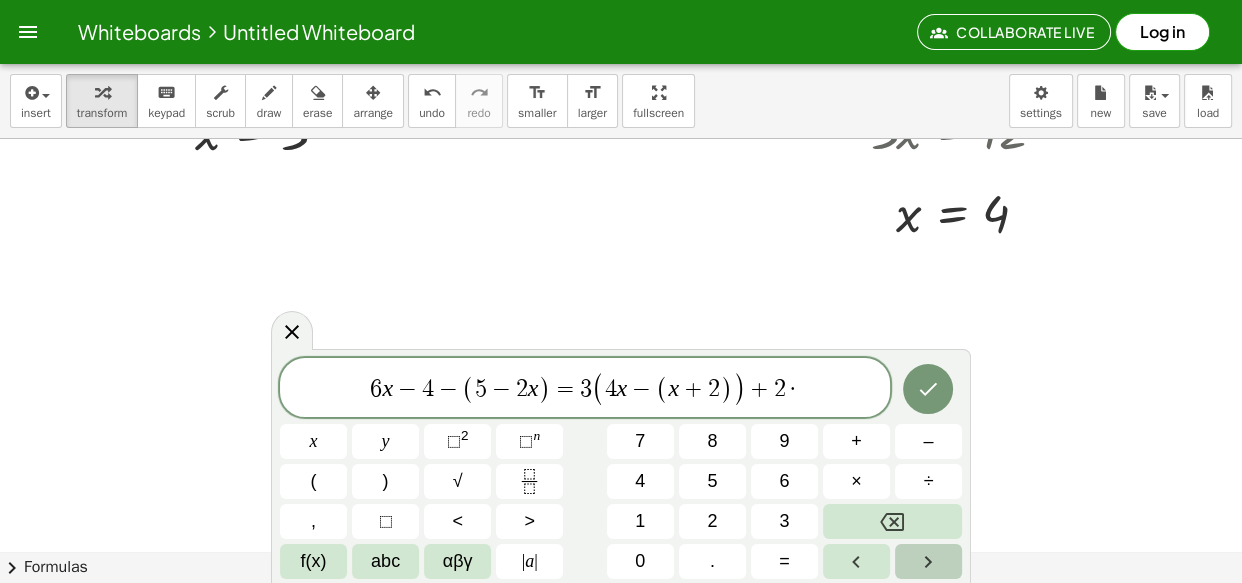 click 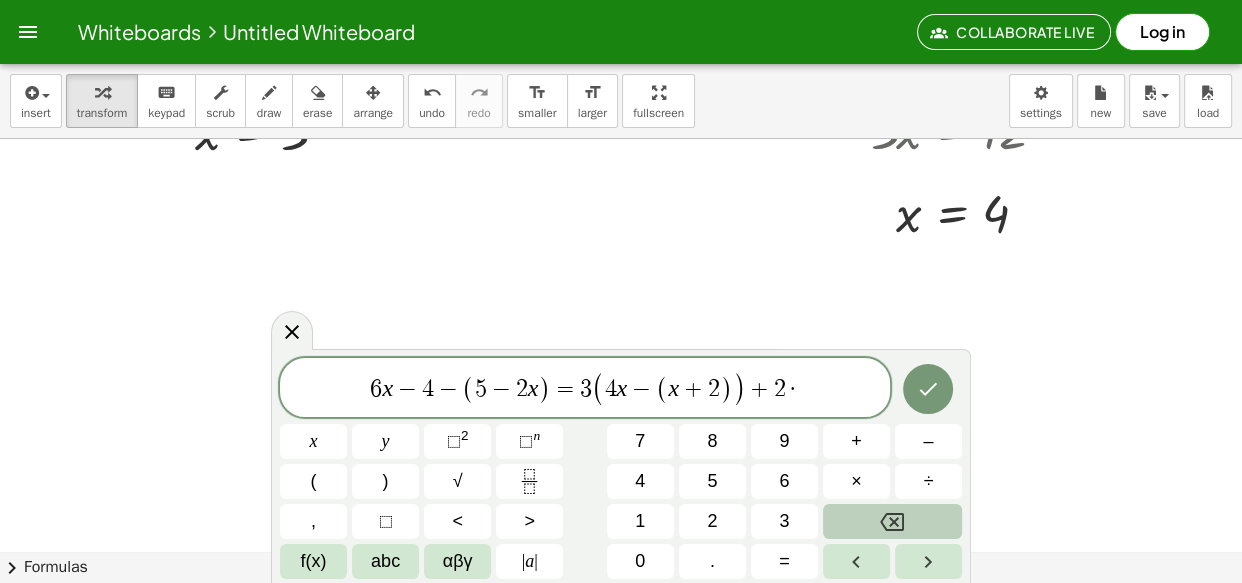 click at bounding box center [892, 521] 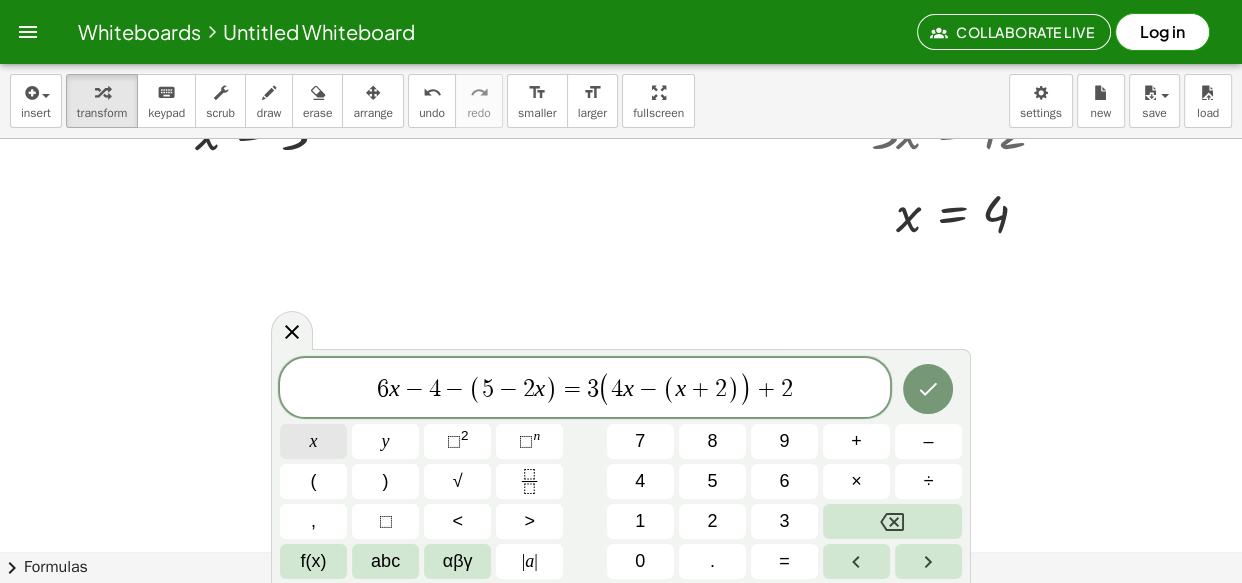 click on "x" at bounding box center (313, 441) 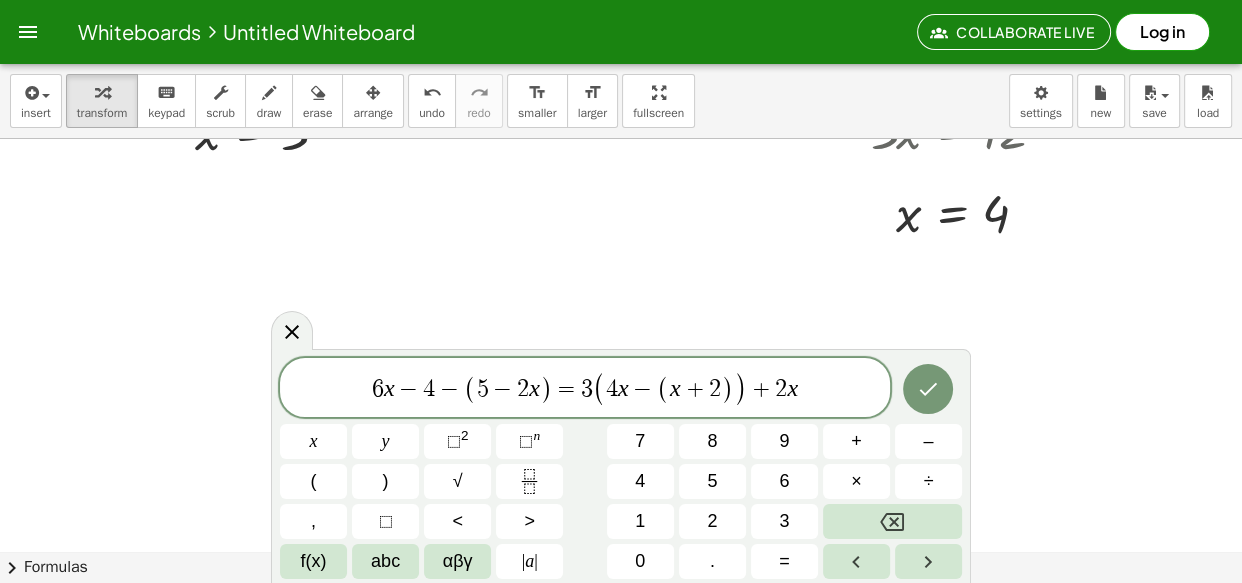click on "−" at bounding box center [449, 389] 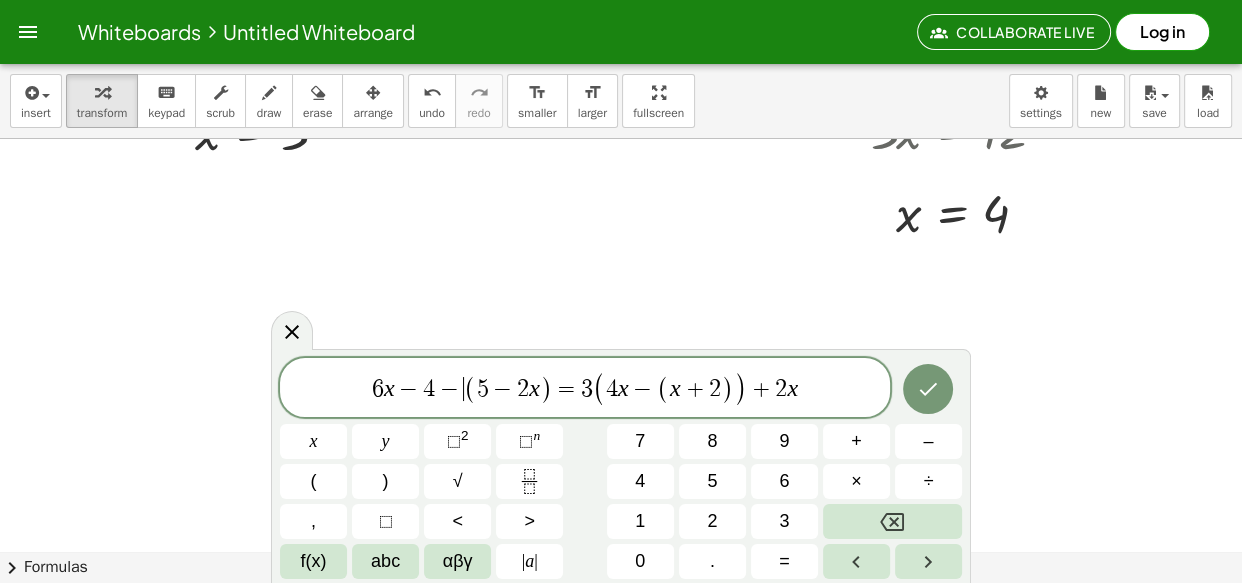 click on "(" at bounding box center [470, 389] 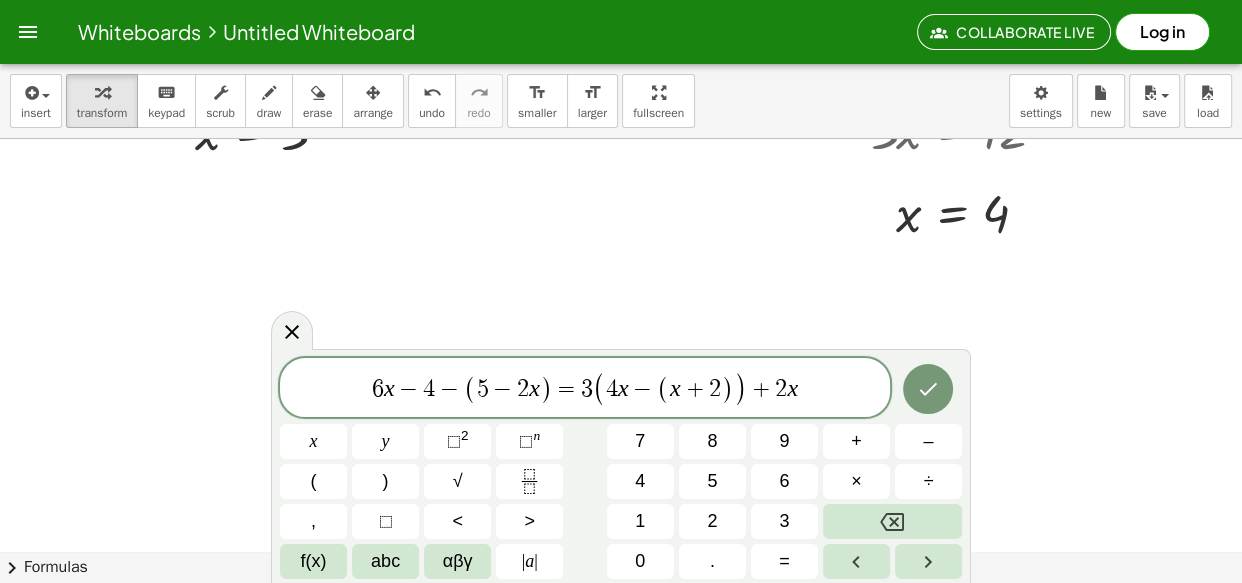 click on "(" at bounding box center [470, 389] 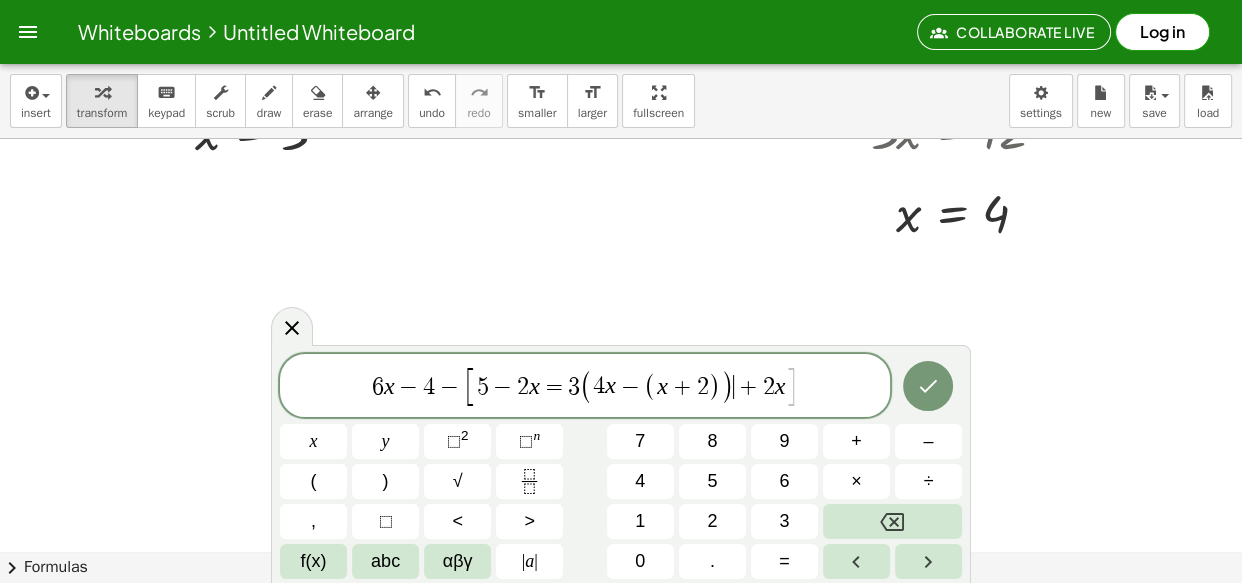click on ")" at bounding box center (727, 386) 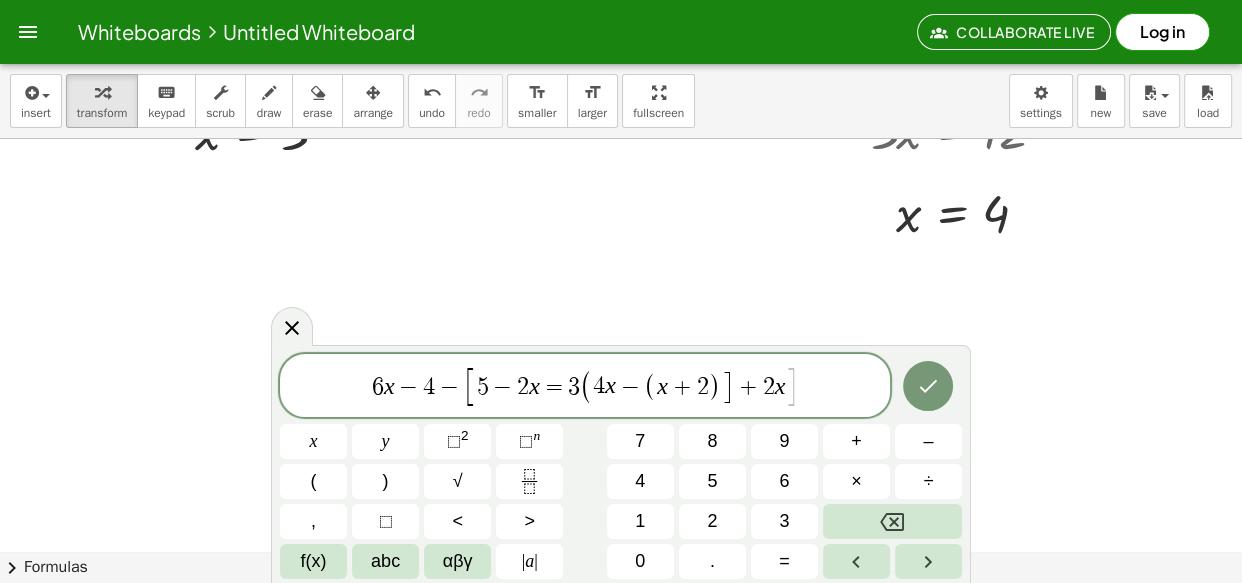 click on "5 − 2 x = 3 ( 4 x − ( x + 2 ) ] ​ + 2 x" at bounding box center (631, 387) 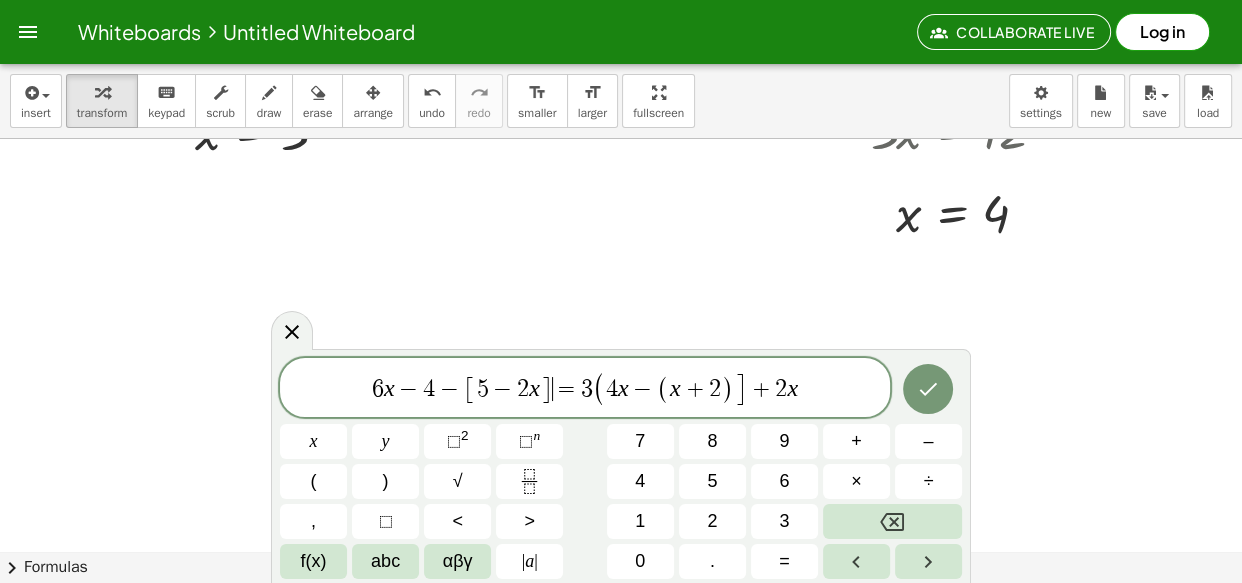 click on "3" at bounding box center (587, 389) 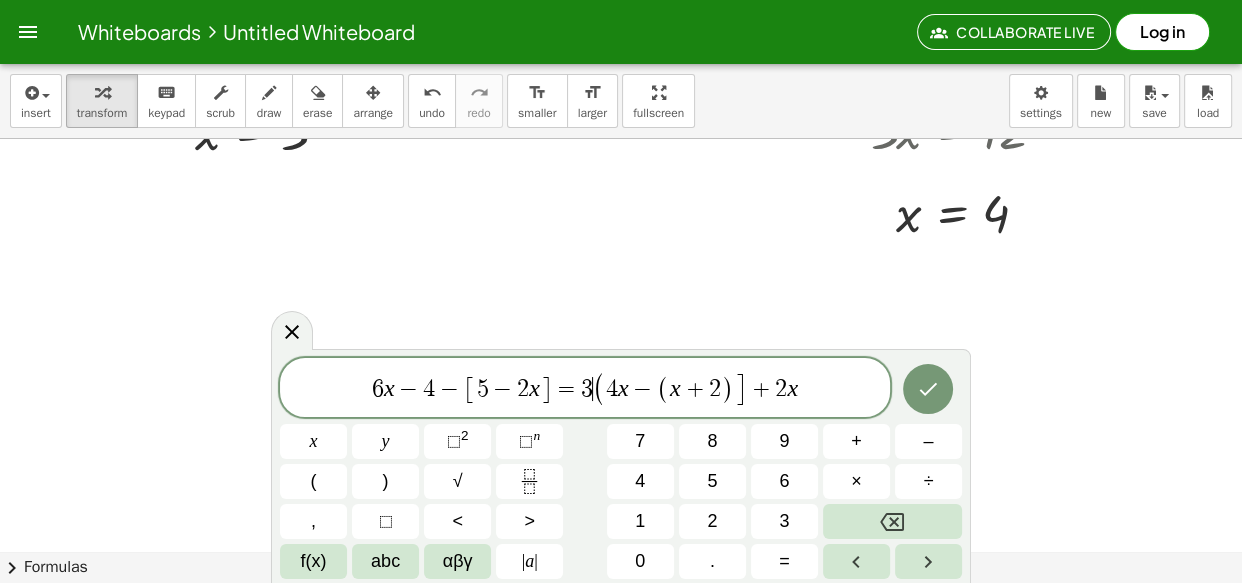 click on "(" at bounding box center [599, 389] 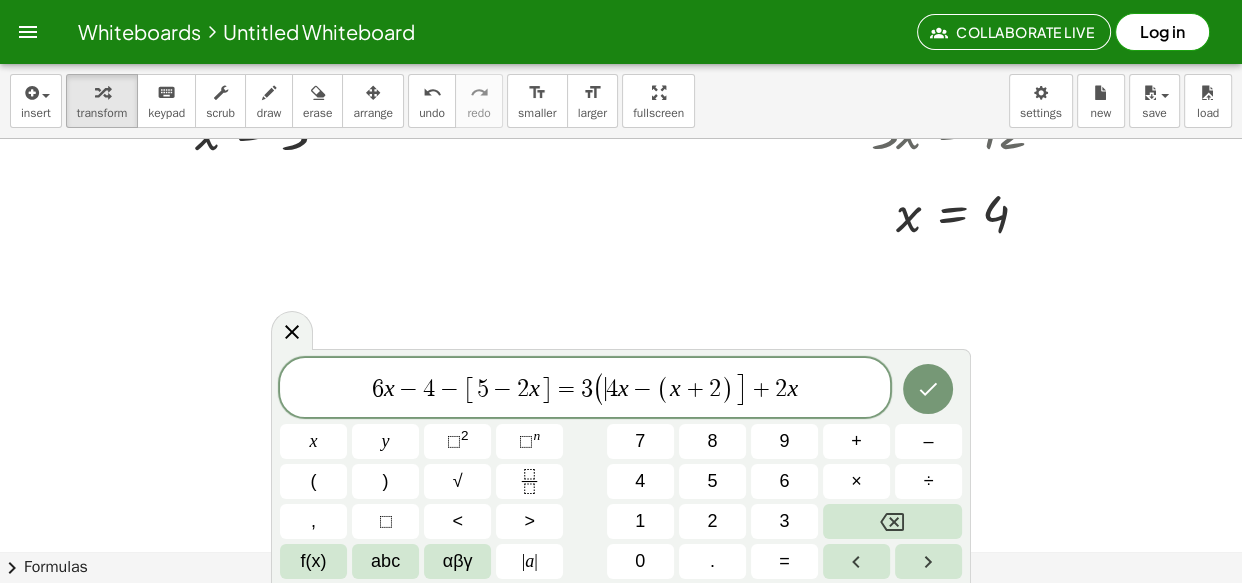 click on "4" at bounding box center [612, 389] 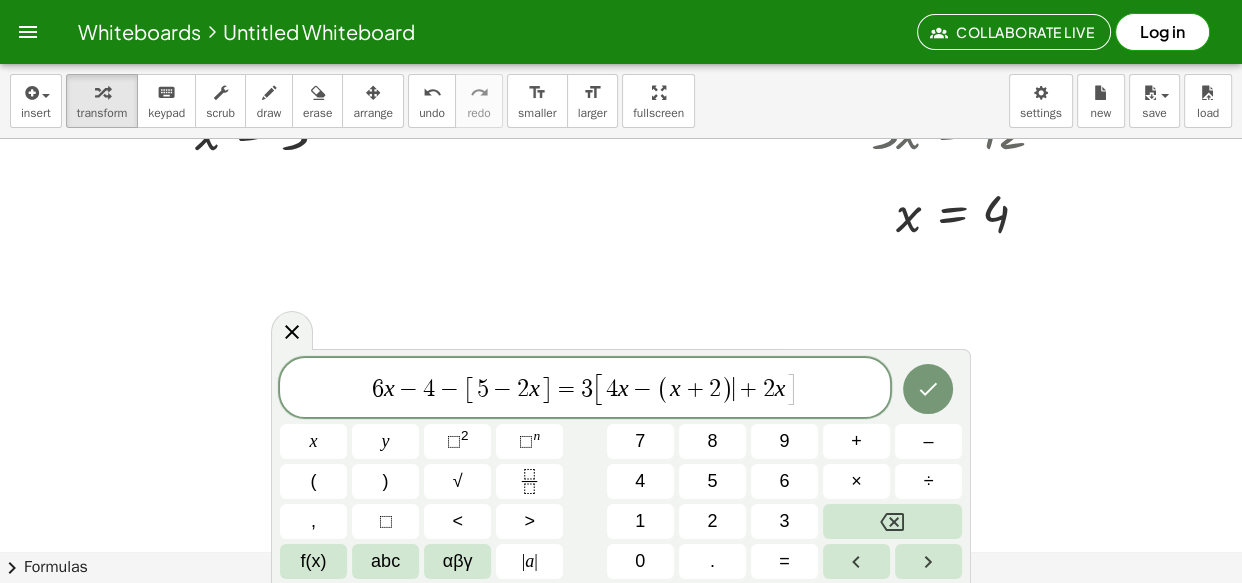 click on "4 x − ( x + 2 ) ​ + 2 x" at bounding box center (695, 389) 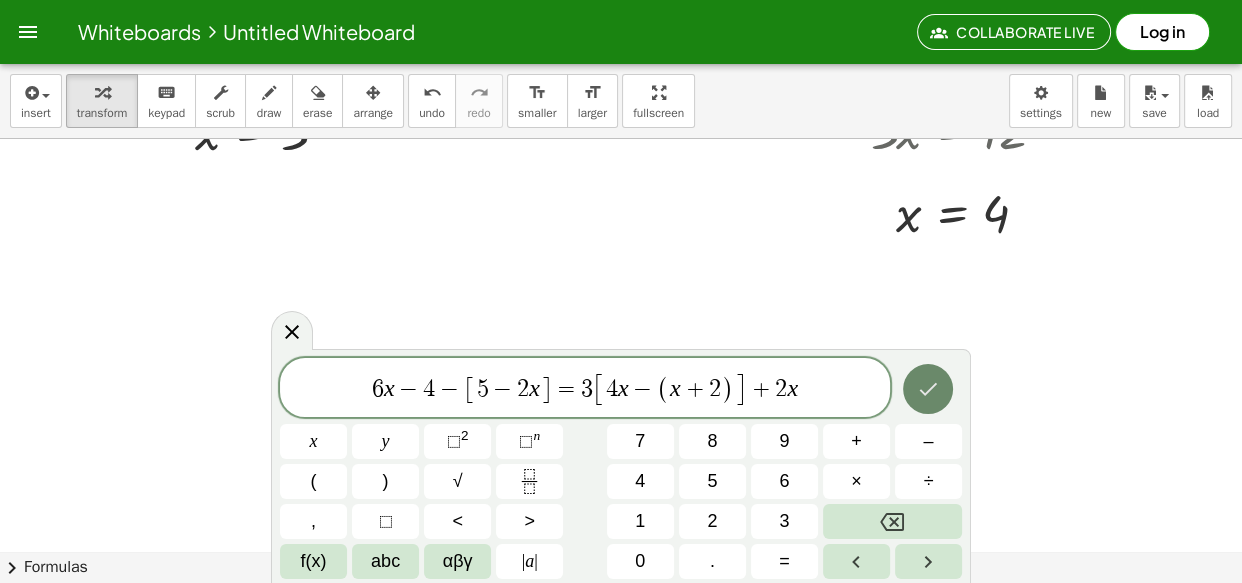 click 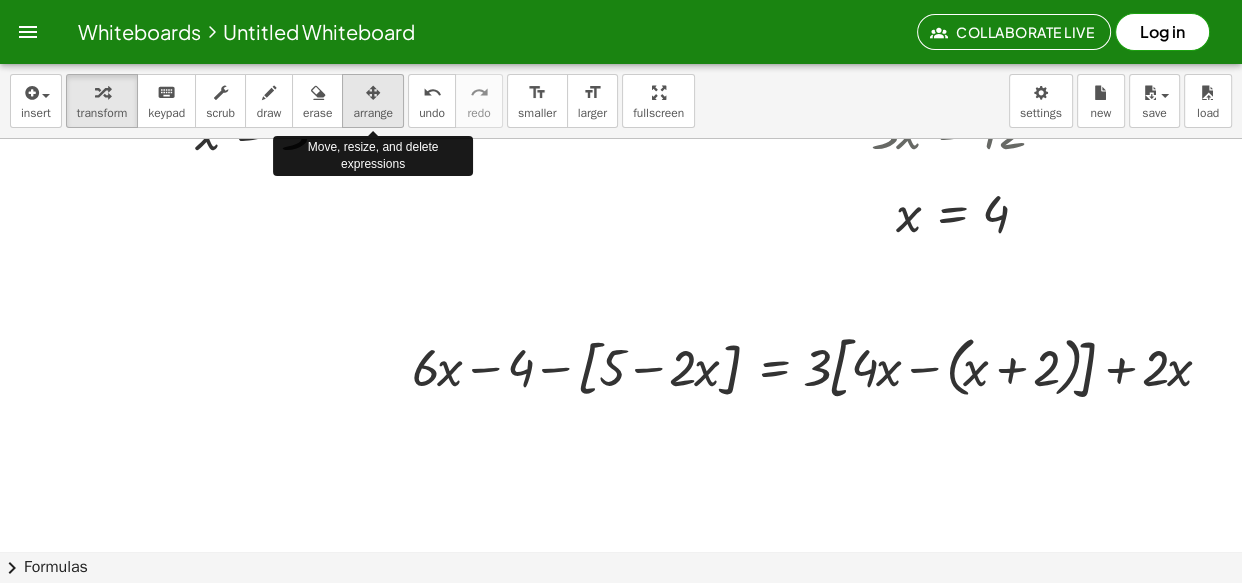 click on "arrange" at bounding box center [373, 101] 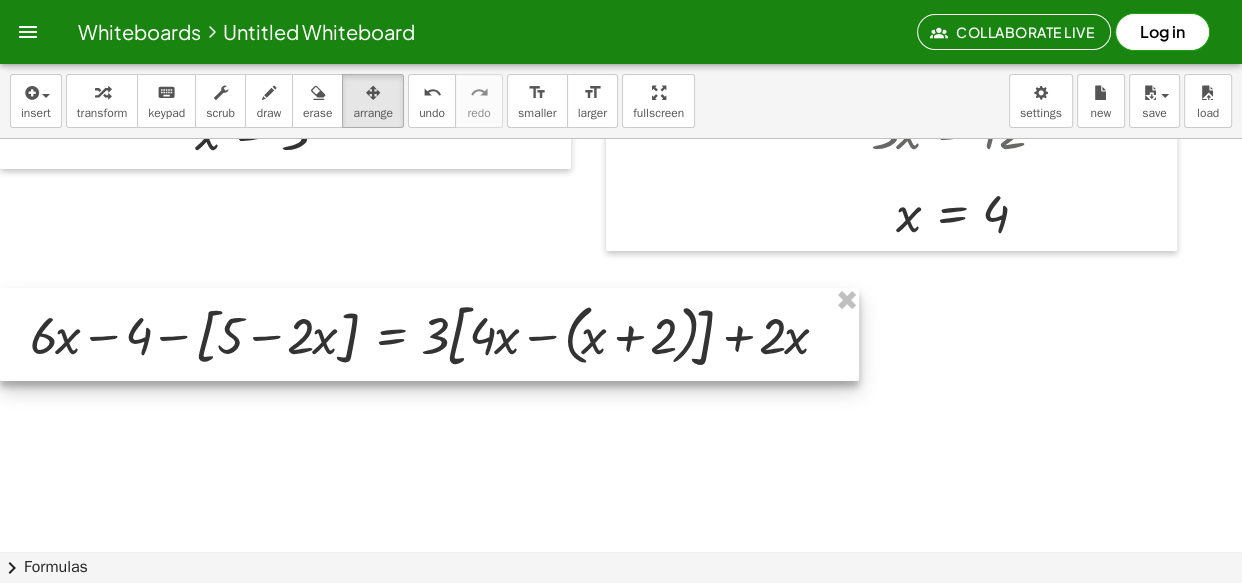 drag, startPoint x: 611, startPoint y: 352, endPoint x: 210, endPoint y: 320, distance: 402.27478 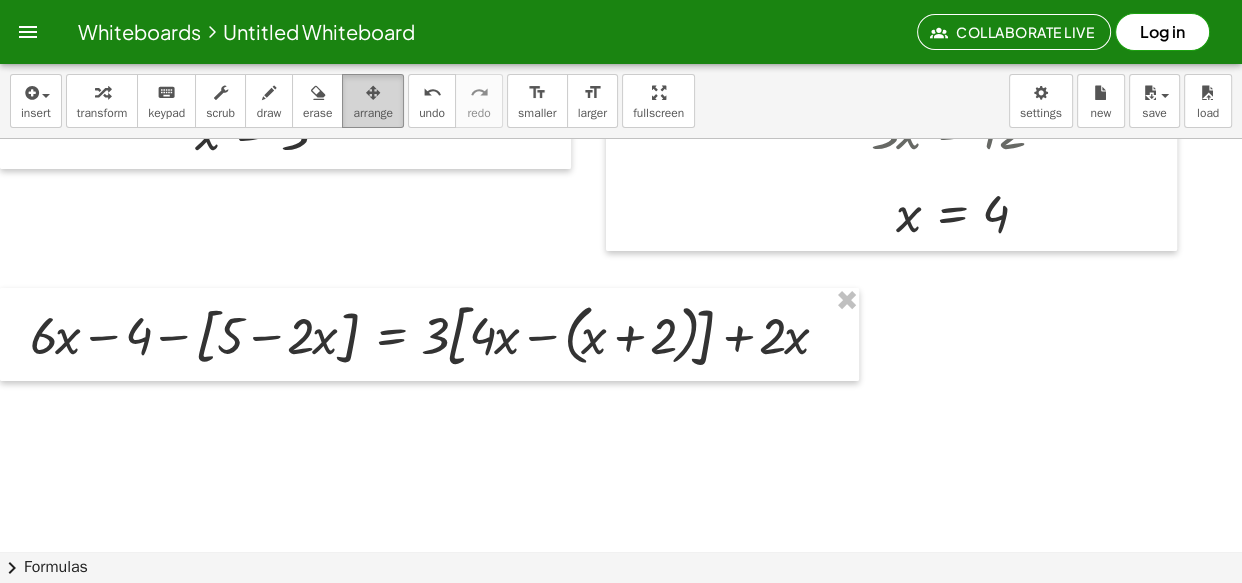 click at bounding box center [373, 92] 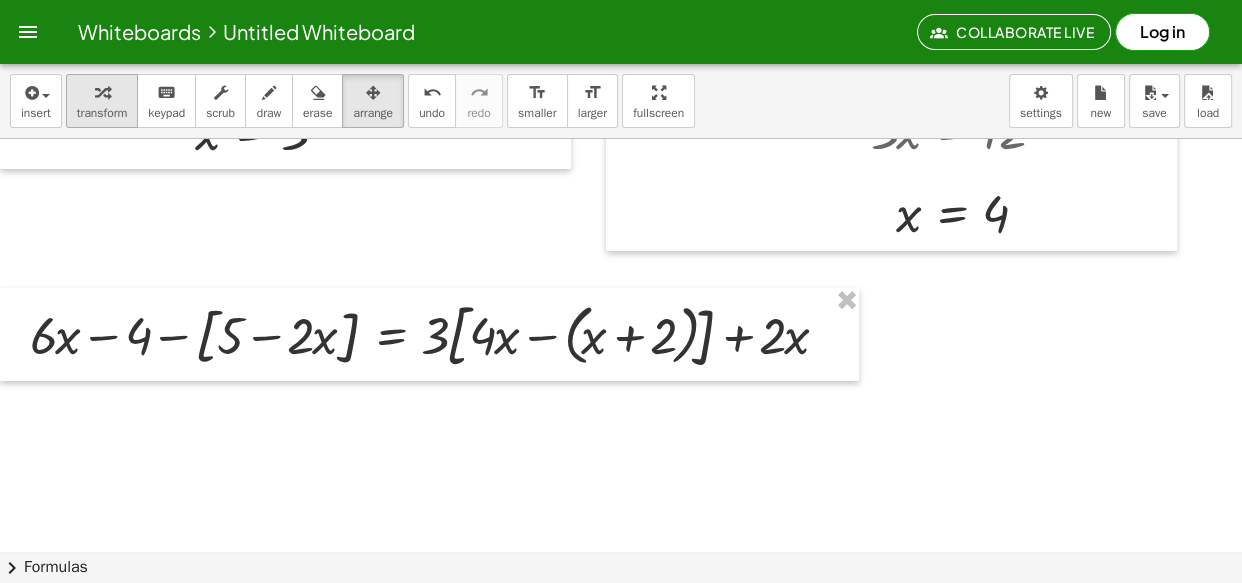 click on "transform" at bounding box center (102, 113) 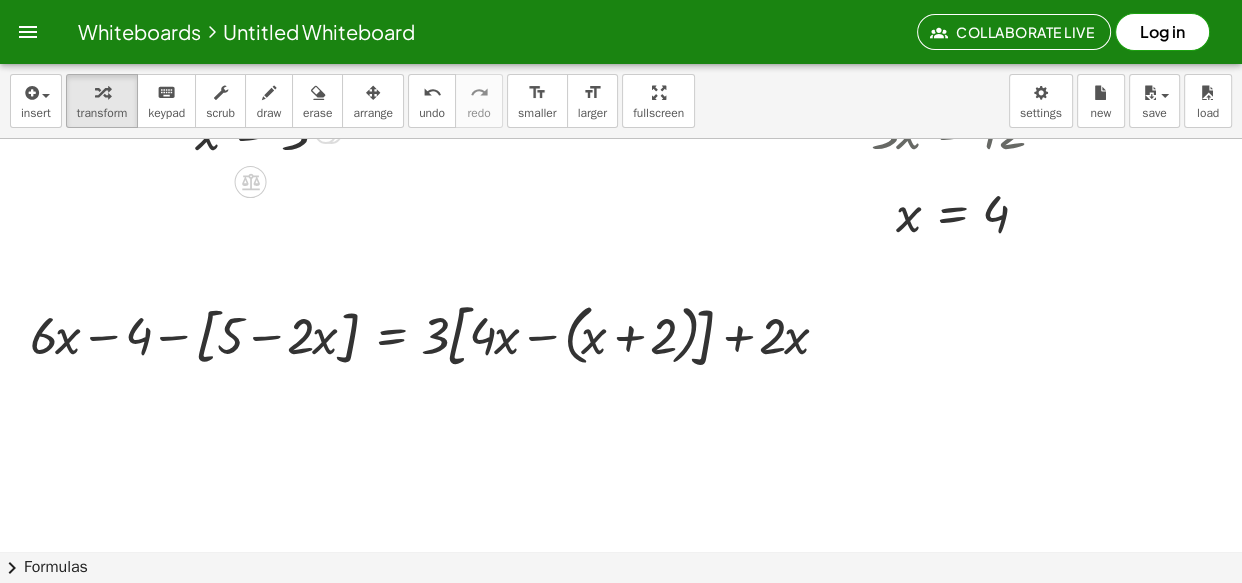 click at bounding box center [293, 131] 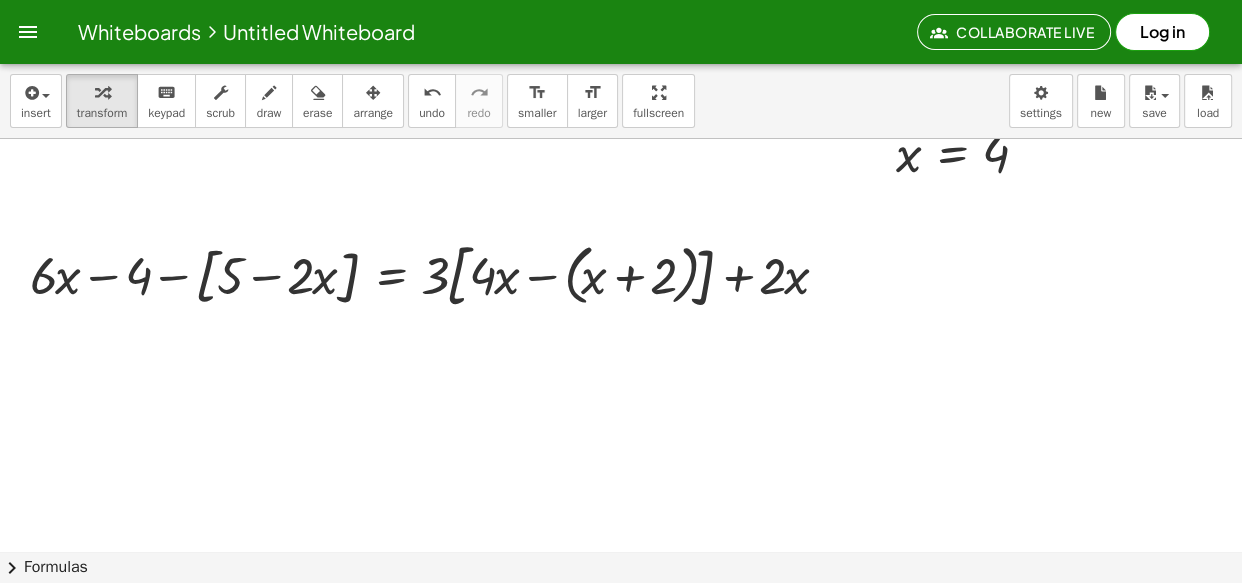 scroll, scrollTop: 576, scrollLeft: 0, axis: vertical 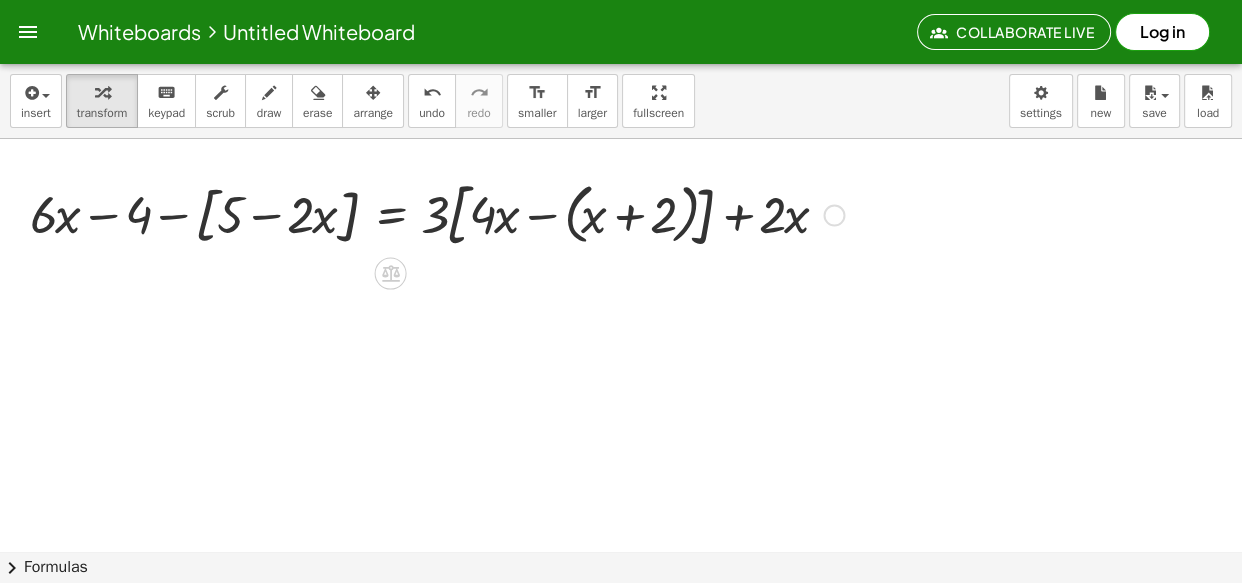 click at bounding box center (437, 213) 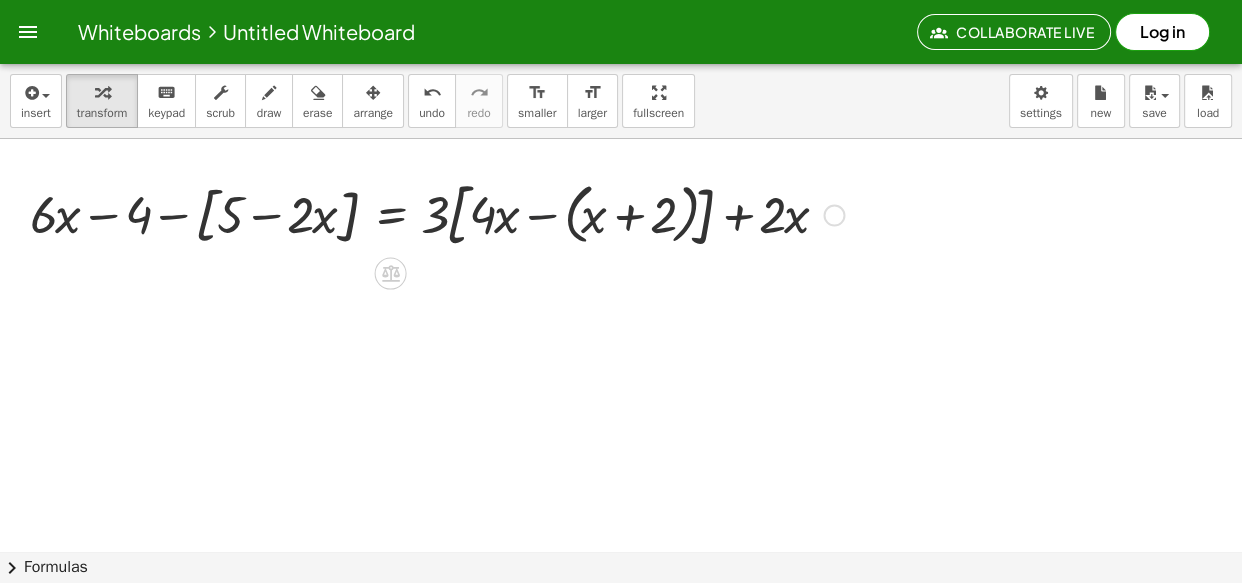 click at bounding box center [437, 213] 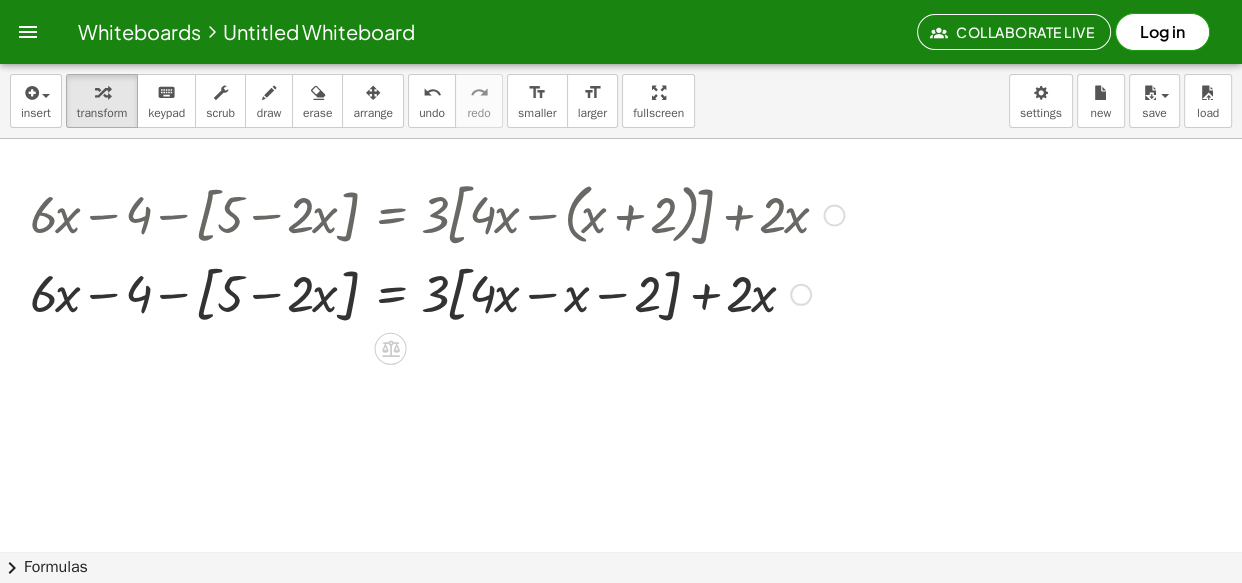 click at bounding box center (437, 293) 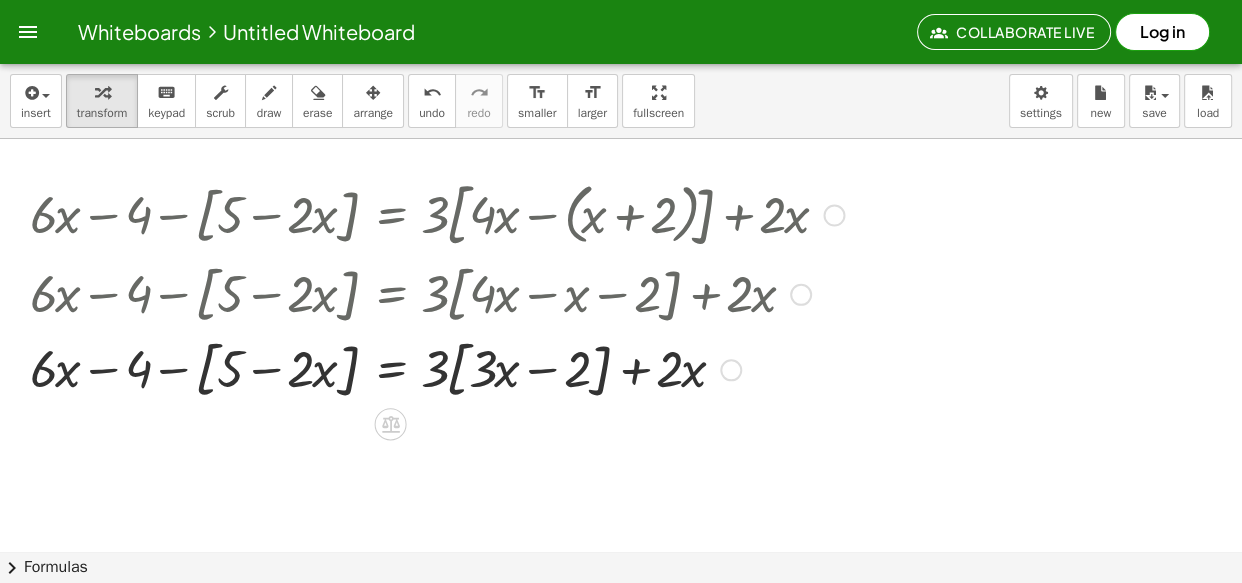click at bounding box center [437, 369] 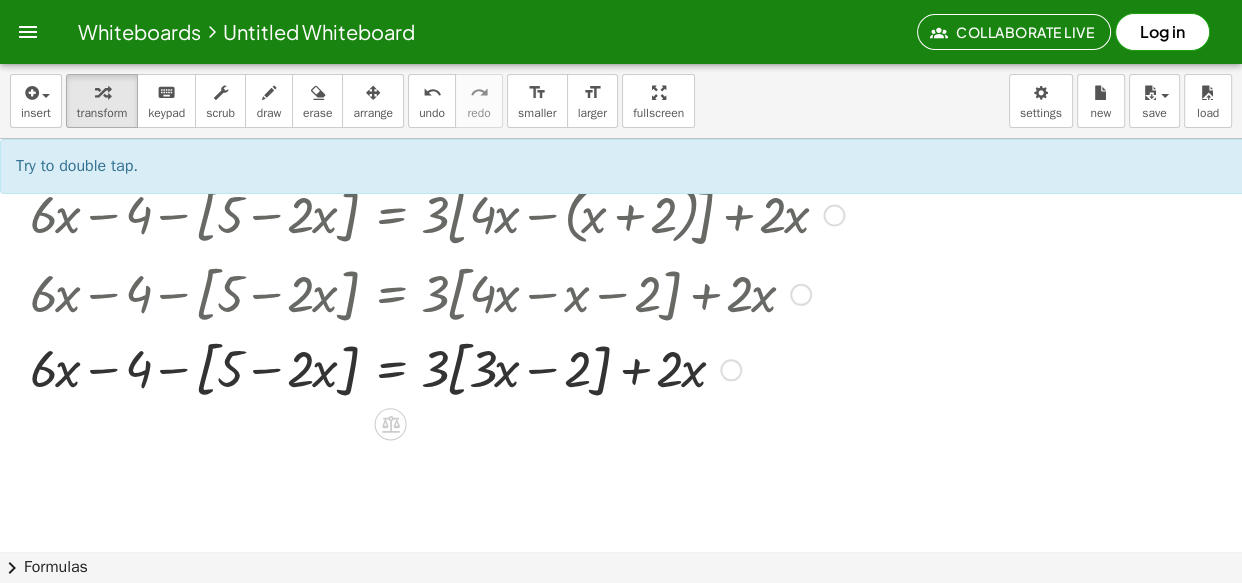 click at bounding box center [437, 369] 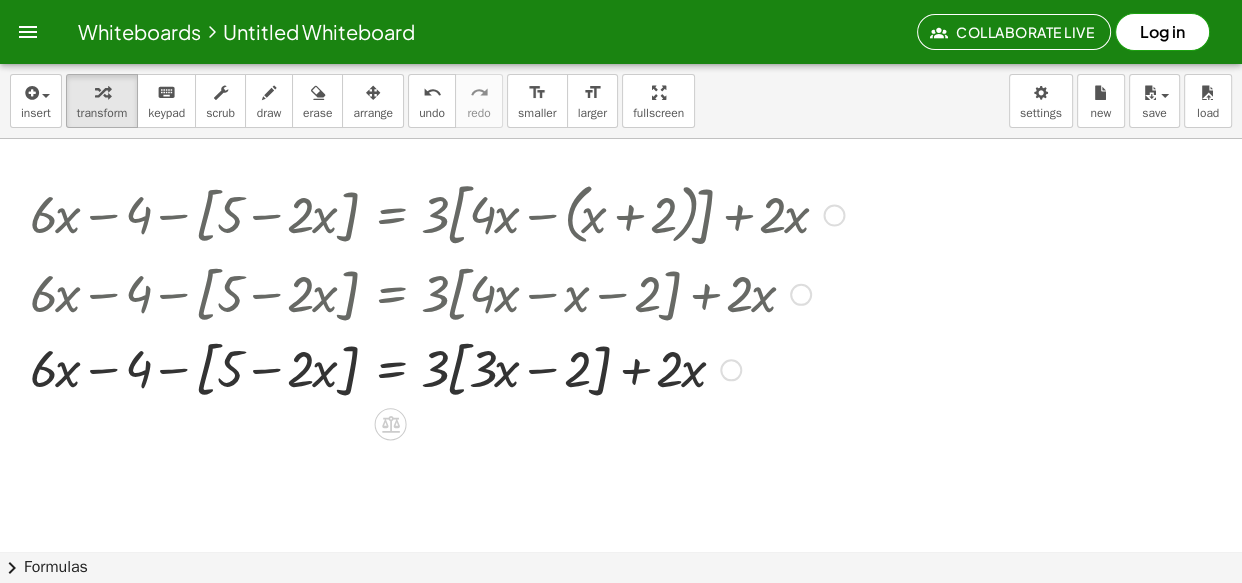 click at bounding box center (437, 369) 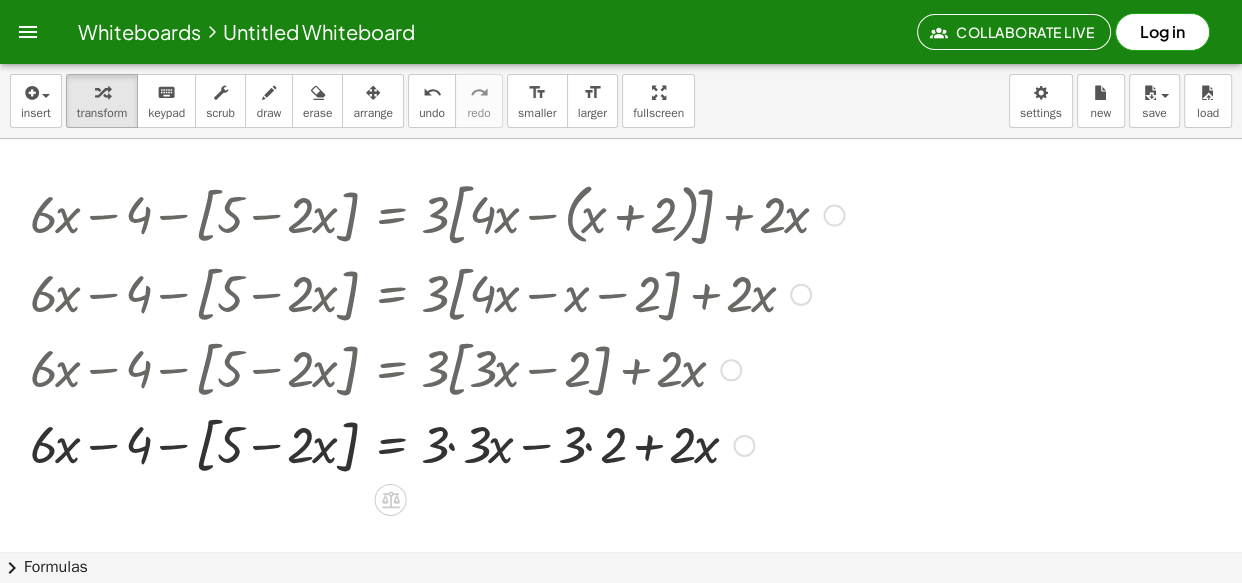 click at bounding box center (437, 444) 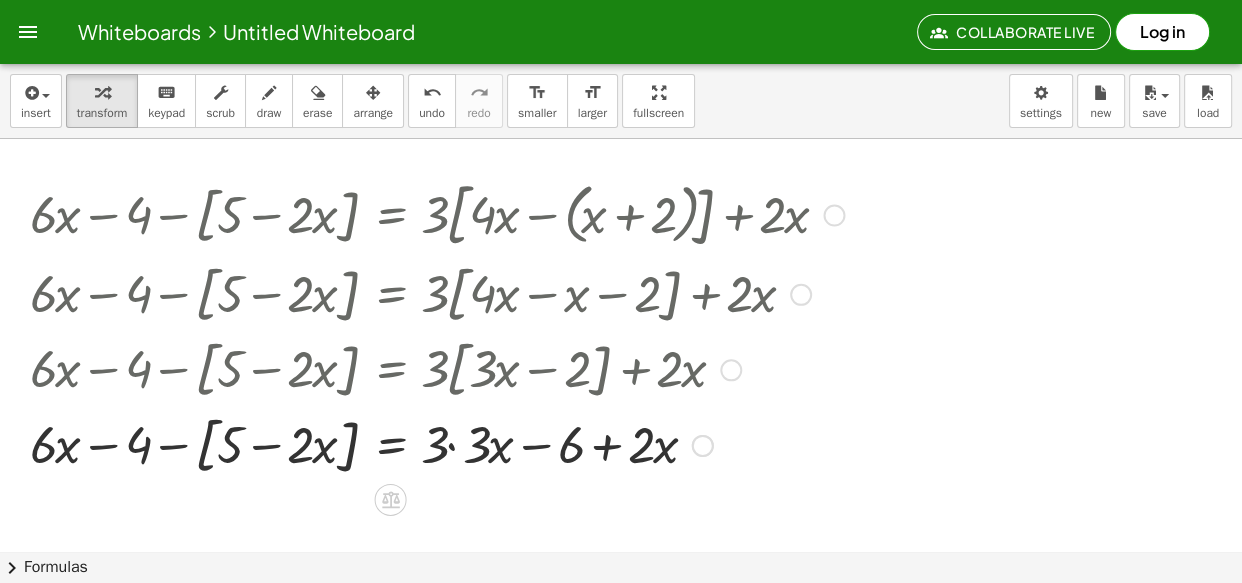 click at bounding box center [437, 444] 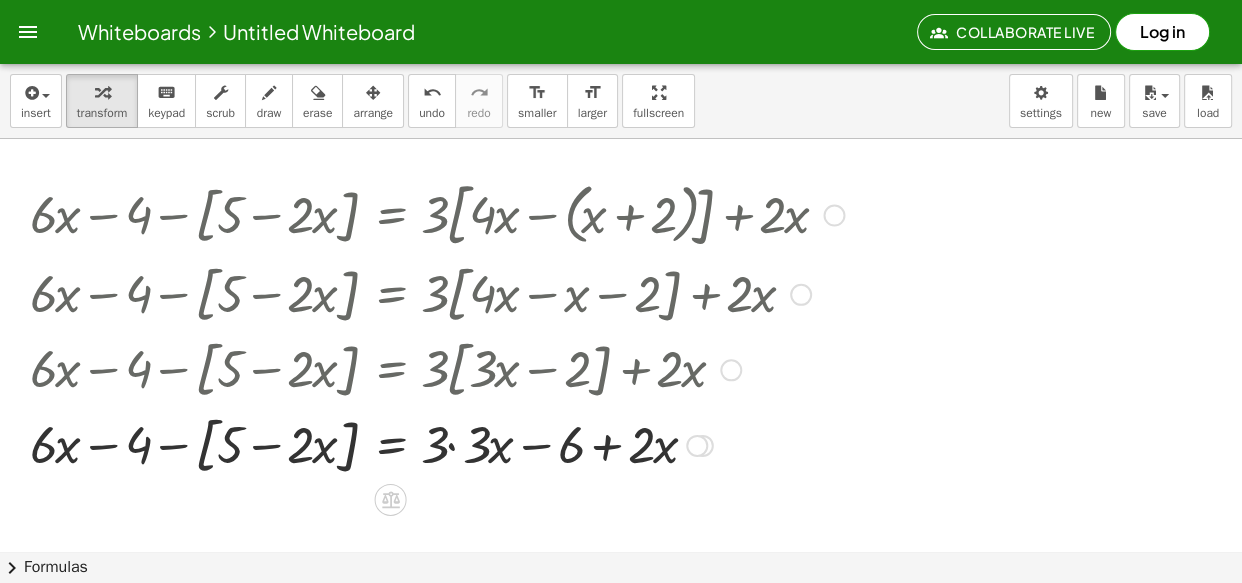 click at bounding box center (437, 444) 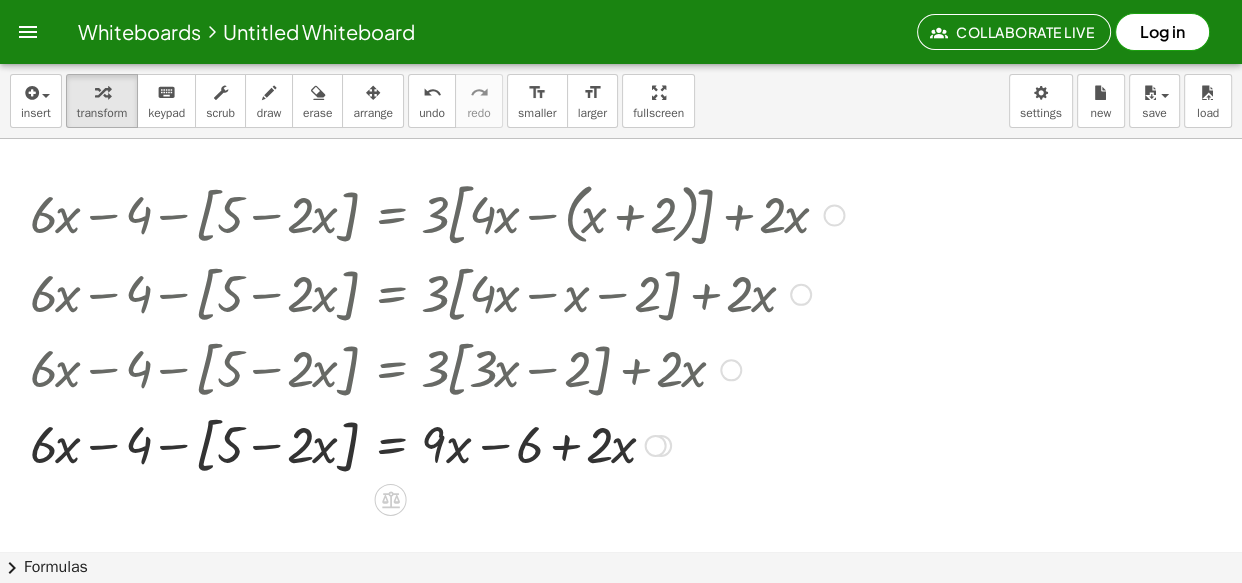click at bounding box center (437, 444) 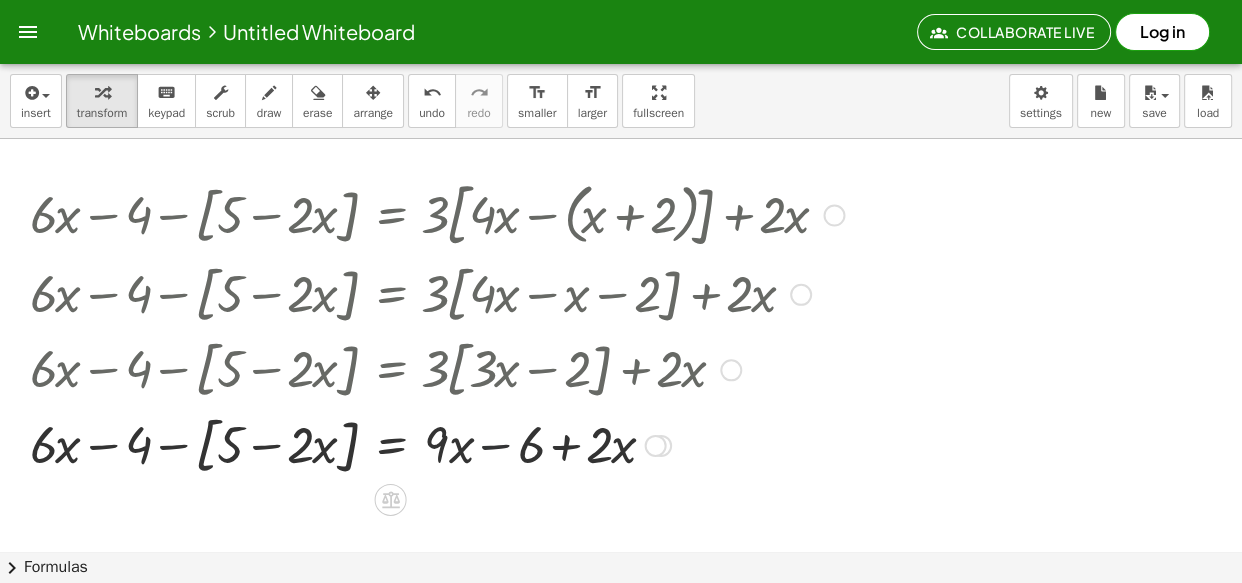 click at bounding box center (437, 444) 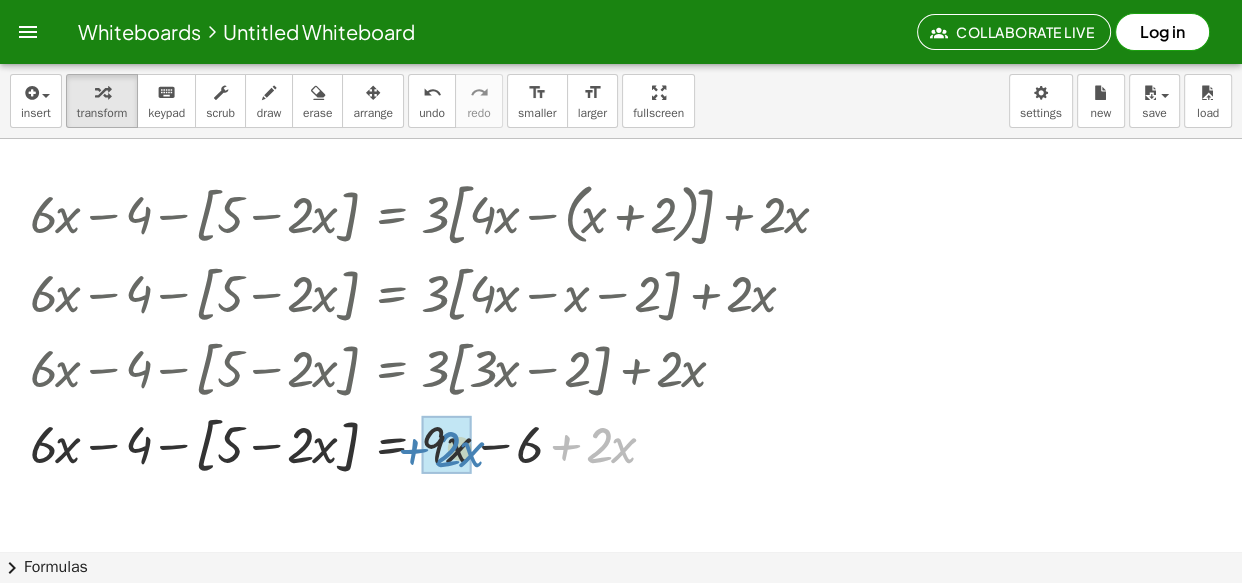 drag, startPoint x: 560, startPoint y: 451, endPoint x: 408, endPoint y: 455, distance: 152.05263 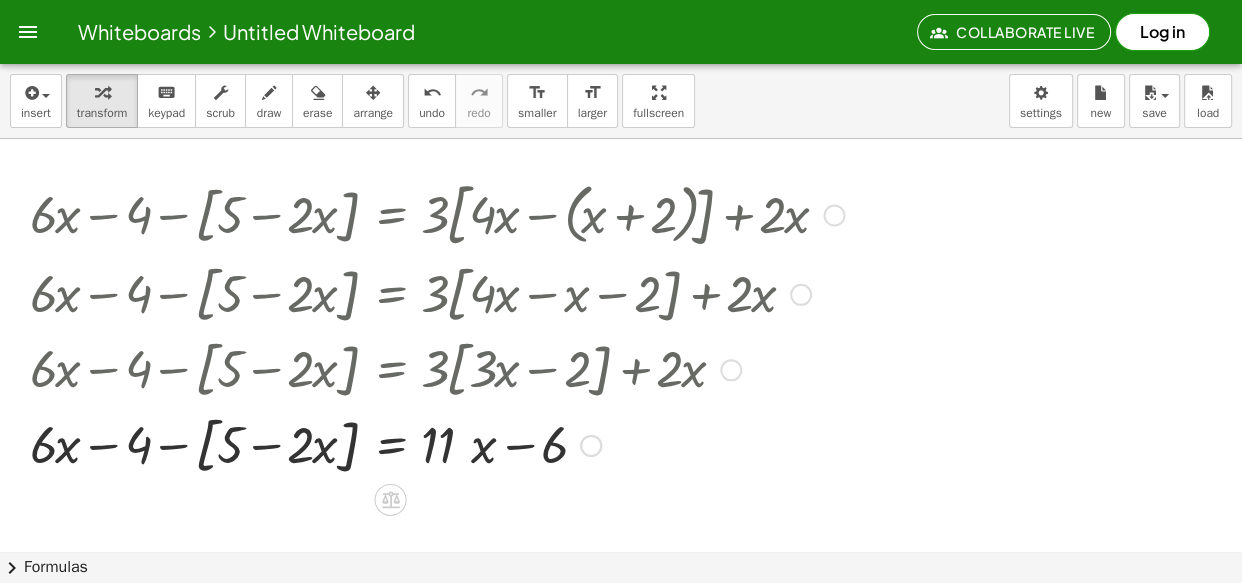 scroll, scrollTop: 637, scrollLeft: 0, axis: vertical 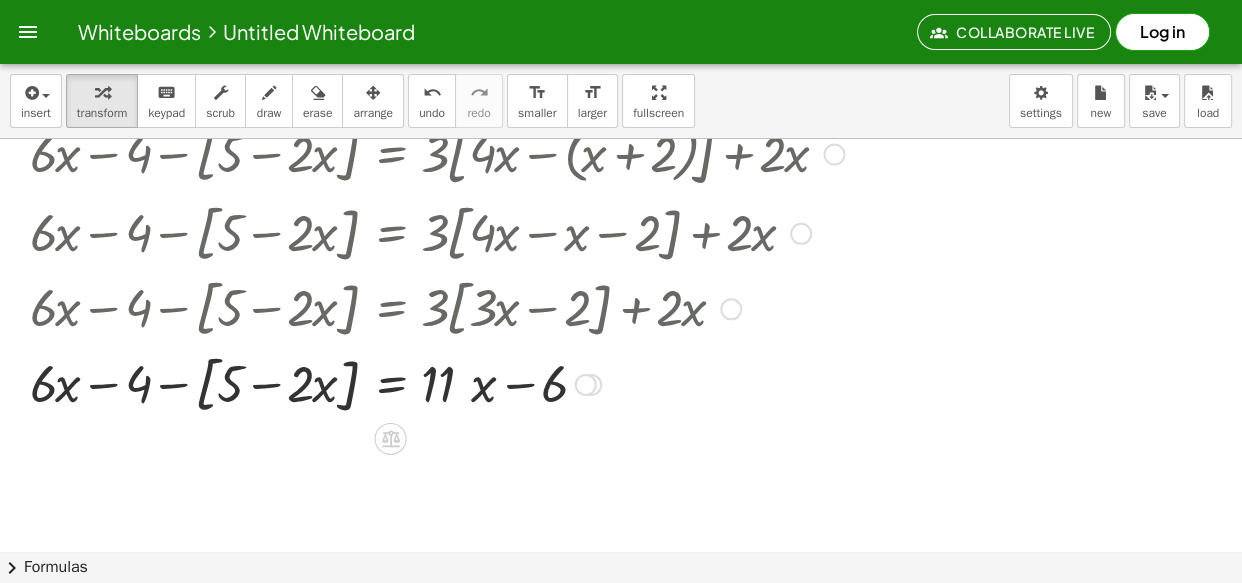 click at bounding box center [437, 383] 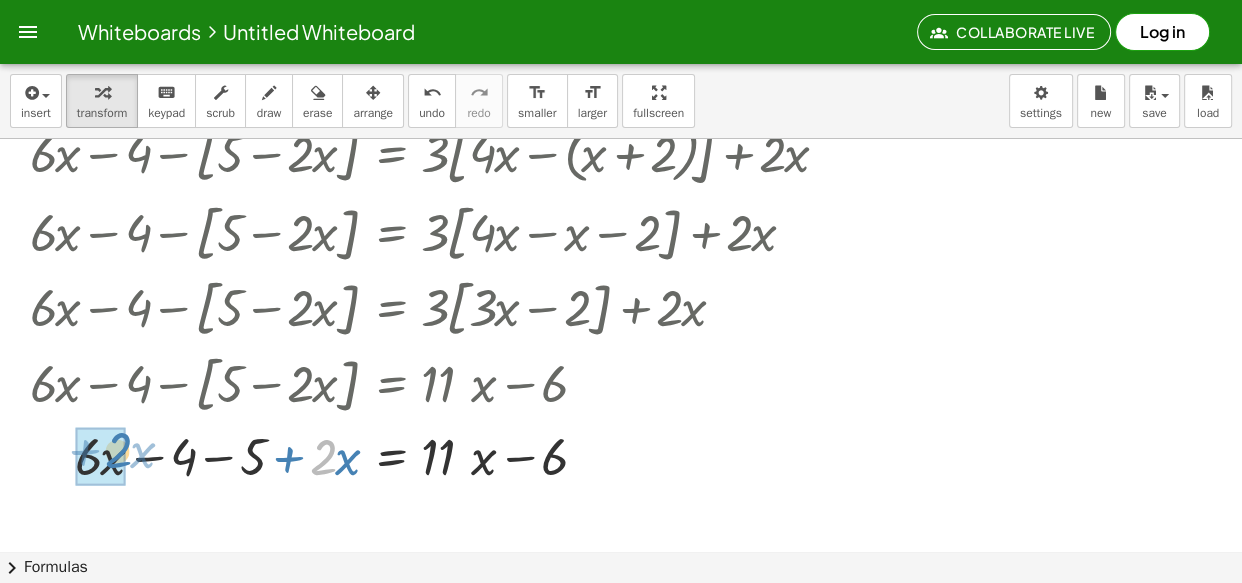 drag, startPoint x: 251, startPoint y: 465, endPoint x: 124, endPoint y: 455, distance: 127.39309 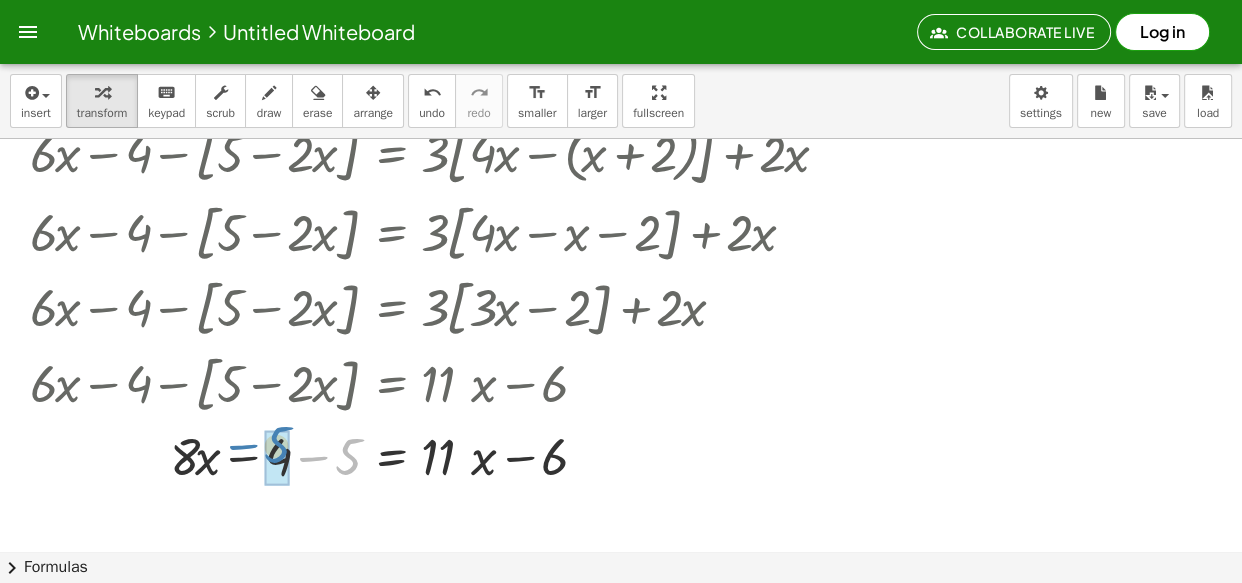 drag, startPoint x: 340, startPoint y: 461, endPoint x: 270, endPoint y: 449, distance: 71.021126 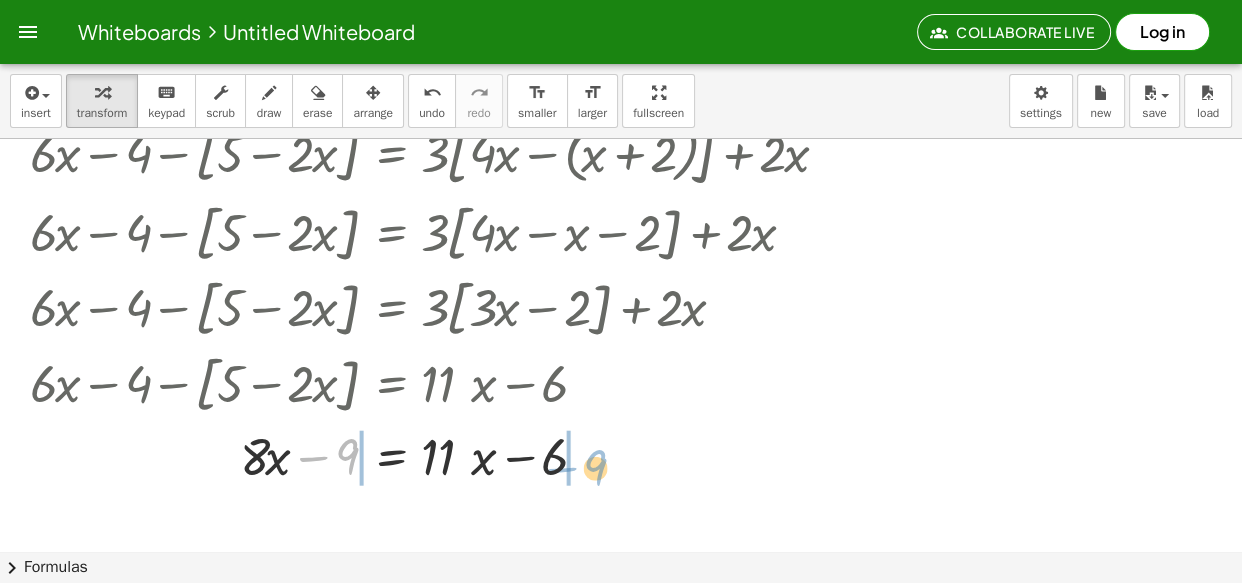 drag, startPoint x: 350, startPoint y: 461, endPoint x: 592, endPoint y: 468, distance: 242.10121 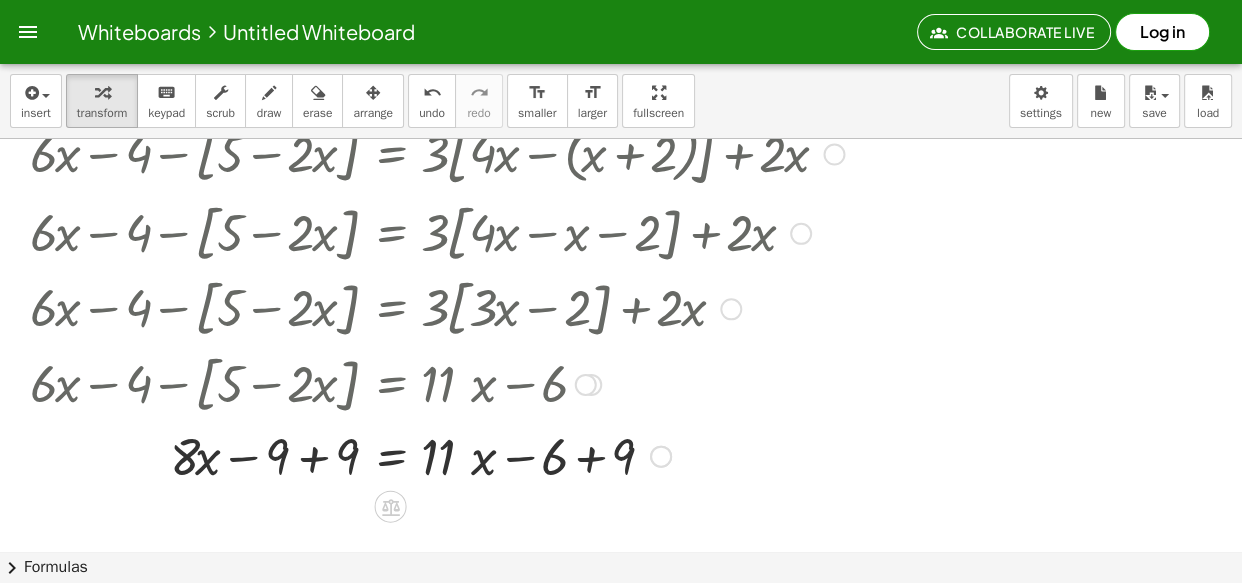 click at bounding box center (437, 455) 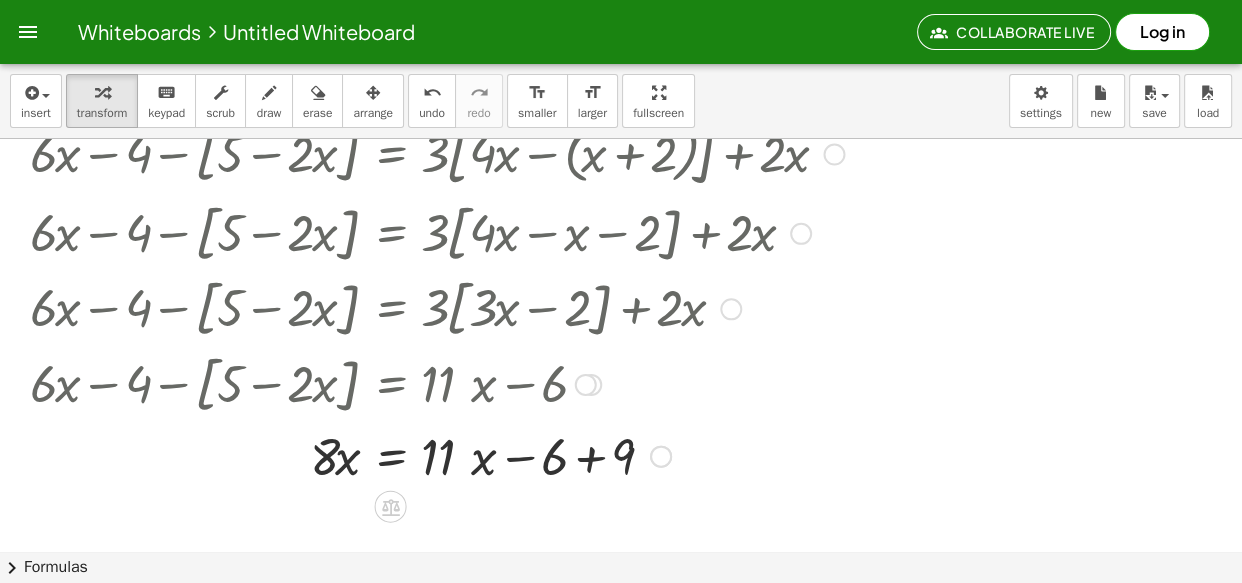 click at bounding box center (437, 455) 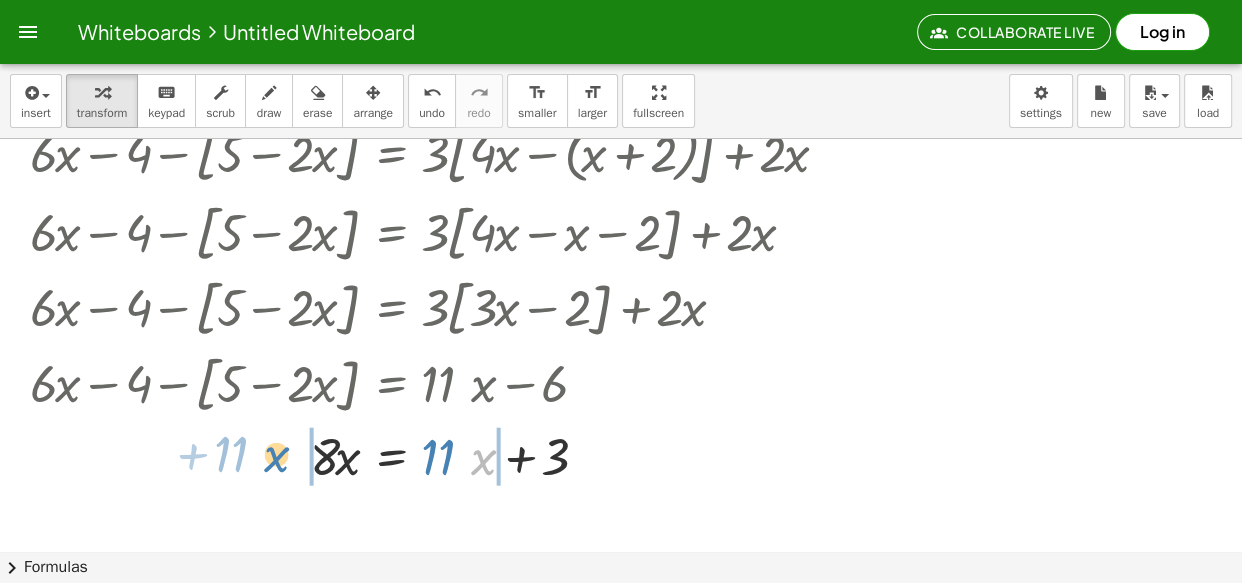 drag, startPoint x: 477, startPoint y: 464, endPoint x: 268, endPoint y: 461, distance: 209.02153 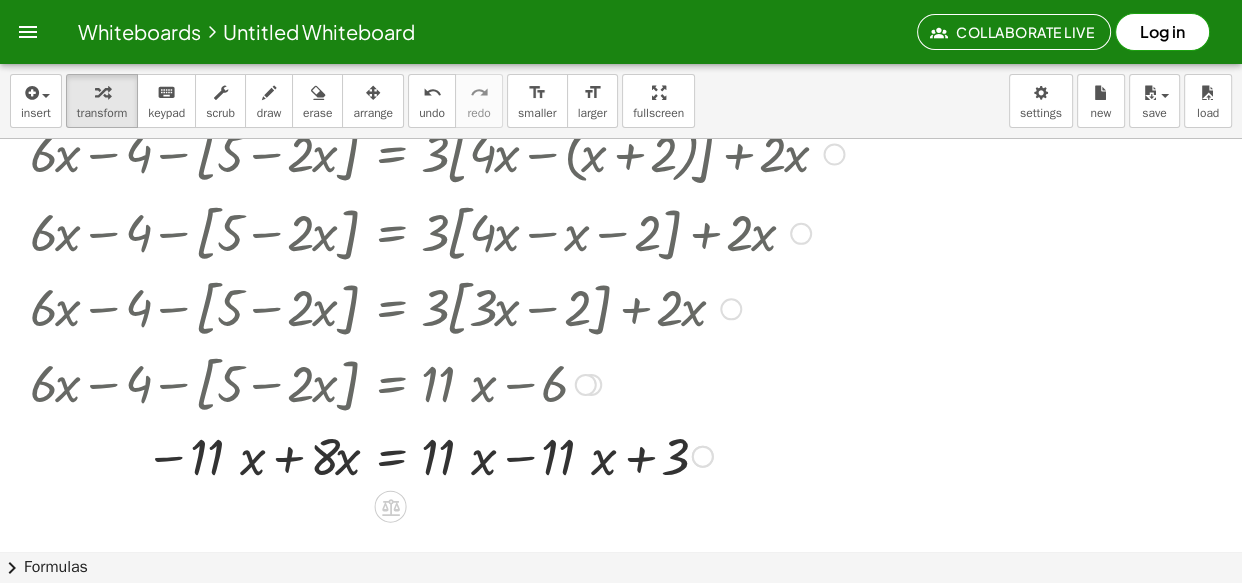click at bounding box center [437, 455] 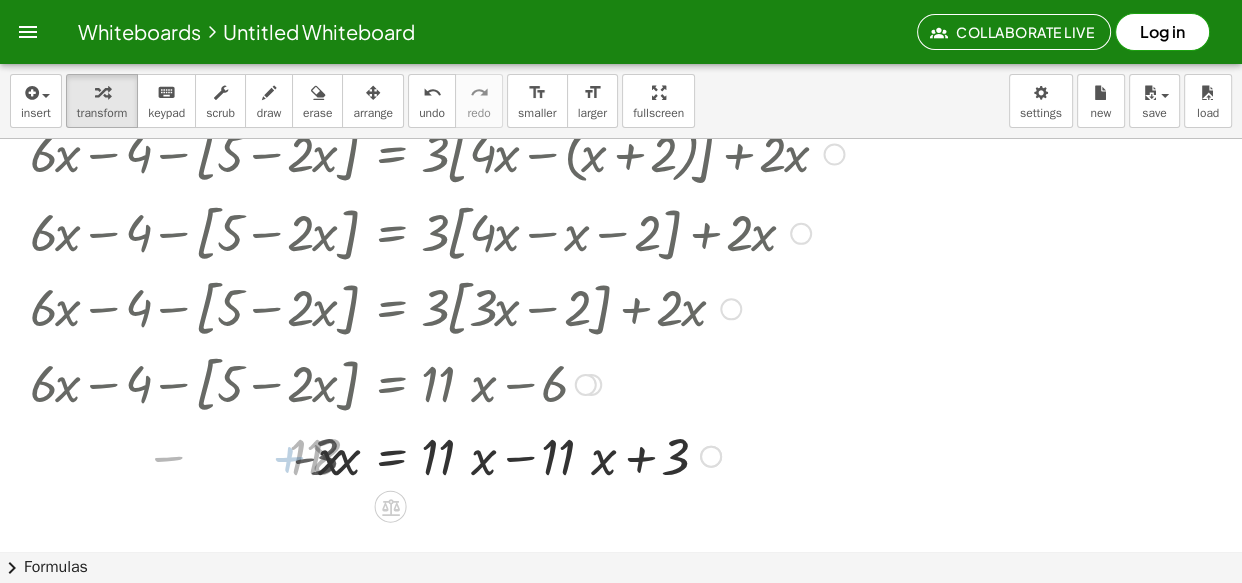 click at bounding box center (437, 455) 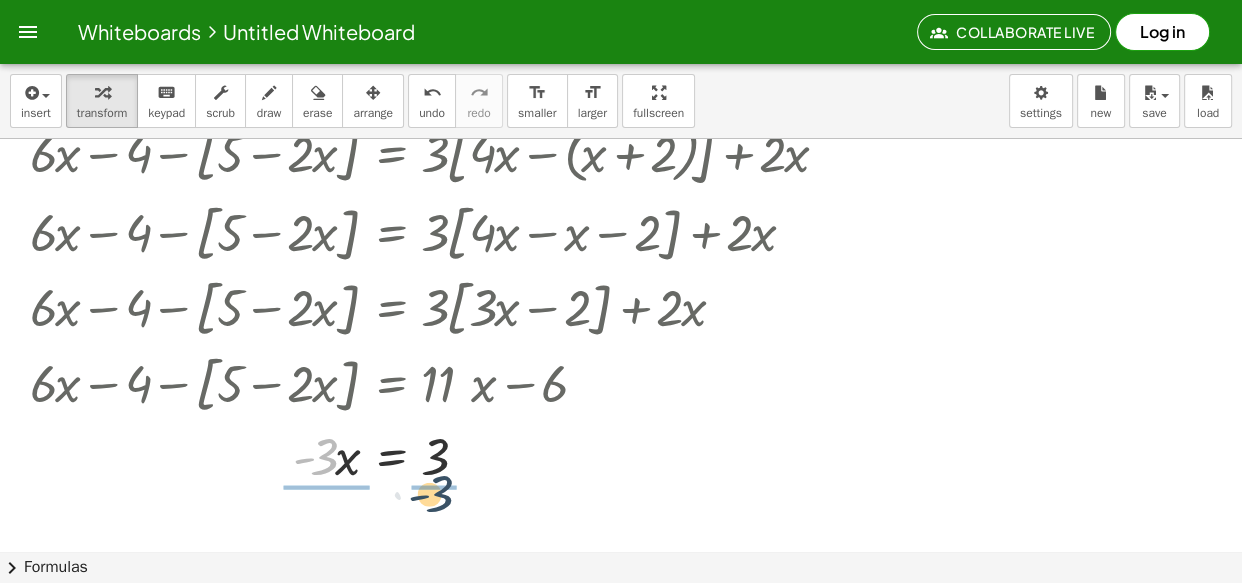 drag, startPoint x: 315, startPoint y: 461, endPoint x: 429, endPoint y: 502, distance: 121.14867 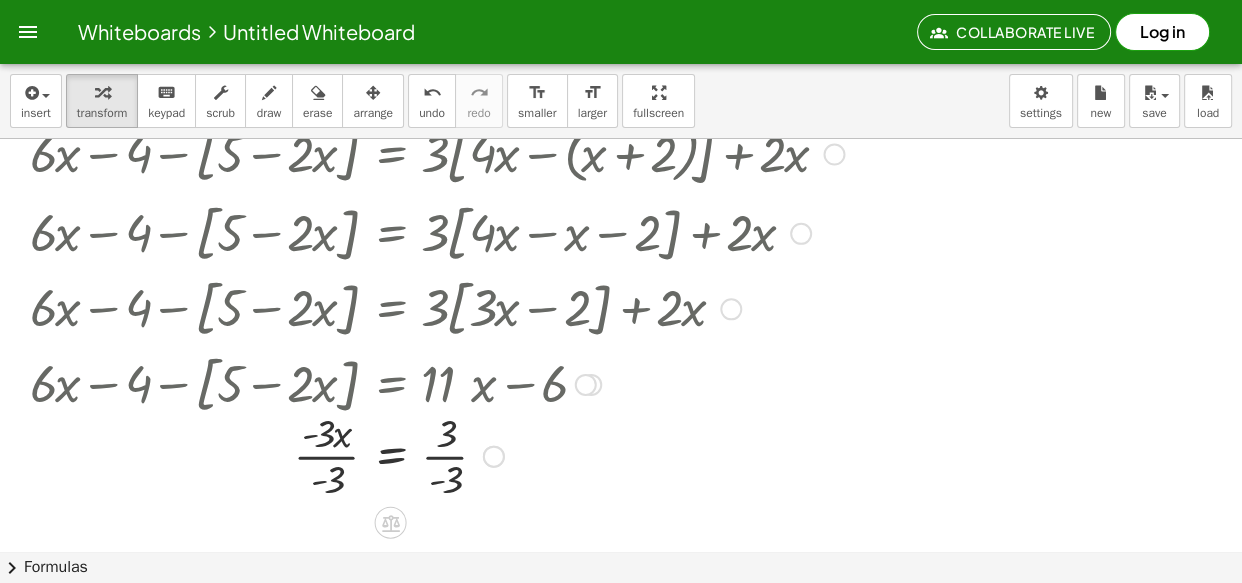 click at bounding box center [437, 454] 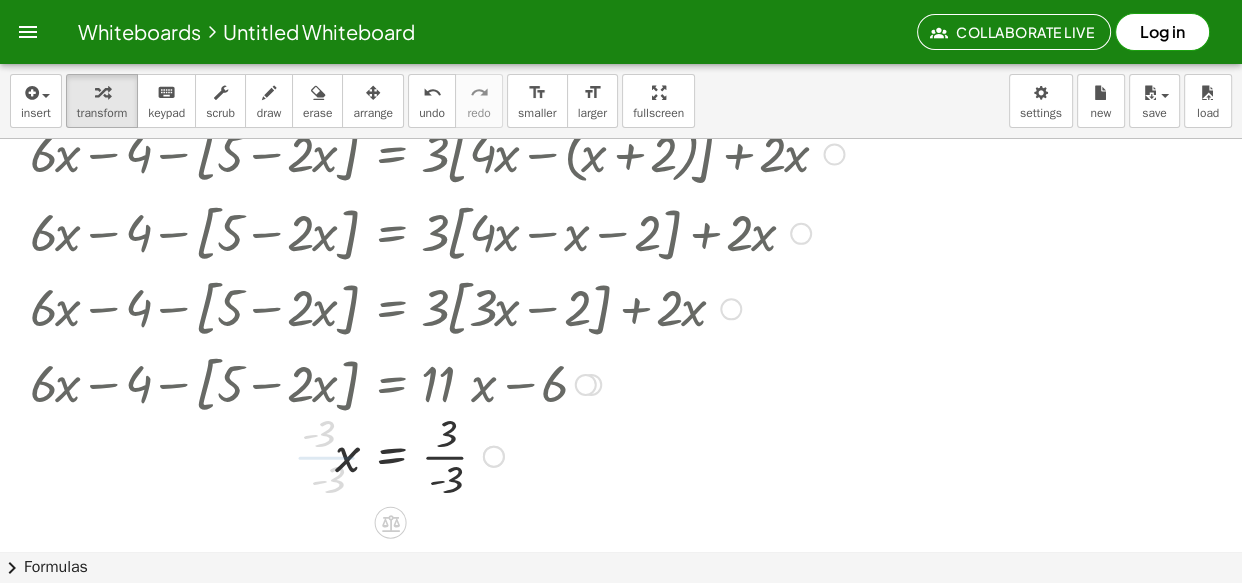 click at bounding box center [437, 454] 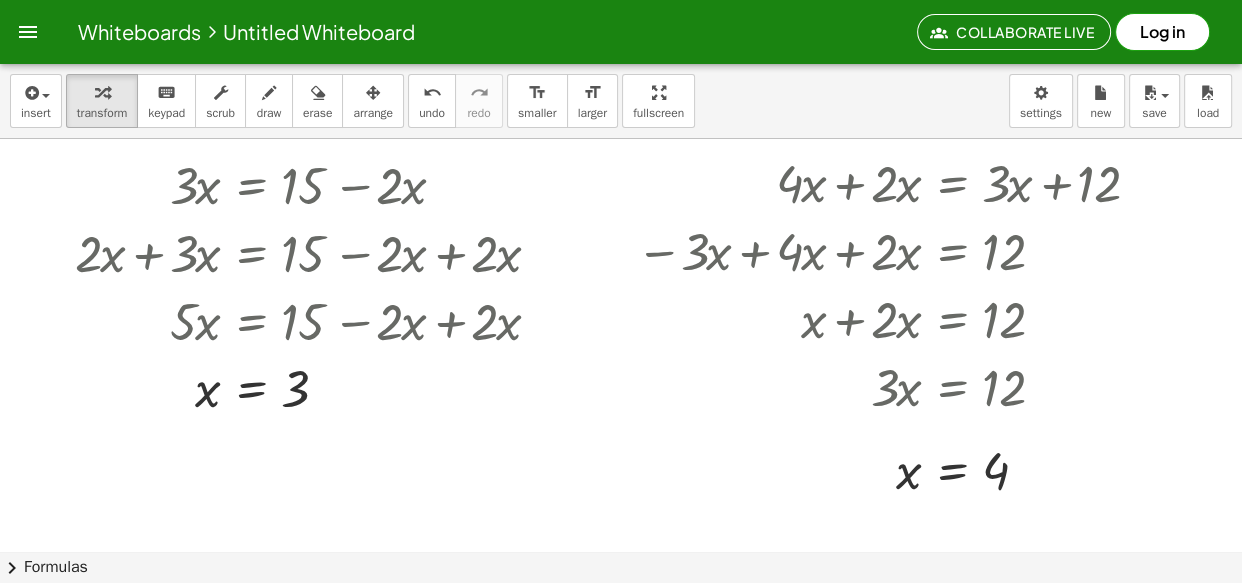 scroll, scrollTop: 152, scrollLeft: 0, axis: vertical 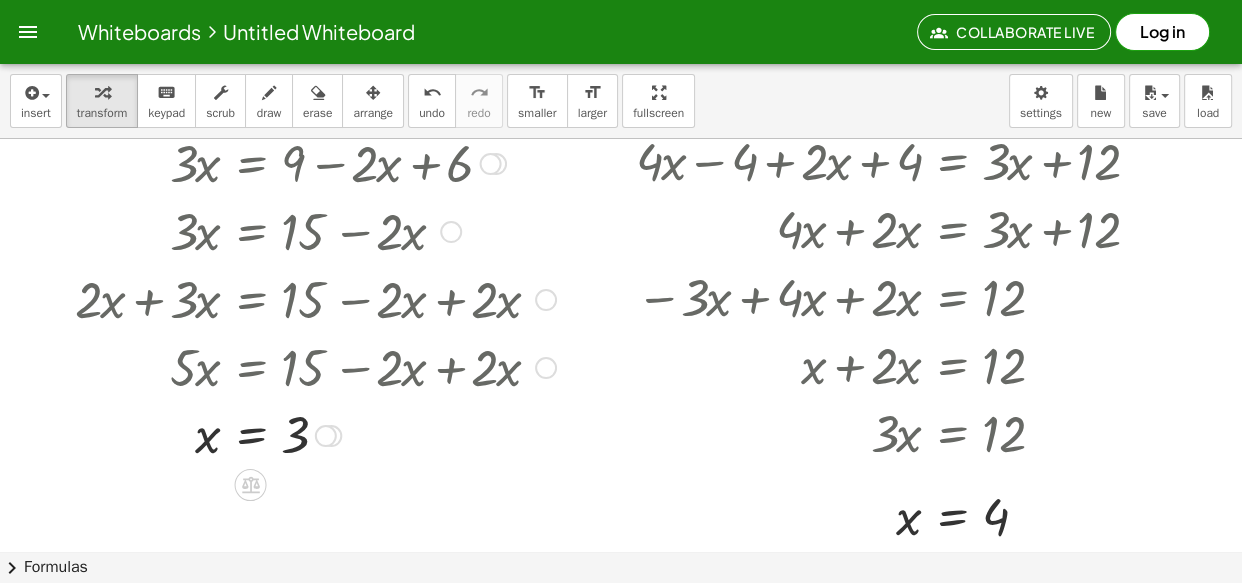 click at bounding box center (293, 298) 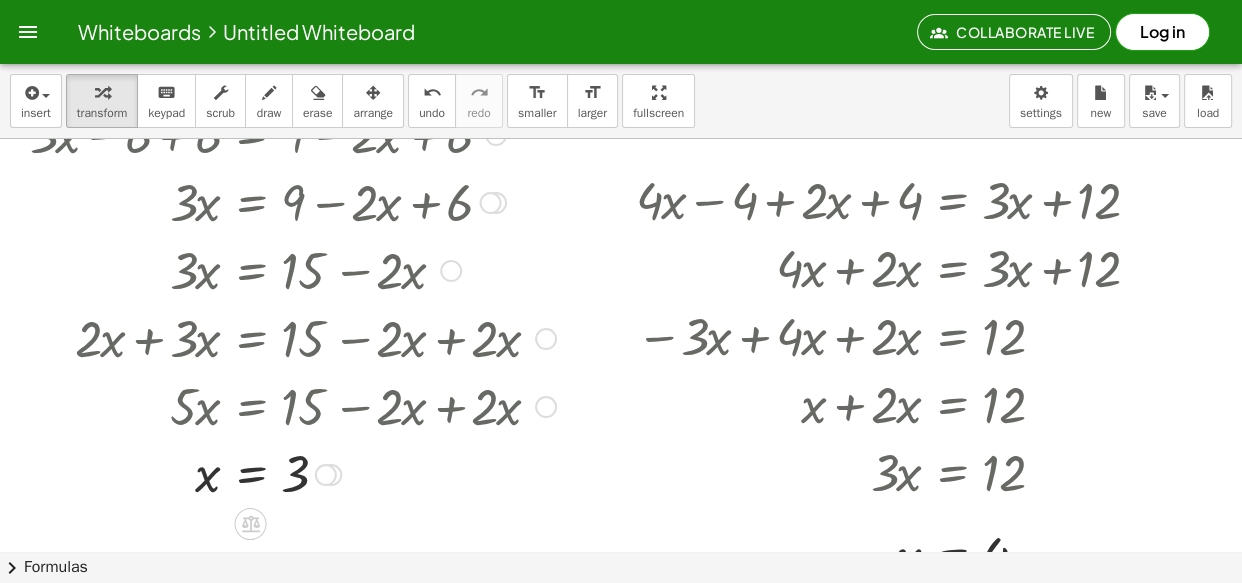 scroll, scrollTop: 91, scrollLeft: 0, axis: vertical 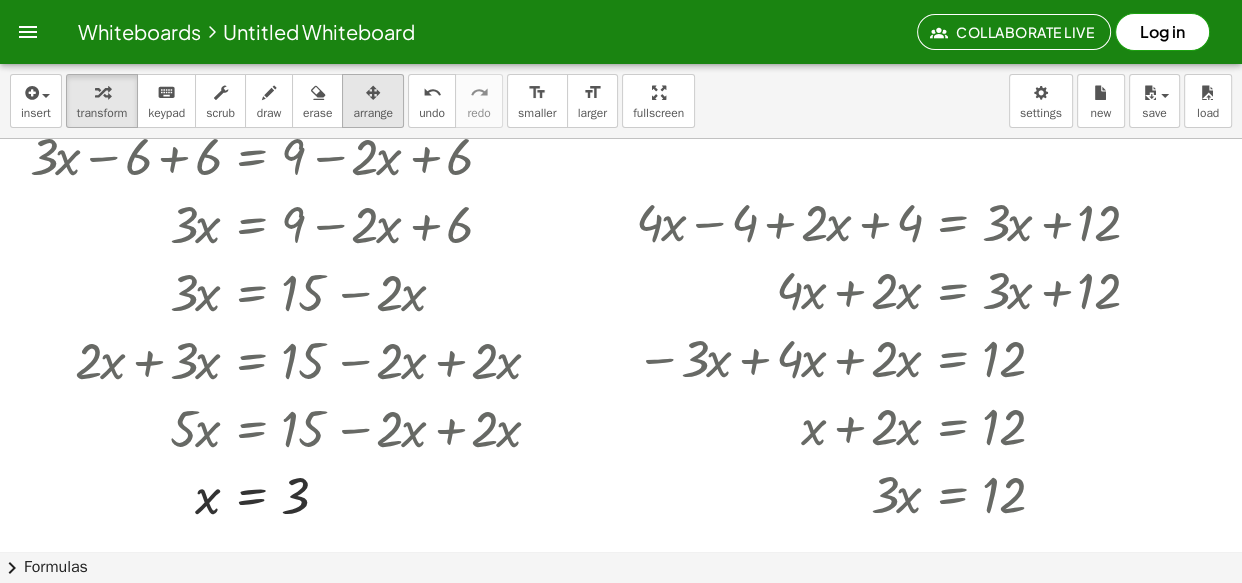click on "arrange" at bounding box center [373, 113] 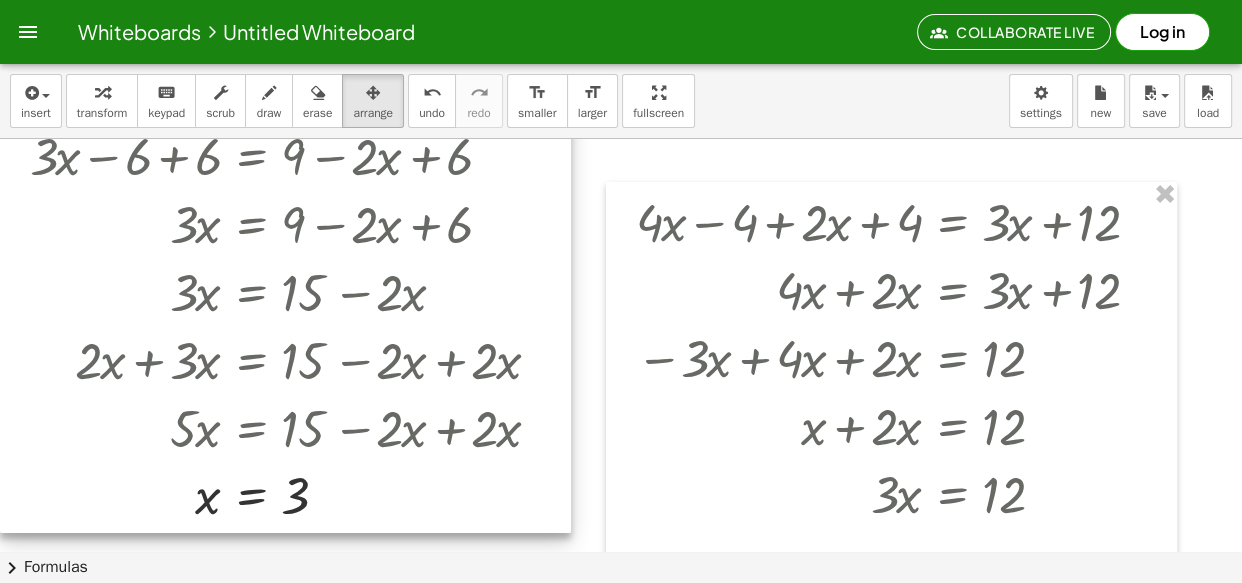 click at bounding box center [285, 290] 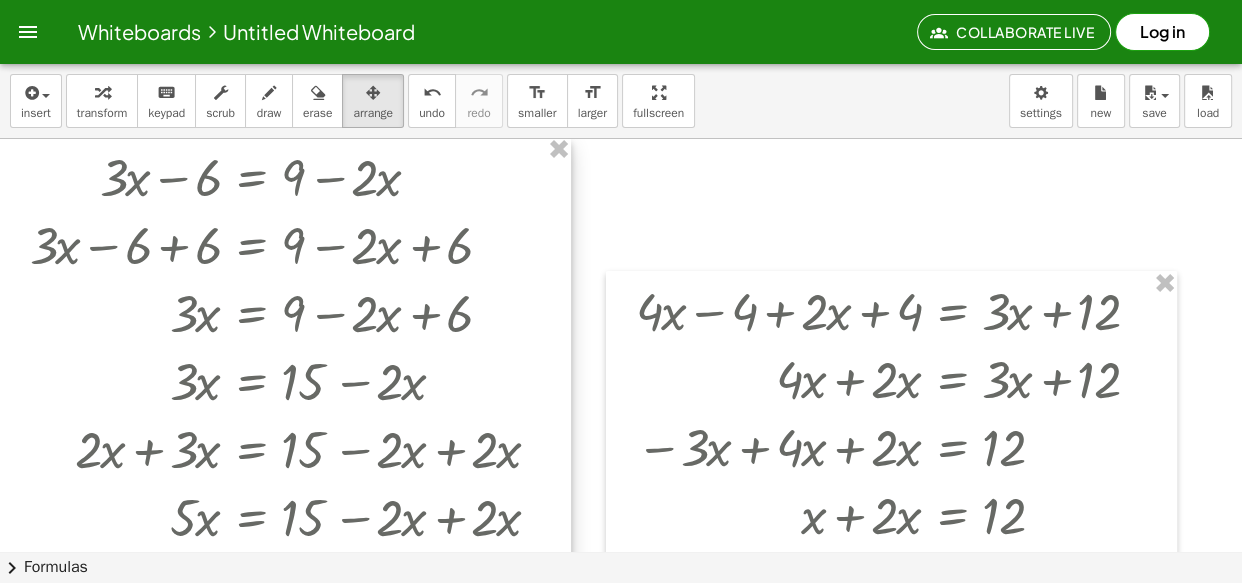 scroll, scrollTop: 0, scrollLeft: 0, axis: both 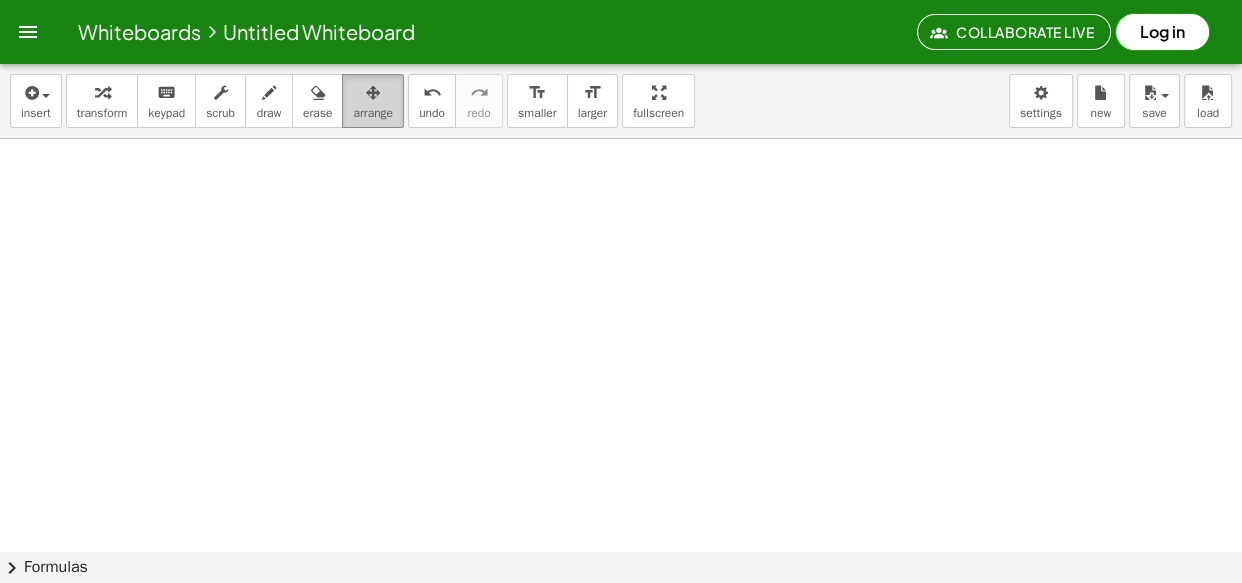 click on "arrange" at bounding box center (373, 113) 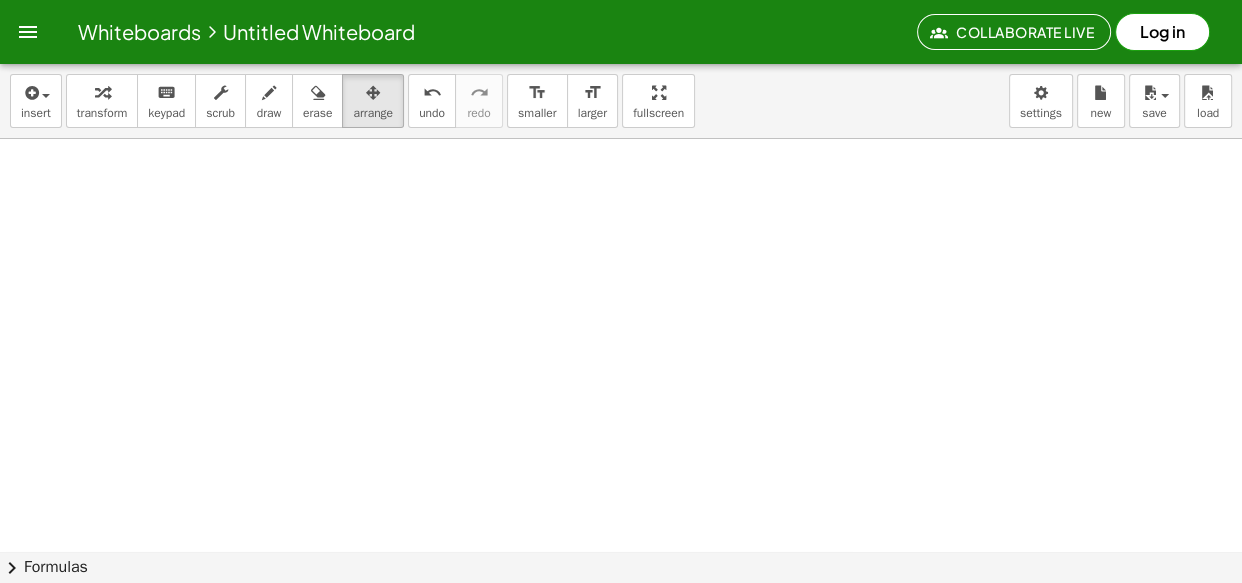 scroll, scrollTop: 0, scrollLeft: 0, axis: both 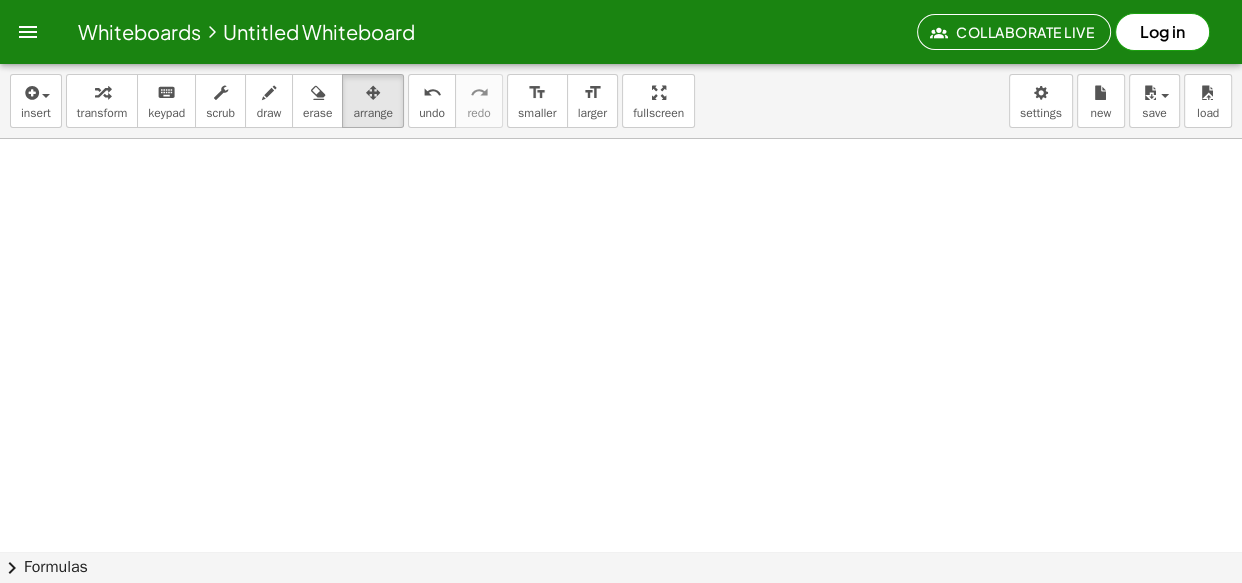 drag, startPoint x: 413, startPoint y: 353, endPoint x: 370, endPoint y: 270, distance: 93.47727 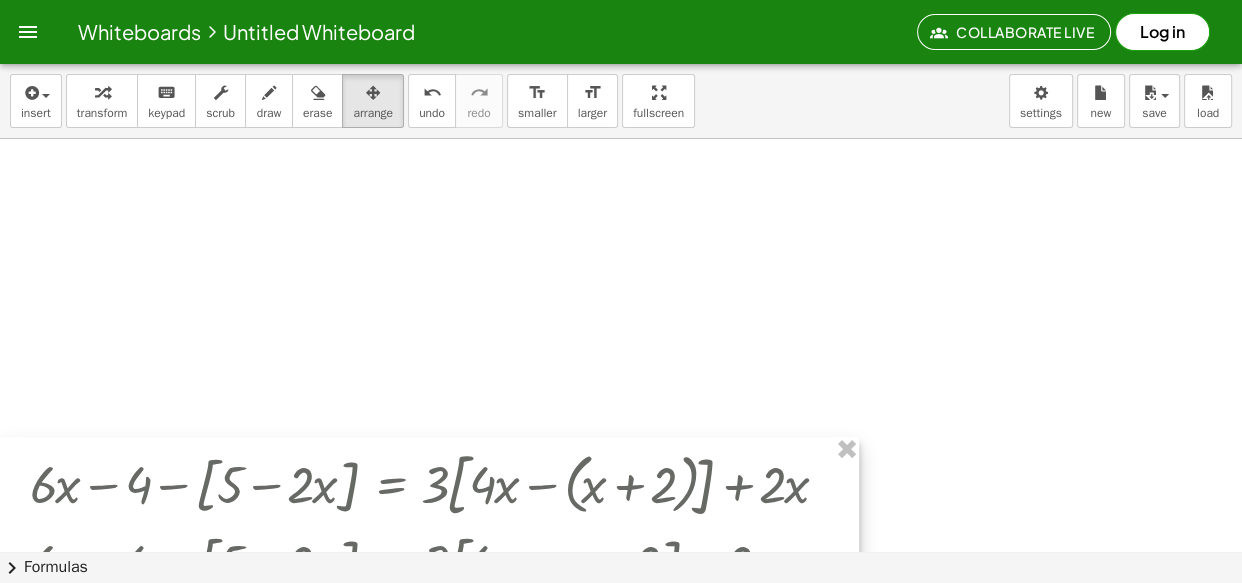 scroll, scrollTop: 242, scrollLeft: 0, axis: vertical 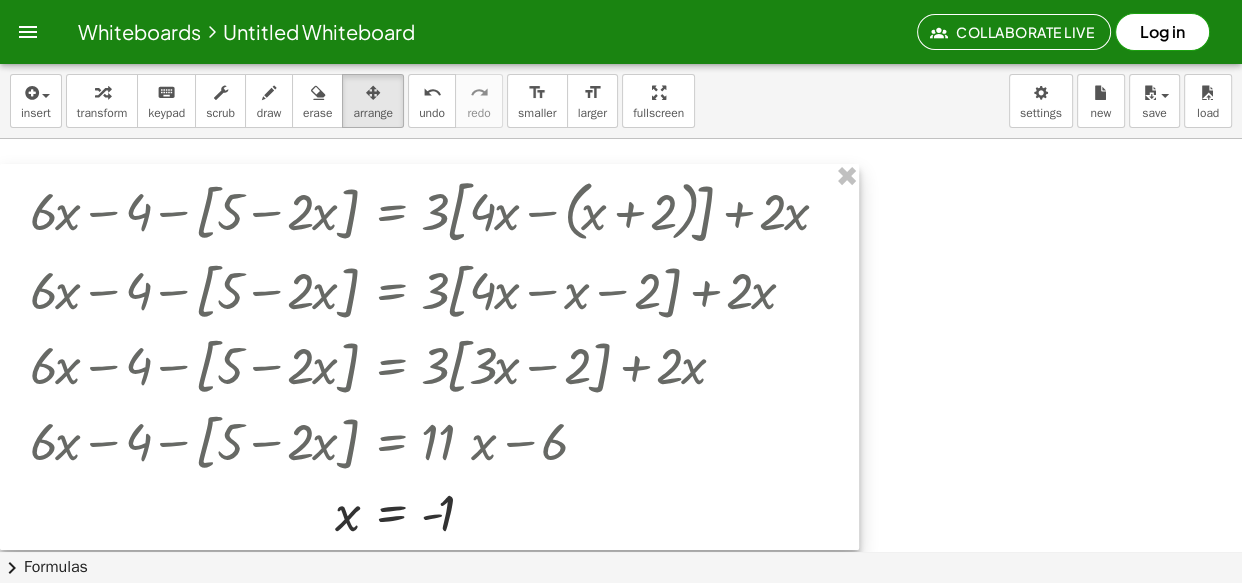 drag, startPoint x: 410, startPoint y: 480, endPoint x: 372, endPoint y: 226, distance: 256.82678 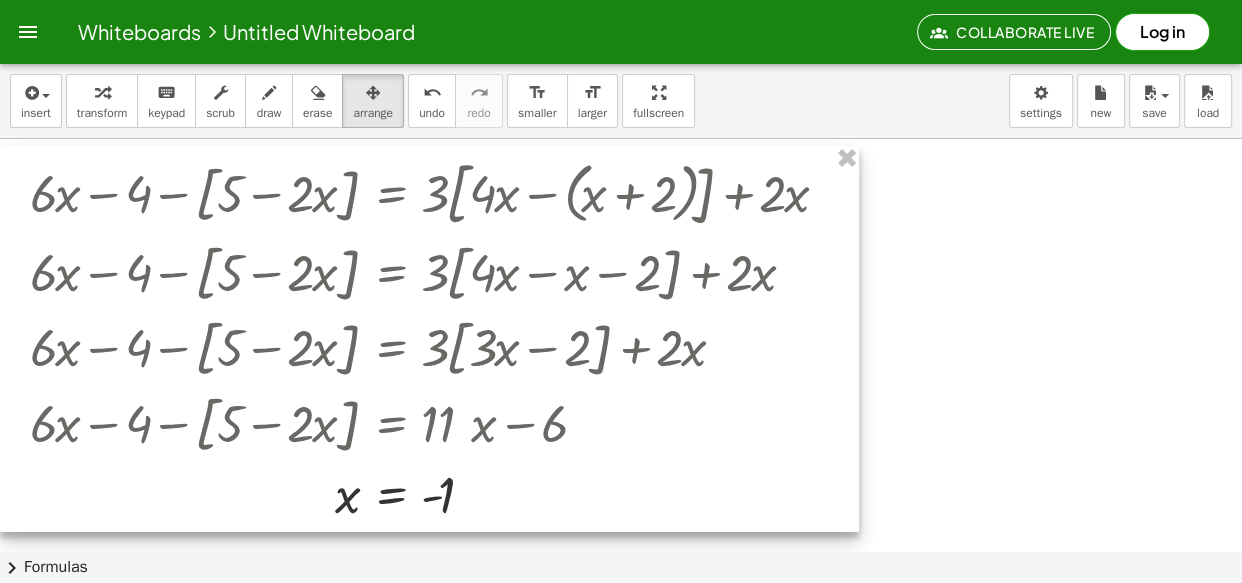 drag, startPoint x: 391, startPoint y: 379, endPoint x: 379, endPoint y: 239, distance: 140.51335 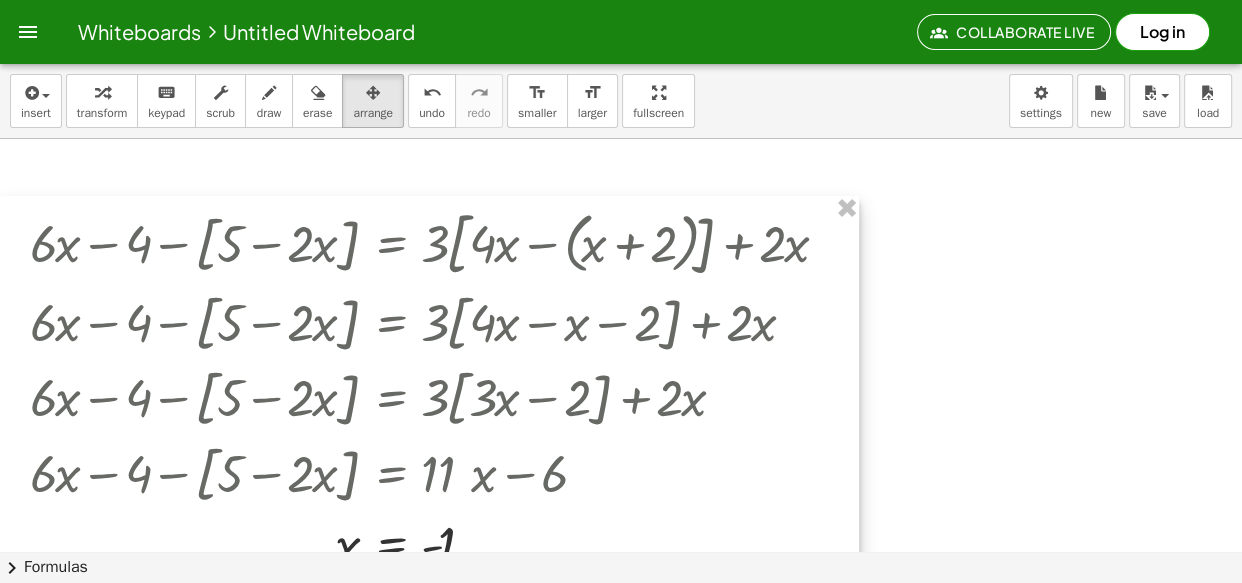 scroll, scrollTop: 0, scrollLeft: 0, axis: both 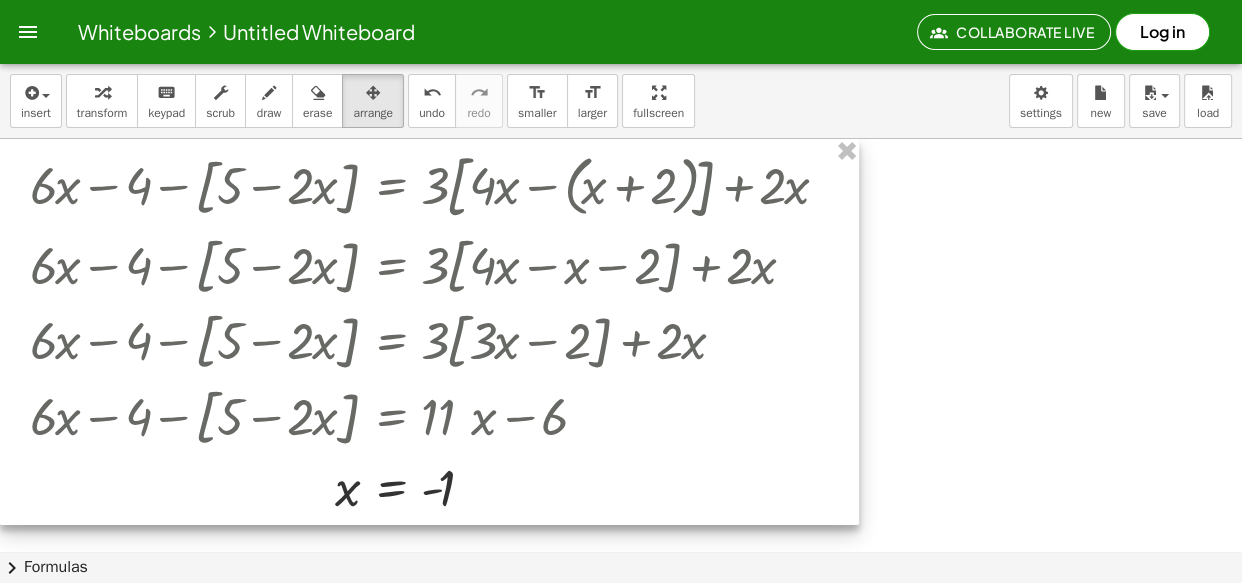 drag, startPoint x: 379, startPoint y: 379, endPoint x: 328, endPoint y: 229, distance: 158.43295 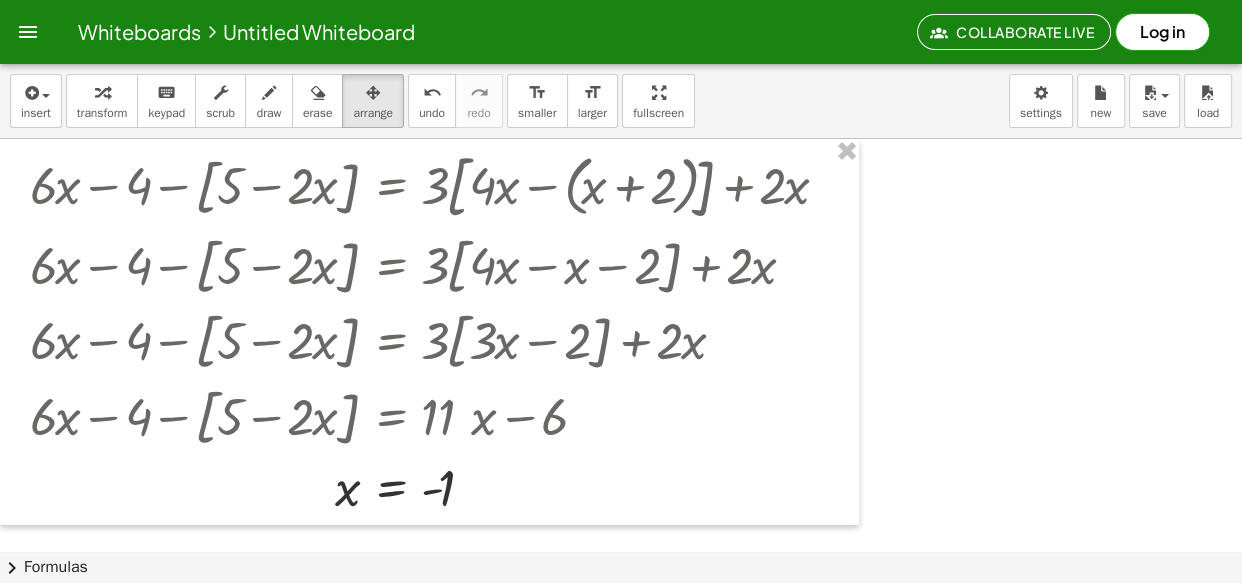 click at bounding box center [758, 595] 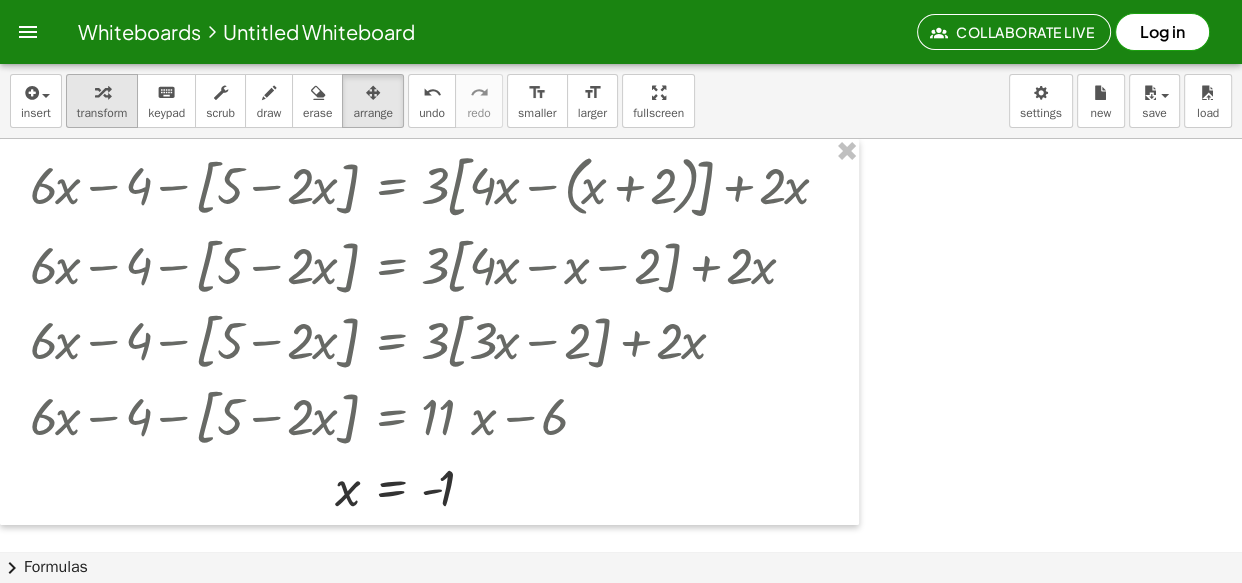 click on "transform" at bounding box center (102, 101) 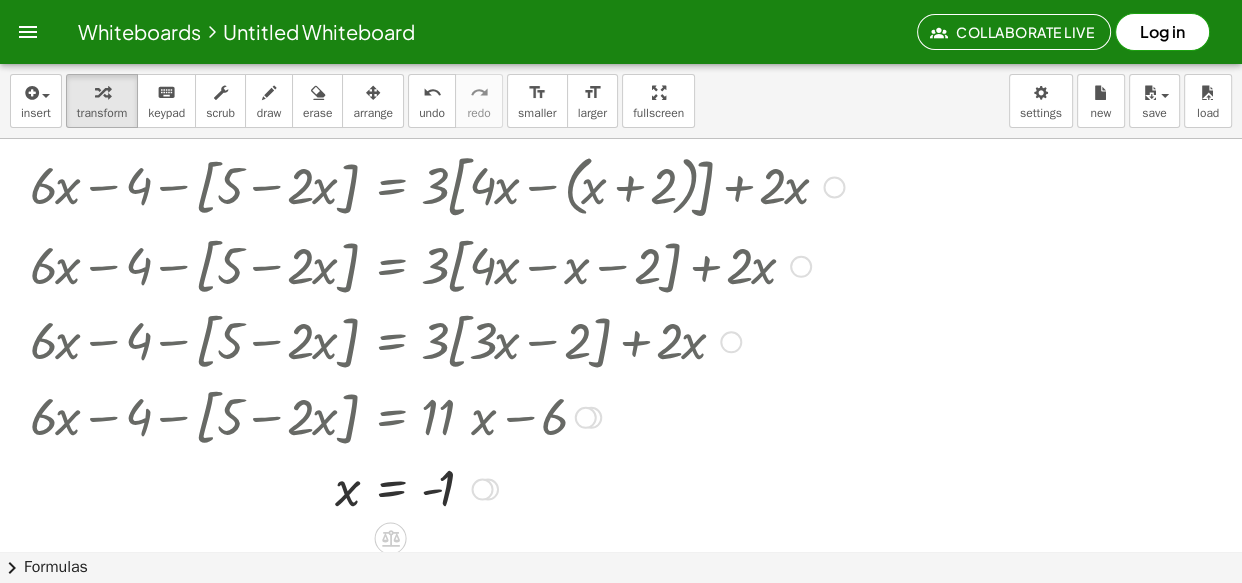 click at bounding box center [437, 488] 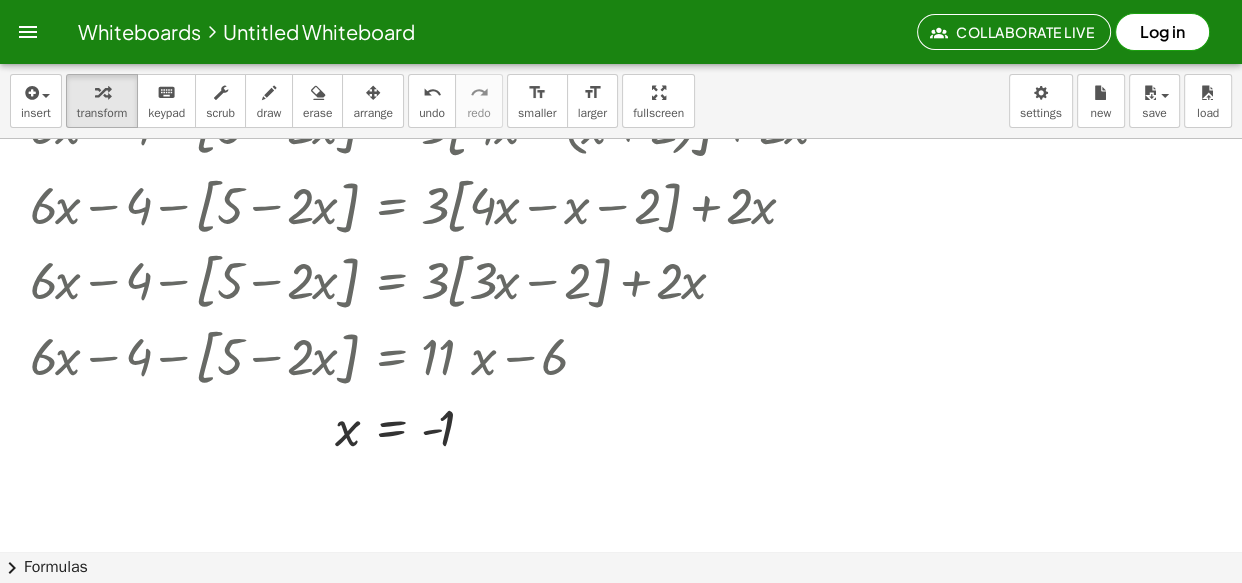 scroll, scrollTop: 0, scrollLeft: 0, axis: both 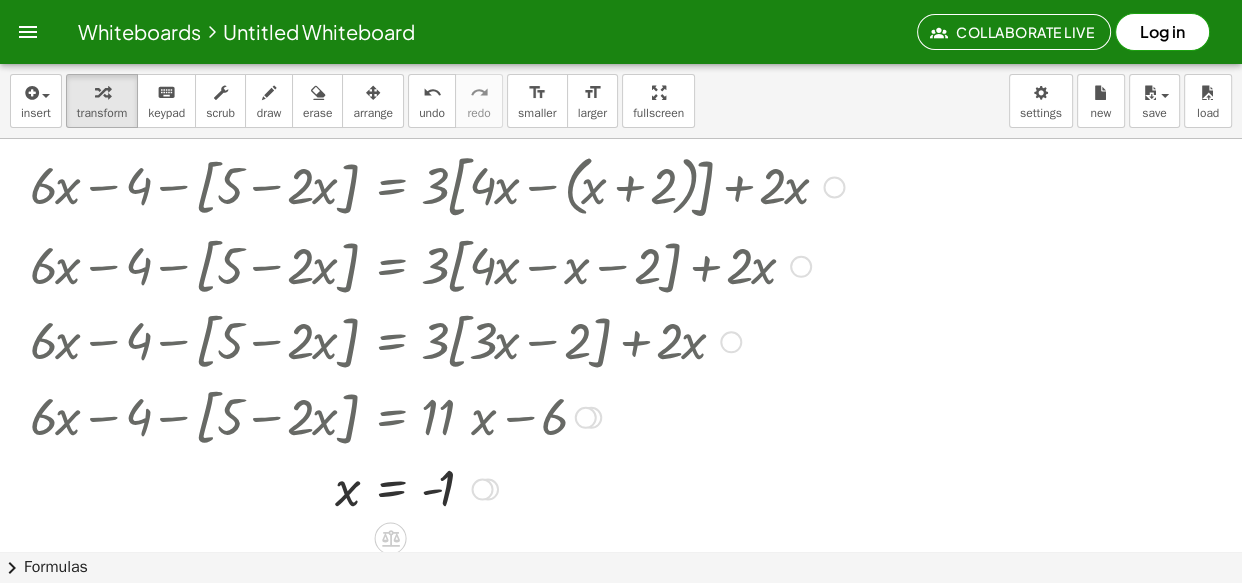 click at bounding box center [430, 341] 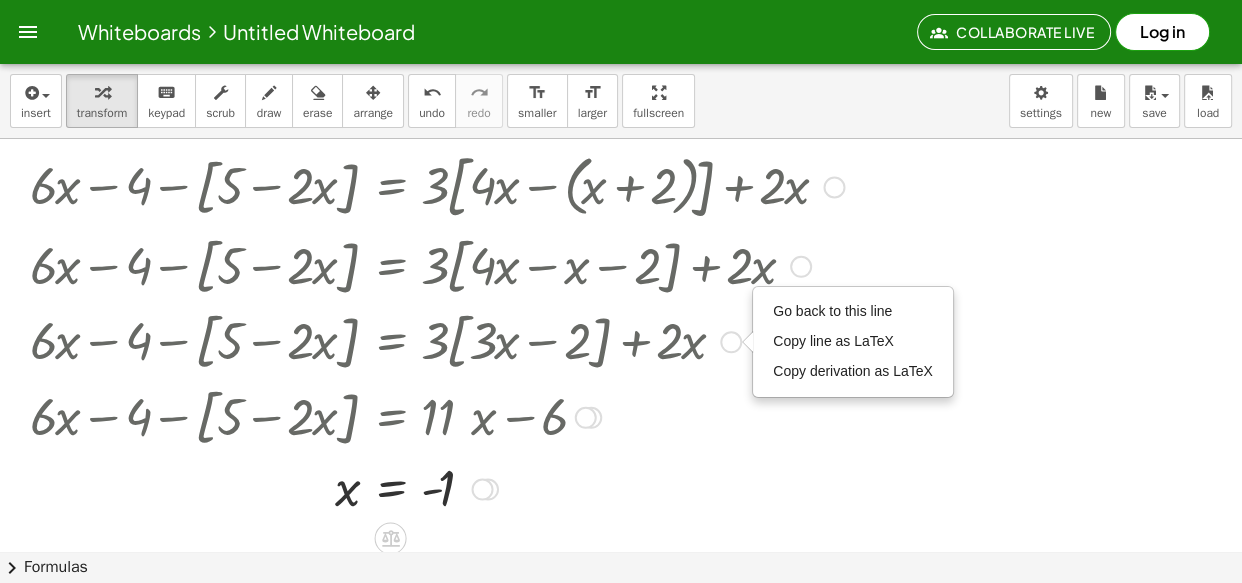 click at bounding box center (437, 341) 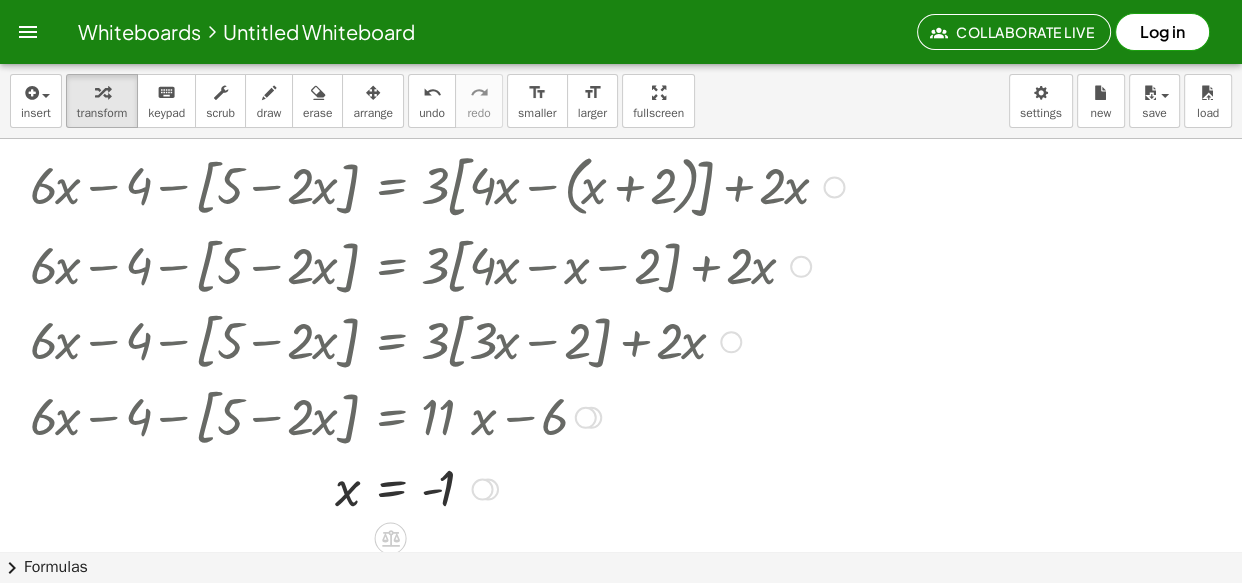 click at bounding box center (586, 418) 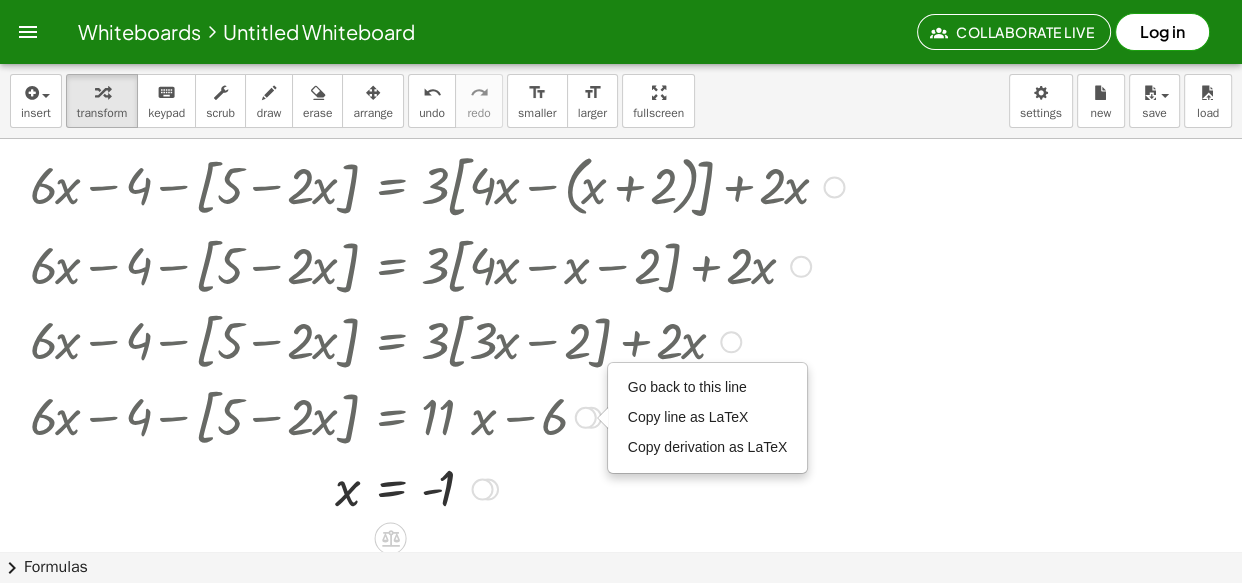 click at bounding box center (482, 490) 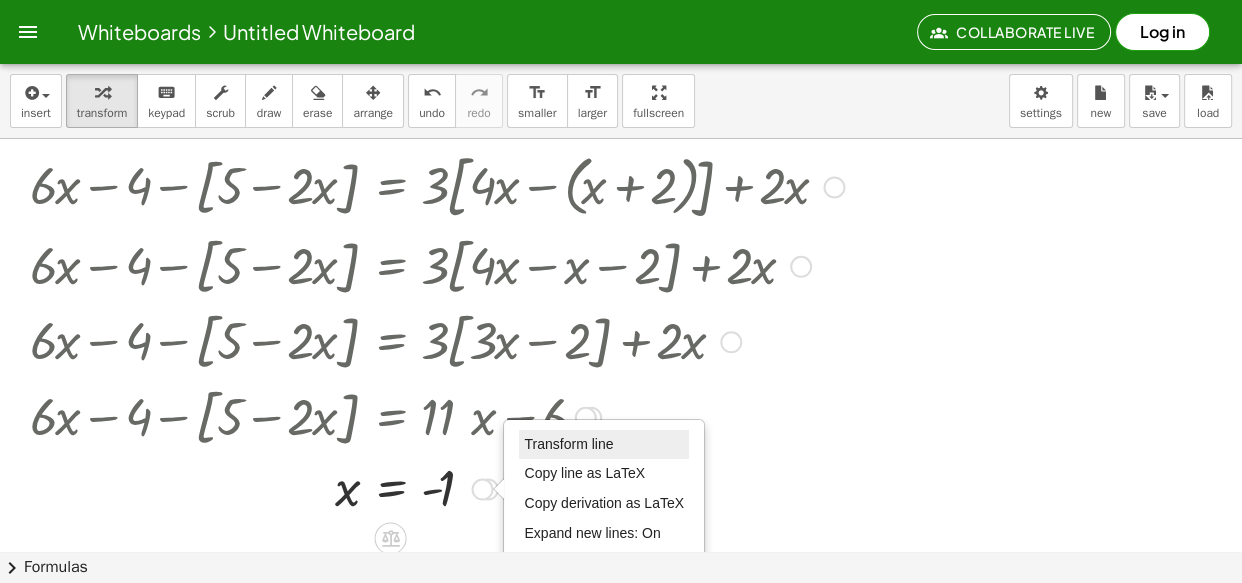 click on "Transform line" at bounding box center [604, 445] 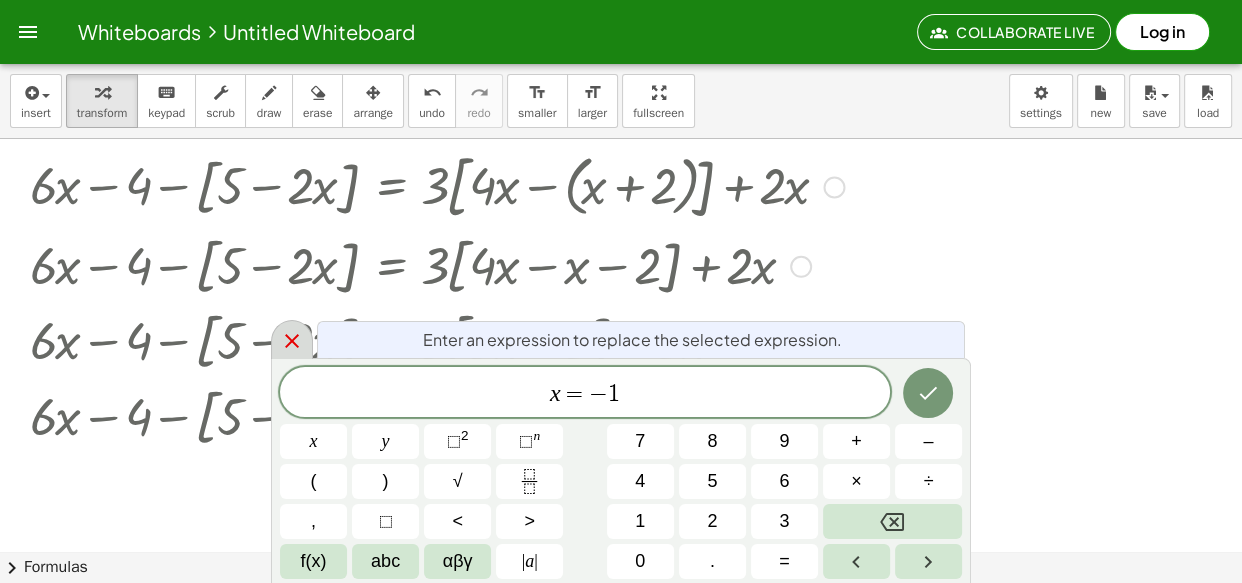 click 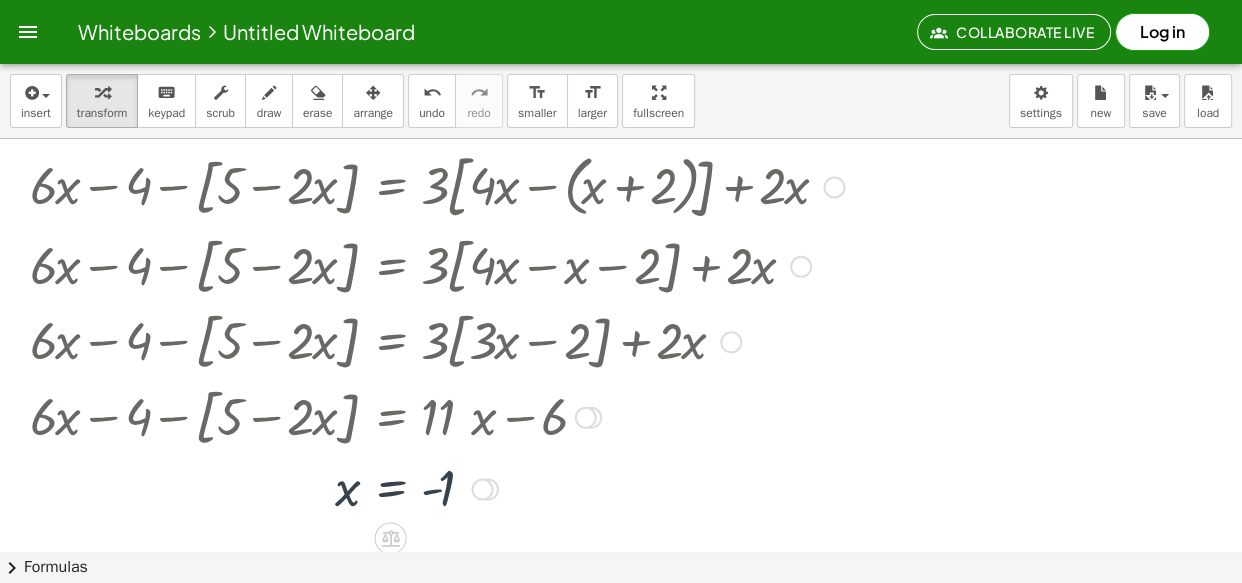 click at bounding box center [437, 416] 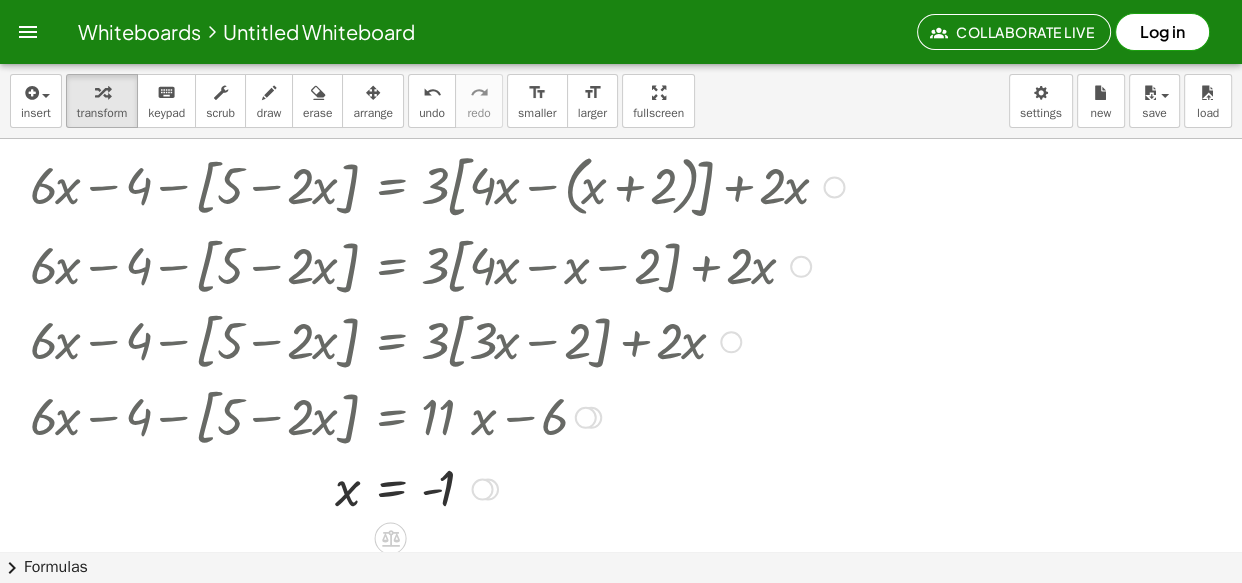 click at bounding box center [437, 341] 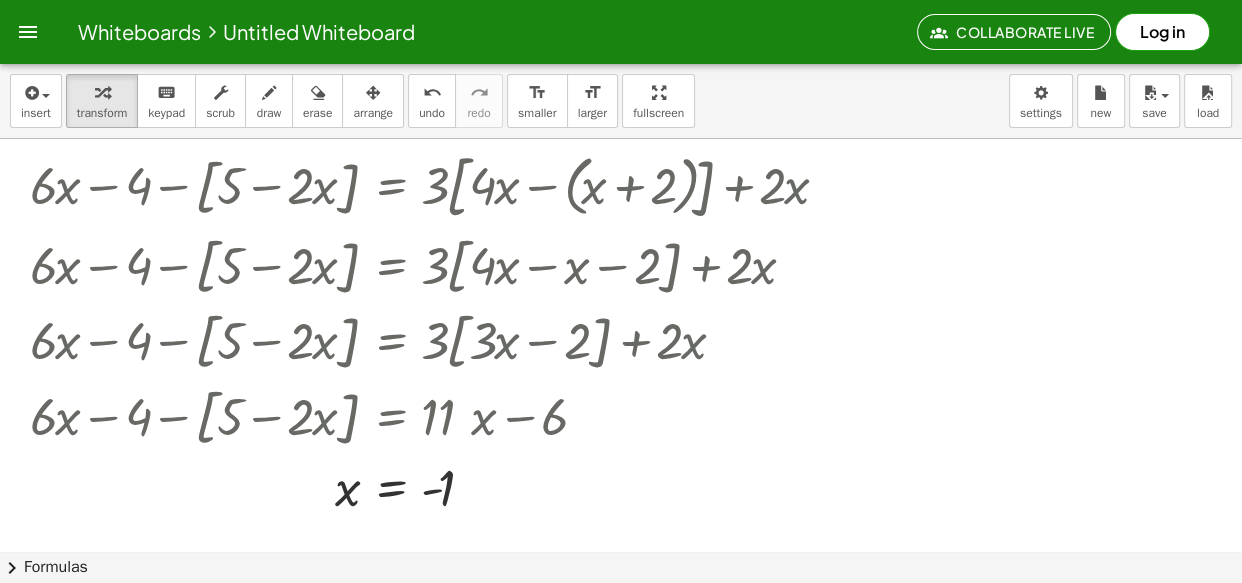 click at bounding box center [437, 416] 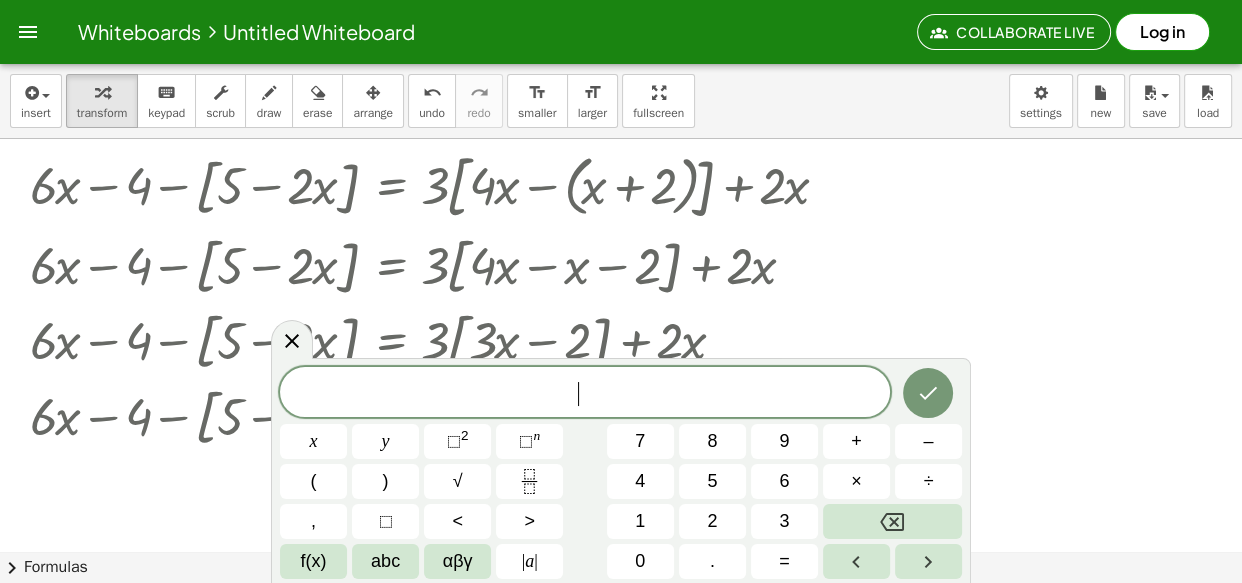 click at bounding box center (758, 551) 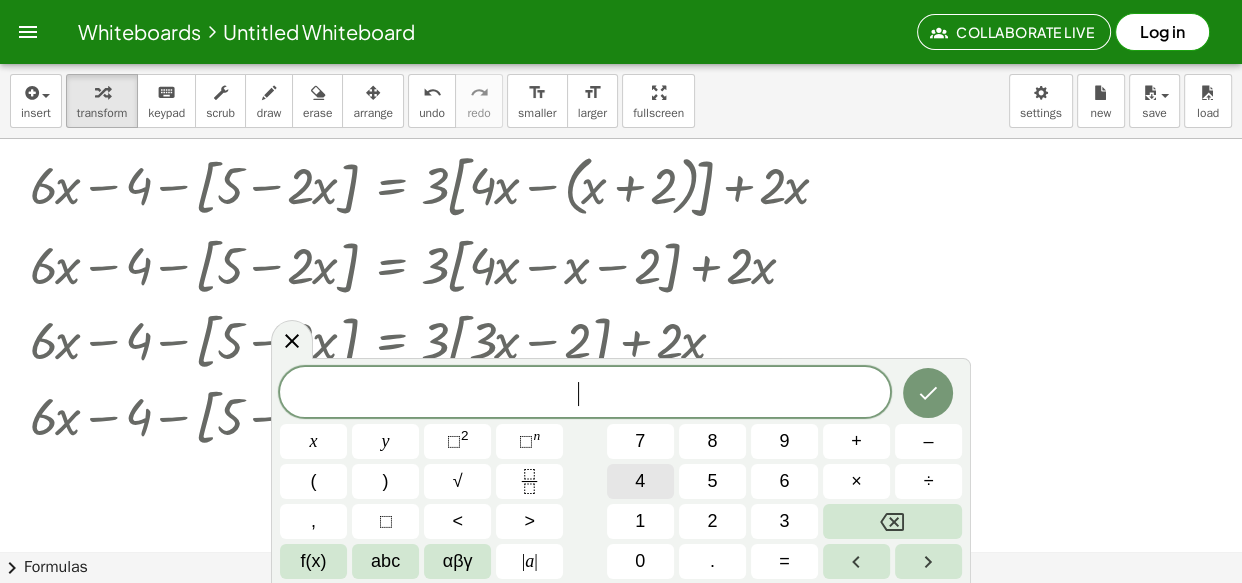 click on "4" at bounding box center (640, 481) 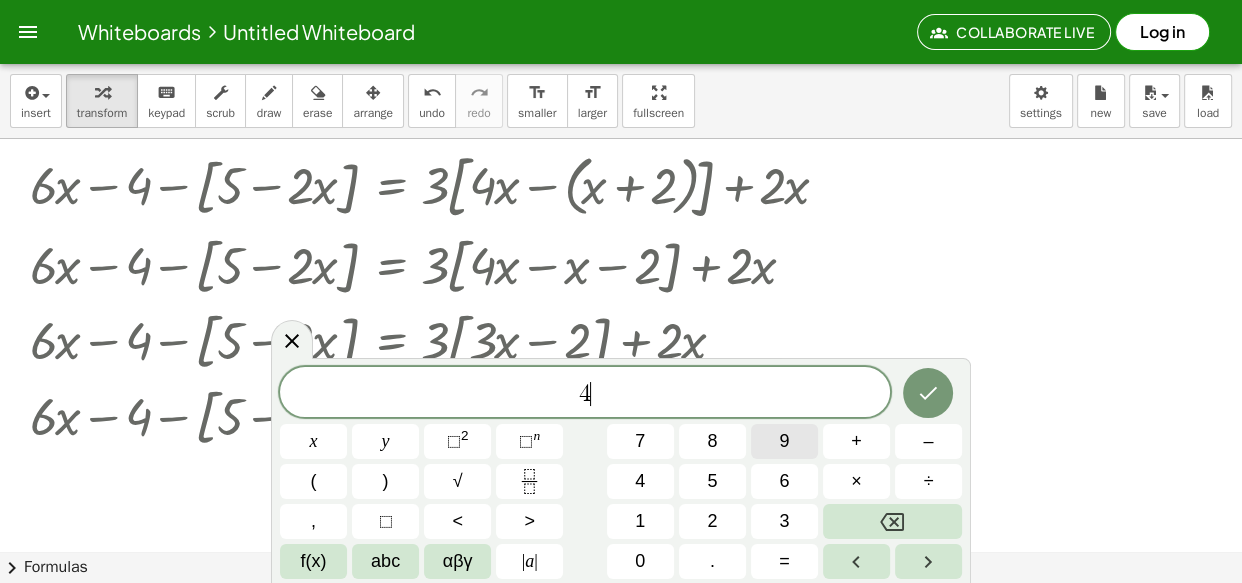 click on "9" at bounding box center [784, 441] 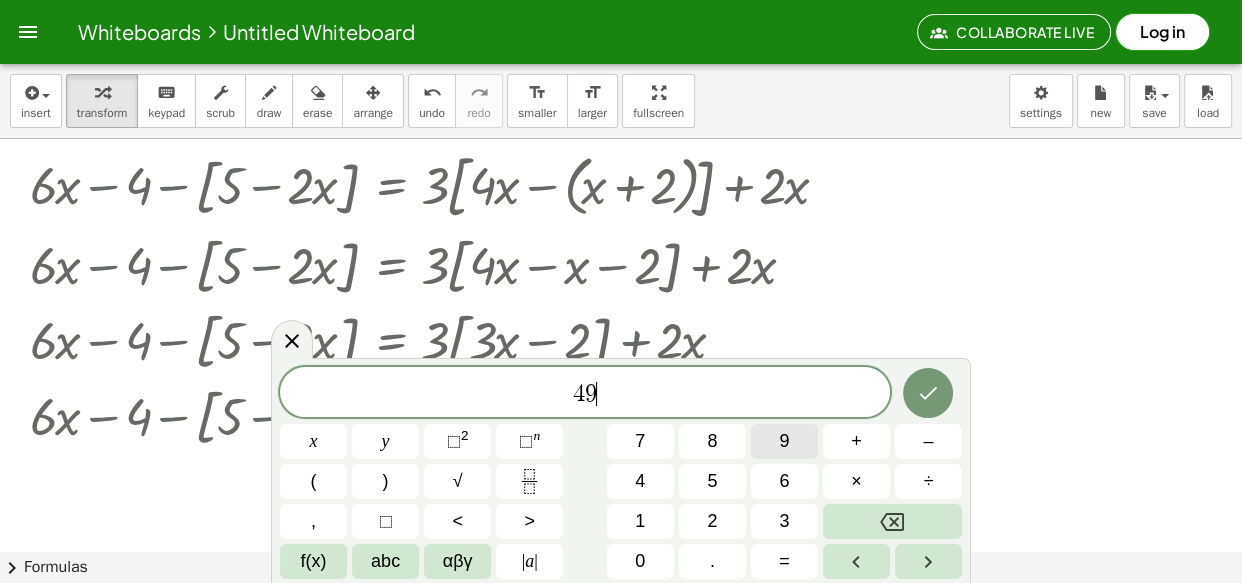 click on "9" at bounding box center [784, 441] 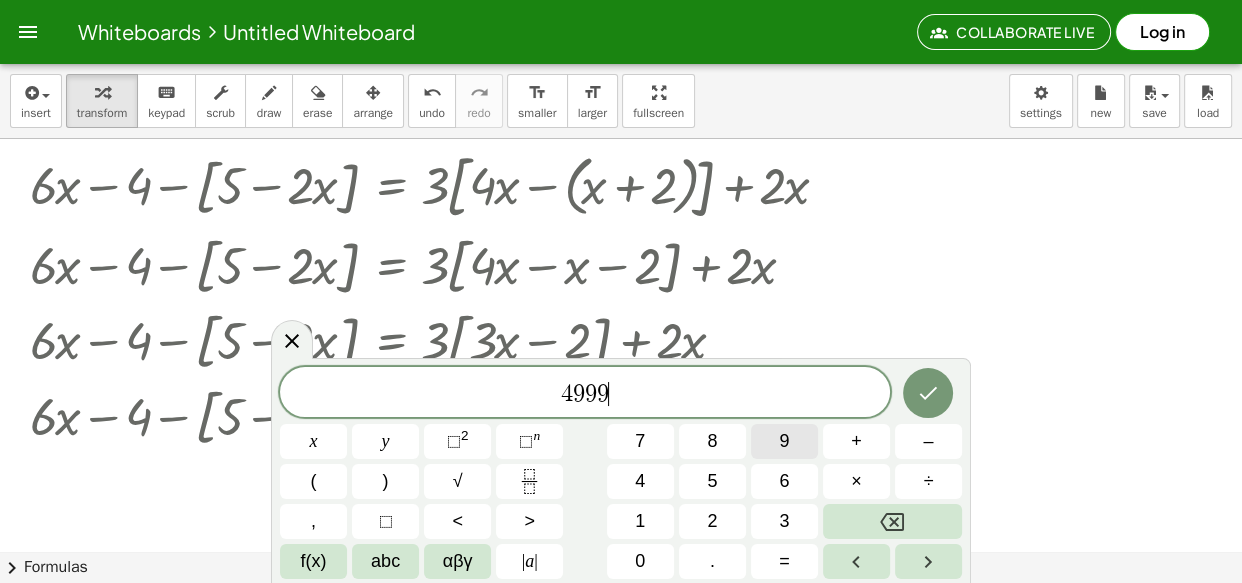 click on "9" at bounding box center (784, 441) 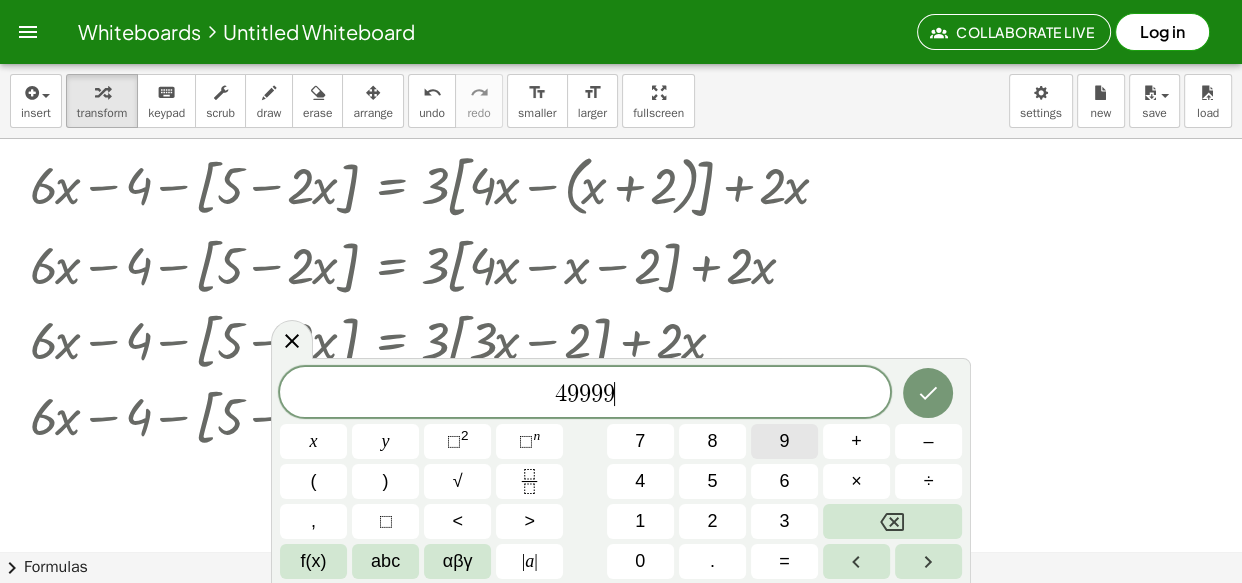 click on "9" at bounding box center (784, 441) 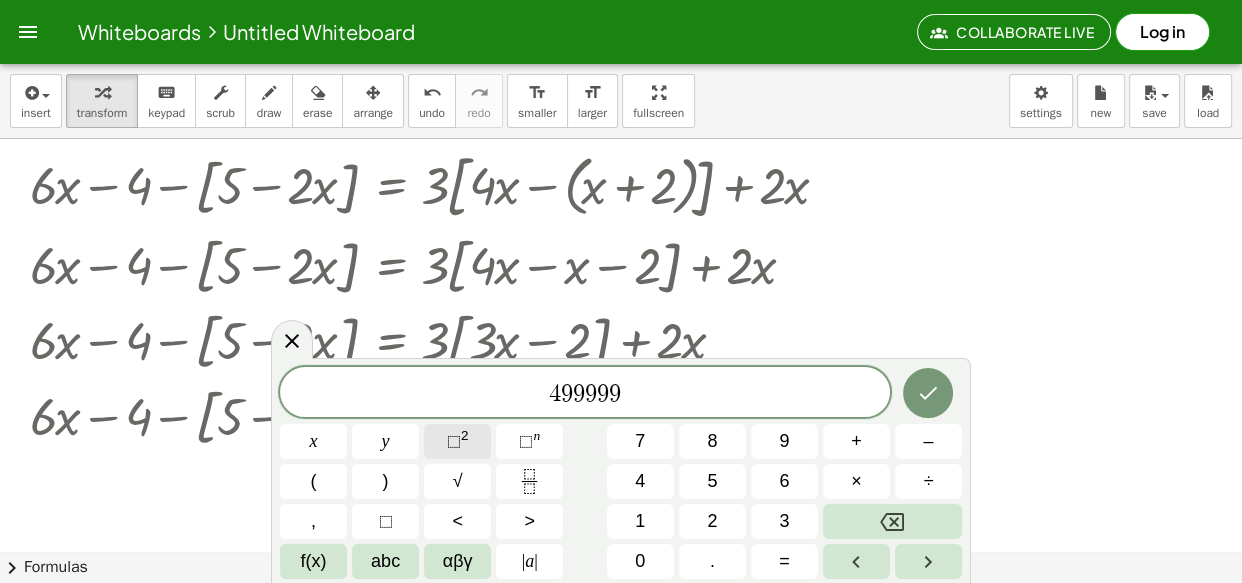 click on "⬚ 2" at bounding box center (457, 441) 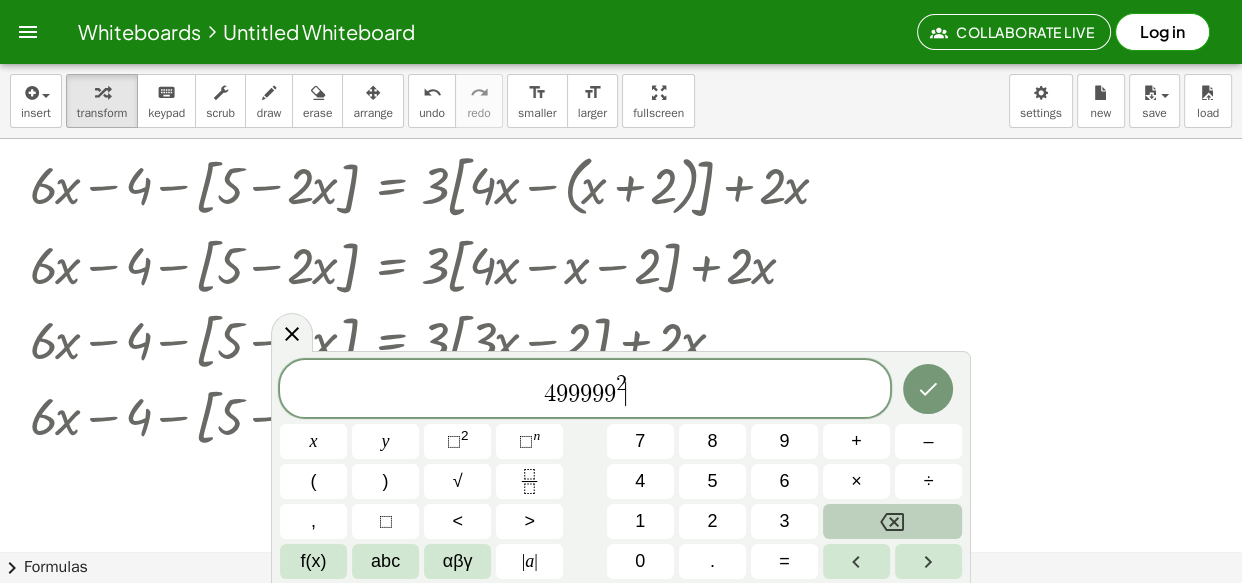 click at bounding box center (892, 521) 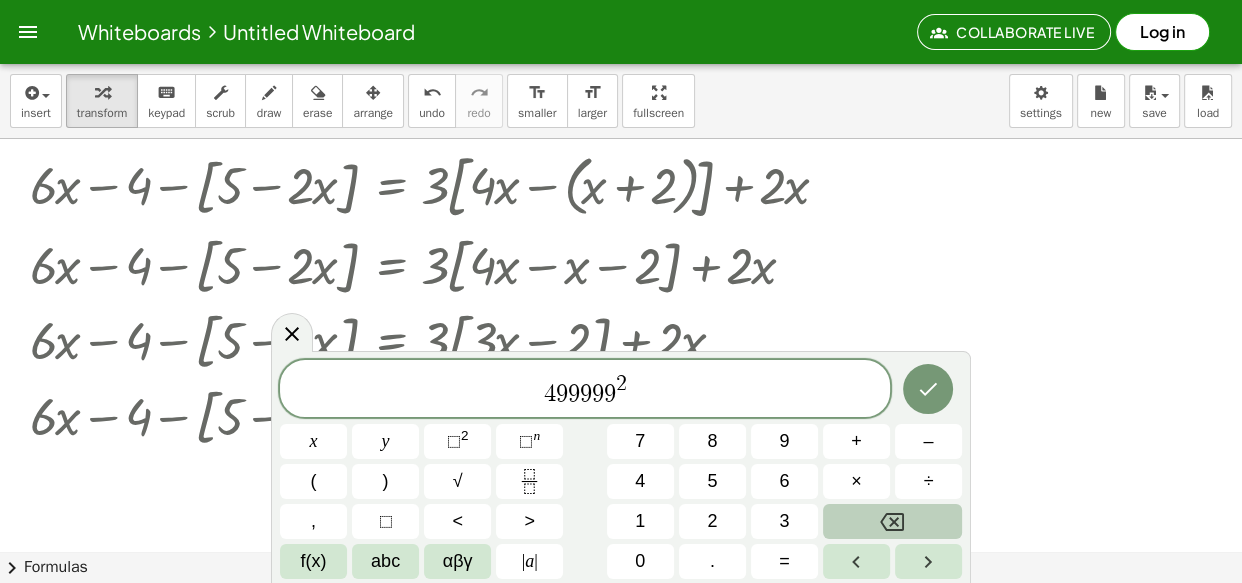 click at bounding box center (892, 521) 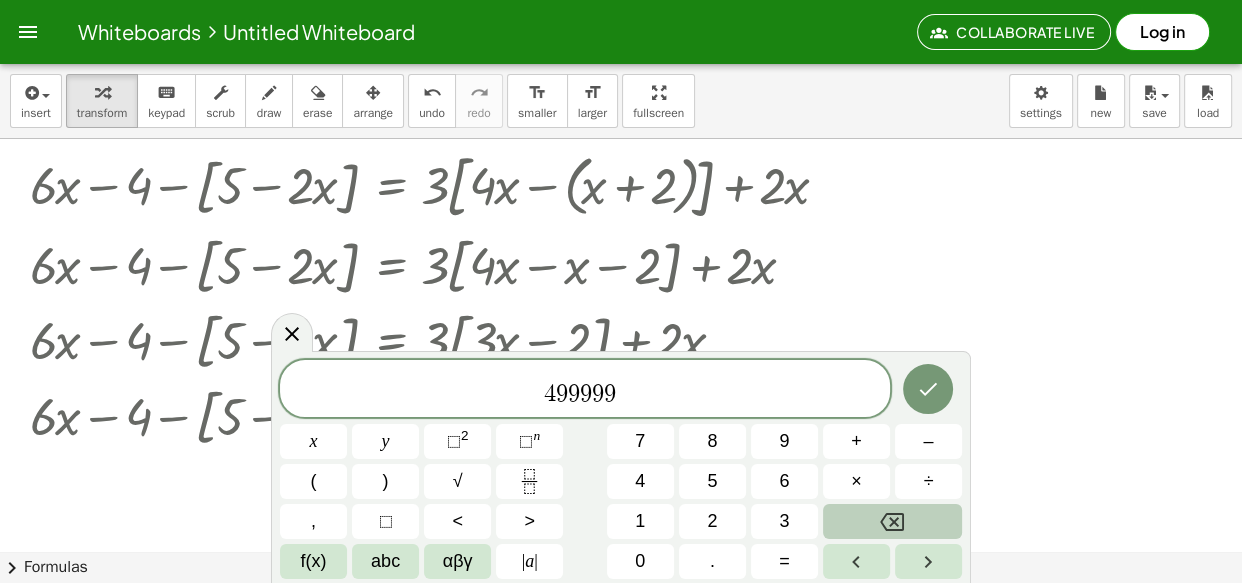 click at bounding box center (892, 521) 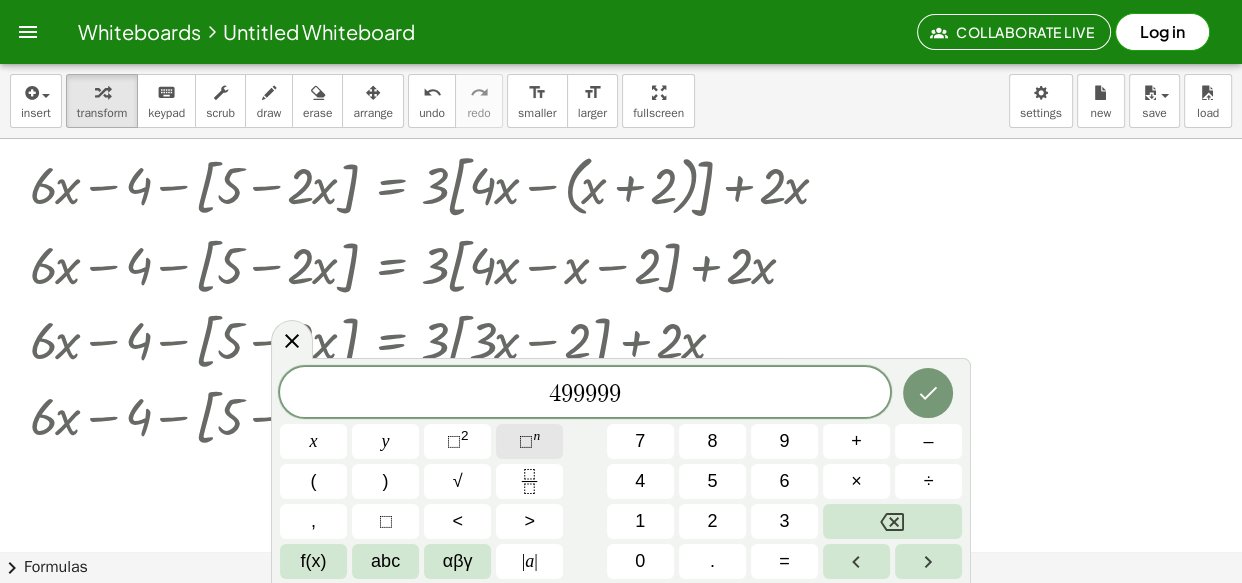 click on "⬚" at bounding box center (526, 441) 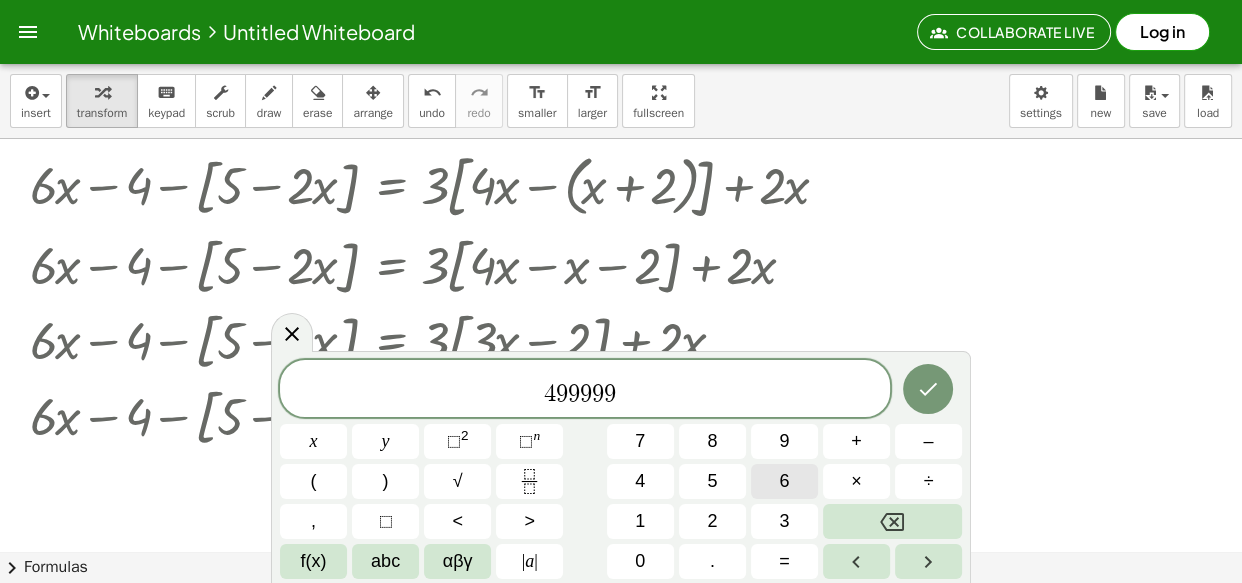click on "6" at bounding box center [784, 481] 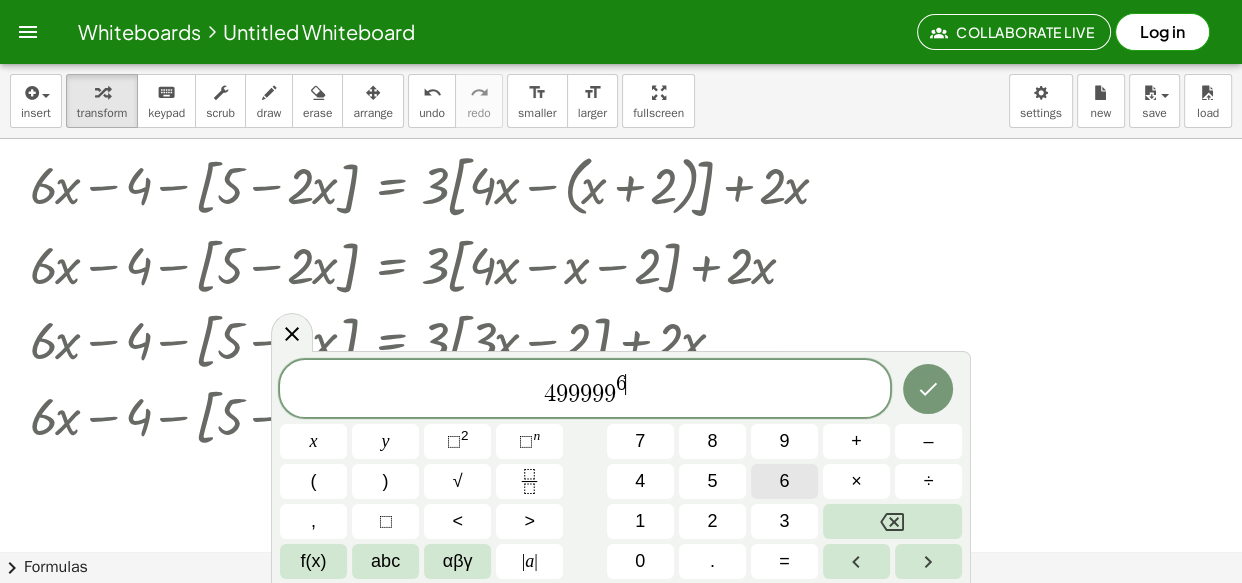 click on "6" at bounding box center [784, 481] 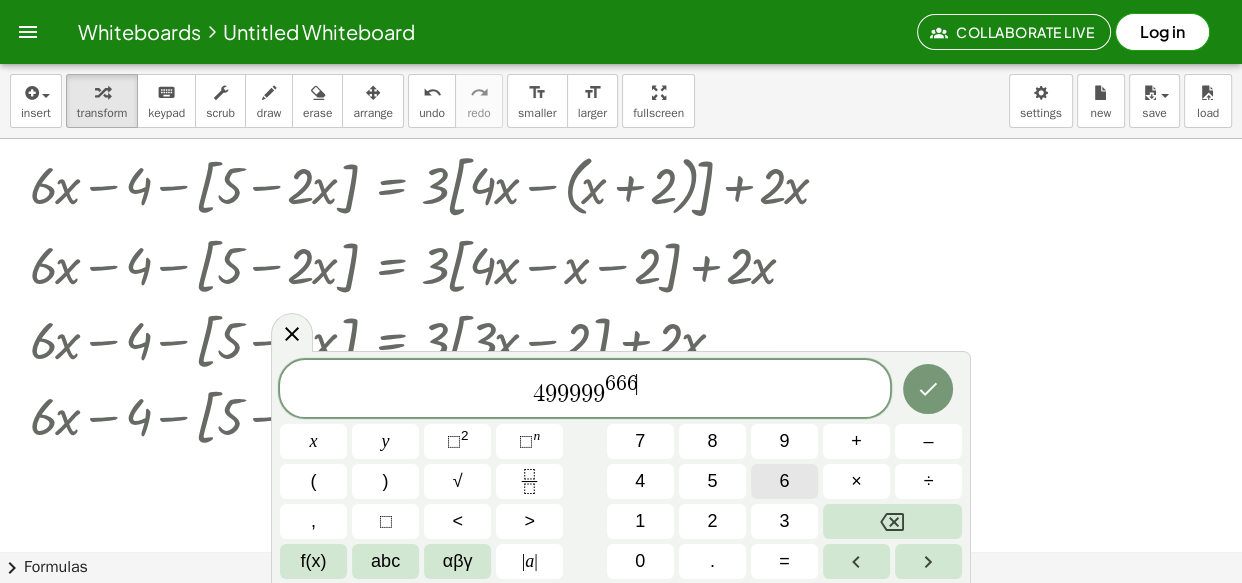 click on "6" at bounding box center (784, 481) 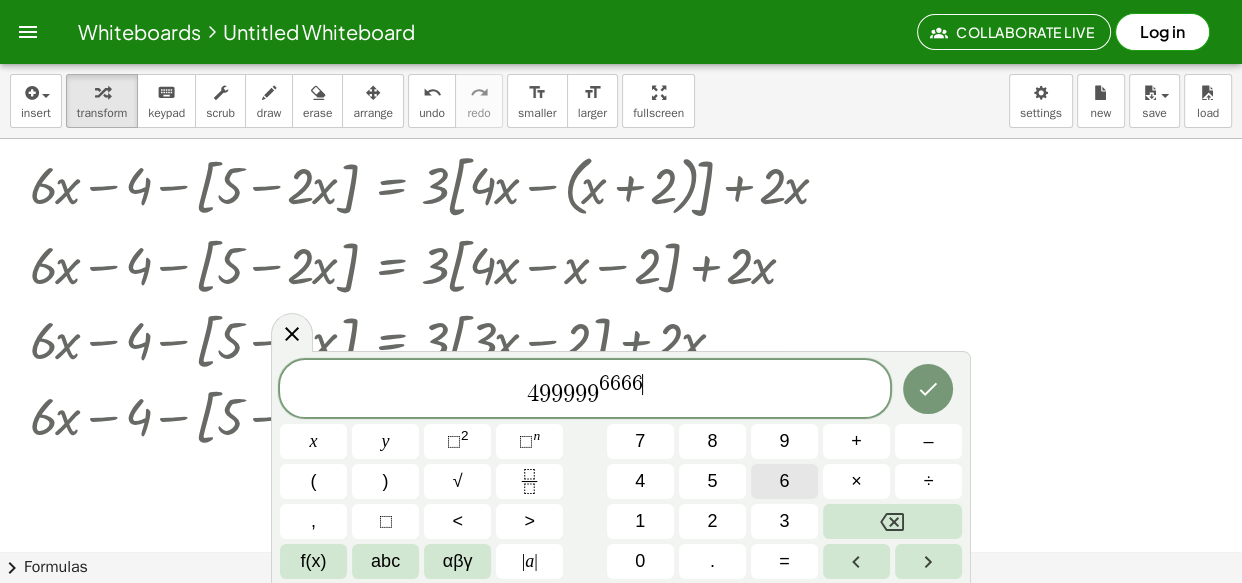 click on "6" at bounding box center [784, 481] 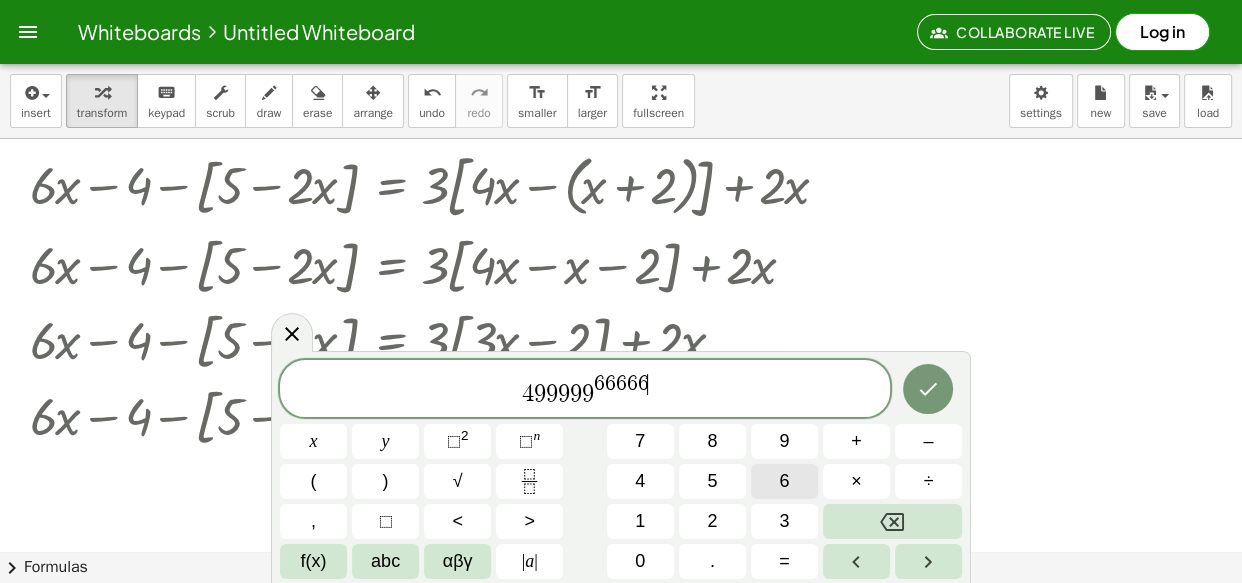 click on "6" at bounding box center [784, 481] 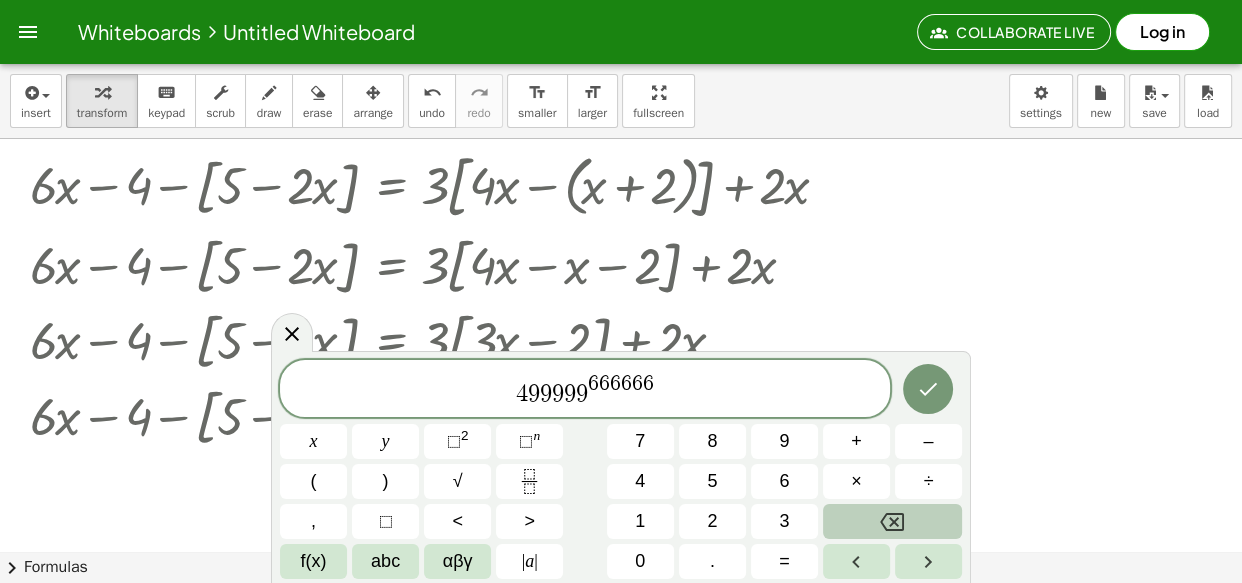 click at bounding box center (892, 521) 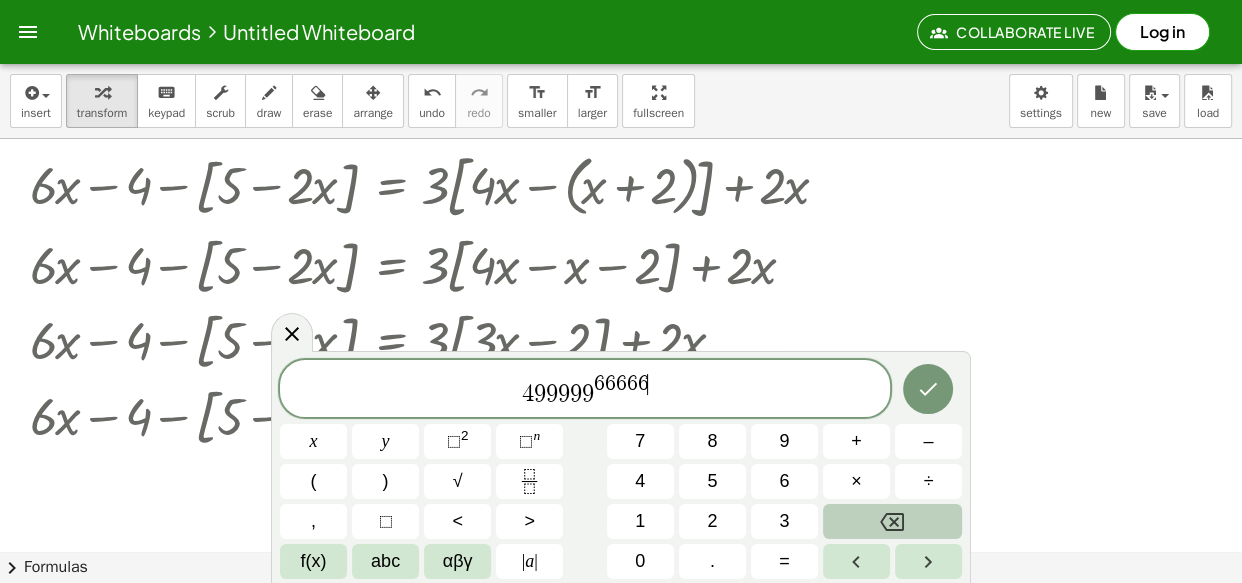 click at bounding box center (892, 521) 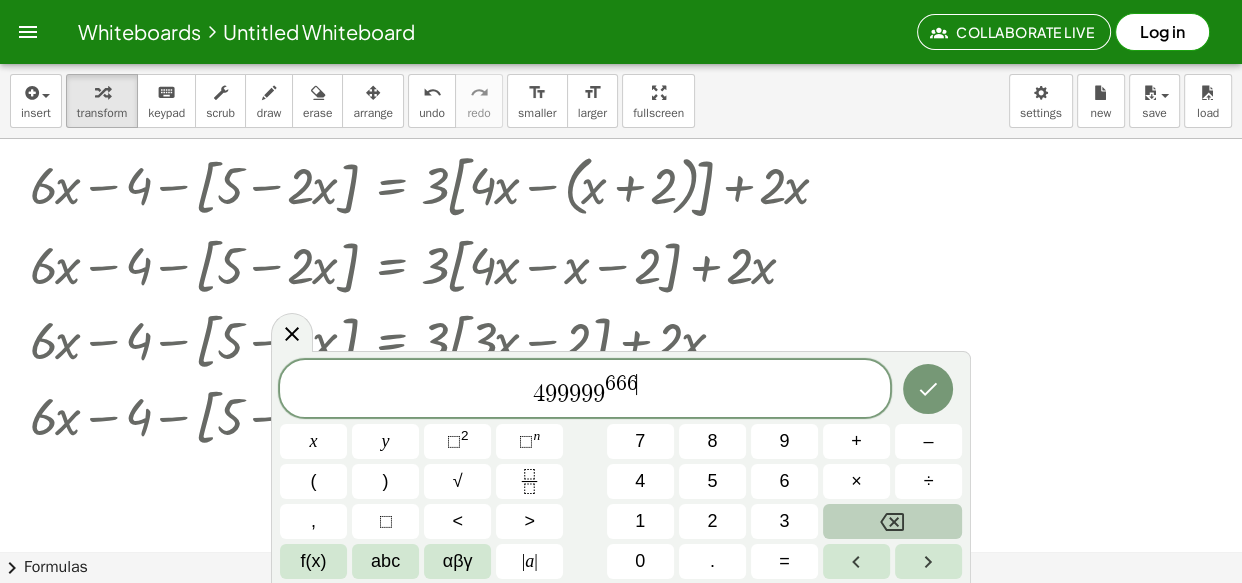 click at bounding box center [892, 521] 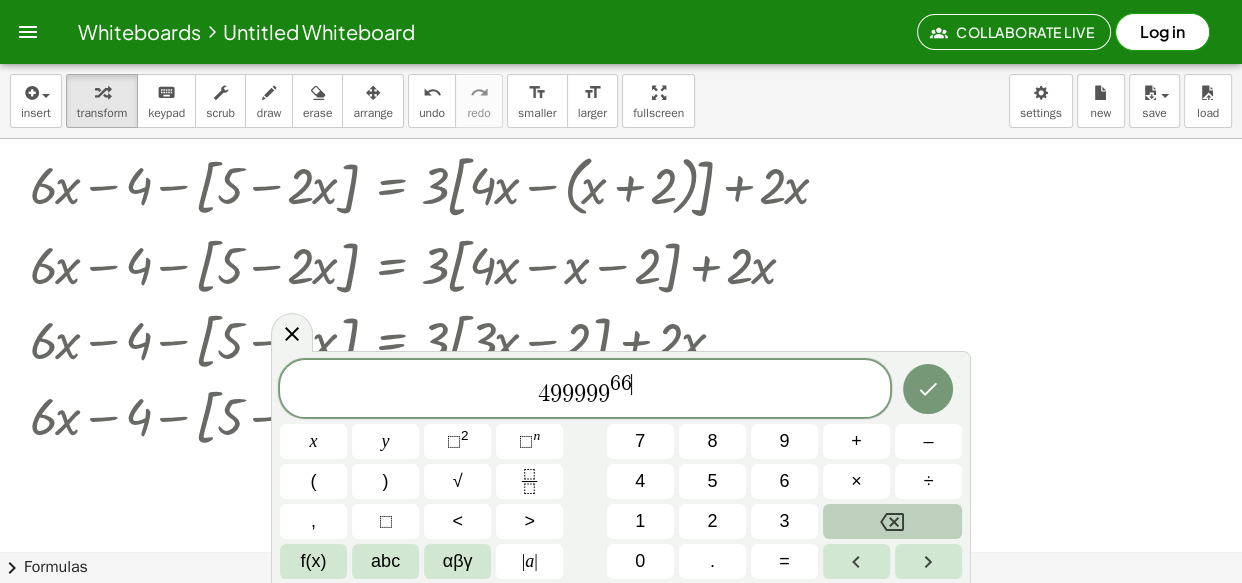 click at bounding box center (892, 521) 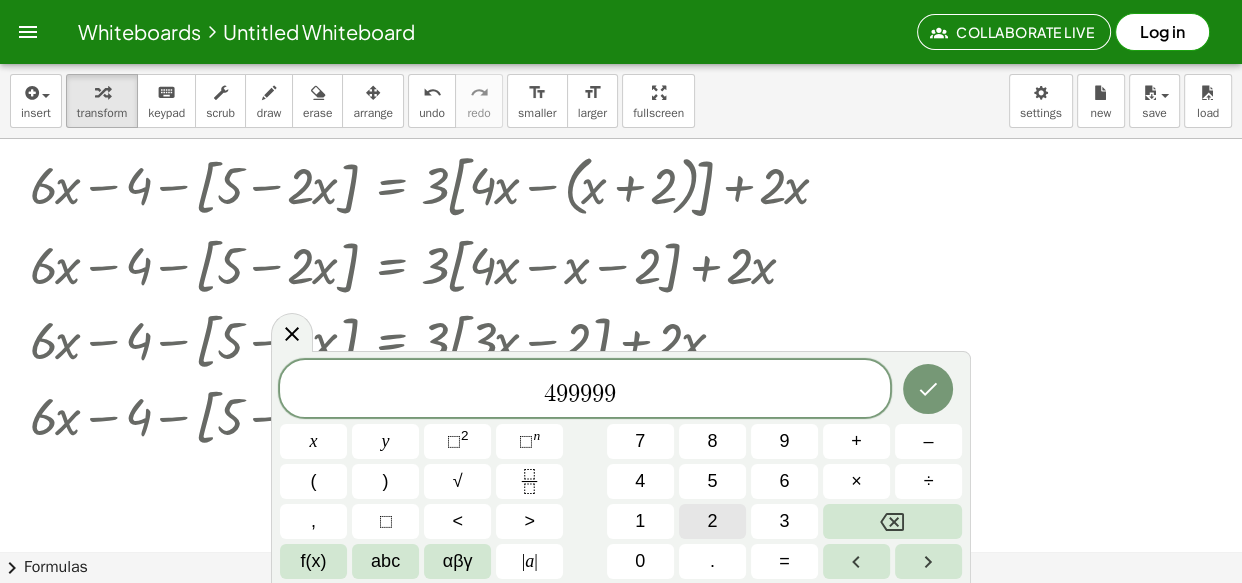 click on "2" at bounding box center [712, 521] 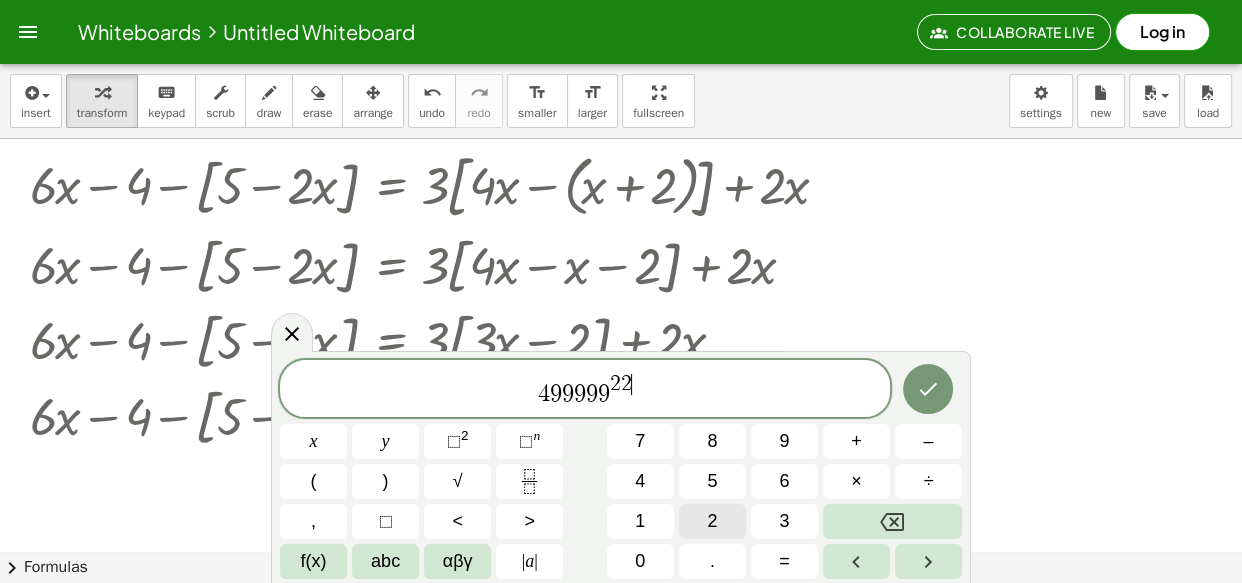 click on "2" at bounding box center [712, 521] 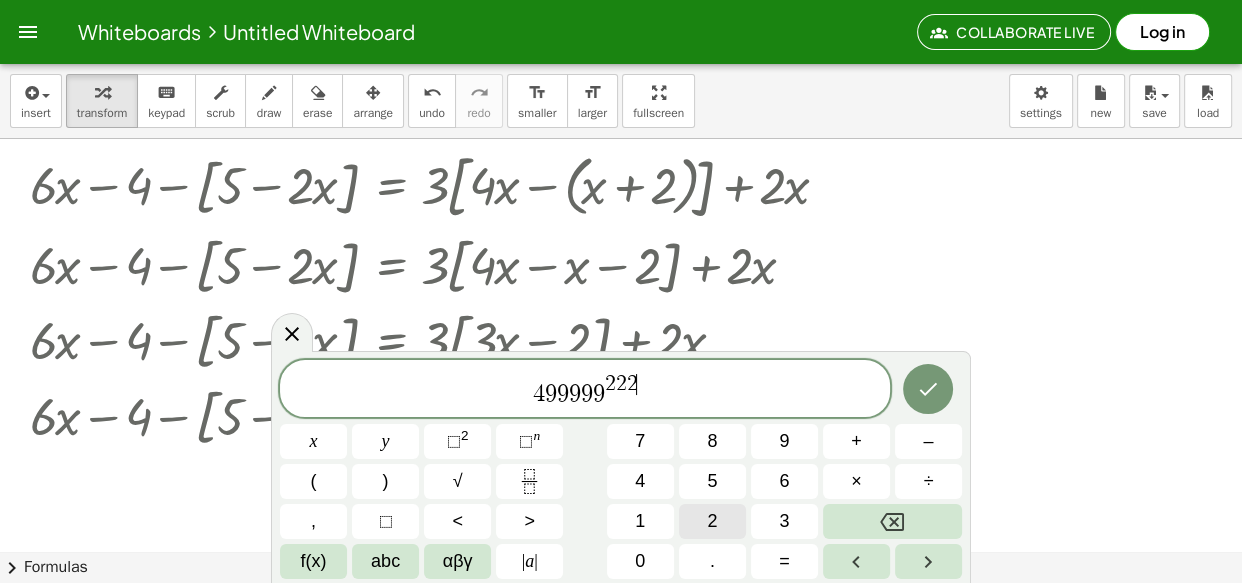 click on "2" at bounding box center (712, 521) 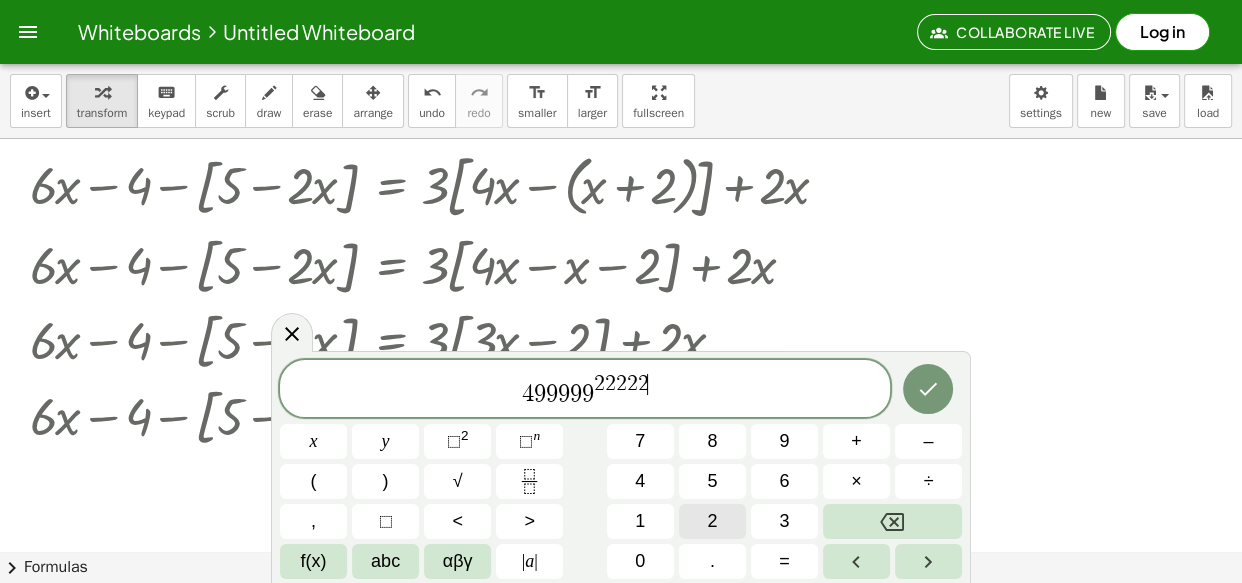 click on "2" at bounding box center [712, 521] 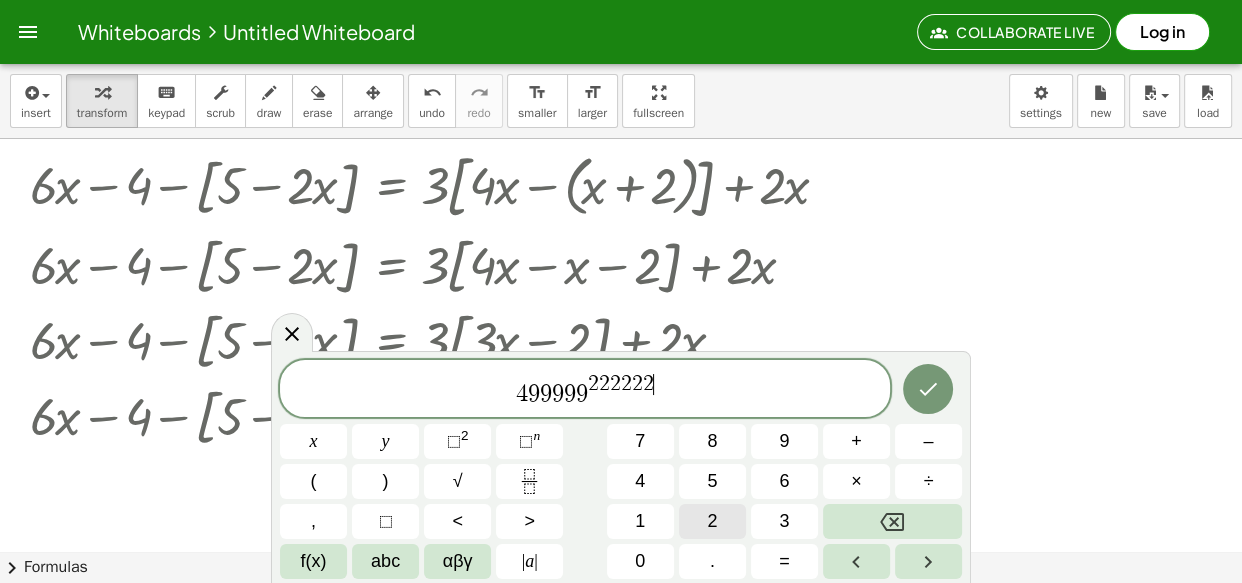 click on "2" at bounding box center (712, 521) 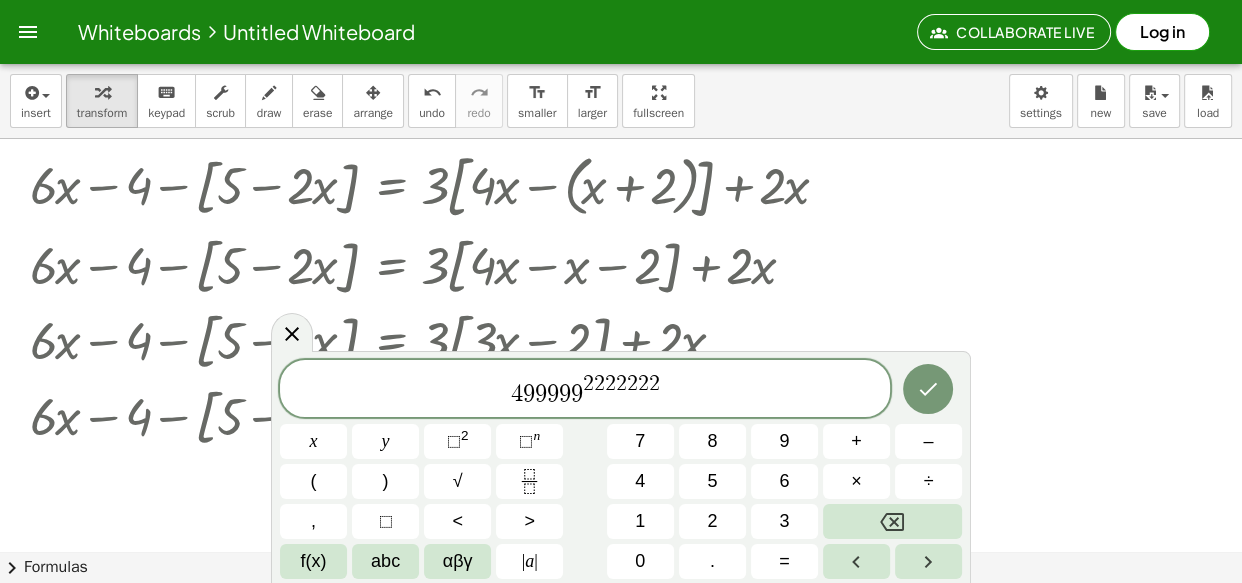 click 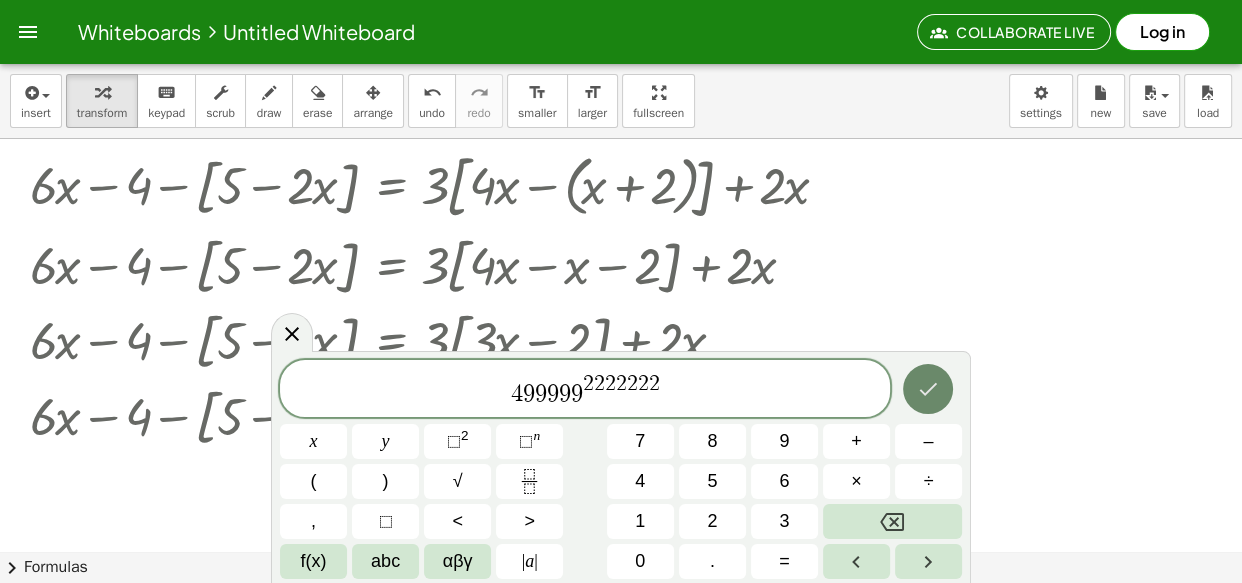 click at bounding box center [928, 389] 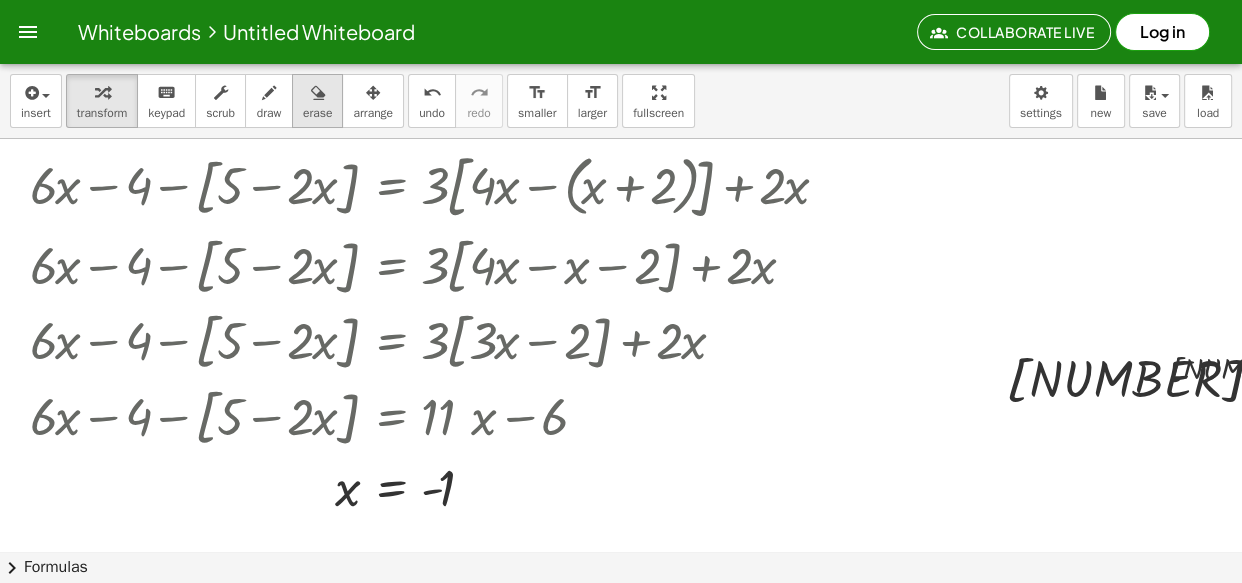 click on "erase" at bounding box center [317, 113] 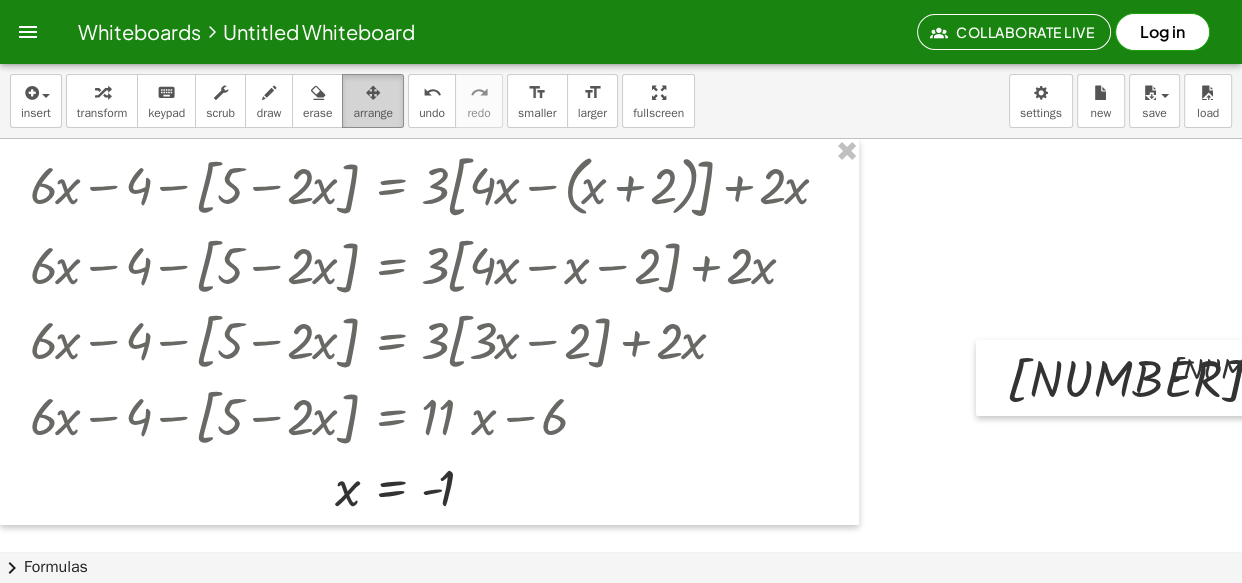 click on "arrange" at bounding box center [373, 101] 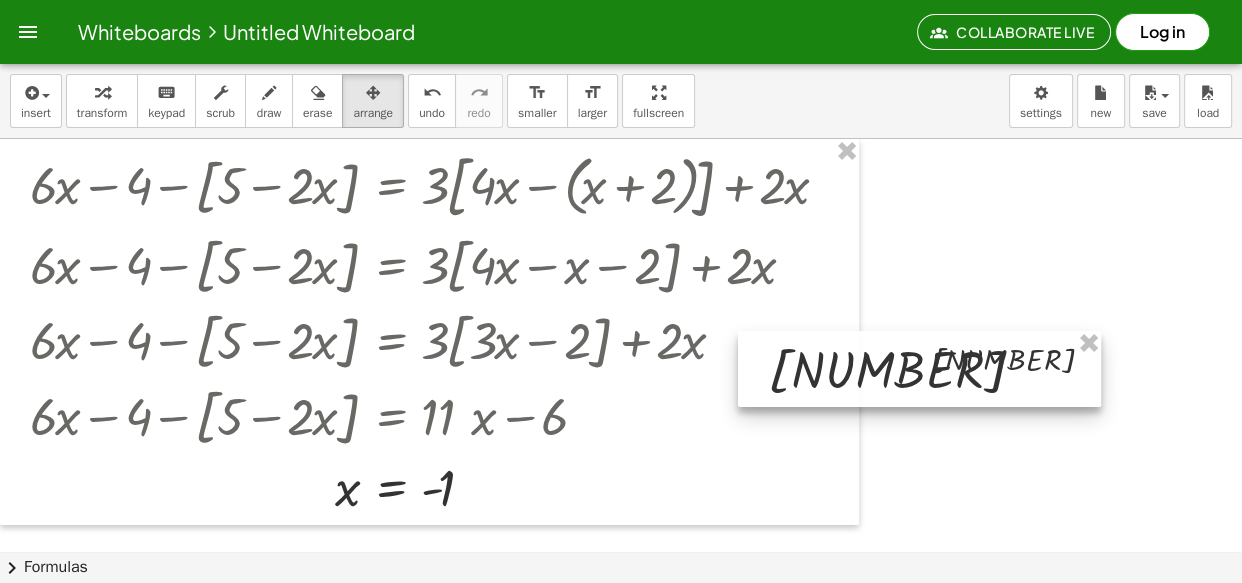 drag, startPoint x: 986, startPoint y: 357, endPoint x: 811, endPoint y: 366, distance: 175.23128 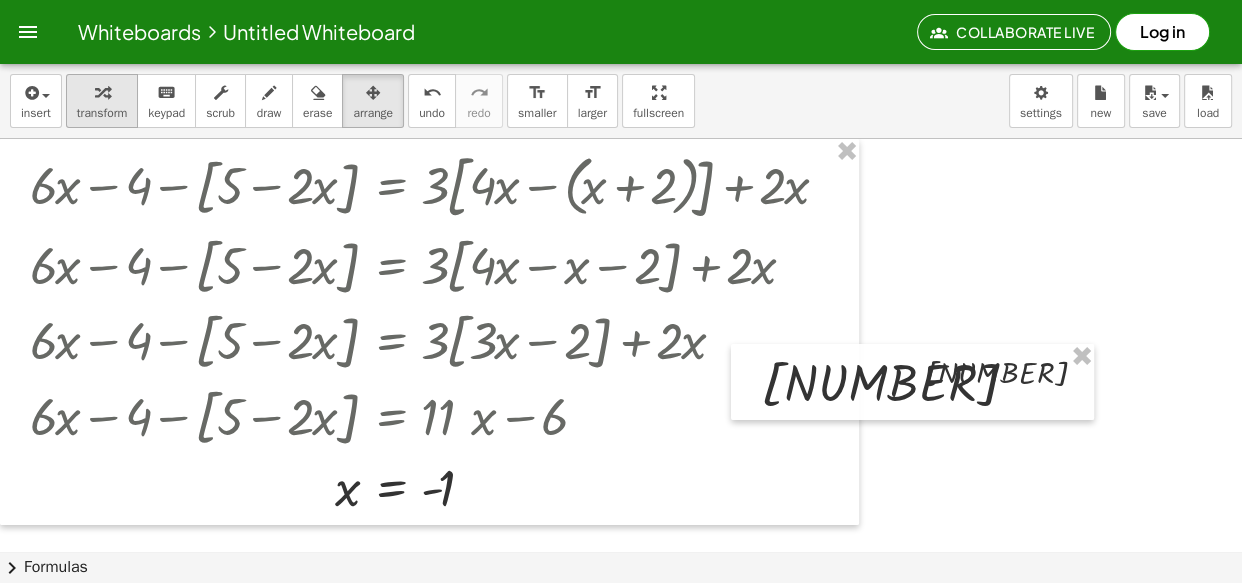 click on "transform" at bounding box center [102, 101] 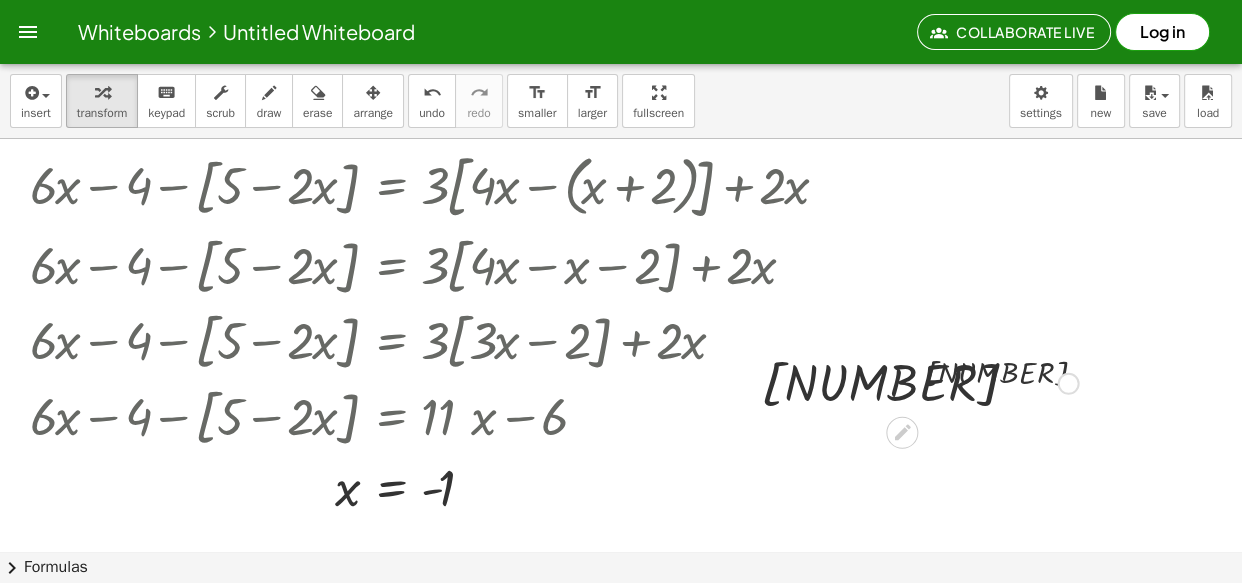 click at bounding box center [920, 382] 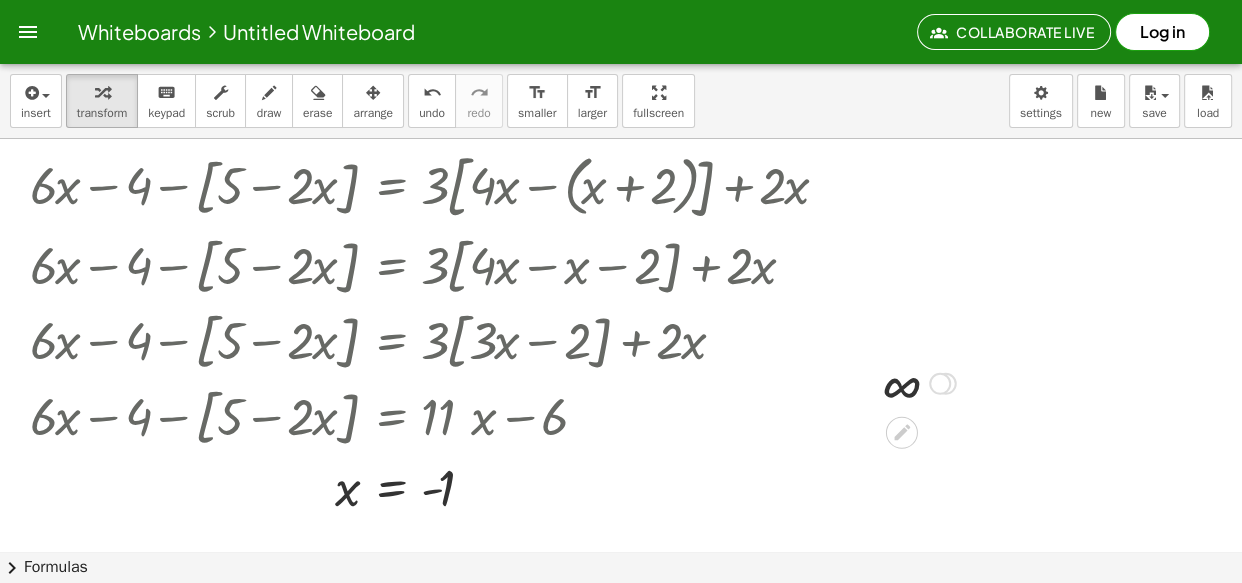 click at bounding box center [940, 384] 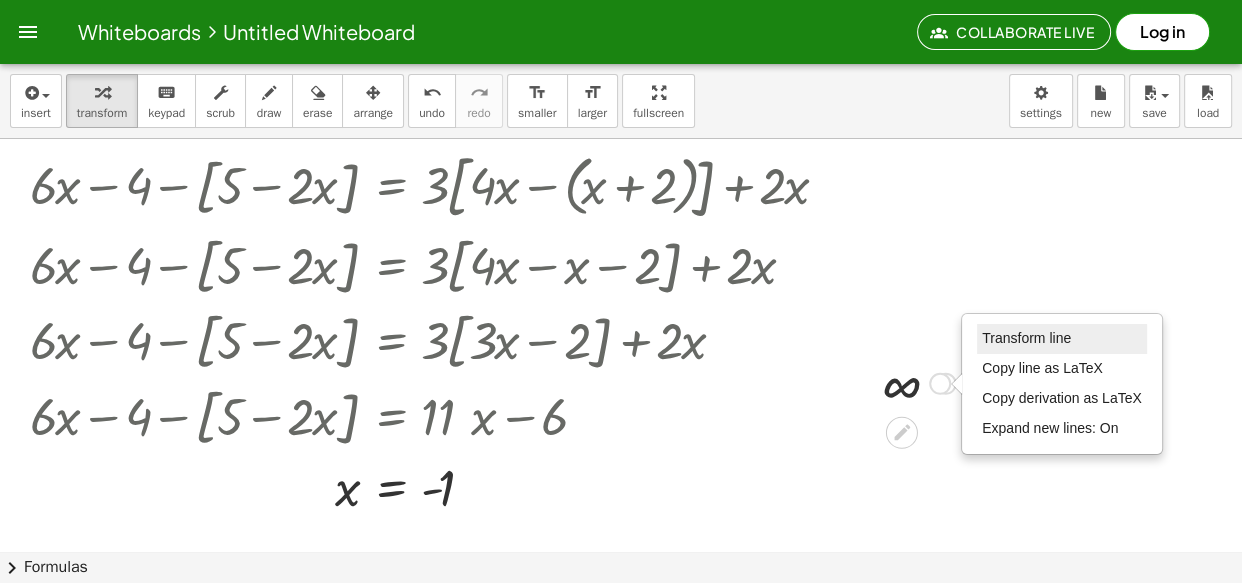 click on "Transform line" at bounding box center [1026, 338] 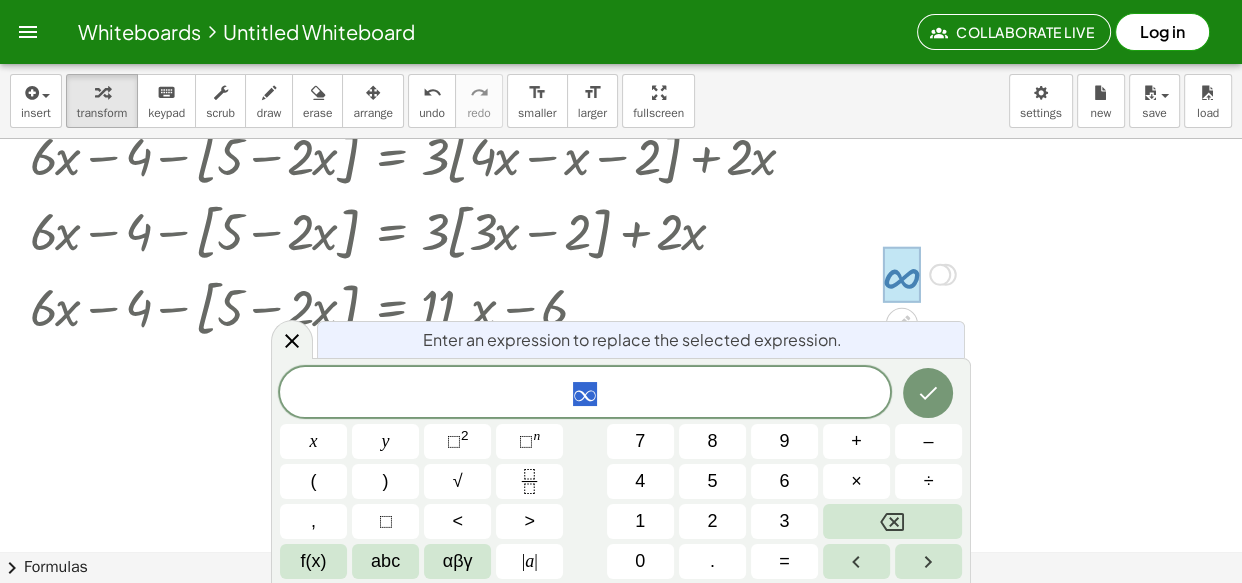 scroll, scrollTop: 110, scrollLeft: 0, axis: vertical 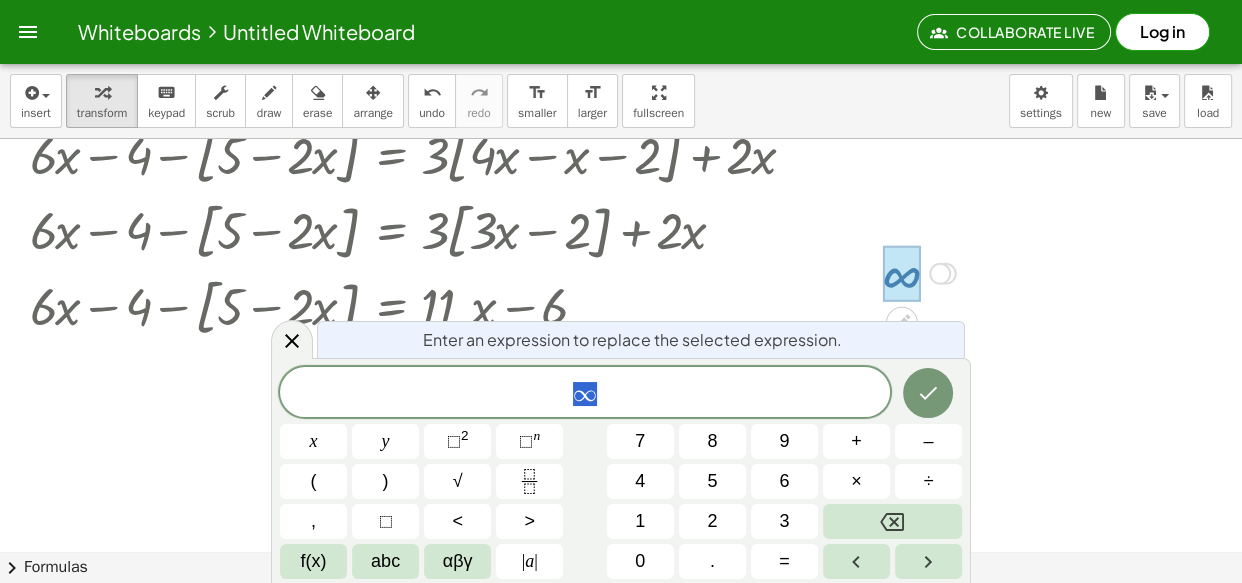 click on "∞" at bounding box center (585, 394) 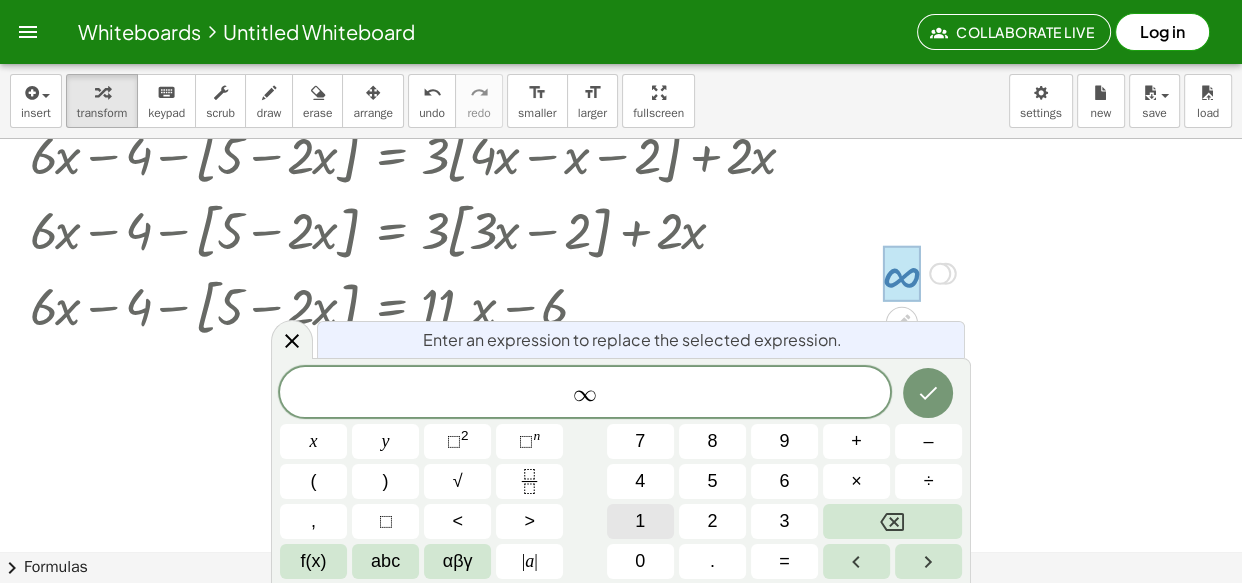 click on "1" at bounding box center [640, 521] 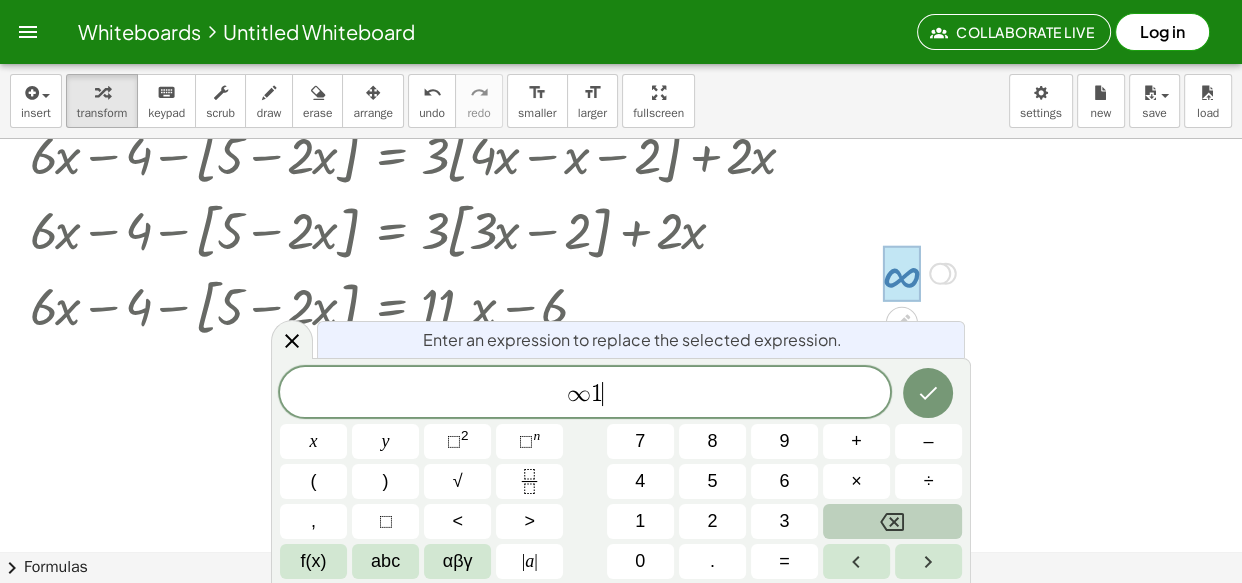 click at bounding box center (892, 521) 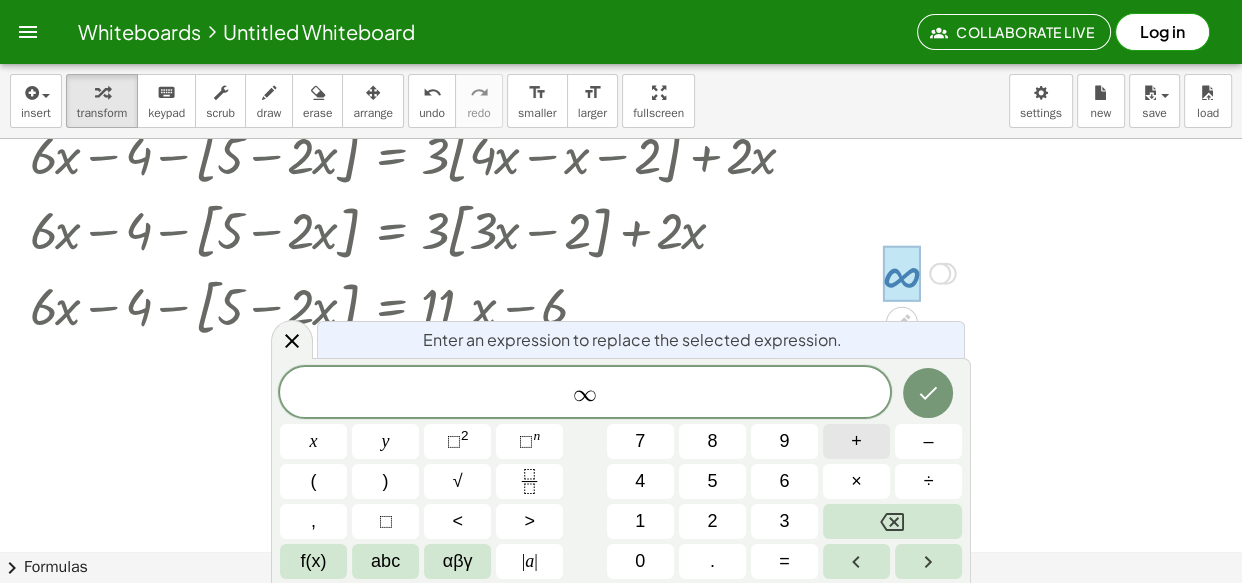 click on "+" at bounding box center (856, 441) 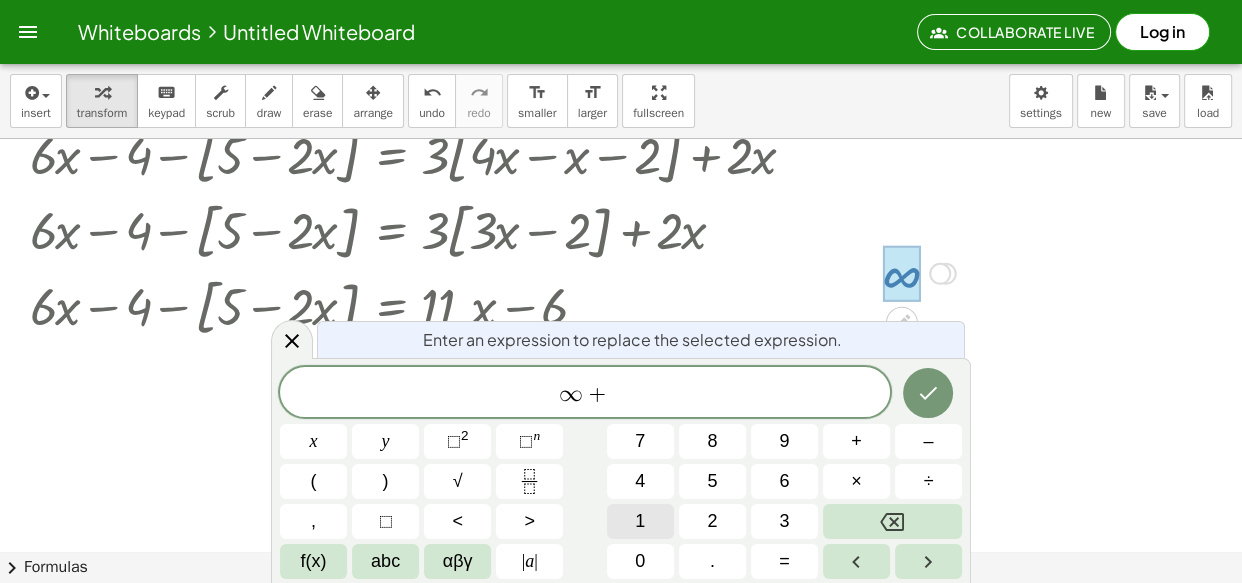 click on "1" at bounding box center (640, 521) 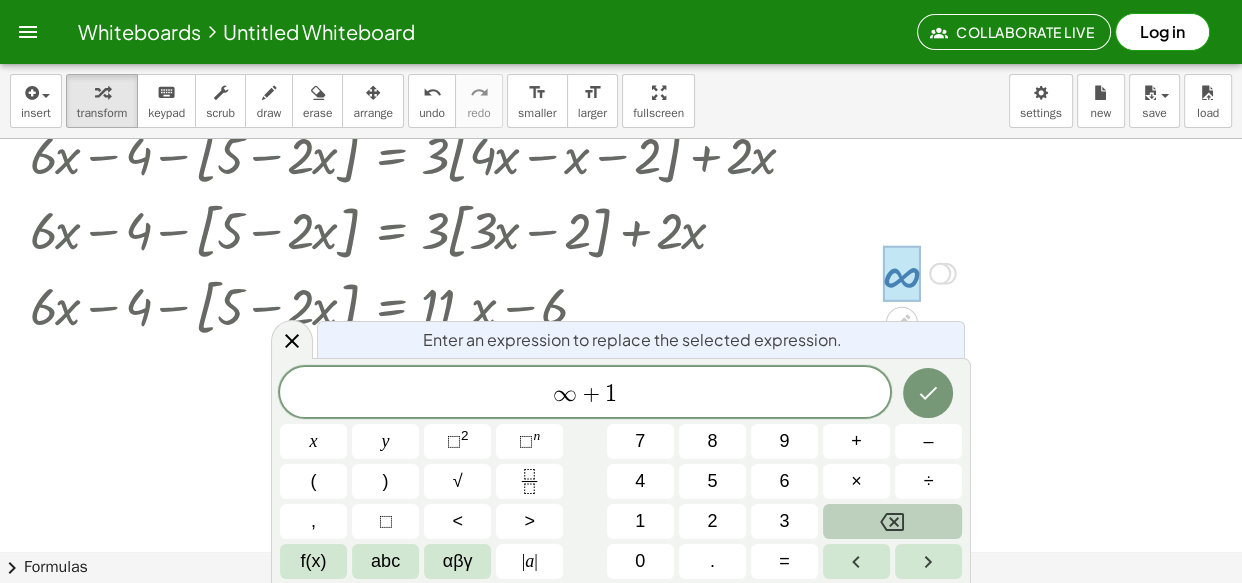 click at bounding box center (892, 521) 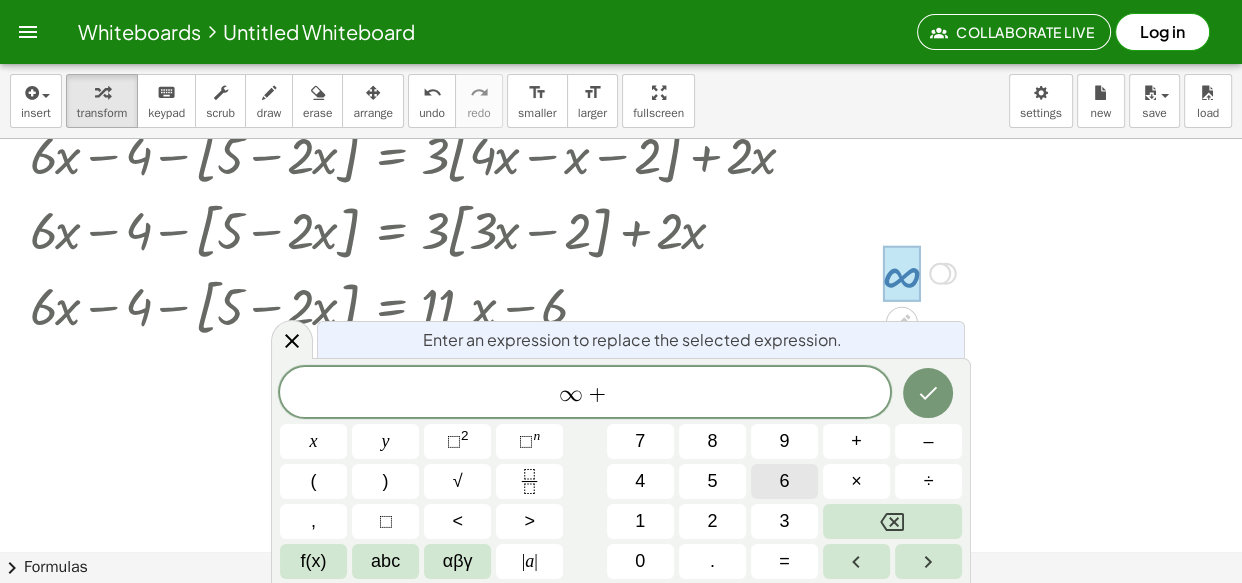 click on "6" at bounding box center [784, 481] 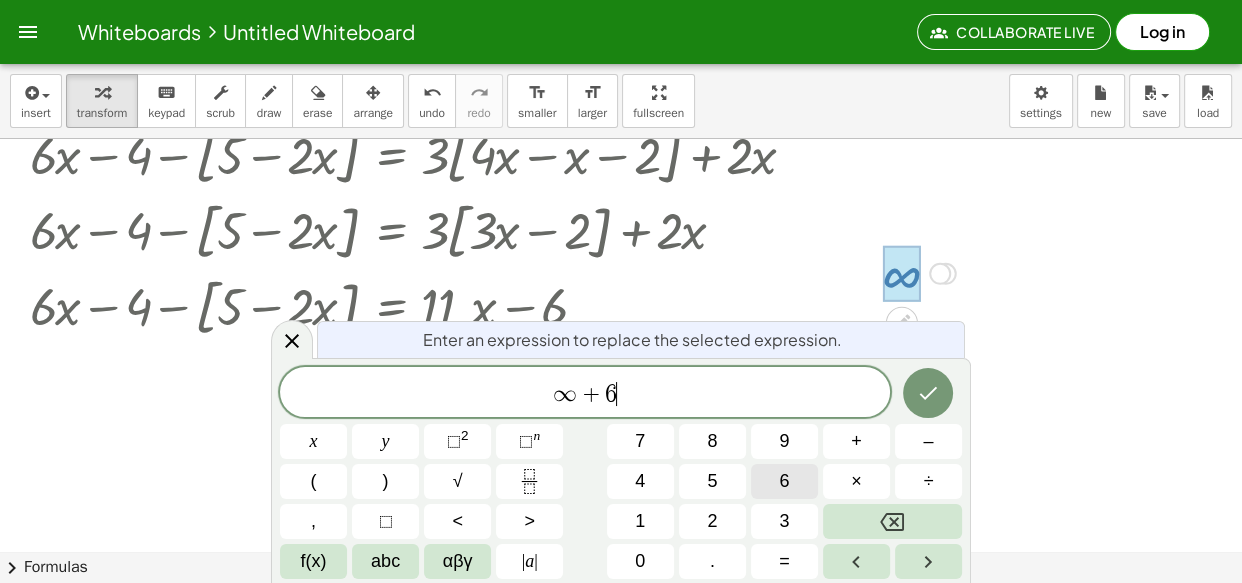 click on "6" at bounding box center (784, 481) 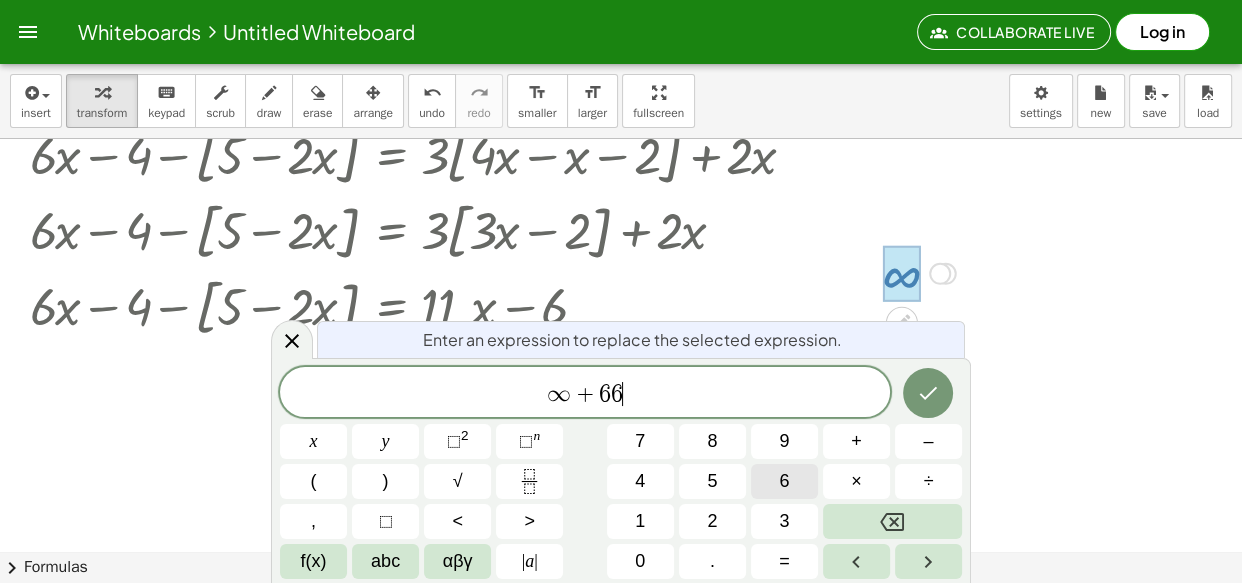 click on "∞ + [NUMBER] [NUMBER] ​ x y ⬚ [NUMBER] ⬚ n [NUMBER] [NUMBER] [NUMBER] + – ( ) √ [NUMBER] [NUMBER] [NUMBER] × ÷ , ⬚ < > [NUMBER] [NUMBER] [NUMBER] f(x) abc αβγ | a | [NUMBER] . =" at bounding box center (621, 473) 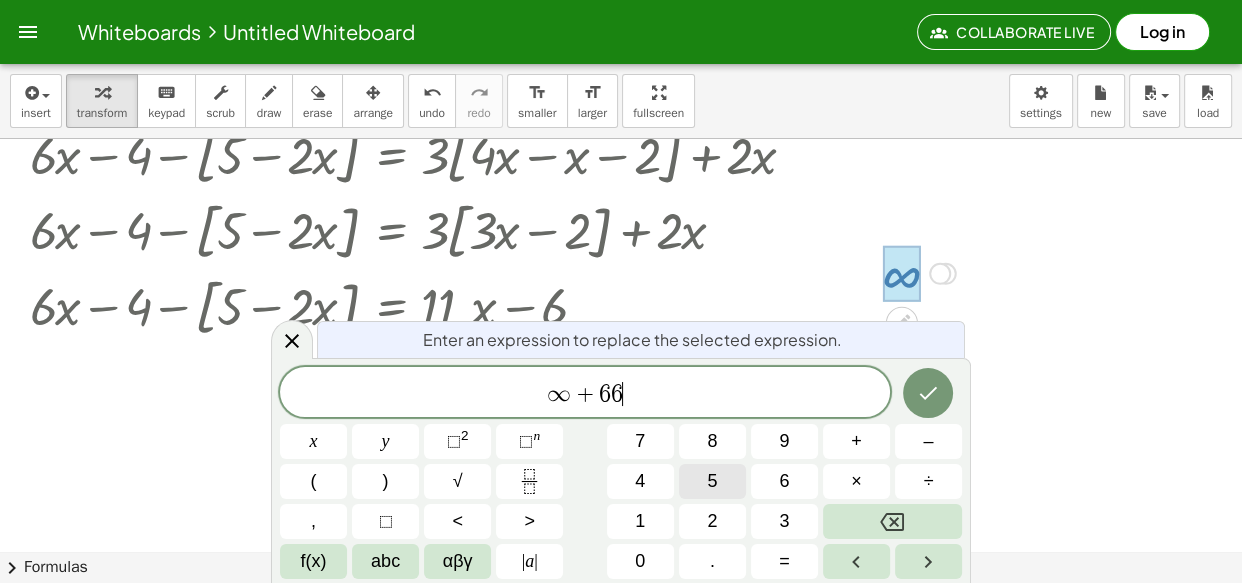 click on "5" at bounding box center (712, 481) 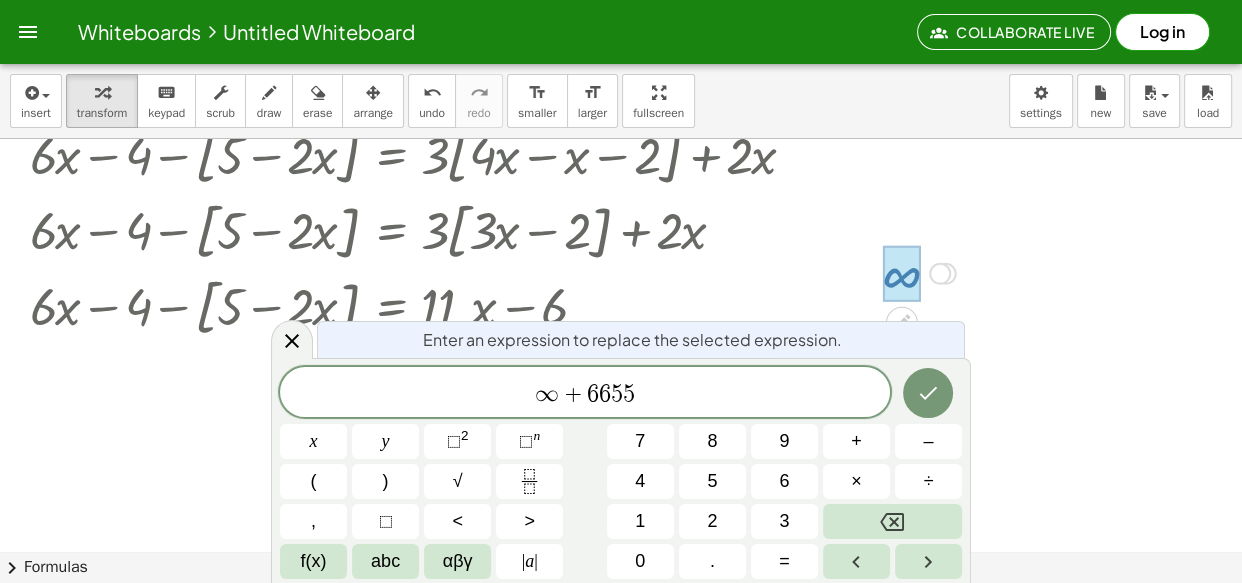 click on "6" at bounding box center (593, 394) 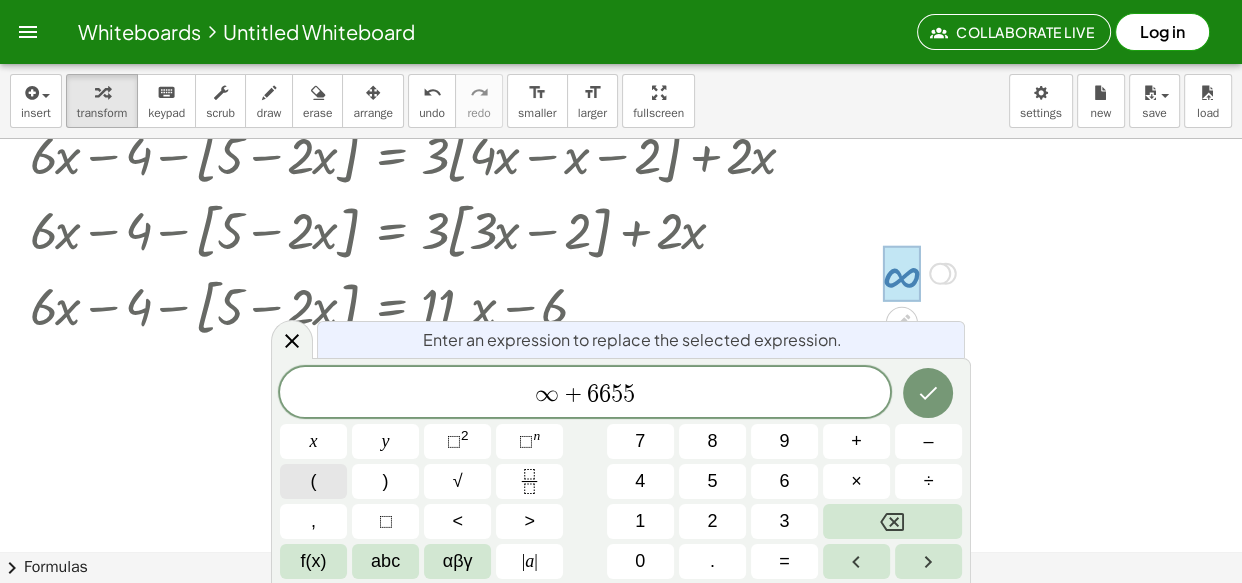 click on "(" at bounding box center [313, 481] 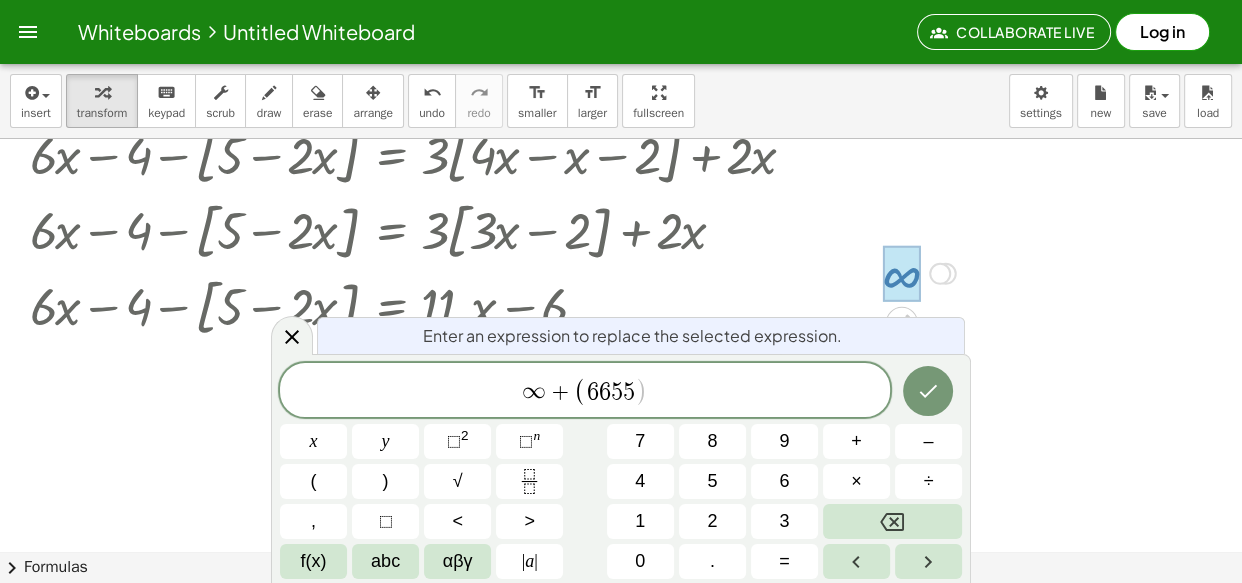 click on "∞ + ( ​ 6 6 5 5 )" at bounding box center [585, 391] 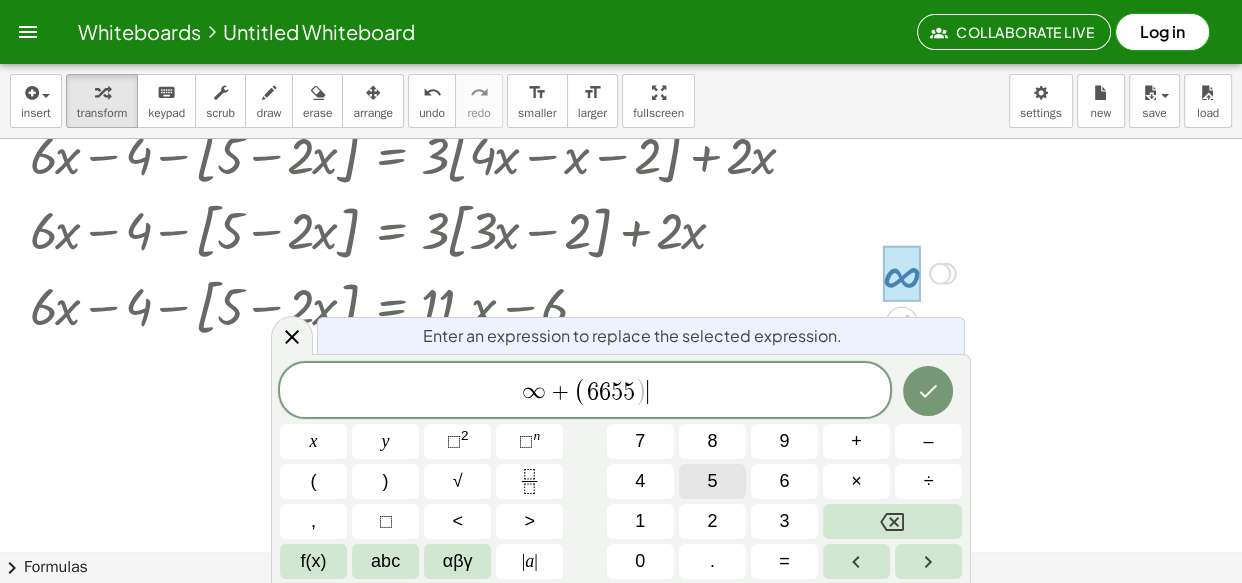 click on "5" at bounding box center [712, 481] 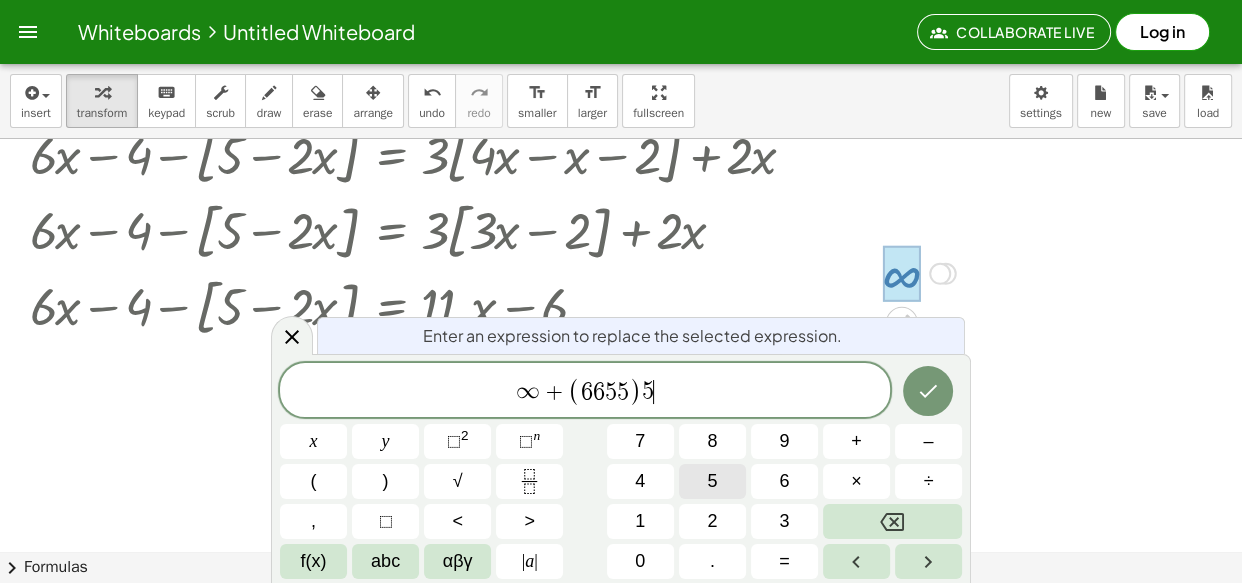 click on "5" at bounding box center (712, 481) 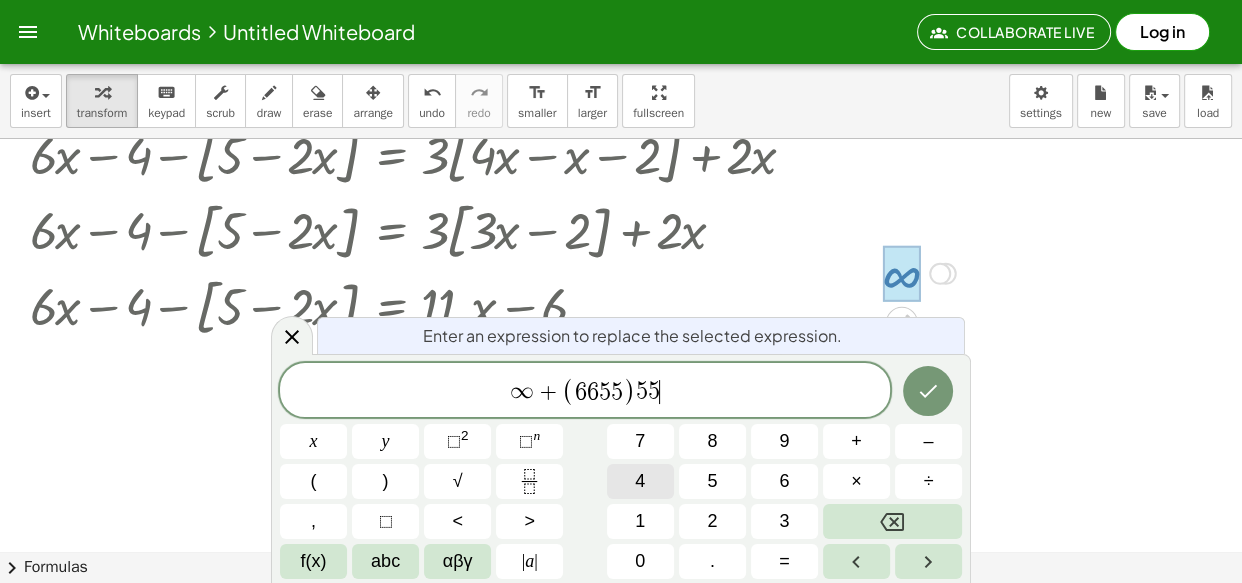 click on "4" at bounding box center [640, 481] 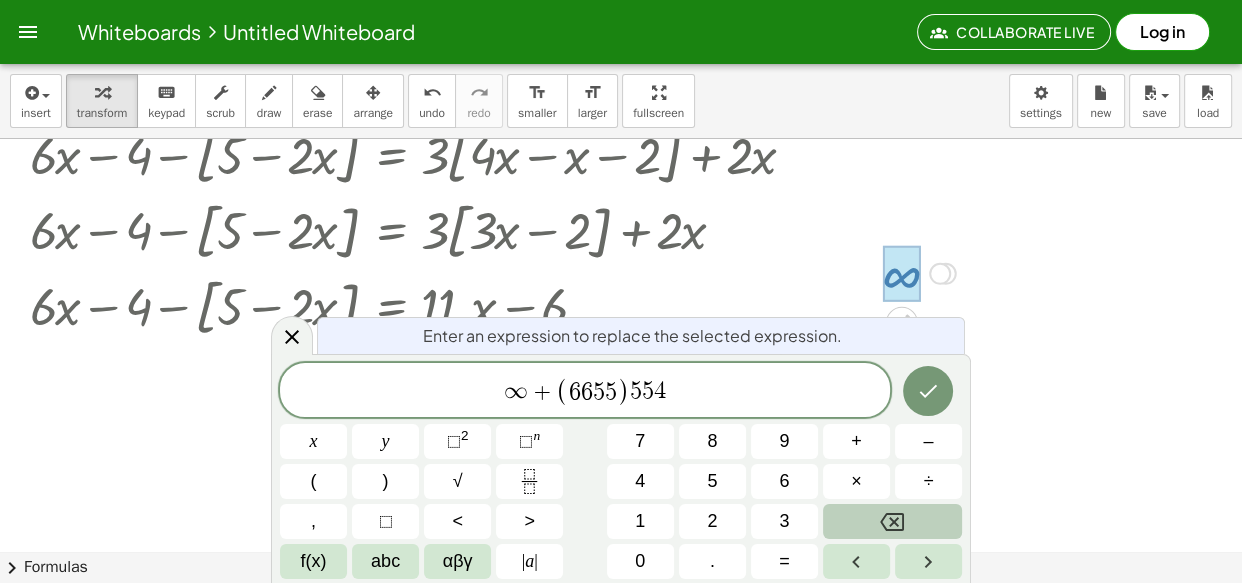 click at bounding box center (892, 521) 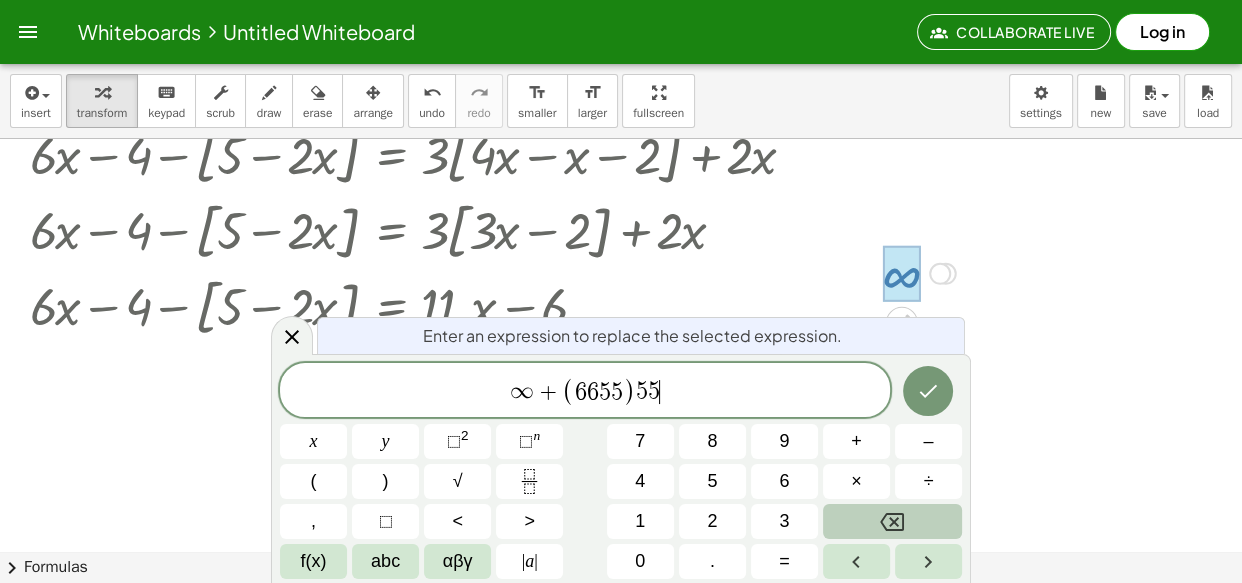 click at bounding box center [892, 521] 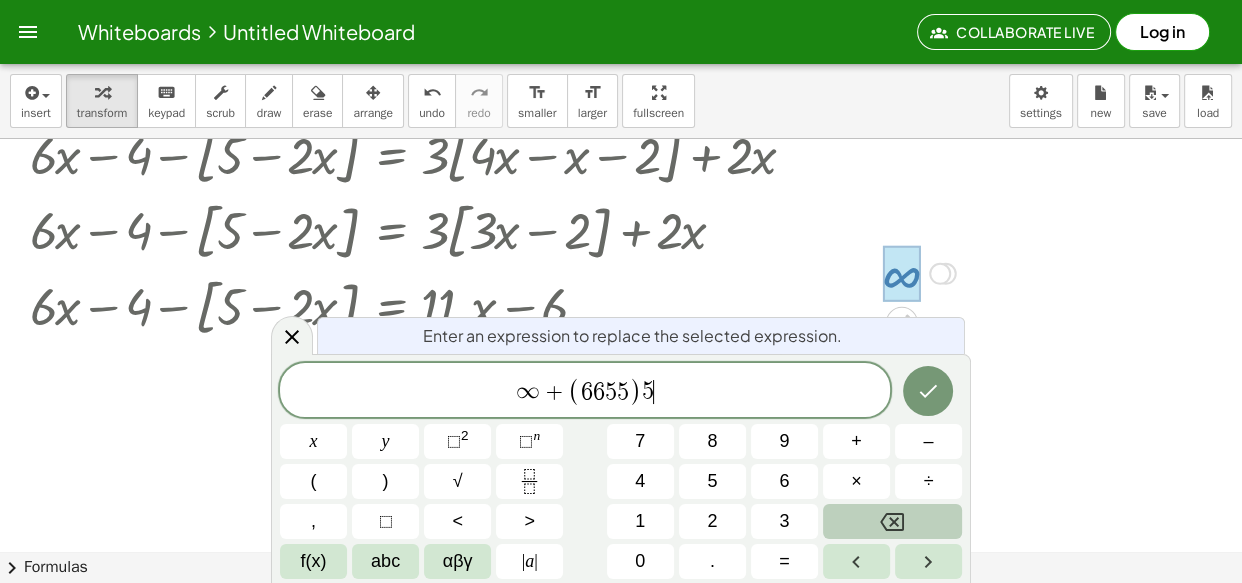 click at bounding box center [892, 521] 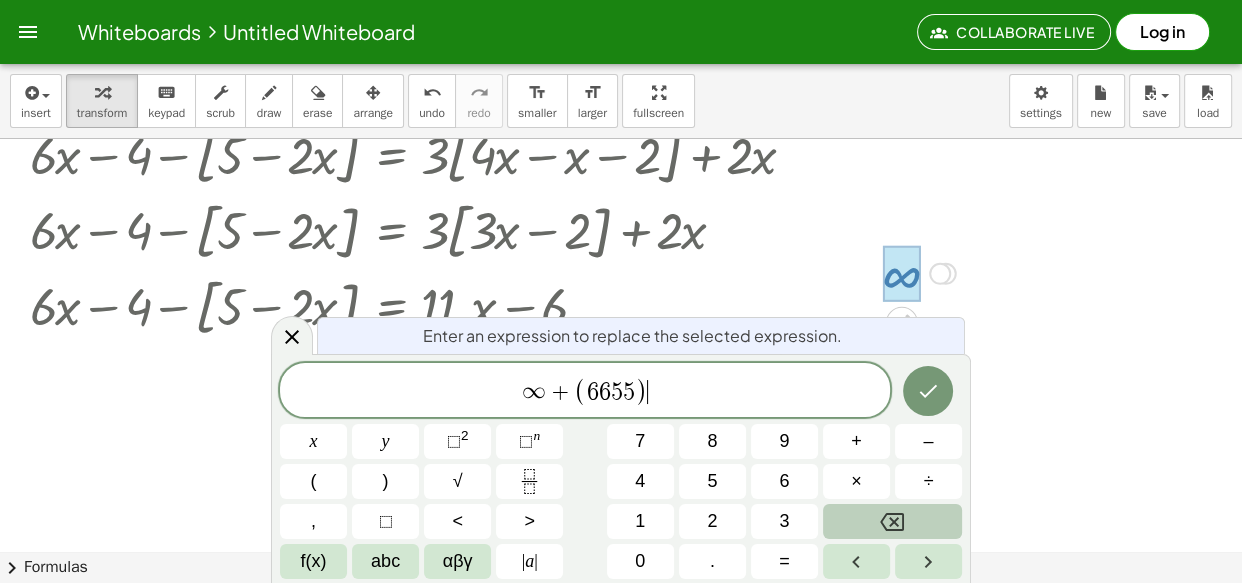click at bounding box center [892, 521] 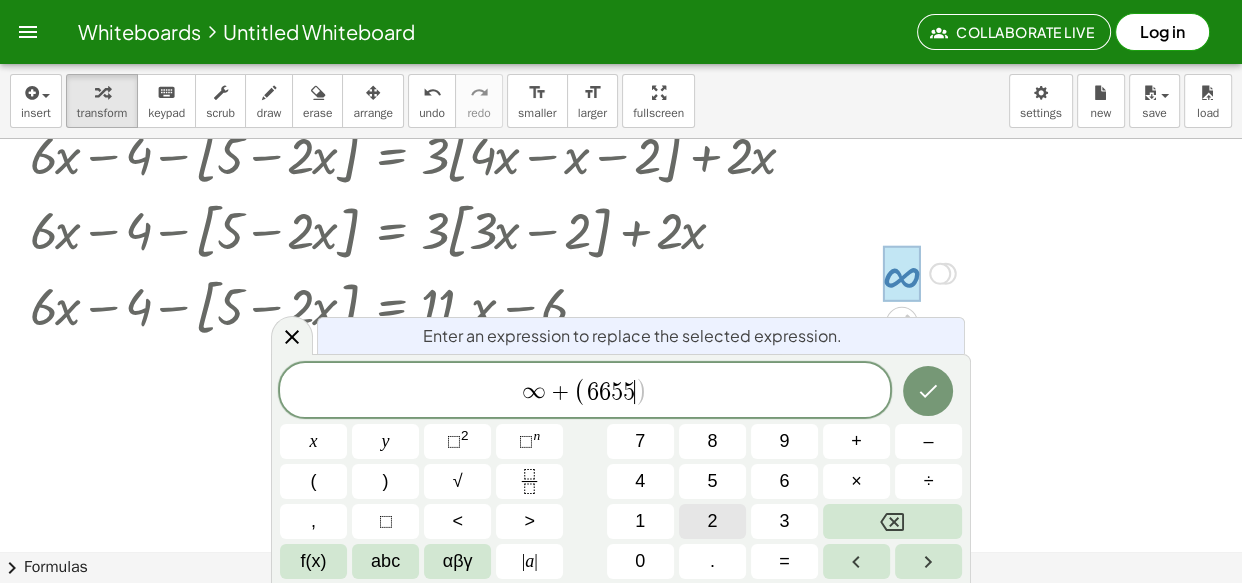 click on "2" at bounding box center (712, 521) 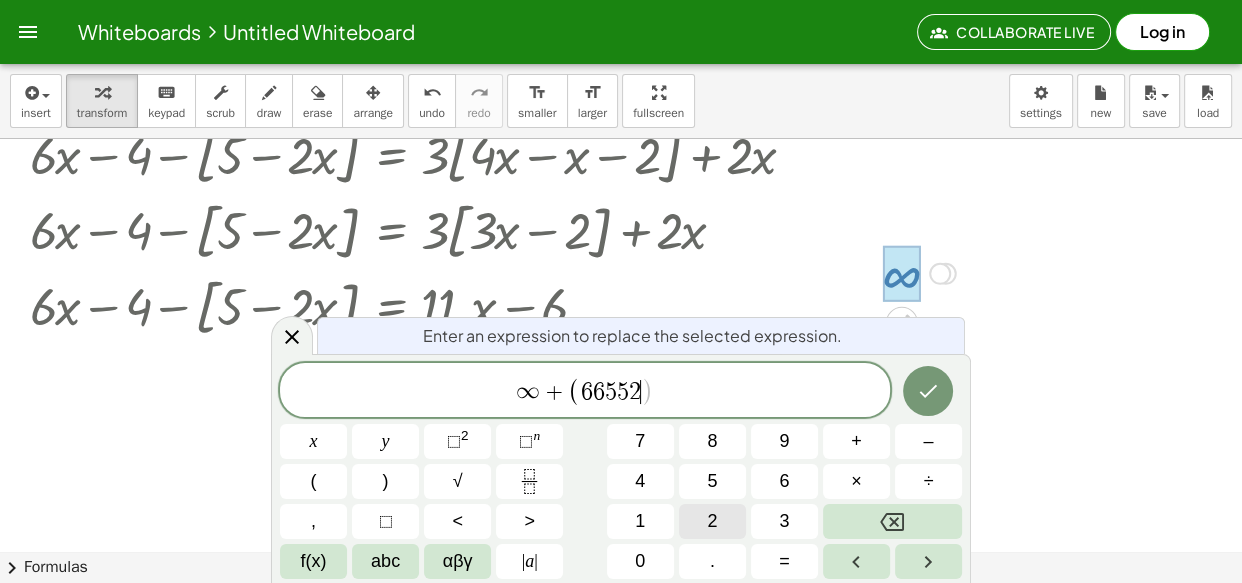 click on "2" at bounding box center [712, 521] 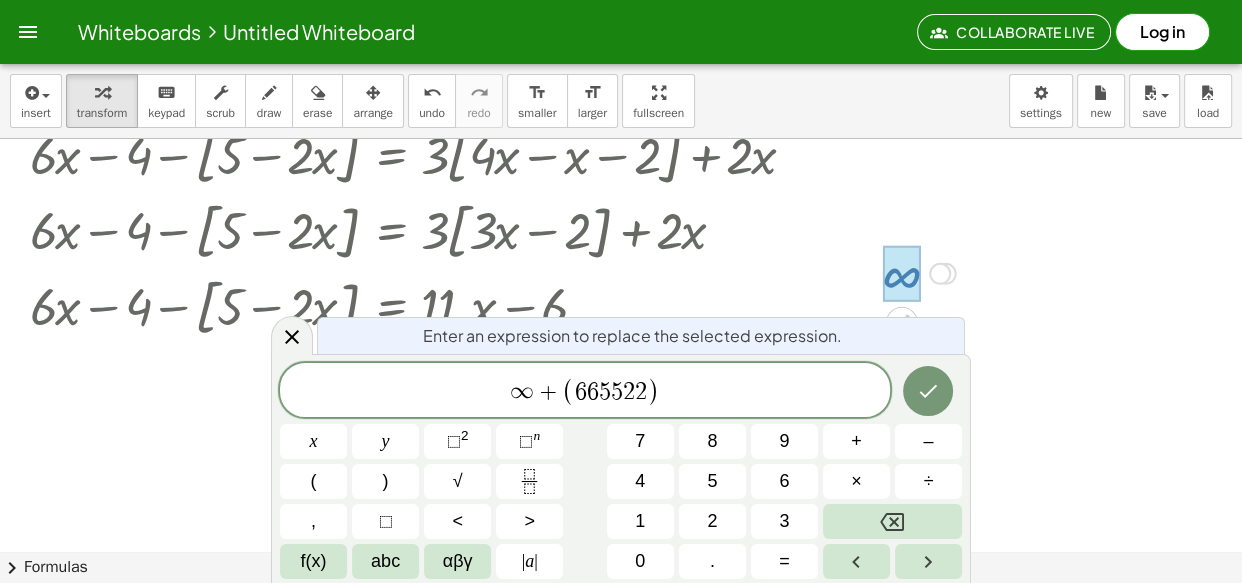 click on "∞ + ( [NUMBER] [NUMBER] [NUMBER] [NUMBER] [NUMBER] [NUMBER] ) x y ⬚ [NUMBER] ⬚ n [NUMBER] [NUMBER] [NUMBER] + – ( ) √ [NUMBER] [NUMBER] [NUMBER] × ÷ , ⬚ < > [NUMBER] [NUMBER] [NUMBER] f(x) abc αβγ | a | [NUMBER] . =" at bounding box center (621, 471) 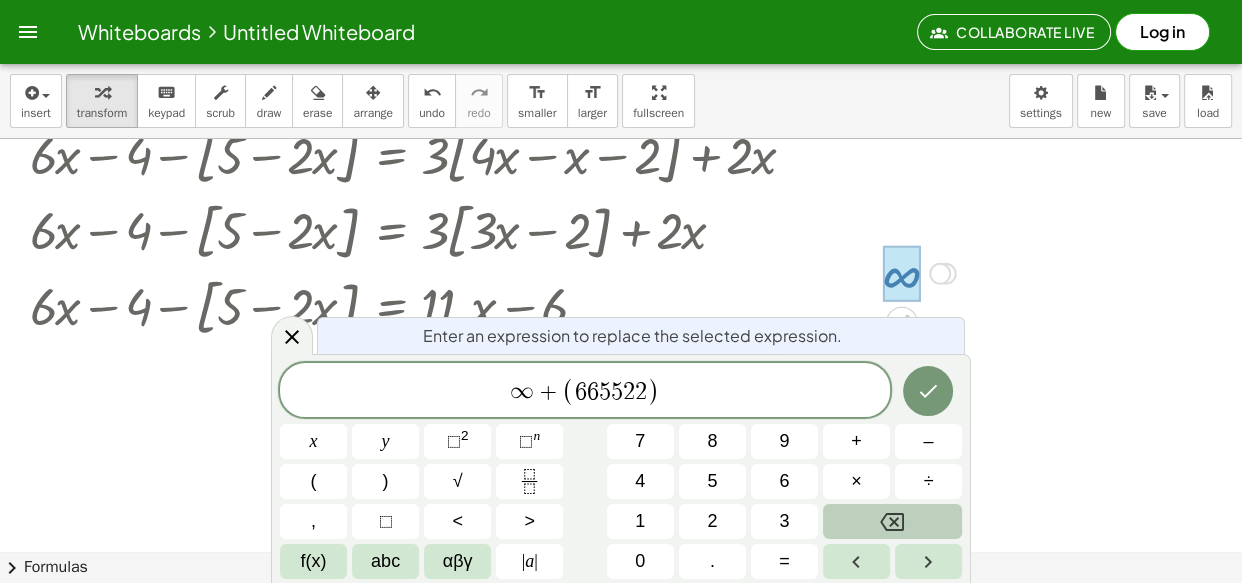 click at bounding box center (892, 521) 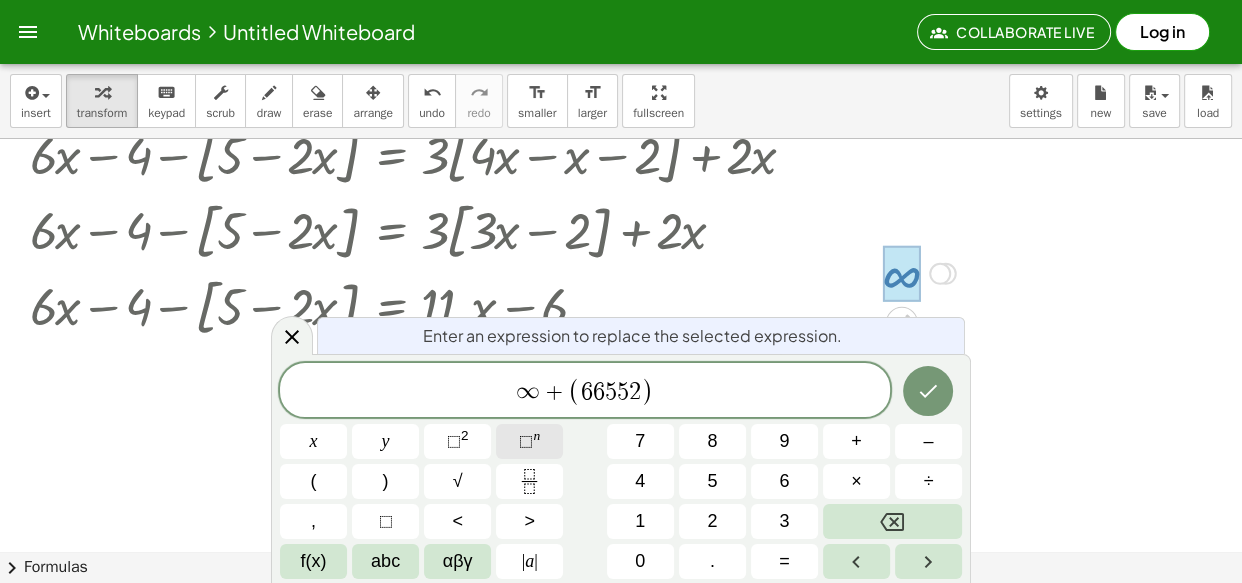 click on "⬚" at bounding box center (526, 441) 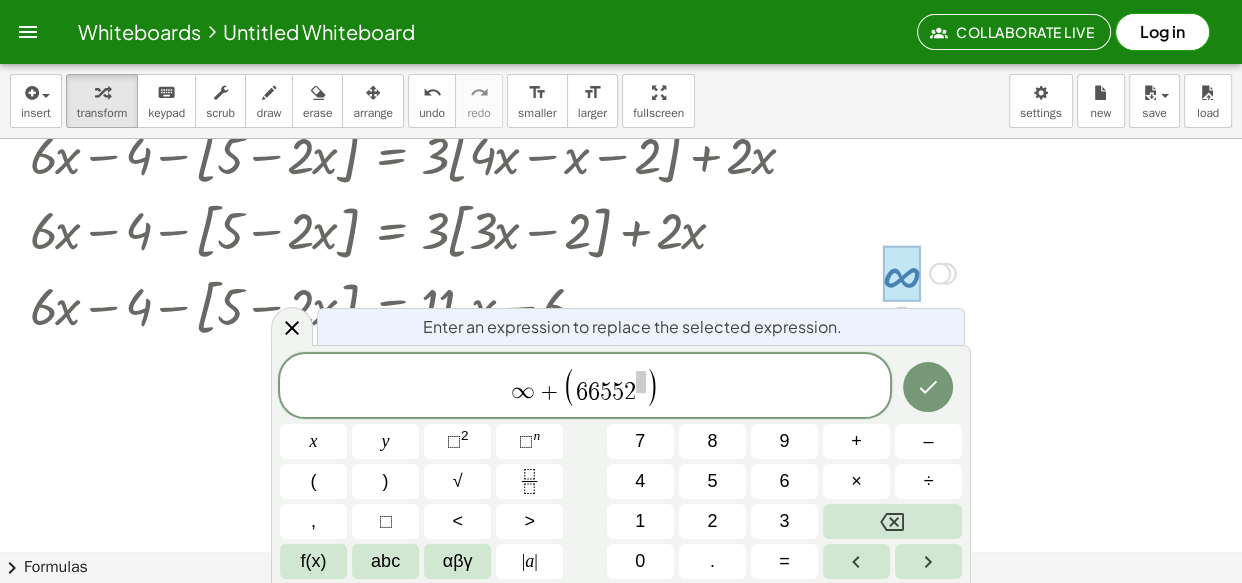 click on "∞ + ( [NUMBER] [NUMBER] [NUMBER] [NUMBER] [NUMBER] ) x y ⬚ [NUMBER] ⬚ n [NUMBER] [NUMBER] [NUMBER] + – ( ) √ [NUMBER] [NUMBER] [NUMBER] × ÷ , ⬚ < > [NUMBER] [NUMBER] [NUMBER] f(x) abc αβγ | a | [NUMBER] . =" at bounding box center [621, 466] 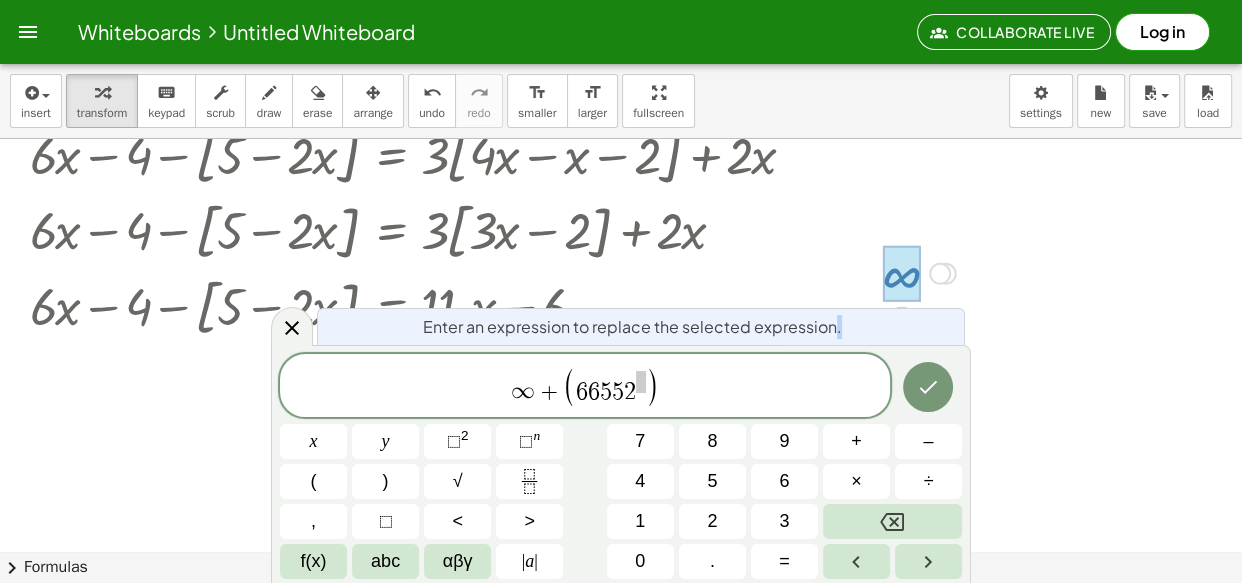 click on "∞ + ( [NUMBER] [NUMBER] [NUMBER] [NUMBER] [NUMBER] ) x y ⬚ [NUMBER] ⬚ n [NUMBER] [NUMBER] [NUMBER] + – ( ) √ [NUMBER] [NUMBER] [NUMBER] × ÷ , ⬚ < > [NUMBER] [NUMBER] [NUMBER] f(x) abc αβγ | a | [NUMBER] . =" at bounding box center (621, 466) 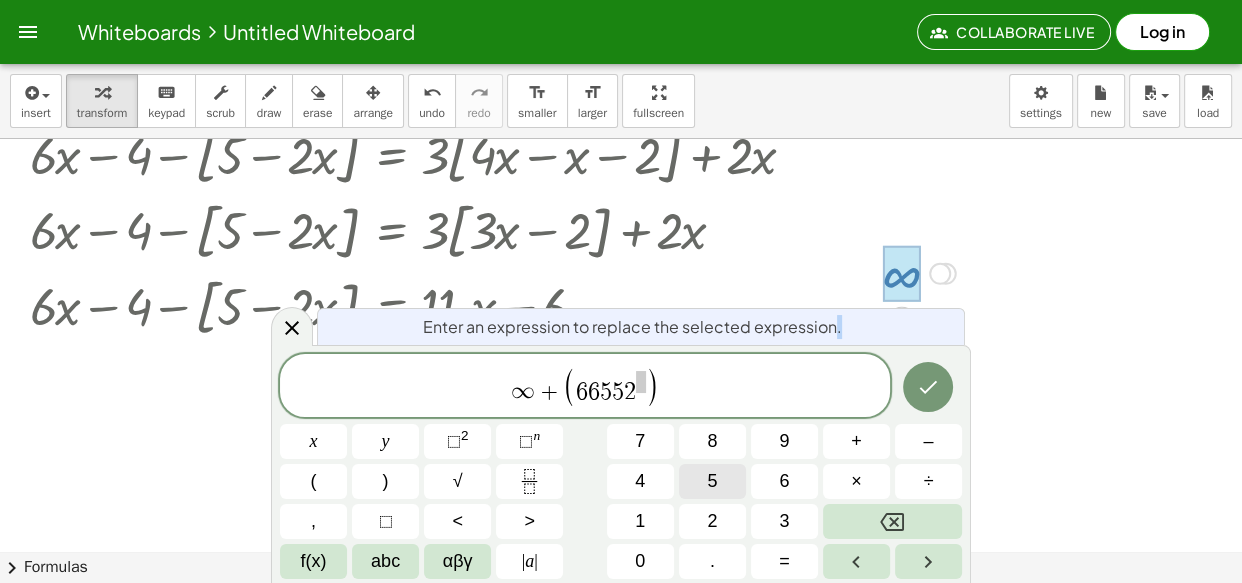 click on "5" at bounding box center [712, 481] 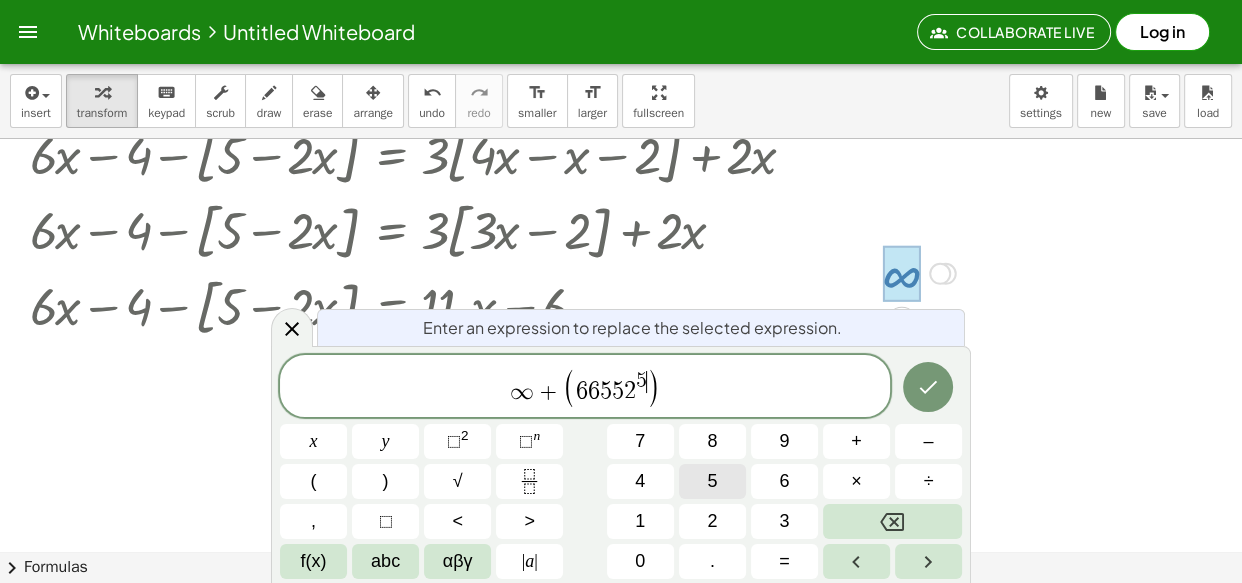 click on "5" at bounding box center (712, 481) 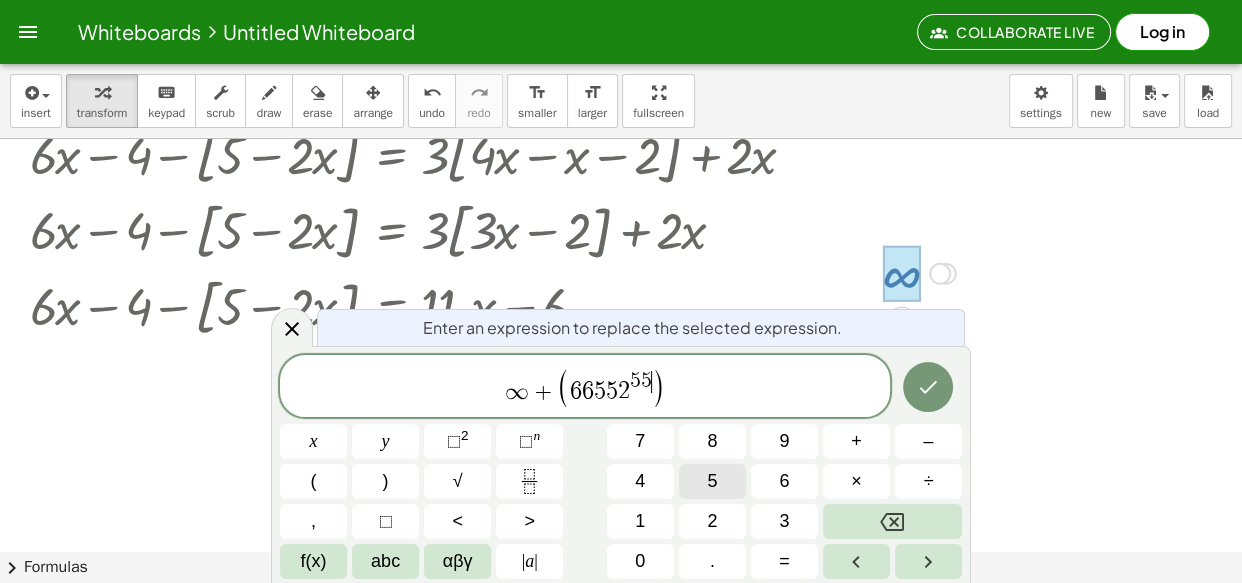 click on "5" at bounding box center (712, 481) 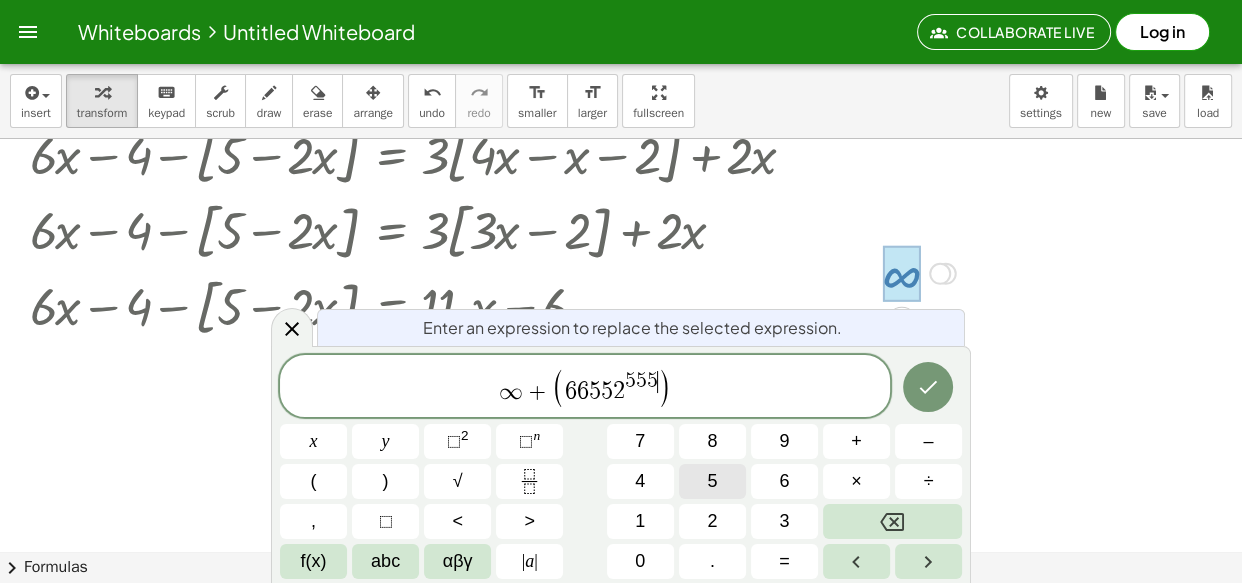 click on "5" at bounding box center (712, 481) 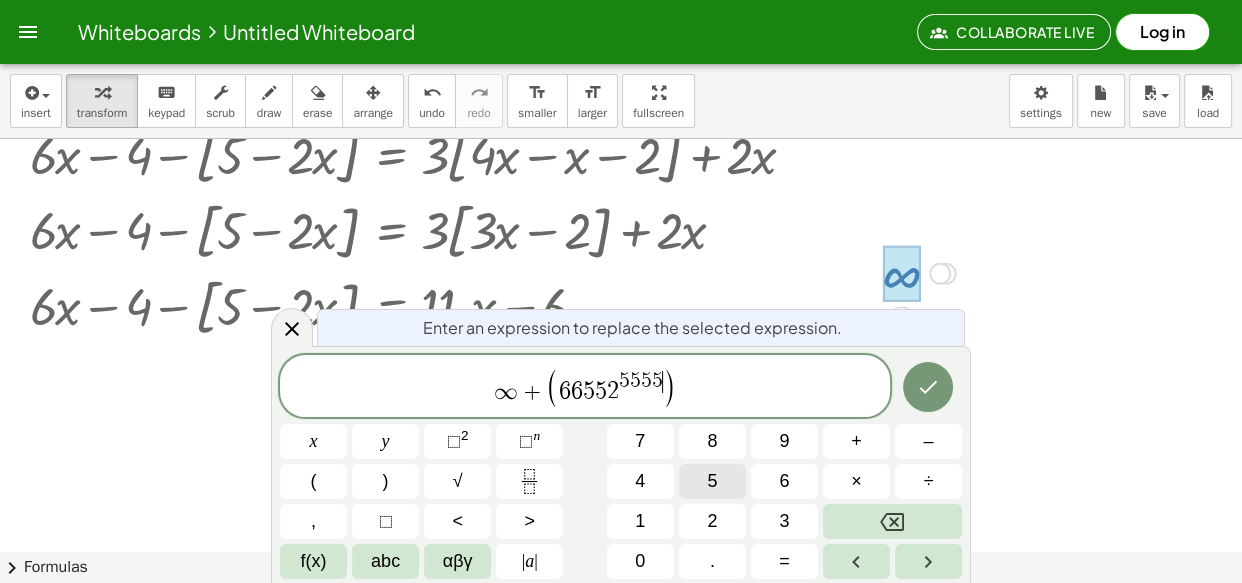 click on "5" at bounding box center (712, 481) 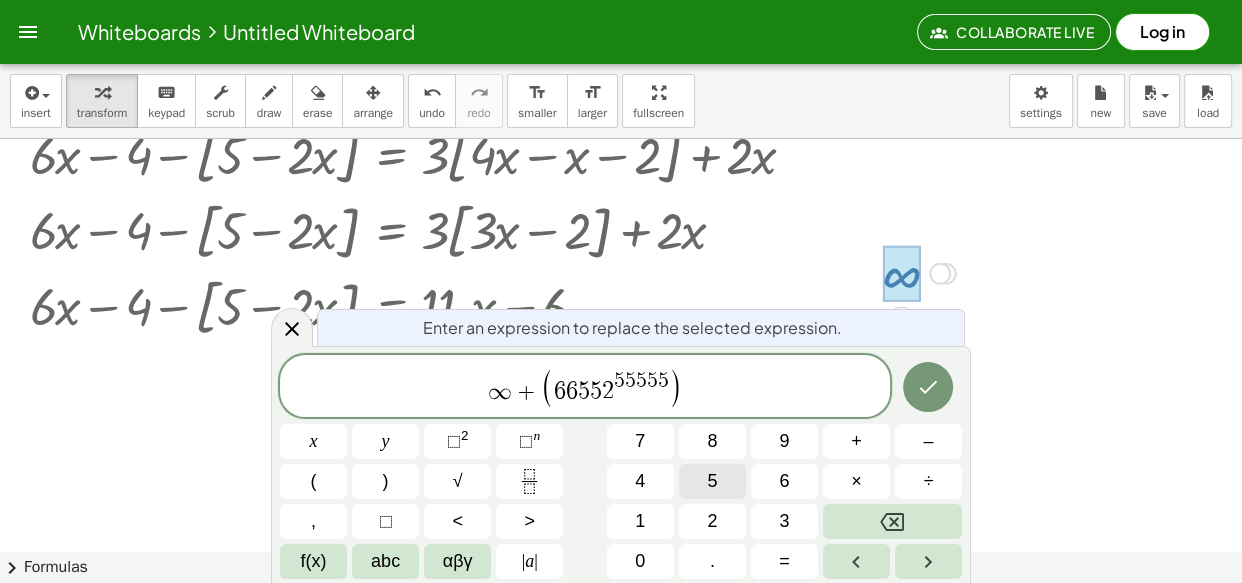 click on "5" at bounding box center (712, 481) 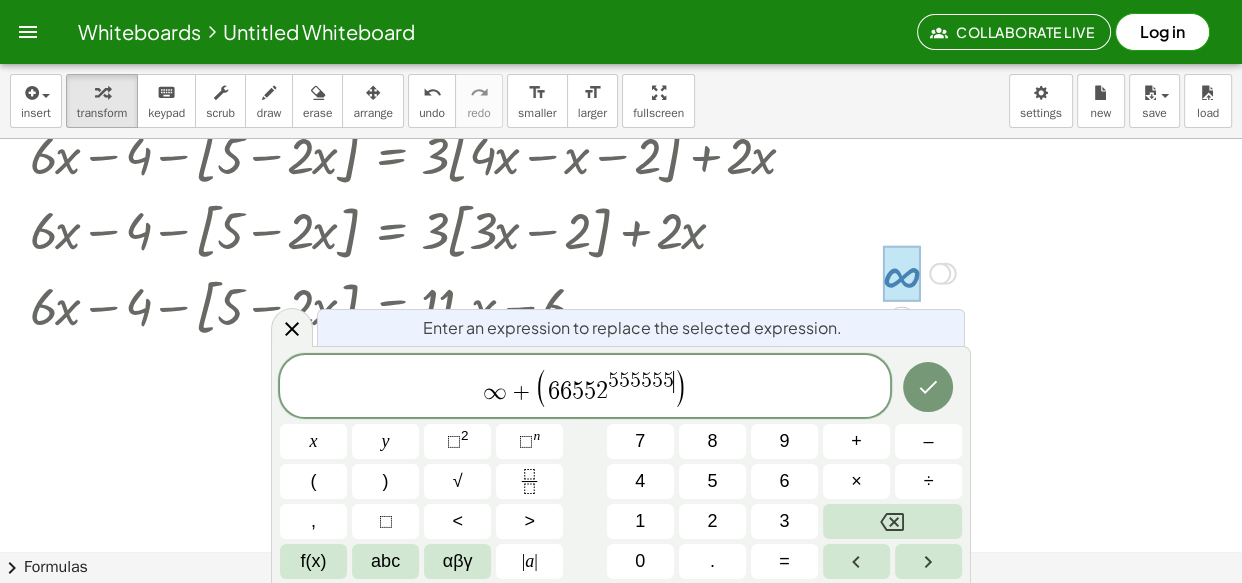 click 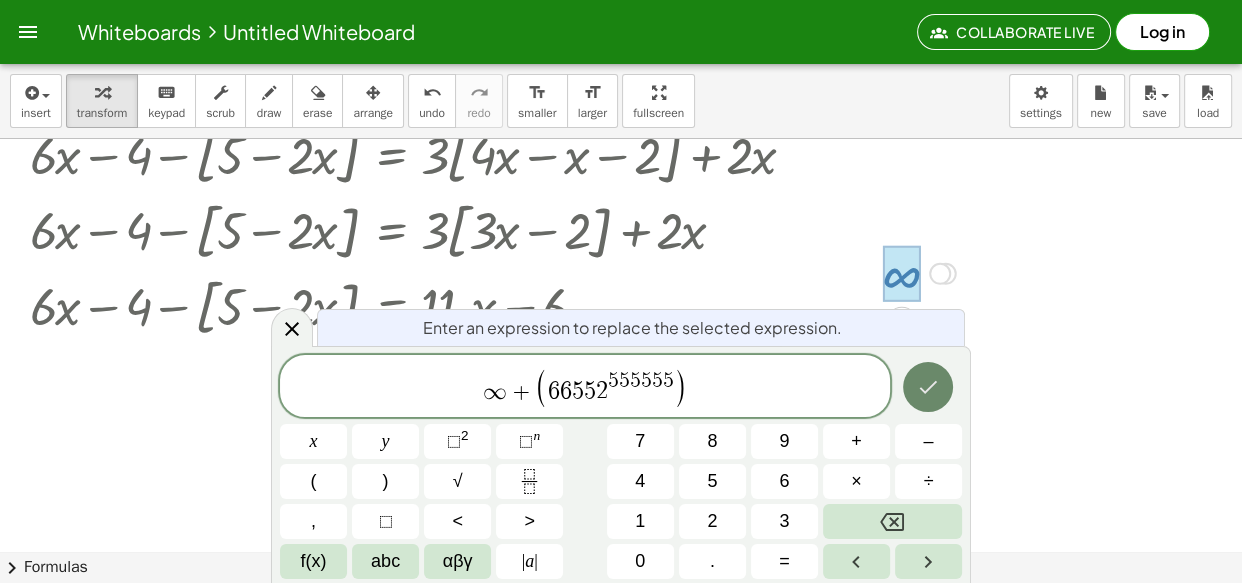 click at bounding box center (928, 387) 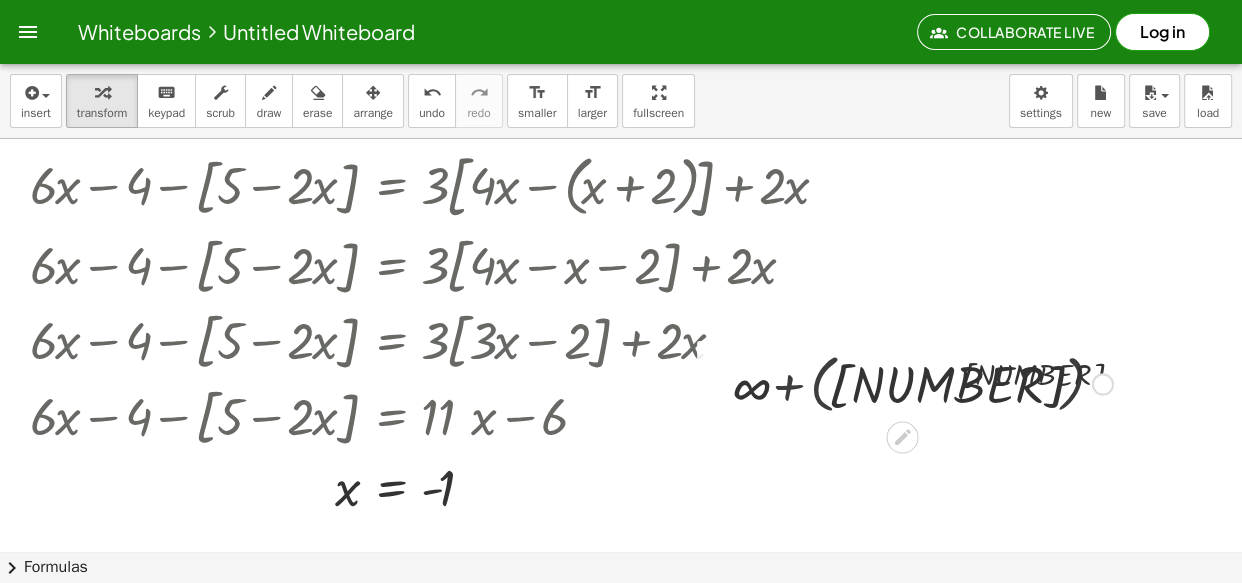 scroll, scrollTop: 0, scrollLeft: 0, axis: both 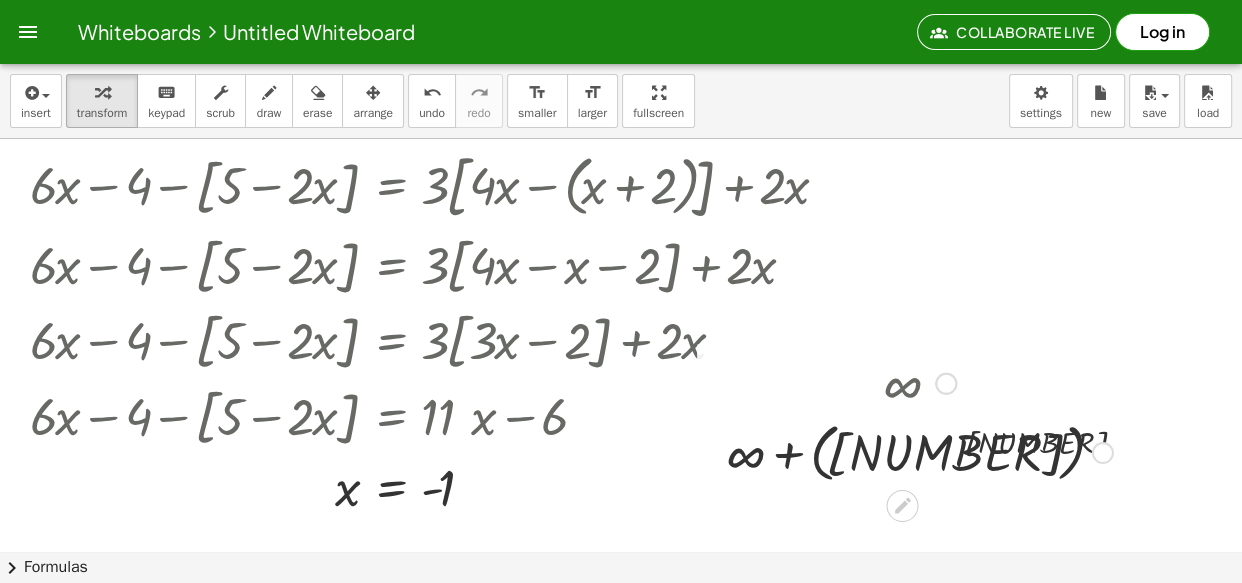 click at bounding box center [920, 451] 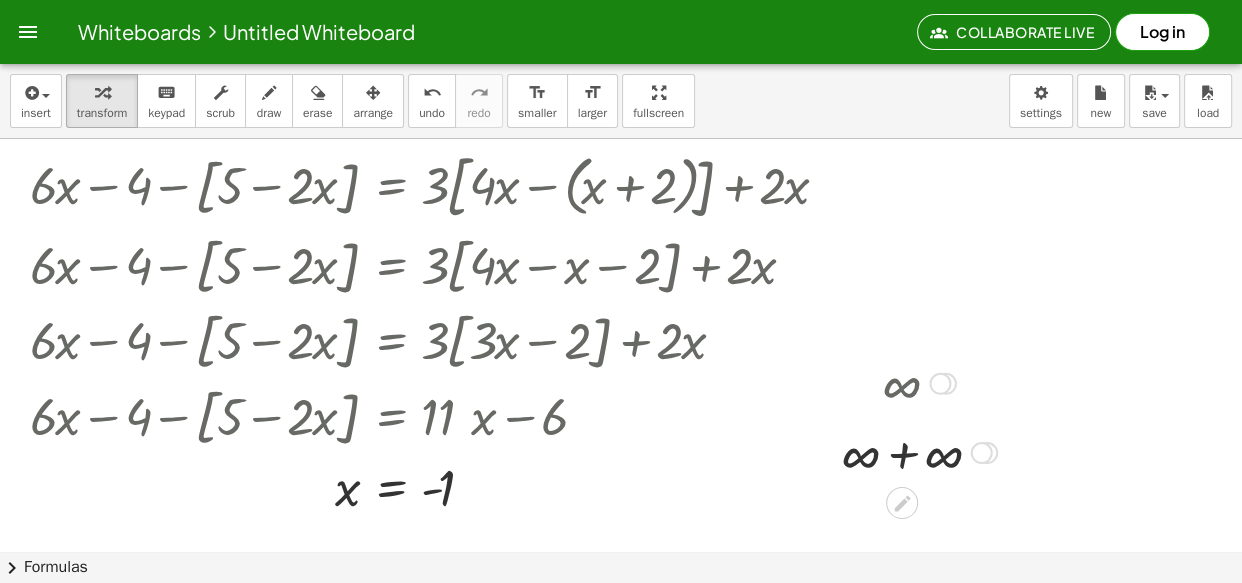 click at bounding box center (919, 451) 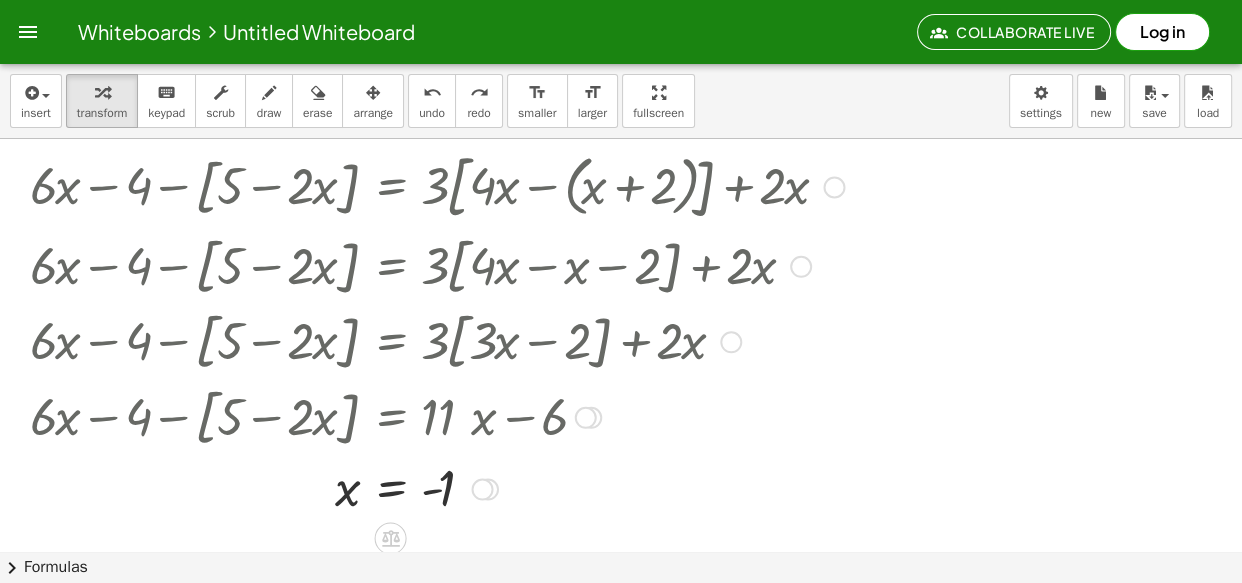 click at bounding box center (437, 185) 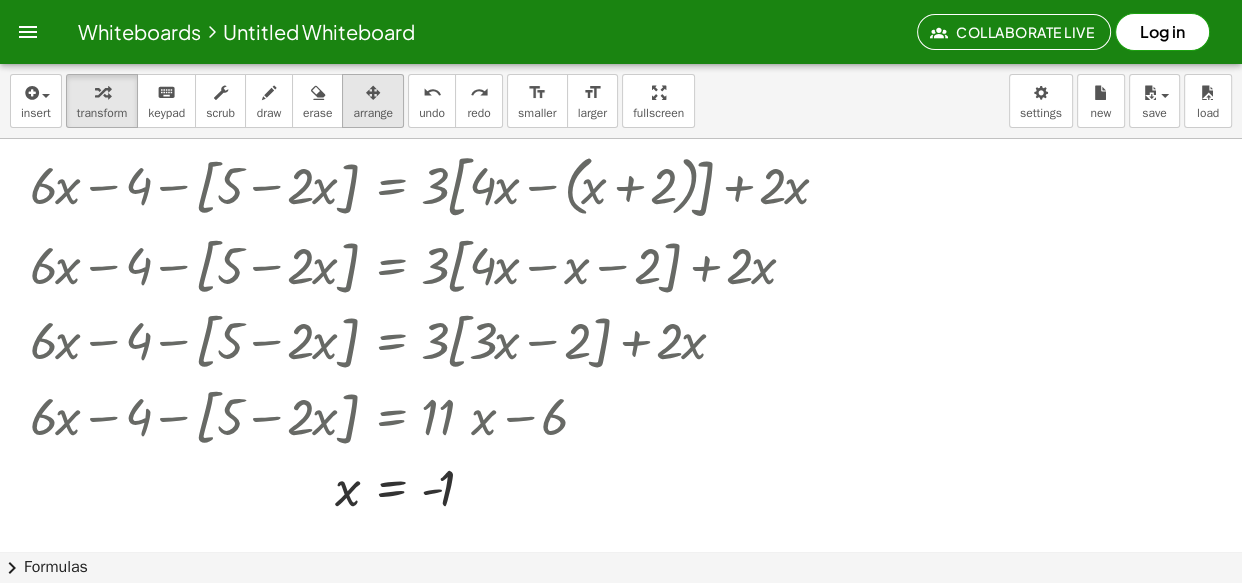 click at bounding box center (373, 93) 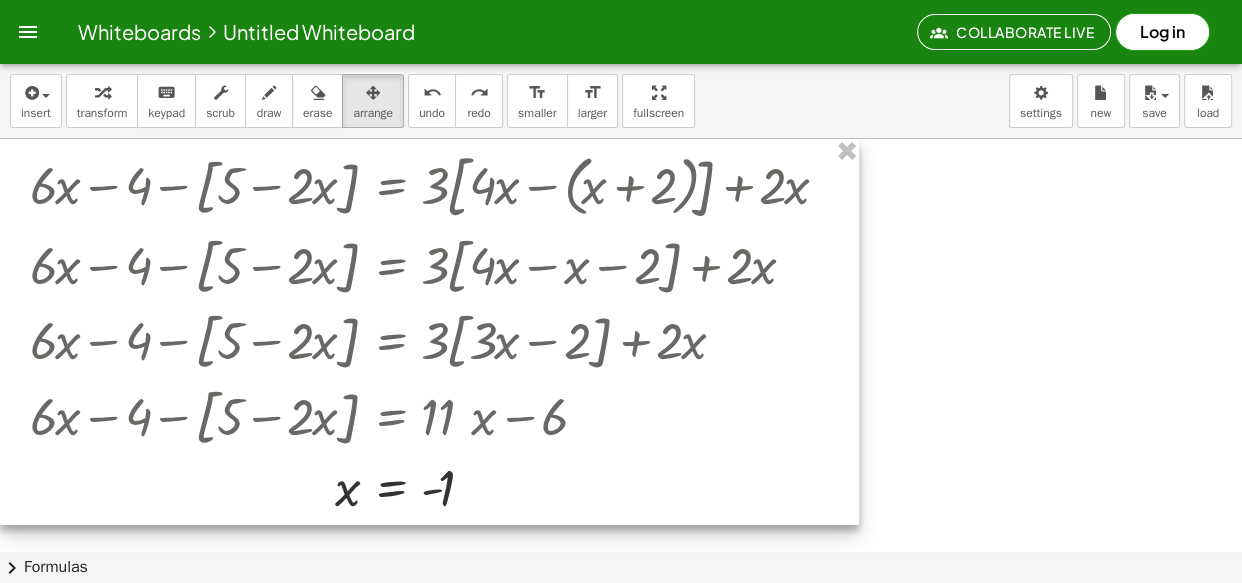 click at bounding box center [429, 332] 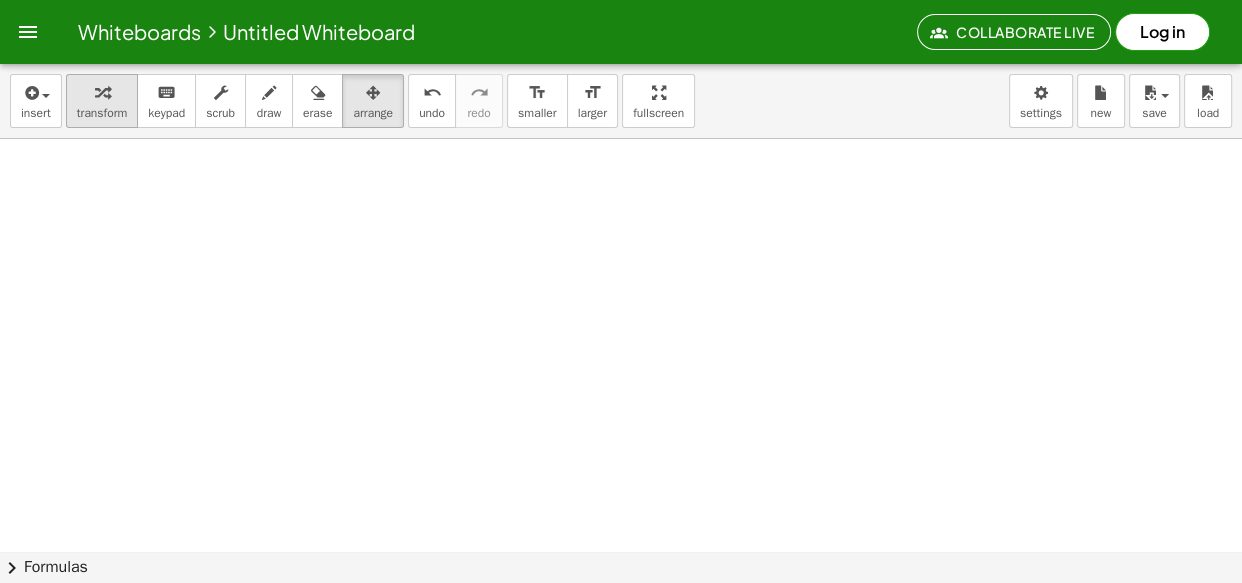 click at bounding box center [102, 93] 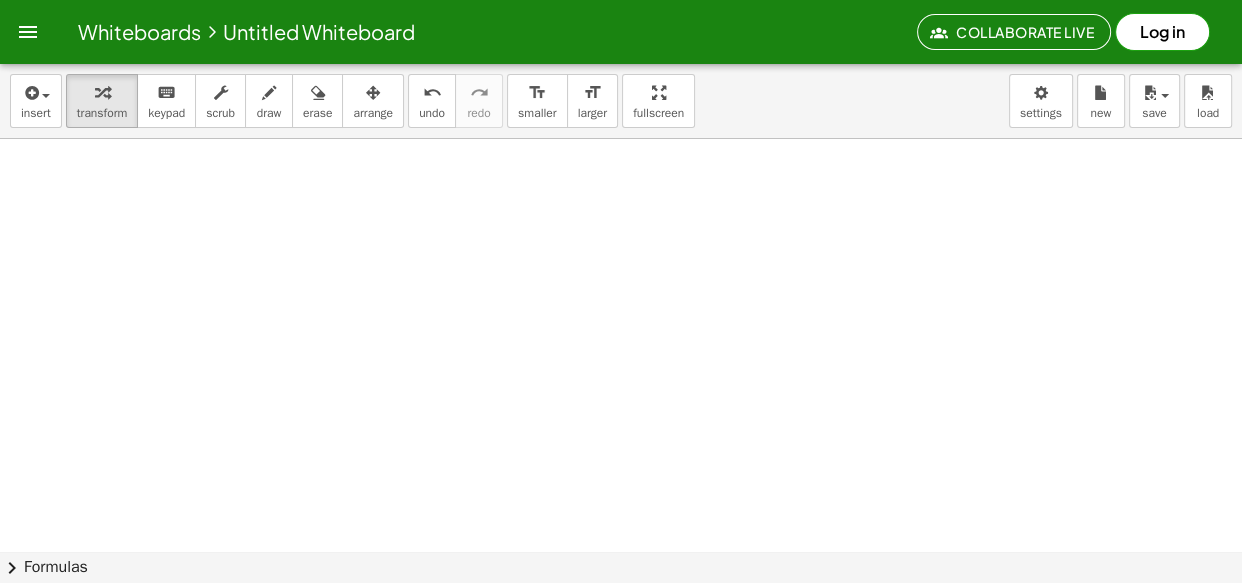 click at bounding box center [758, 551] 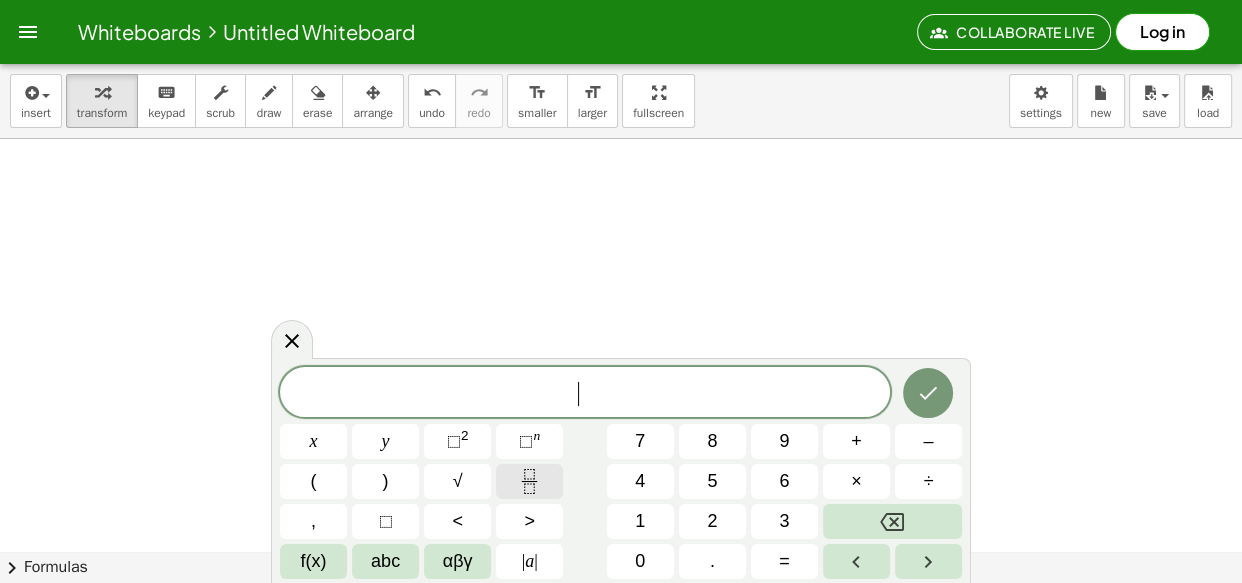click at bounding box center (529, 481) 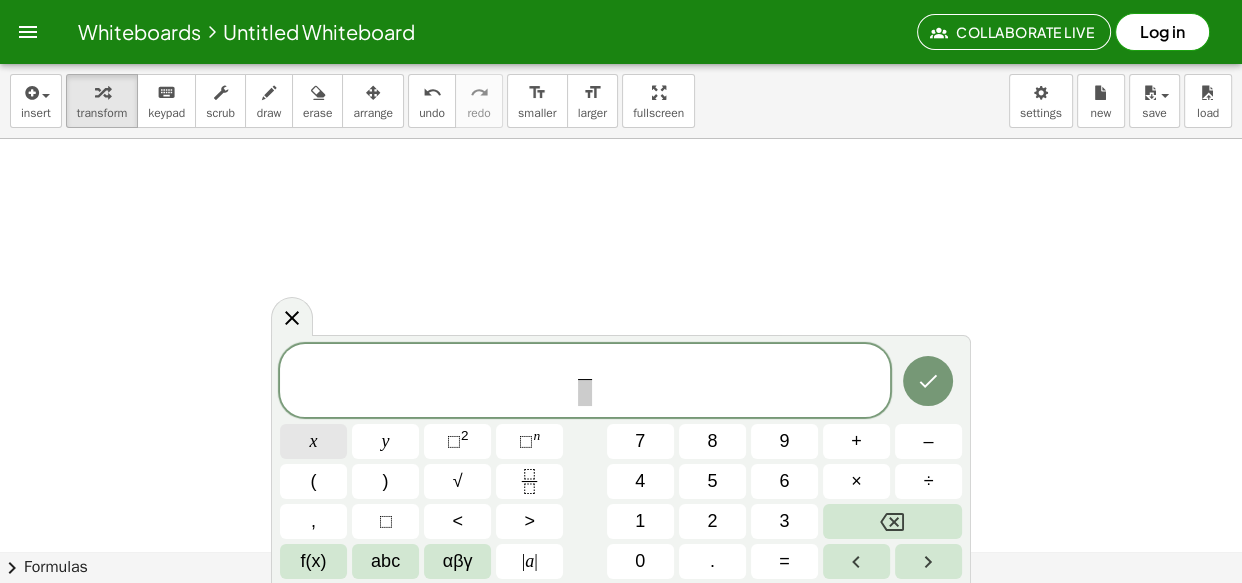 click on "x" at bounding box center (313, 441) 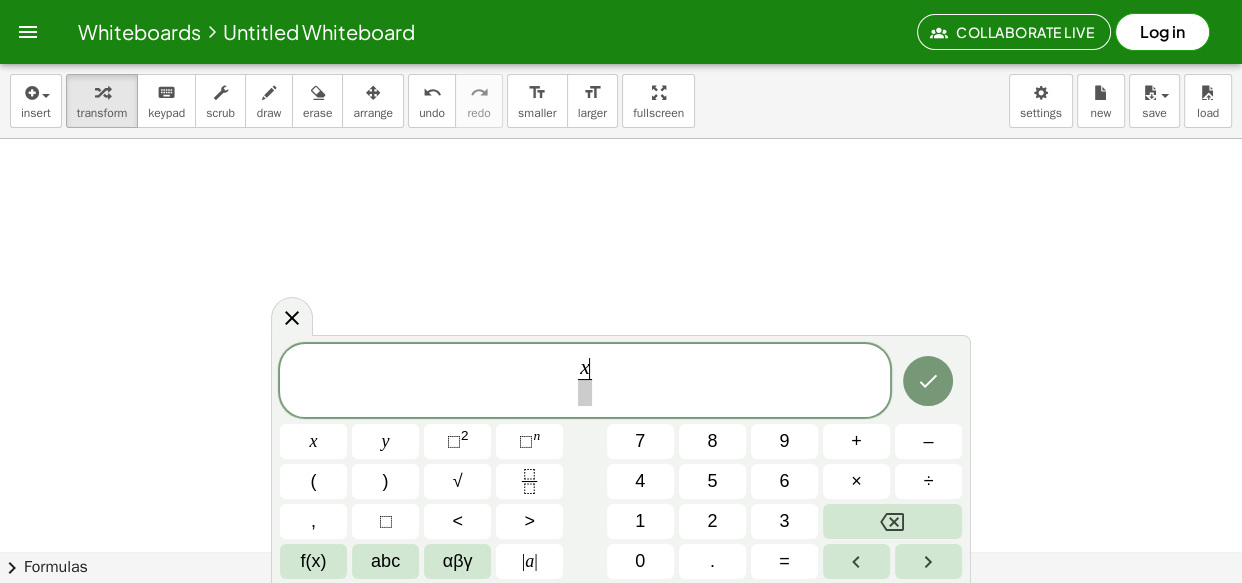 click at bounding box center [585, 392] 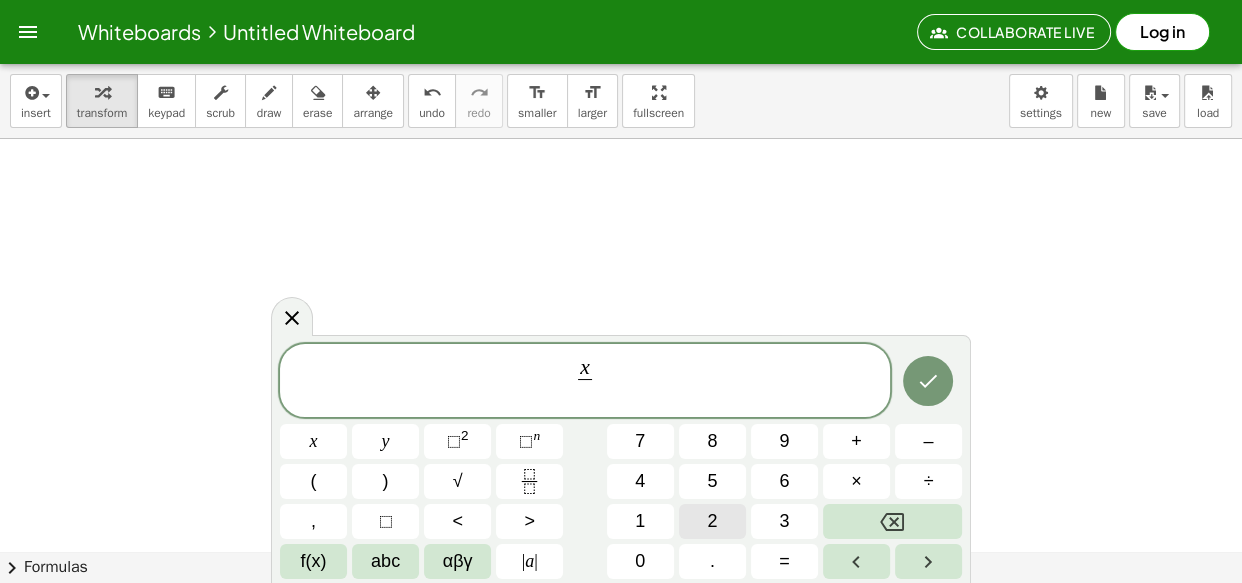 click on "2" at bounding box center [712, 521] 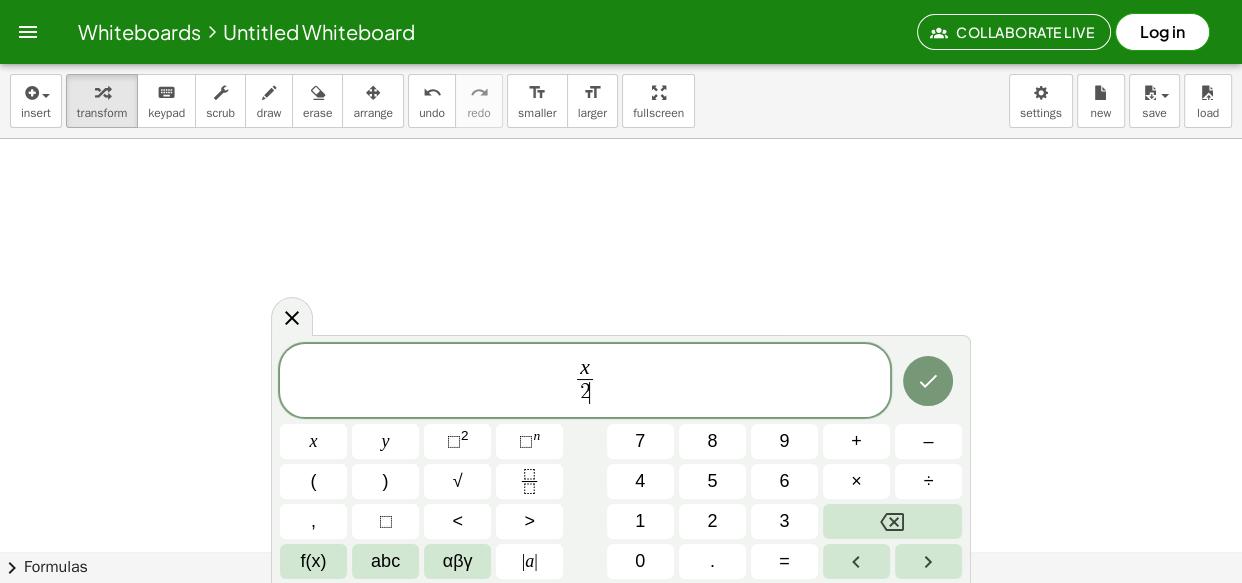click on "x 2 ​ ​" at bounding box center [585, 382] 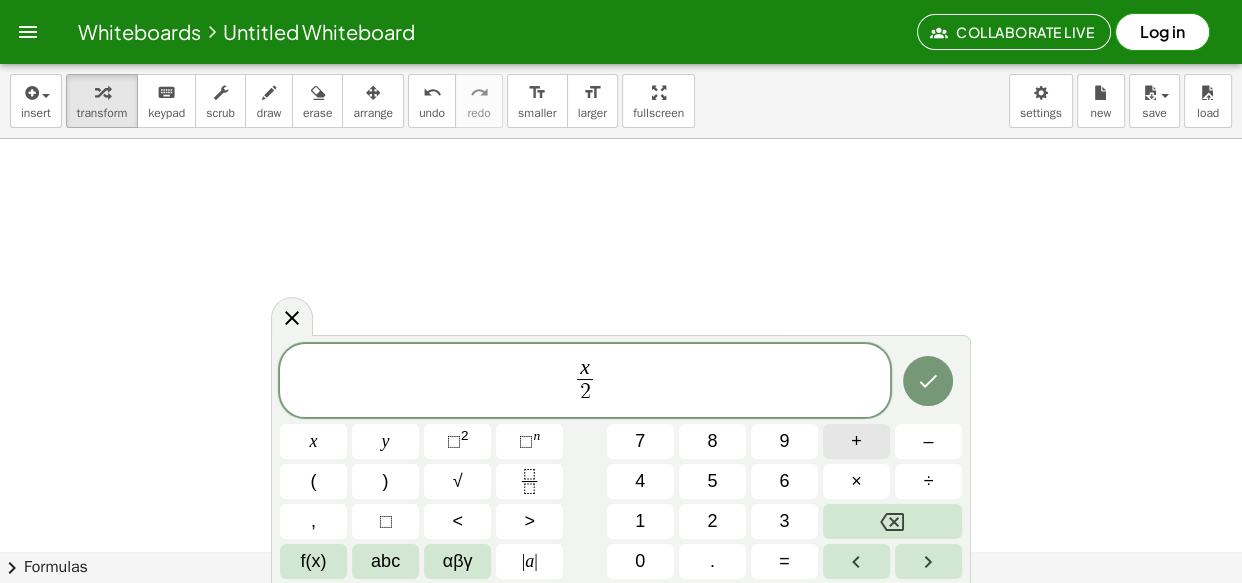 click on "+" at bounding box center [856, 441] 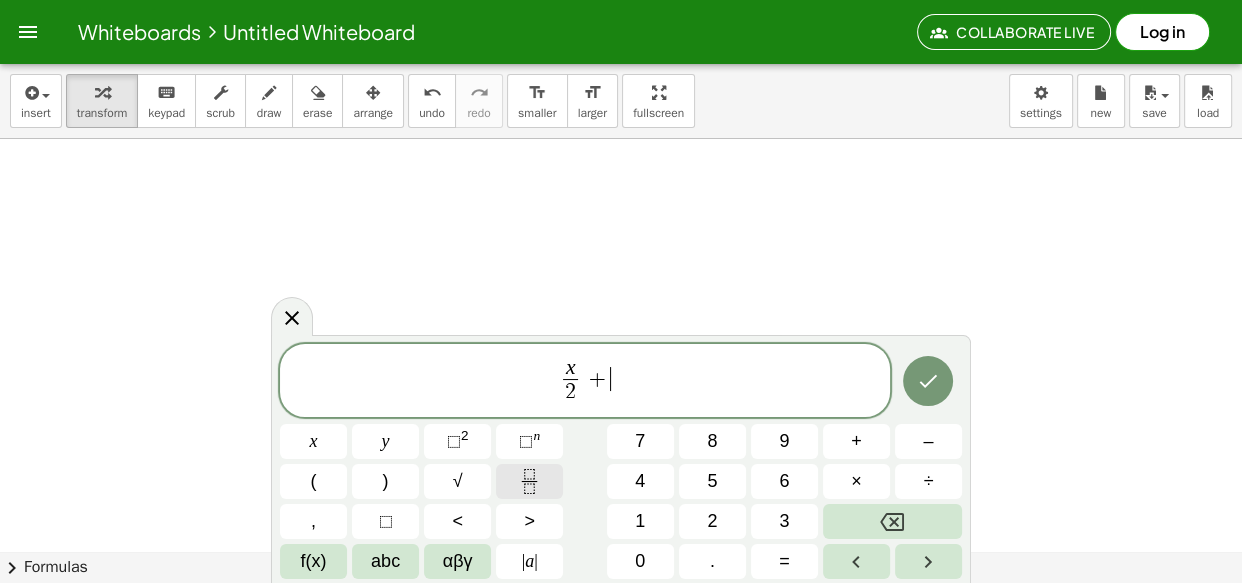 click at bounding box center [529, 481] 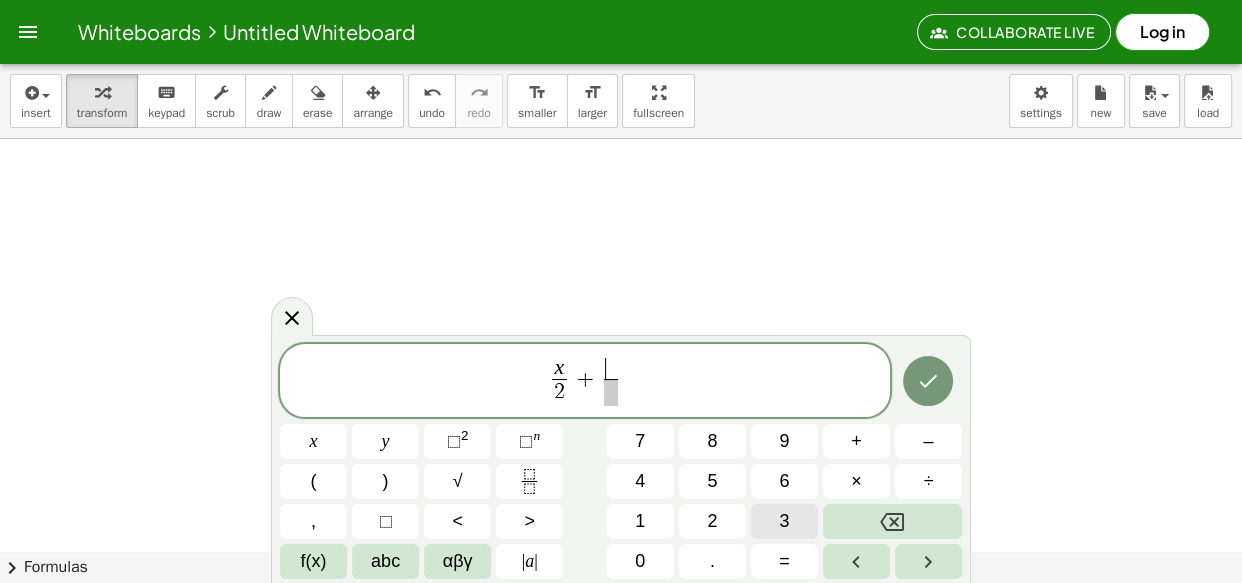 click on "3" at bounding box center [784, 521] 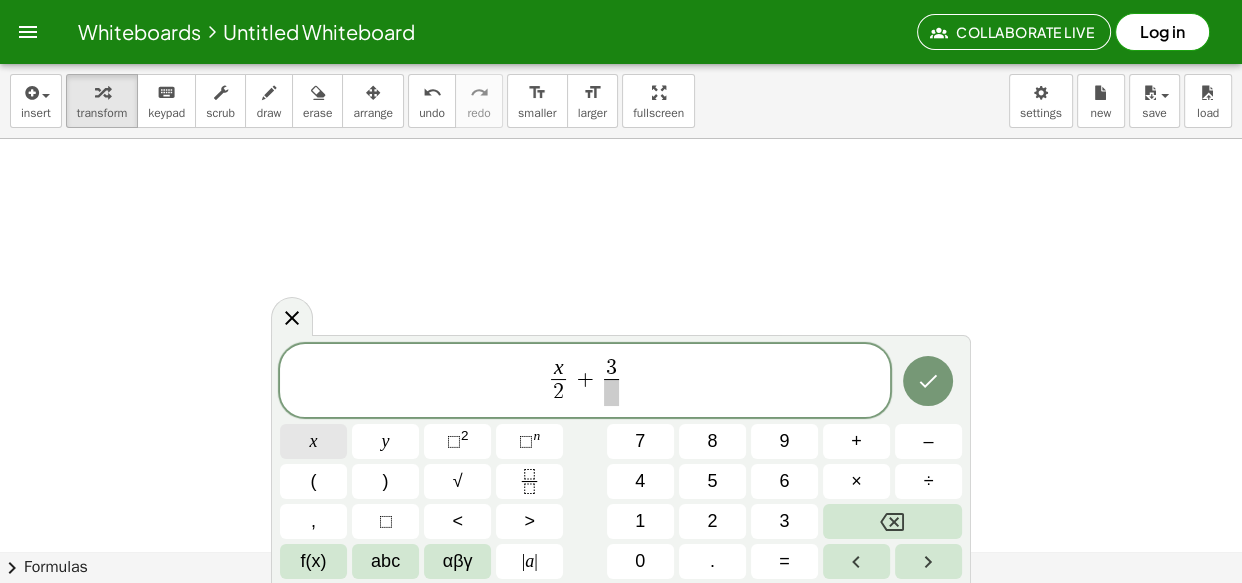 click on "x" at bounding box center (313, 441) 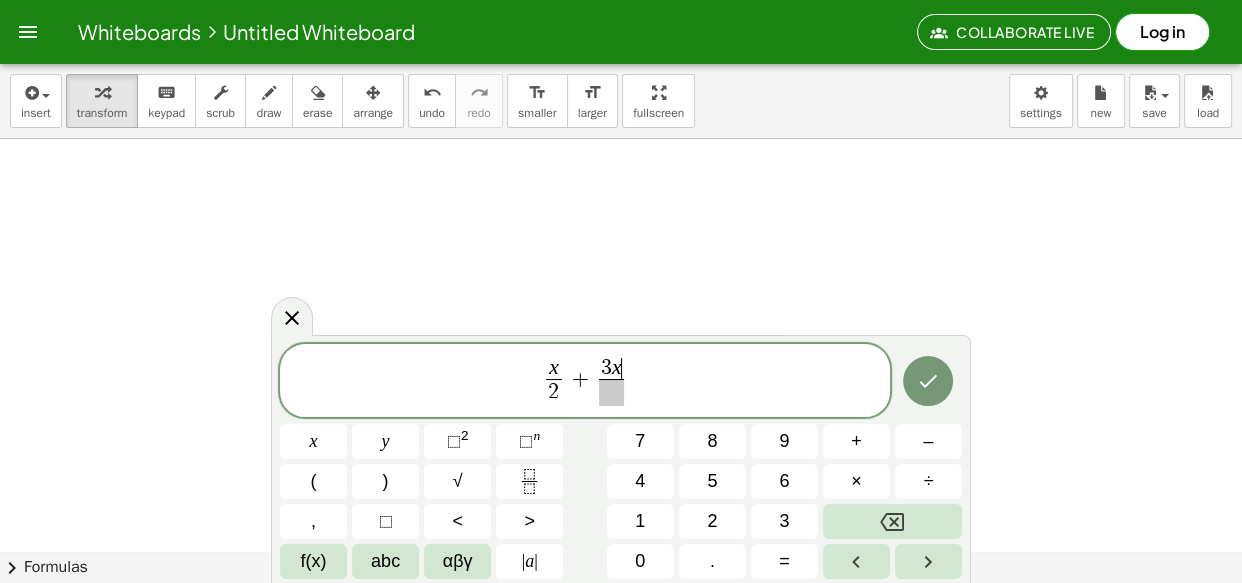 click at bounding box center [611, 392] 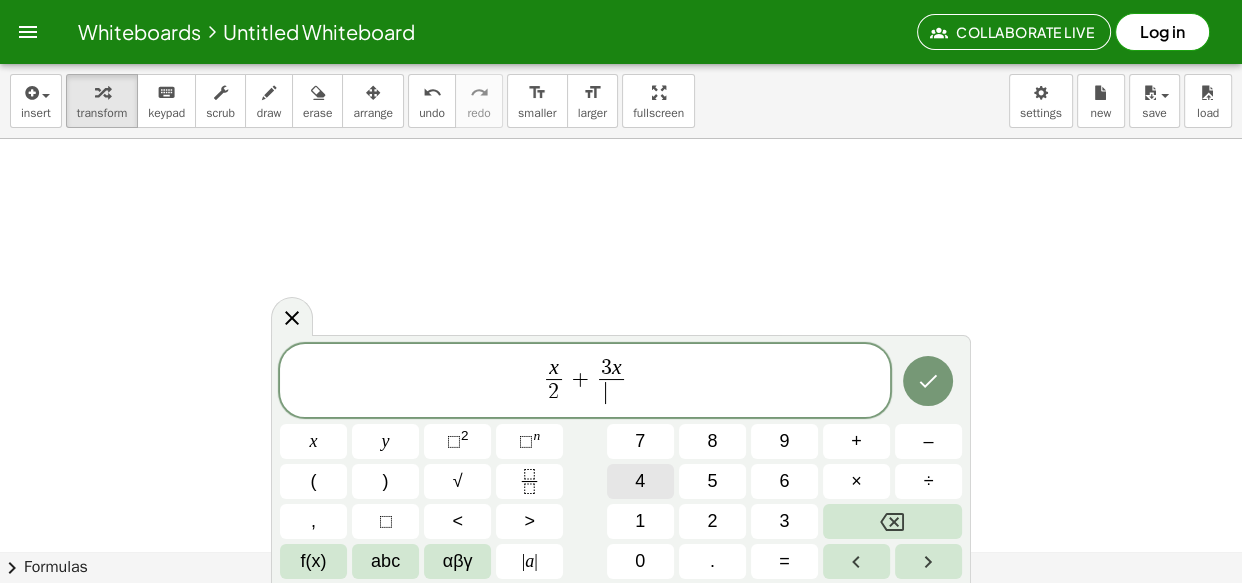 click on "4" at bounding box center [640, 481] 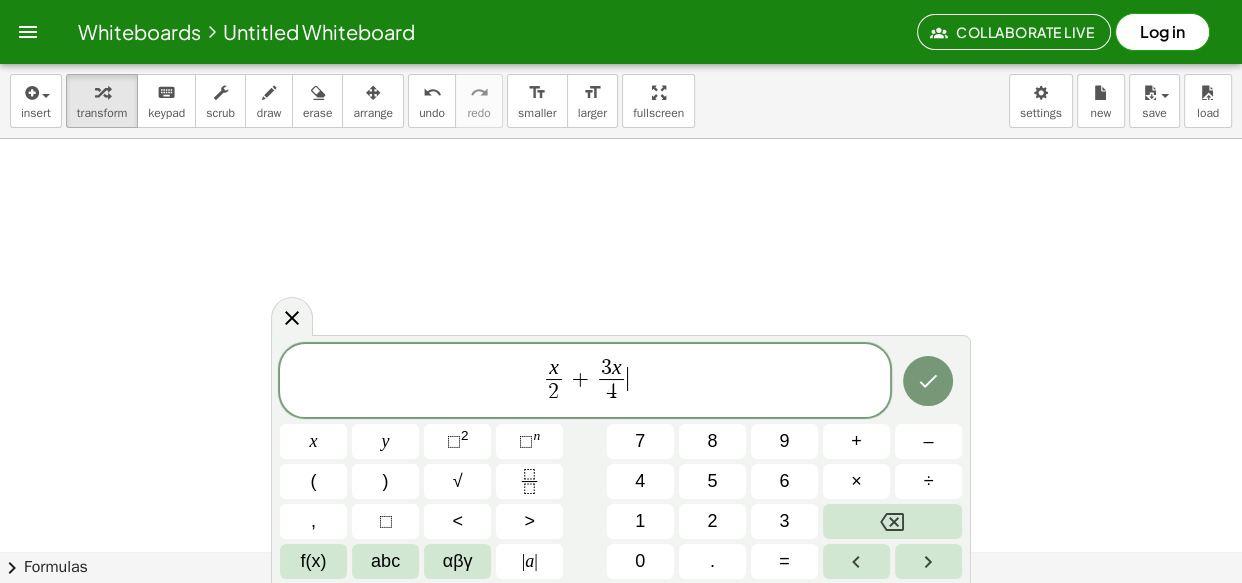click on "x 2 ​ + 3 x 4 ​ ​" at bounding box center [585, 382] 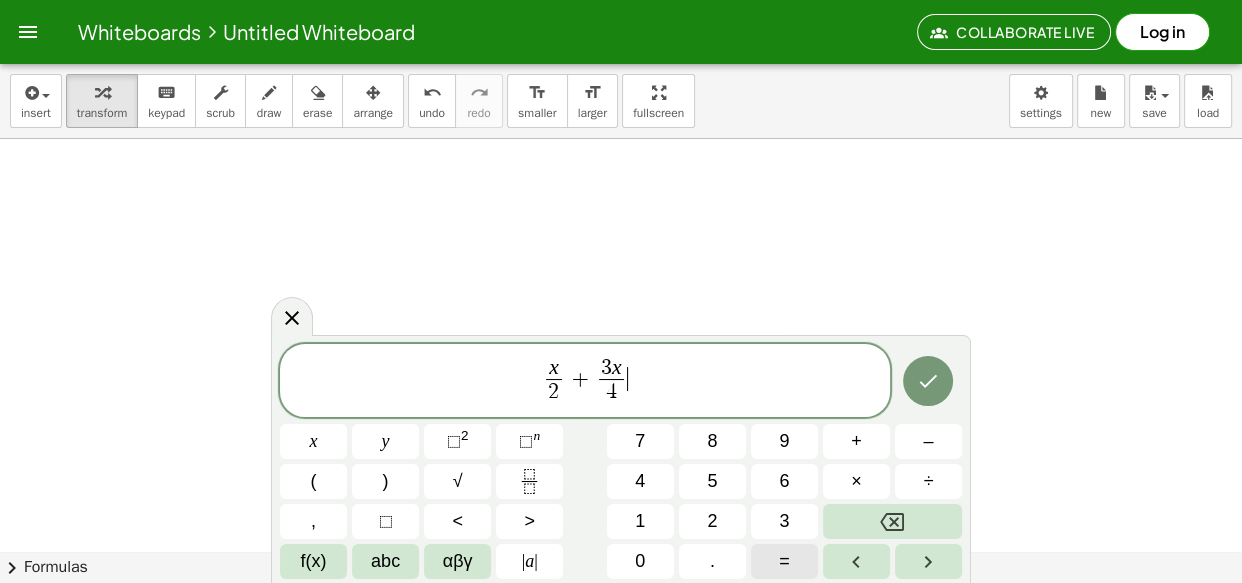 click on "=" at bounding box center [784, 561] 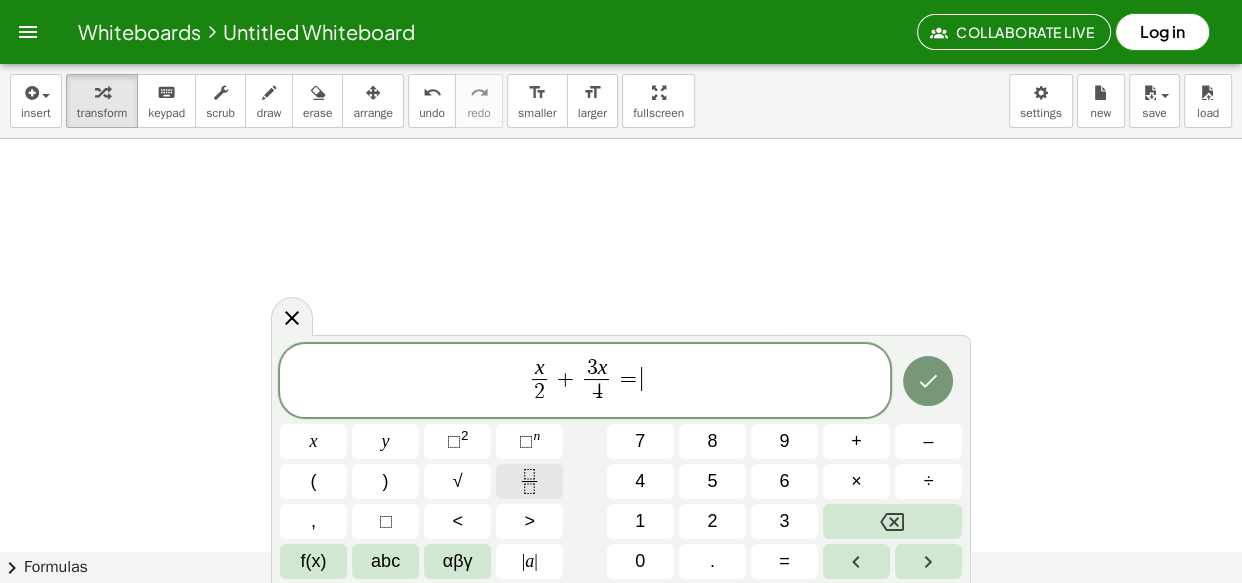 click 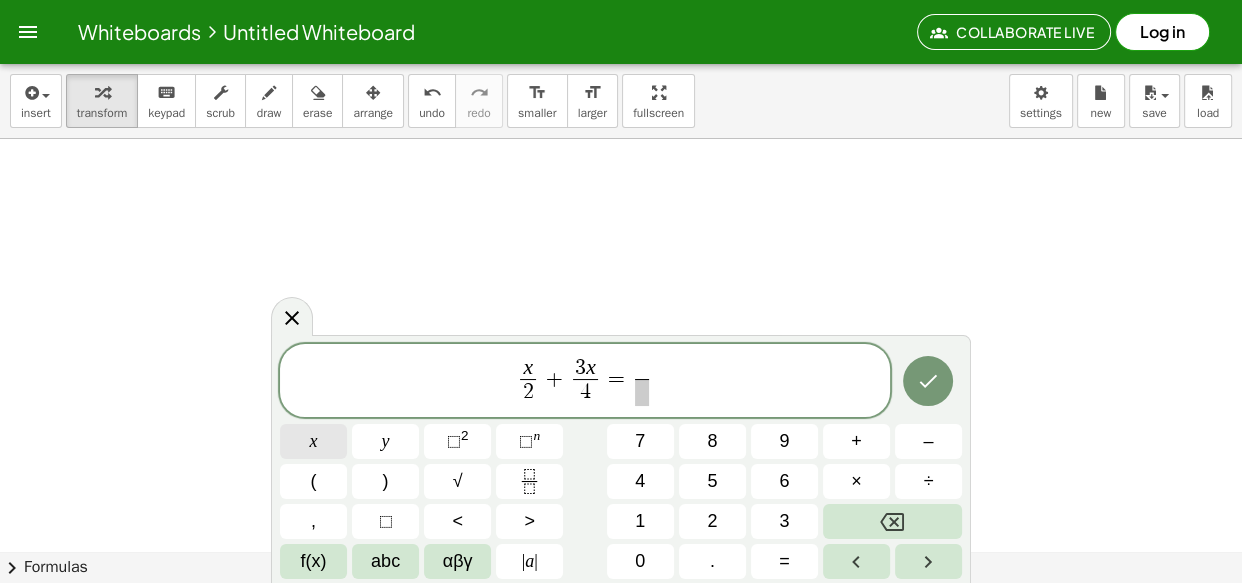 click on "x" at bounding box center (313, 441) 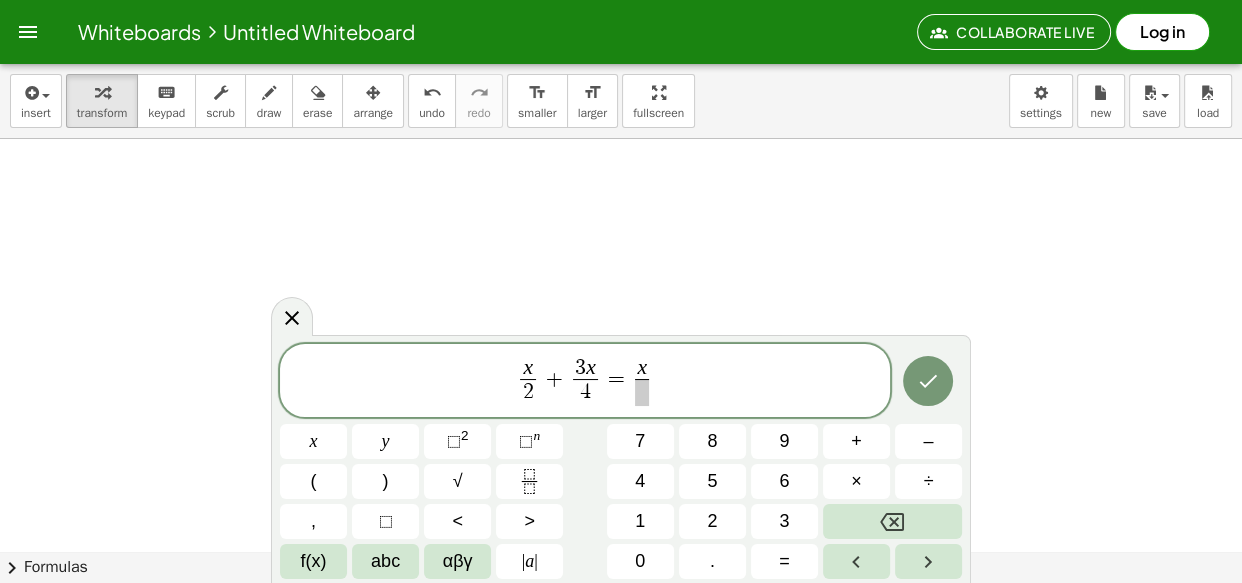 click on "x ​ ​" at bounding box center [642, 382] 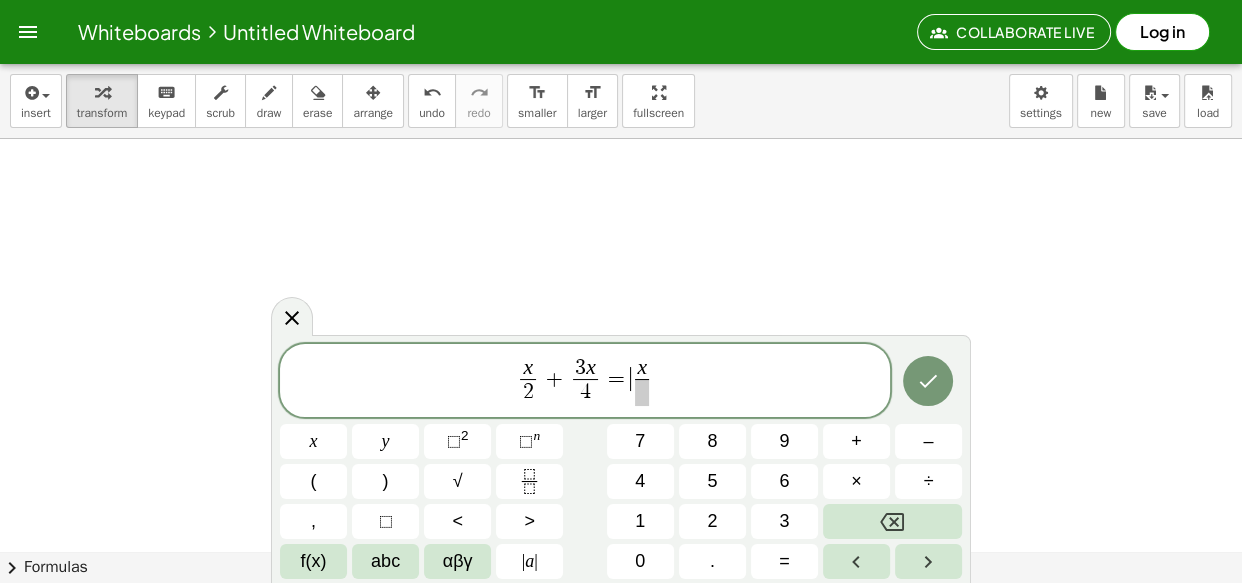 click at bounding box center (642, 392) 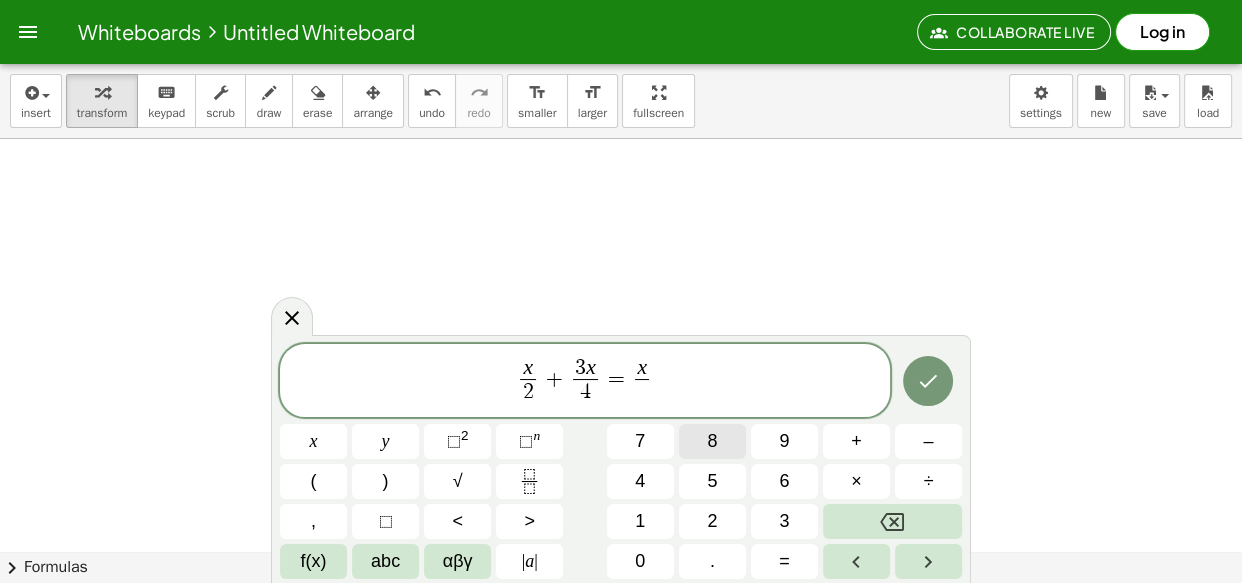 click on "8" at bounding box center (712, 441) 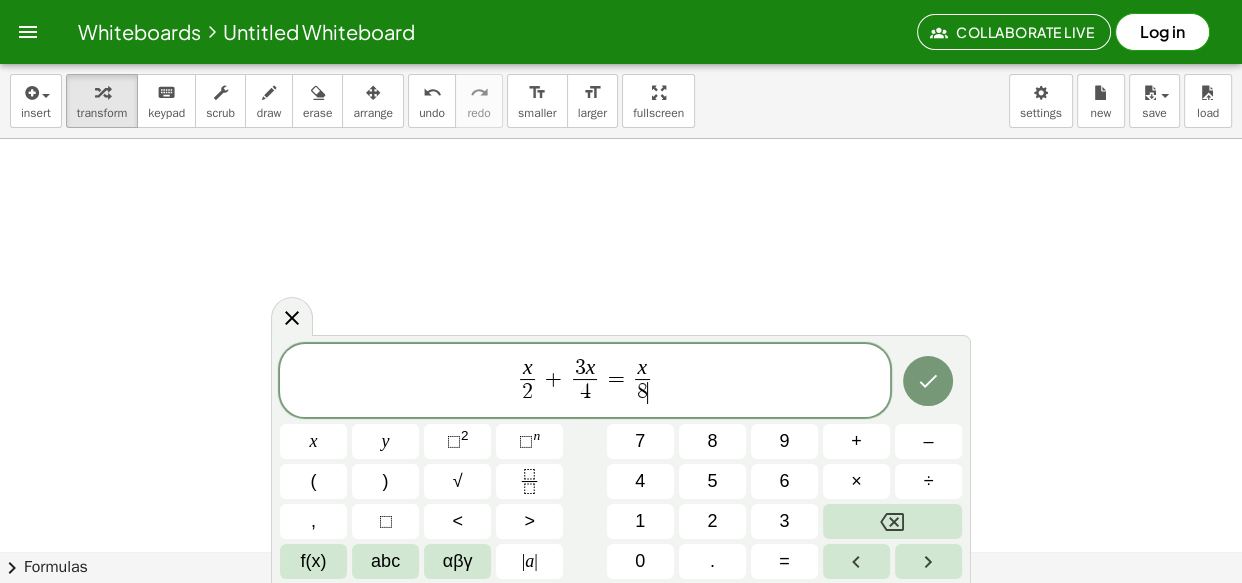 click on "x 2 ​ + 3 x 4 ​ = x 8 ​ ​" at bounding box center (585, 382) 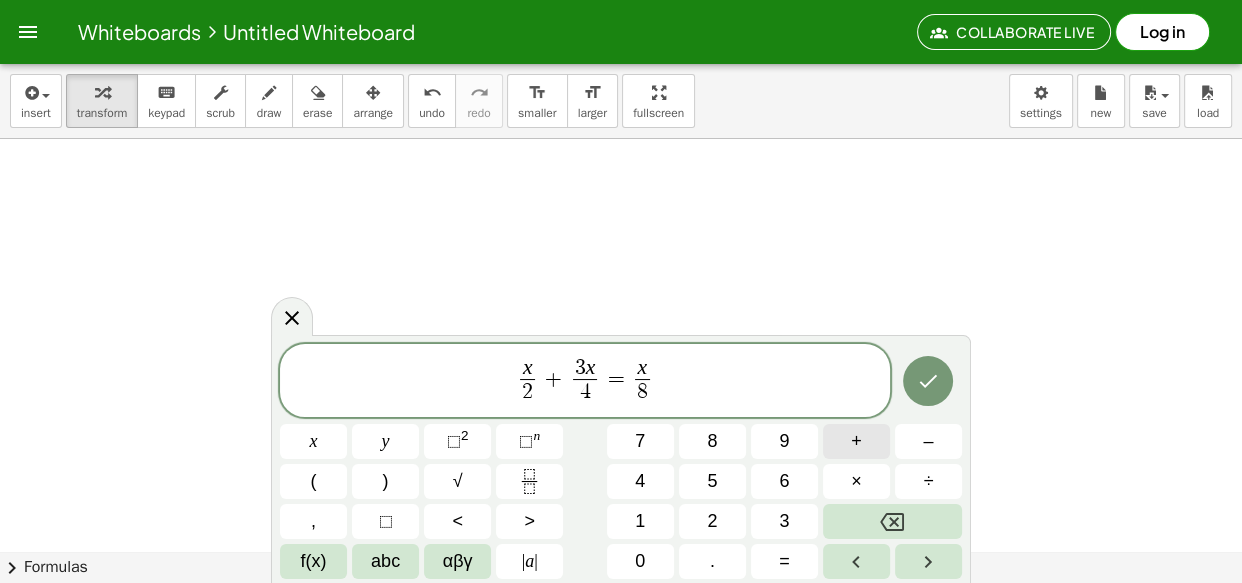 click on "+" at bounding box center [856, 441] 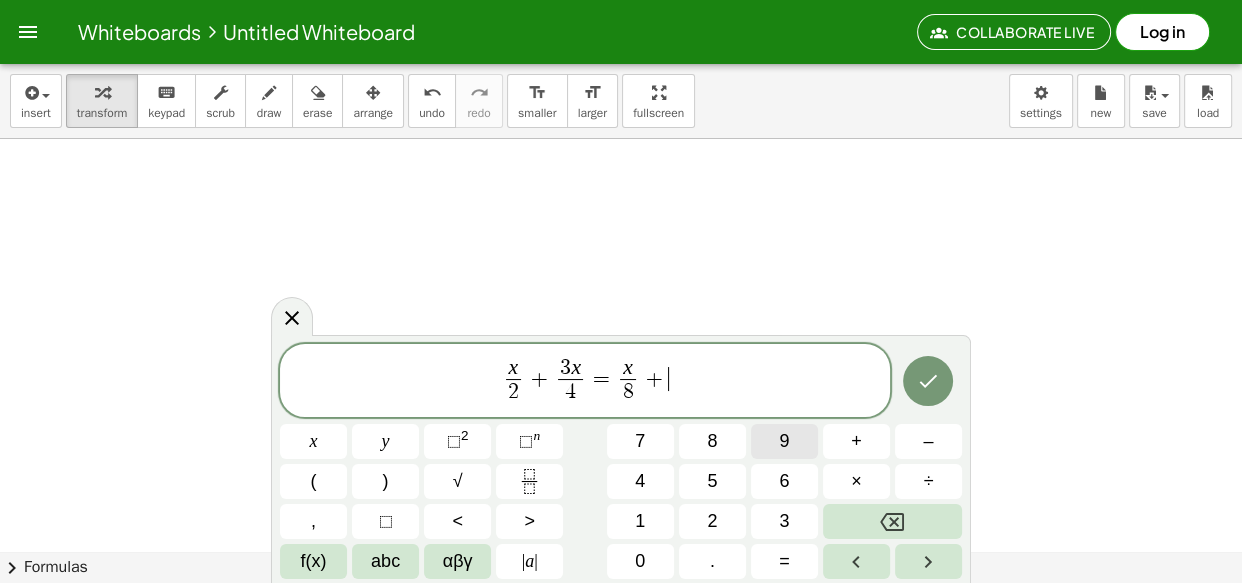 click on "9" at bounding box center (784, 441) 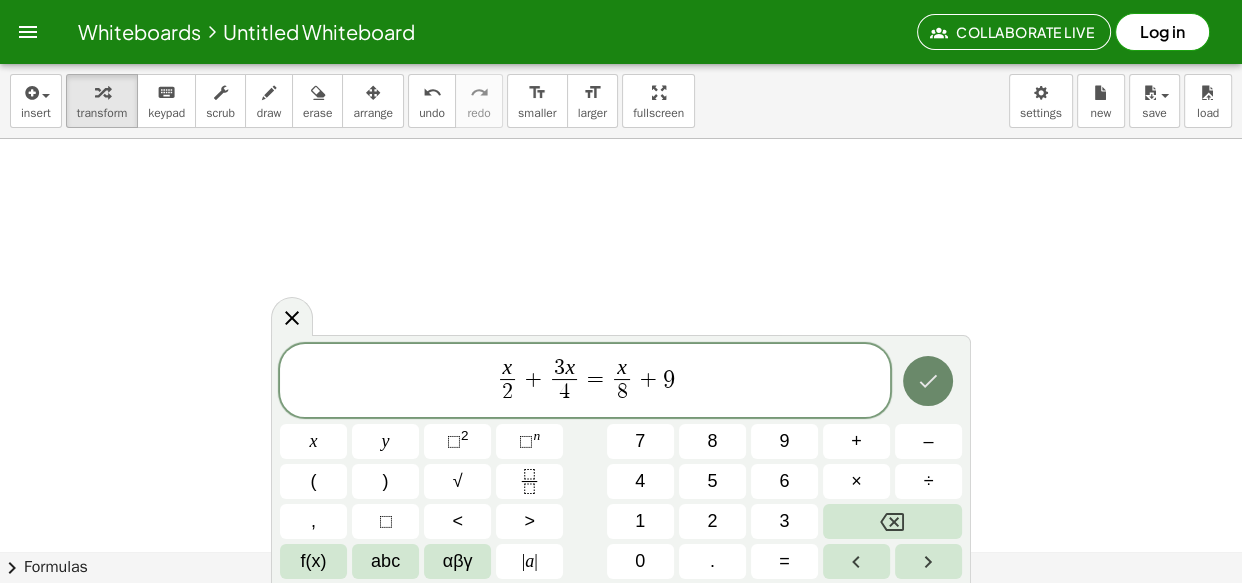 click 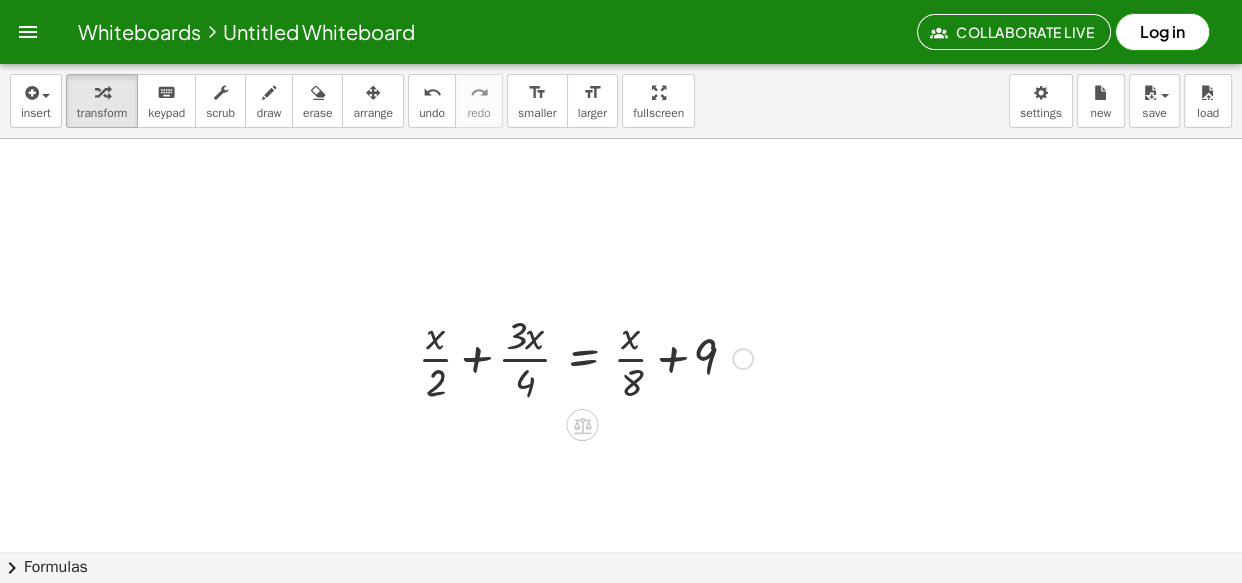click at bounding box center [585, 357] 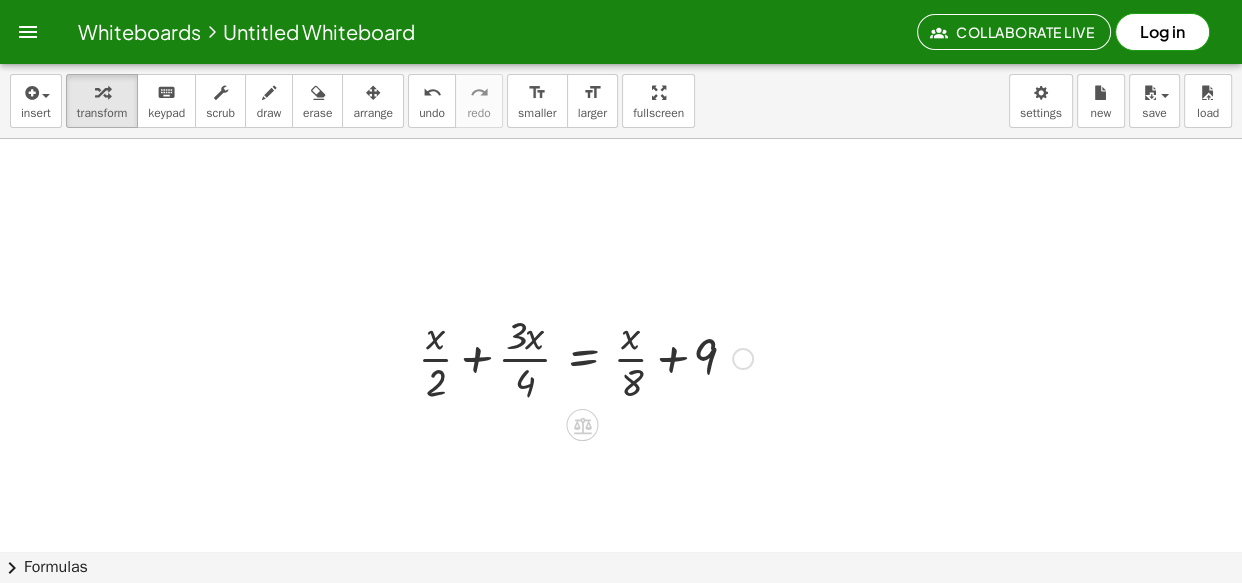 click at bounding box center [585, 357] 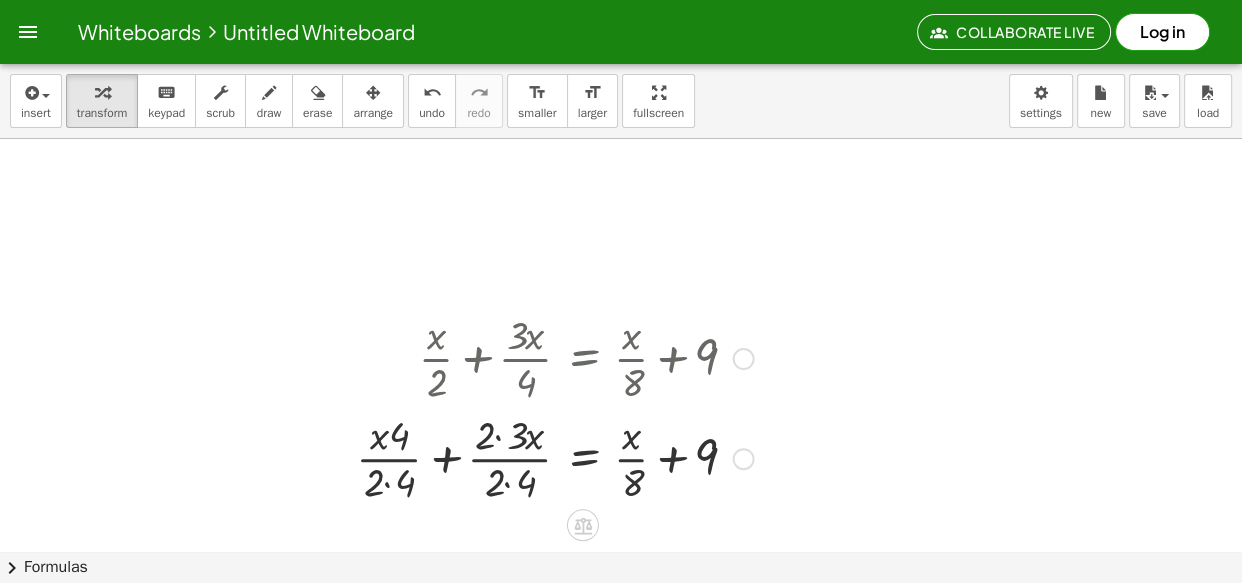 click at bounding box center (555, 457) 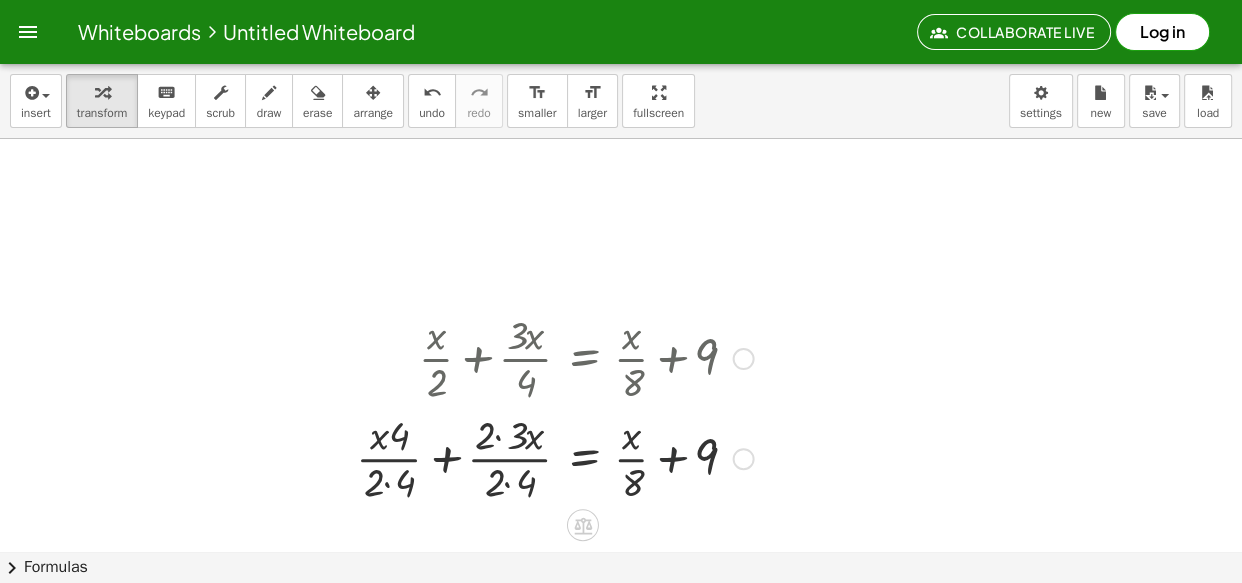 click at bounding box center (555, 457) 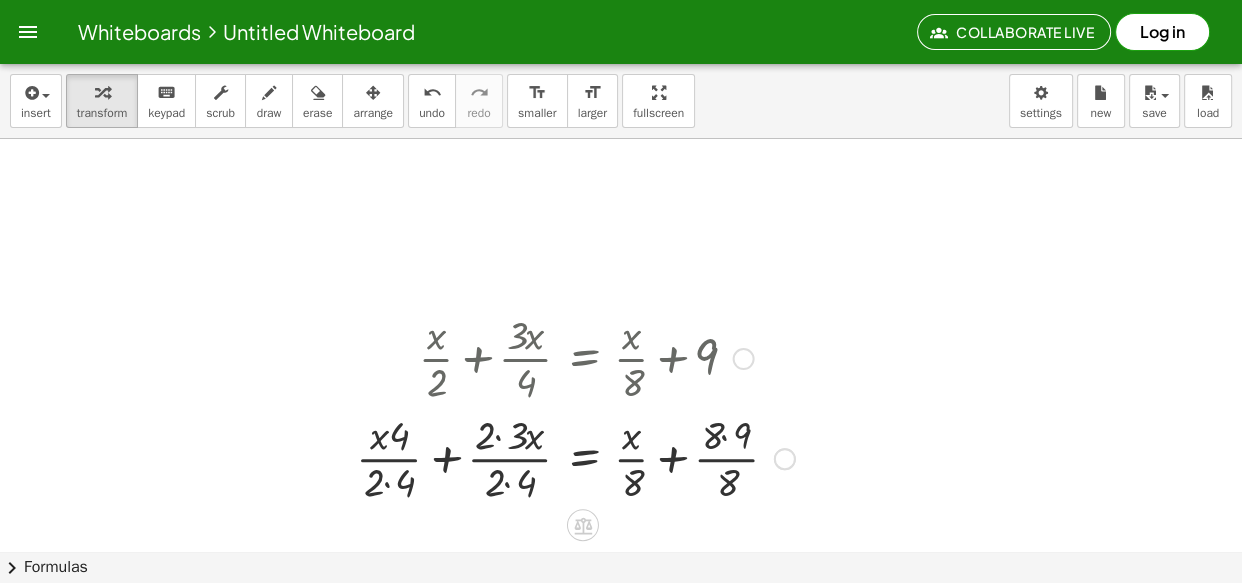 click at bounding box center [575, 457] 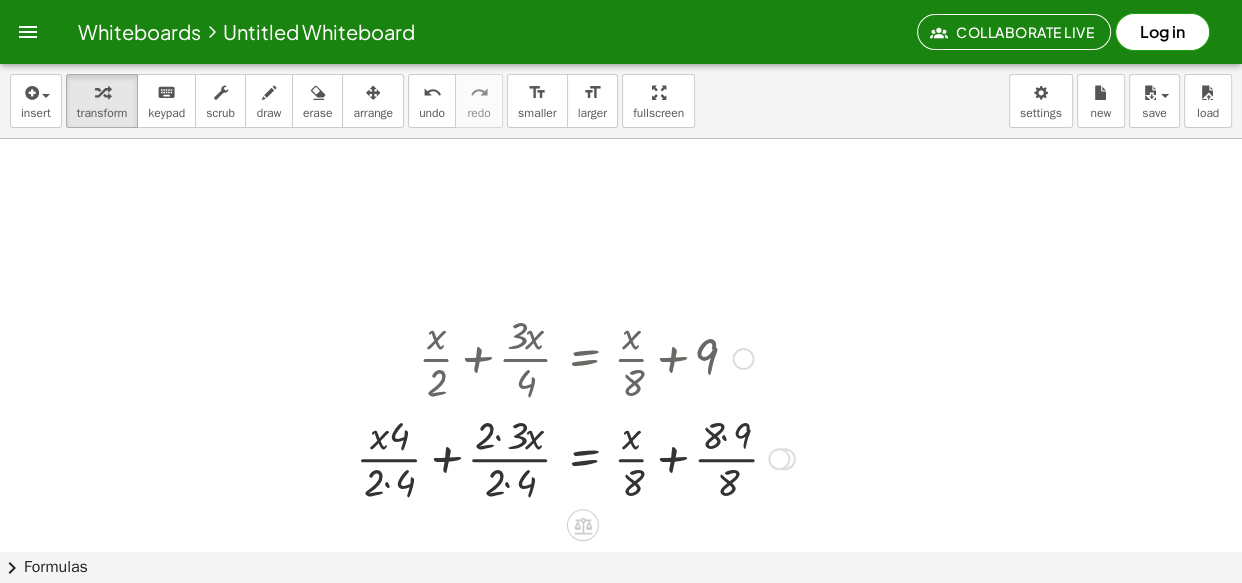 click at bounding box center (575, 457) 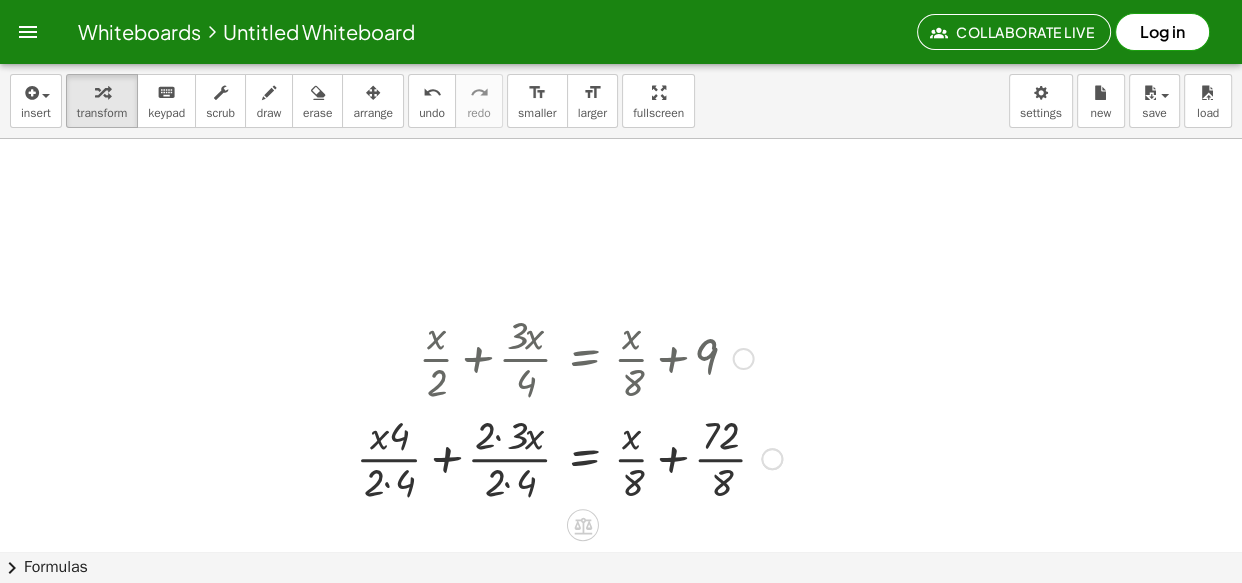 click at bounding box center (569, 457) 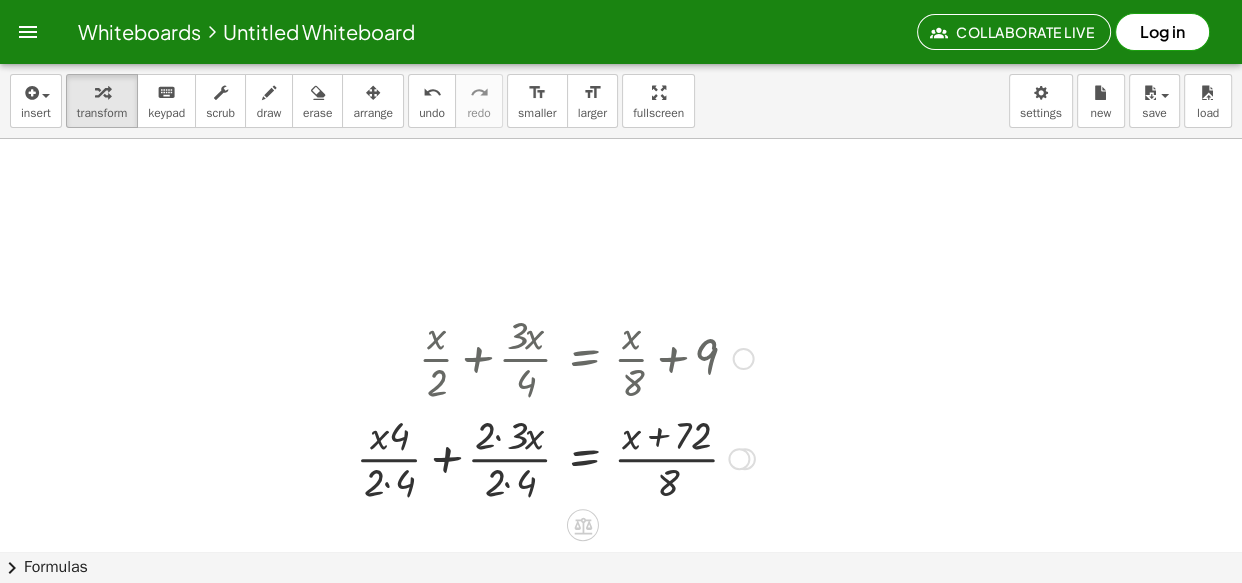 click at bounding box center (555, 457) 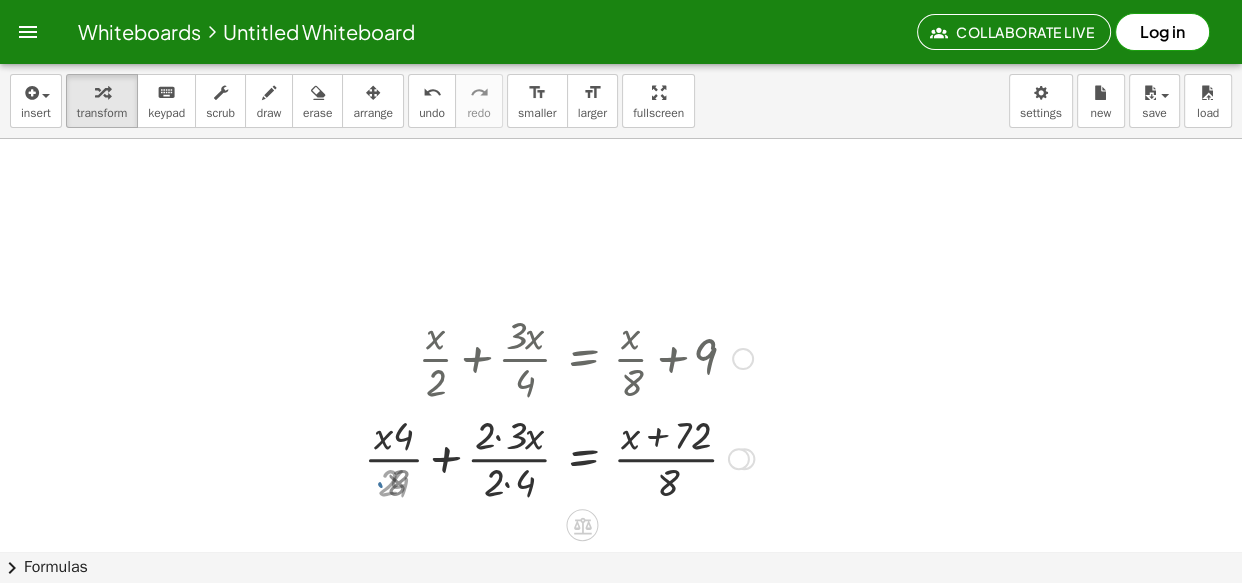 click at bounding box center [561, 457] 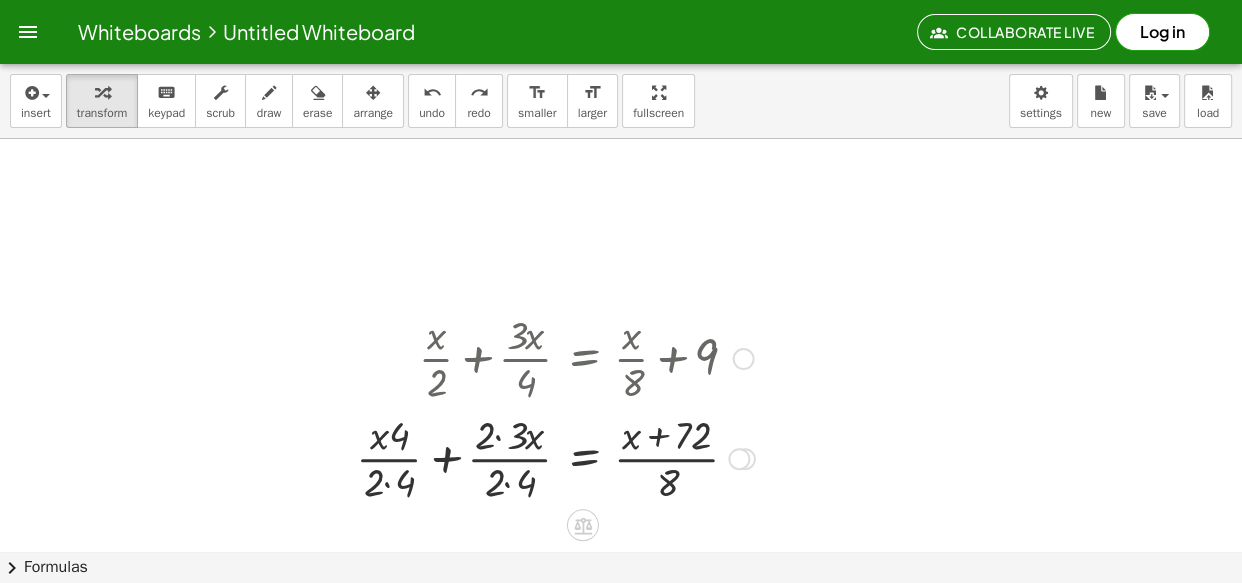 click at bounding box center (555, 457) 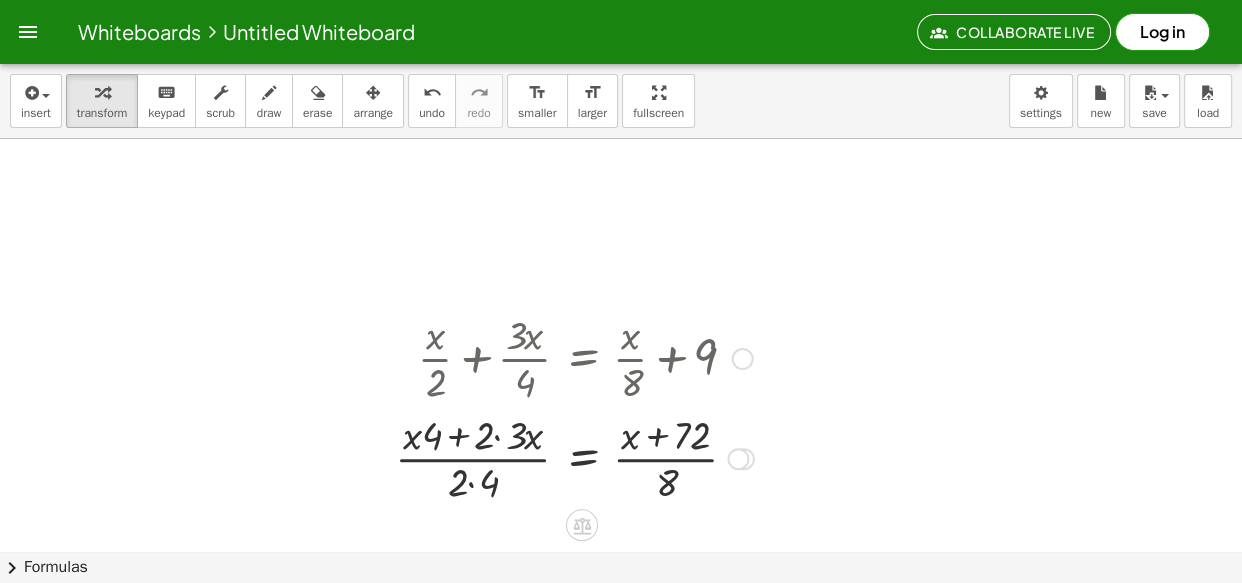 click at bounding box center (574, 457) 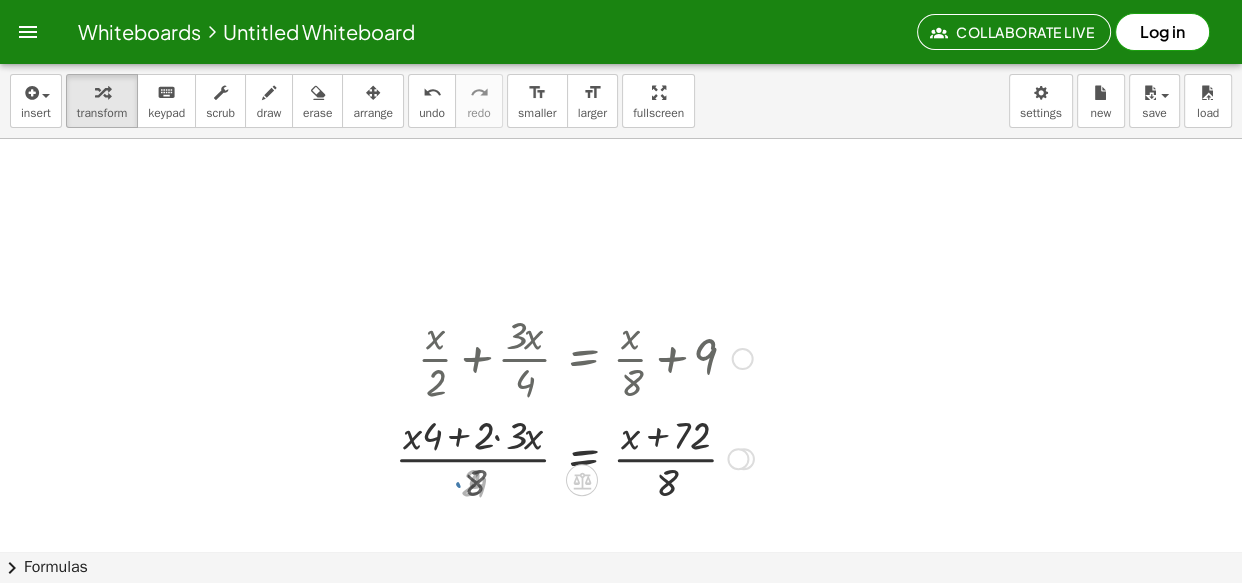 click at bounding box center [574, 457] 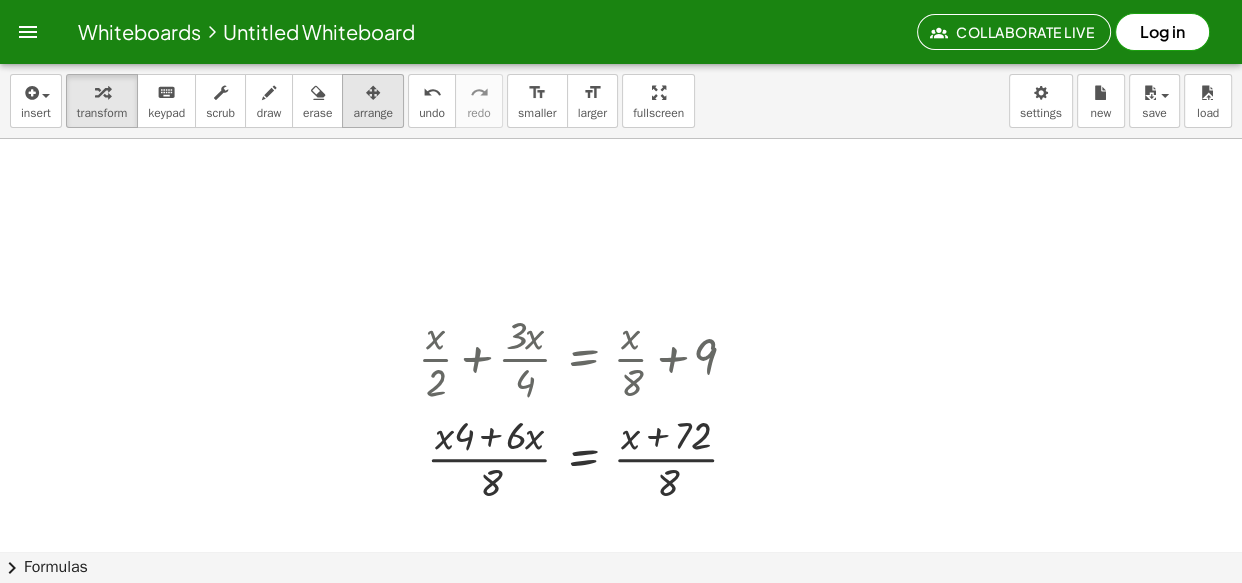 click on "arrange" at bounding box center (373, 101) 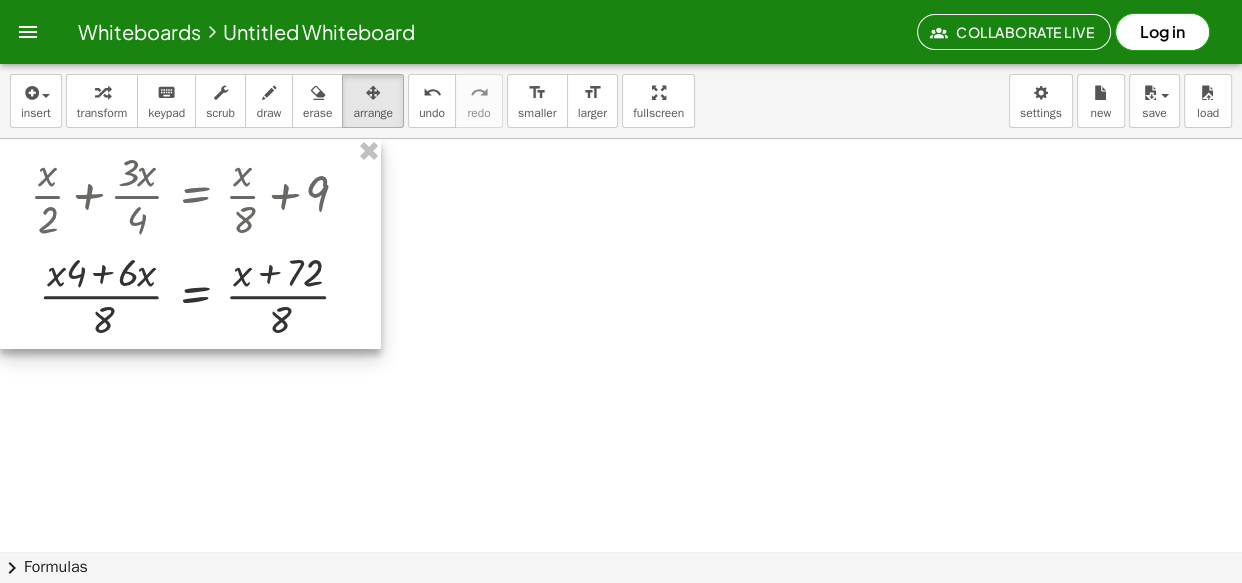 drag, startPoint x: 537, startPoint y: 376, endPoint x: 140, endPoint y: 185, distance: 440.55646 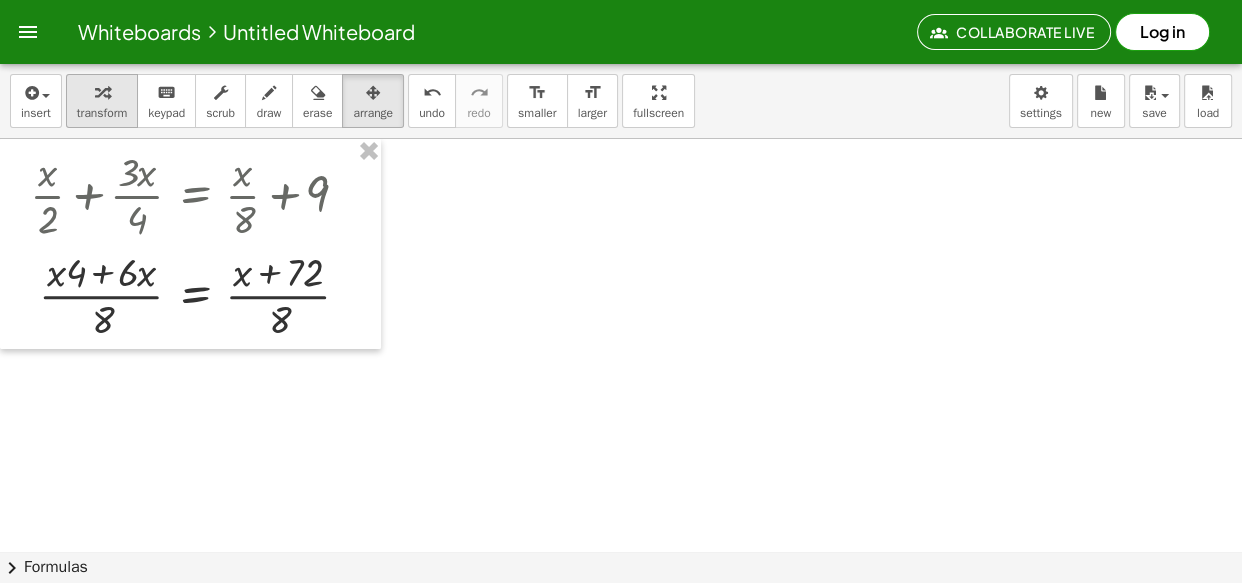 click on "transform" at bounding box center [102, 113] 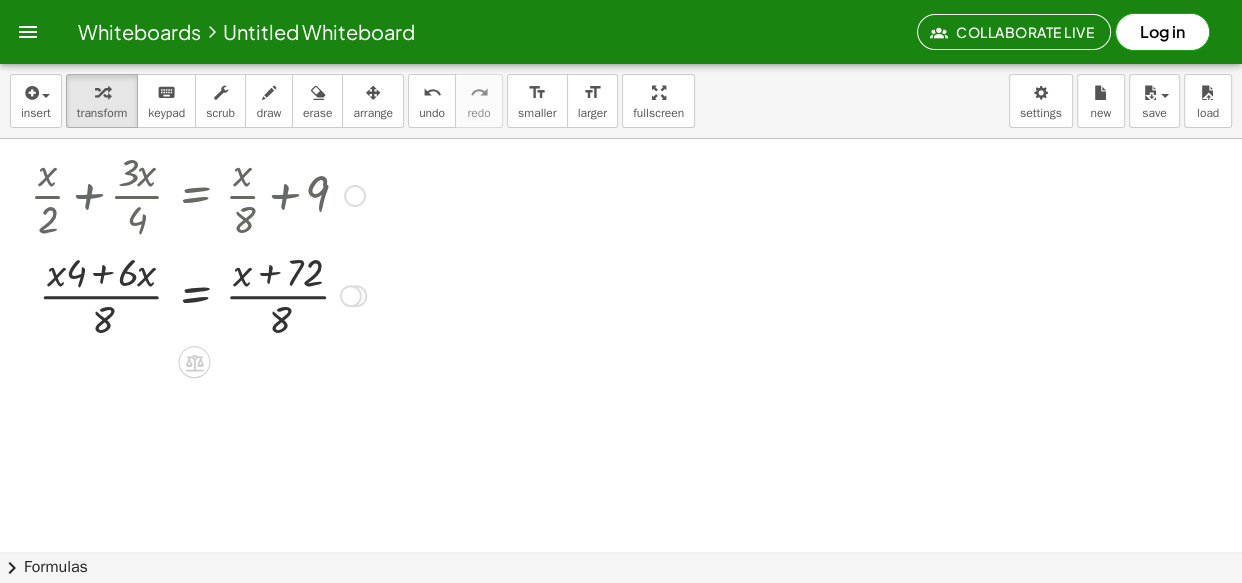 click at bounding box center [198, 294] 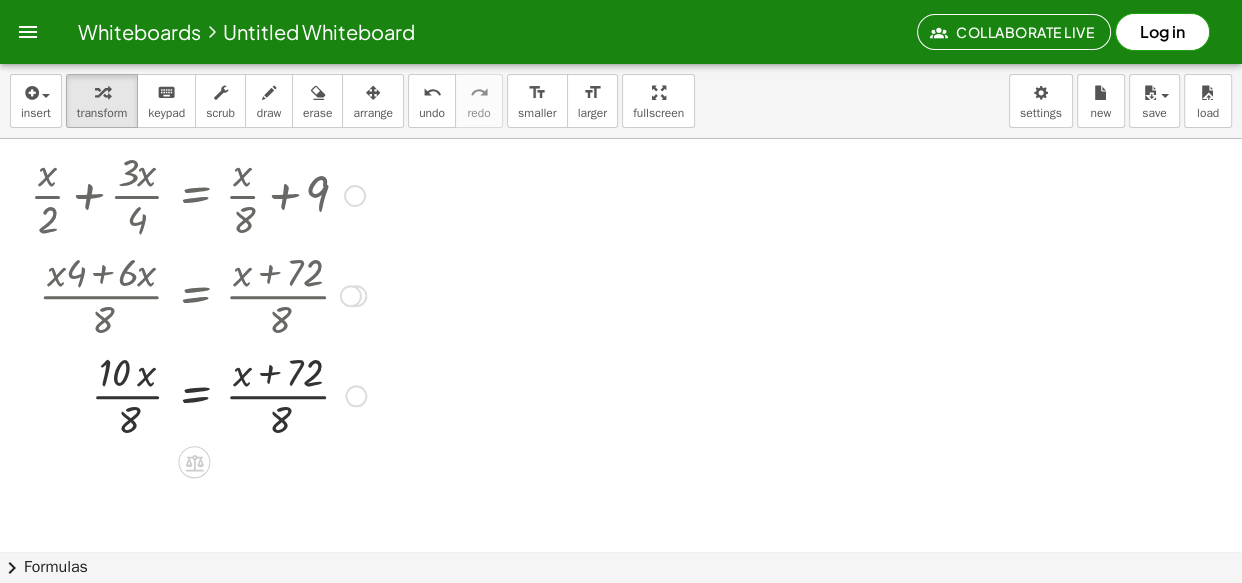 click at bounding box center (198, 394) 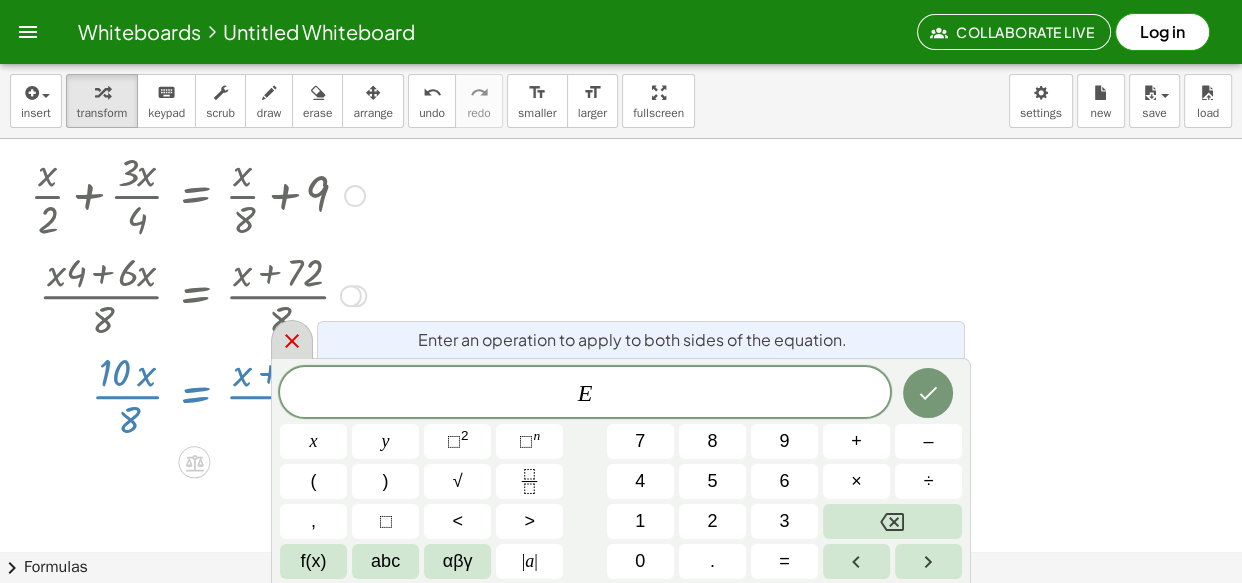 click 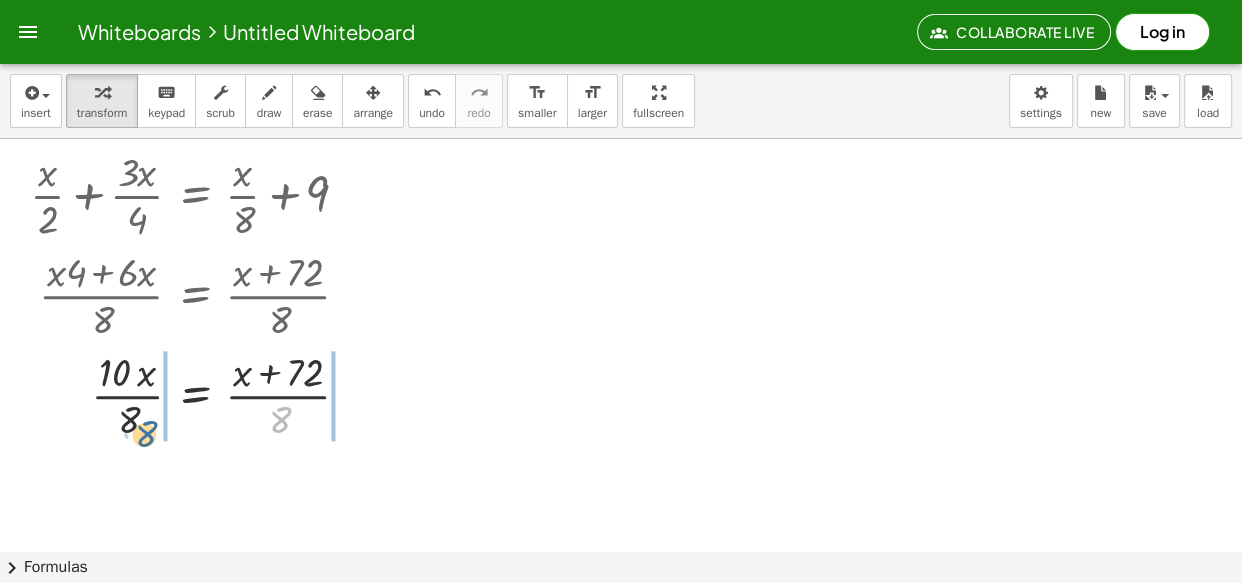 drag, startPoint x: 273, startPoint y: 418, endPoint x: 137, endPoint y: 433, distance: 136.8247 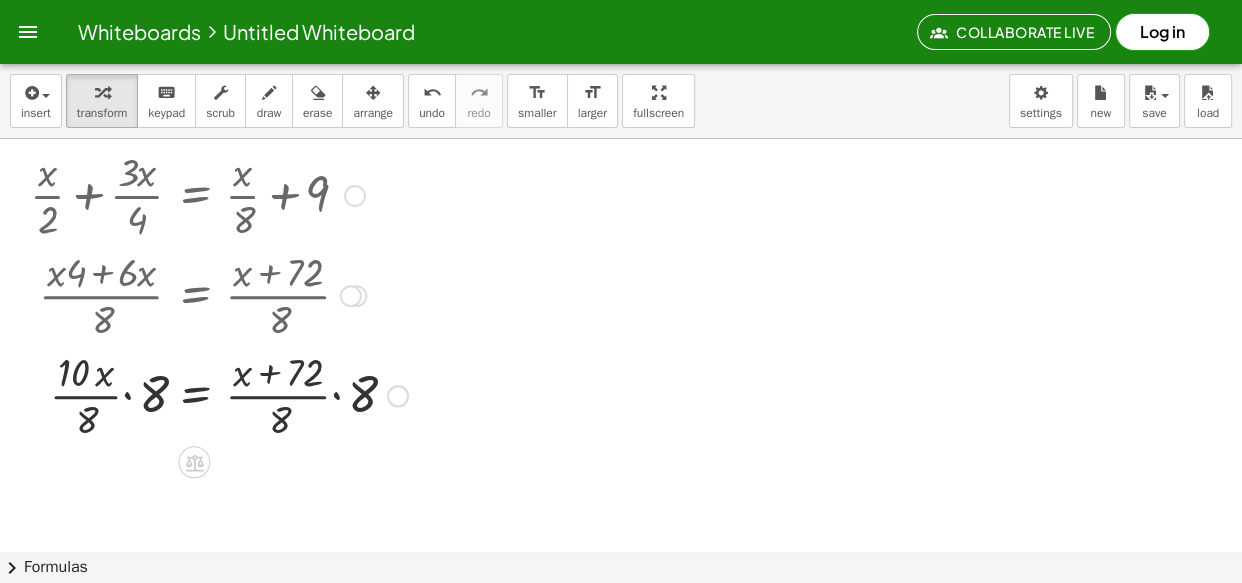 click at bounding box center [219, 394] 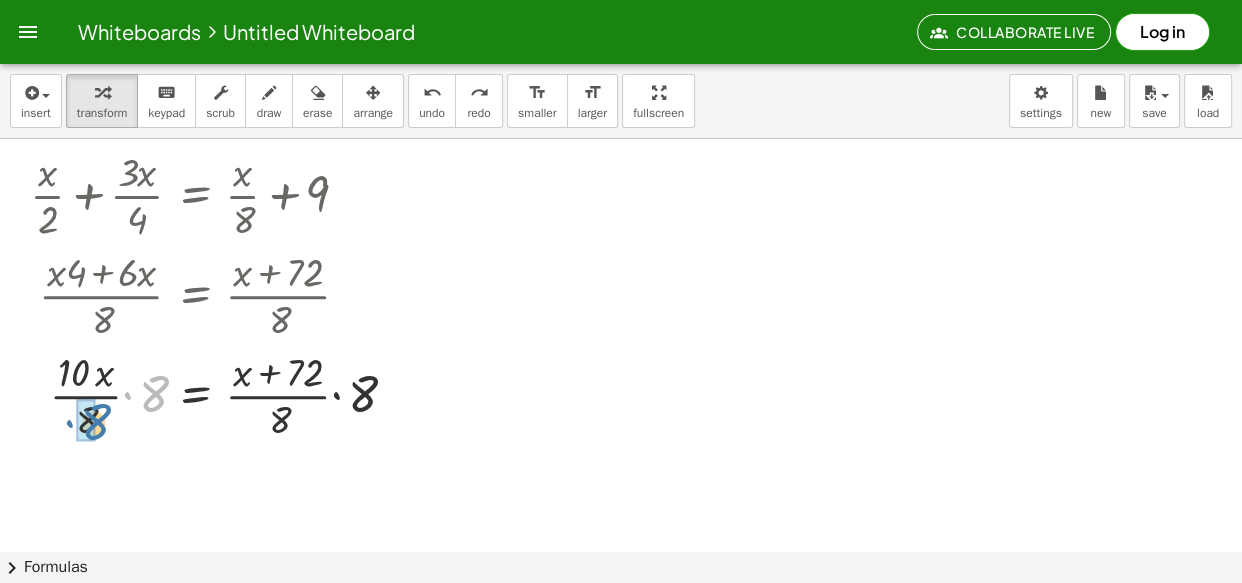 drag, startPoint x: 149, startPoint y: 382, endPoint x: 95, endPoint y: 410, distance: 60.827625 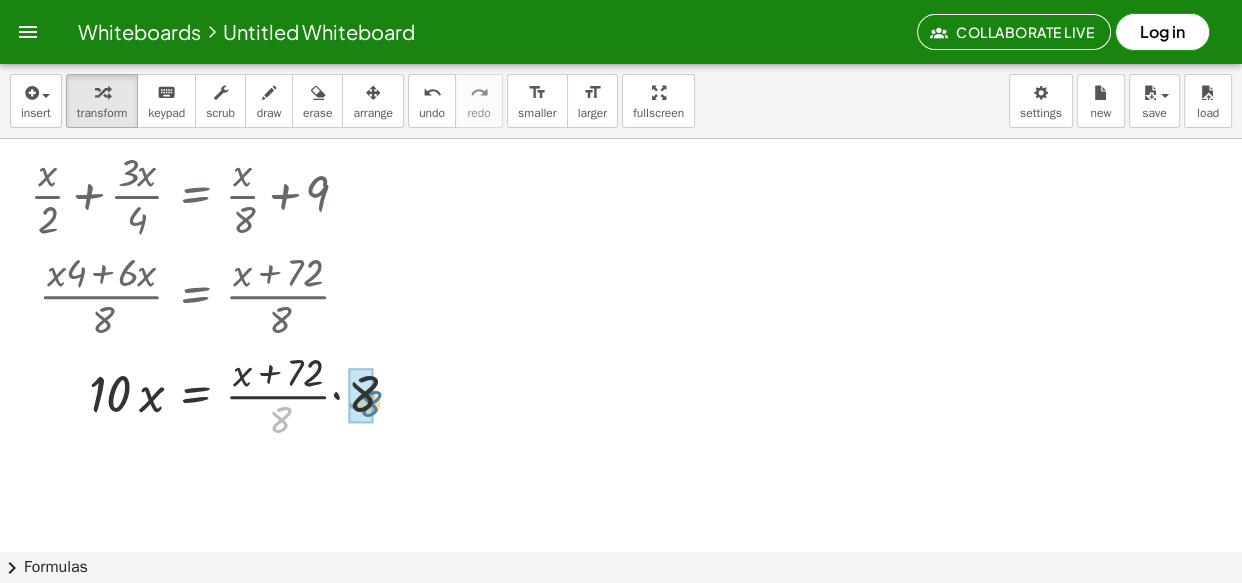 drag, startPoint x: 273, startPoint y: 414, endPoint x: 362, endPoint y: 398, distance: 90.426765 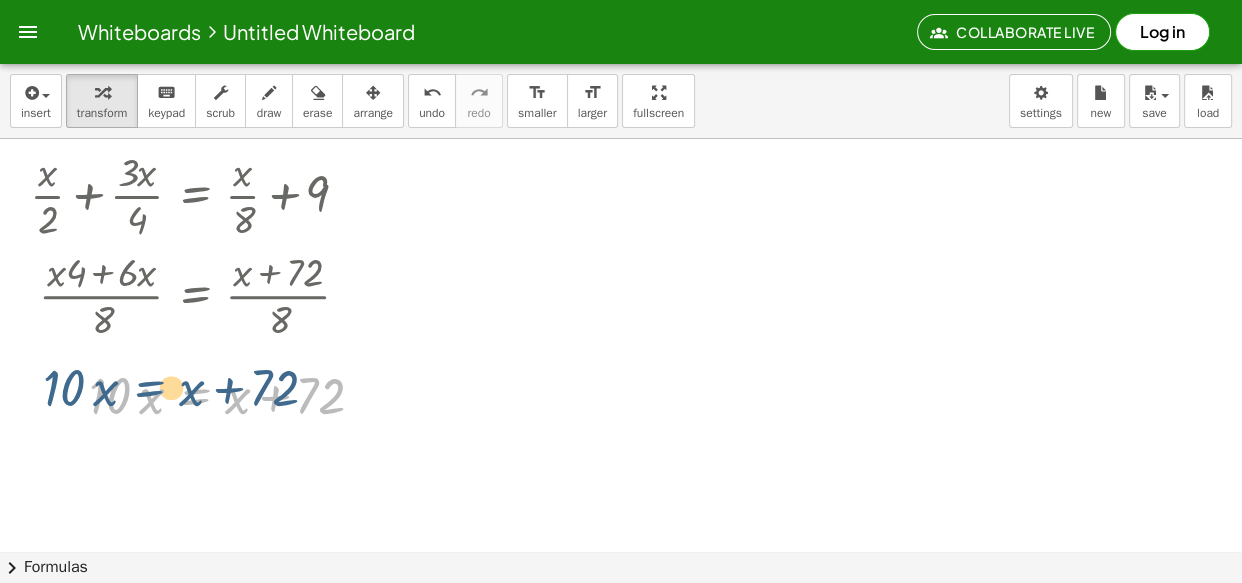 drag, startPoint x: 225, startPoint y: 408, endPoint x: 210, endPoint y: 404, distance: 15.524175 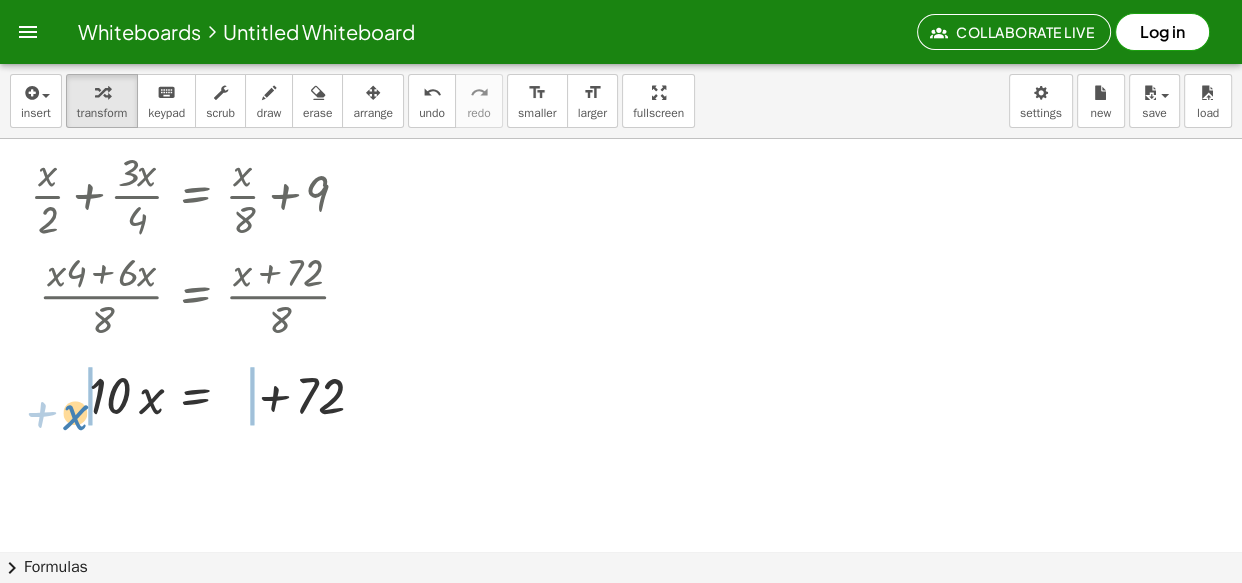 drag, startPoint x: 232, startPoint y: 408, endPoint x: 73, endPoint y: 418, distance: 159.31415 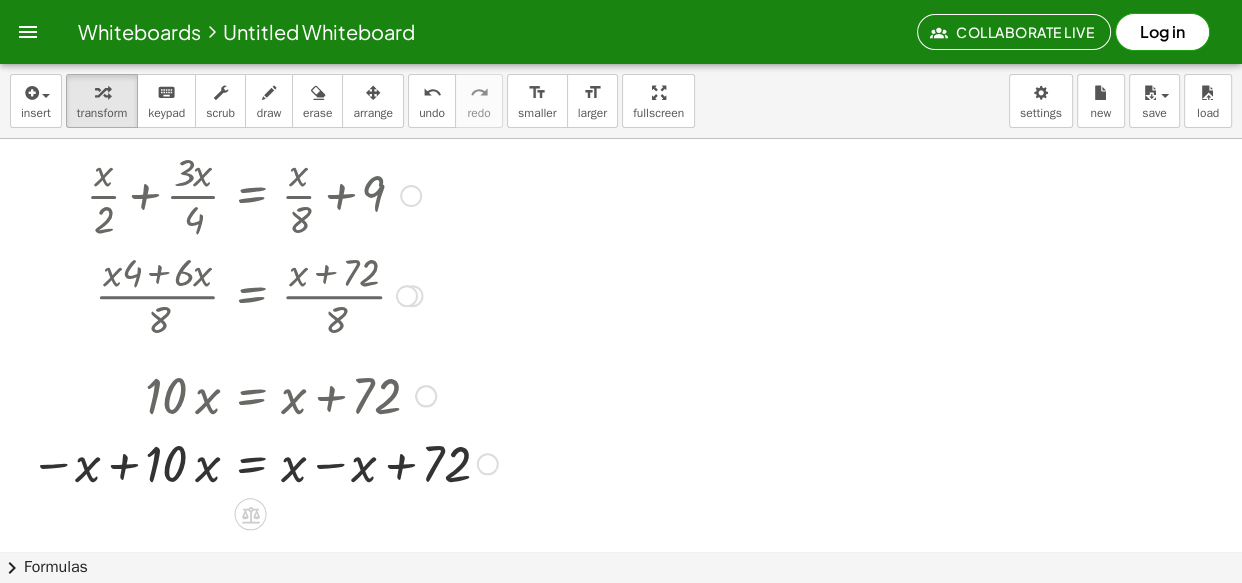 drag, startPoint x: 140, startPoint y: 391, endPoint x: 178, endPoint y: 439, distance: 61.220913 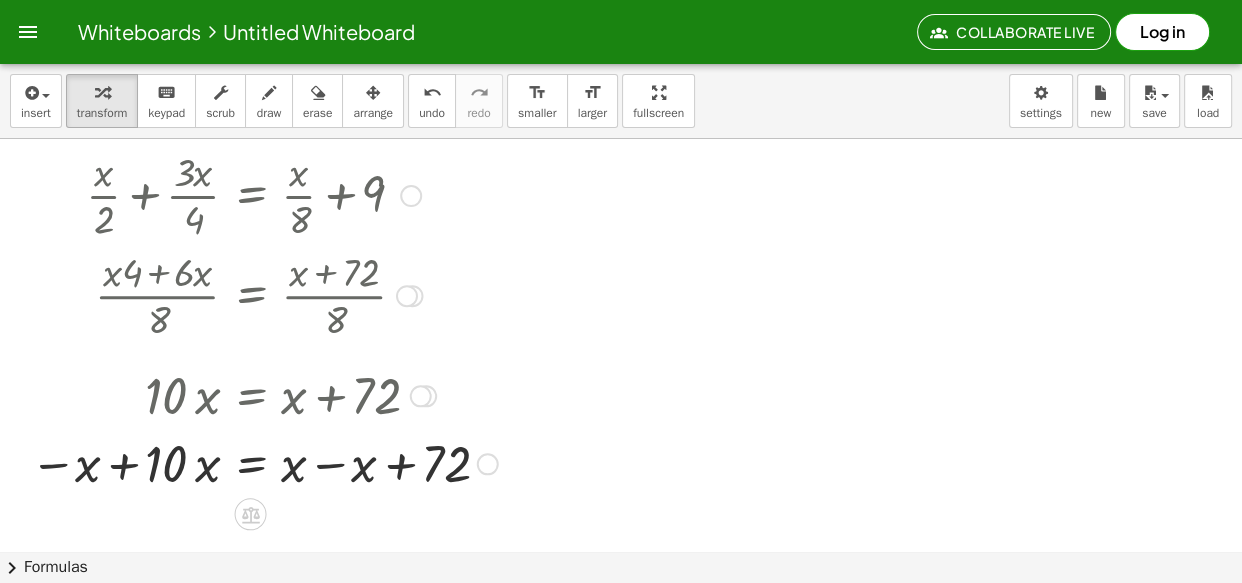 click at bounding box center [264, 462] 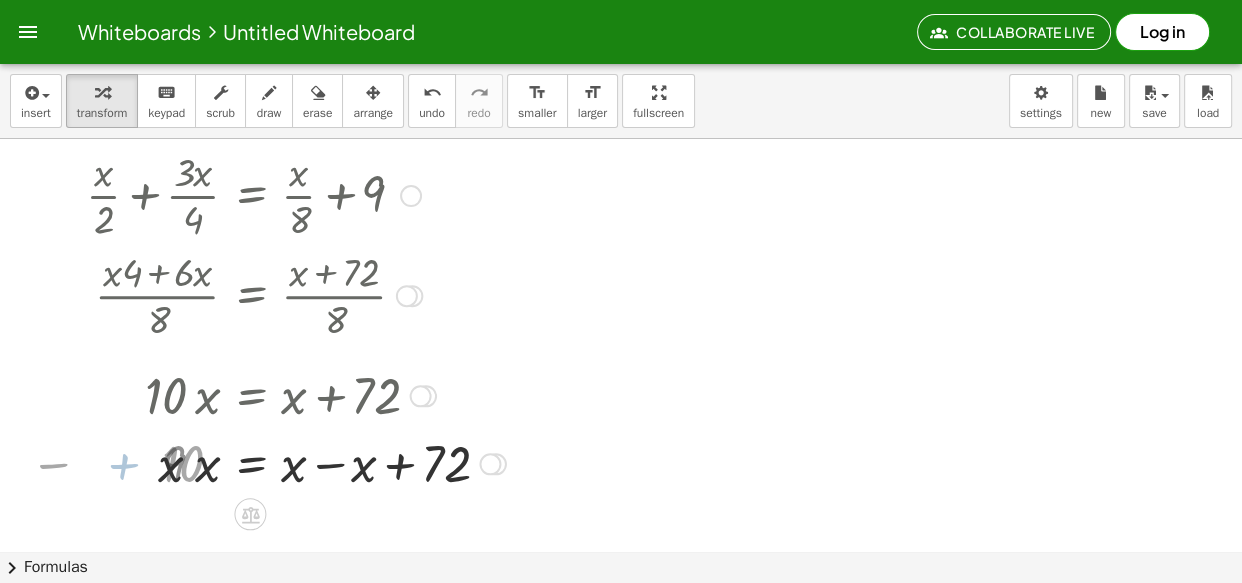 click at bounding box center (296, 462) 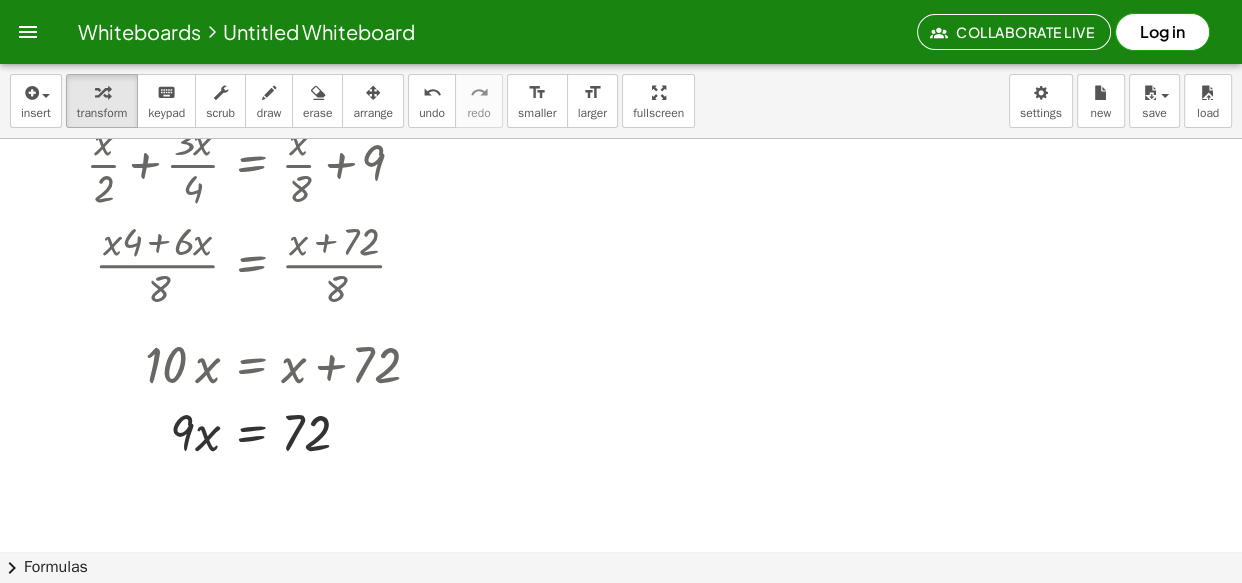 scroll, scrollTop: 60, scrollLeft: 0, axis: vertical 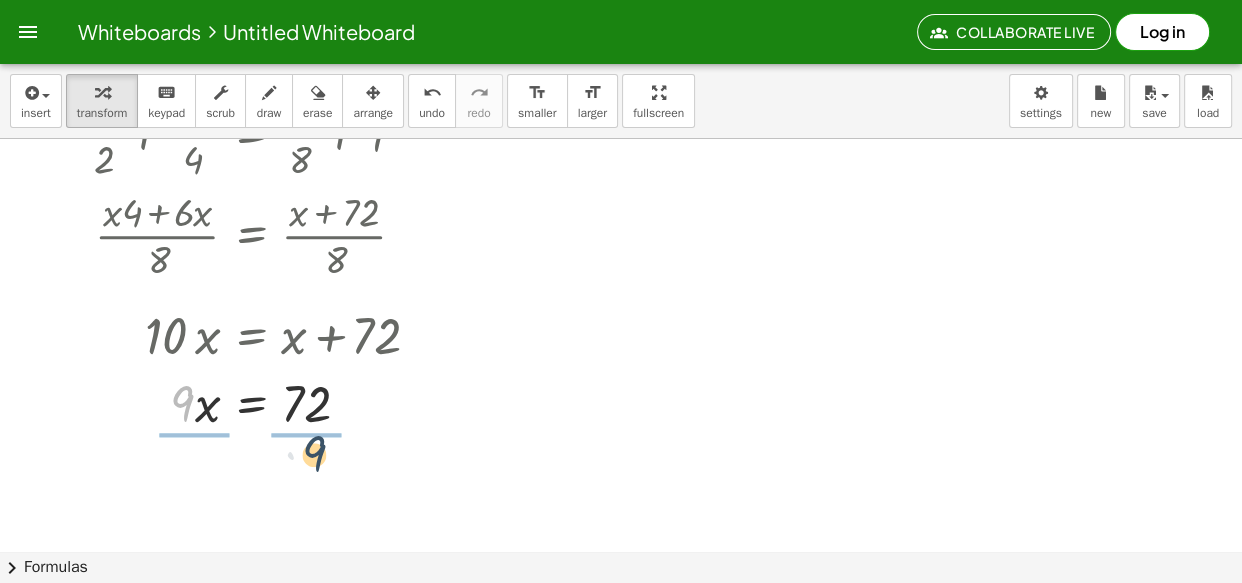 drag, startPoint x: 178, startPoint y: 405, endPoint x: 314, endPoint y: 455, distance: 144.89996 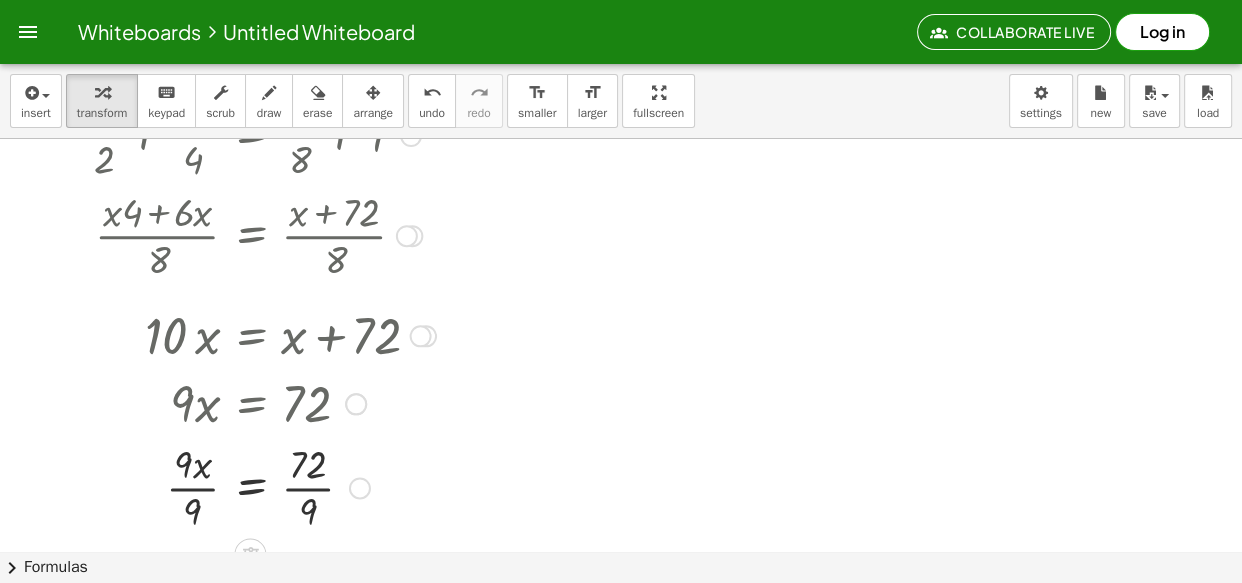 click at bounding box center [261, 402] 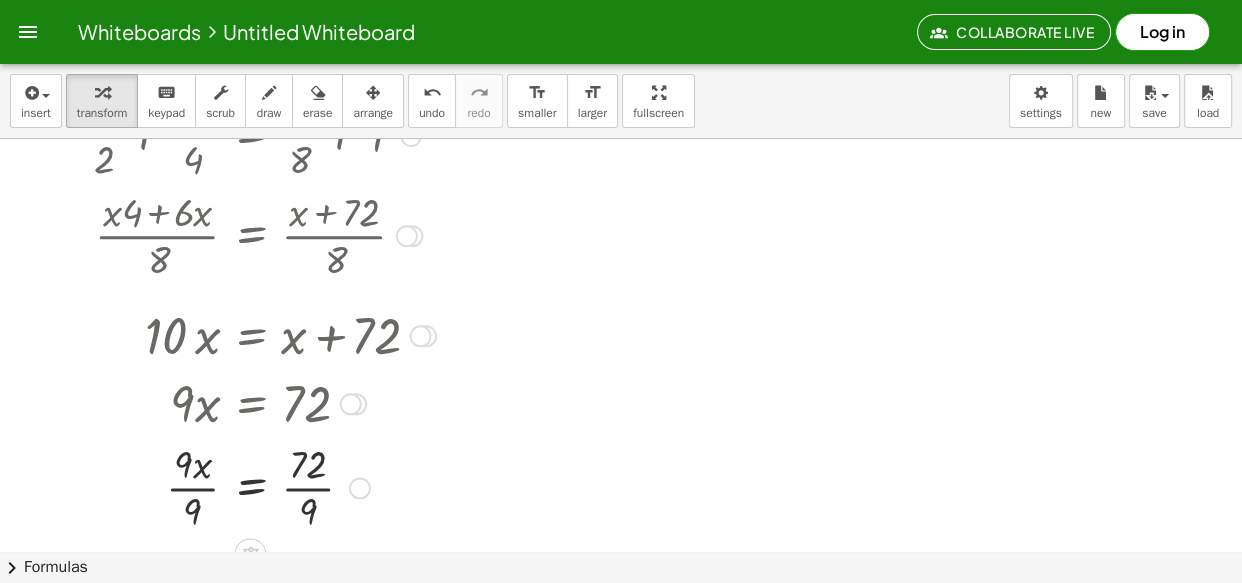 click at bounding box center (261, 486) 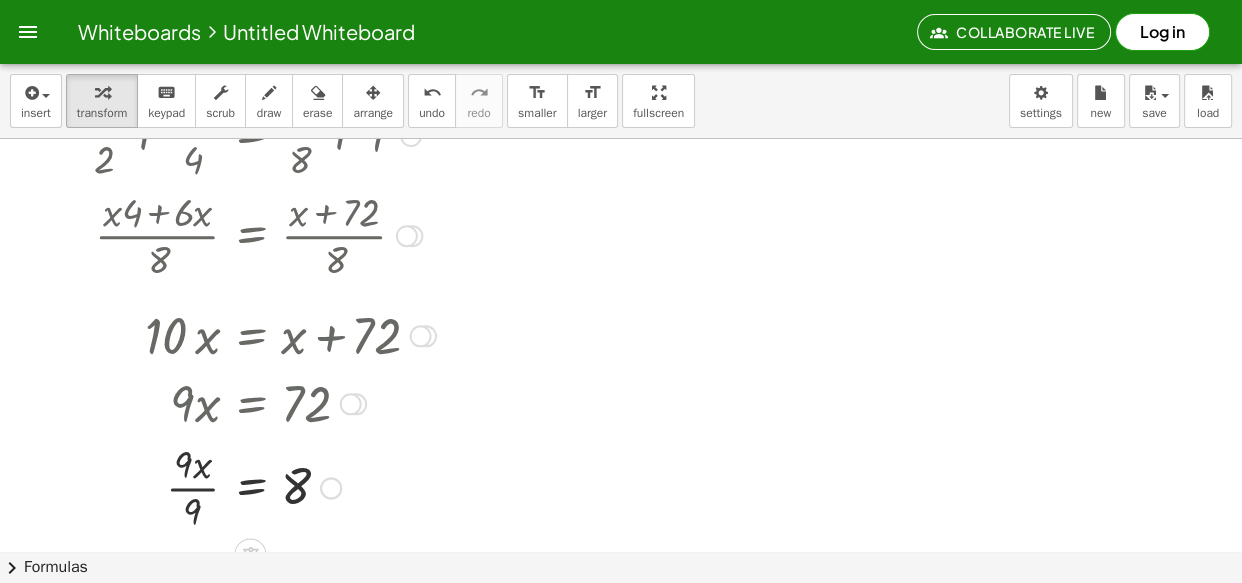 click at bounding box center [261, 486] 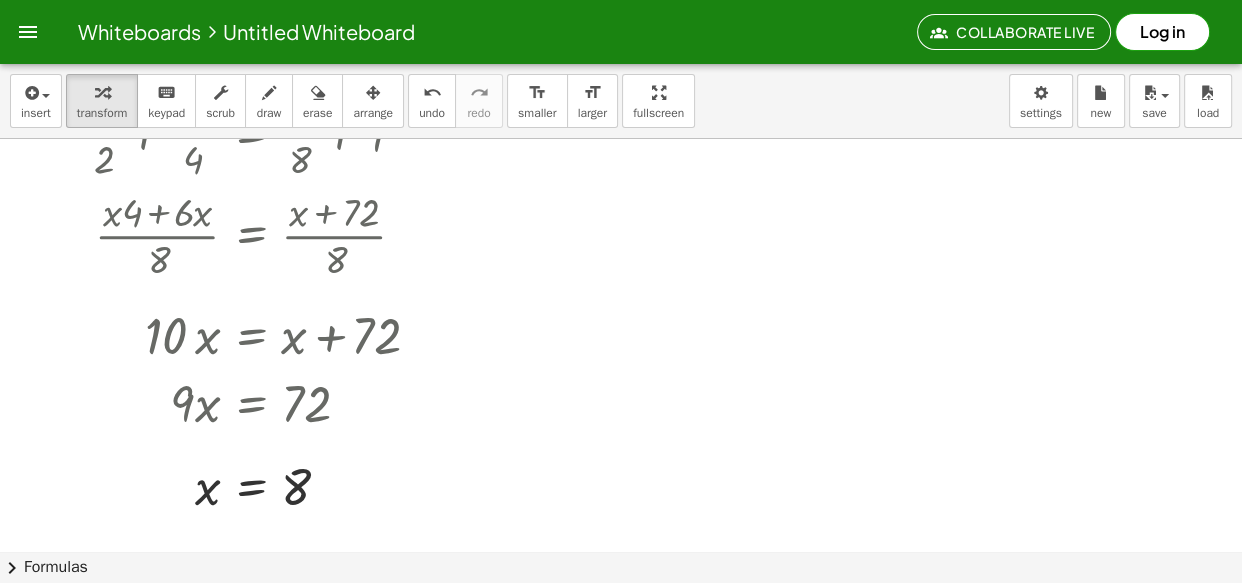 click at bounding box center (758, 491) 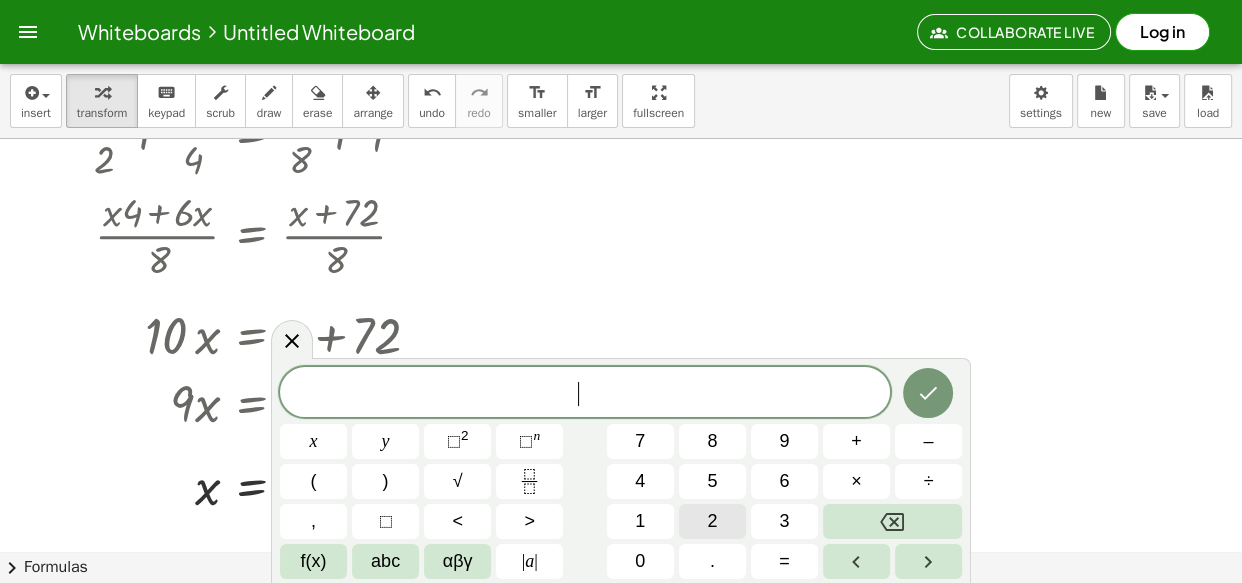 click on "2" at bounding box center (712, 521) 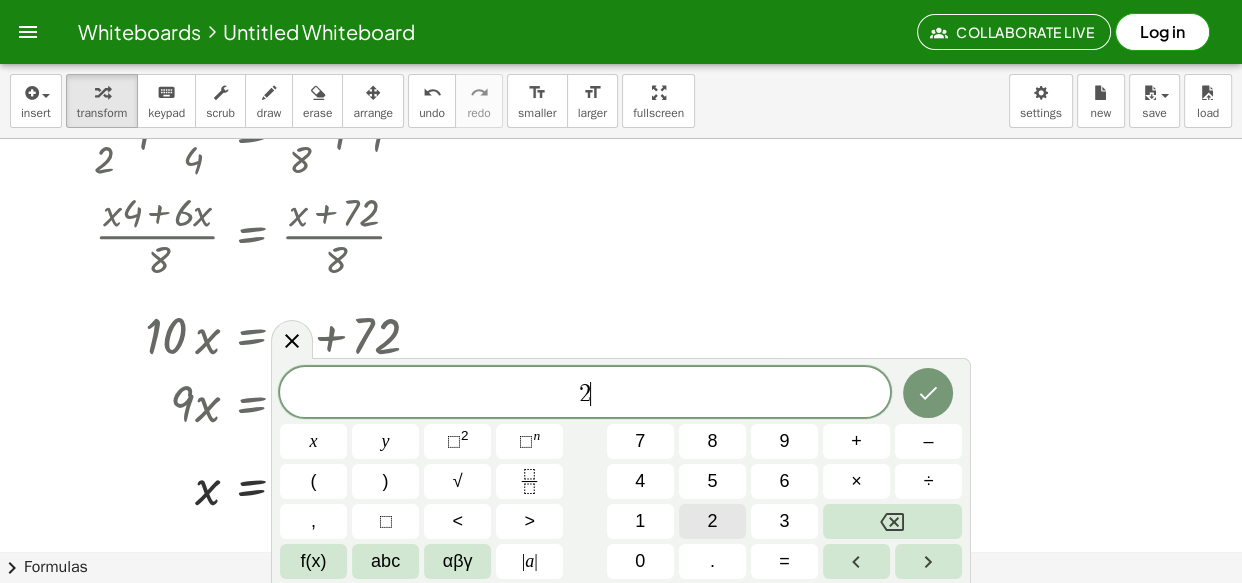 click on "2" at bounding box center [712, 521] 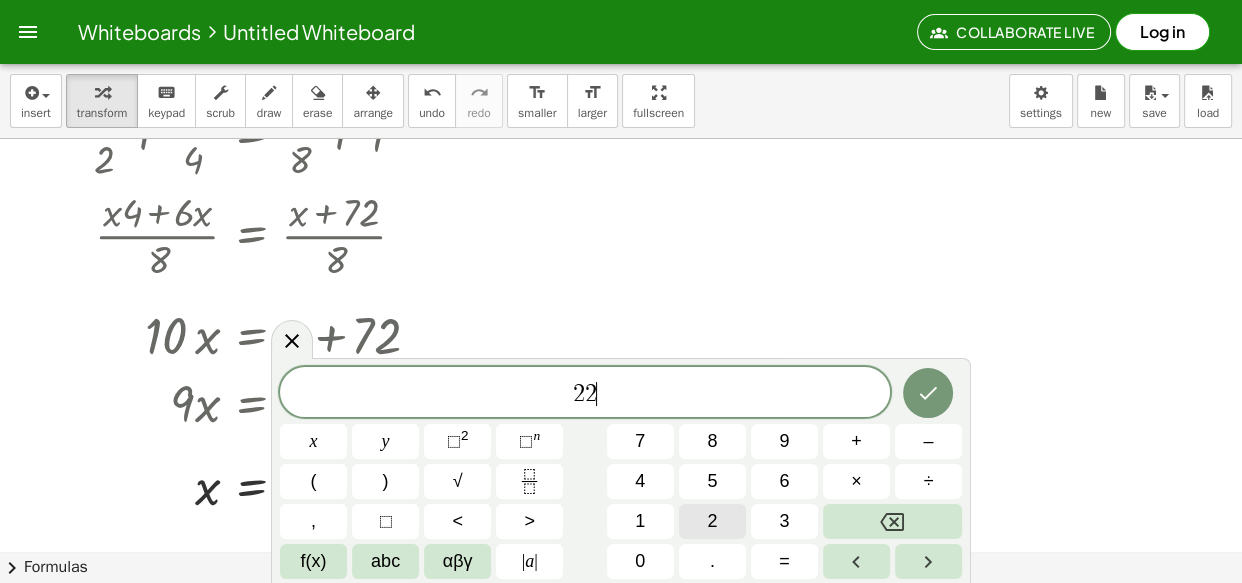 click on "2" at bounding box center [712, 521] 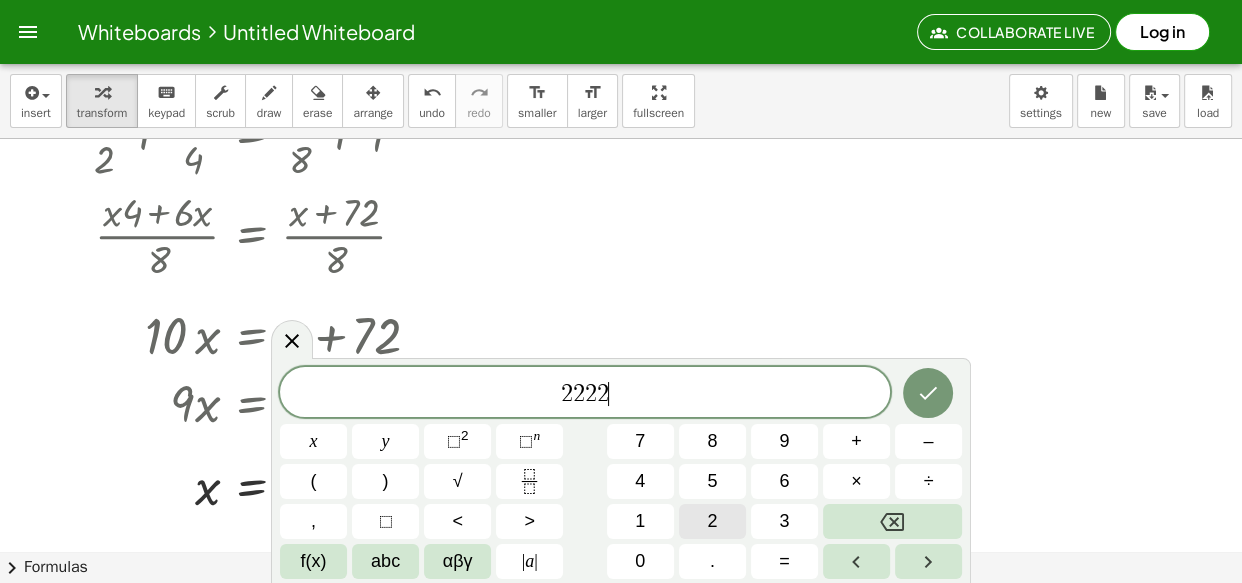 click on "2" at bounding box center (712, 521) 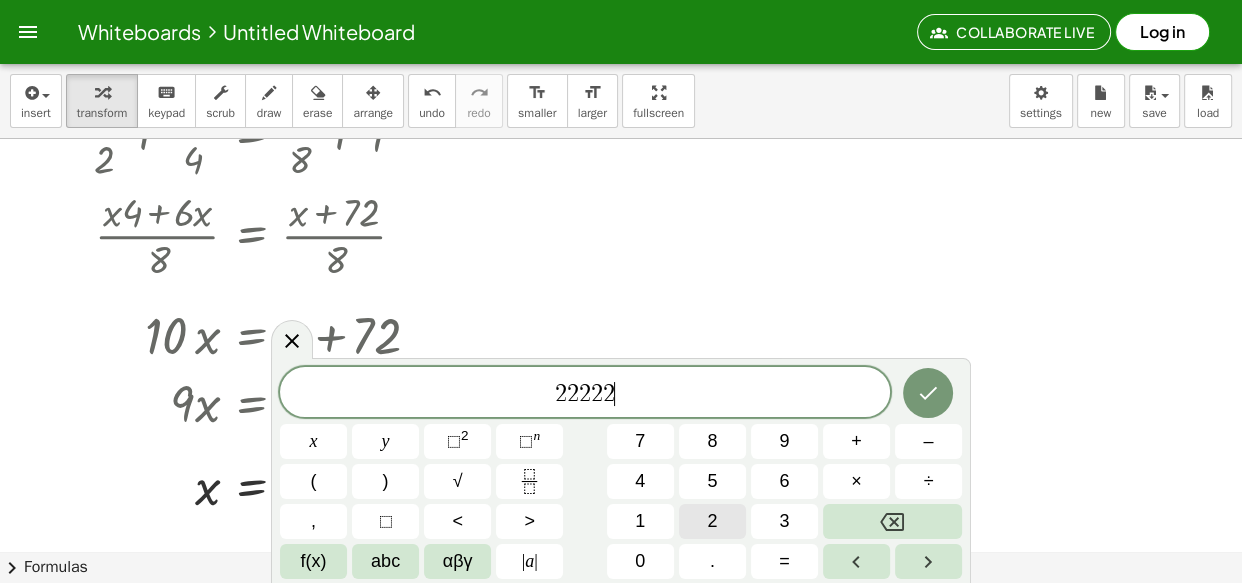 click on "2" at bounding box center (712, 521) 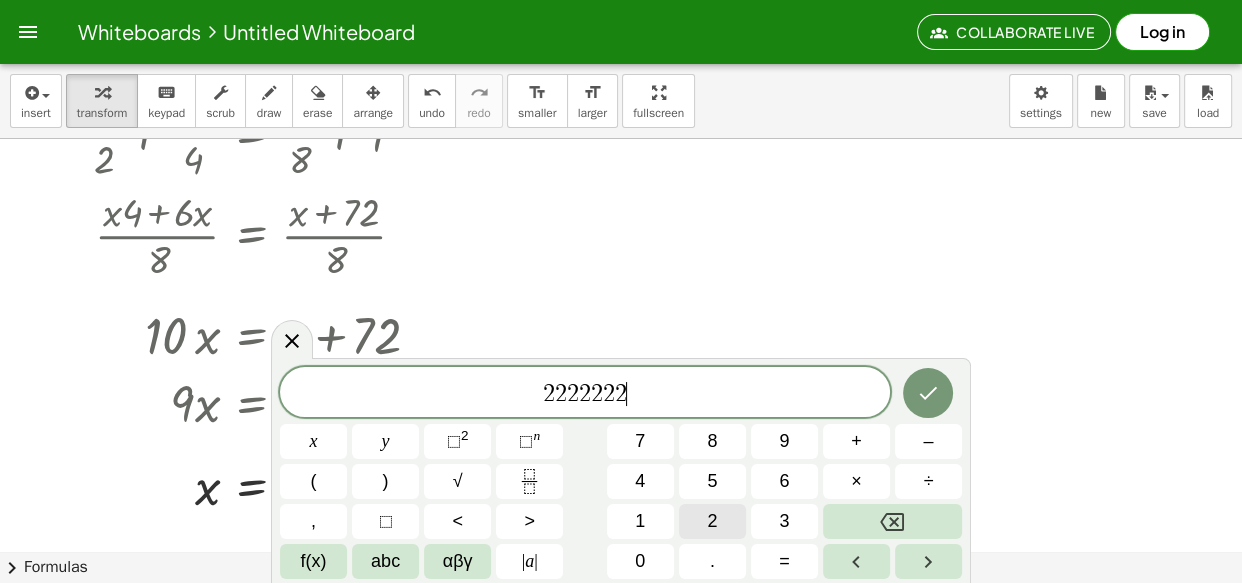 click on "2" at bounding box center (712, 521) 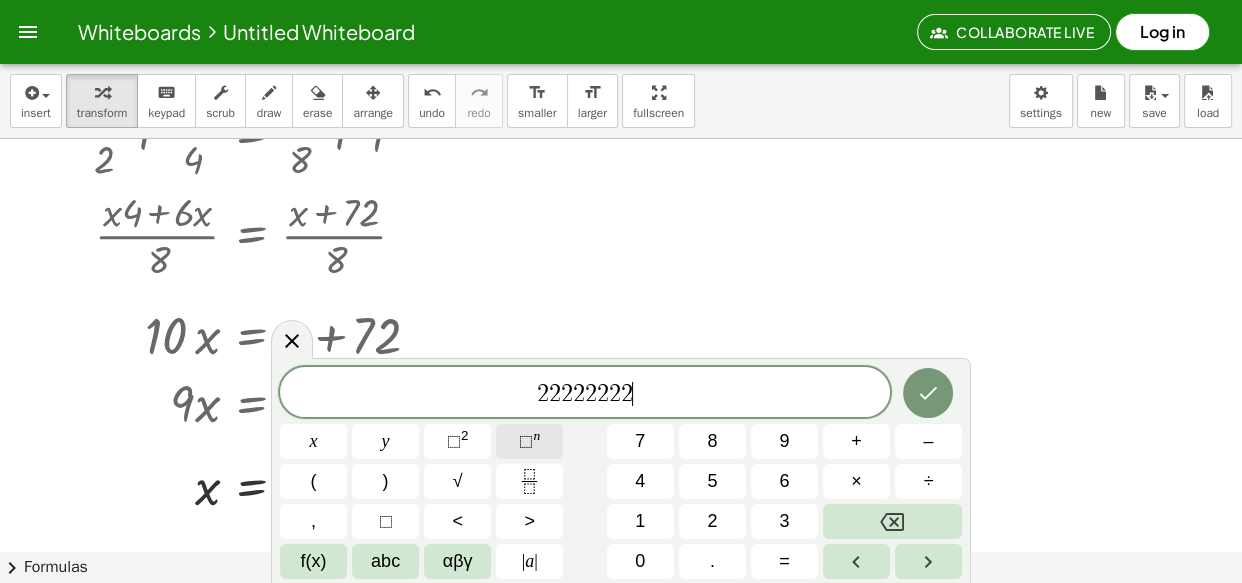 click on "⬚" at bounding box center (526, 441) 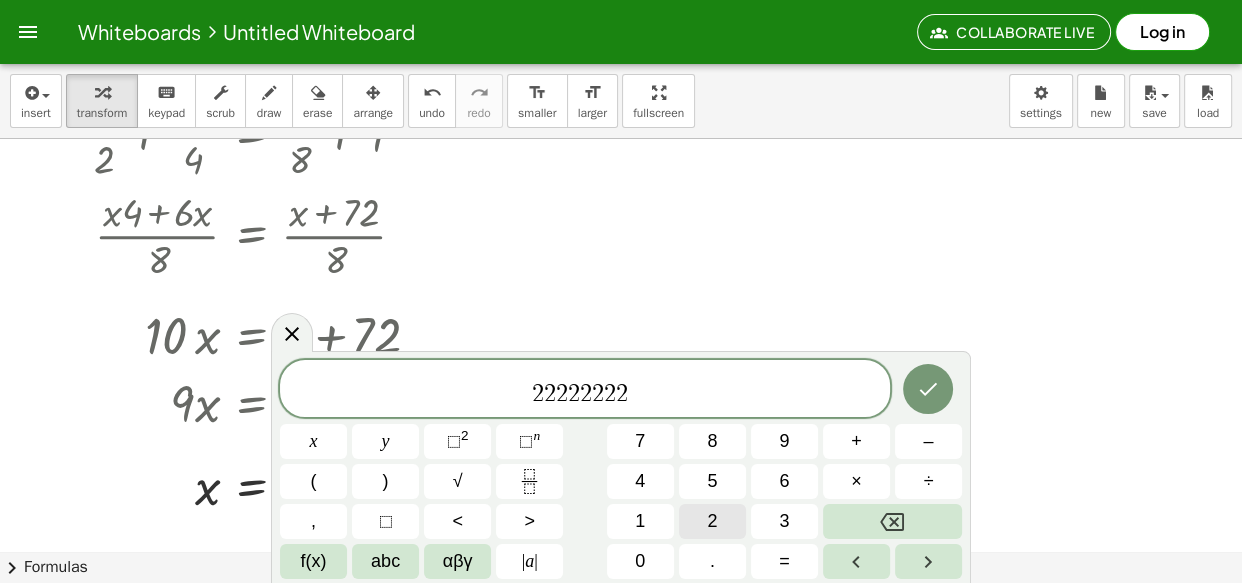 click on "2" at bounding box center [712, 521] 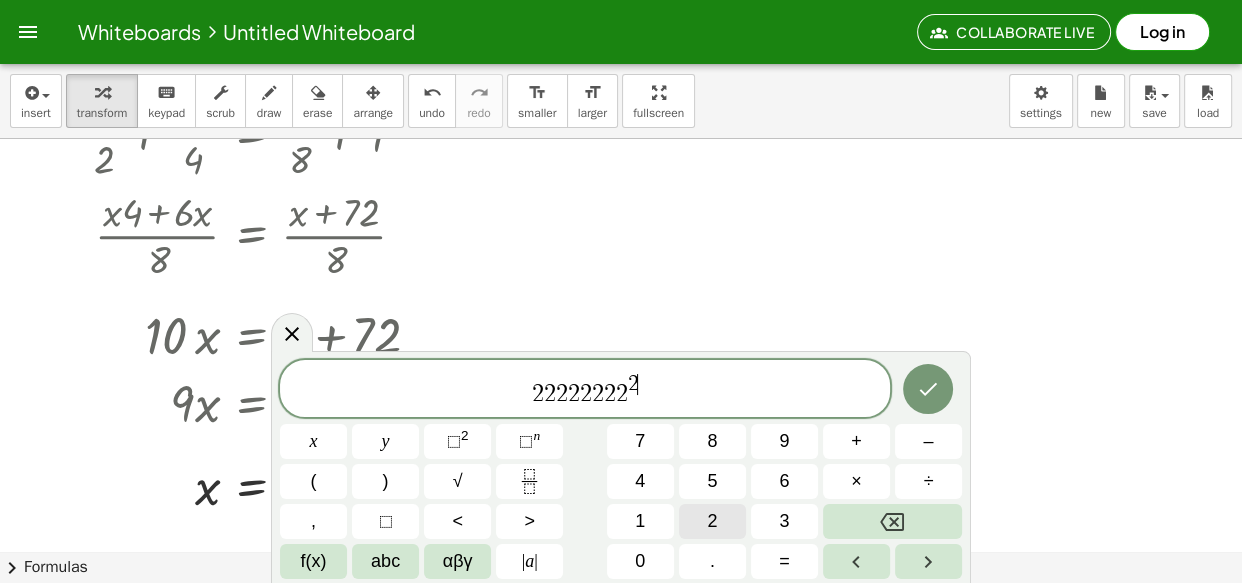 click on "2" at bounding box center [712, 521] 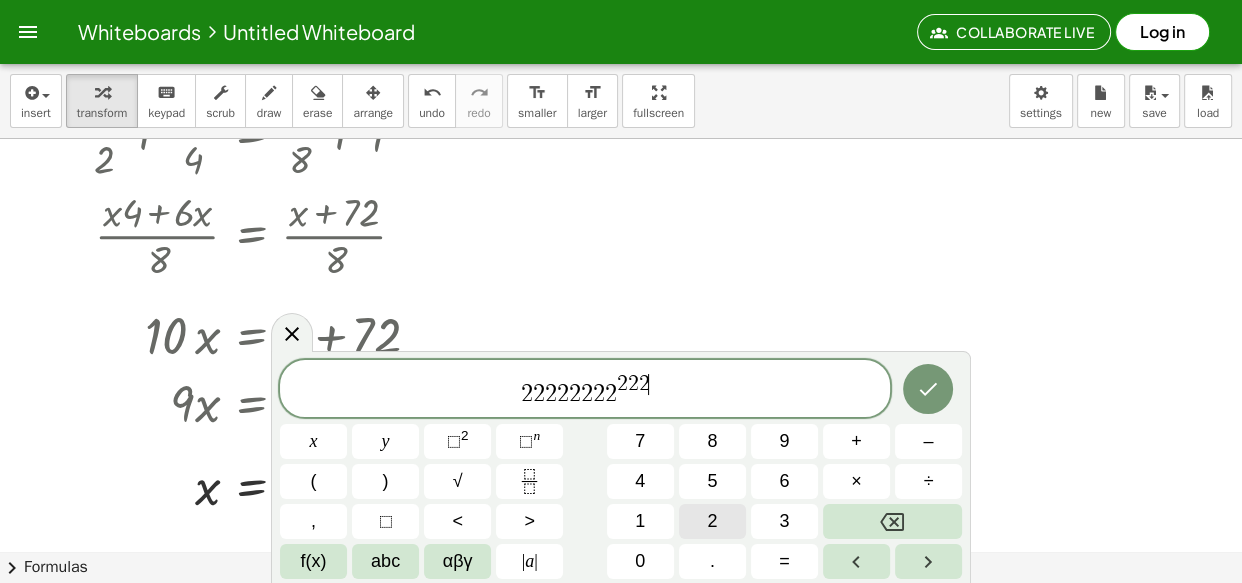 click on "2" at bounding box center [712, 521] 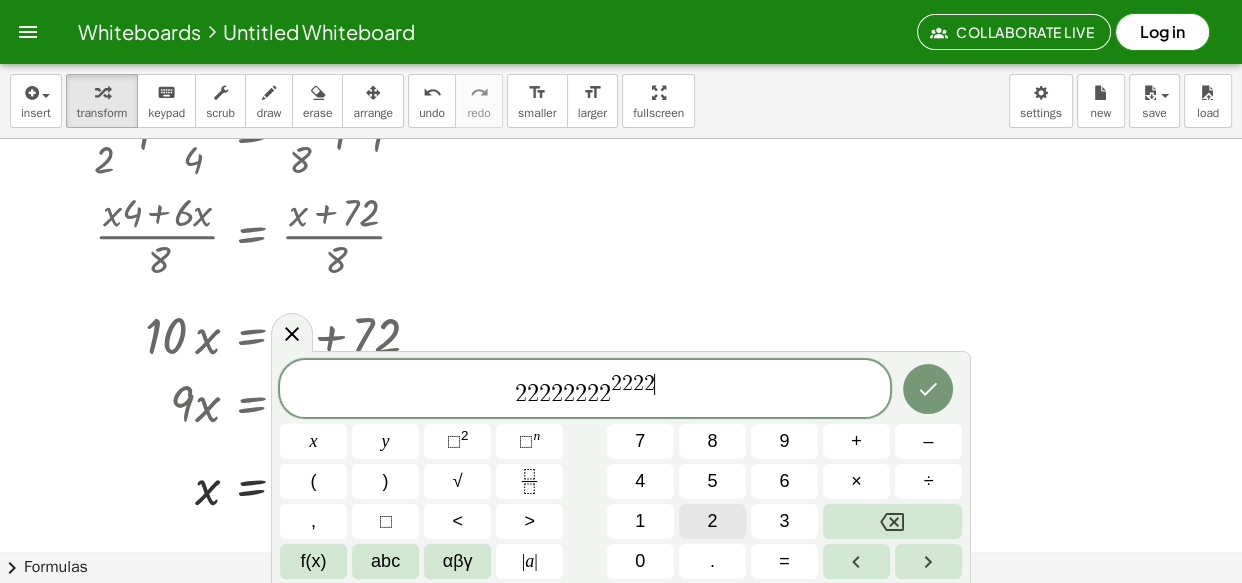 click on "2" at bounding box center (712, 521) 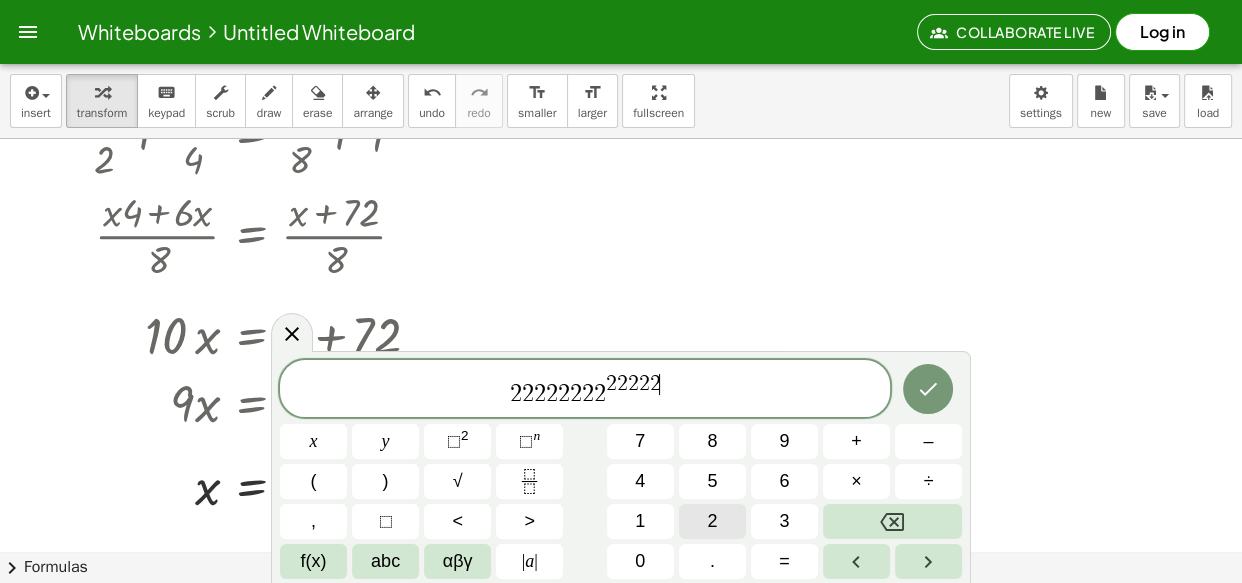 click on "2" at bounding box center [712, 521] 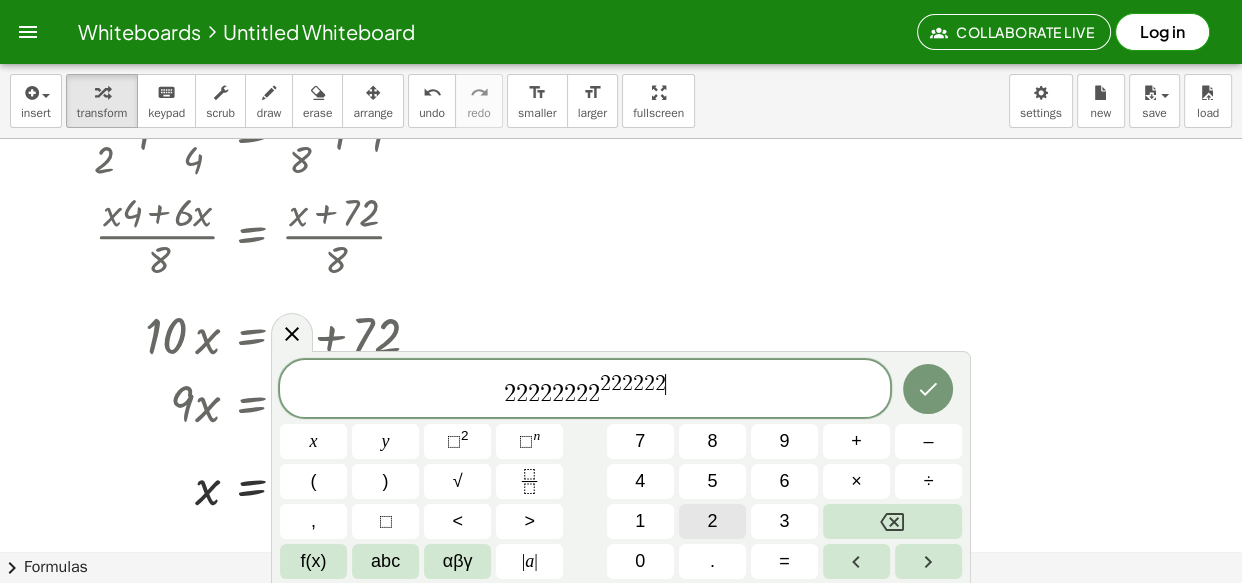 click on "2" at bounding box center [712, 521] 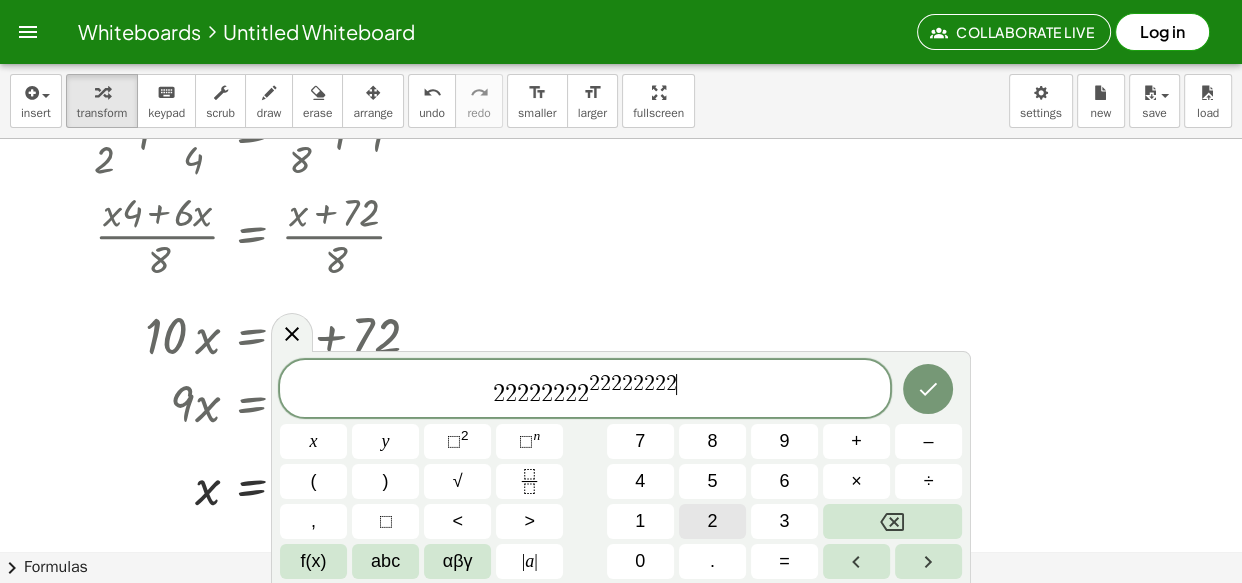 click on "2" at bounding box center [712, 521] 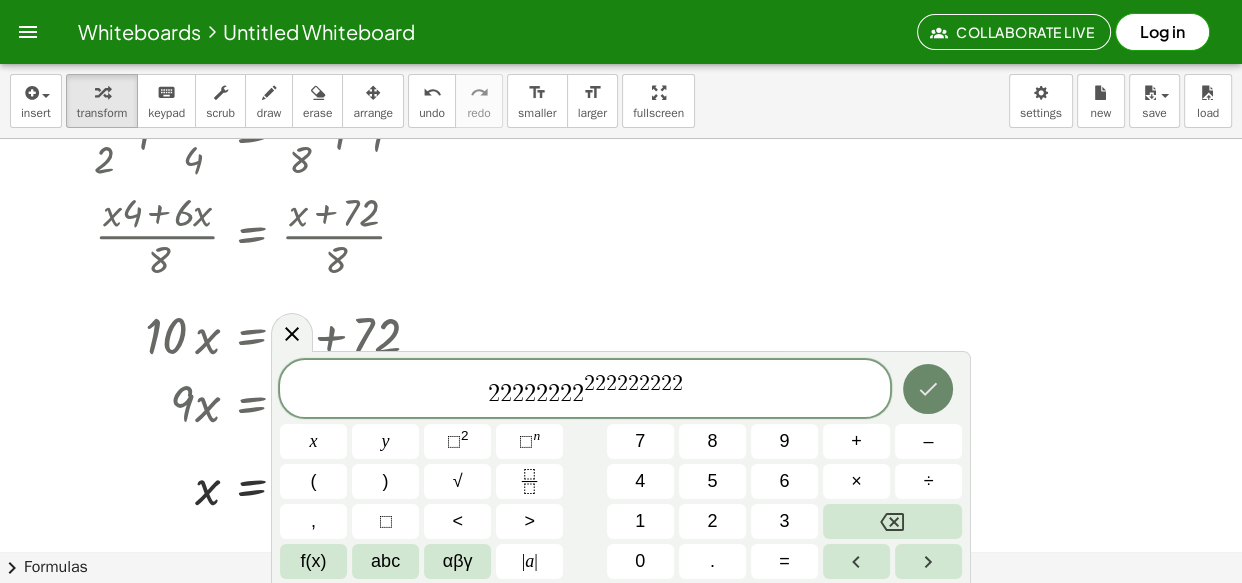 click 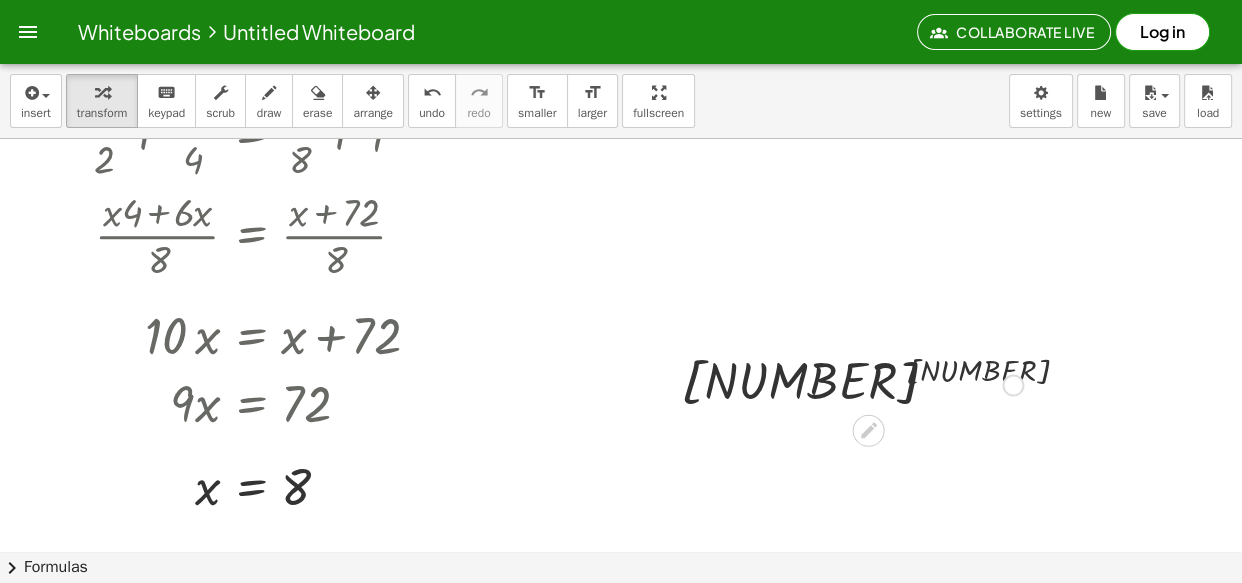 click at bounding box center [886, 380] 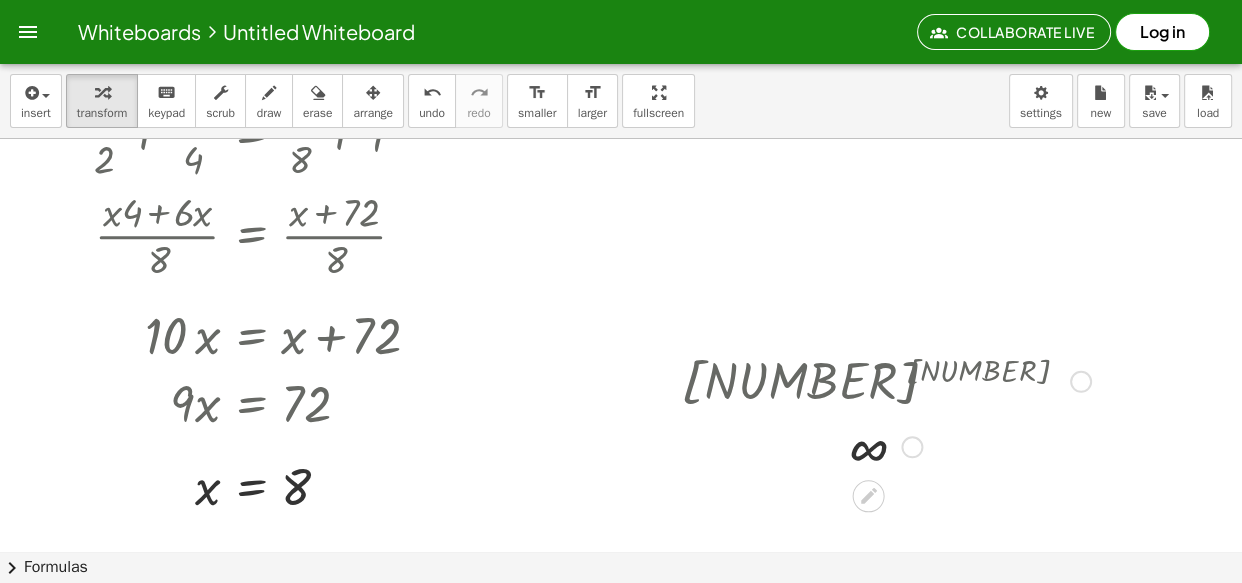 click at bounding box center [886, 446] 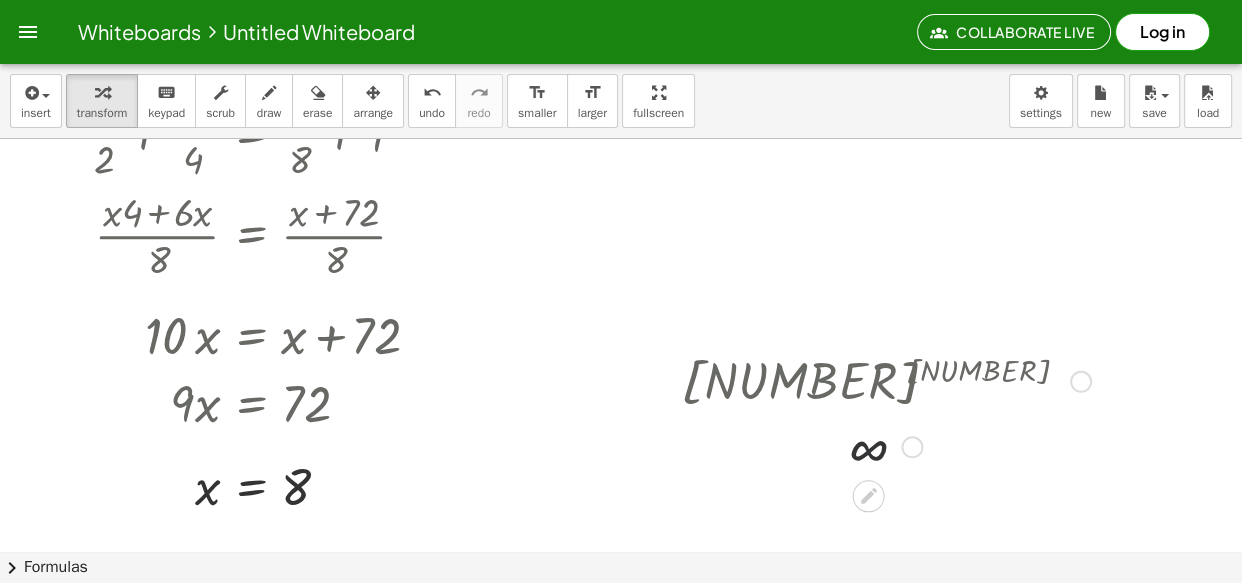 click at bounding box center (886, 446) 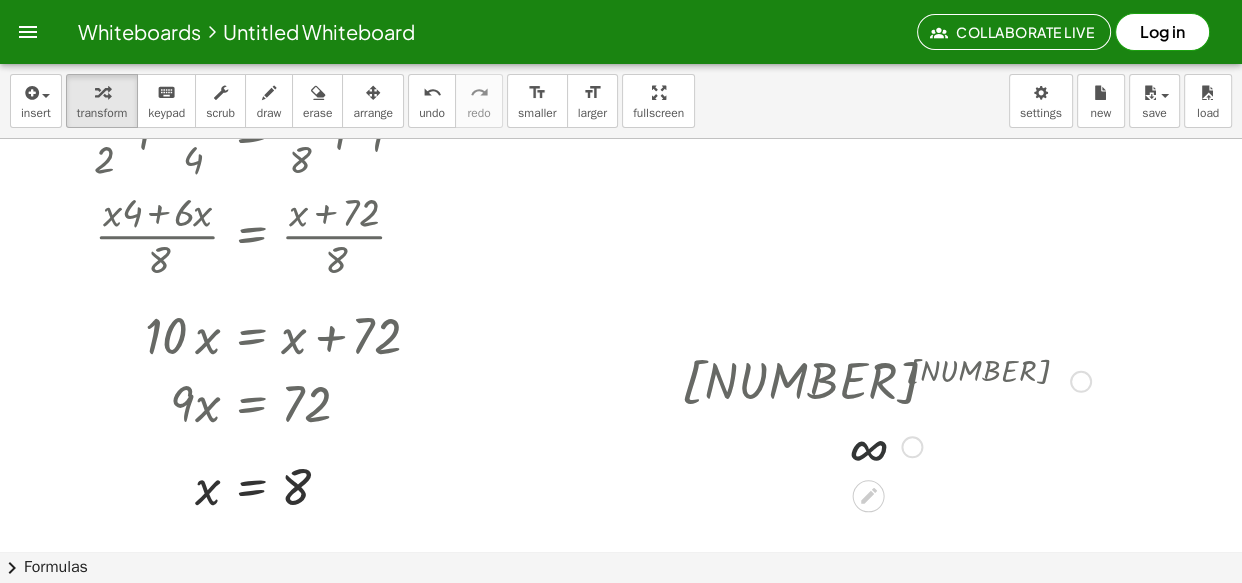 click at bounding box center (886, 446) 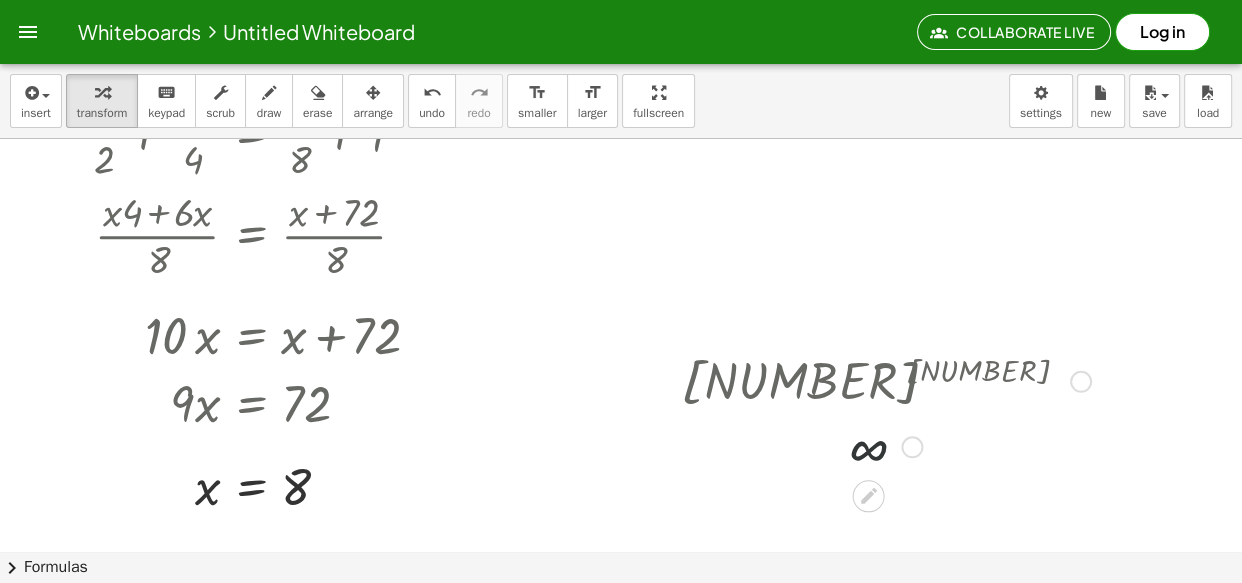 click at bounding box center [886, 446] 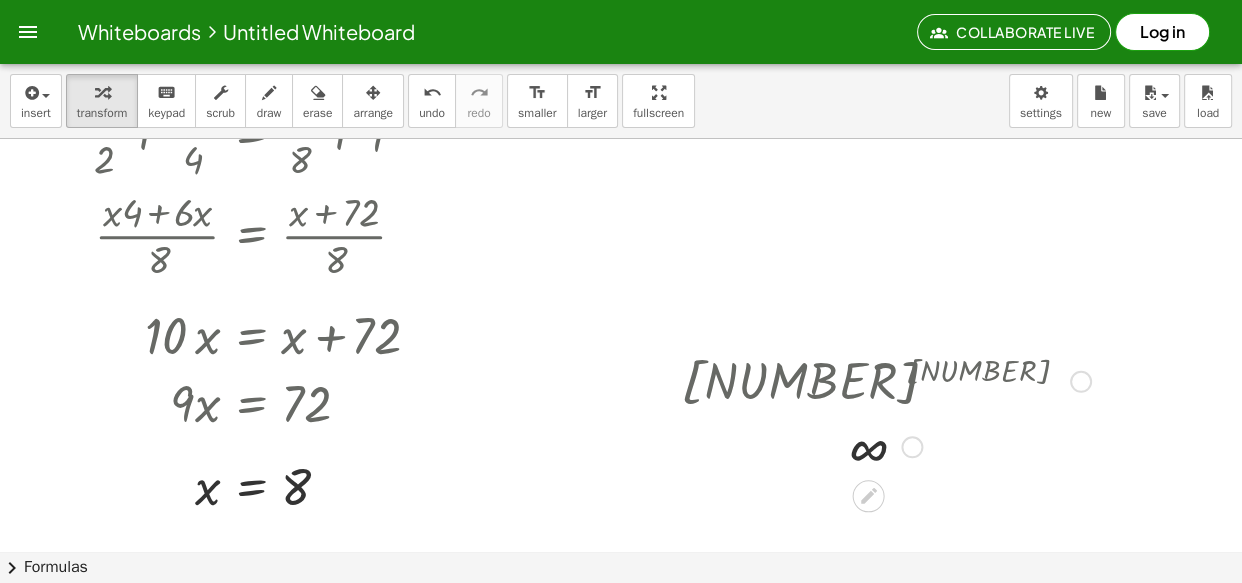 click at bounding box center [886, 446] 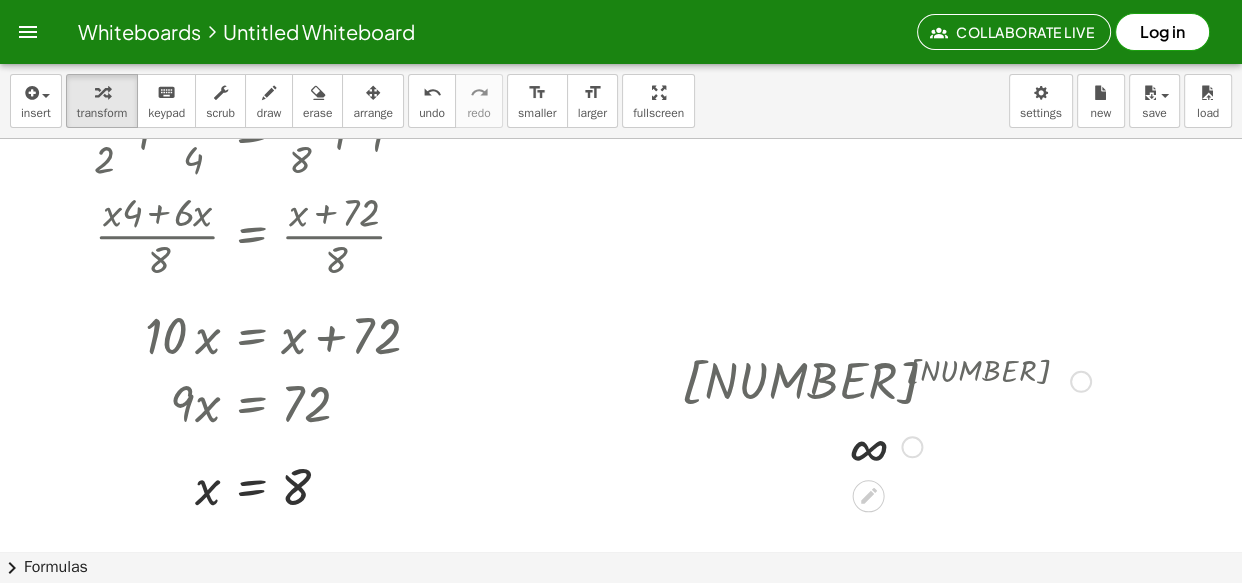 click at bounding box center (912, 447) 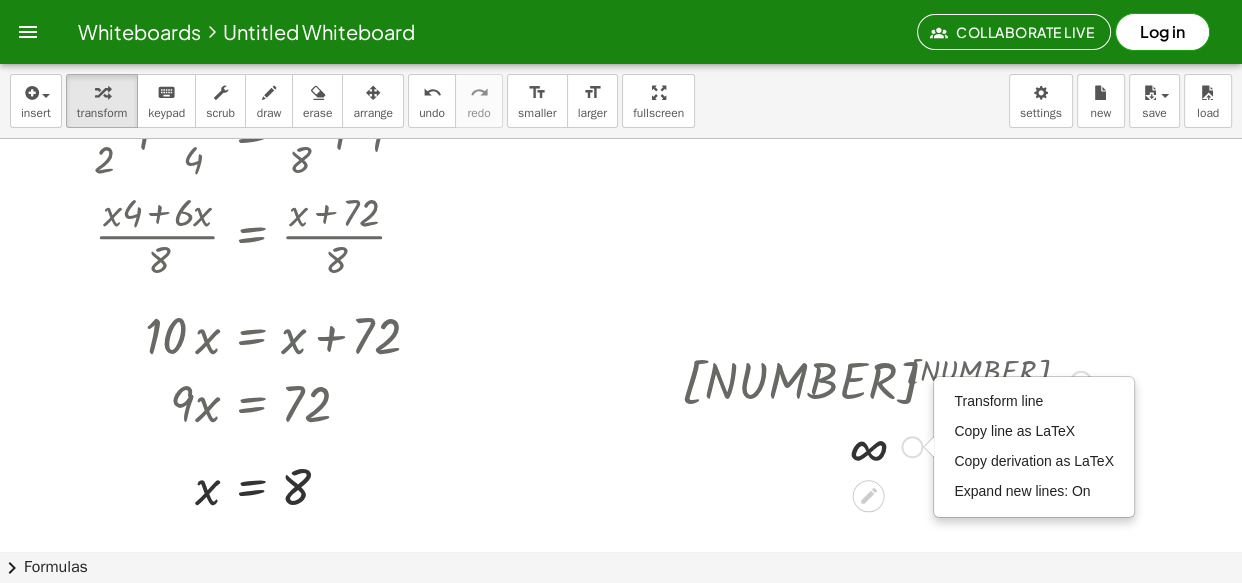 click on "Transform line" at bounding box center (1034, 402) 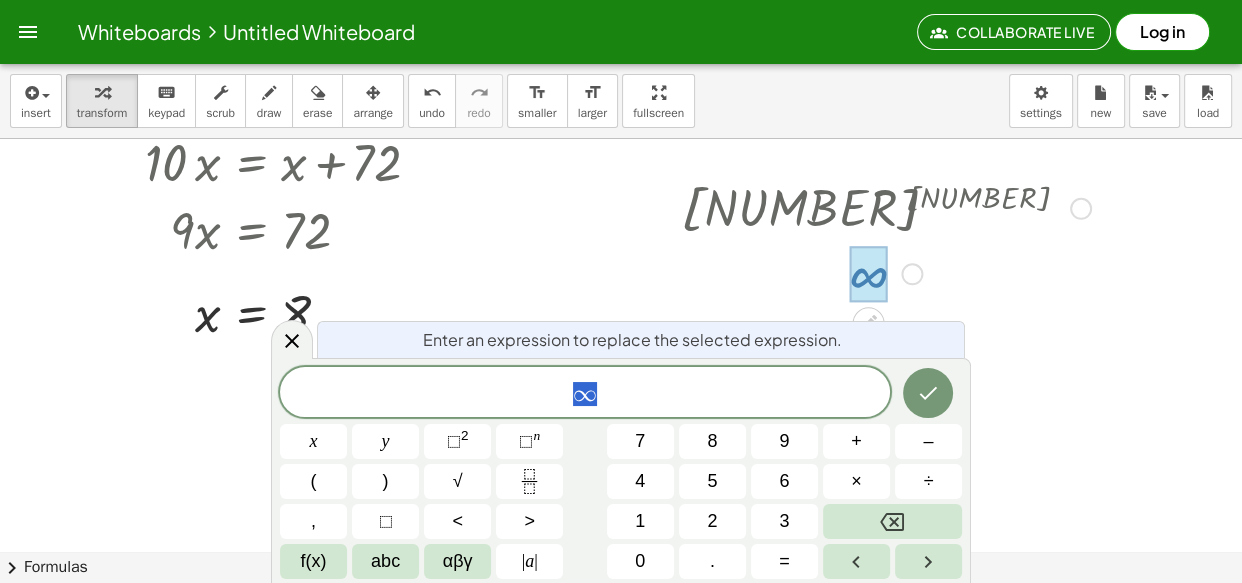 scroll, scrollTop: 234, scrollLeft: 0, axis: vertical 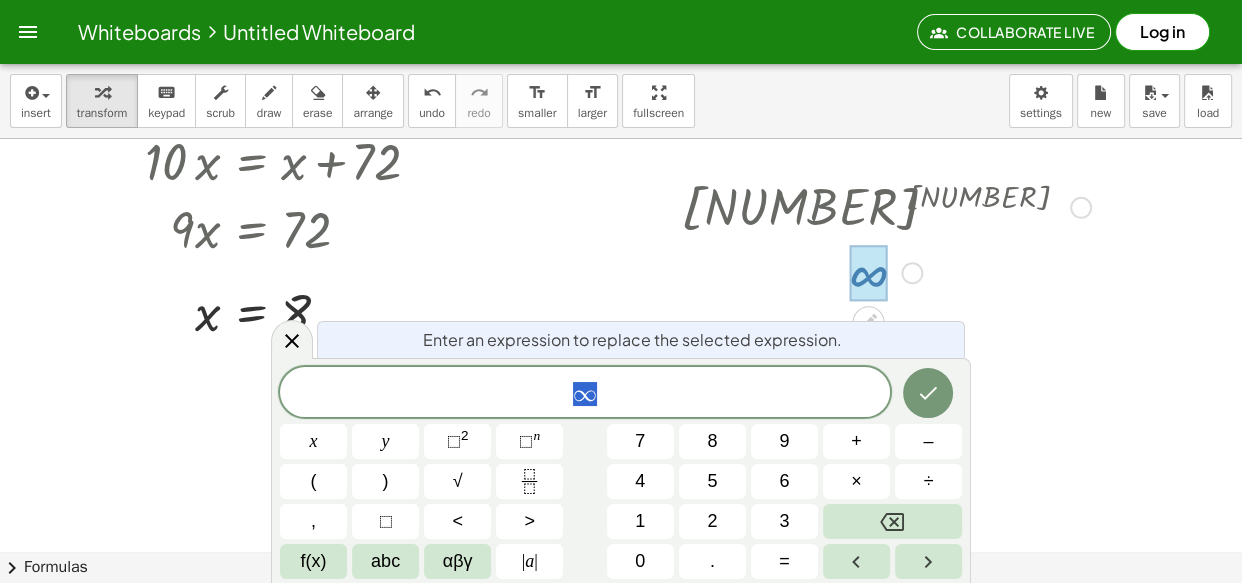 click on "∞" at bounding box center (585, 394) 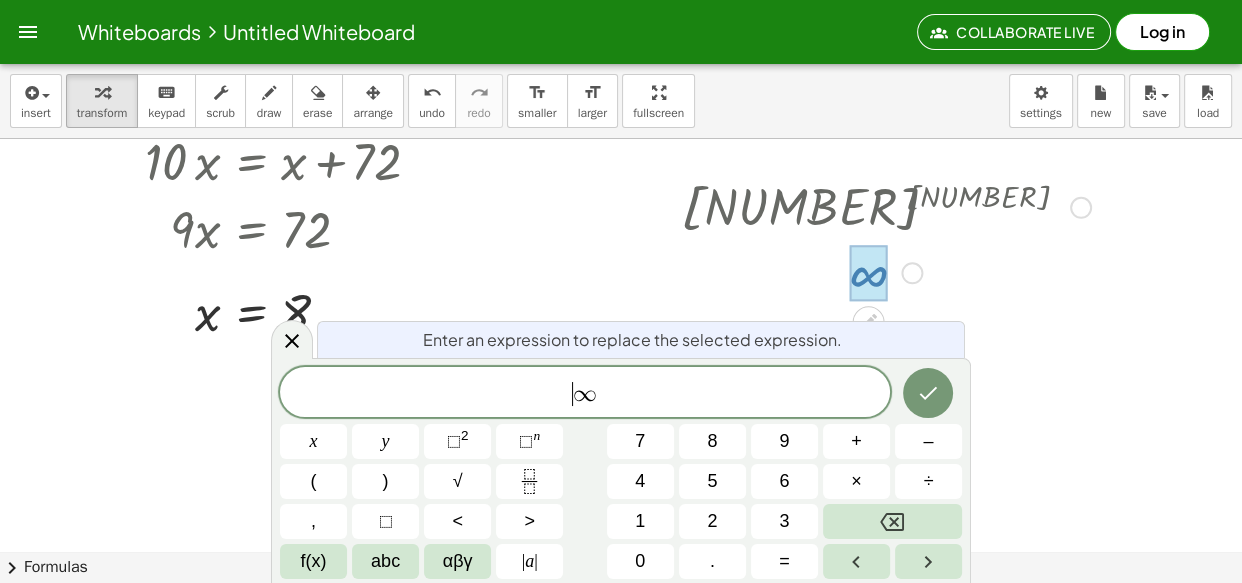 click on "​ ∞" at bounding box center (585, 394) 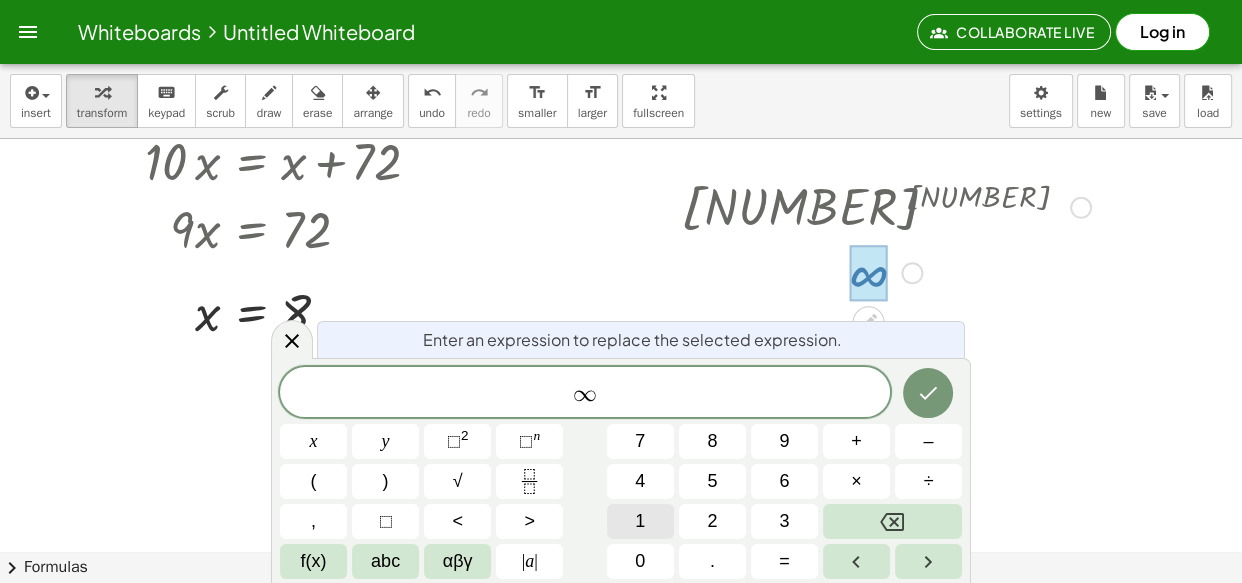 click on "1" at bounding box center (640, 521) 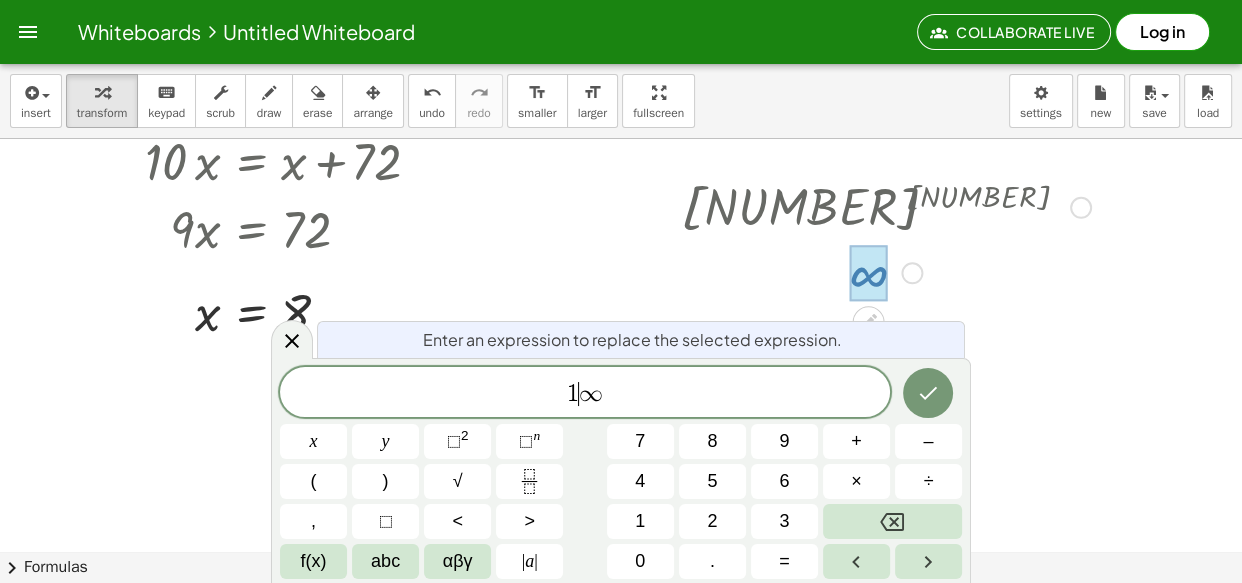 click on "1 ​ ∞" at bounding box center (585, 394) 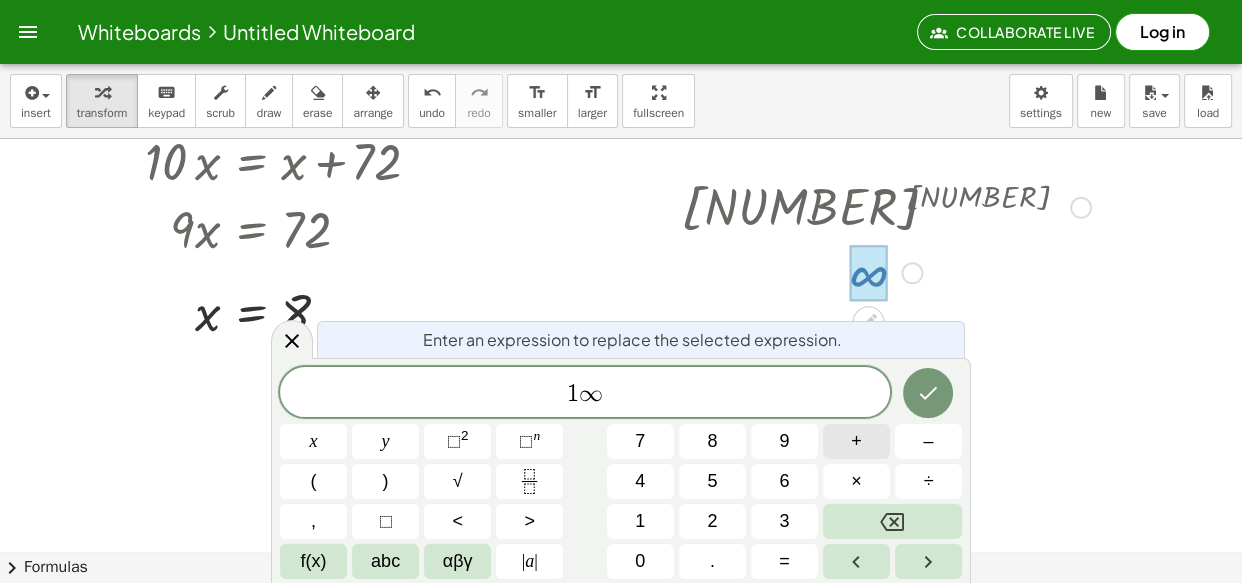 click on "+" at bounding box center (856, 441) 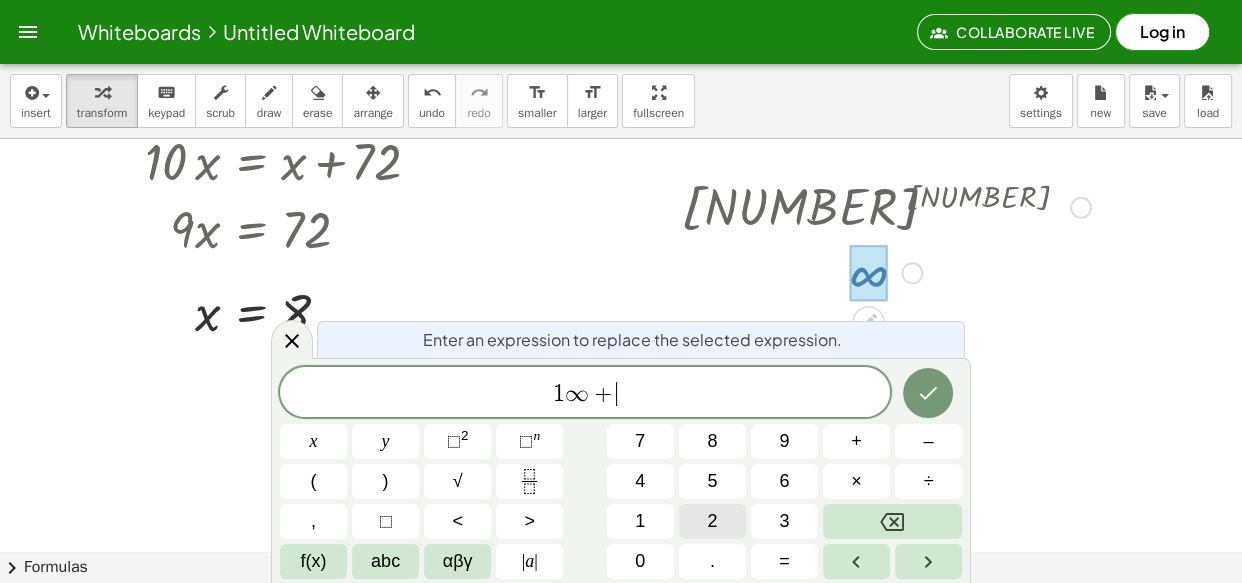 click on "2" at bounding box center (712, 521) 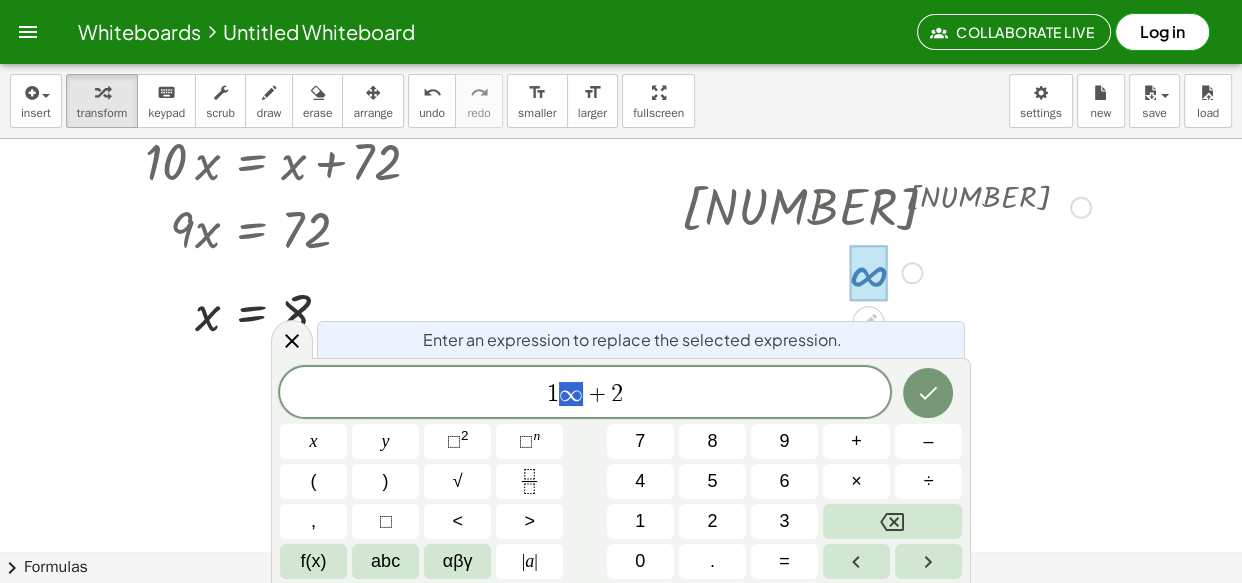 drag, startPoint x: 557, startPoint y: 401, endPoint x: 581, endPoint y: 410, distance: 25.632011 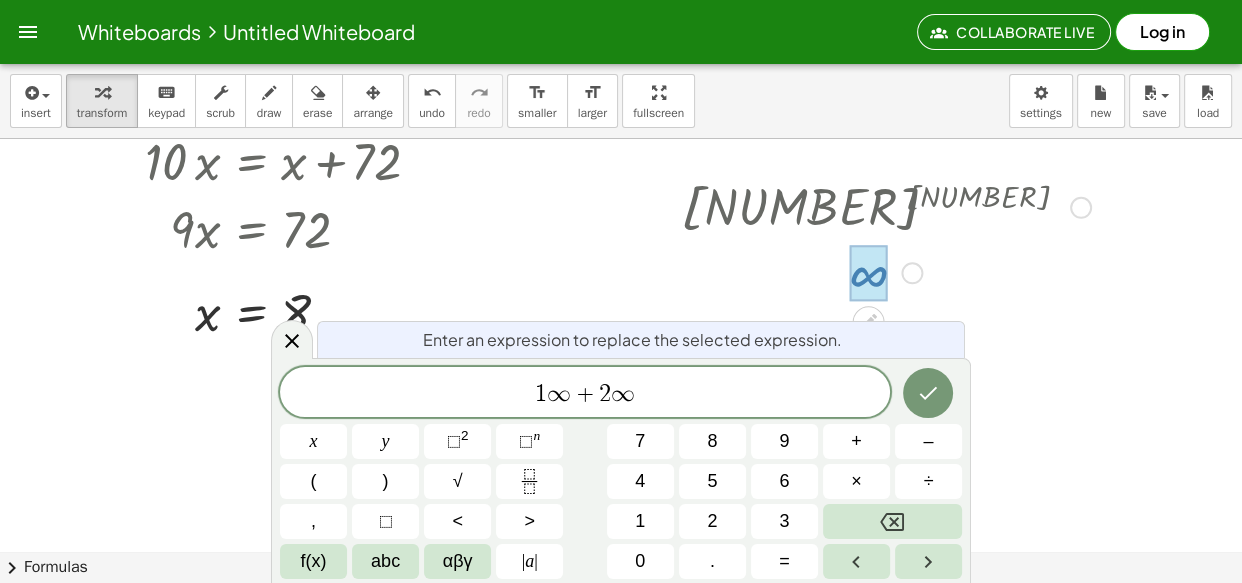 click on "∞ + [NUMBER] ∞ x y ⬚ [NUMBER] ⬚ n [NUMBER] [NUMBER] [NUMBER] + – ( ) √ [NUMBER] [NUMBER] [NUMBER] × ÷ , ⬚ < > [NUMBER] [NUMBER] [NUMBER] f(x) abc αβγ | a | [NUMBER] . =" at bounding box center (621, 473) 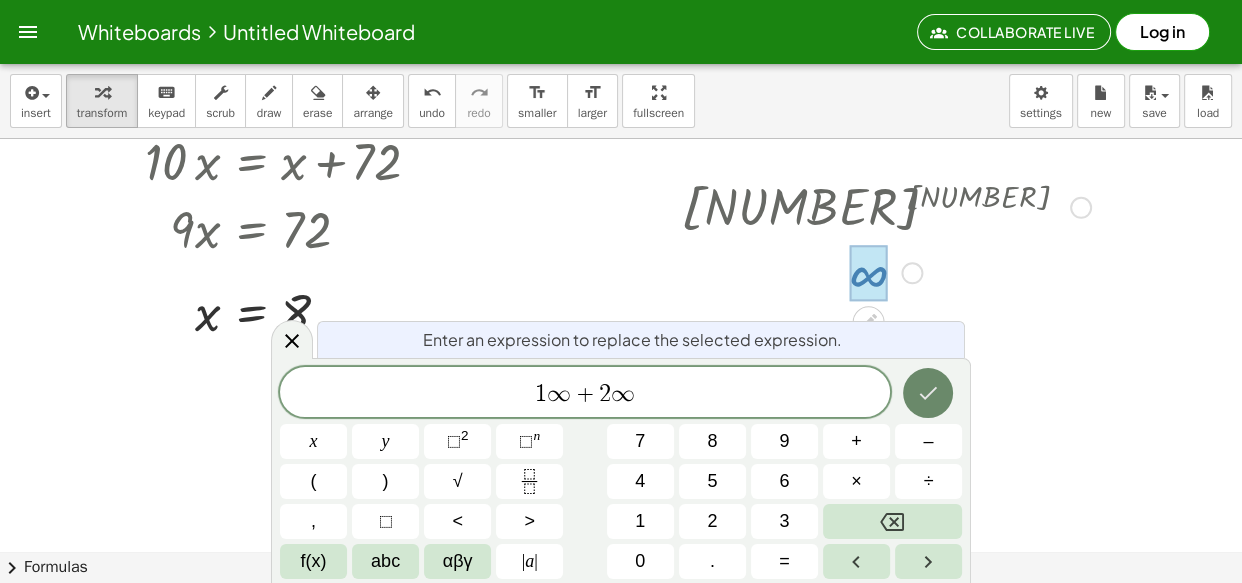 click at bounding box center (928, 393) 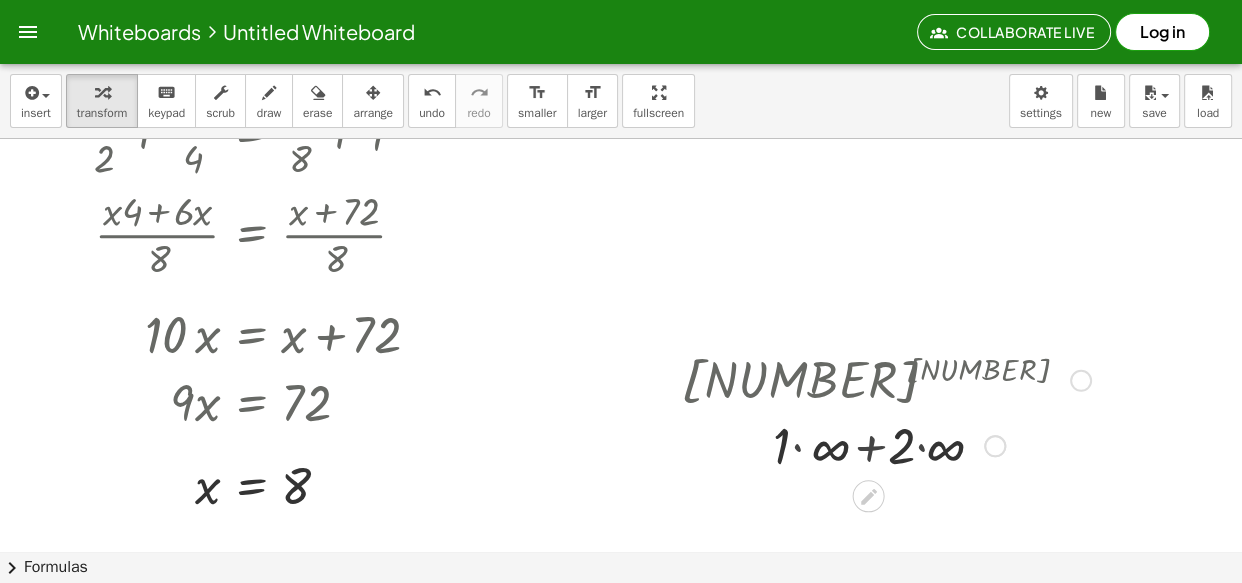 scroll, scrollTop: 60, scrollLeft: 0, axis: vertical 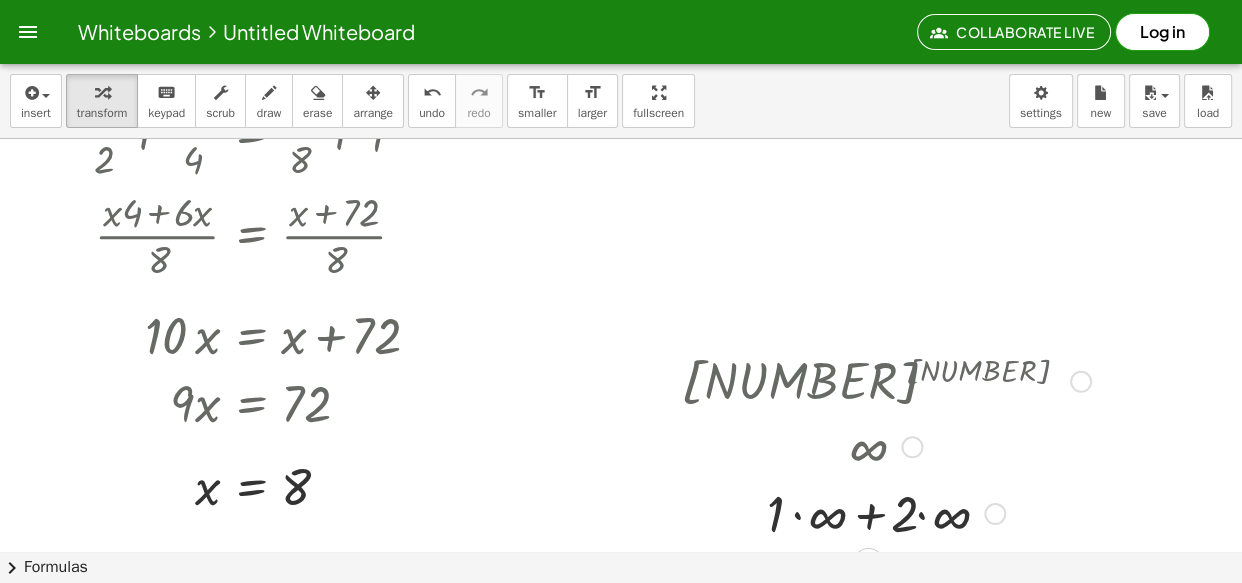 click at bounding box center (886, 512) 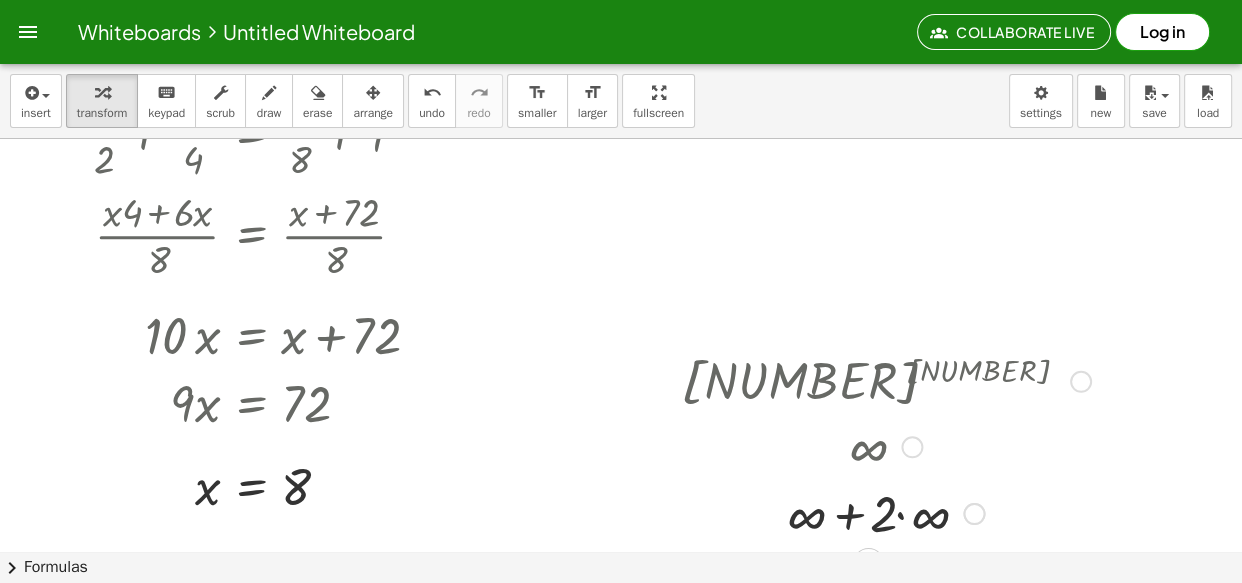click at bounding box center (886, 512) 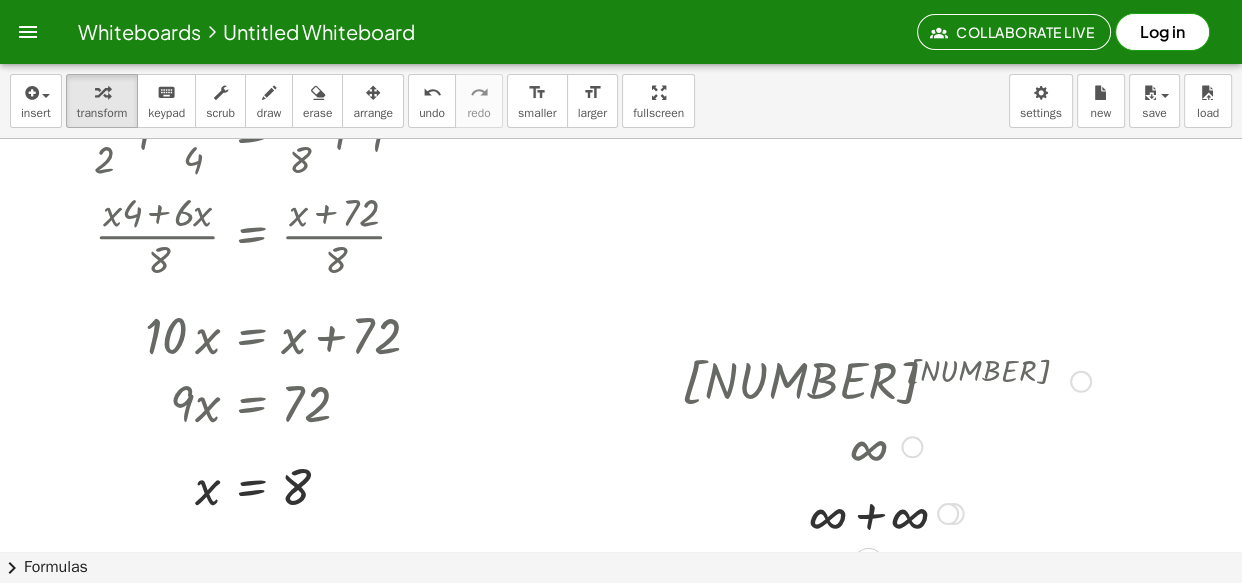 click at bounding box center (886, 512) 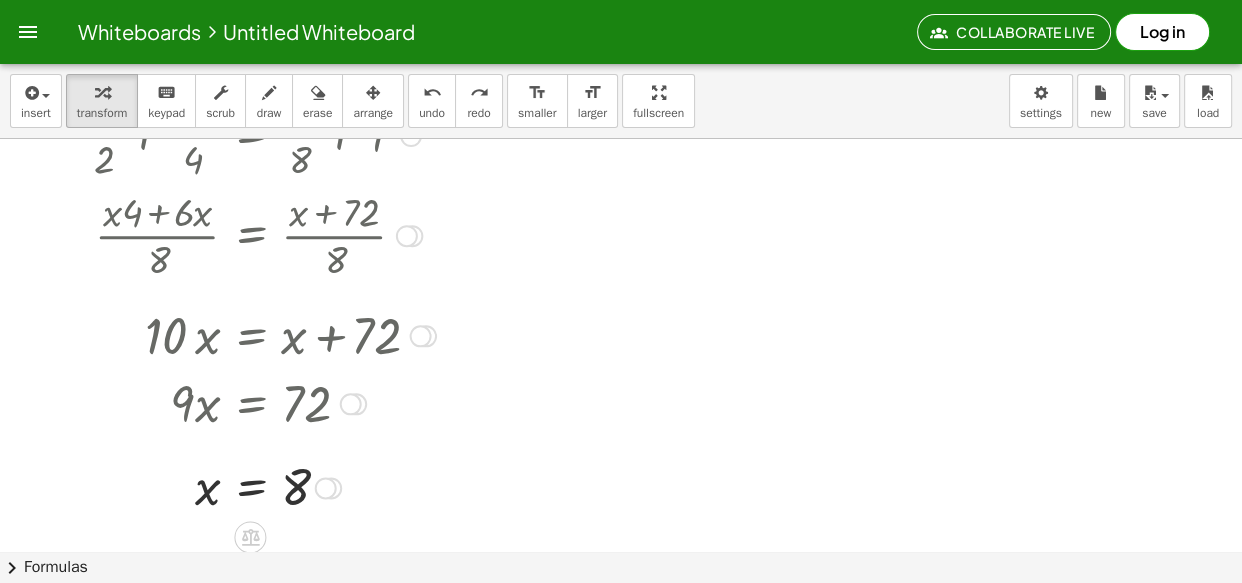 click at bounding box center (758, 491) 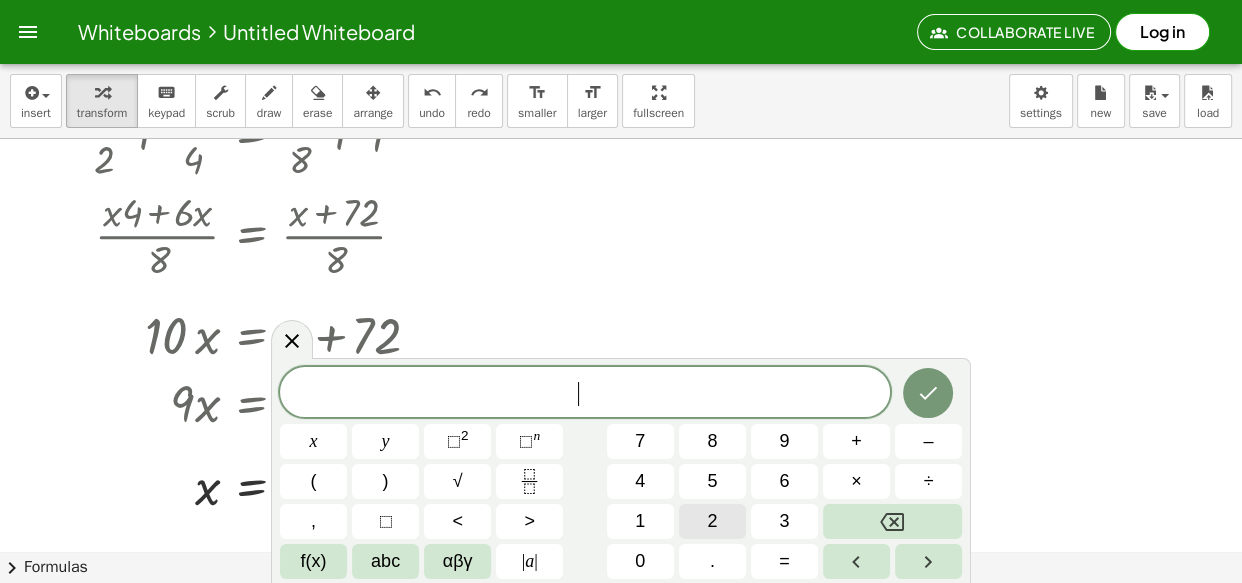 click on "2" at bounding box center [712, 521] 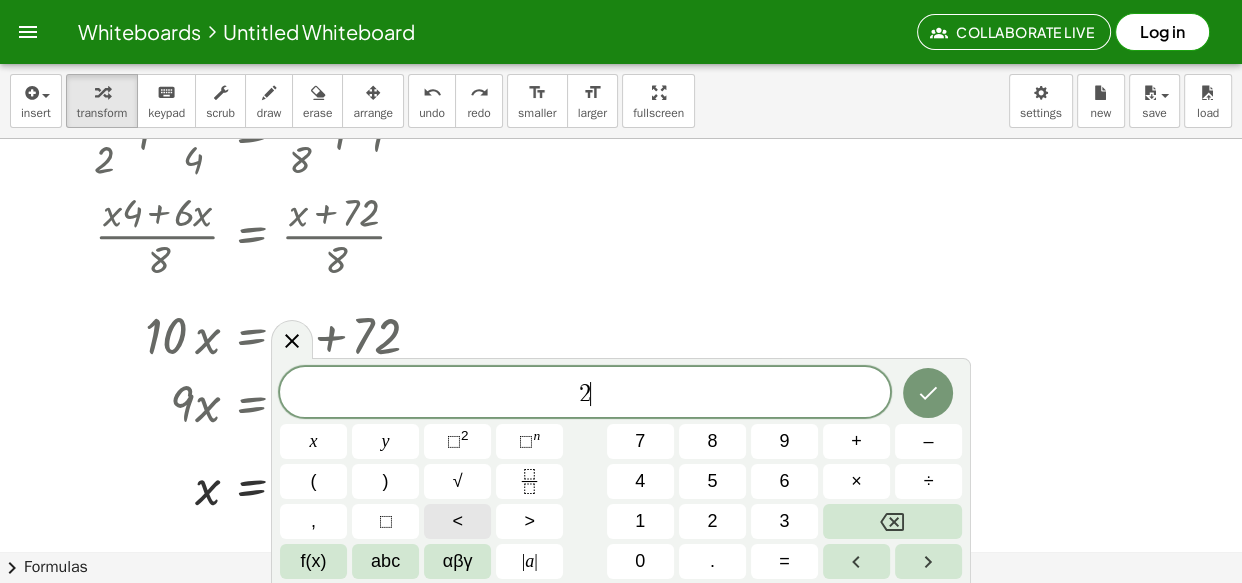 click on "<" at bounding box center [457, 521] 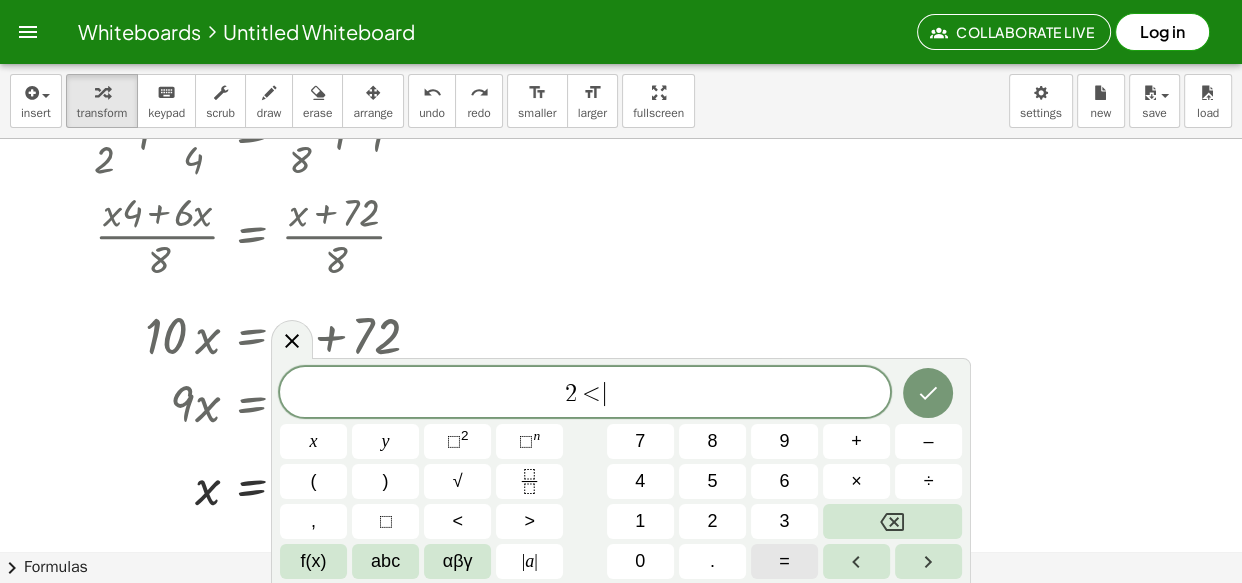 click on "=" at bounding box center [784, 561] 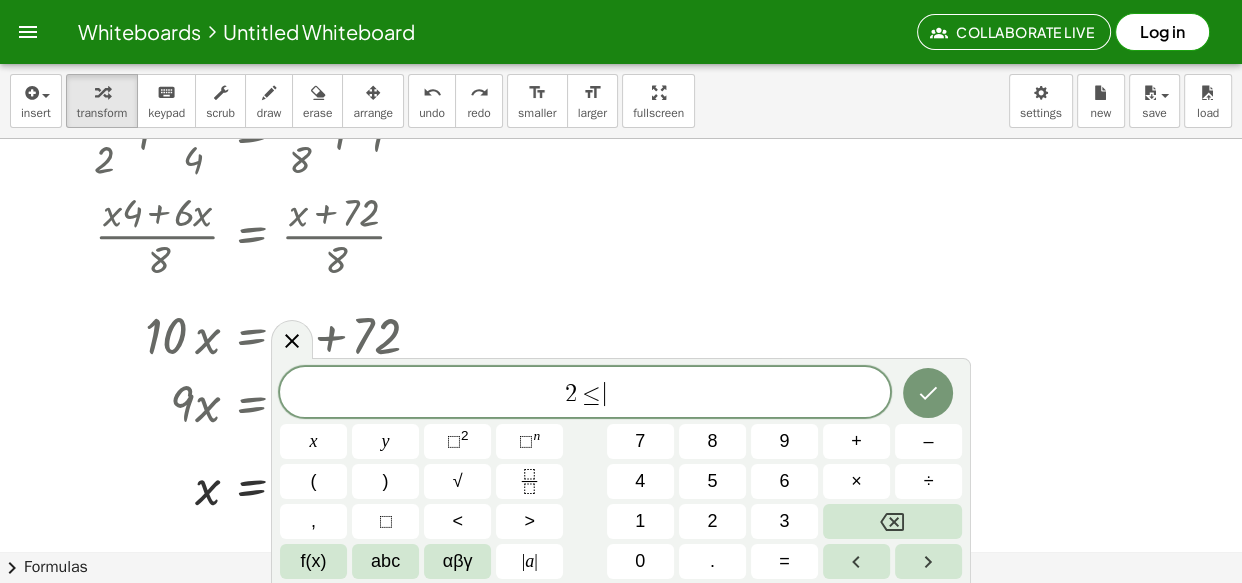 click on "2 ≤ ​" at bounding box center (585, 394) 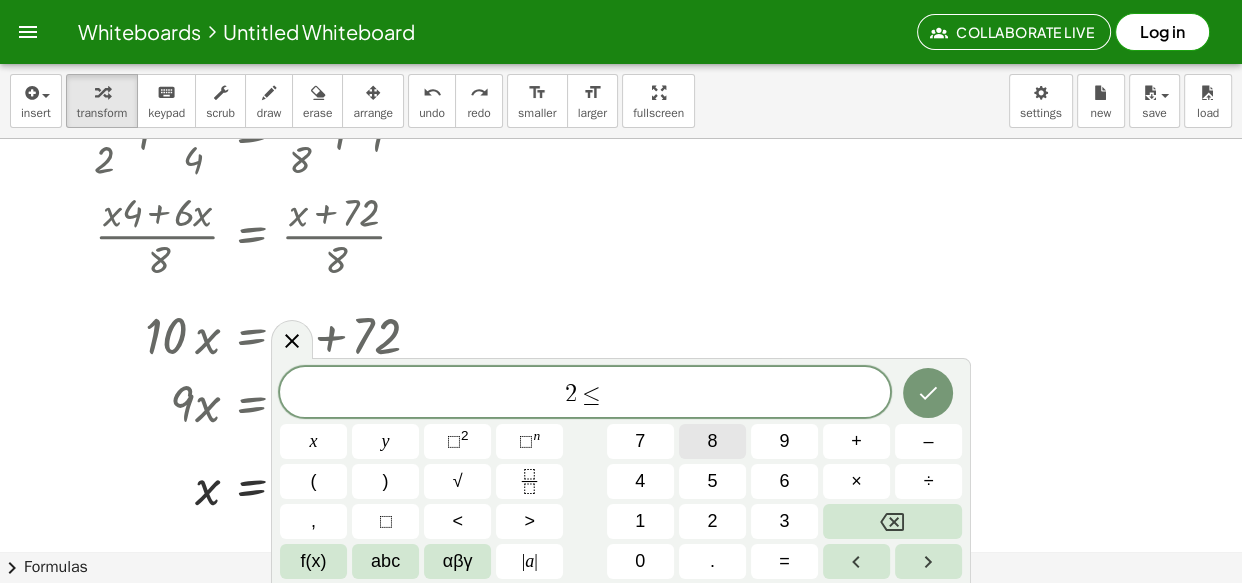 click on "8" at bounding box center [712, 441] 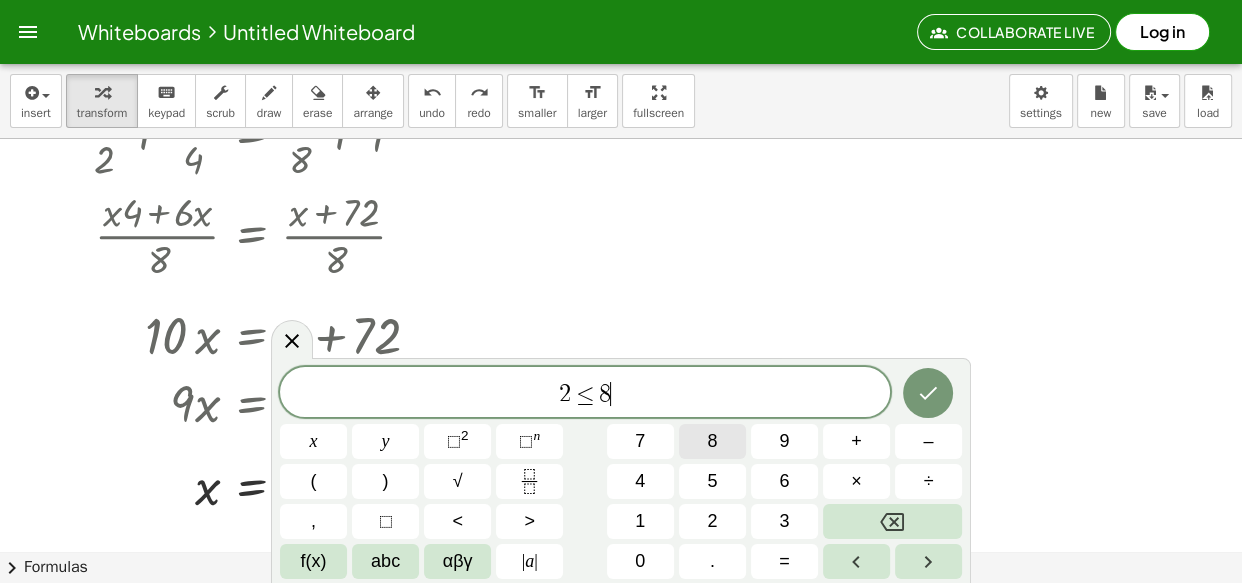 click on "8" at bounding box center [712, 441] 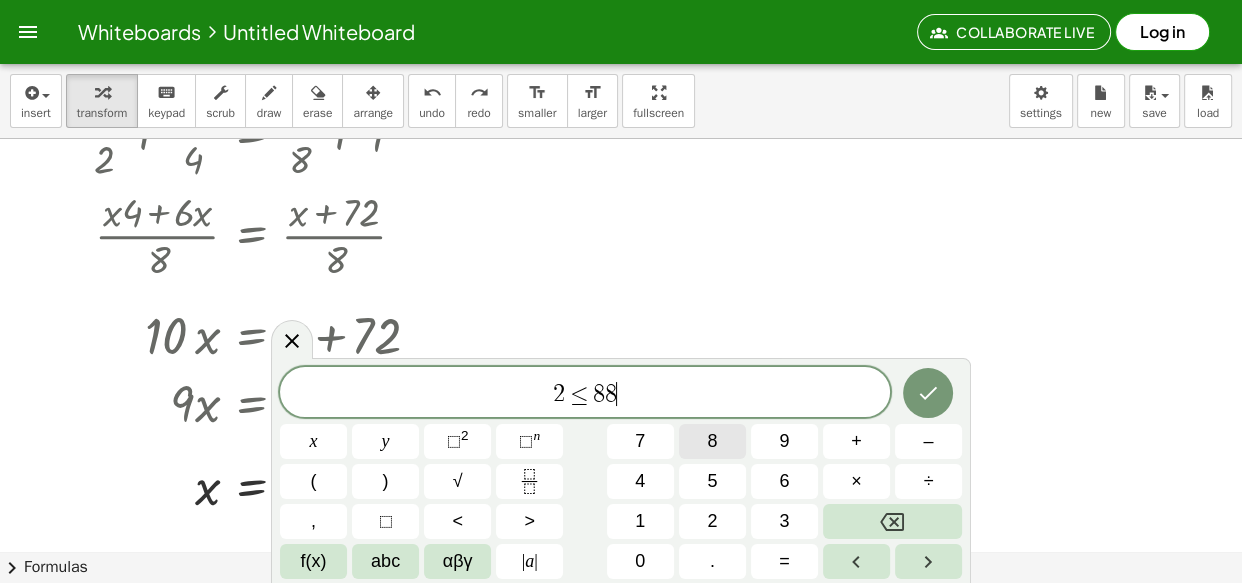 click on "8" at bounding box center [712, 441] 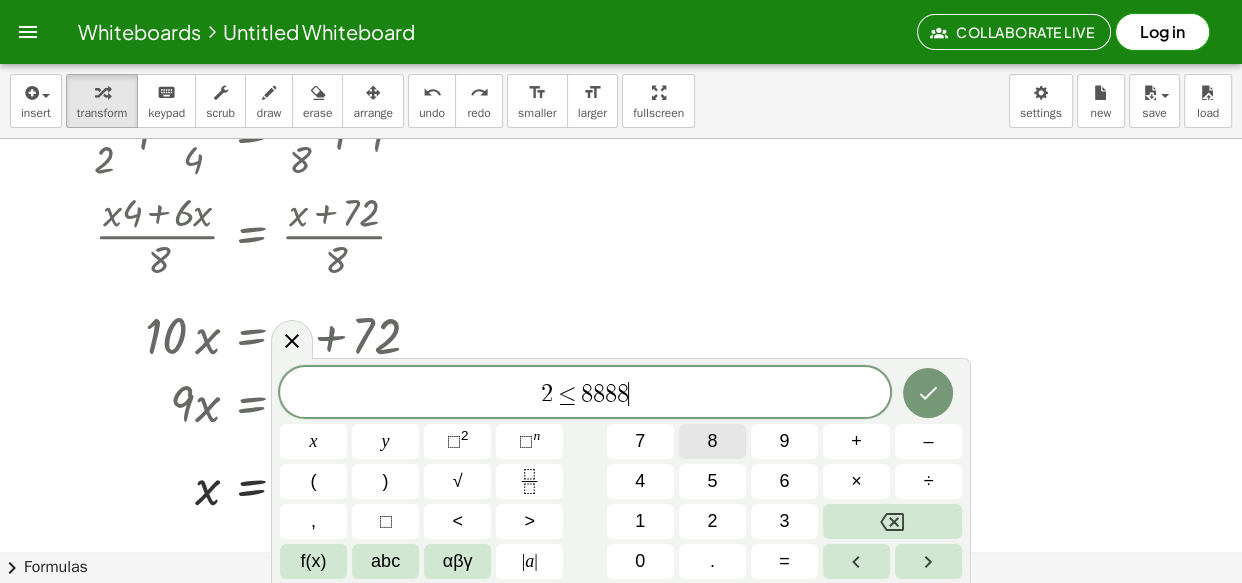 click on "8" at bounding box center (712, 441) 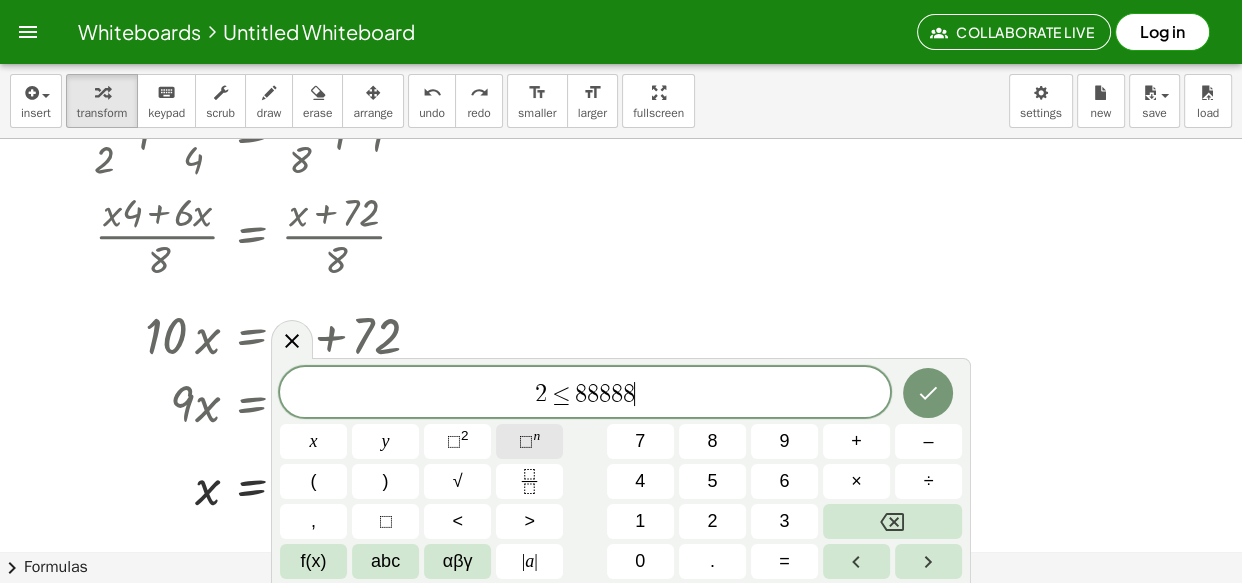 click on "⬚ n" at bounding box center (529, 441) 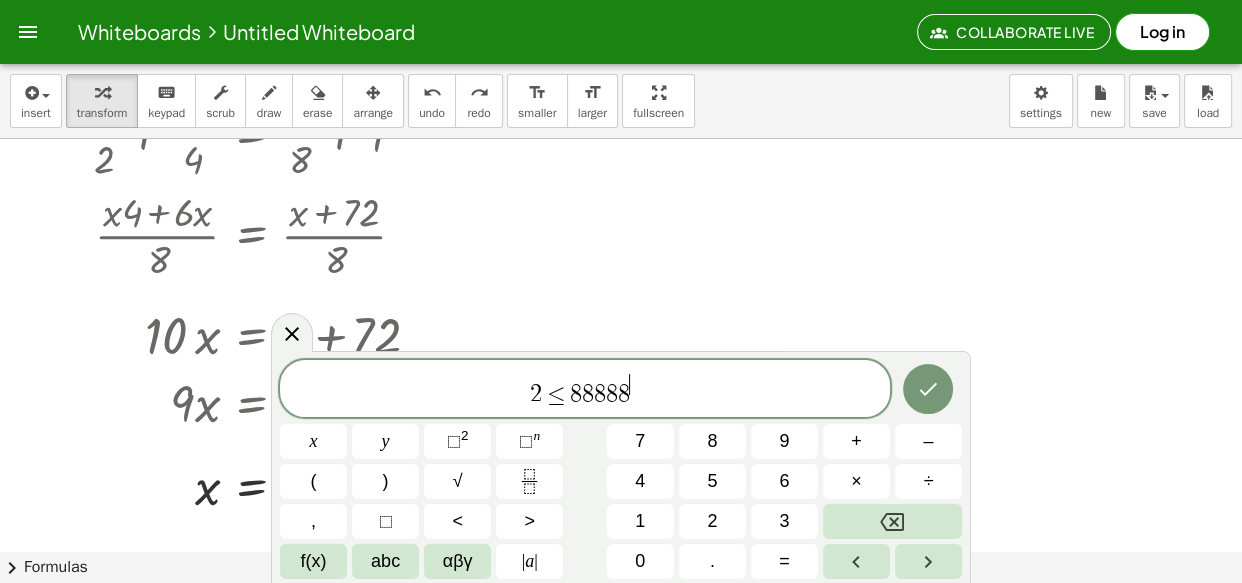 click on "[NUMBER] ≤ [NUMBER] [NUMBER] [NUMBER] [NUMBER] [NUMBER] ​ x y ⬚ [NUMBER] ⬚ n [NUMBER] [NUMBER] [NUMBER] + – ( ) √ [NUMBER] [NUMBER] [NUMBER] × ÷ , ⬚ < > [NUMBER] [NUMBER] [NUMBER] f(x) abc αβγ | a | [NUMBER] . =" at bounding box center [621, 469] 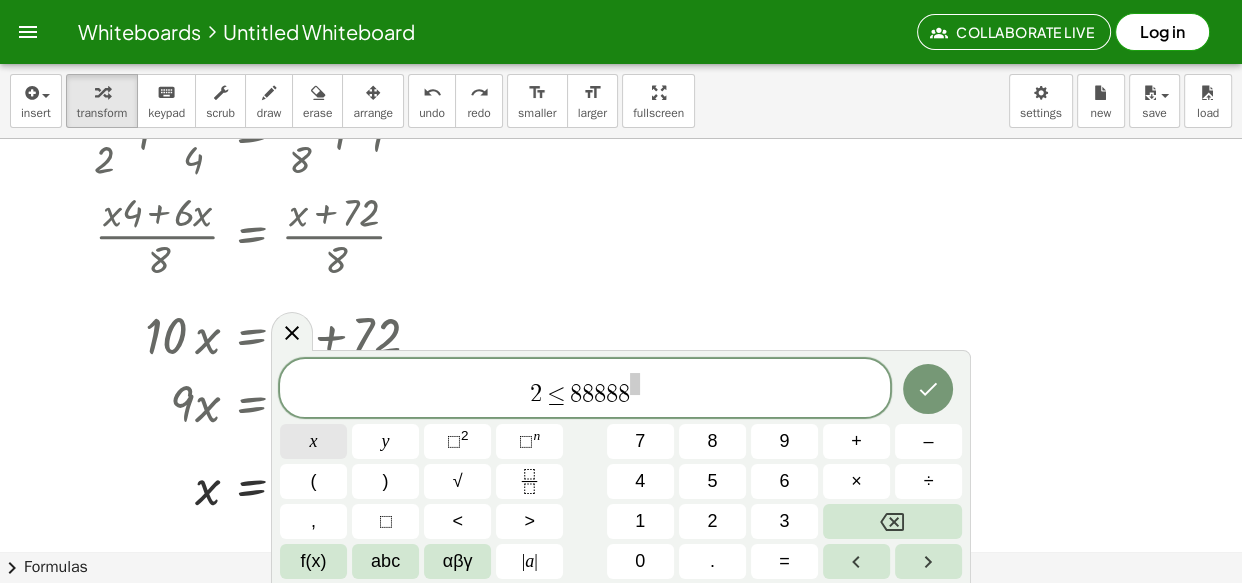 click on "x" at bounding box center [313, 441] 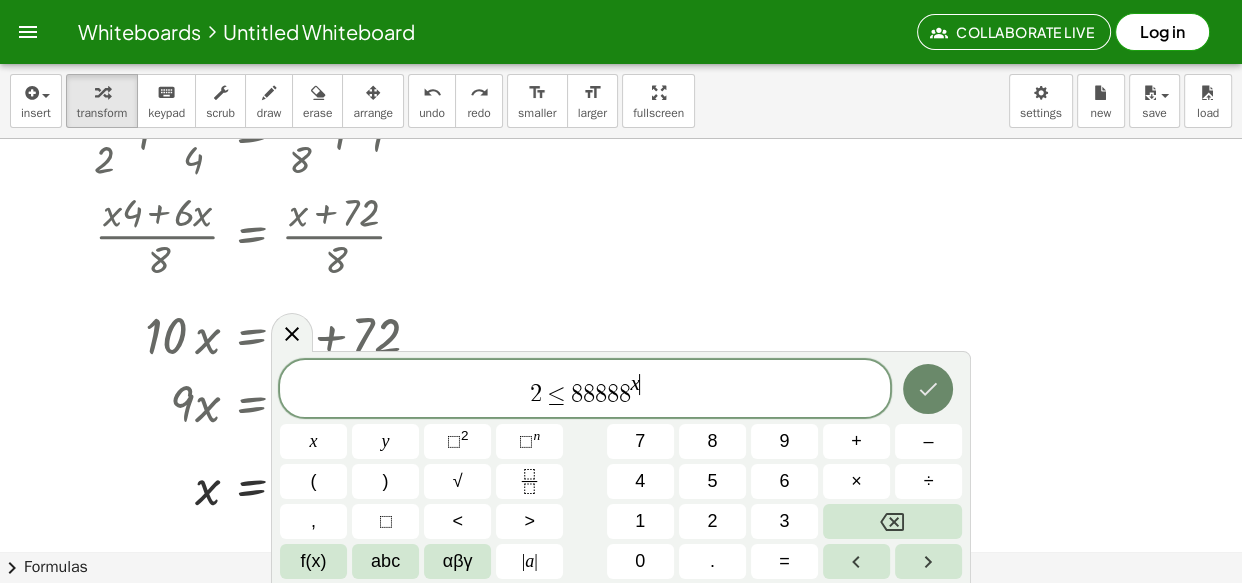click at bounding box center (928, 389) 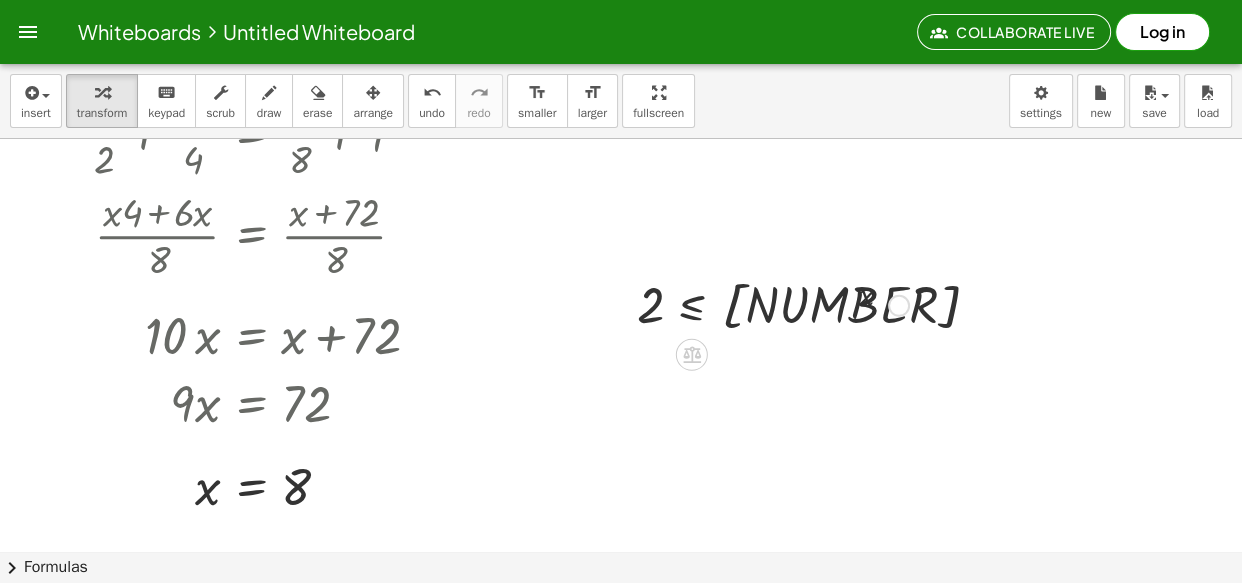 click at bounding box center [773, 304] 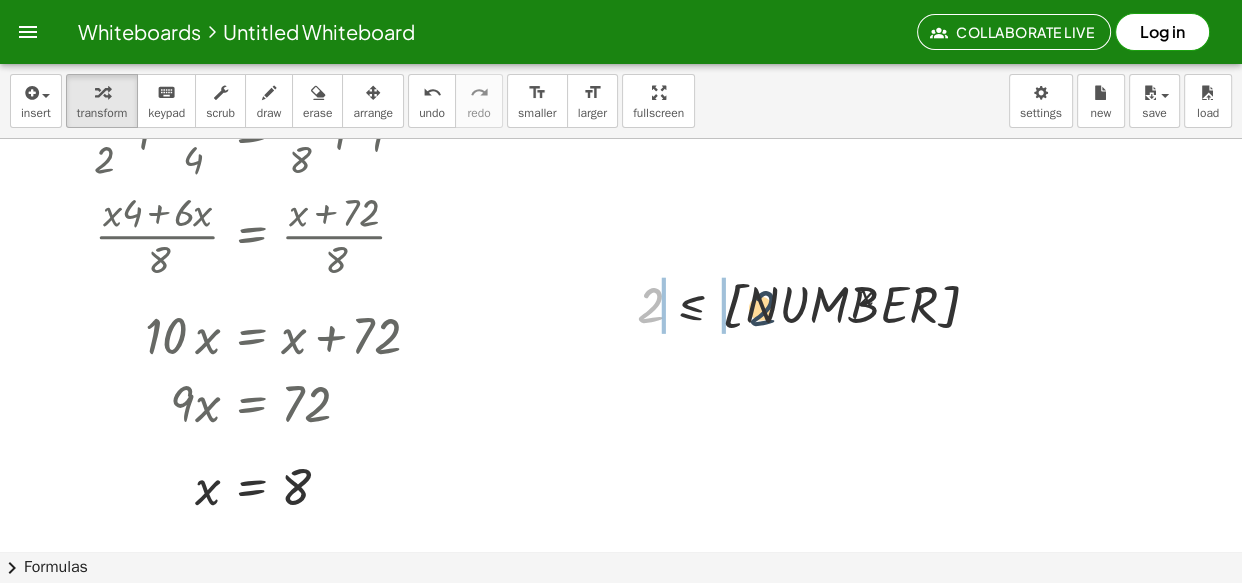 drag, startPoint x: 658, startPoint y: 322, endPoint x: 770, endPoint y: 322, distance: 112 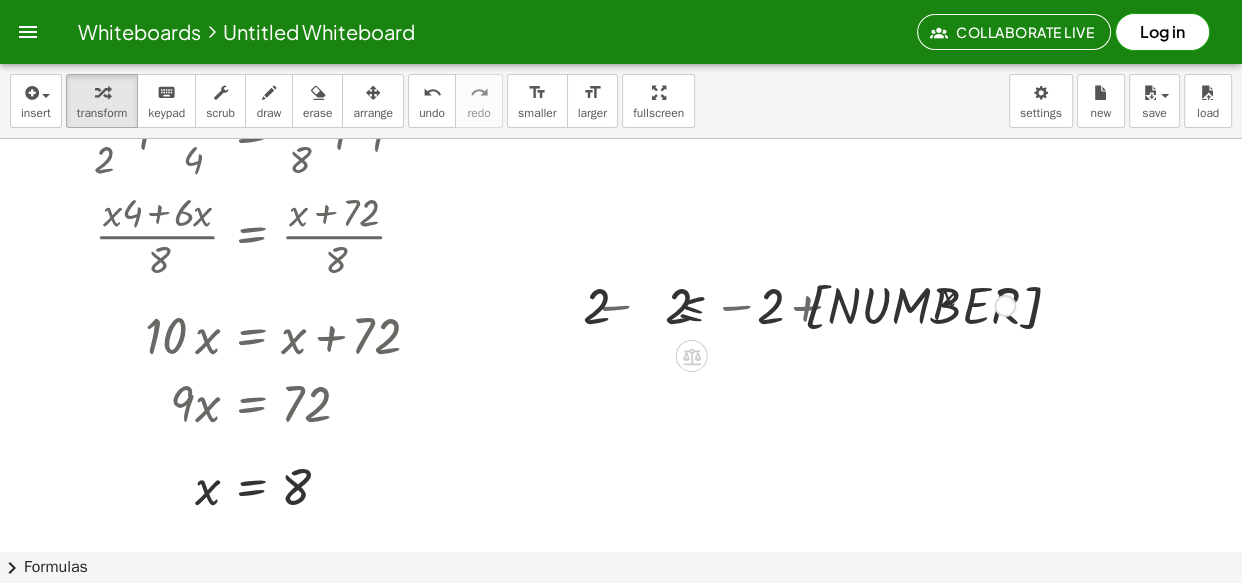 click at bounding box center (791, 304) 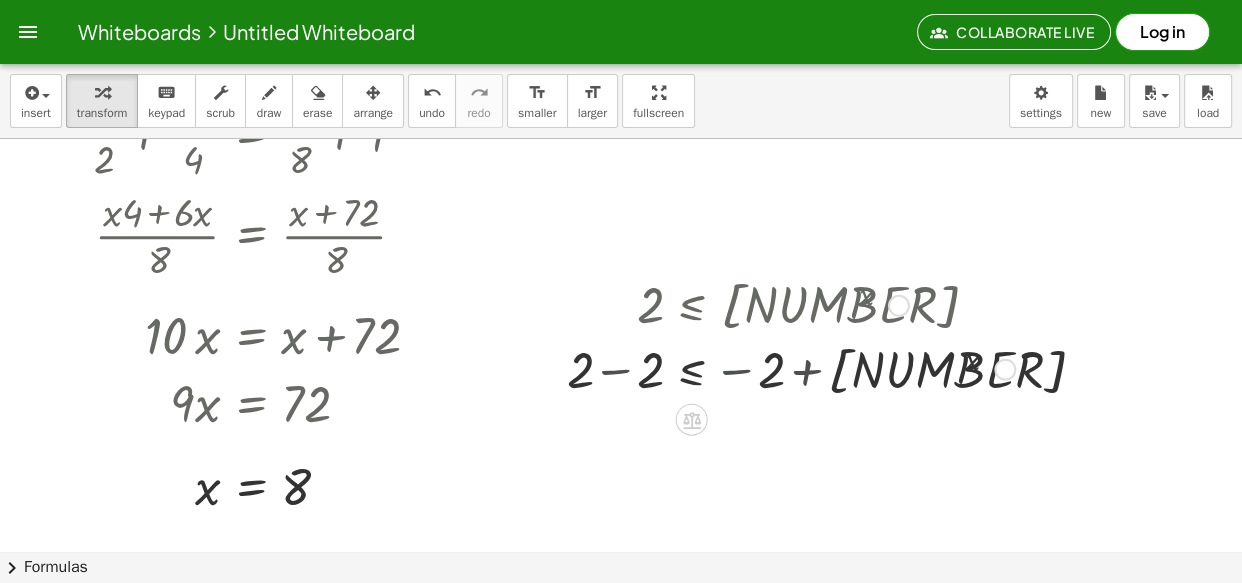 click on "2 ≤ 88,888 x ≤ 88,888 x + 2 − 2 − 2 +" at bounding box center (692, 306) 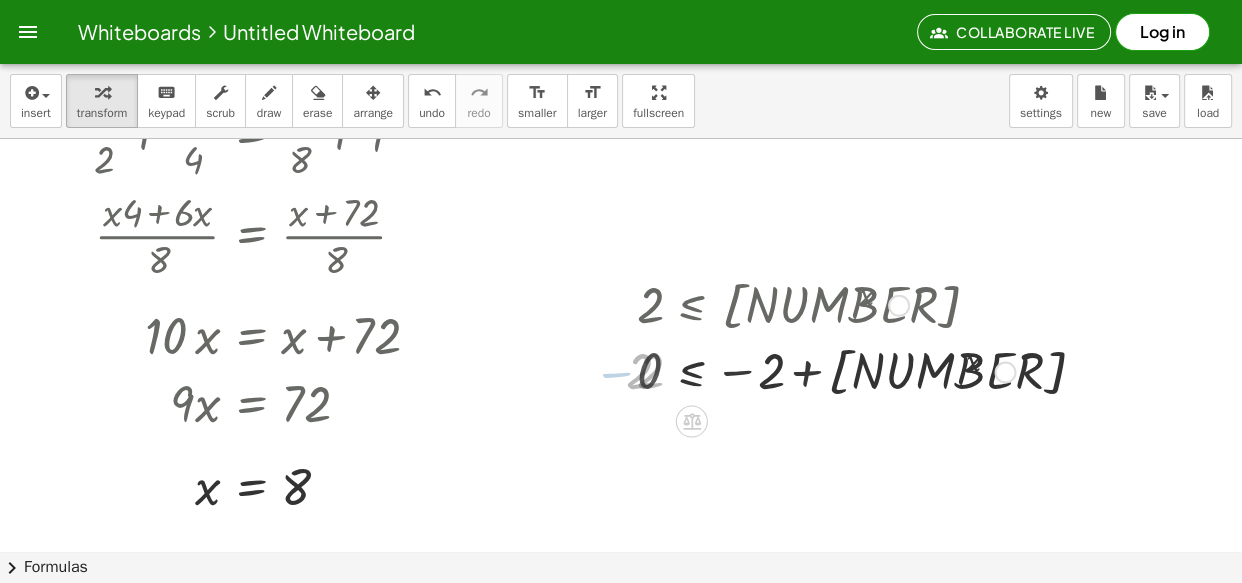 click at bounding box center [826, 371] 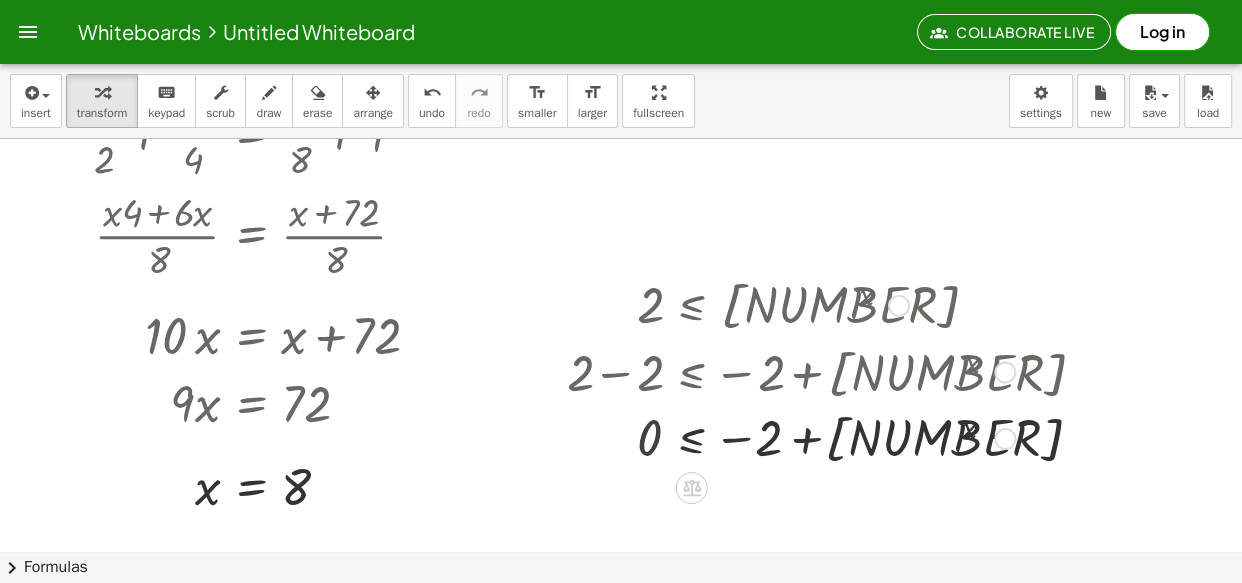click at bounding box center [791, 371] 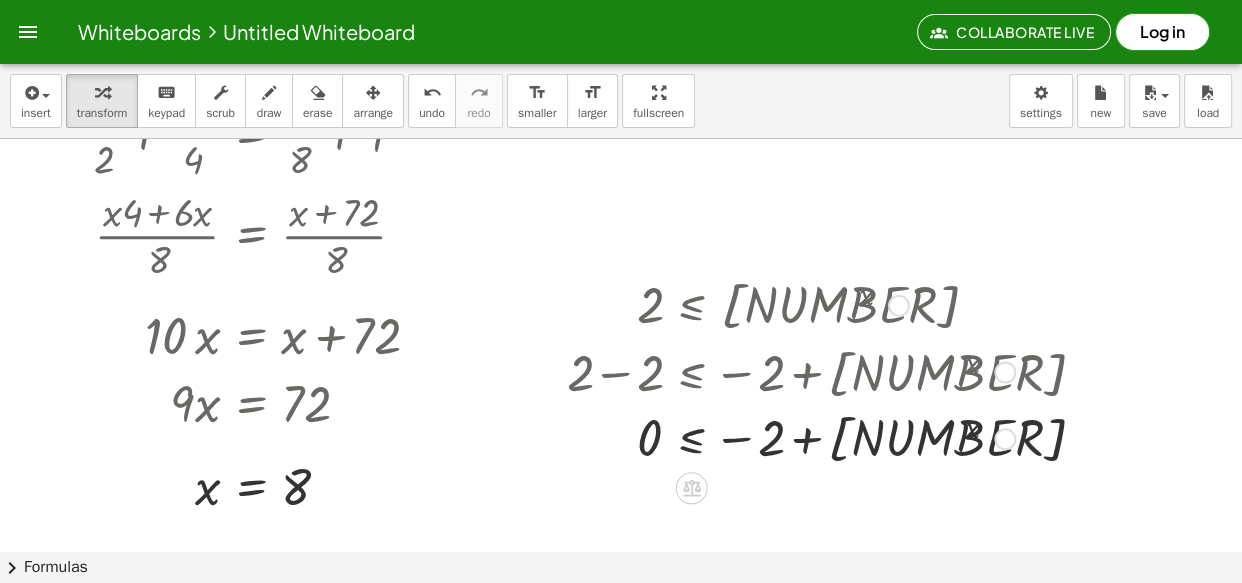 click at bounding box center [791, 438] 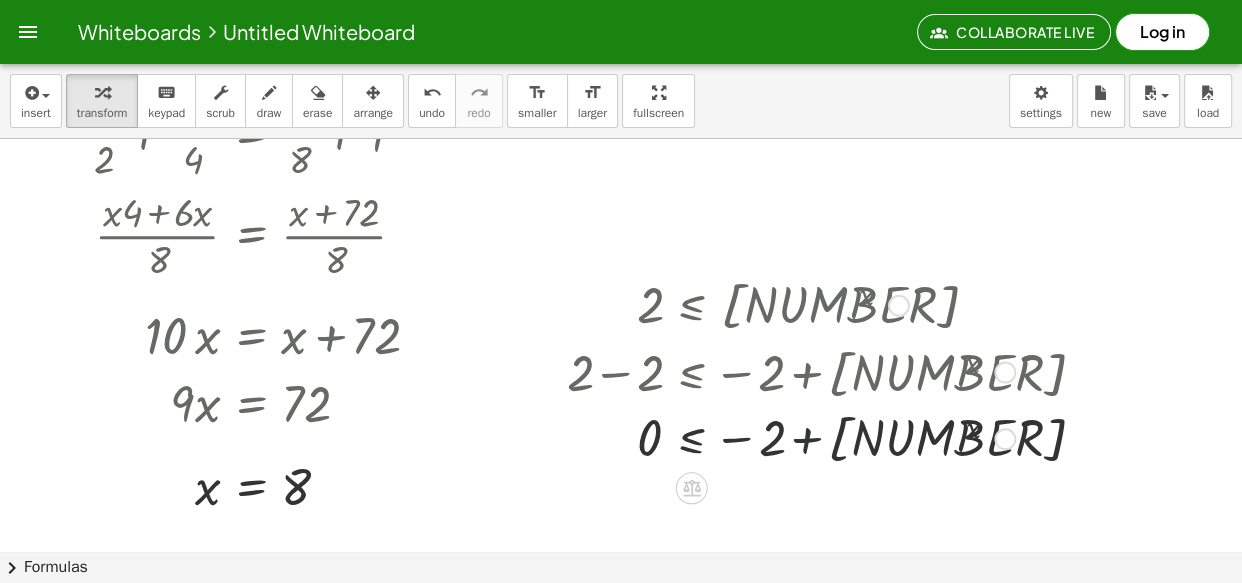 click at bounding box center [791, 438] 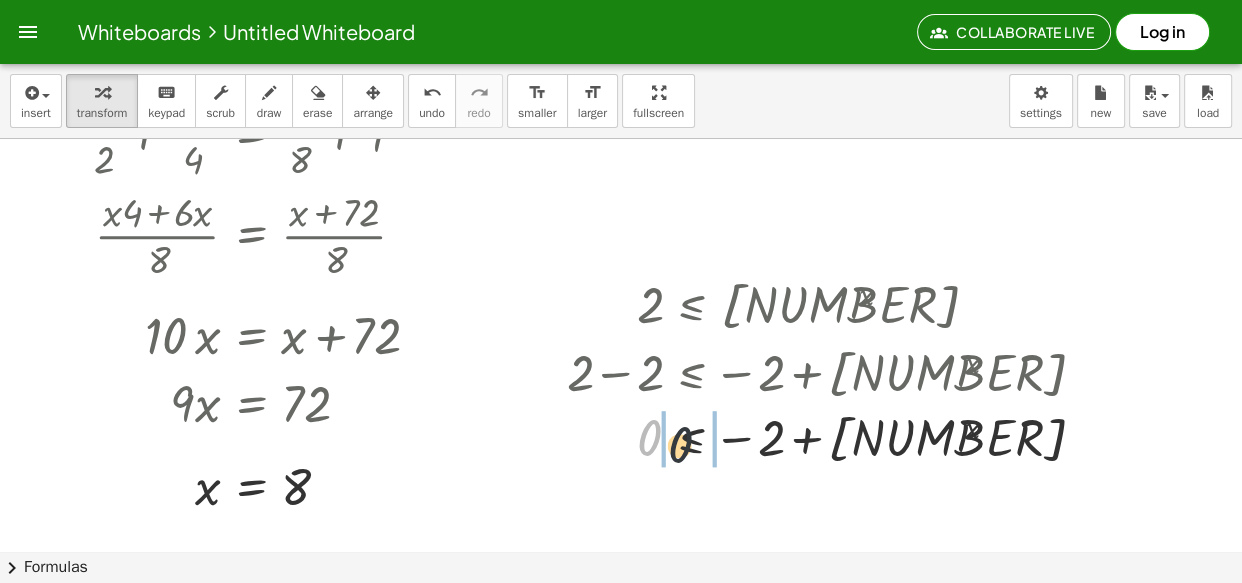 drag, startPoint x: 649, startPoint y: 437, endPoint x: 776, endPoint y: 443, distance: 127.141655 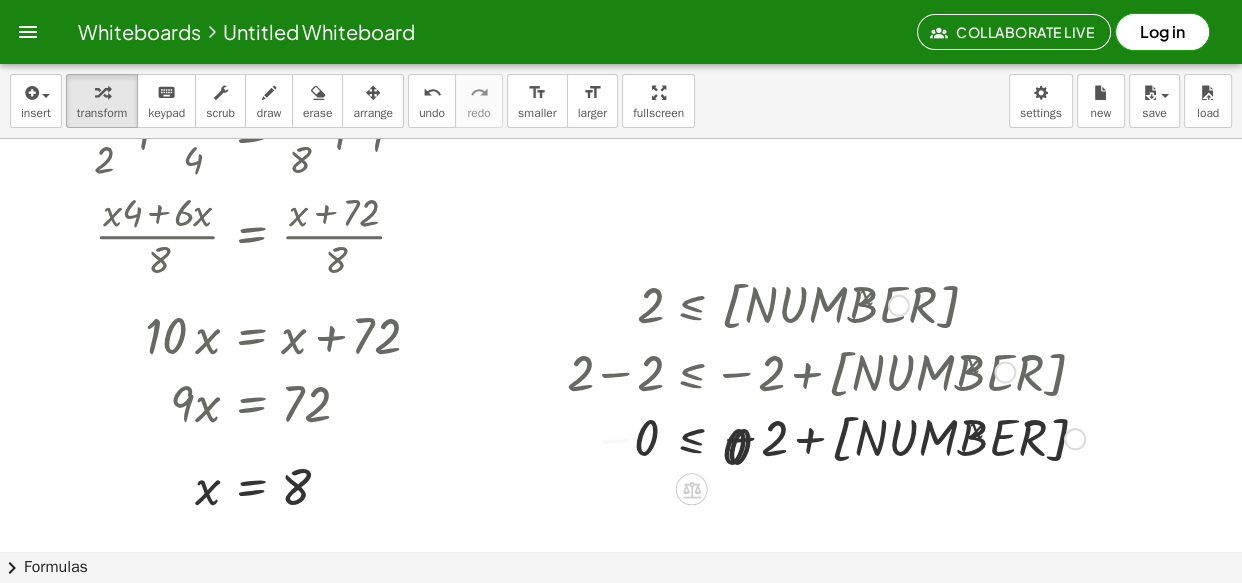 click at bounding box center [826, 437] 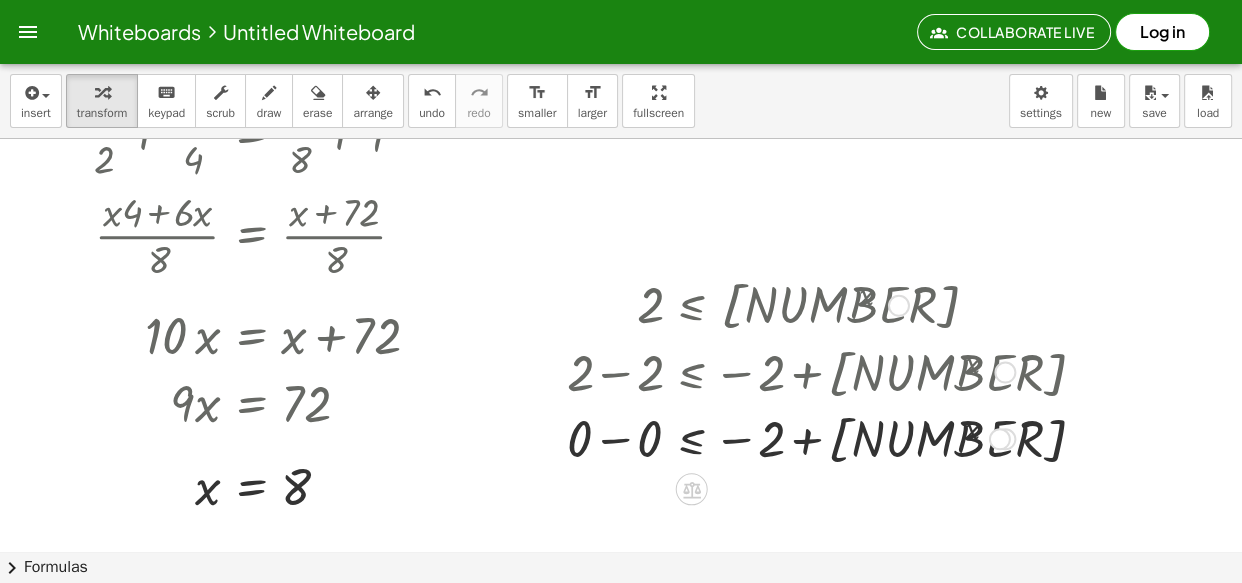 click at bounding box center [791, 437] 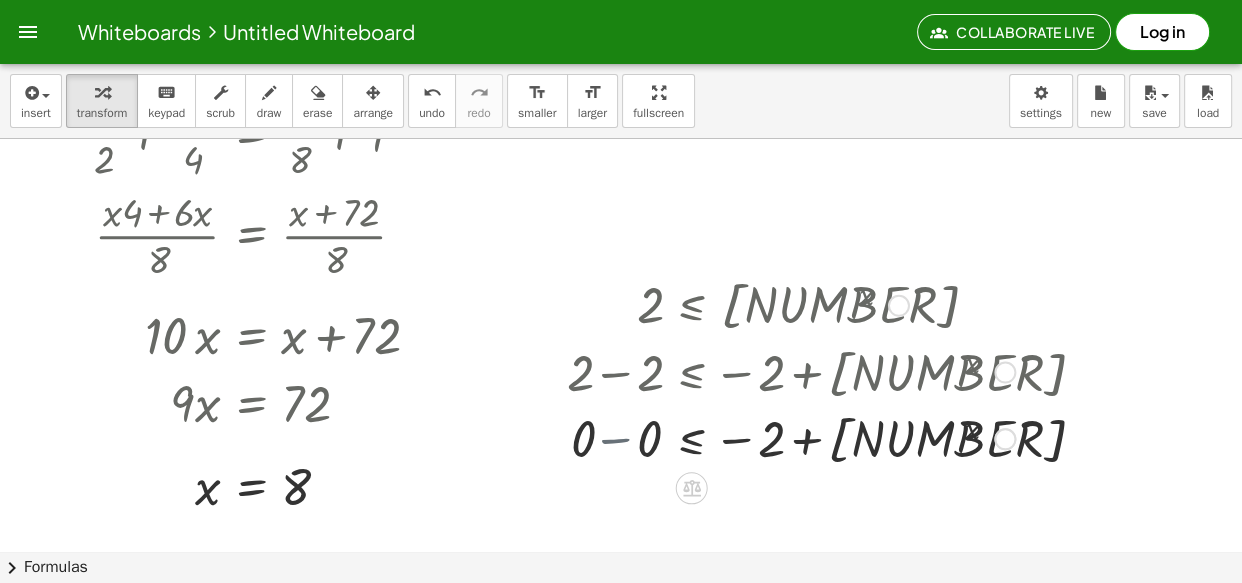 click on "2 ≤ 88,888 x + 2 − 2 ≤ − 2 + 88,888 x 0 ≤ − 2 + 88,888 x + 0 − 0 ≤ − 0 − 2 + 88,888 x ≤ 88,888 x + + 0 − 0 − 2 + 0 − 0 ≤ − 2 + 88,888 x" at bounding box center [783, 370] 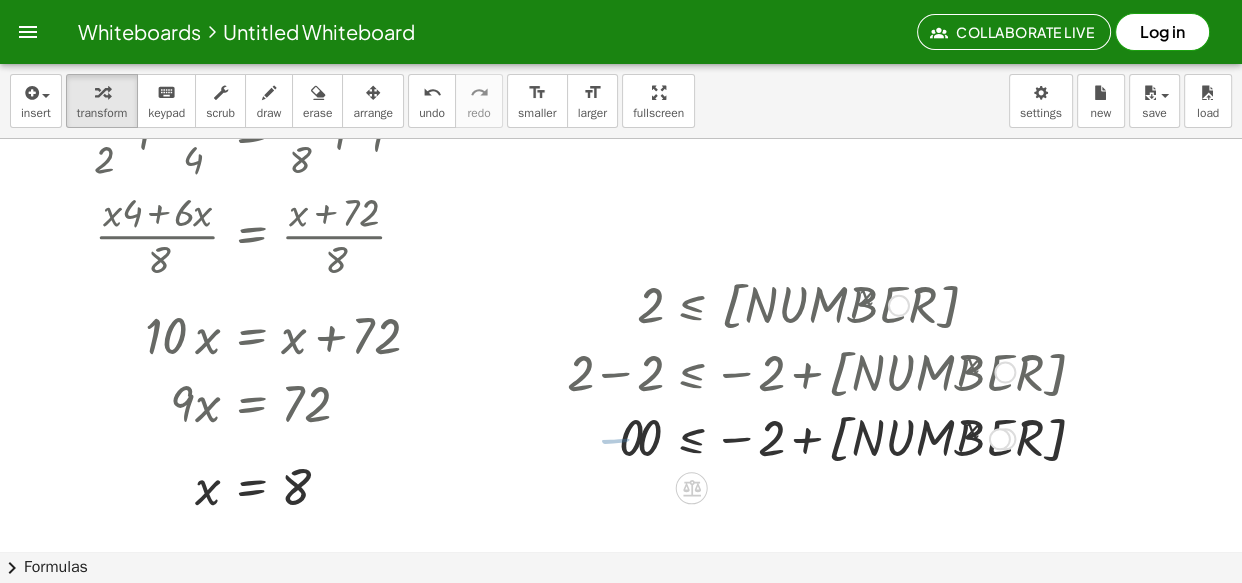 click at bounding box center (791, 438) 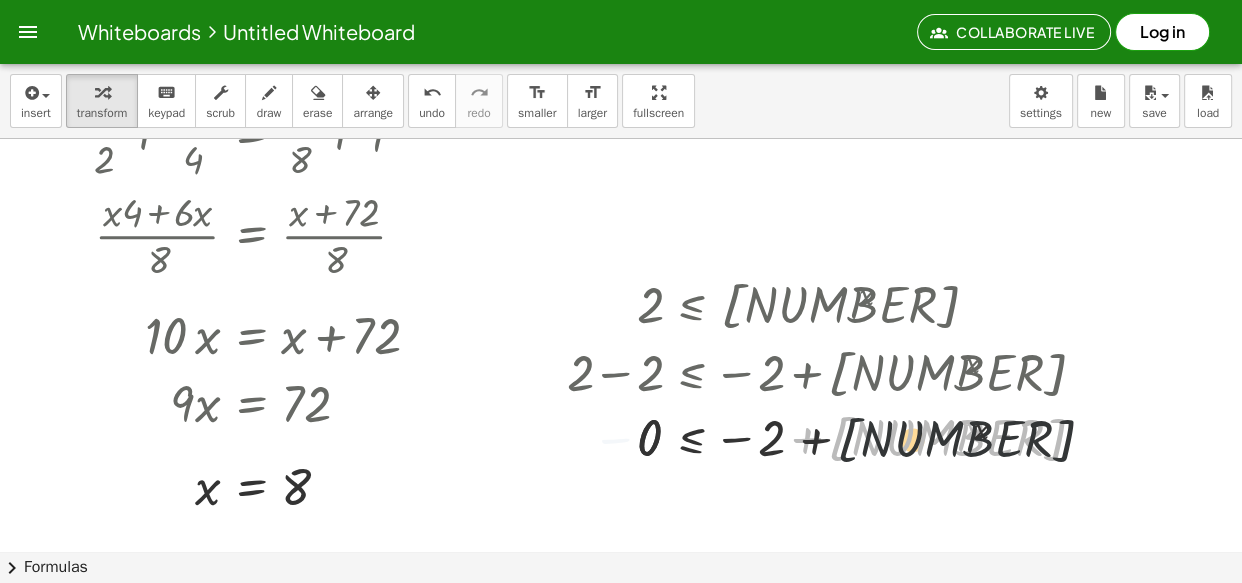 drag, startPoint x: 884, startPoint y: 433, endPoint x: 935, endPoint y: 439, distance: 51.351727 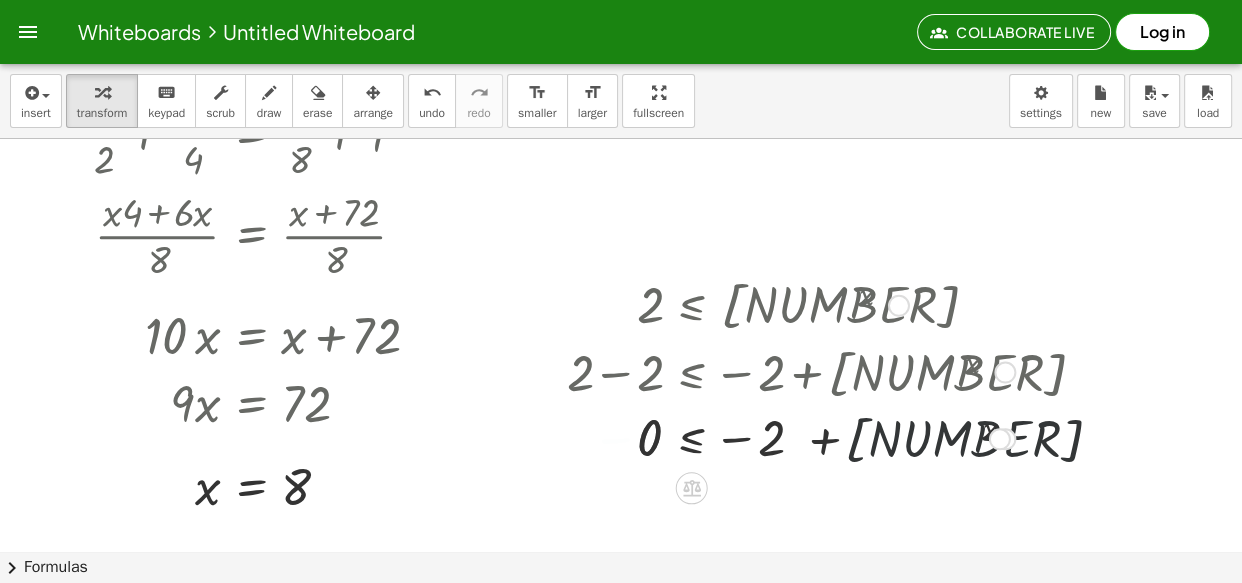 drag, startPoint x: 976, startPoint y: 449, endPoint x: 964, endPoint y: 452, distance: 12.369317 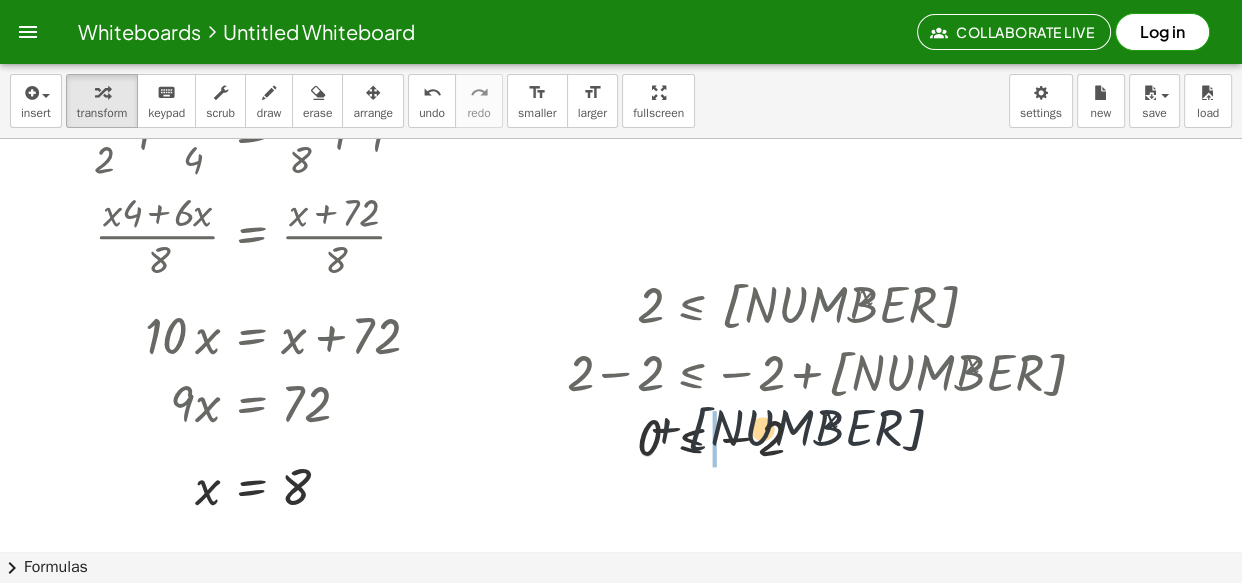 drag, startPoint x: 960, startPoint y: 452, endPoint x: 731, endPoint y: 434, distance: 229.70633 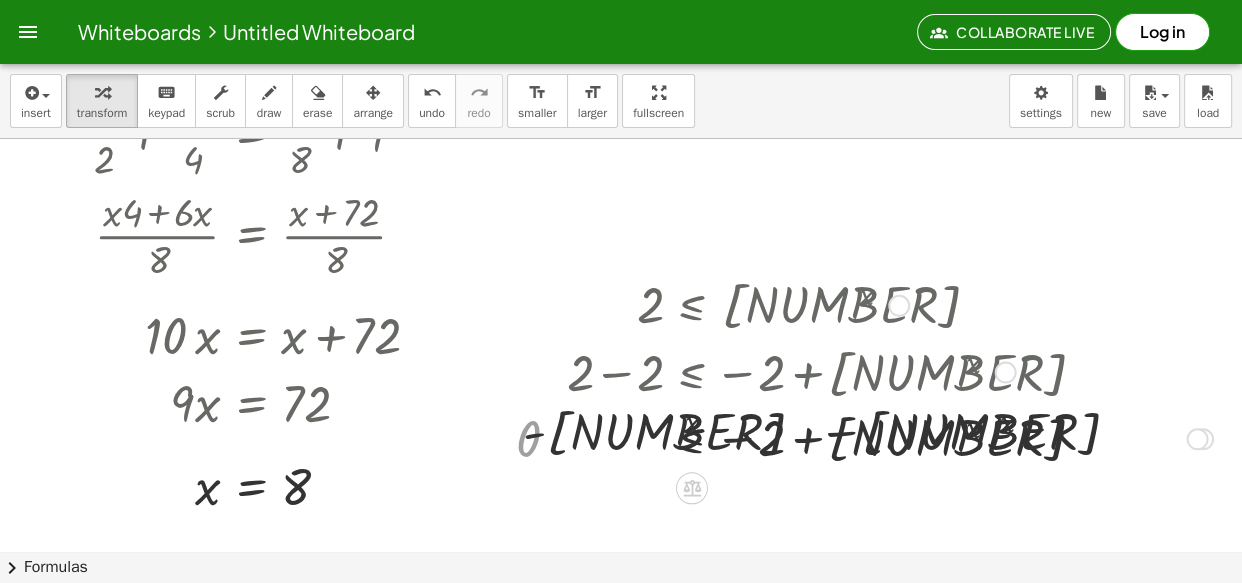 drag, startPoint x: 820, startPoint y: 418, endPoint x: 776, endPoint y: 420, distance: 44.04543 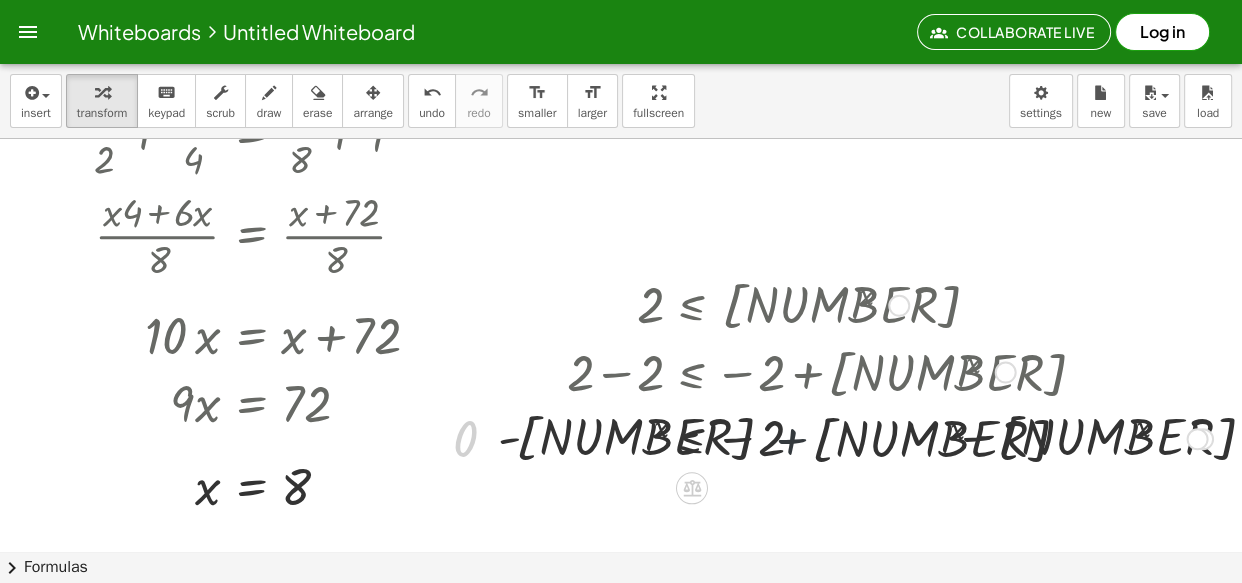 drag, startPoint x: 830, startPoint y: 465, endPoint x: 859, endPoint y: 465, distance: 29 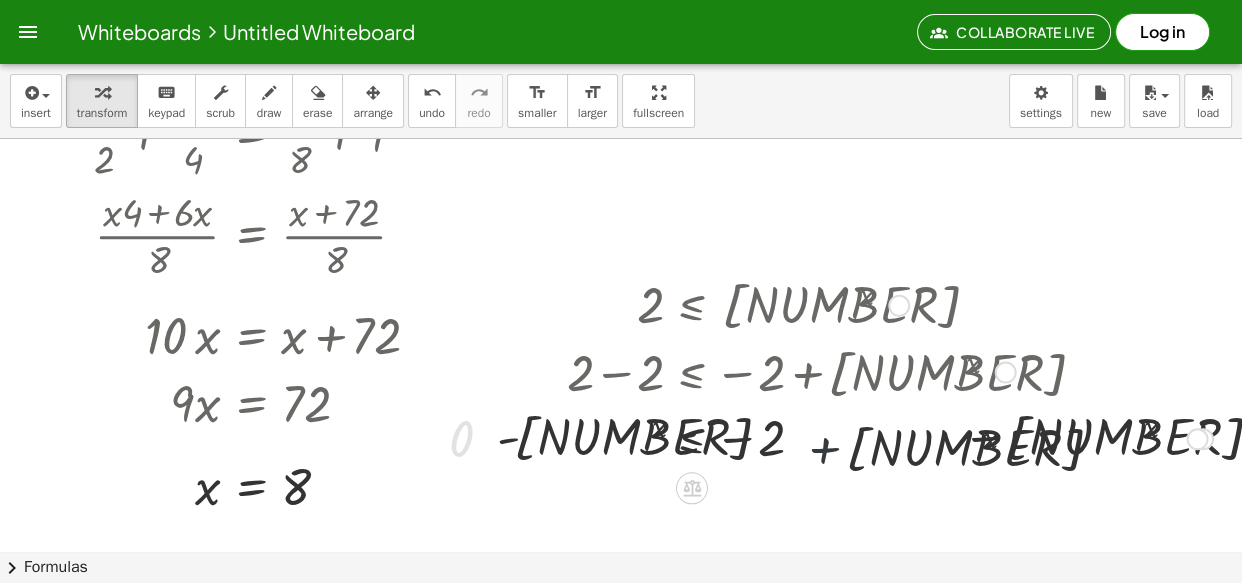 click at bounding box center [853, 438] 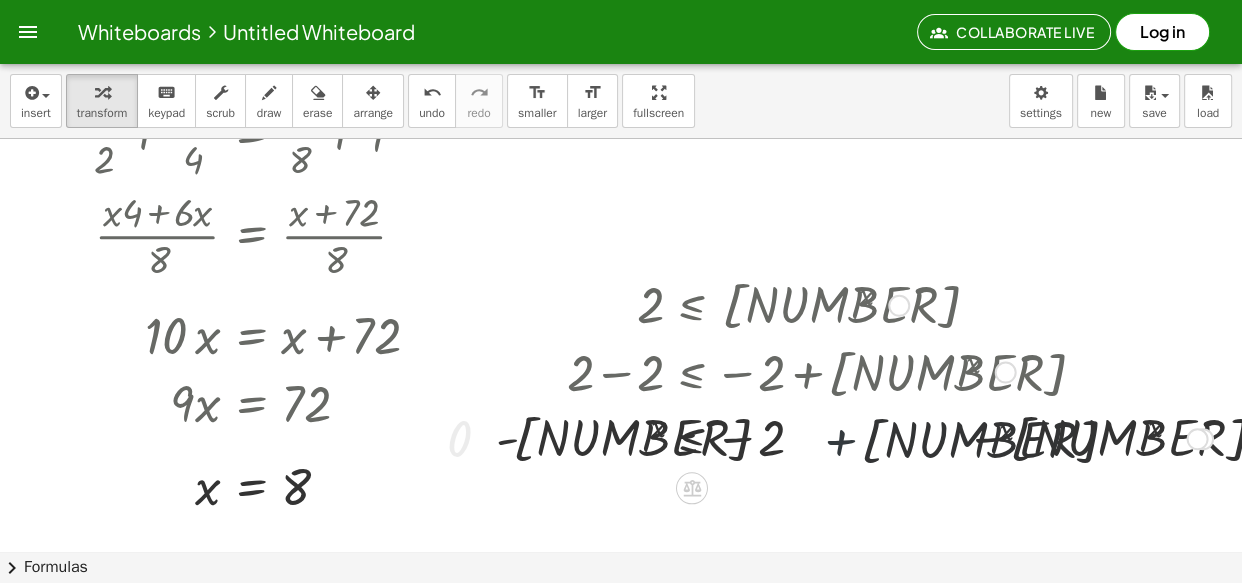 click at bounding box center [853, 438] 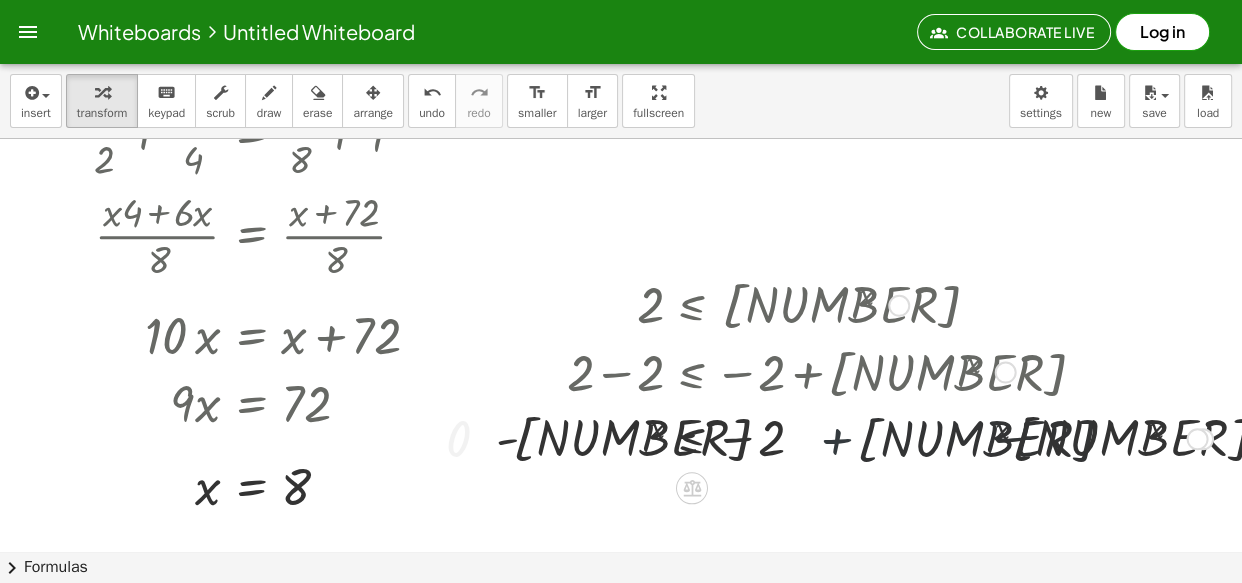click at bounding box center [853, 438] 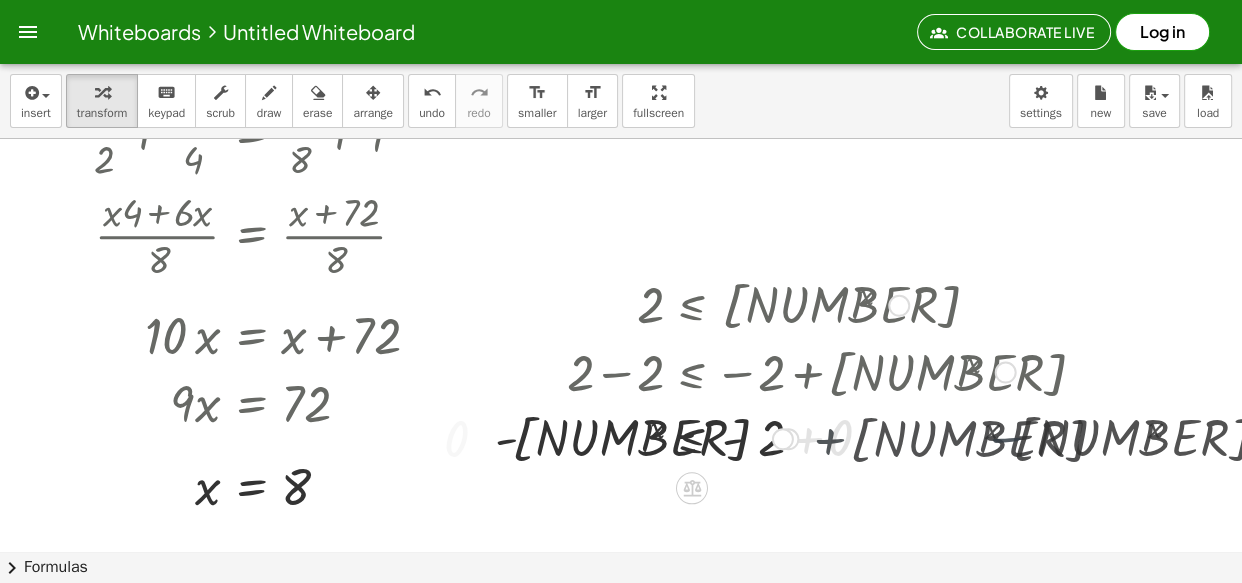 drag, startPoint x: 1015, startPoint y: 447, endPoint x: 992, endPoint y: 447, distance: 23 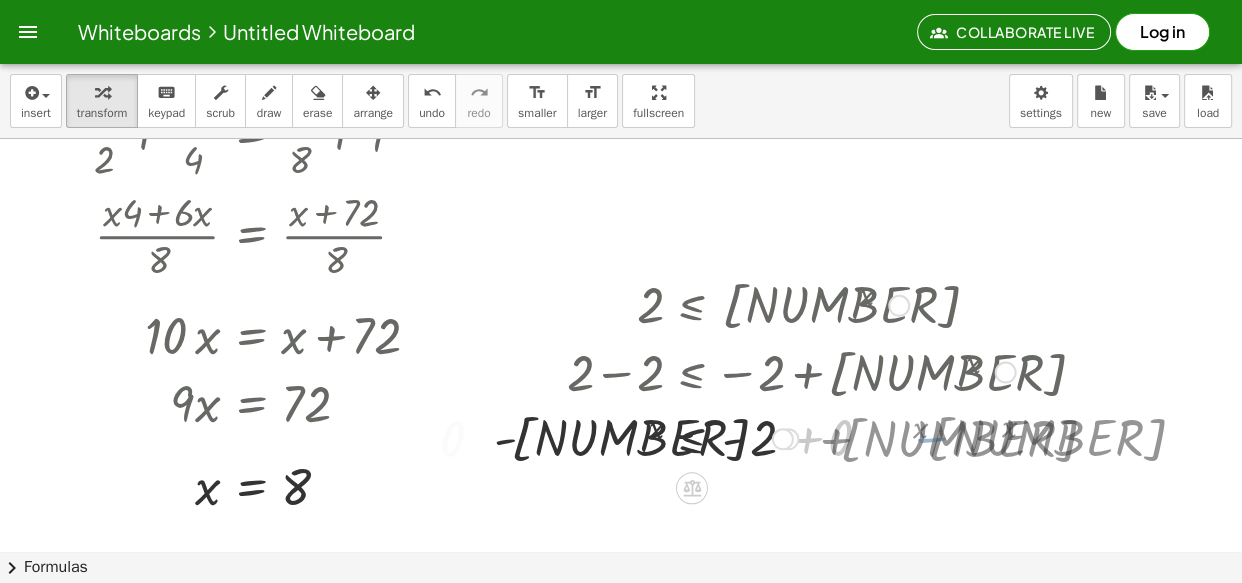 click at bounding box center [853, 438] 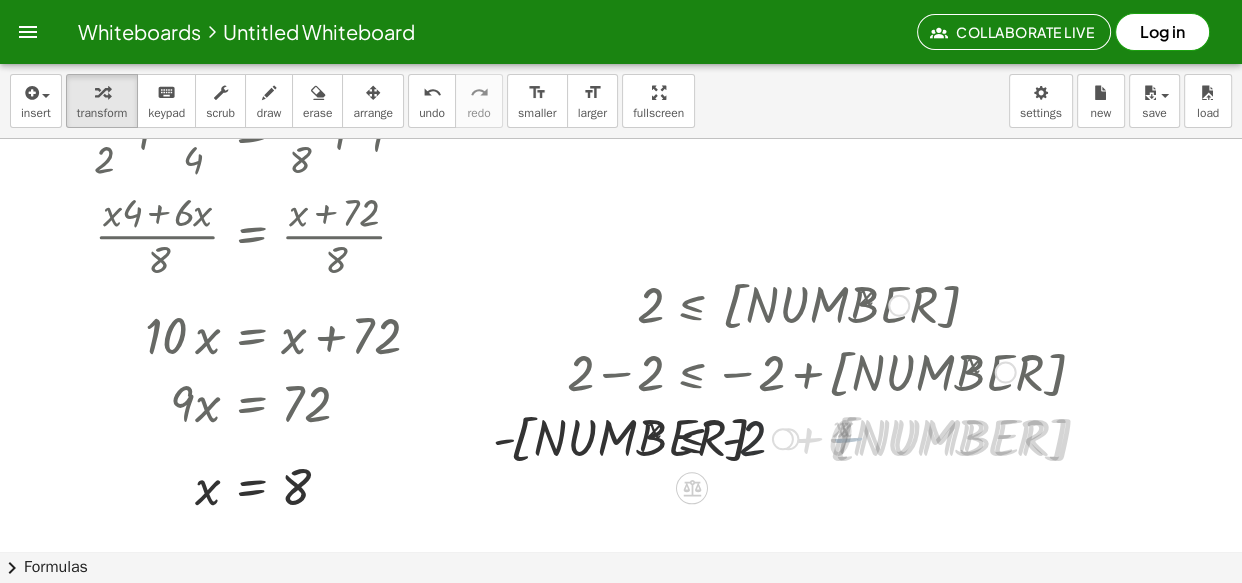 drag, startPoint x: 646, startPoint y: 484, endPoint x: 608, endPoint y: 479, distance: 38.327538 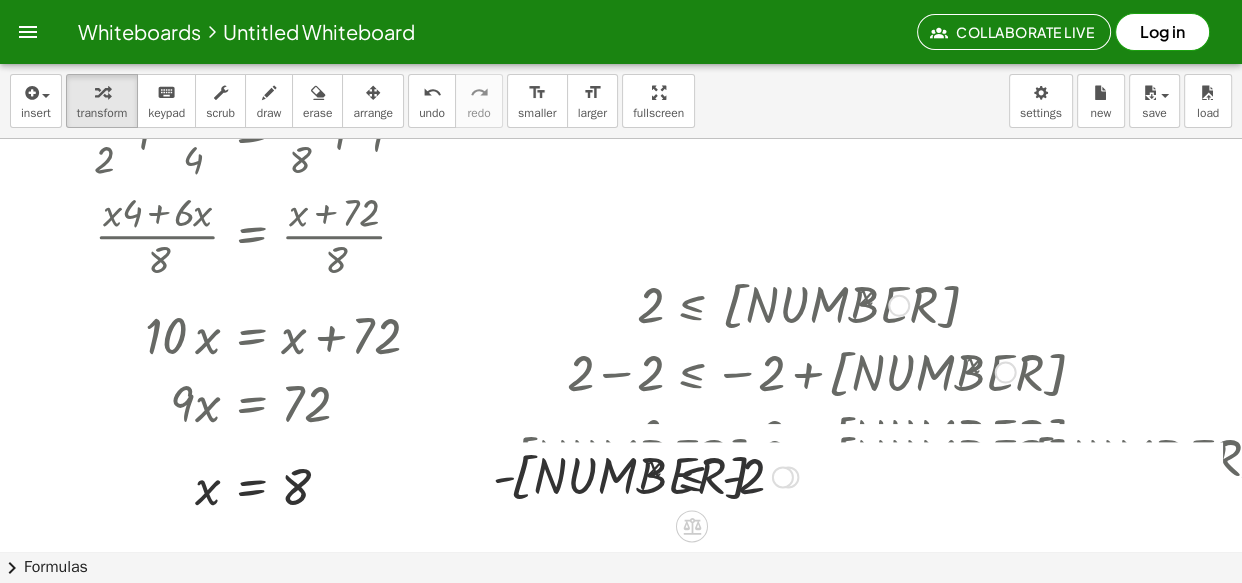 drag, startPoint x: 608, startPoint y: 479, endPoint x: 576, endPoint y: 466, distance: 34.539833 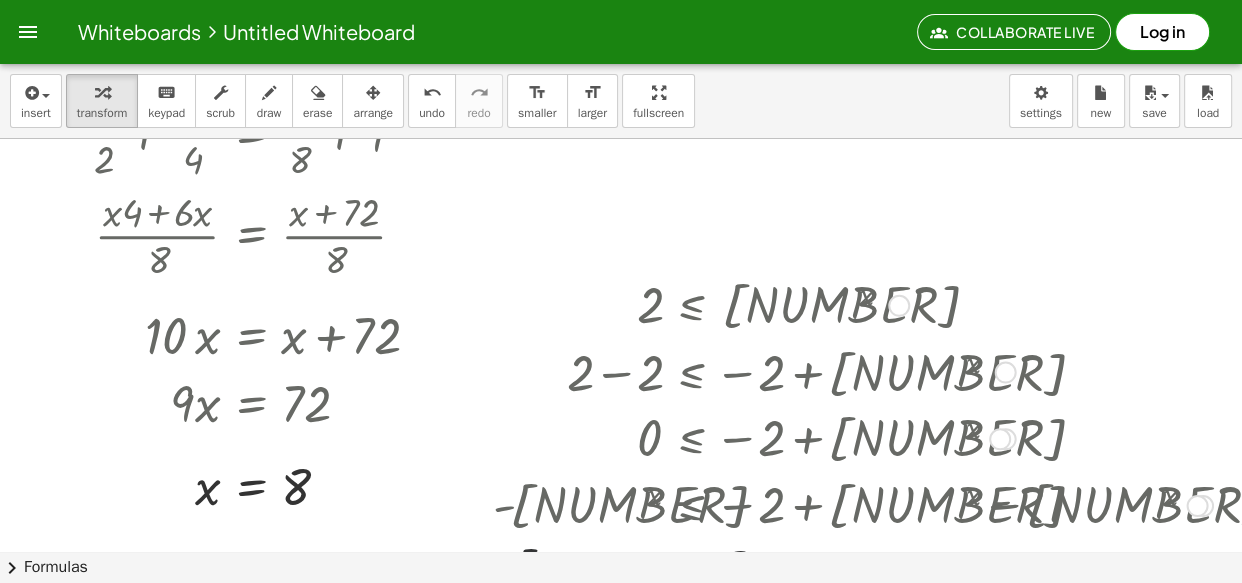drag, startPoint x: 594, startPoint y: 507, endPoint x: 855, endPoint y: 481, distance: 262.2918 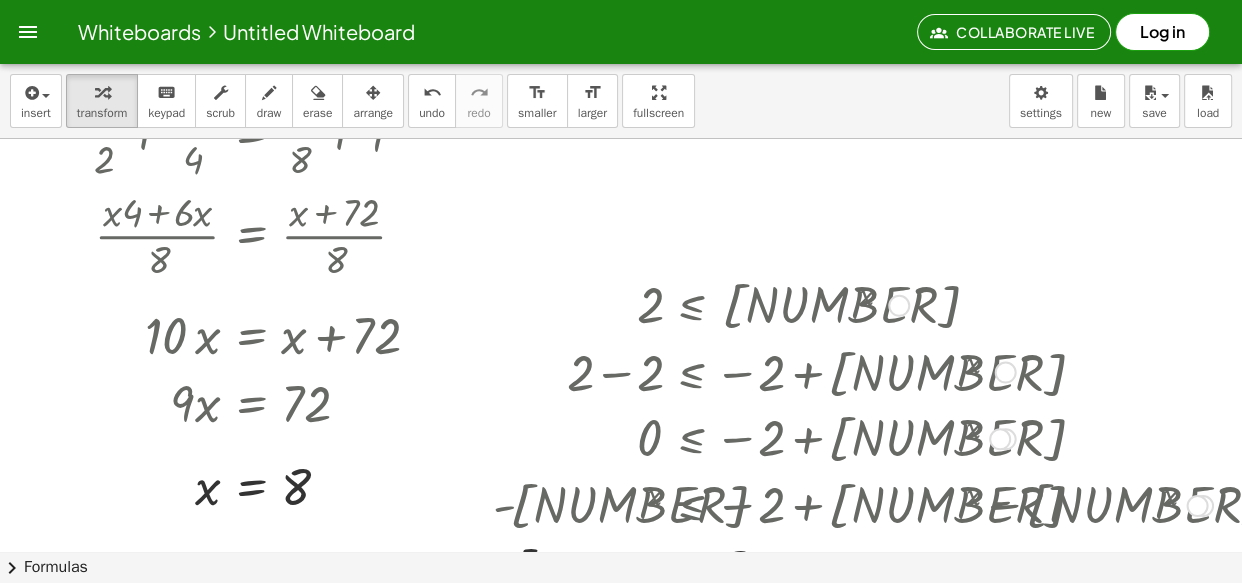 drag, startPoint x: 871, startPoint y: 472, endPoint x: 894, endPoint y: 383, distance: 91.92388 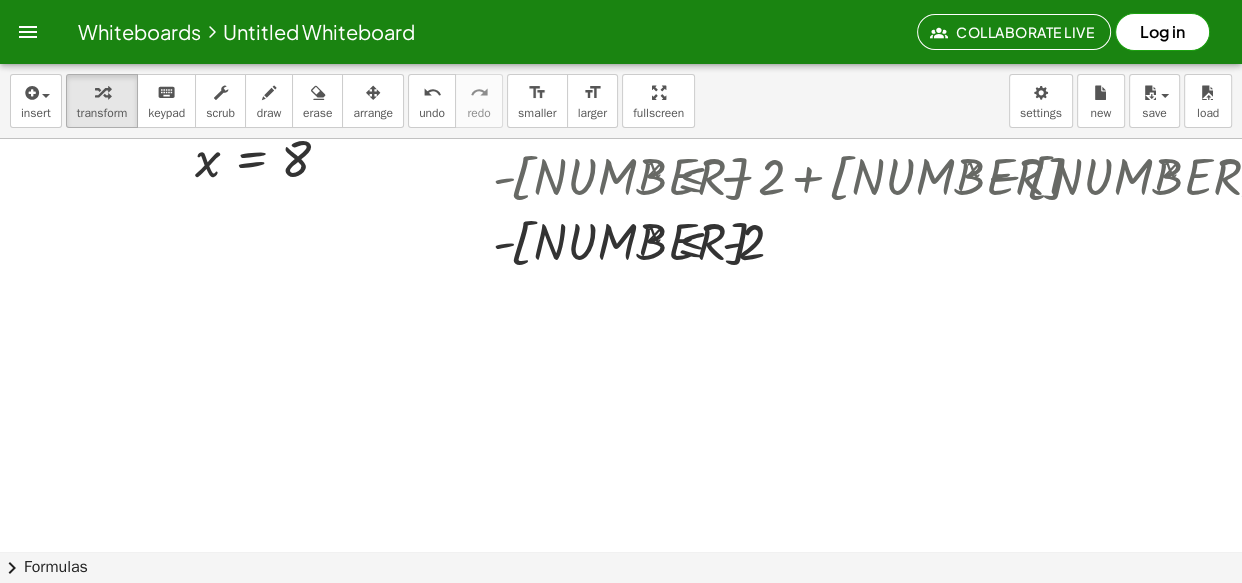 scroll, scrollTop: 398, scrollLeft: 0, axis: vertical 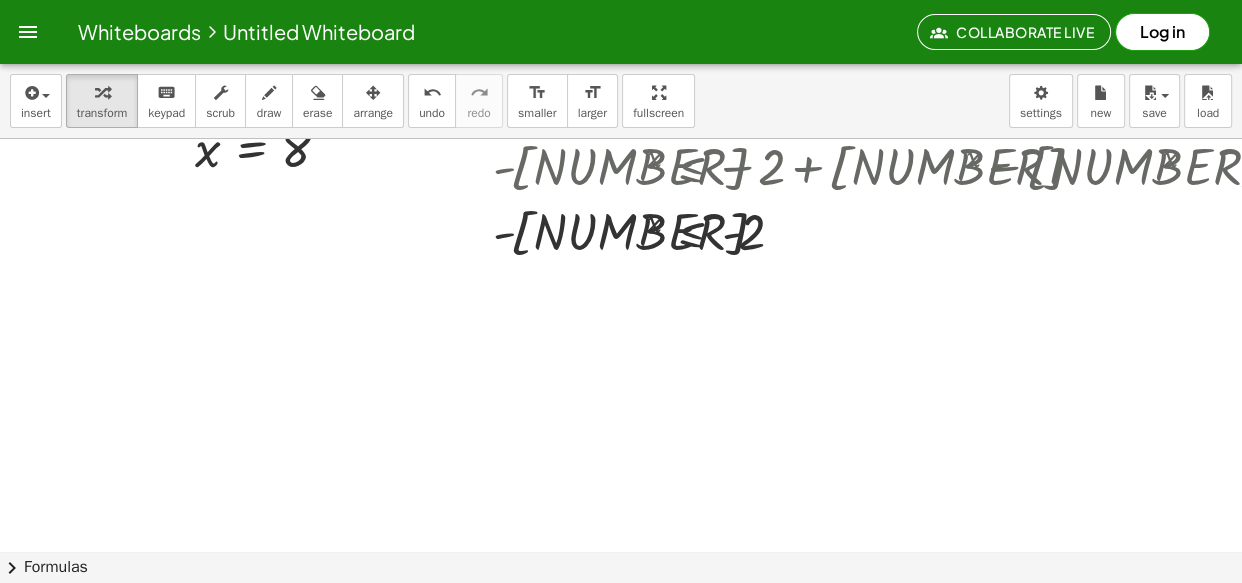 click at bounding box center (758, 359) 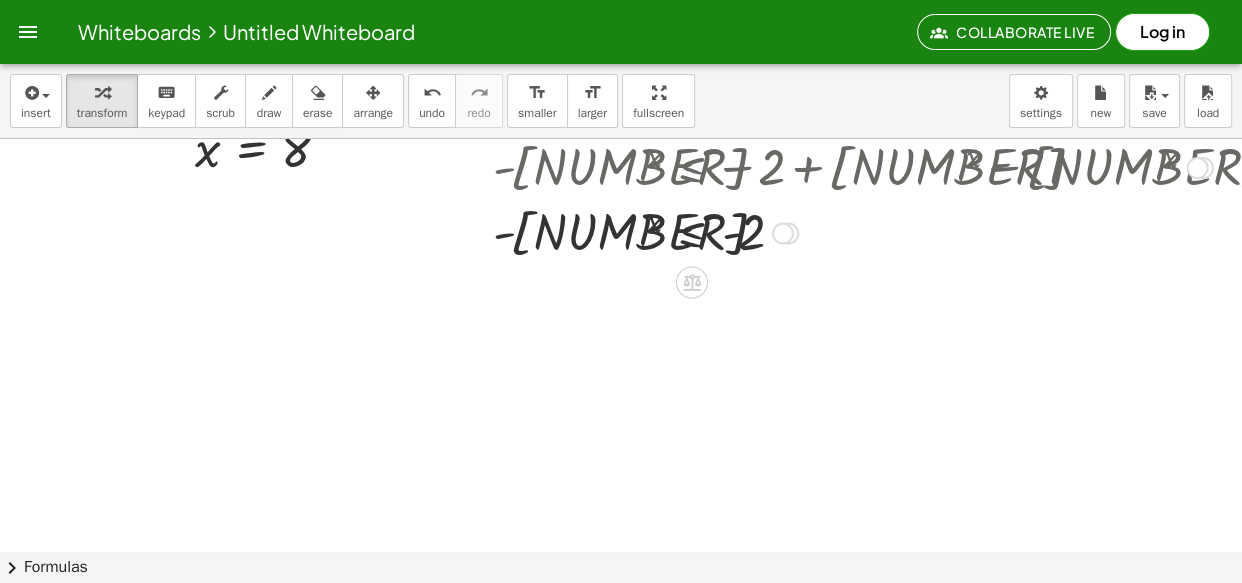 click at bounding box center [692, 282] 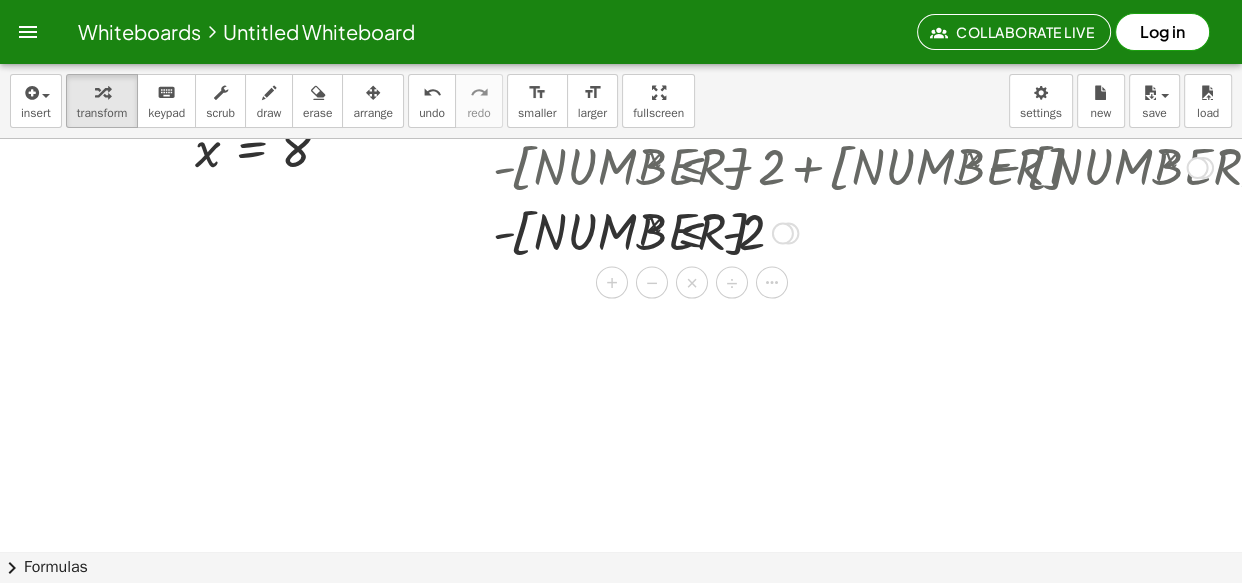 click at bounding box center [853, 232] 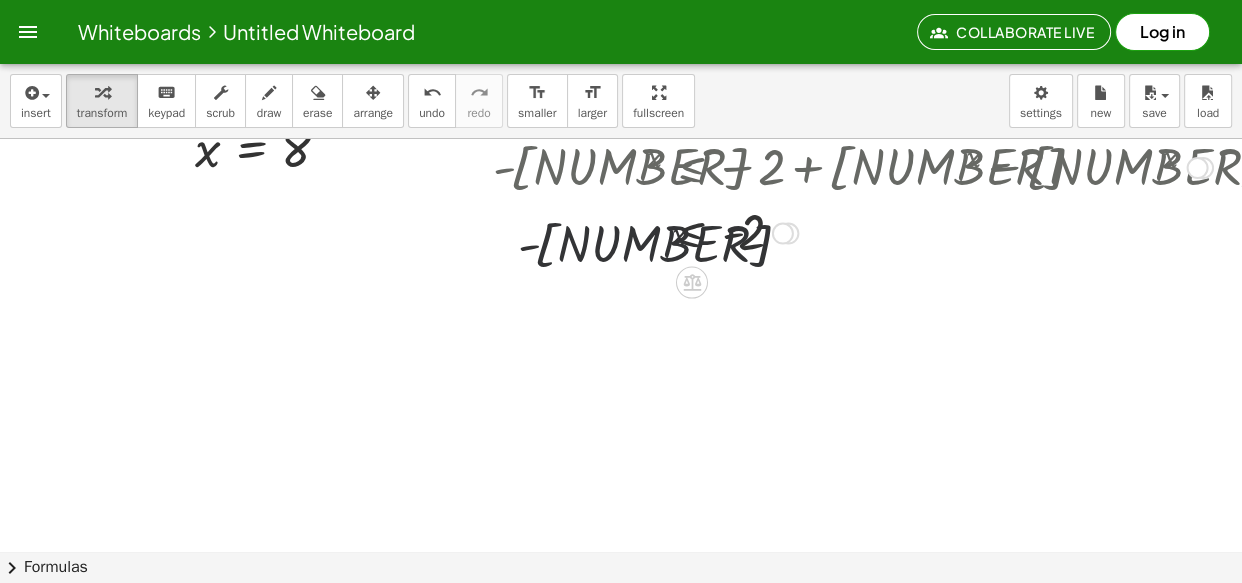 click at bounding box center (758, 359) 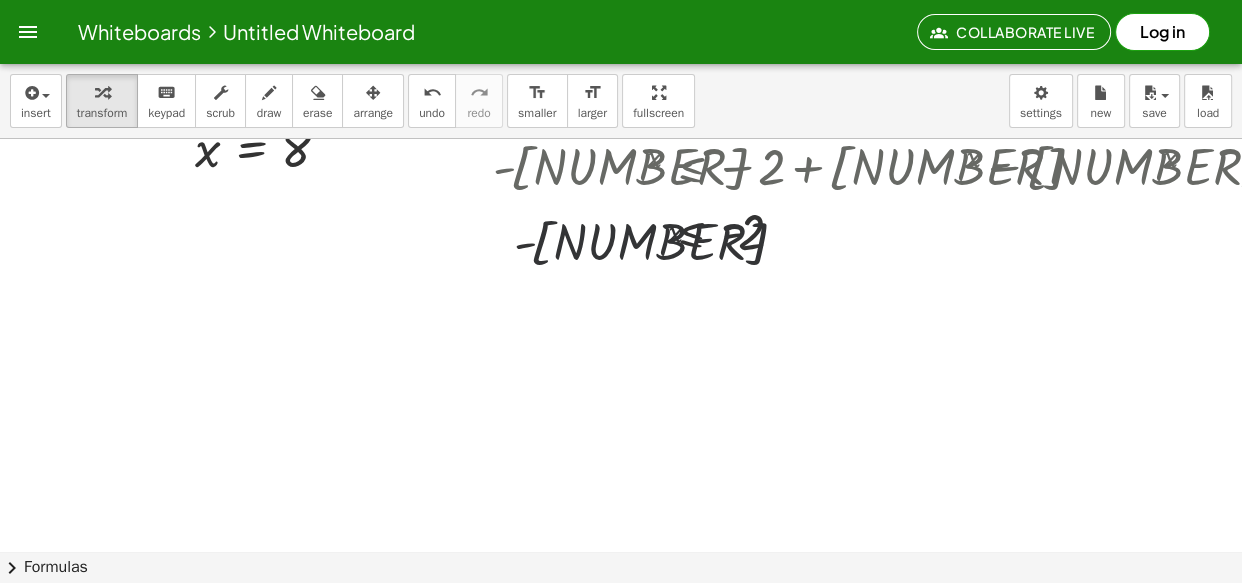 drag, startPoint x: 801, startPoint y: 274, endPoint x: 729, endPoint y: 230, distance: 84.38009 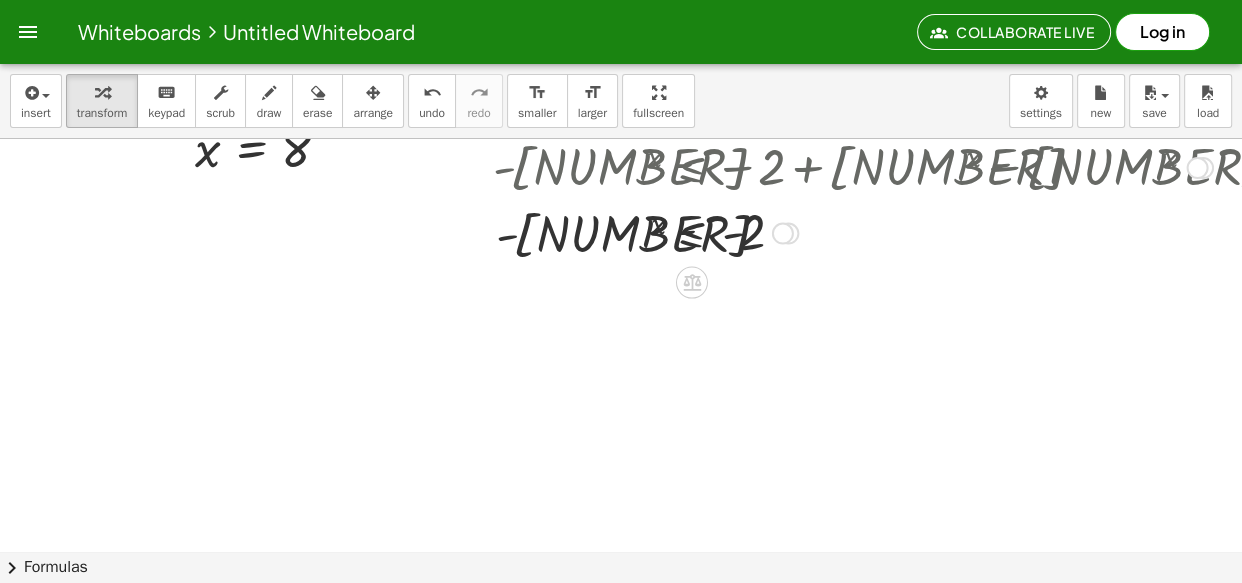 click at bounding box center [853, 232] 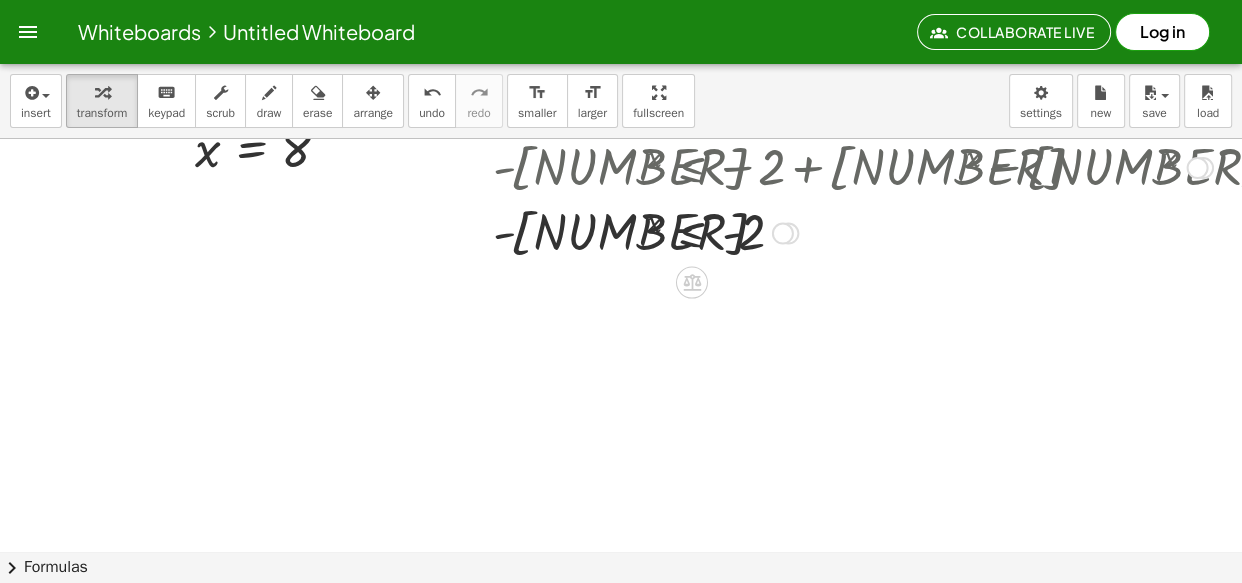 click at bounding box center [853, 232] 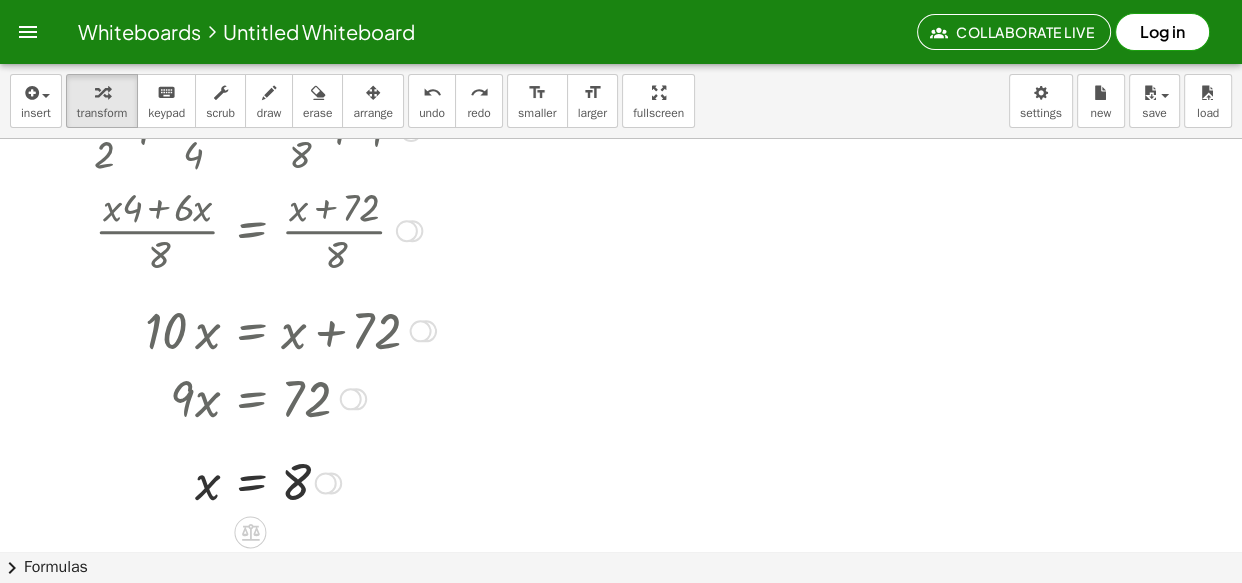 scroll, scrollTop: 0, scrollLeft: 0, axis: both 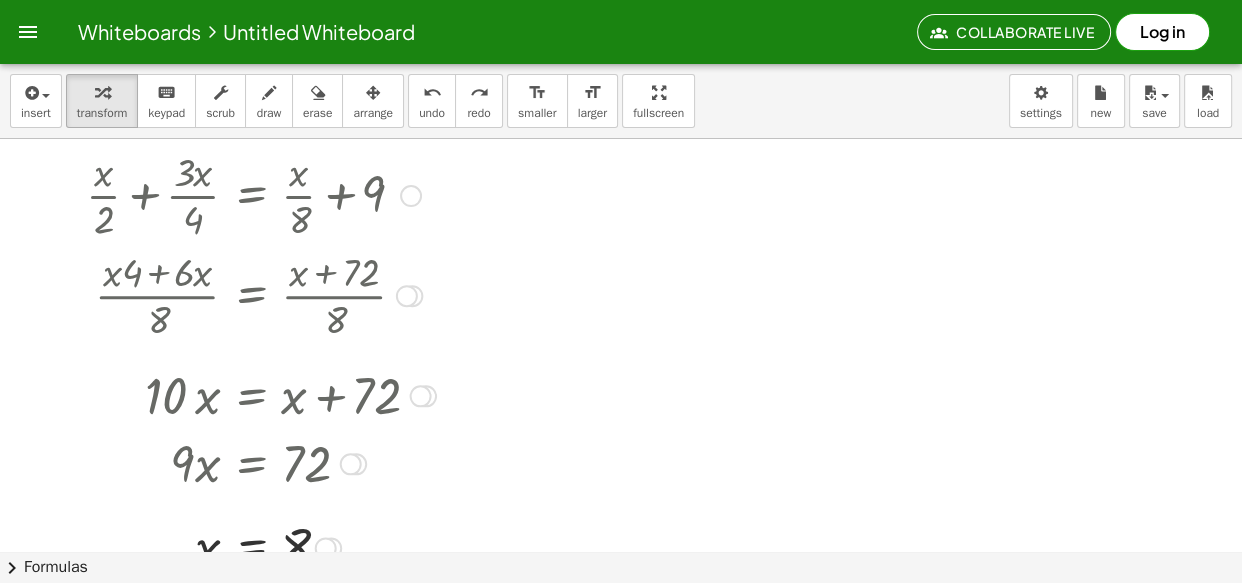 click at bounding box center [261, 194] 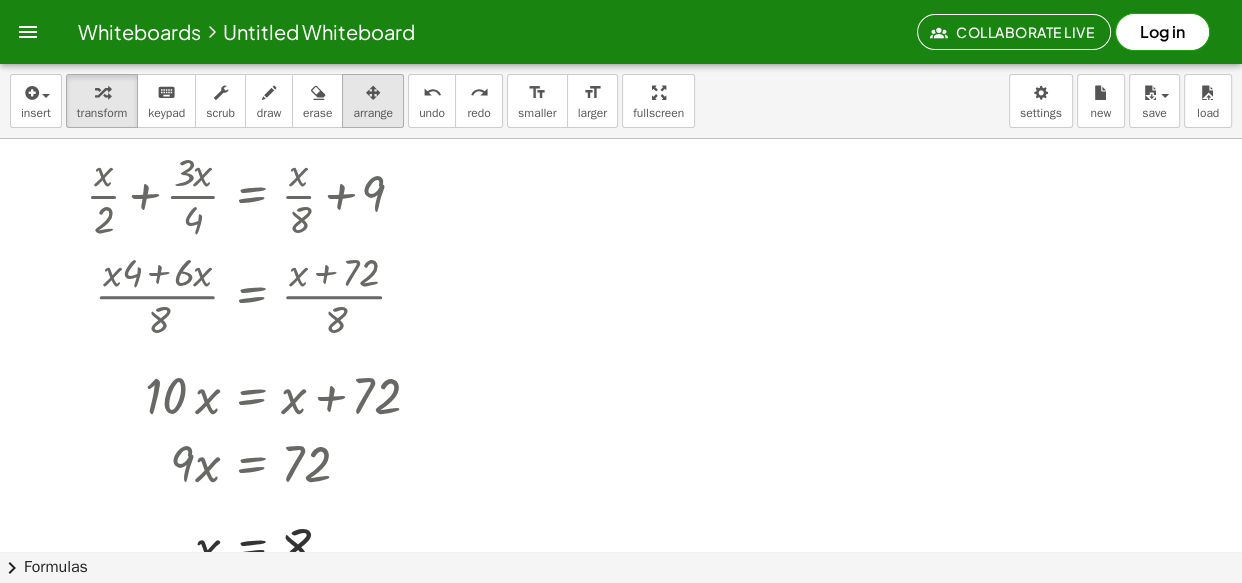 click on "arrange" at bounding box center [373, 113] 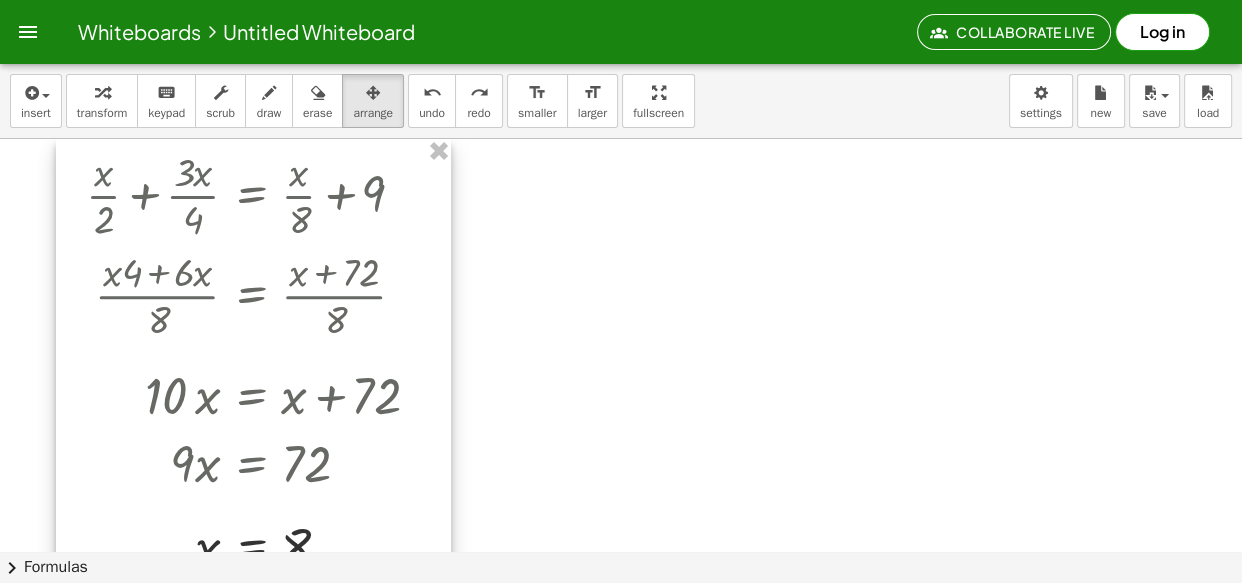 click at bounding box center (253, 361) 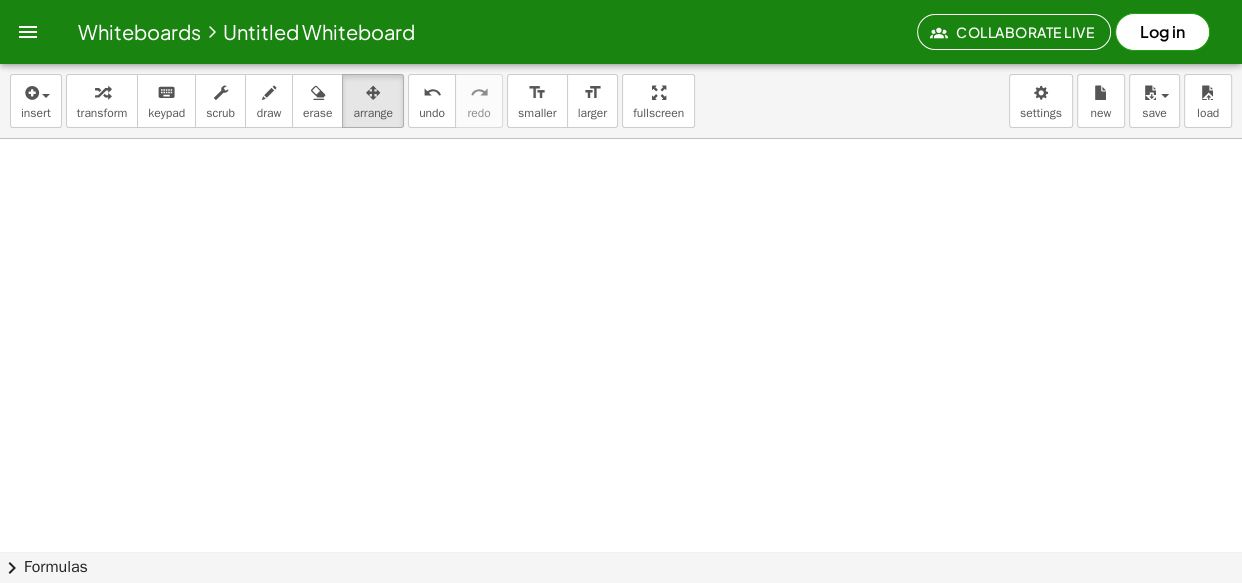 click at bounding box center (758, 551) 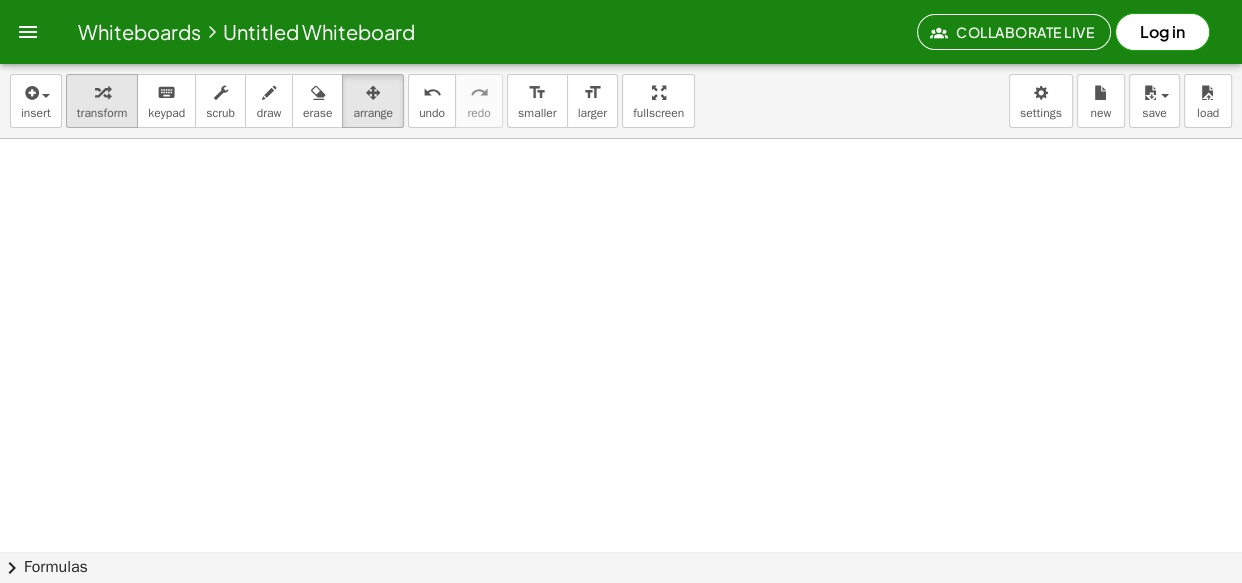 click at bounding box center (102, 92) 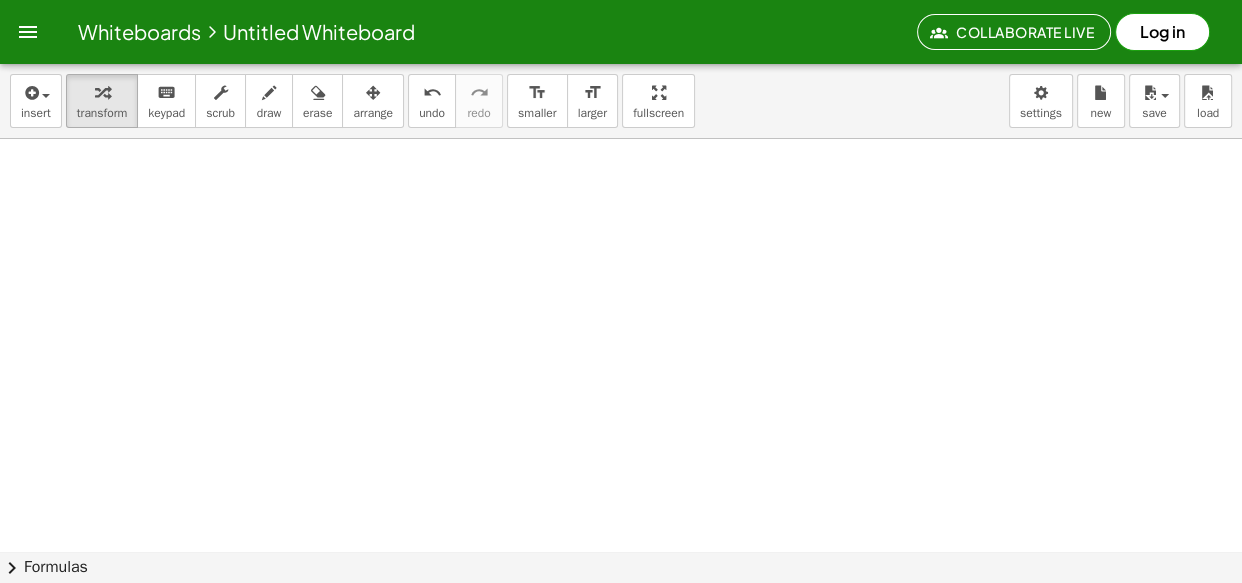 click at bounding box center (758, 551) 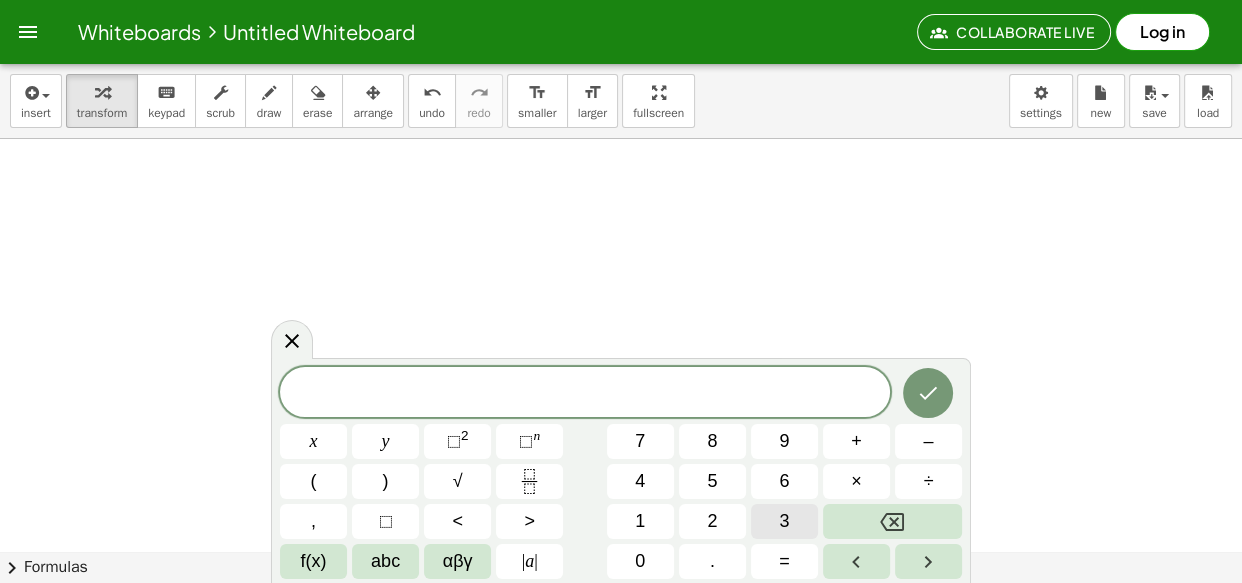 click on "3" at bounding box center (784, 521) 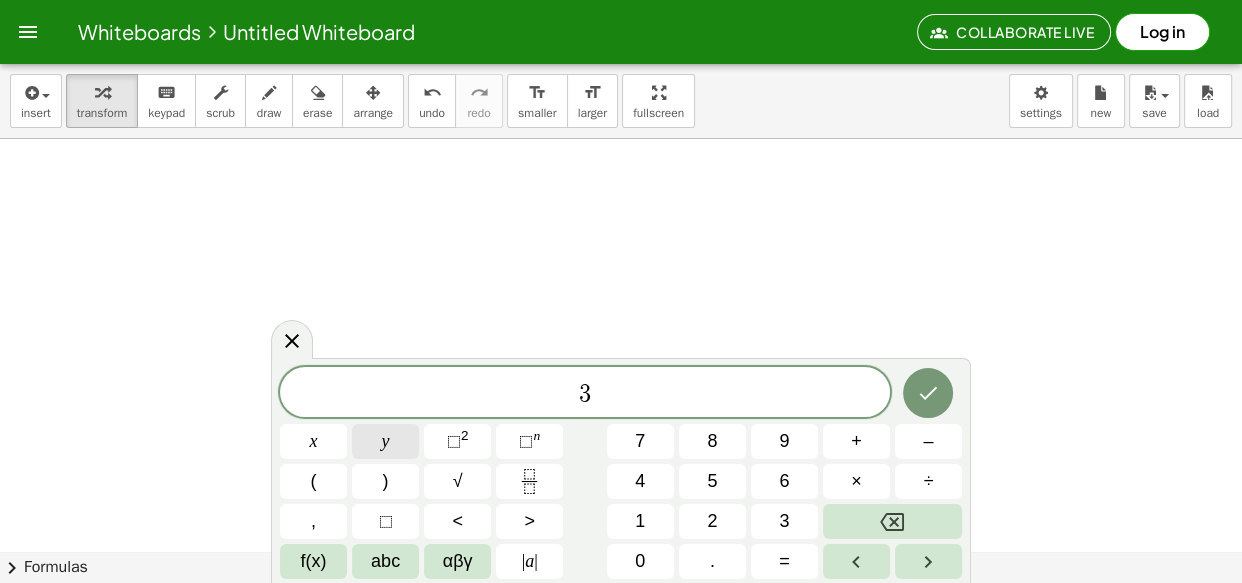 click on "y" at bounding box center [385, 441] 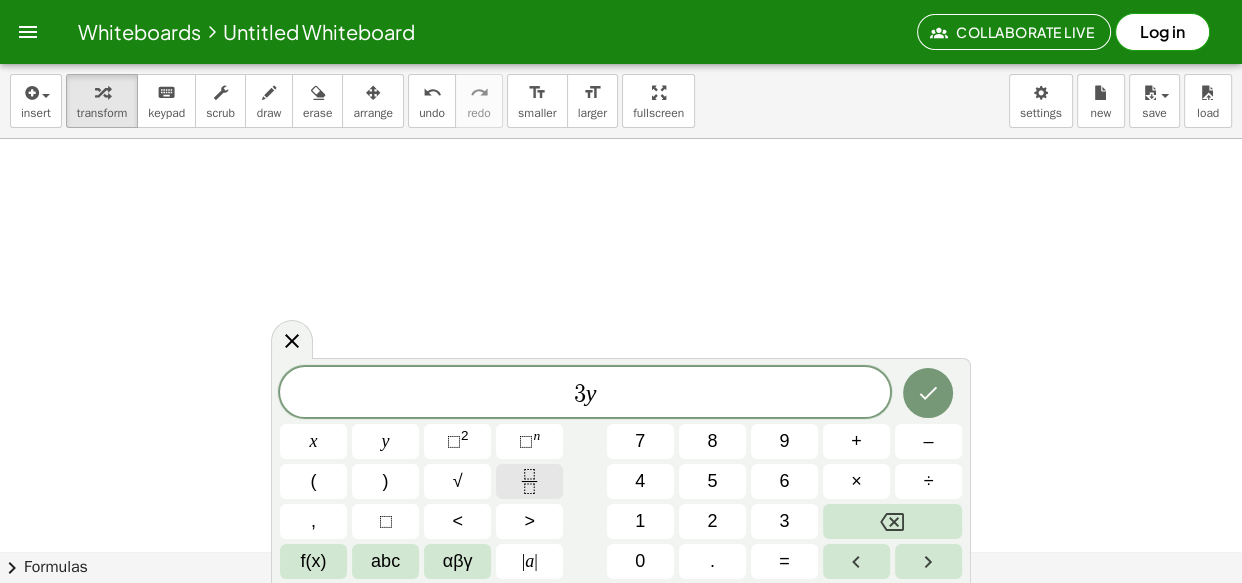 click 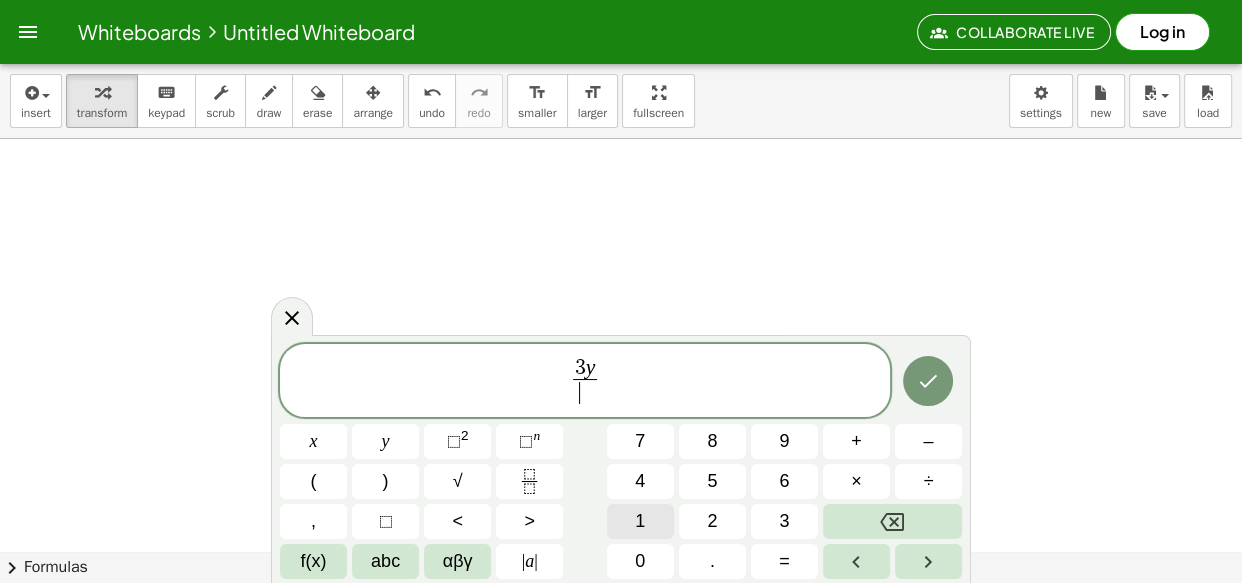 click on "1" at bounding box center (640, 521) 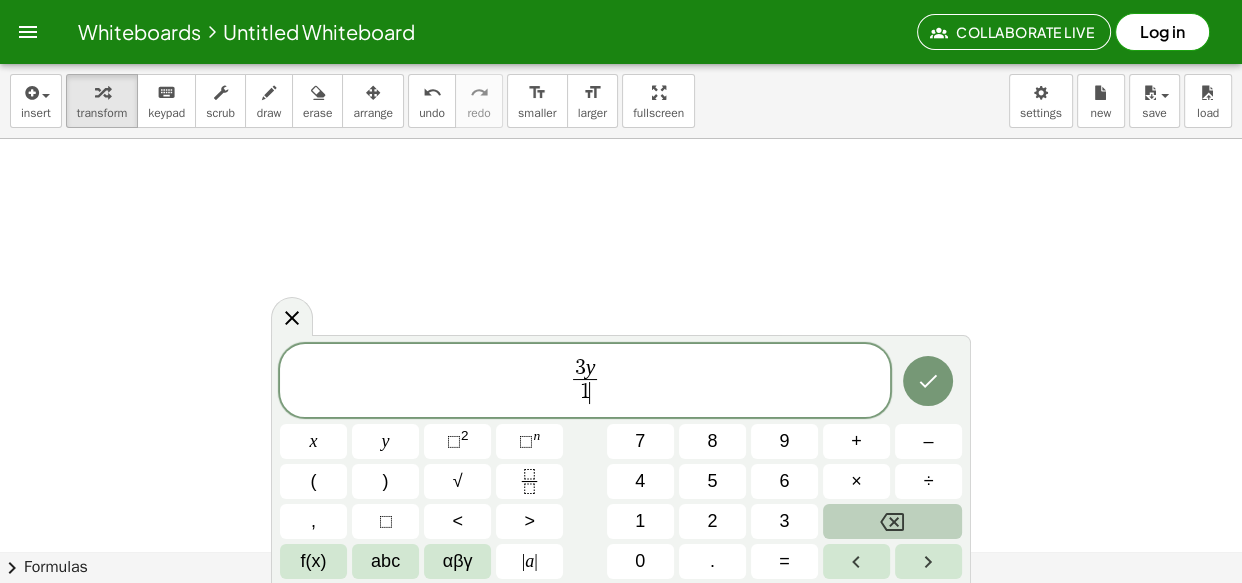 click at bounding box center [892, 521] 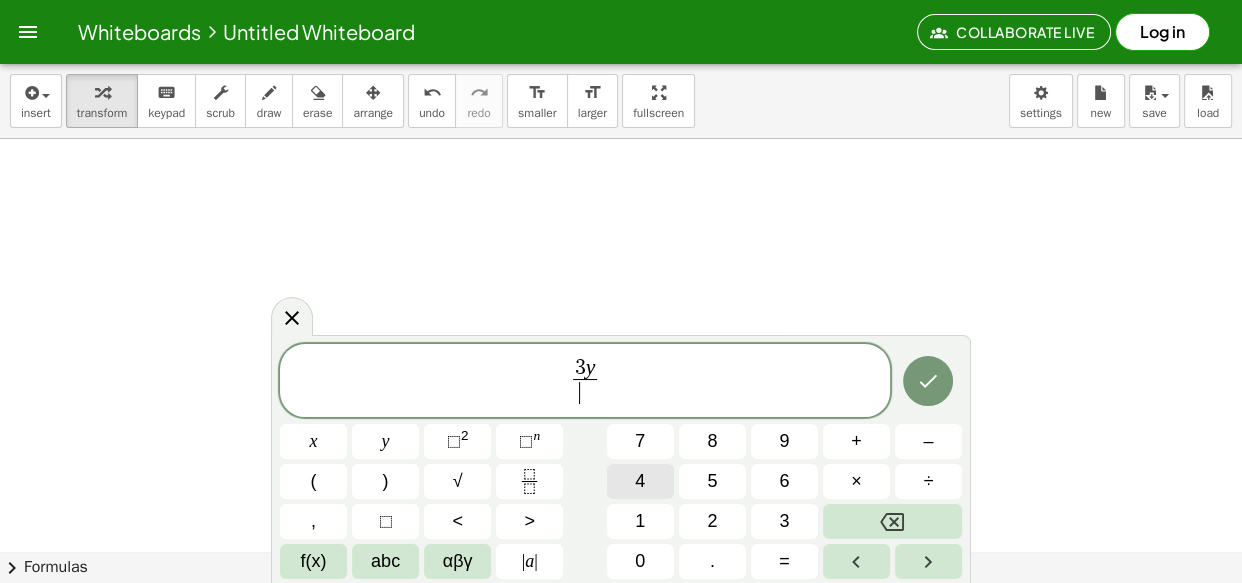click on "4" at bounding box center (640, 481) 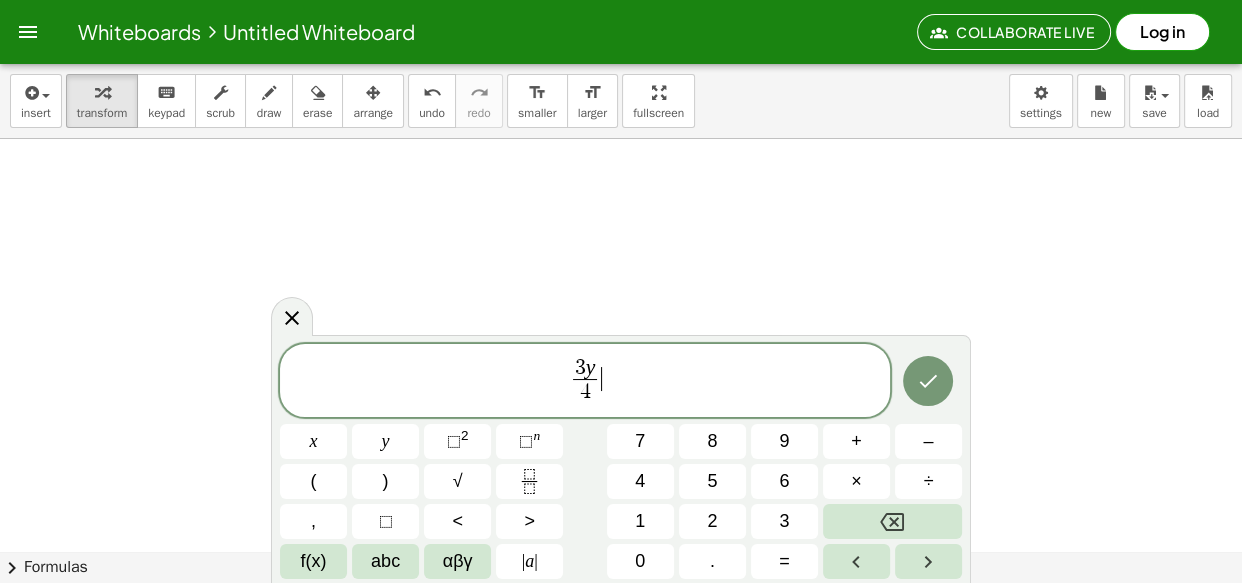 click on "3 y 4 ​ ​" at bounding box center [585, 382] 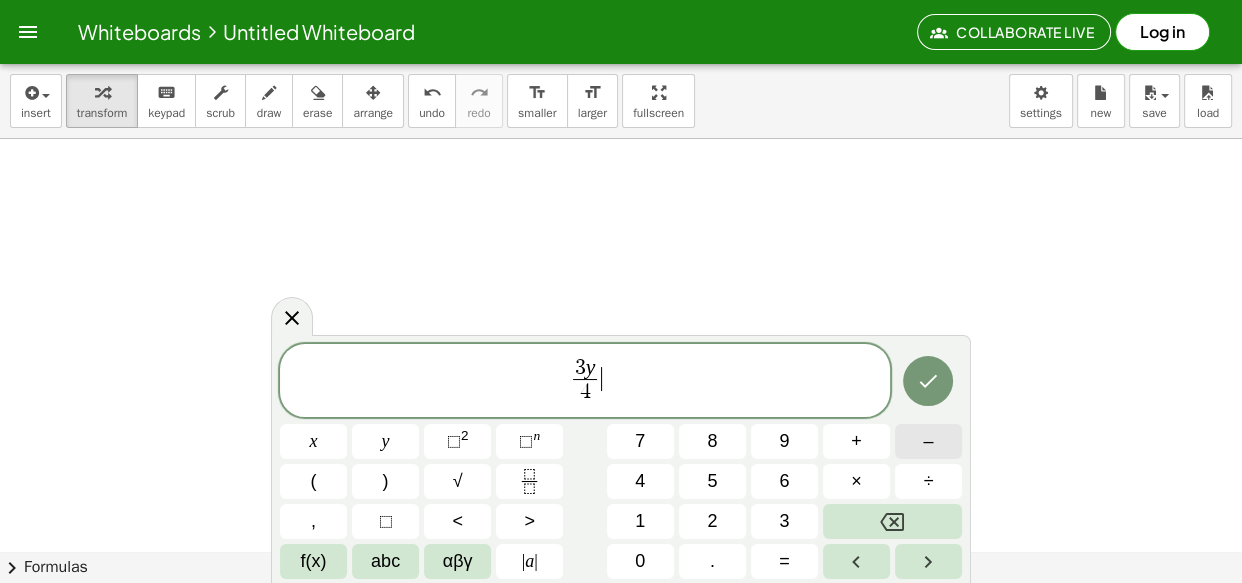 click on "–" at bounding box center (928, 441) 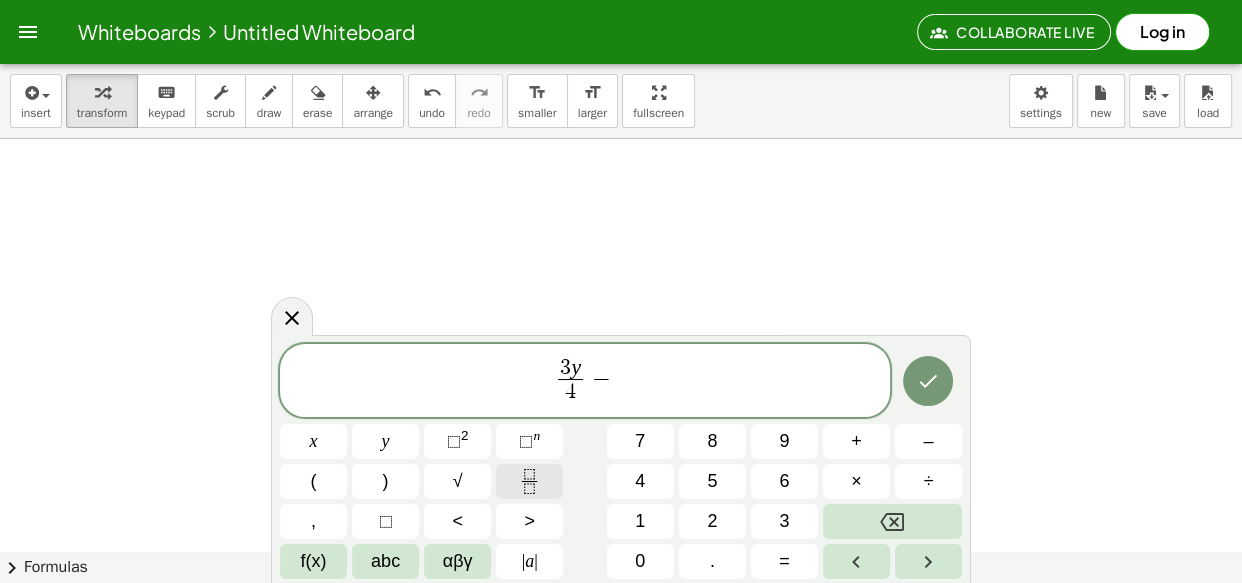click at bounding box center (529, 481) 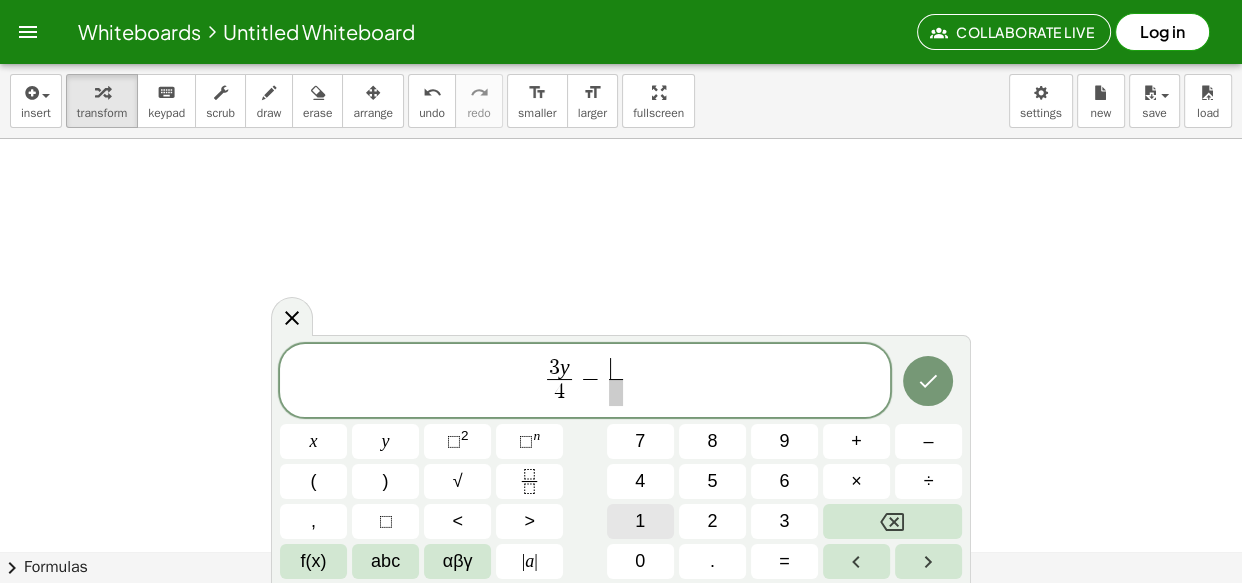 click on "1" at bounding box center [640, 521] 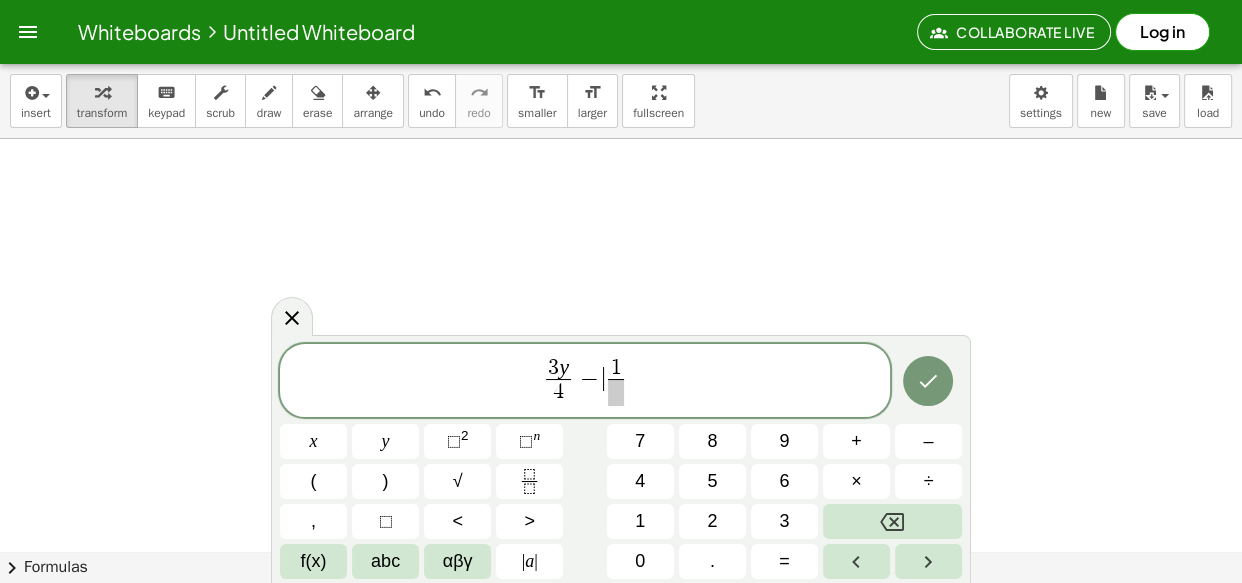 click on "3 y 4 ​ − ​ 1 ​" at bounding box center (585, 382) 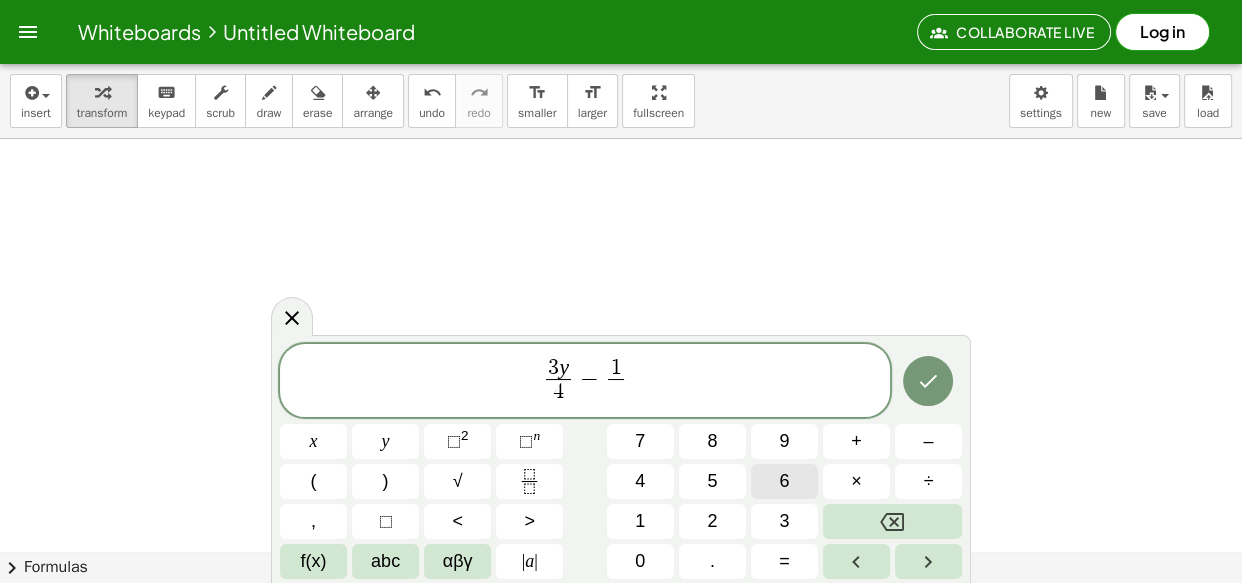 click on "6" at bounding box center [784, 481] 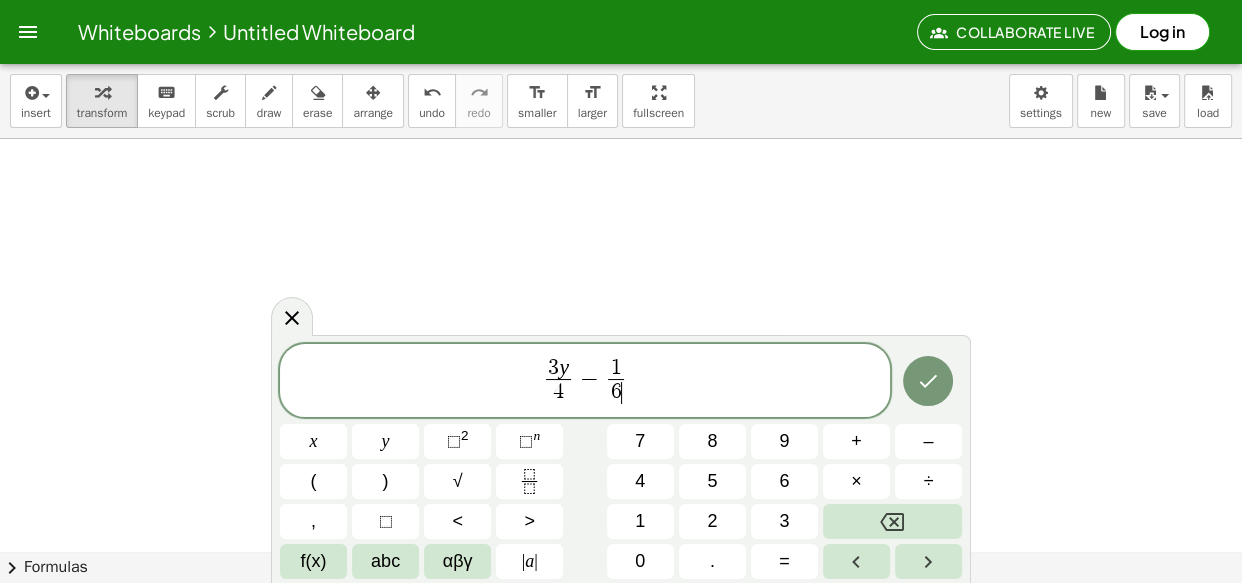 click on "3 y 4 ​ − 1 6 ​ ​" at bounding box center [585, 382] 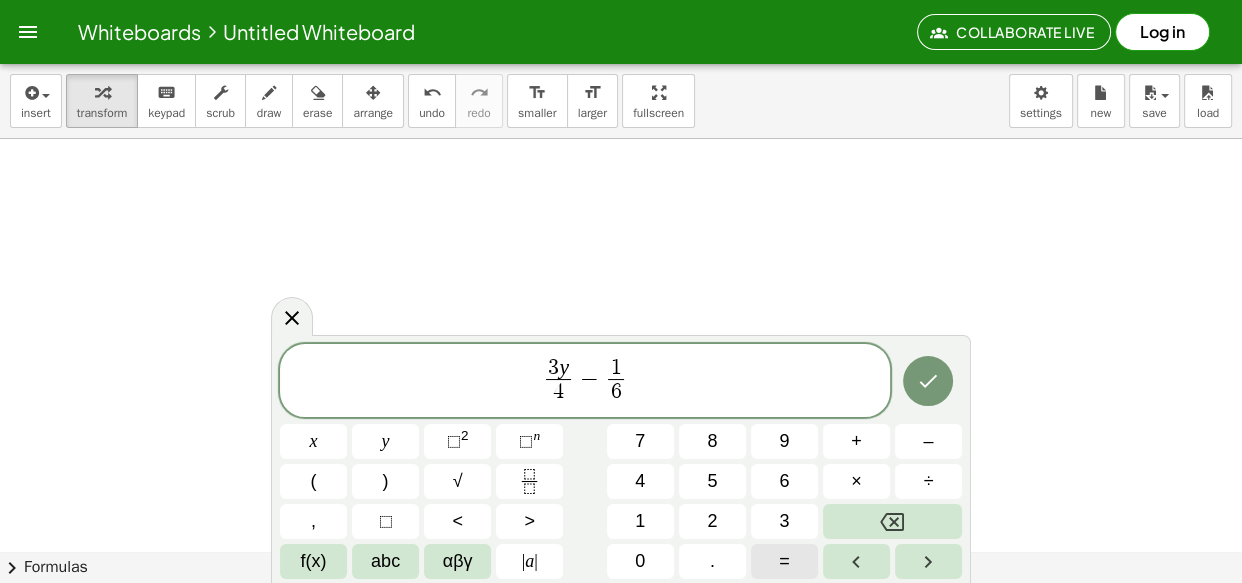 click on "=" at bounding box center (784, 561) 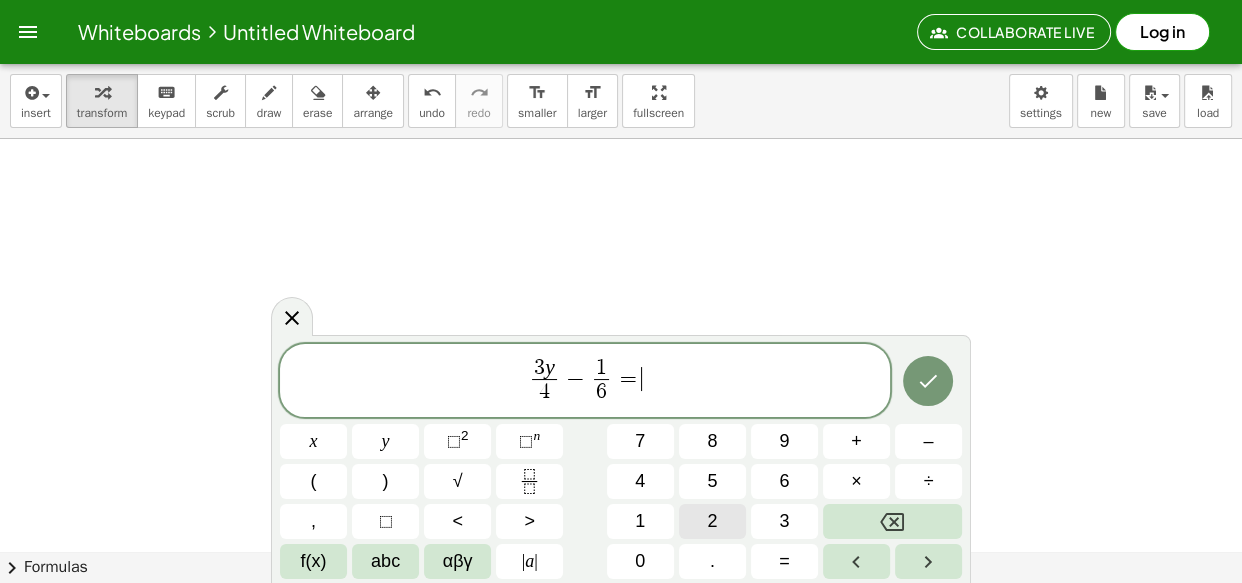 click on "2" at bounding box center [712, 521] 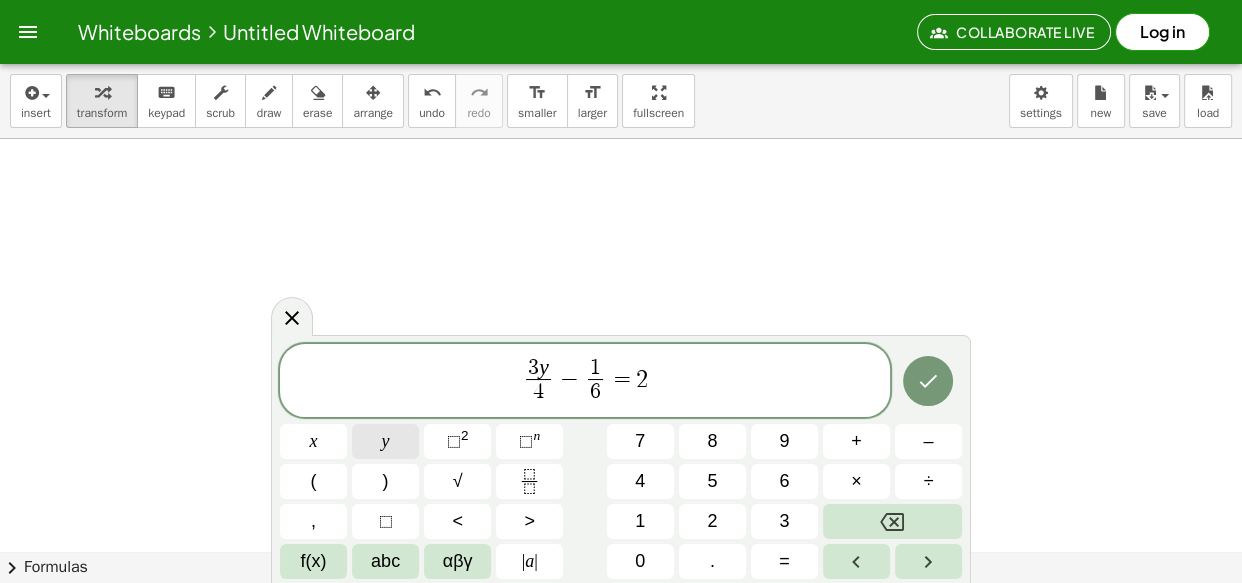 click on "y" at bounding box center [385, 441] 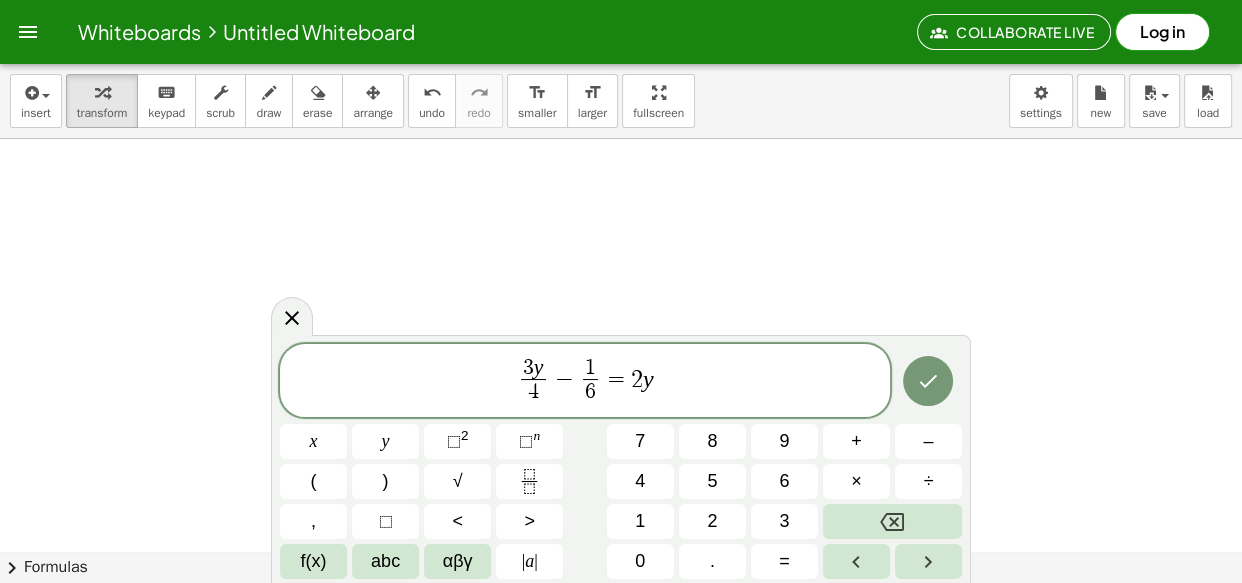 click on "3 y 4 ​ − 1 6 ​ = 2 y x y ⬚ 2 ⬚ n 7 8 9 + – ( ) √ 4 5 6 × ÷ , ⬚ < > 1 2 3 f(x) abc αβγ | a | 0 . =" at bounding box center [621, 462] 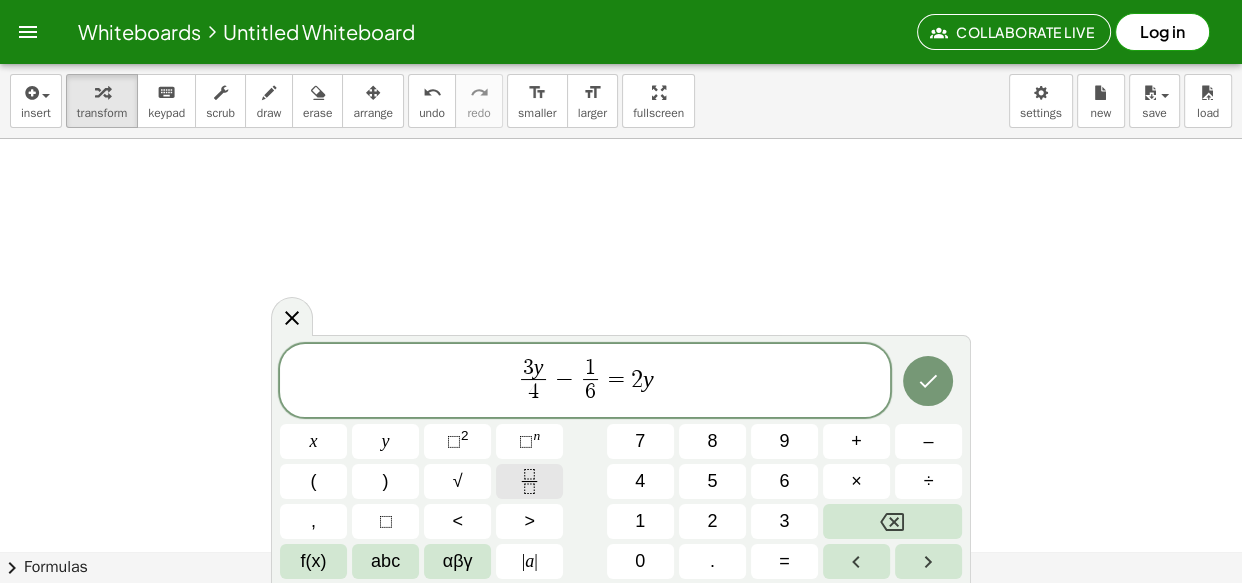 click at bounding box center [529, 481] 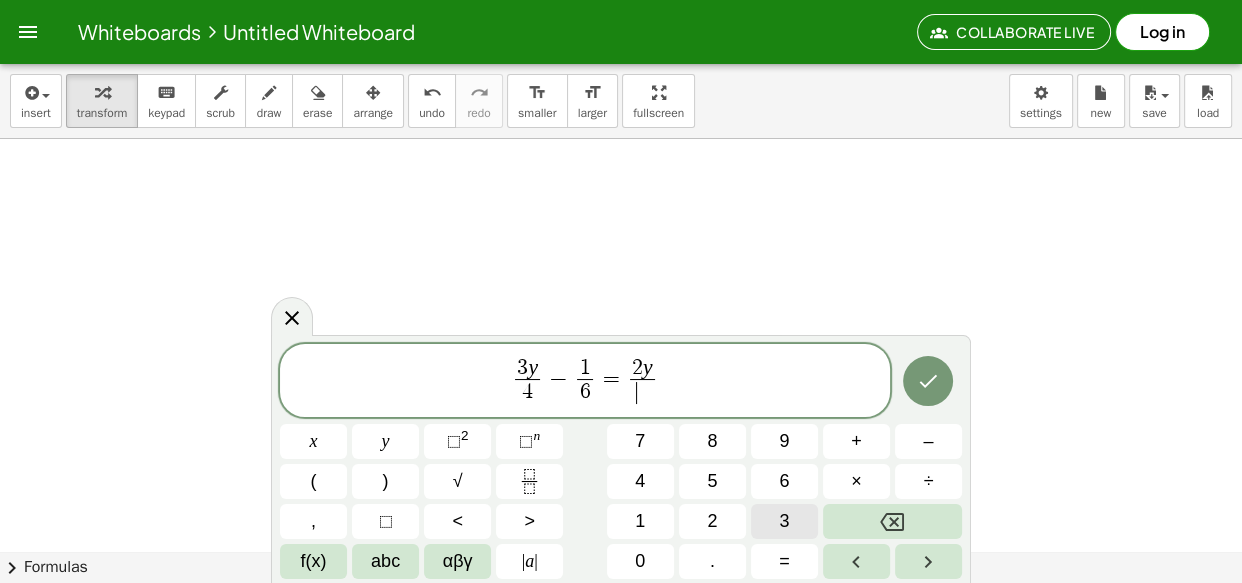click on "3" at bounding box center (784, 521) 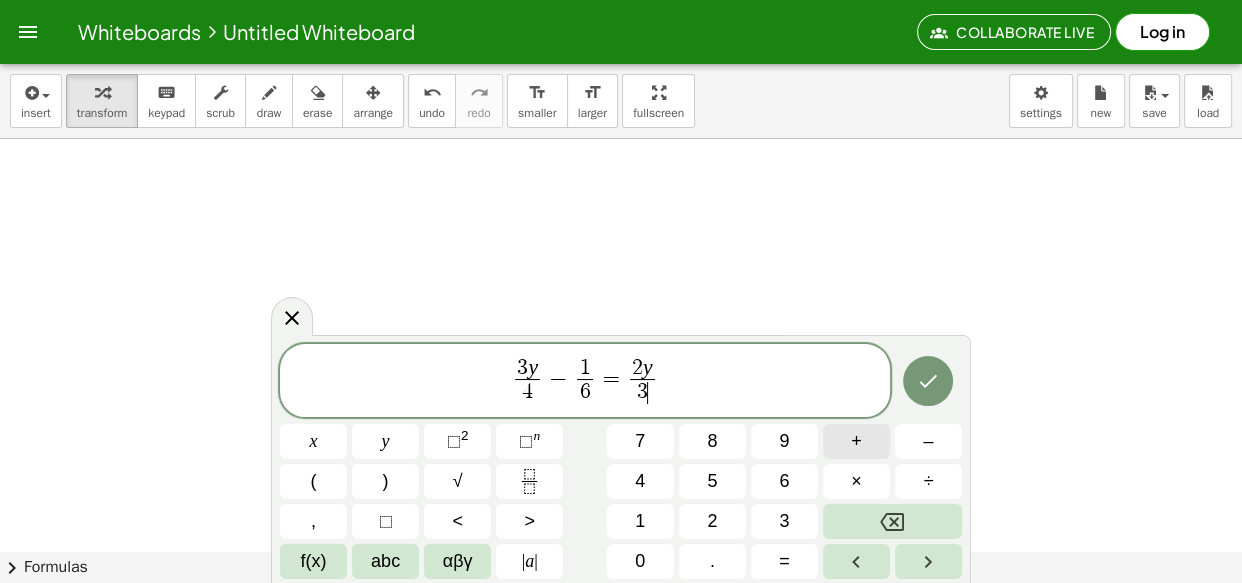 click on "+" at bounding box center [856, 441] 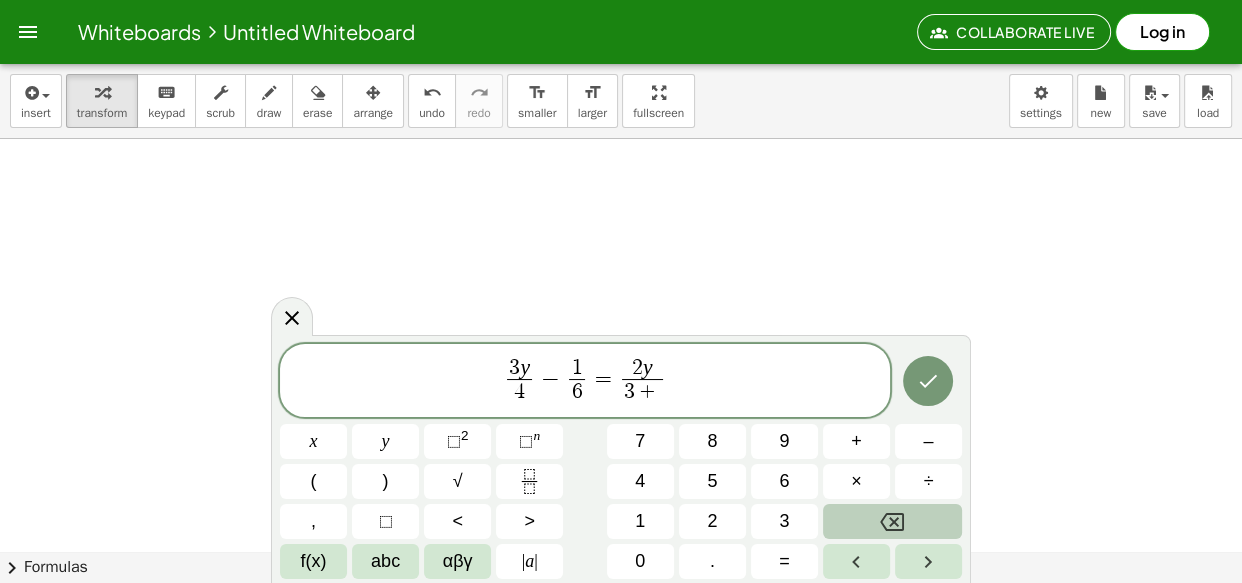 click at bounding box center [892, 521] 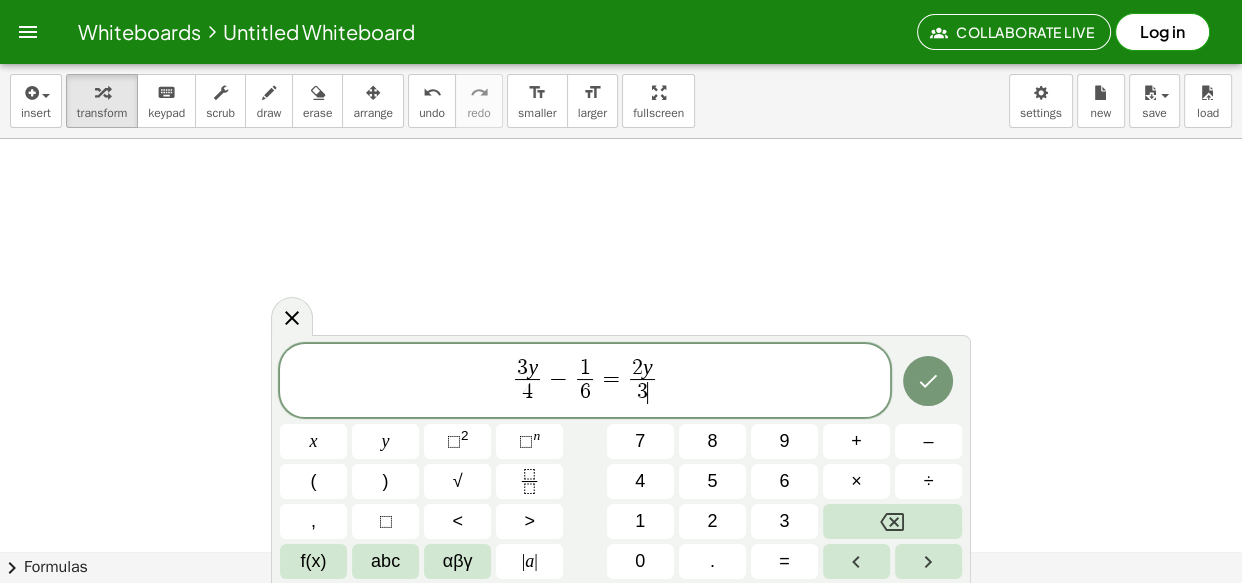 click on "3 y 4 ​ − 1 6 ​ = 2 y 3 ​ ​" at bounding box center (585, 382) 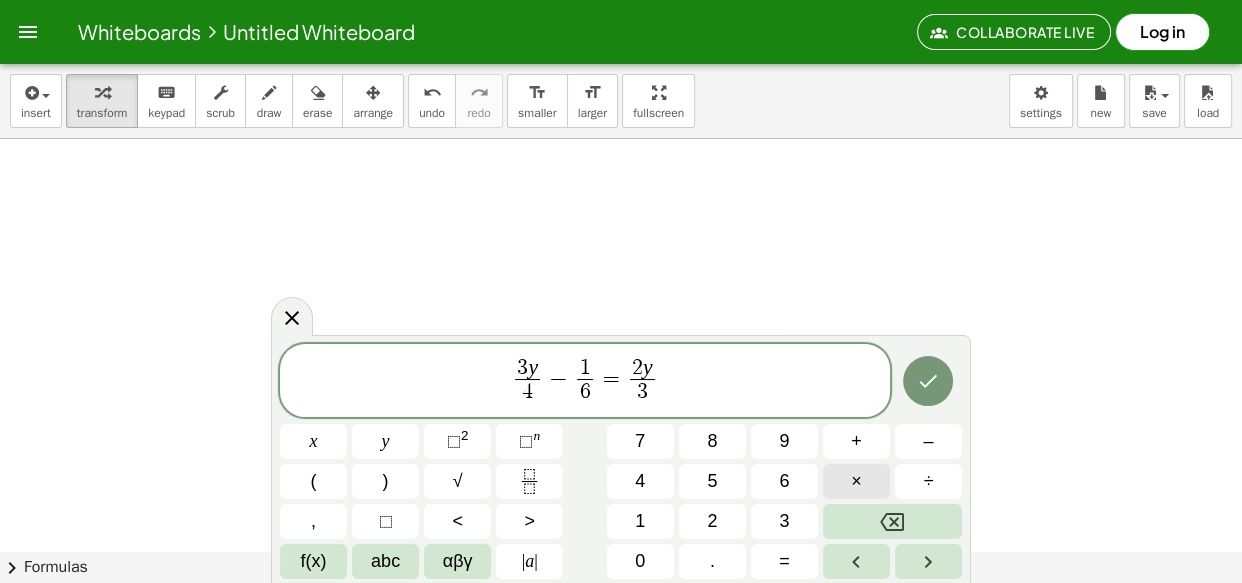 click on "×" at bounding box center (856, 481) 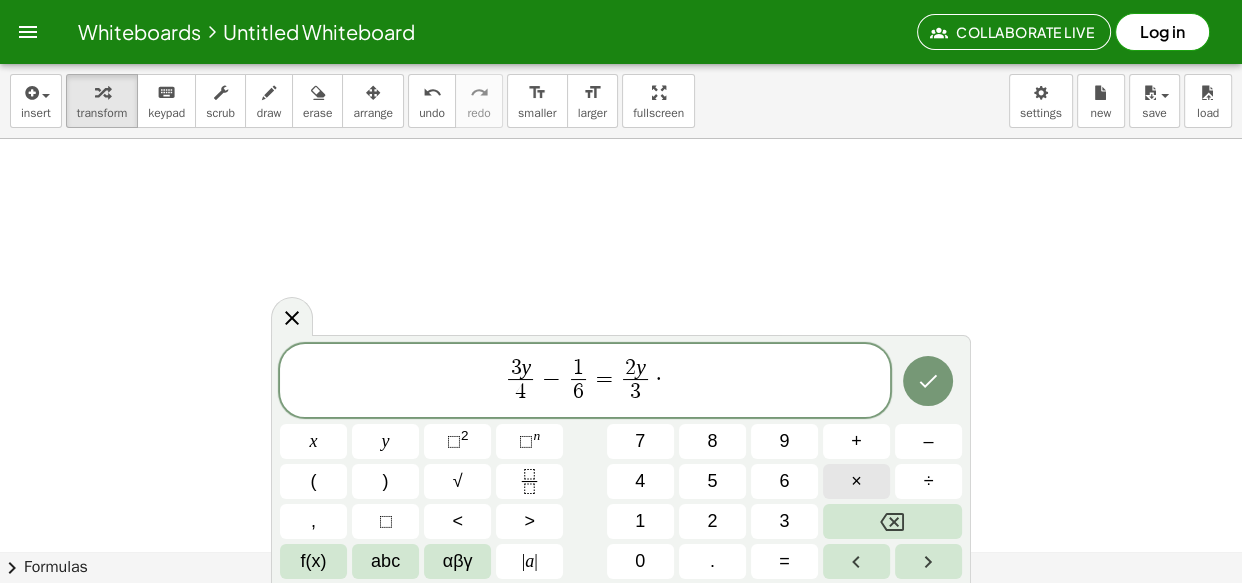 click at bounding box center (892, 521) 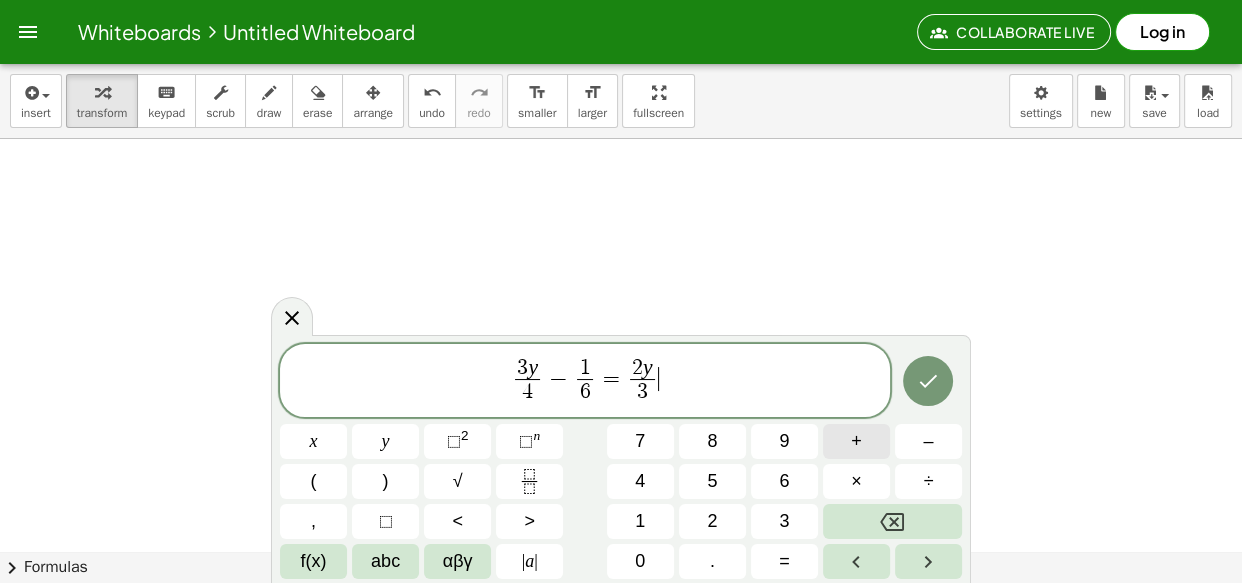 click on "+" at bounding box center [856, 441] 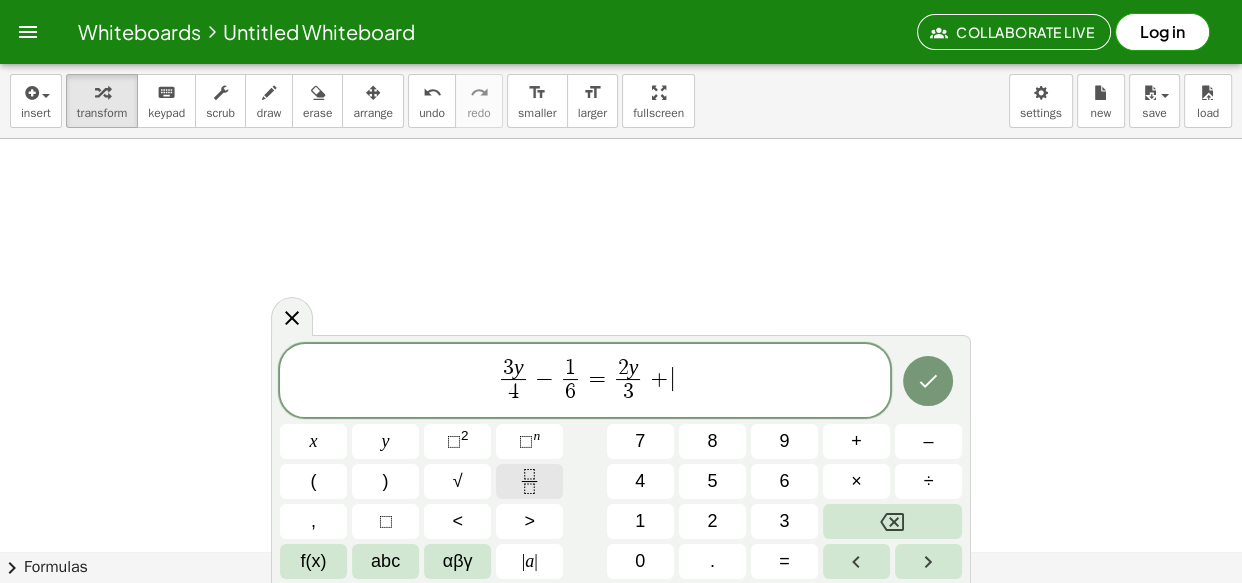 click at bounding box center (529, 481) 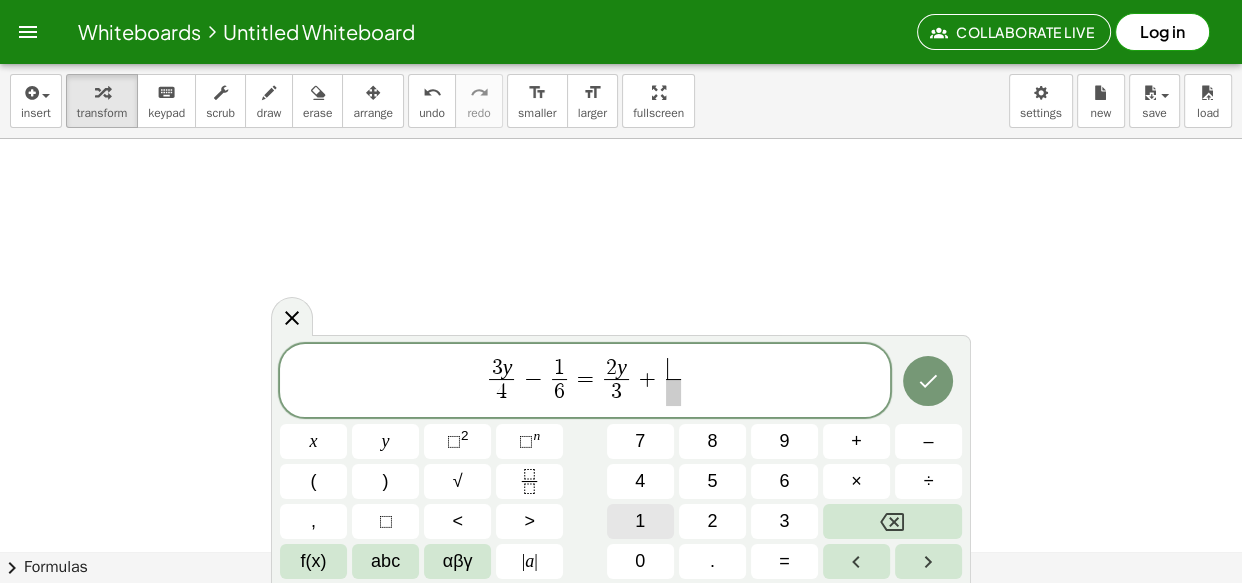click on "1" at bounding box center [640, 521] 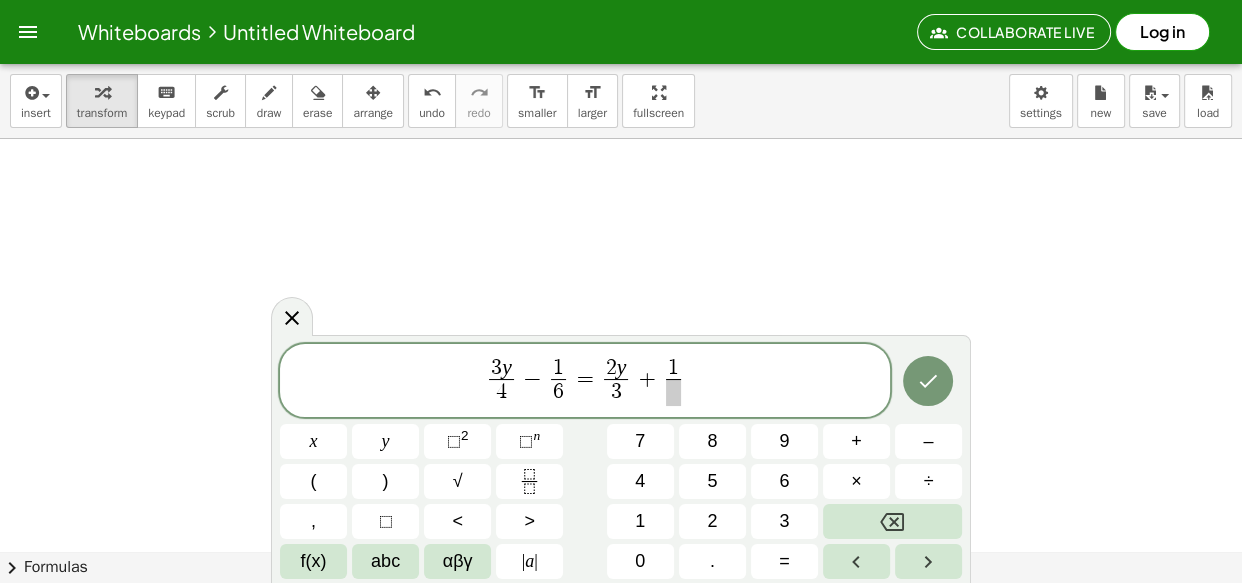 click at bounding box center [673, 392] 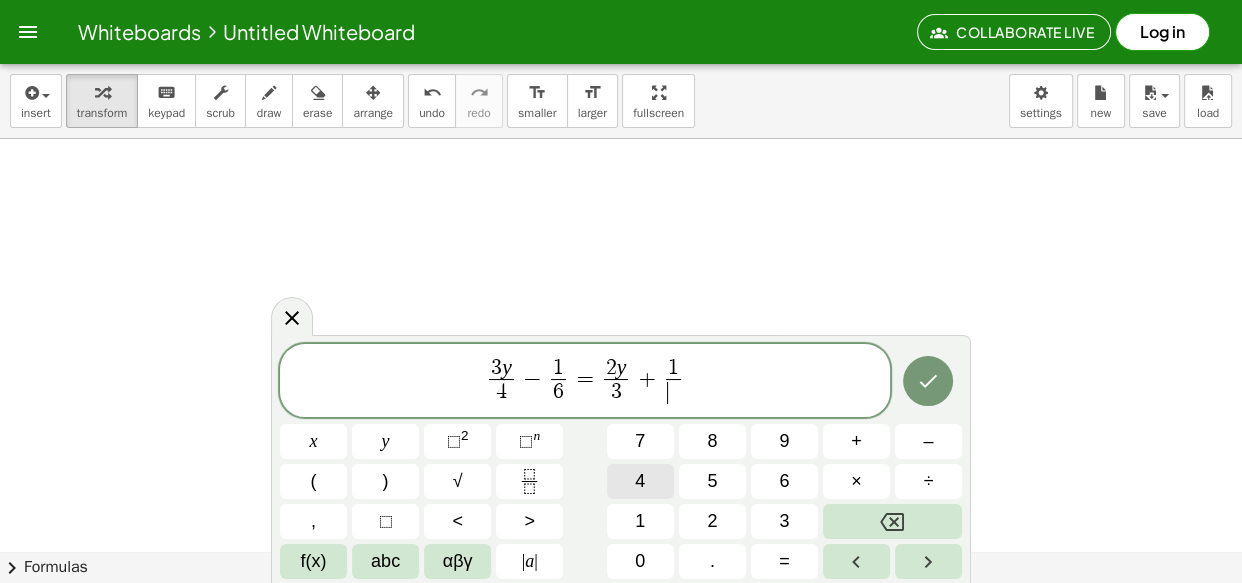 click on "4" at bounding box center (640, 481) 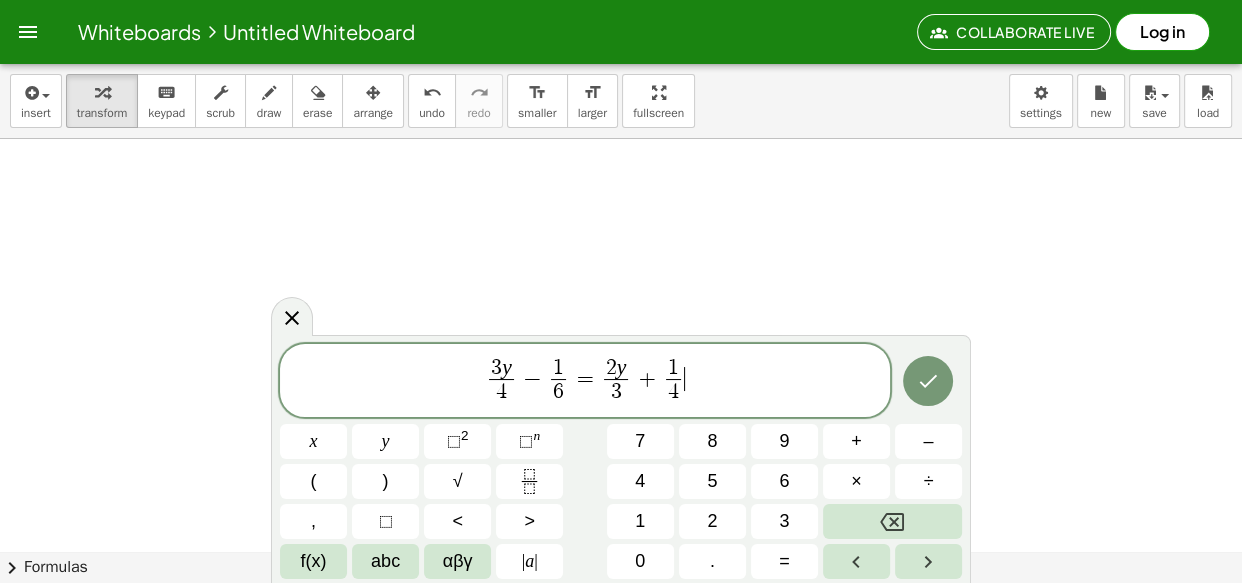 click on "3 y 4 ​ − 1 6 ​ = 2 y 3 ​ + 1 4 ​ ​" at bounding box center [585, 382] 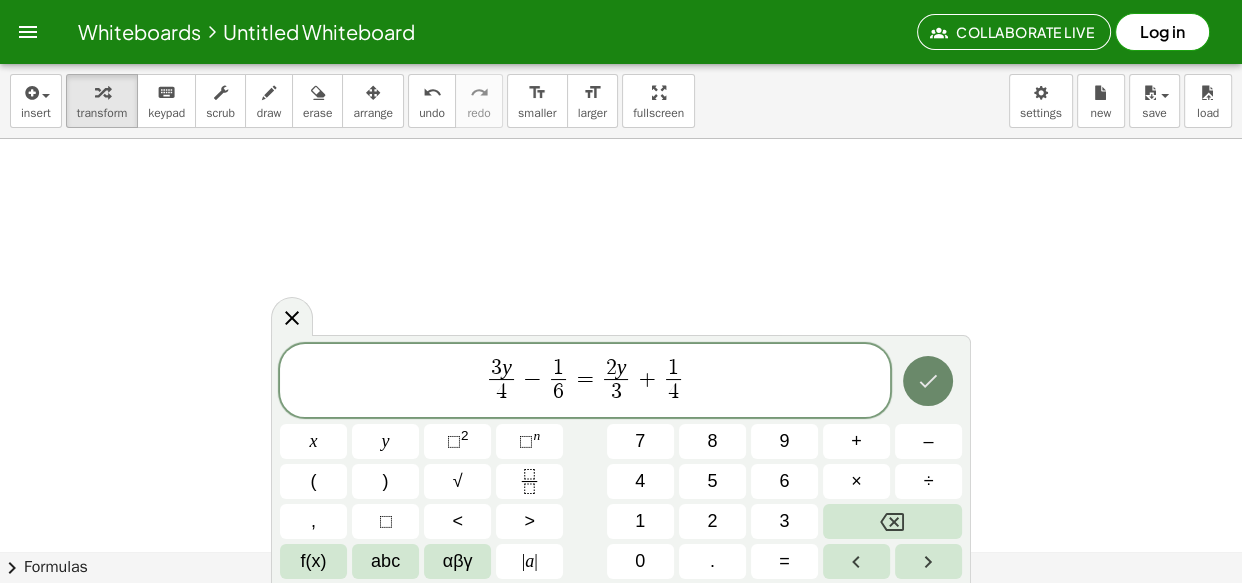 click at bounding box center (928, 381) 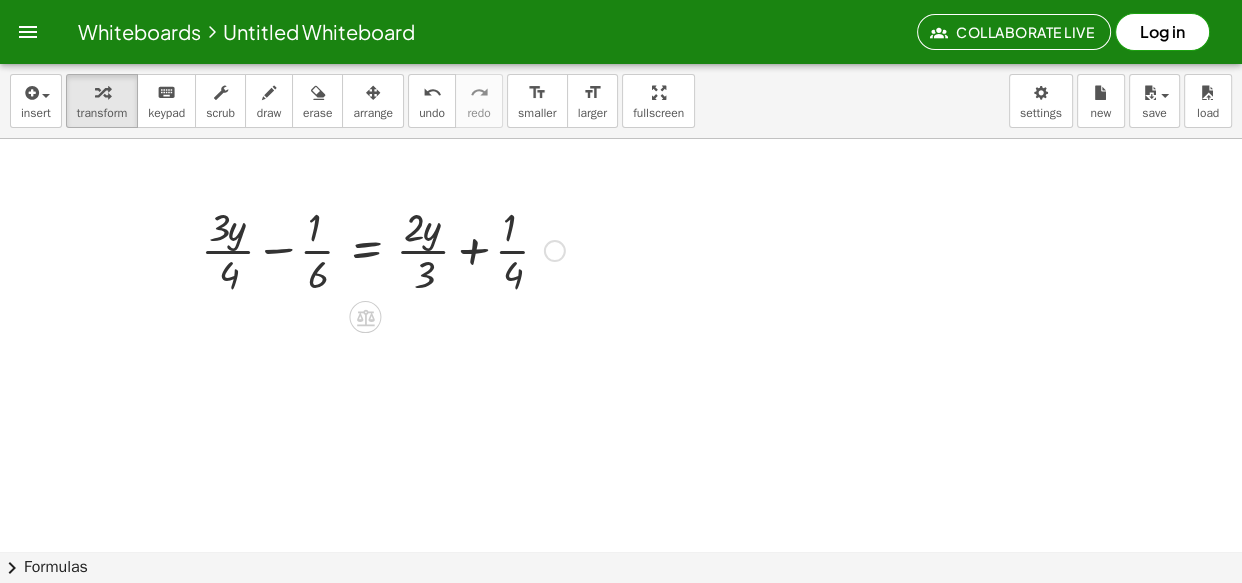 click at bounding box center [383, 249] 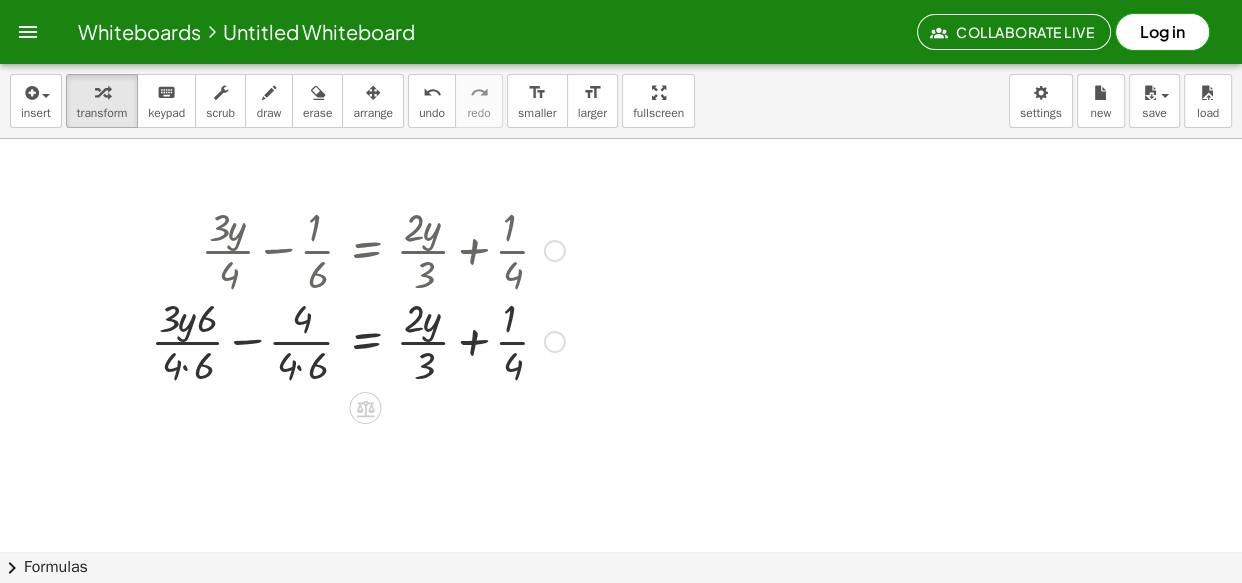 click on "+ · [NUMBER] · y · [NUMBER] − · [NUMBER] · [NUMBER] = + · [NUMBER] · y · [NUMBER] + · [NUMBER] · [NUMBER] + · [NUMBER] · y − = + · [NUMBER] · y · [NUMBER] + · [NUMBER] · [NUMBER] · [NUMBER] · [NUMBER] · [NUMBER] · [NUMBER] · [NUMBER] · [NUMBER] · [NUMBER]" at bounding box center (365, 251) 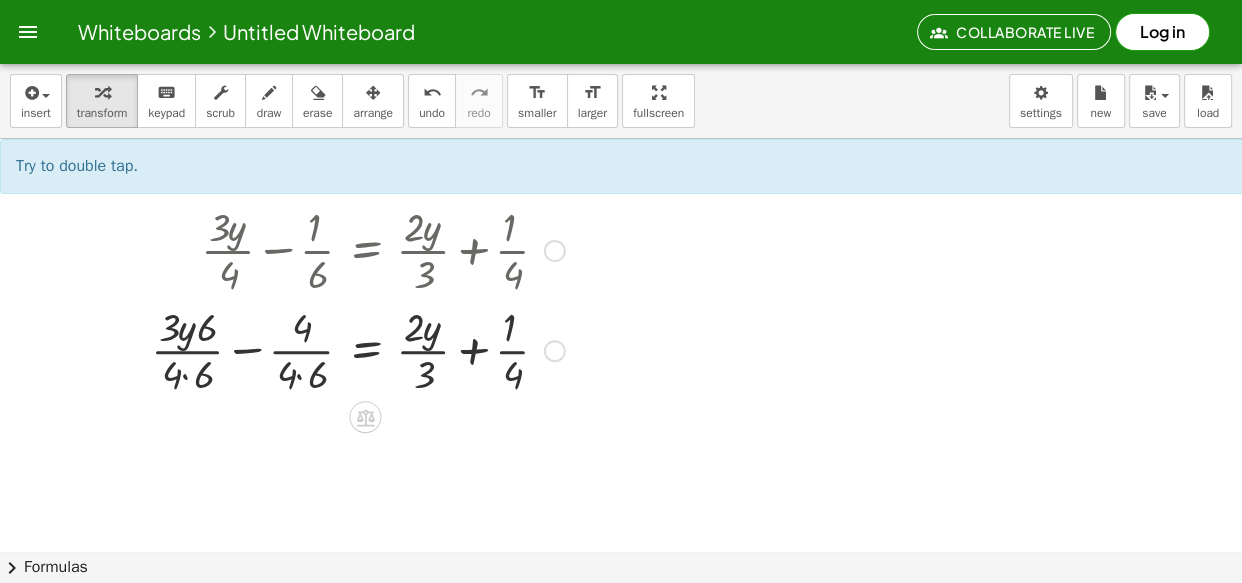 click at bounding box center [358, 349] 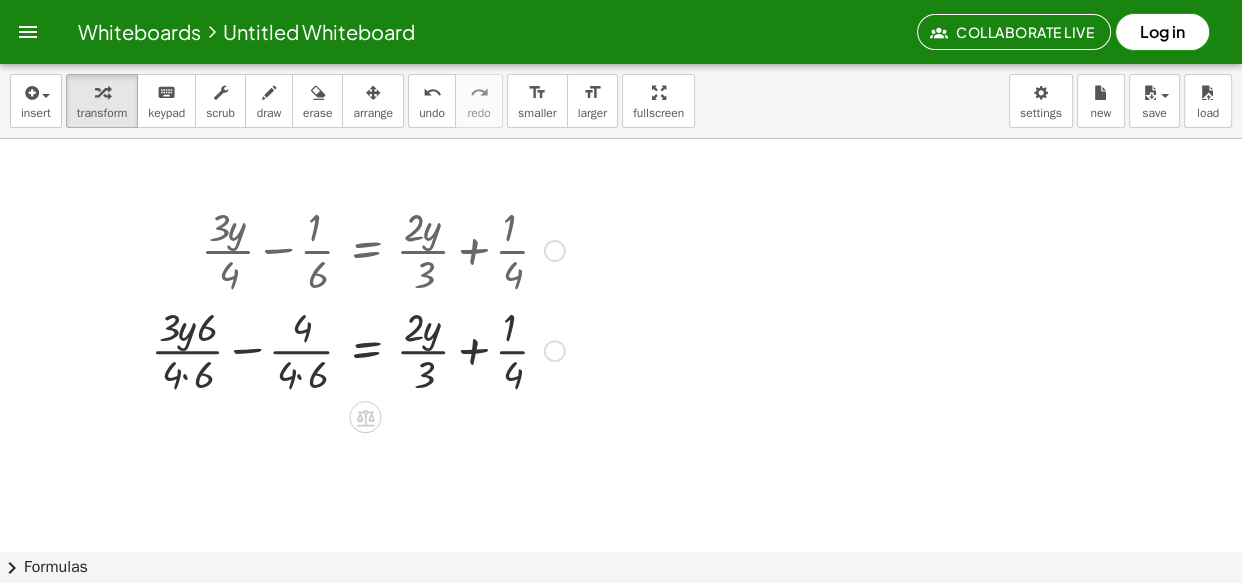click at bounding box center [358, 349] 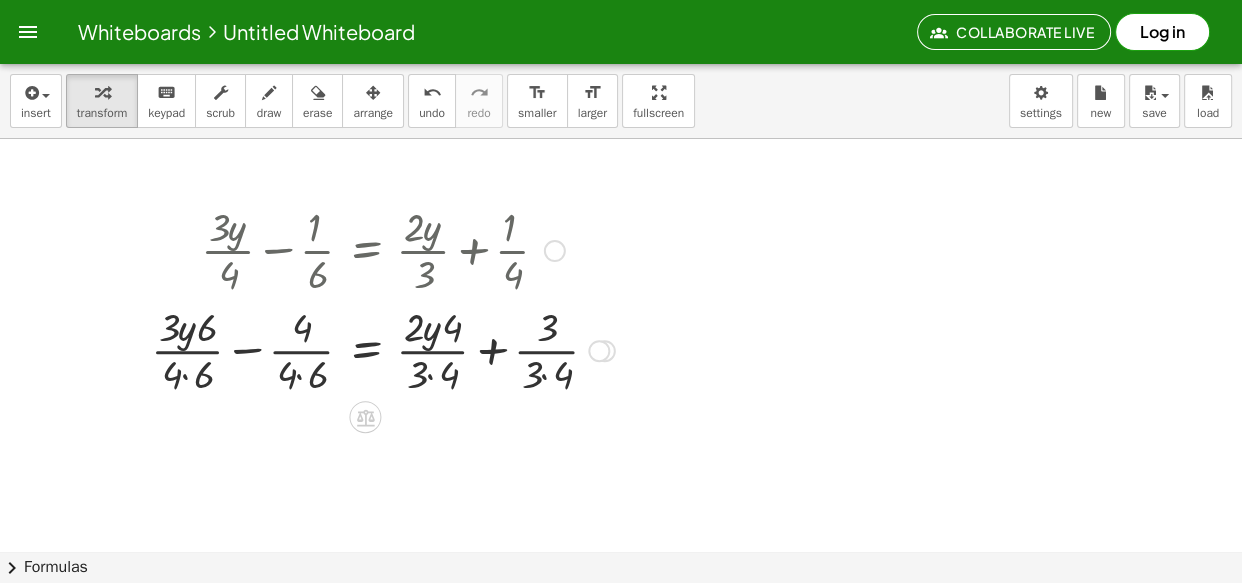 click at bounding box center (383, 349) 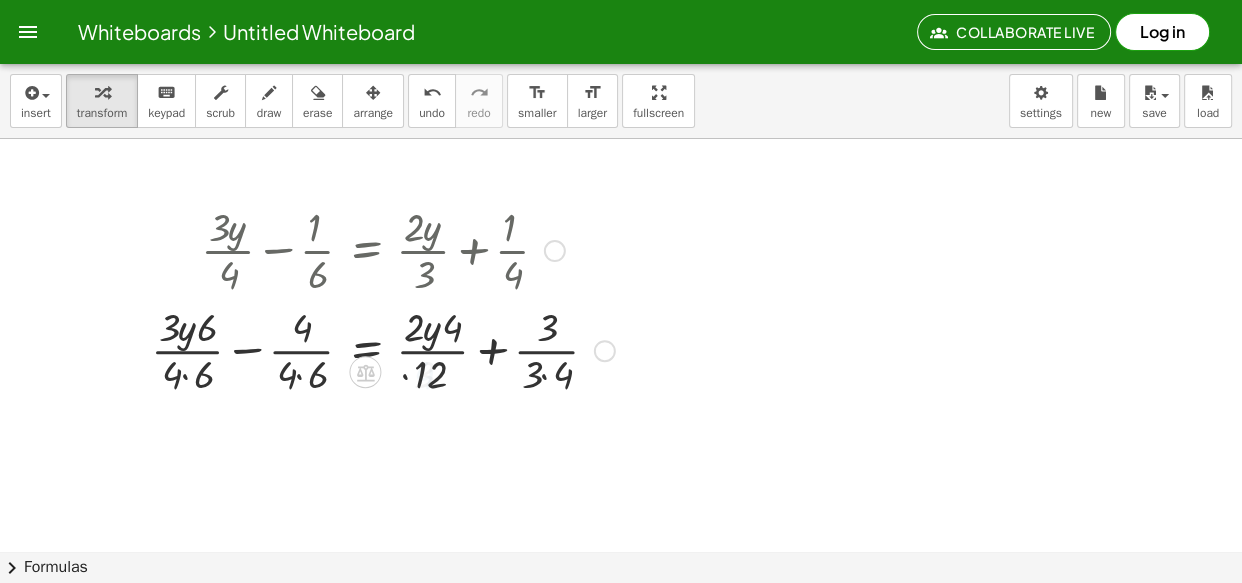click at bounding box center [383, 349] 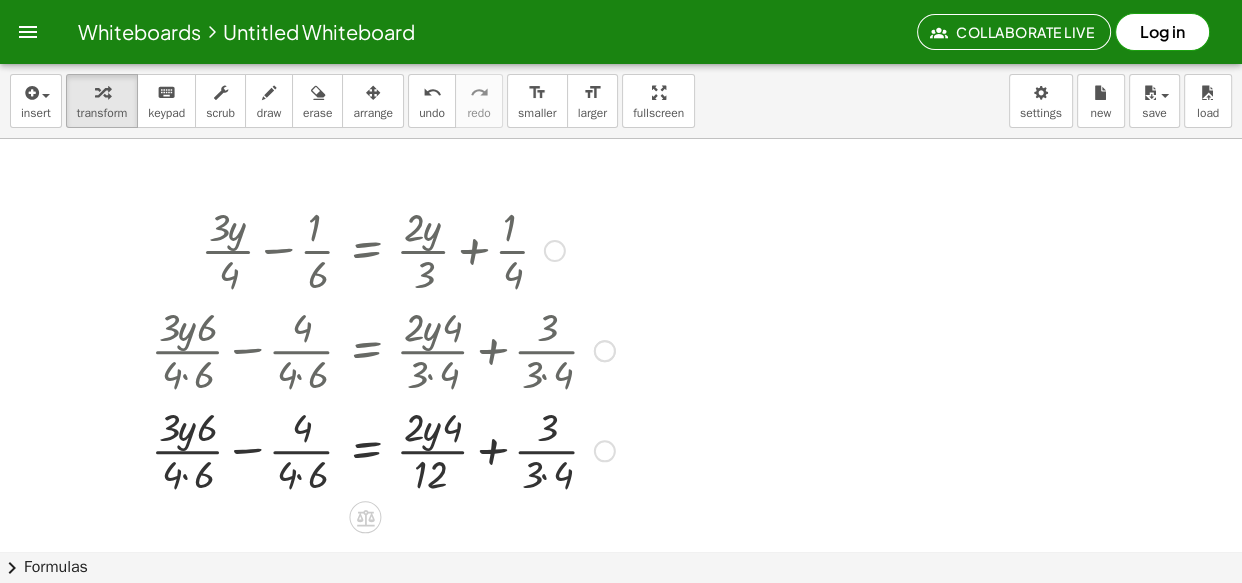 click at bounding box center [383, 449] 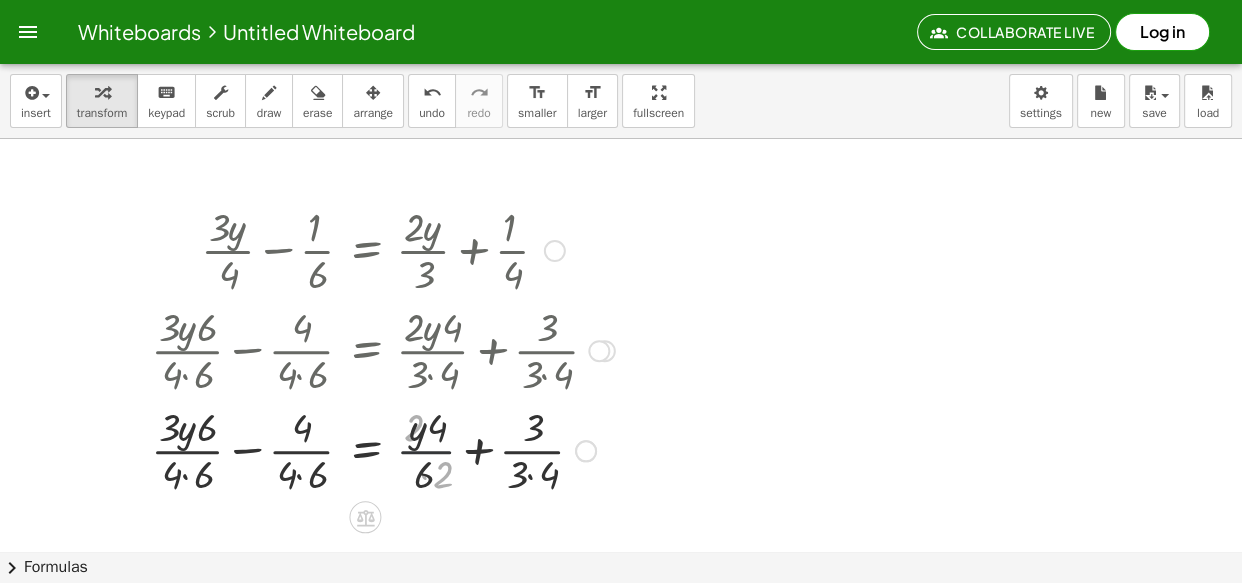 click at bounding box center [383, 449] 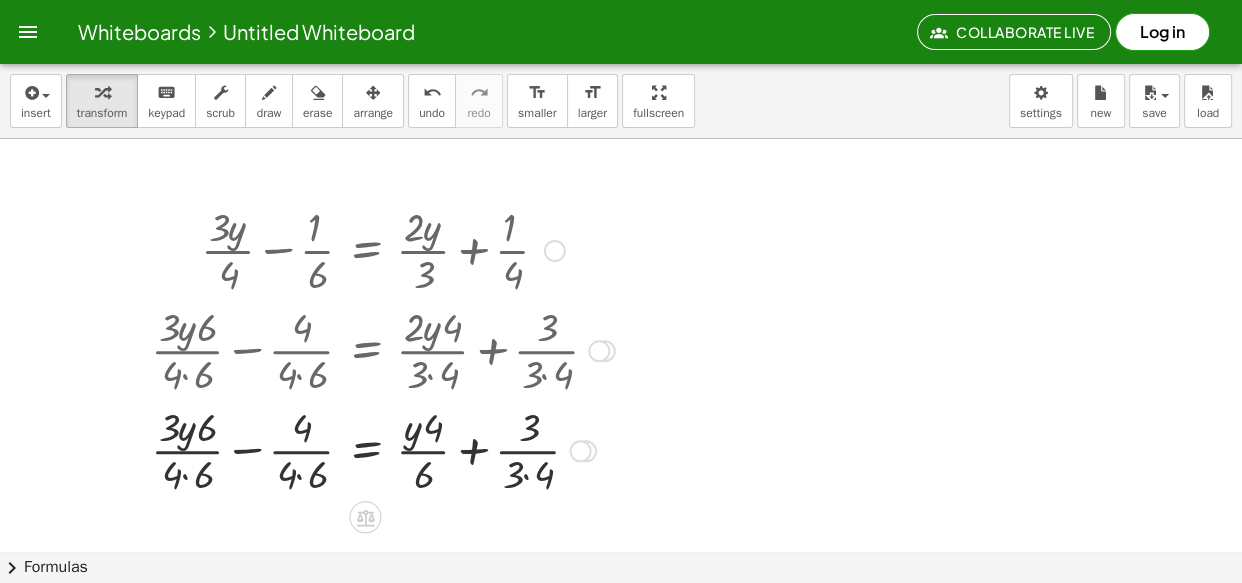 click at bounding box center (383, 449) 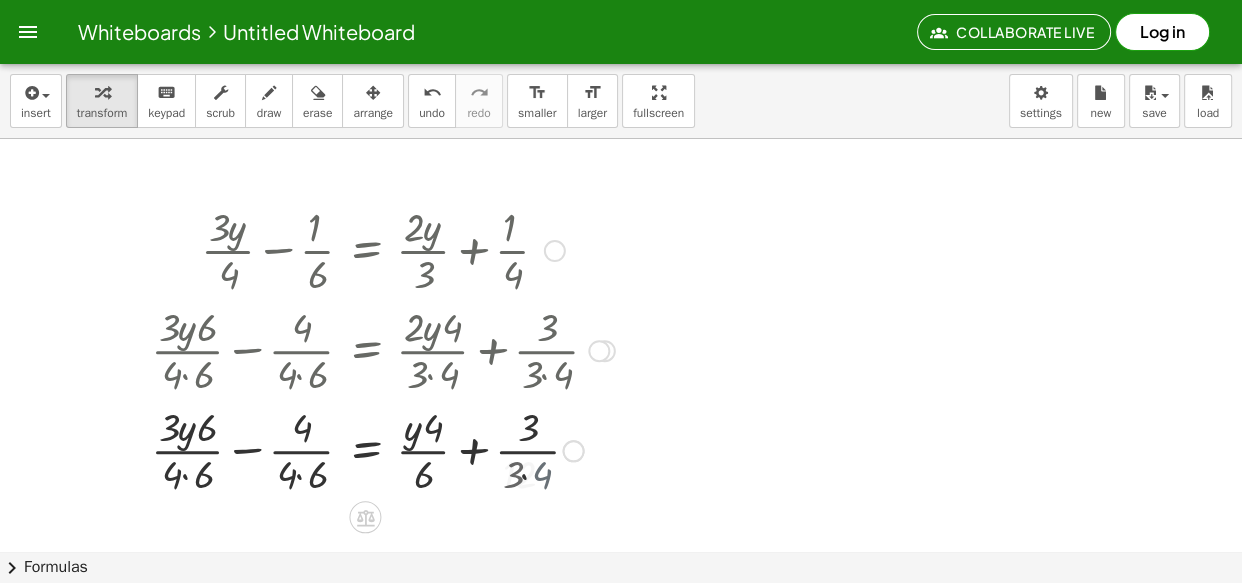 click at bounding box center [383, 449] 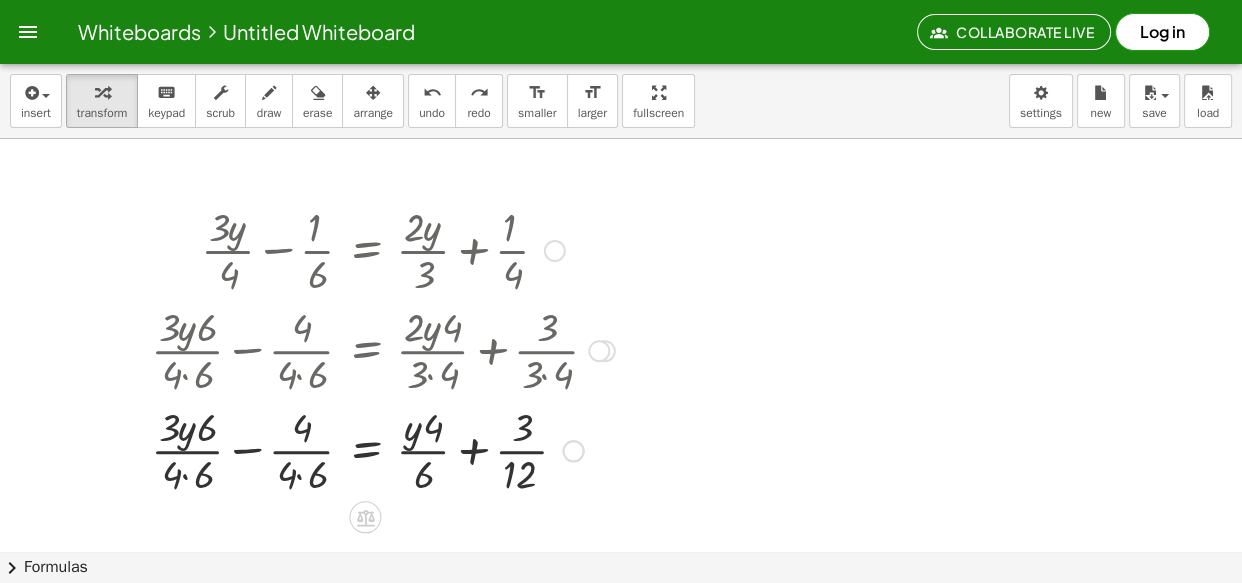 click at bounding box center (383, 449) 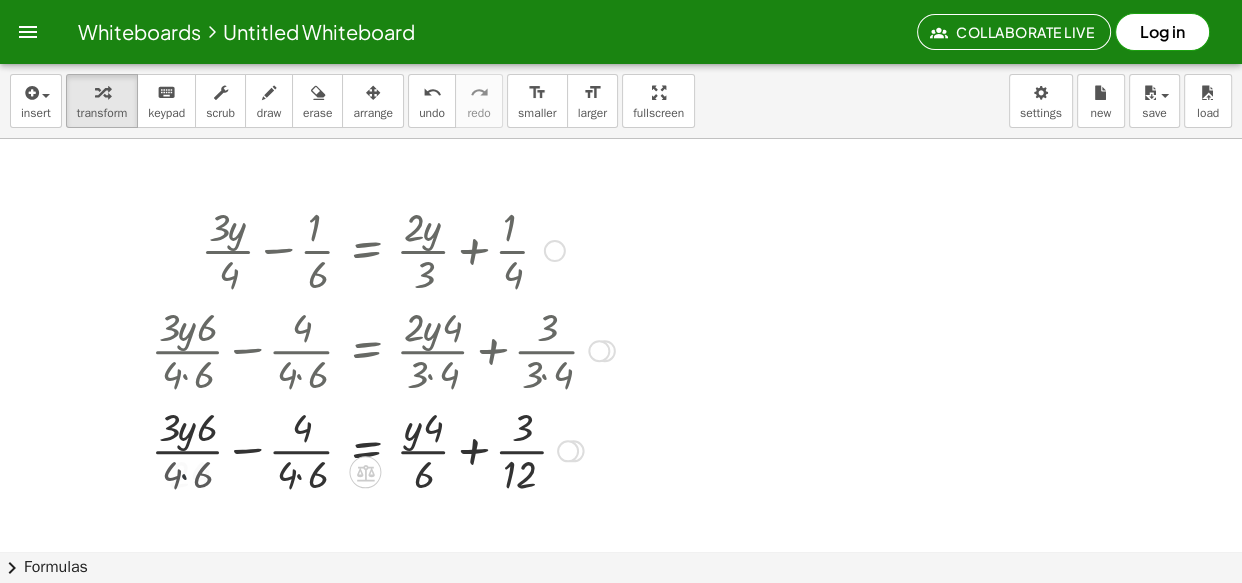 click at bounding box center (383, 449) 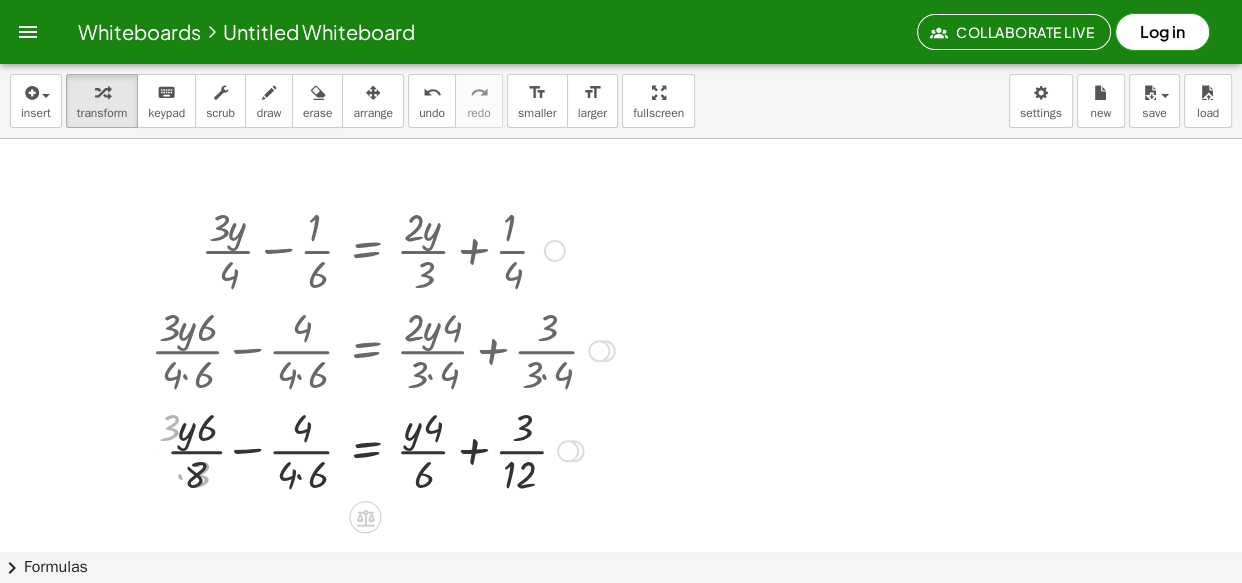 click at bounding box center [383, 449] 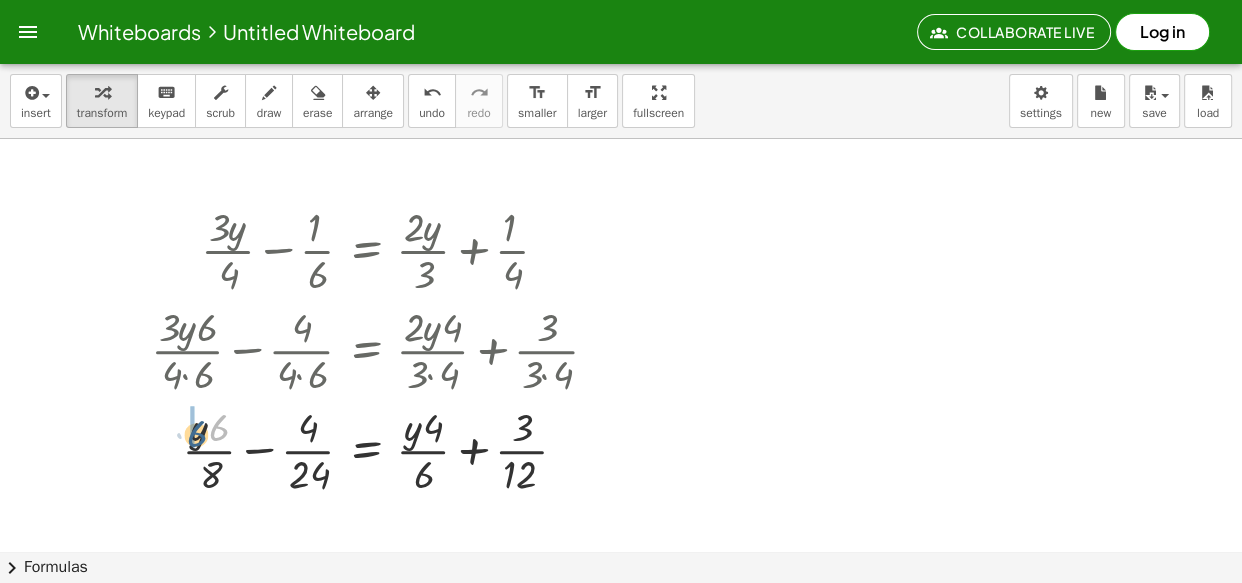 drag, startPoint x: 216, startPoint y: 433, endPoint x: 194, endPoint y: 439, distance: 22.803509 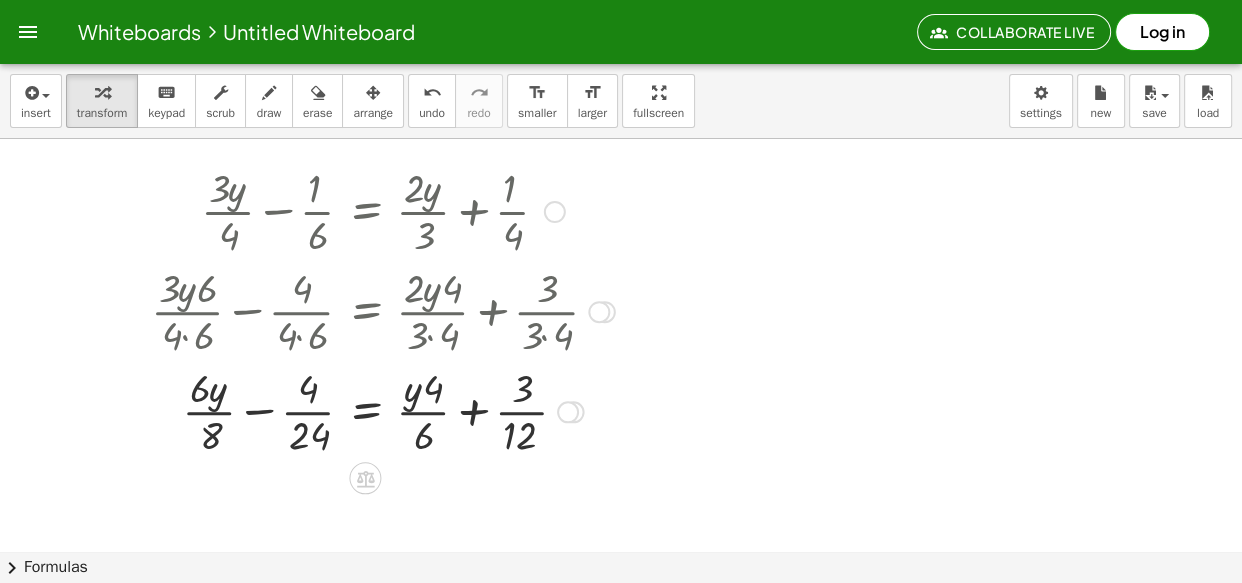 scroll, scrollTop: 60, scrollLeft: 0, axis: vertical 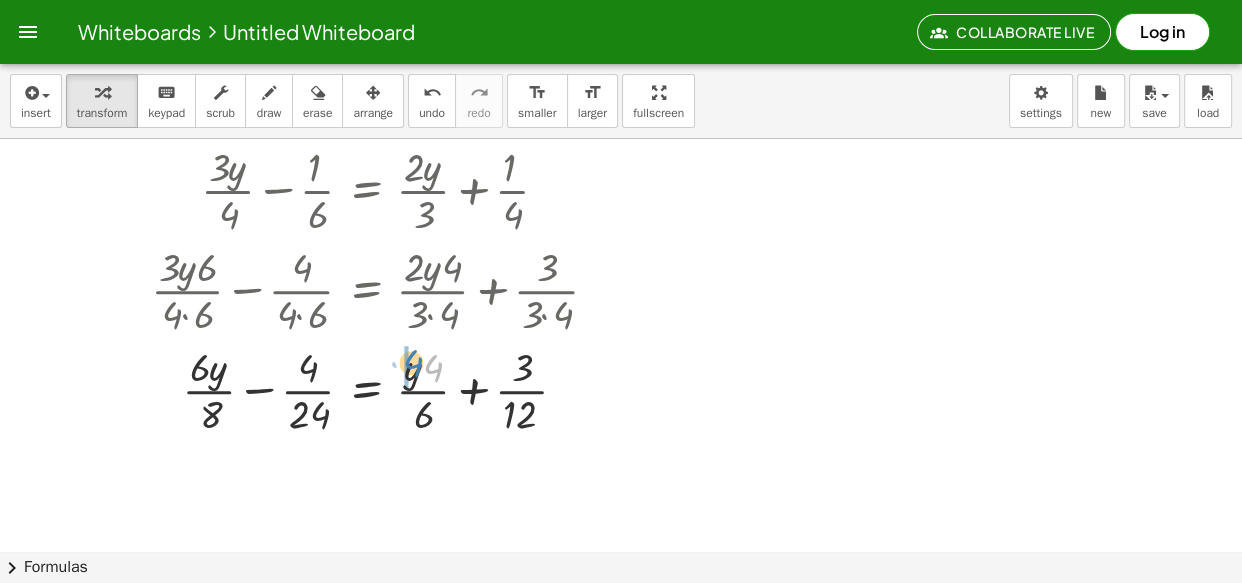 drag, startPoint x: 436, startPoint y: 363, endPoint x: 416, endPoint y: 357, distance: 20.880613 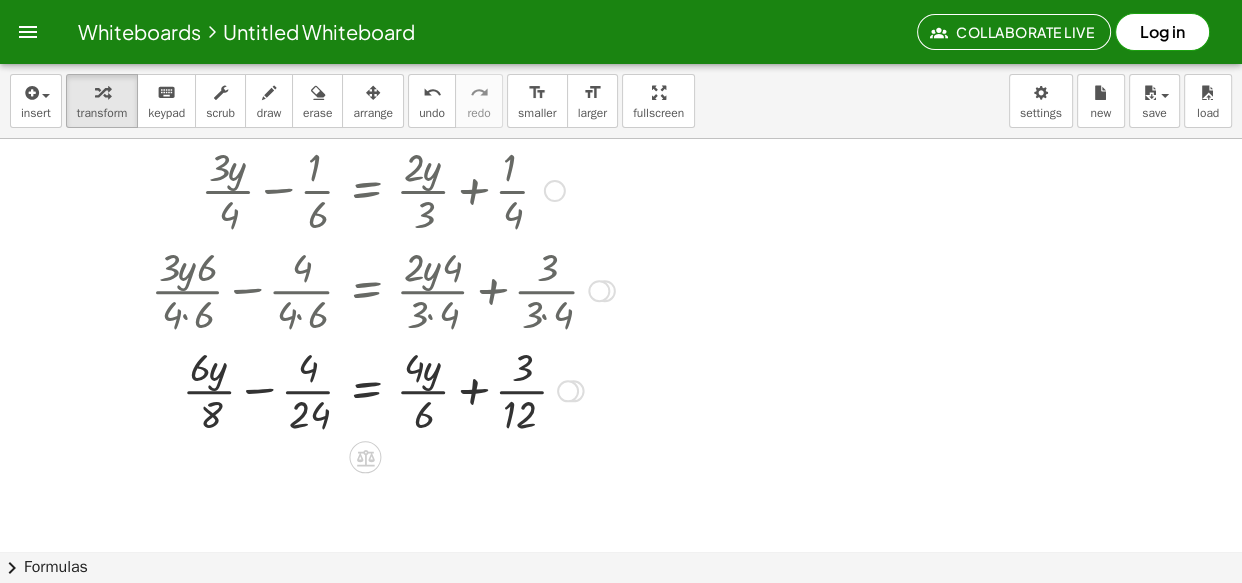 click at bounding box center [383, 389] 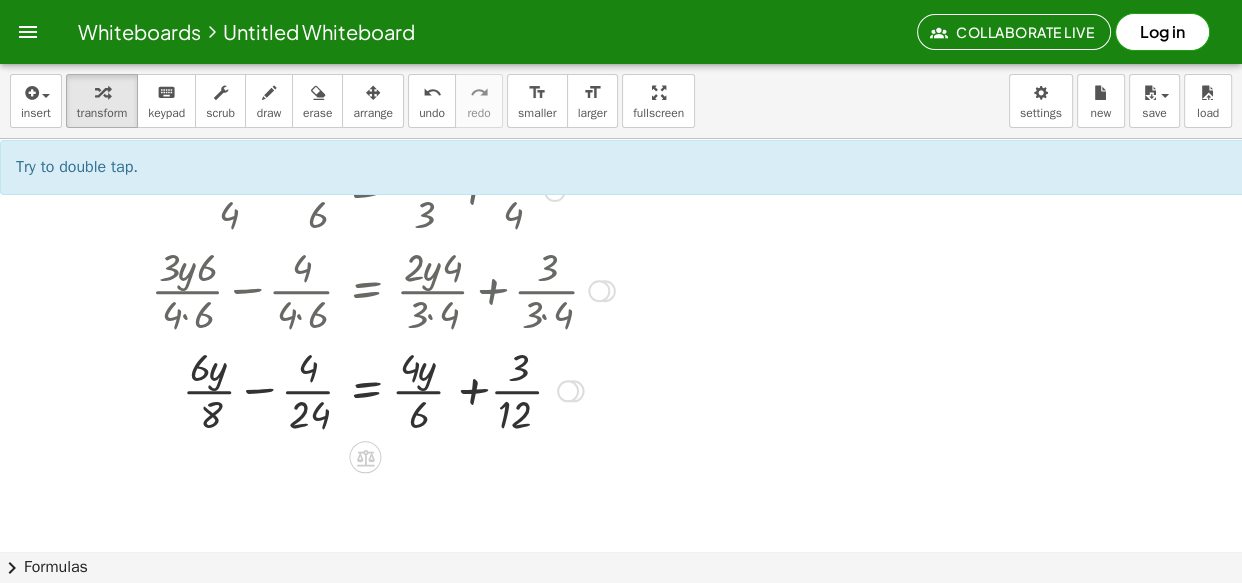 click at bounding box center (383, 389) 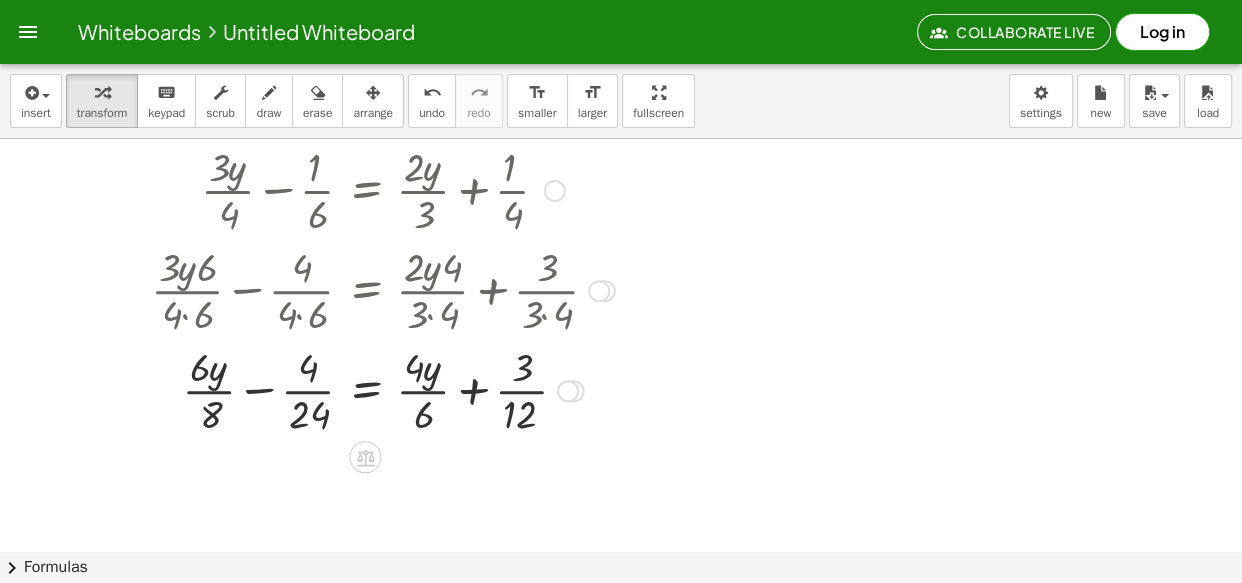 click at bounding box center [383, 389] 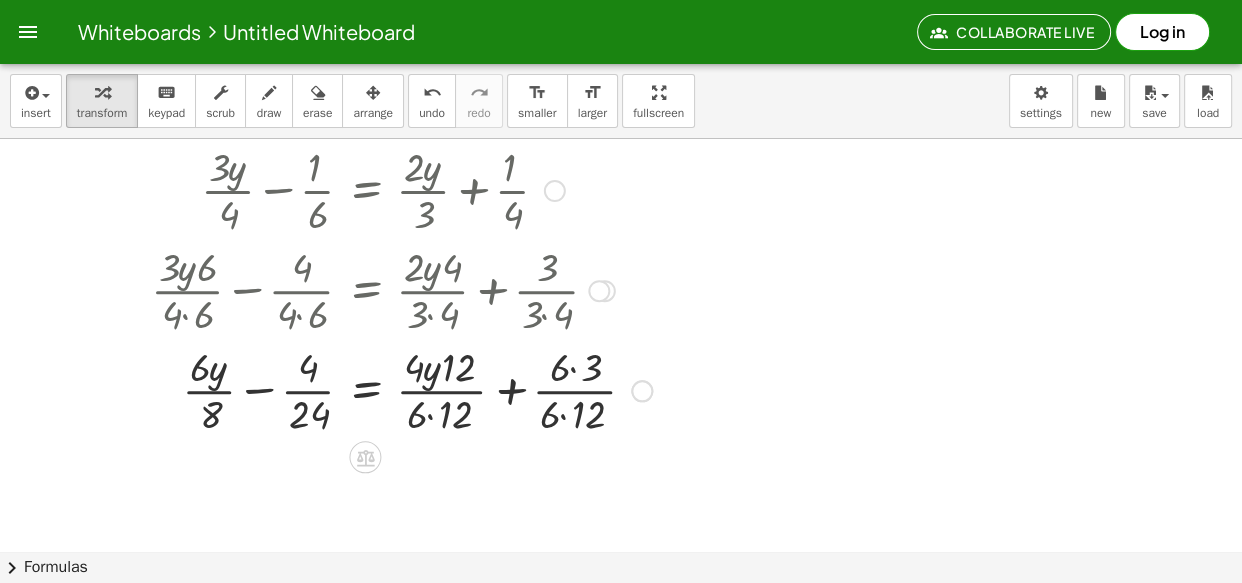 click at bounding box center (401, 389) 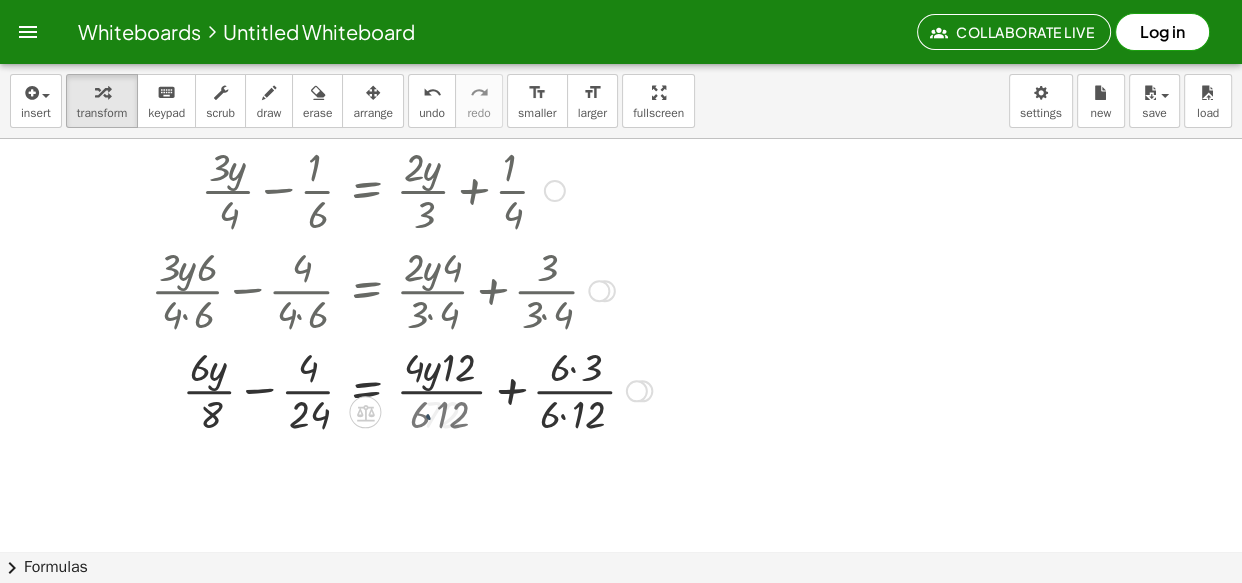 click at bounding box center (401, 389) 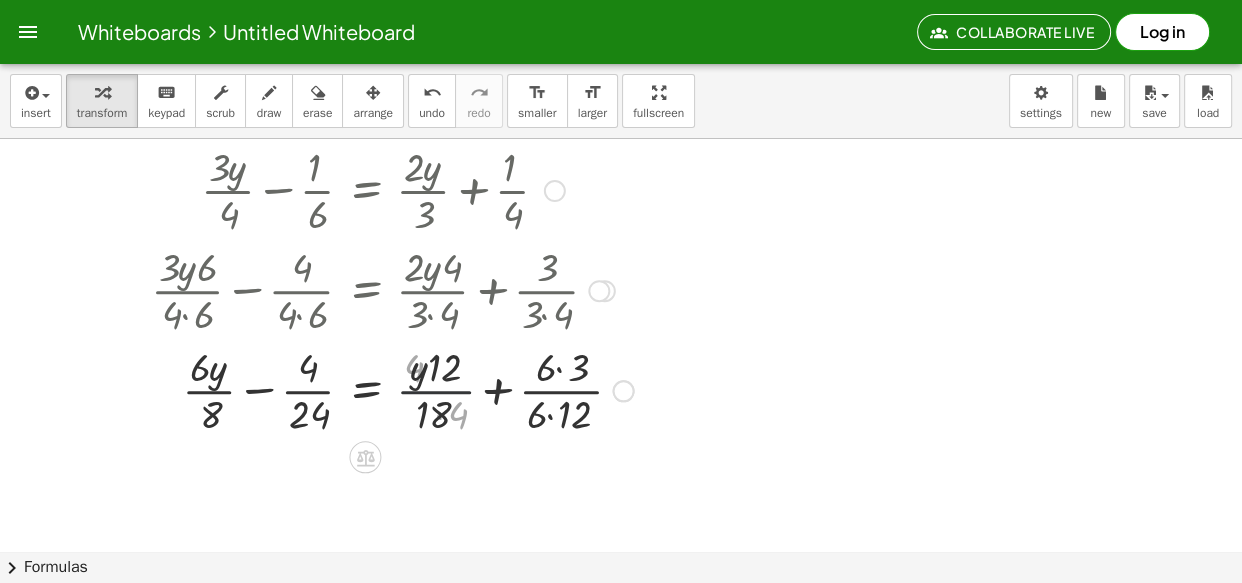 click at bounding box center [392, 389] 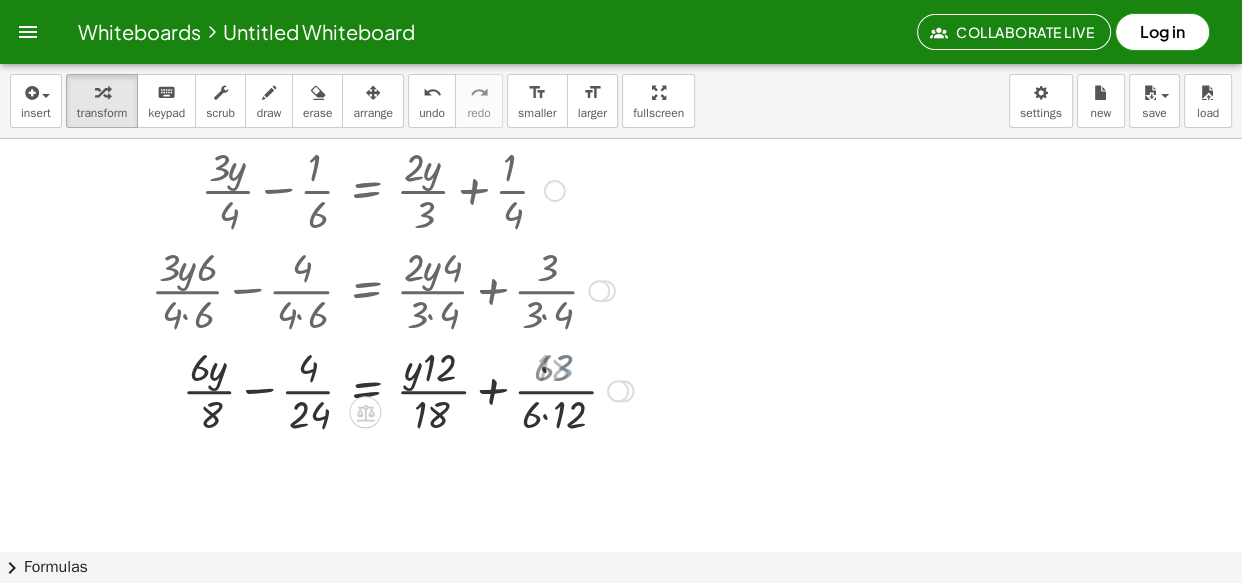 click at bounding box center [392, 389] 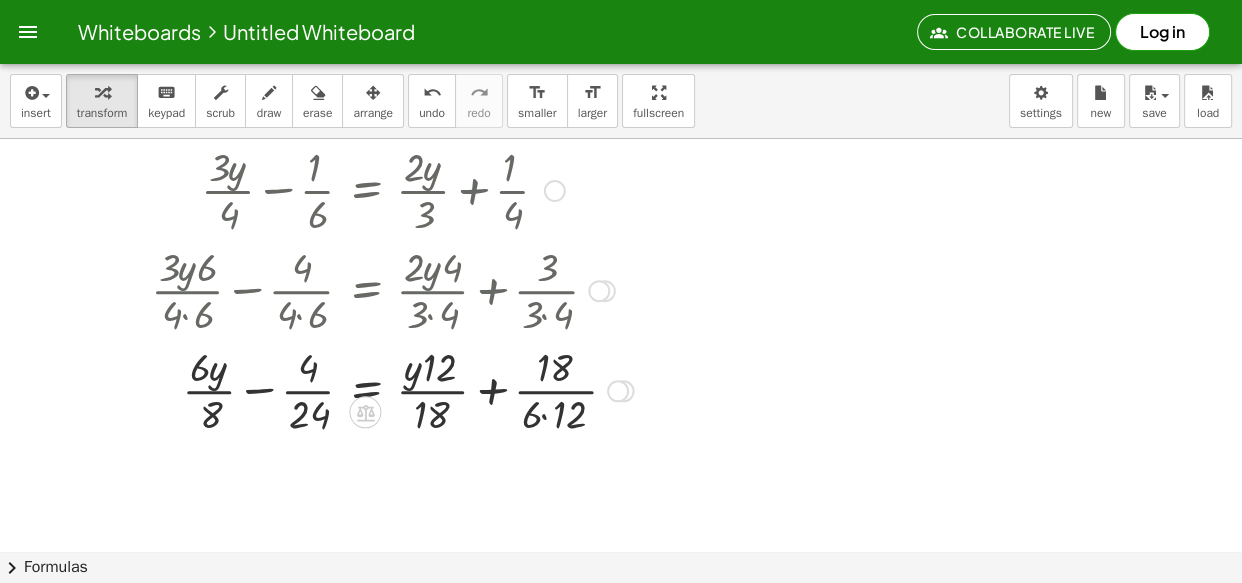 click at bounding box center [392, 389] 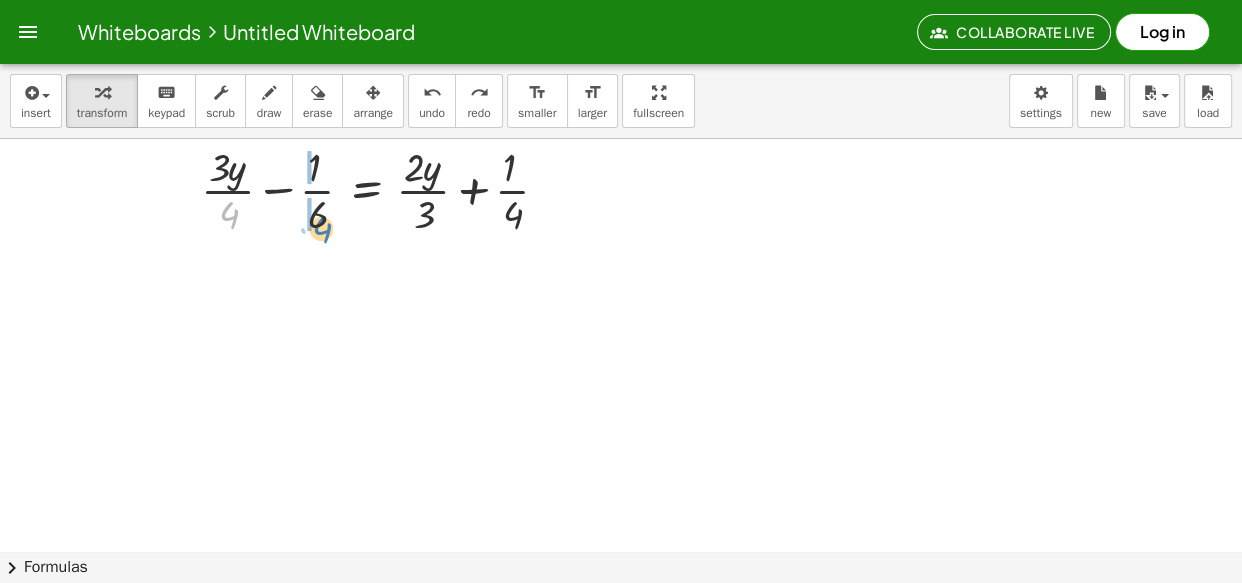 drag, startPoint x: 229, startPoint y: 214, endPoint x: 305, endPoint y: 227, distance: 77.10383 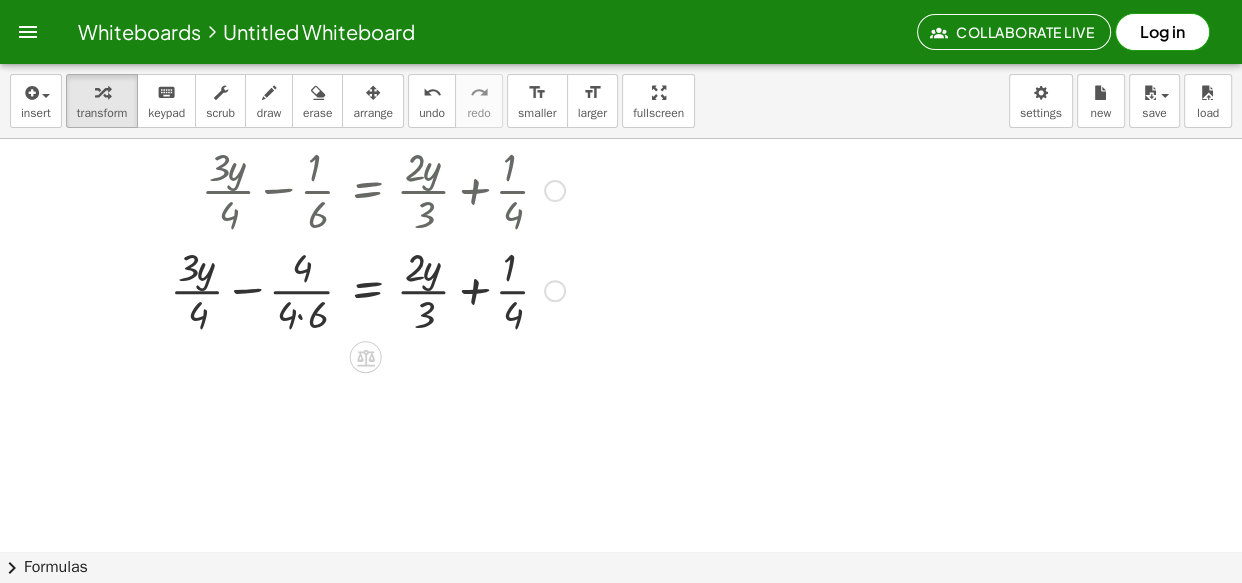 click at bounding box center (367, 289) 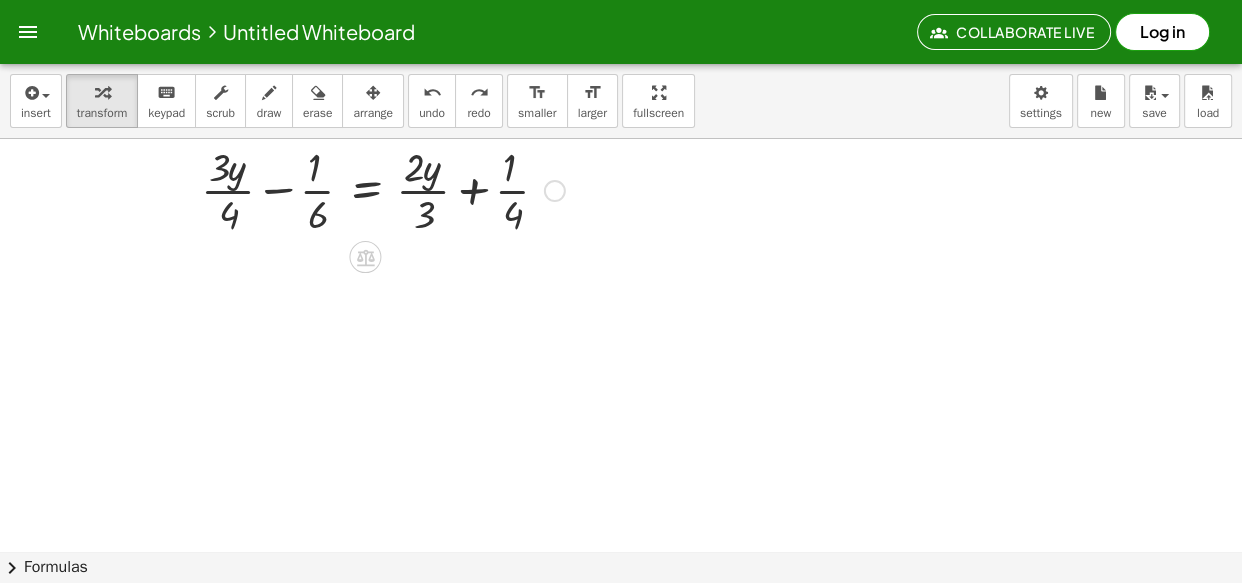 click at bounding box center (383, 189) 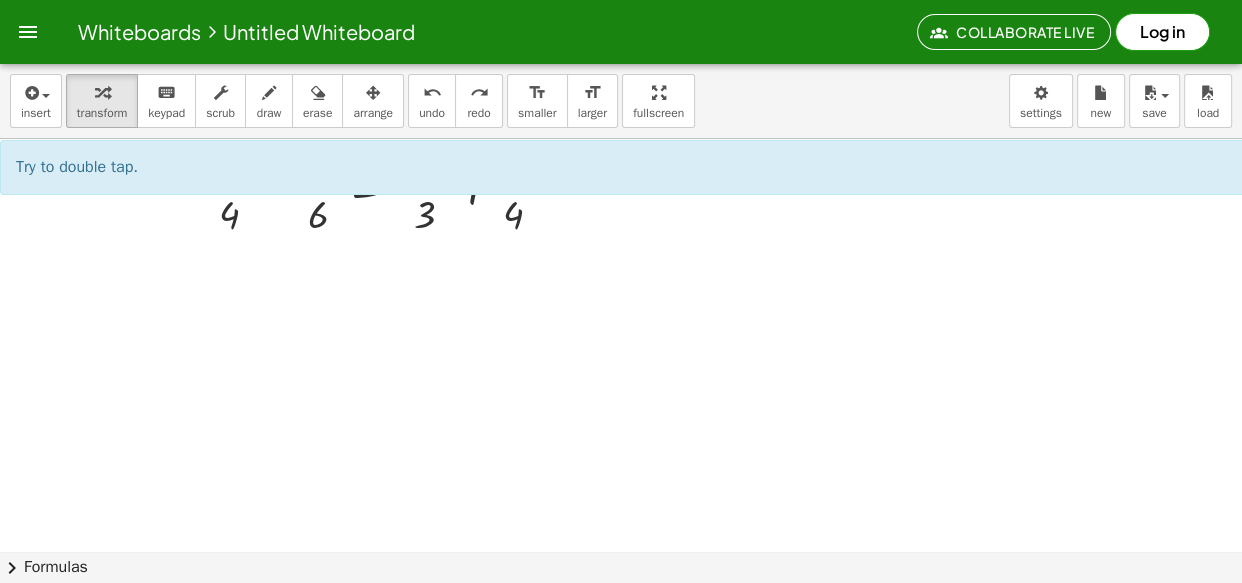 click on "Try to double tap. ×" at bounding box center (758, 167) 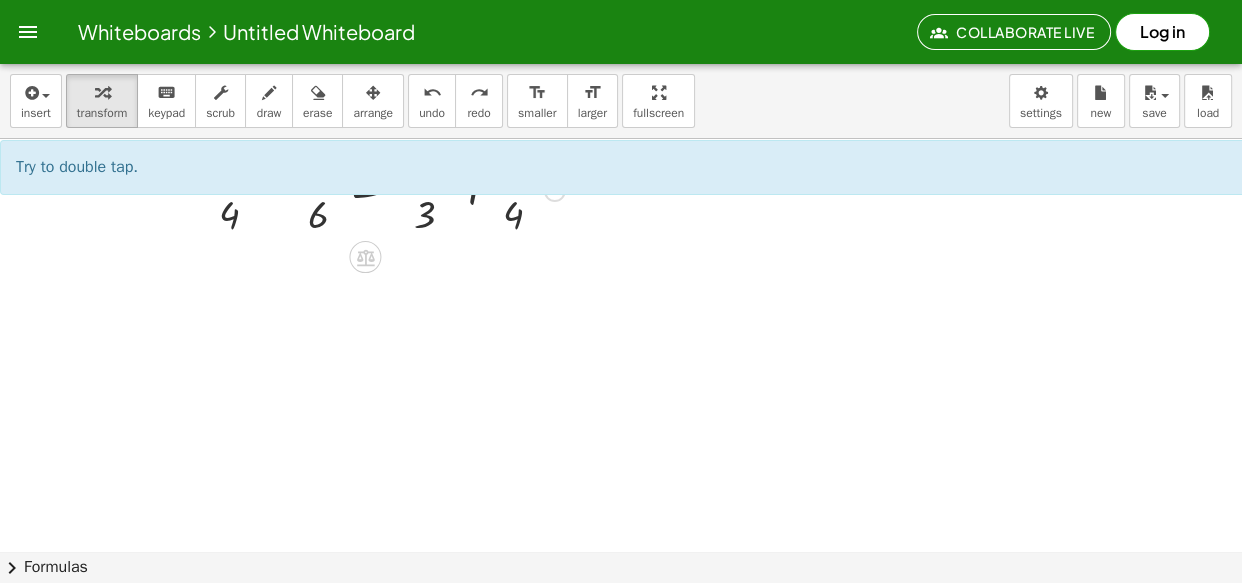 click on "+ · 3 · y · 4 − · 1 · 6 = + · 2 · y · 3 + · 1 · 4" at bounding box center (375, 189) 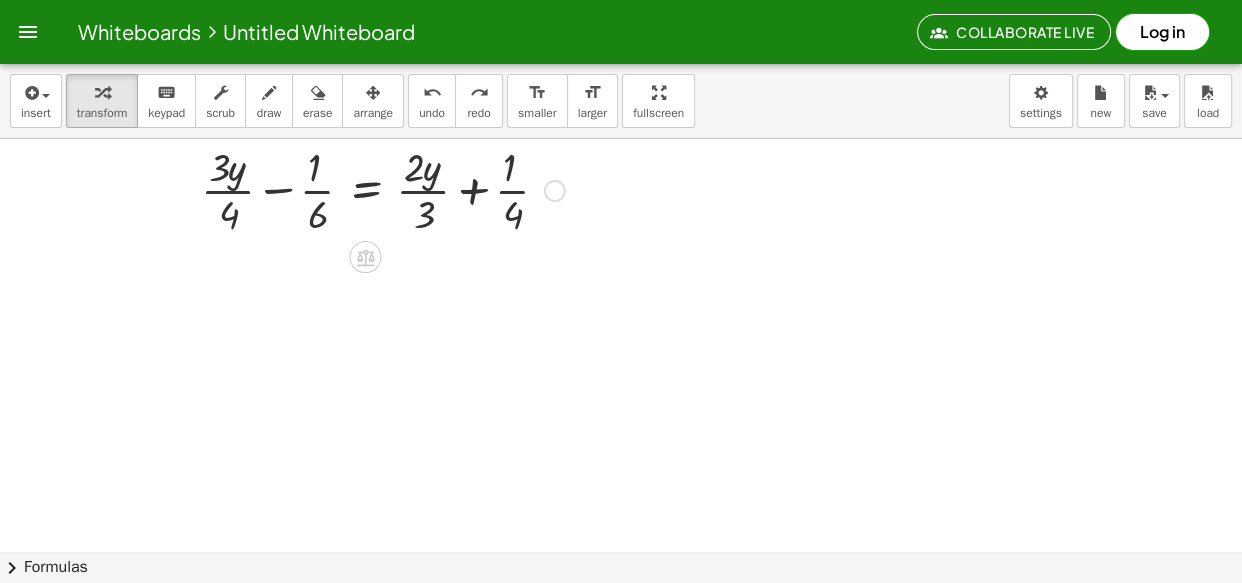 click at bounding box center (383, 189) 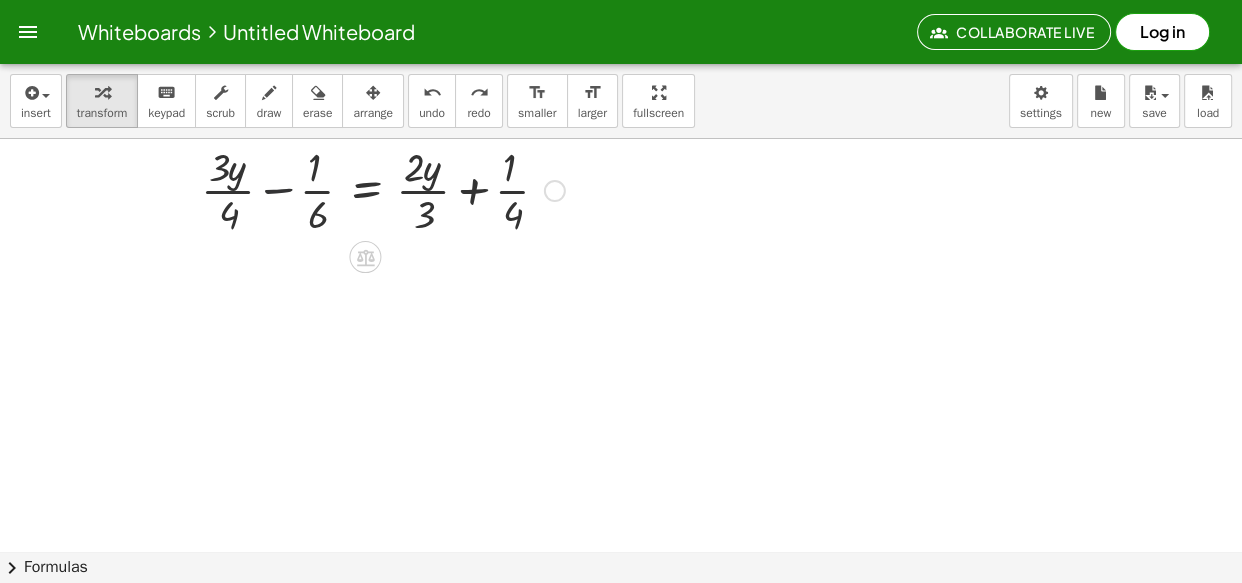 click at bounding box center [383, 189] 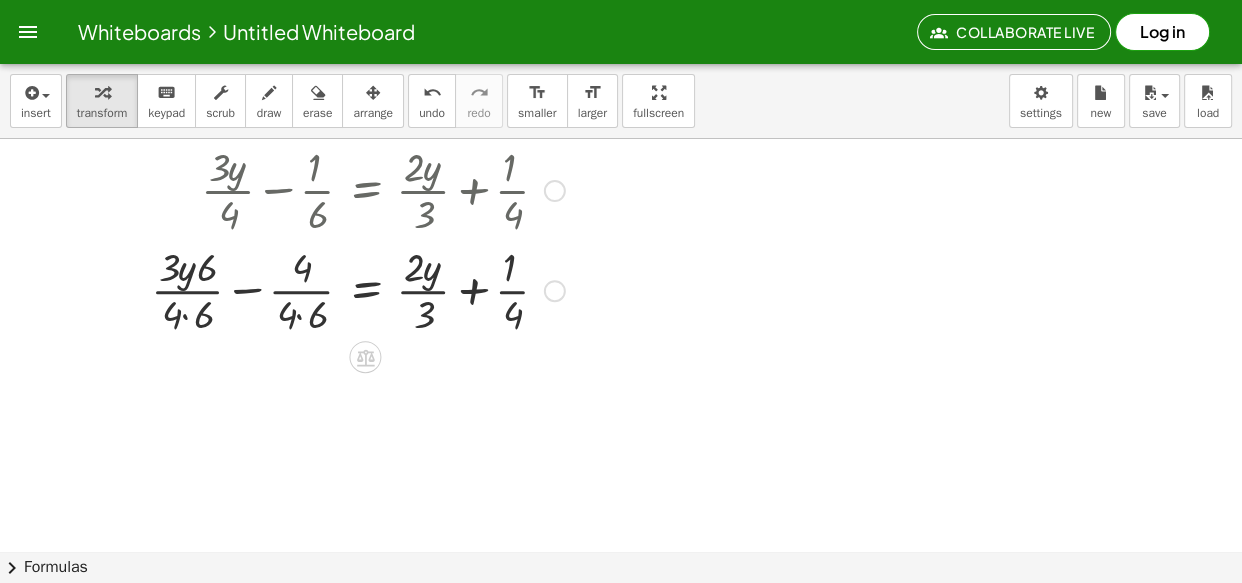 click at bounding box center (358, 289) 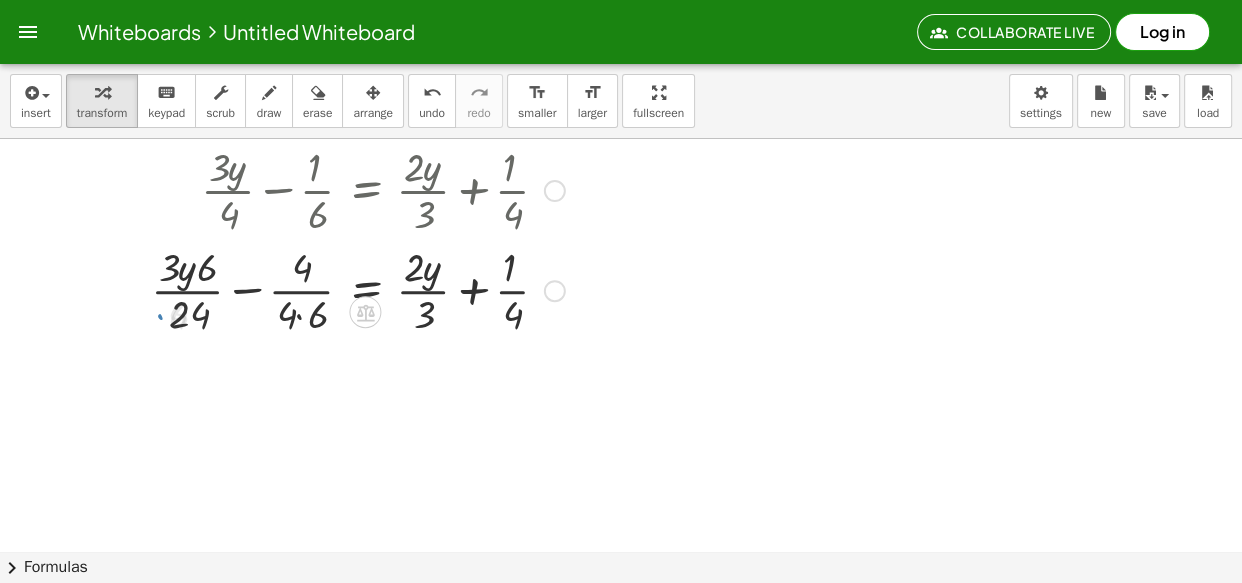 click at bounding box center (358, 289) 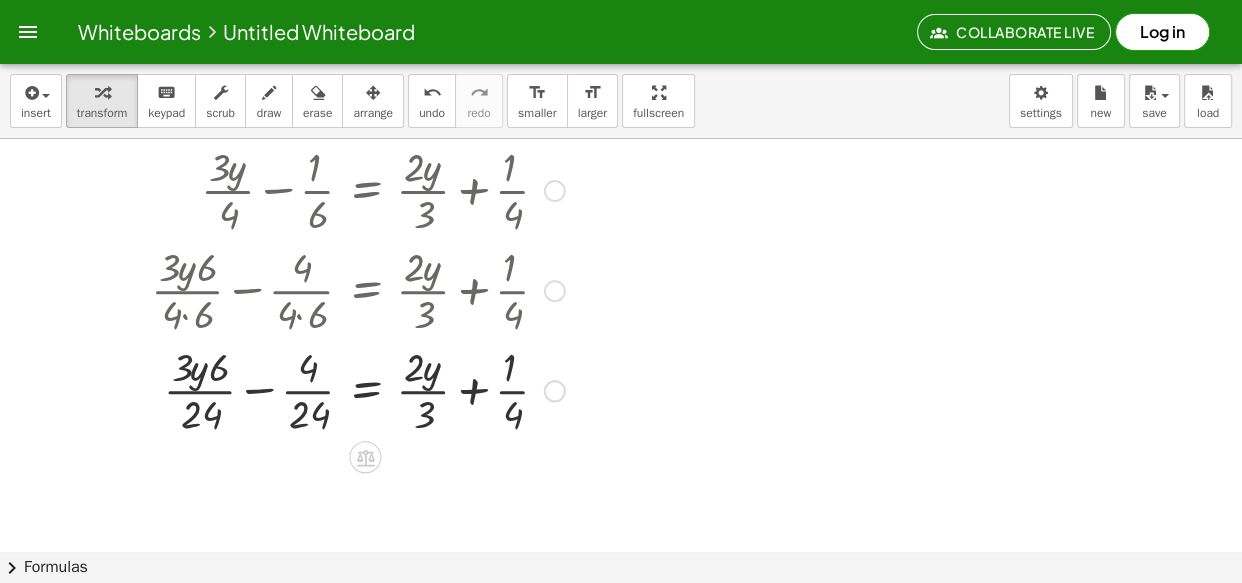 click at bounding box center [358, 389] 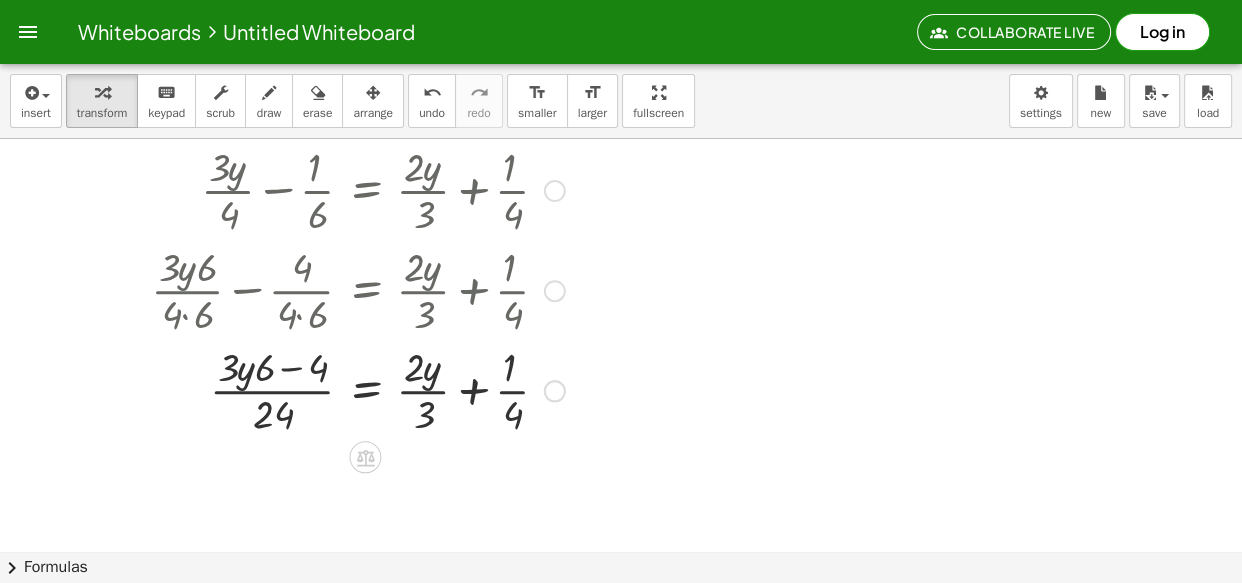 click at bounding box center [358, 389] 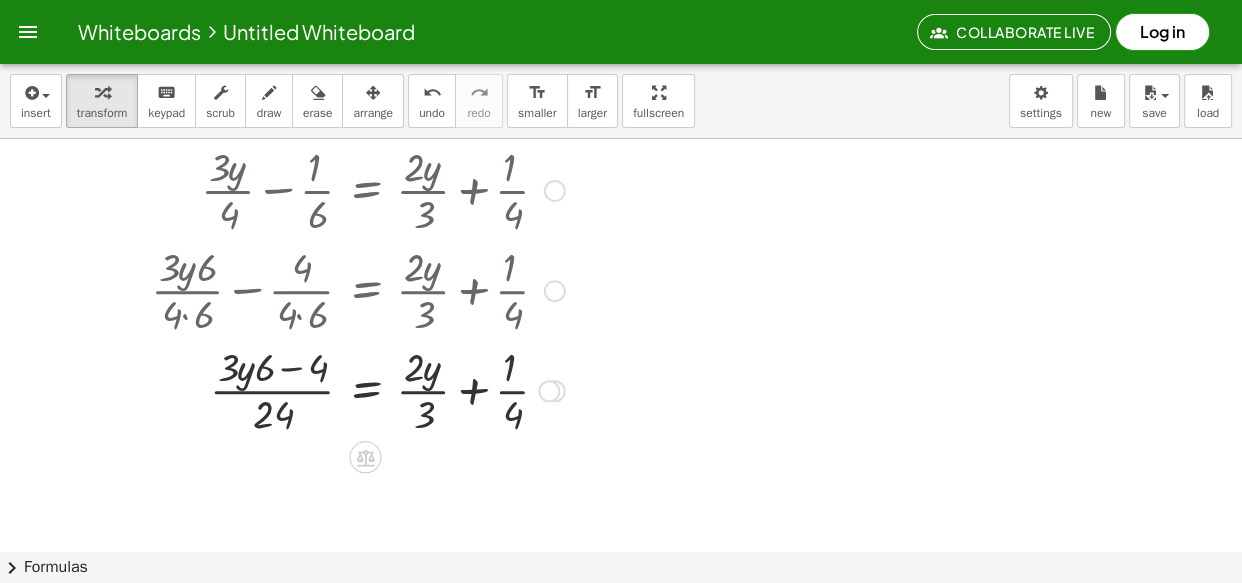 click at bounding box center (358, 389) 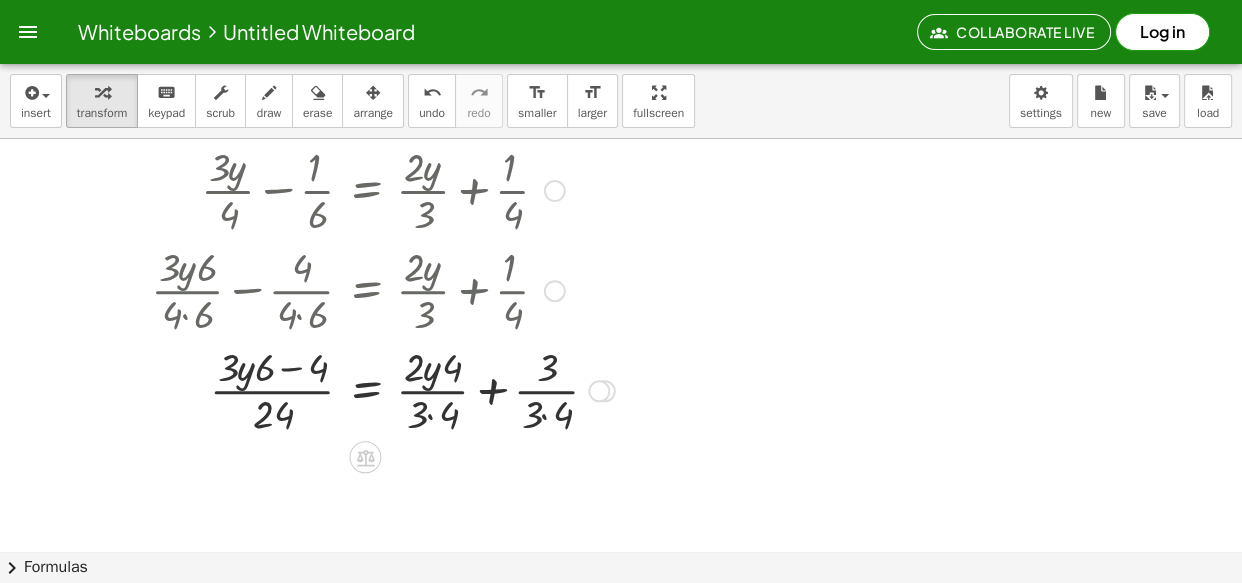 click at bounding box center (383, 389) 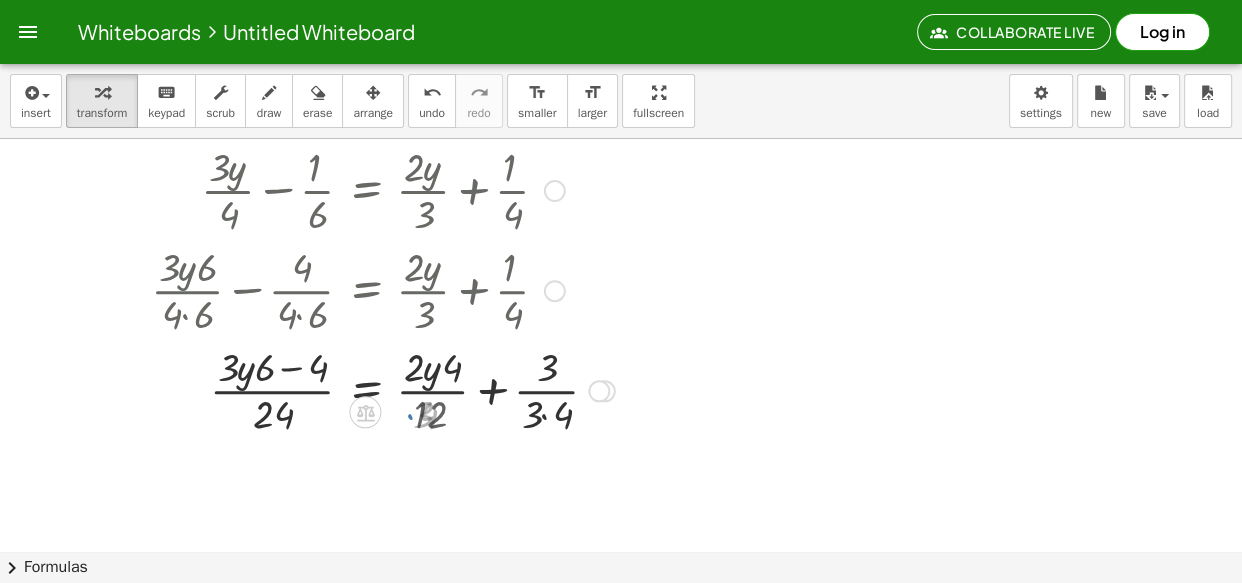 click at bounding box center [383, 389] 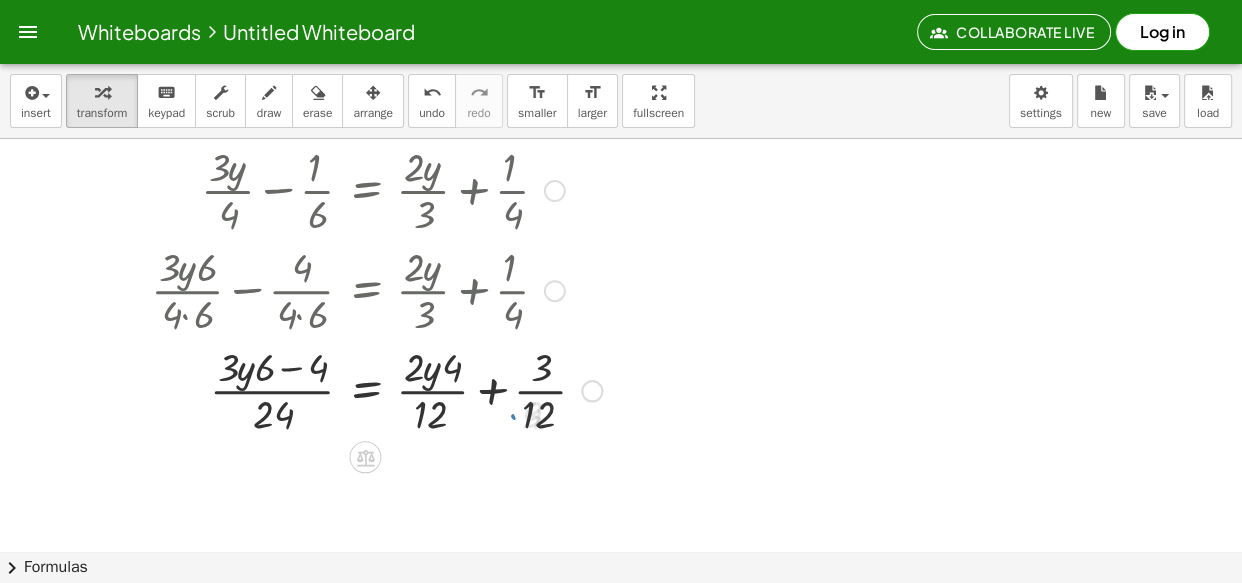 click at bounding box center (376, 389) 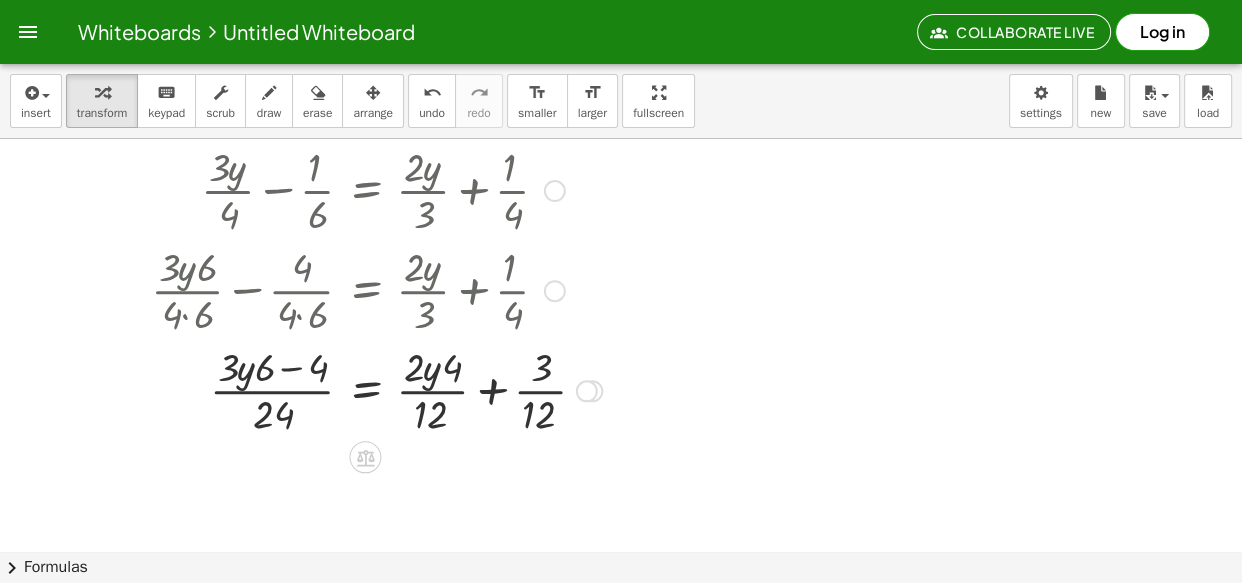 click at bounding box center [376, 389] 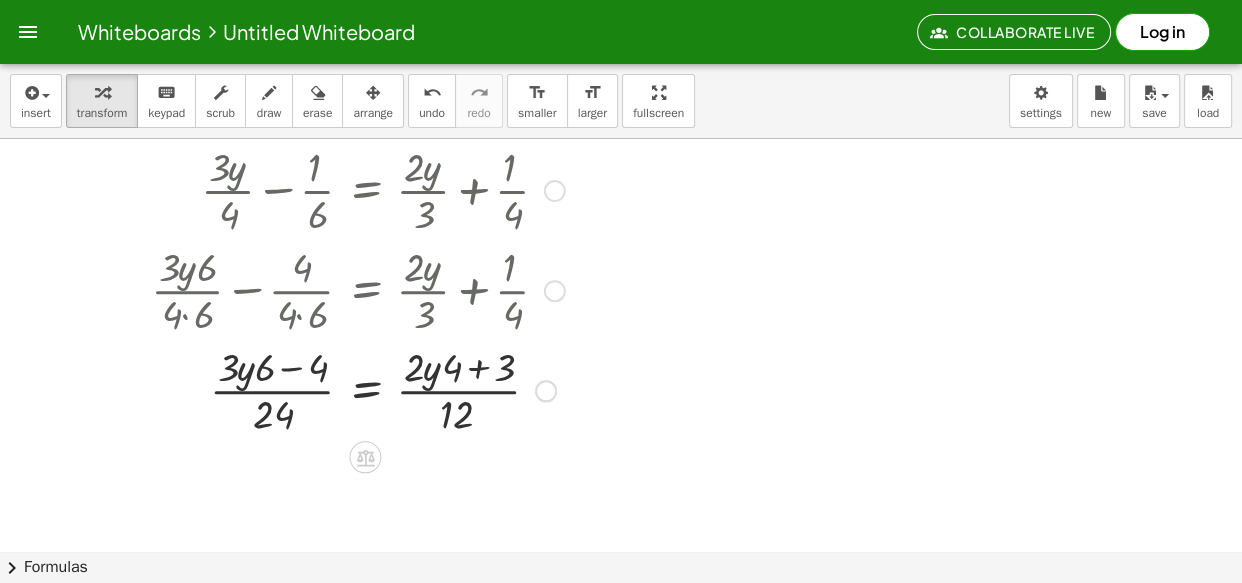 click at bounding box center [358, 389] 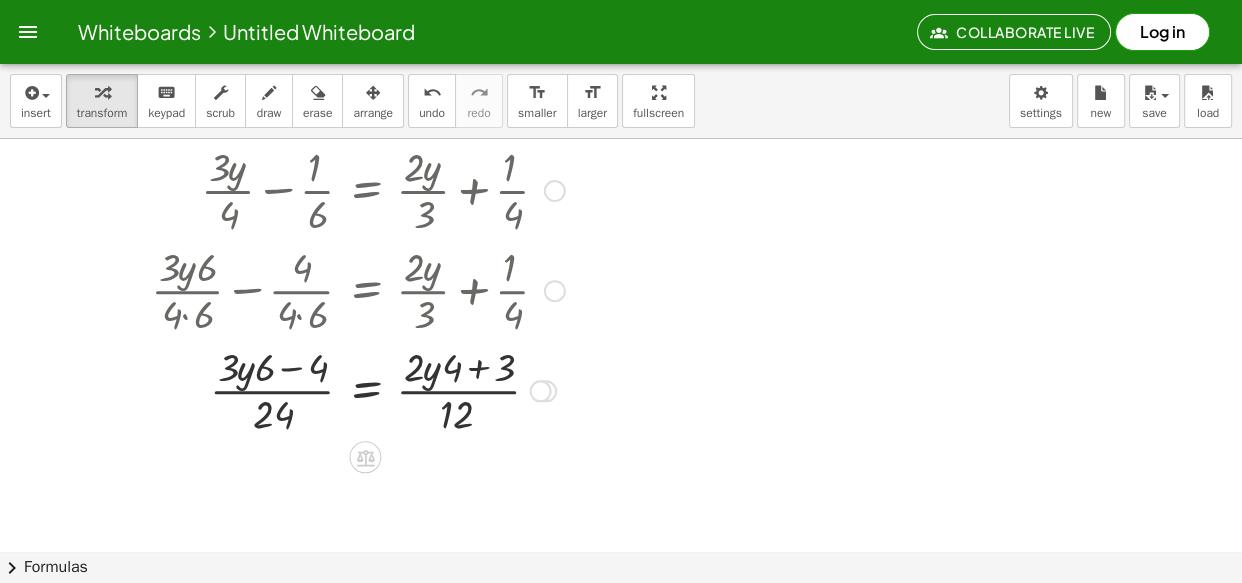 click at bounding box center (358, 389) 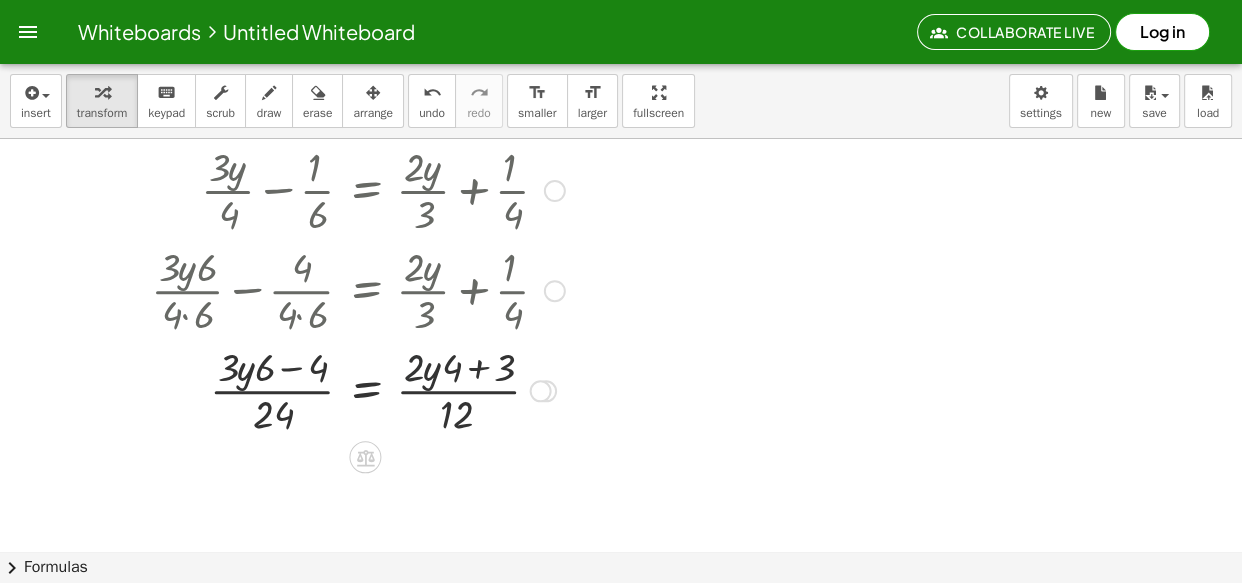 click at bounding box center [358, 389] 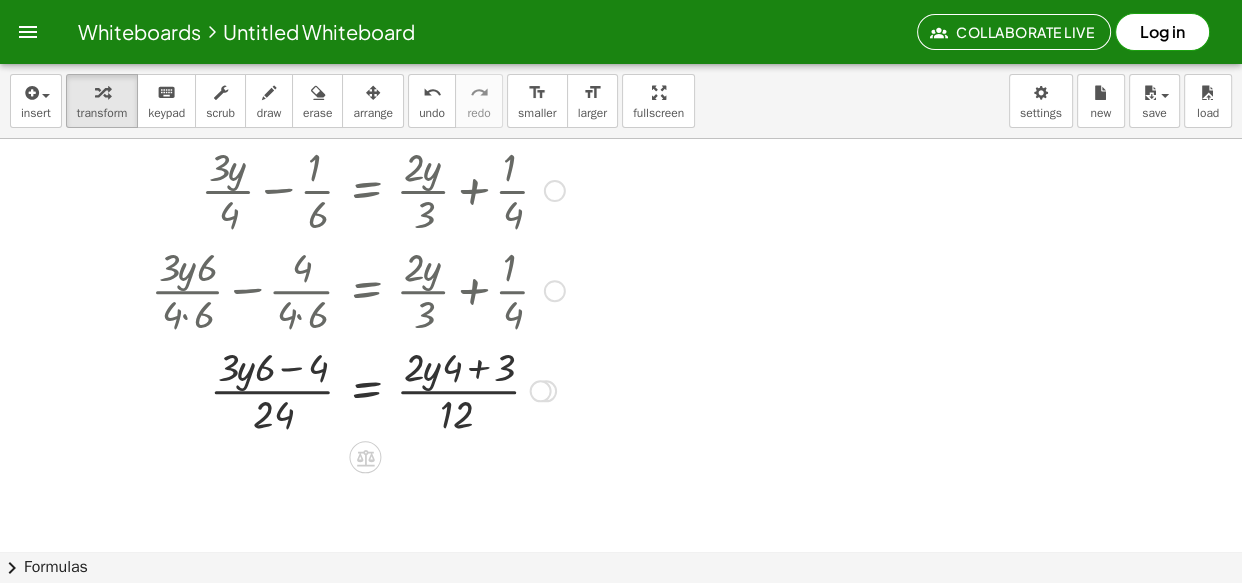 click at bounding box center [358, 389] 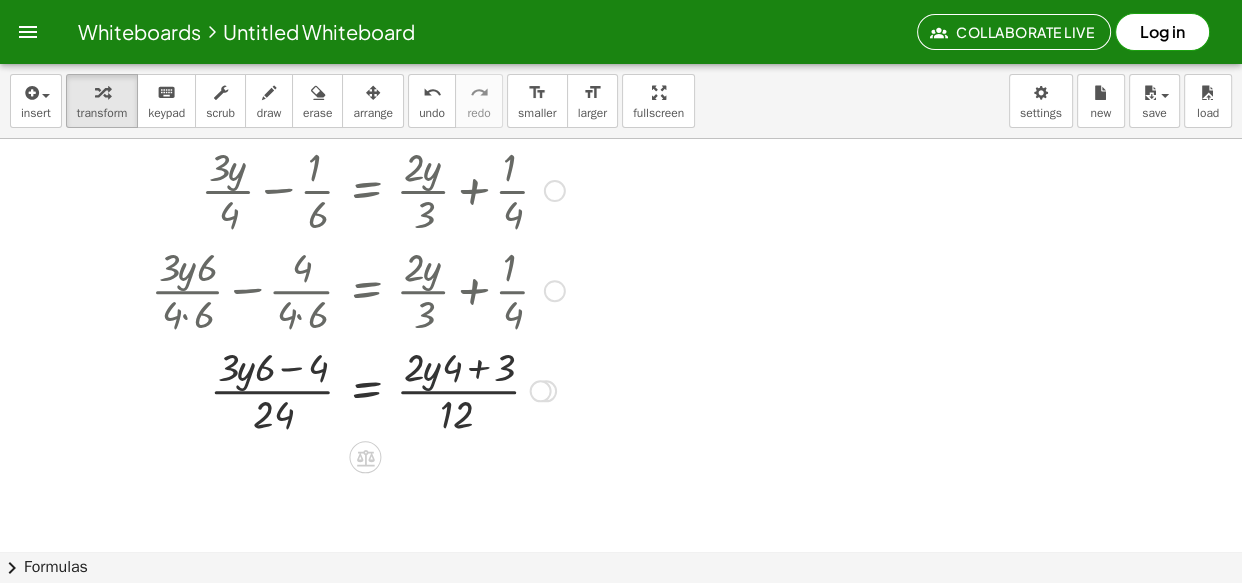 click at bounding box center (358, 389) 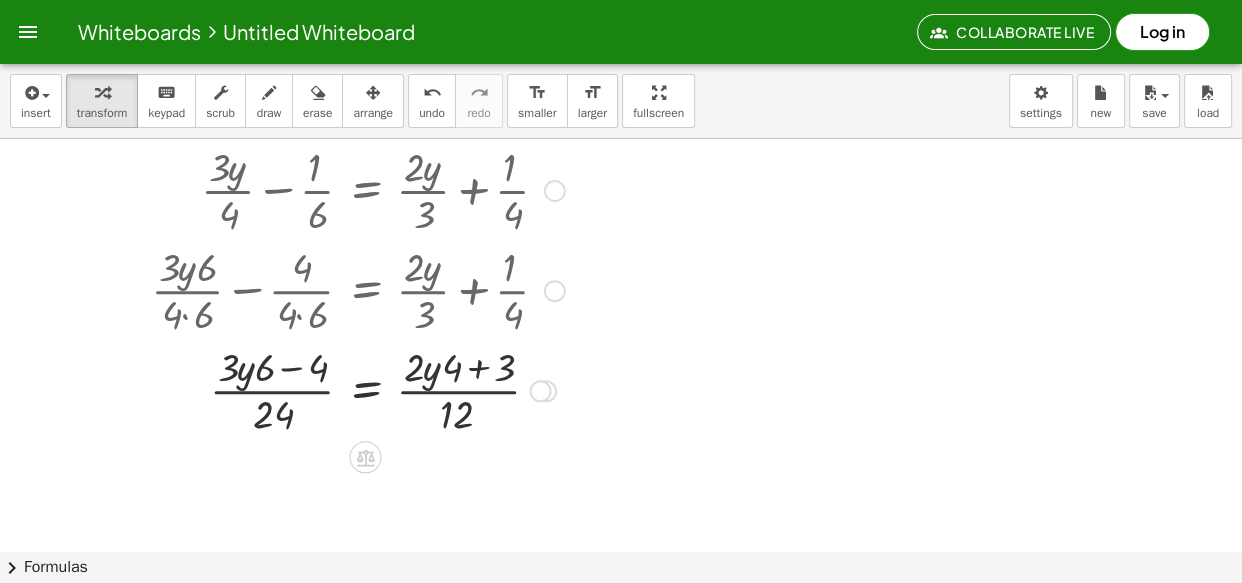 click at bounding box center (358, 389) 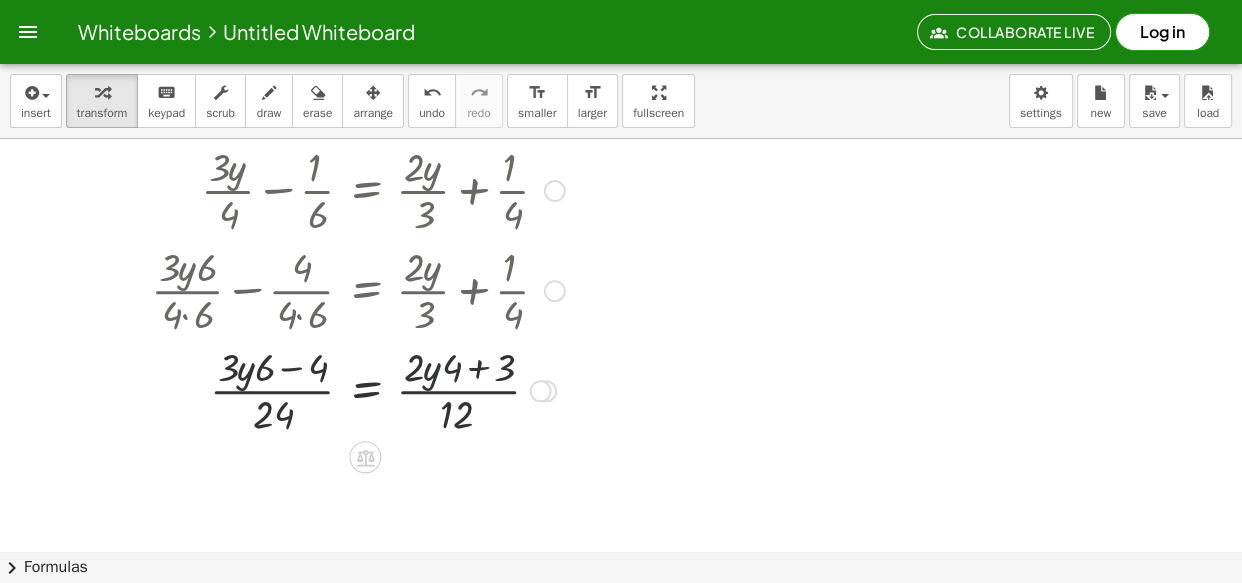 click at bounding box center (358, 389) 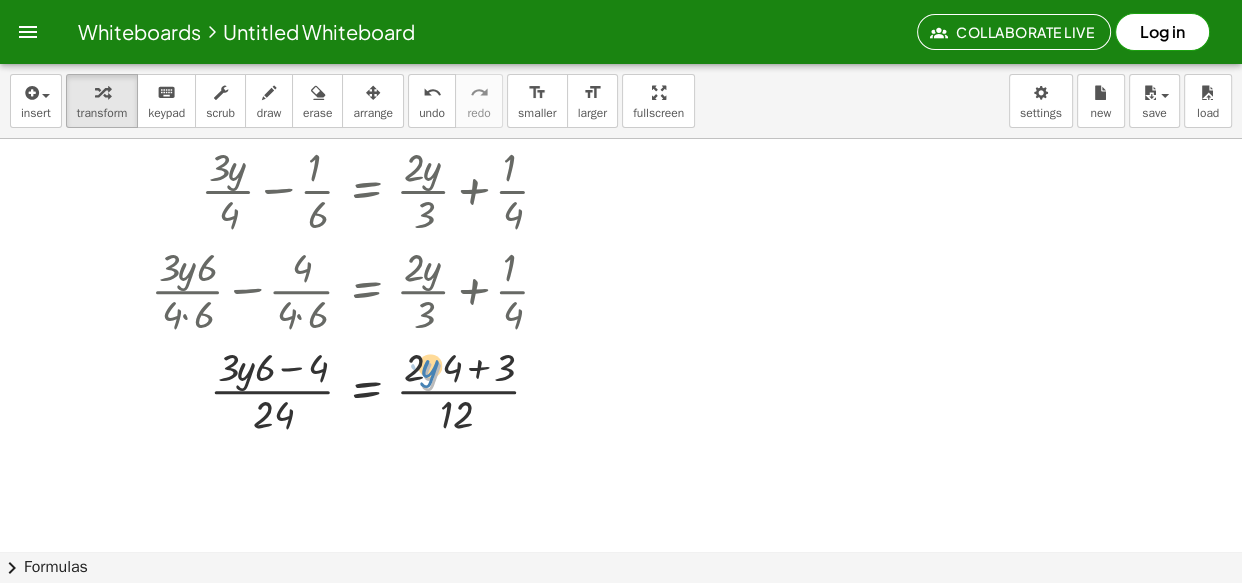 drag, startPoint x: 441, startPoint y: 367, endPoint x: 477, endPoint y: 364, distance: 36.124783 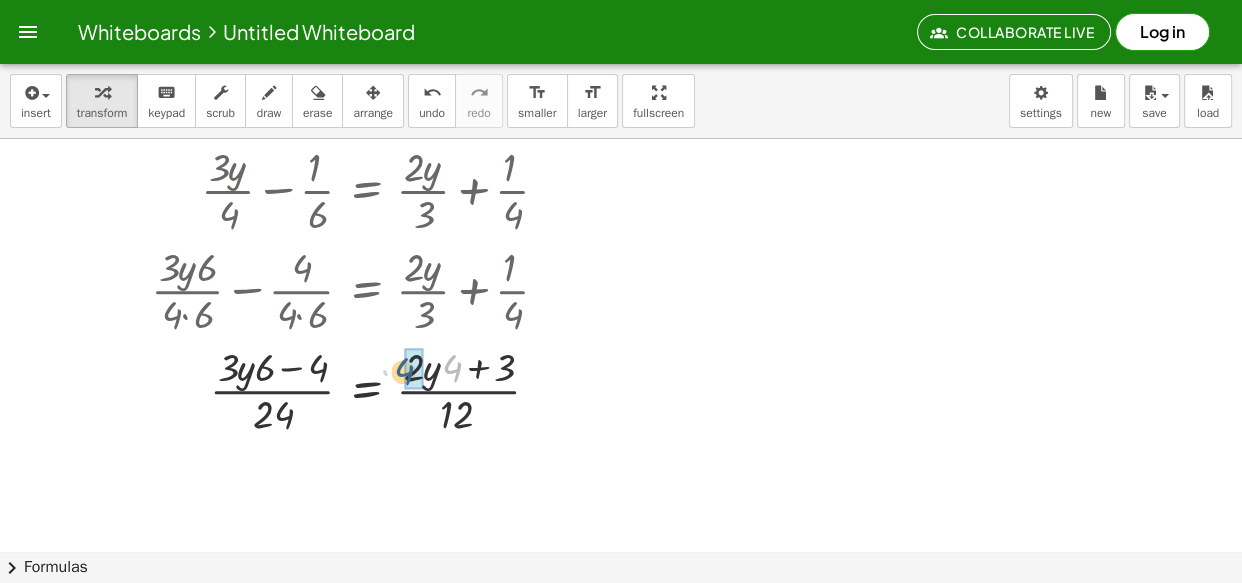 drag, startPoint x: 458, startPoint y: 367, endPoint x: 334, endPoint y: 360, distance: 124.197426 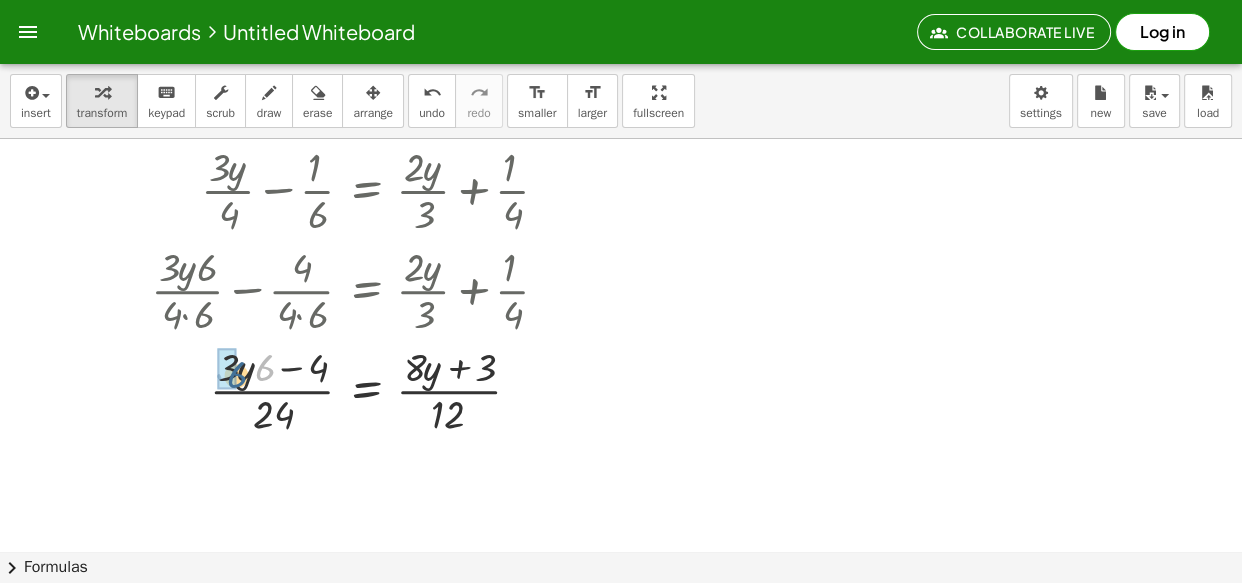 drag, startPoint x: 267, startPoint y: 373, endPoint x: 239, endPoint y: 380, distance: 28.86174 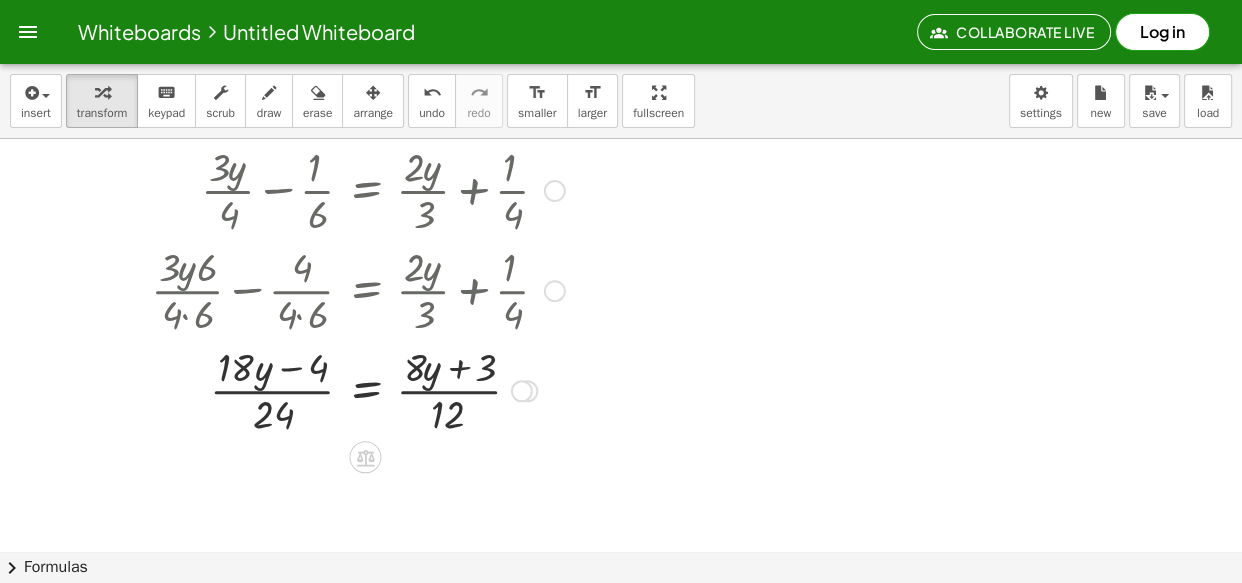 click at bounding box center [358, 389] 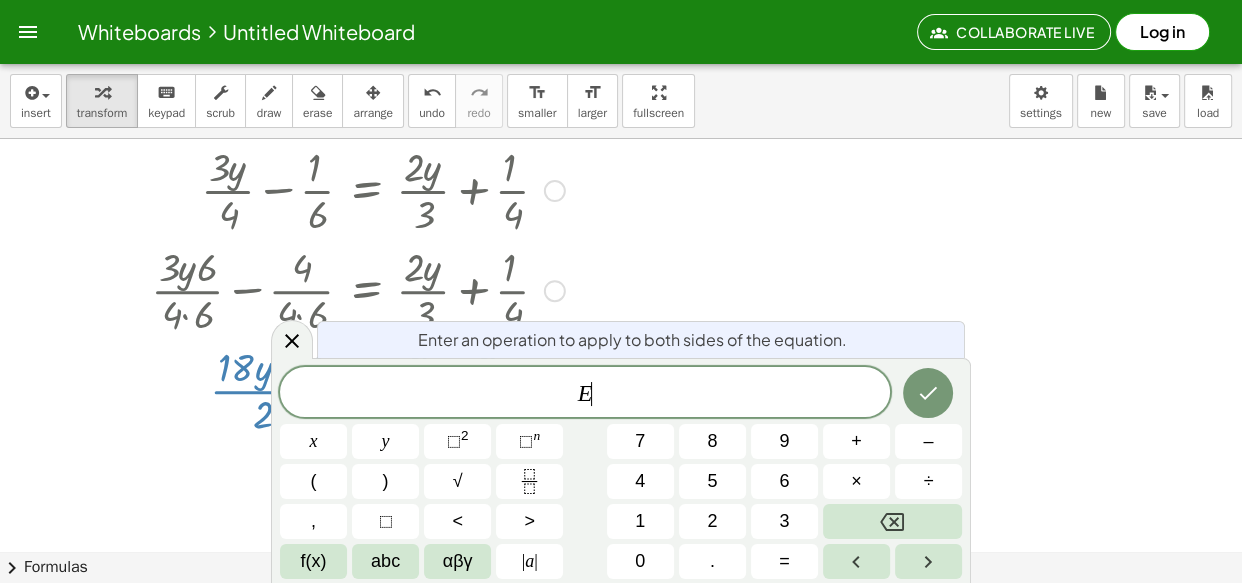 click on "E ​" at bounding box center [585, 394] 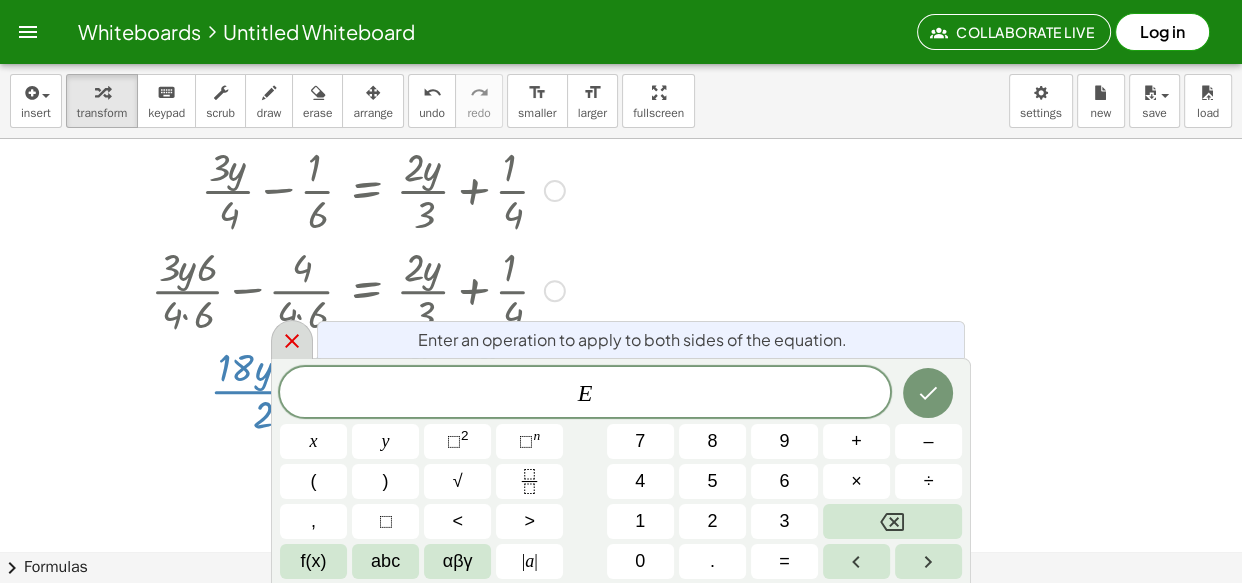 click 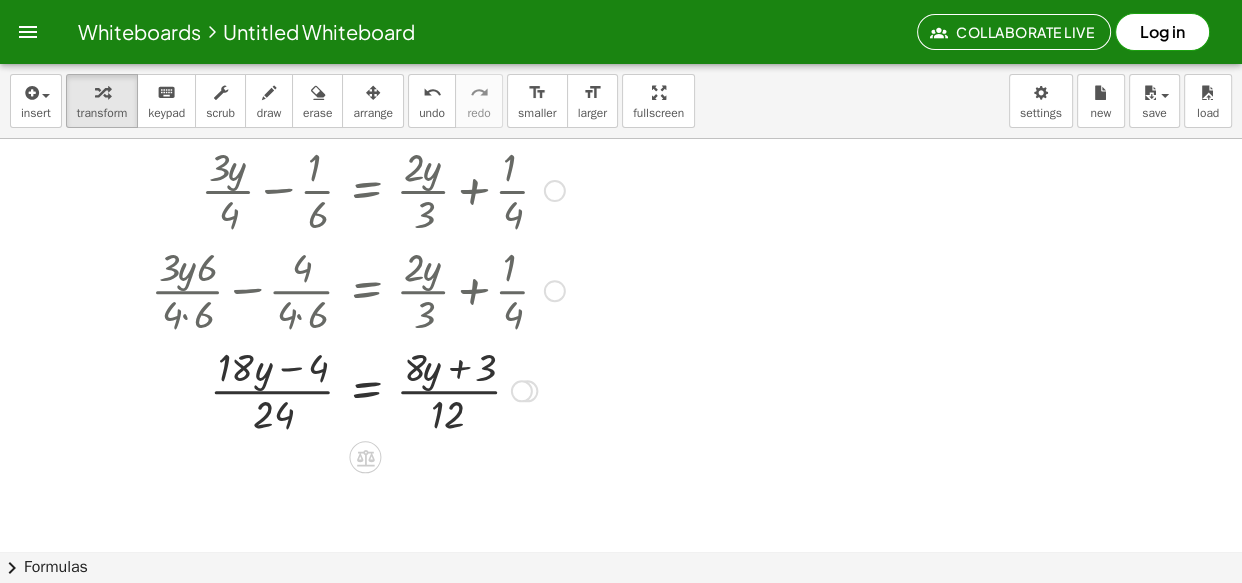 click at bounding box center (358, 389) 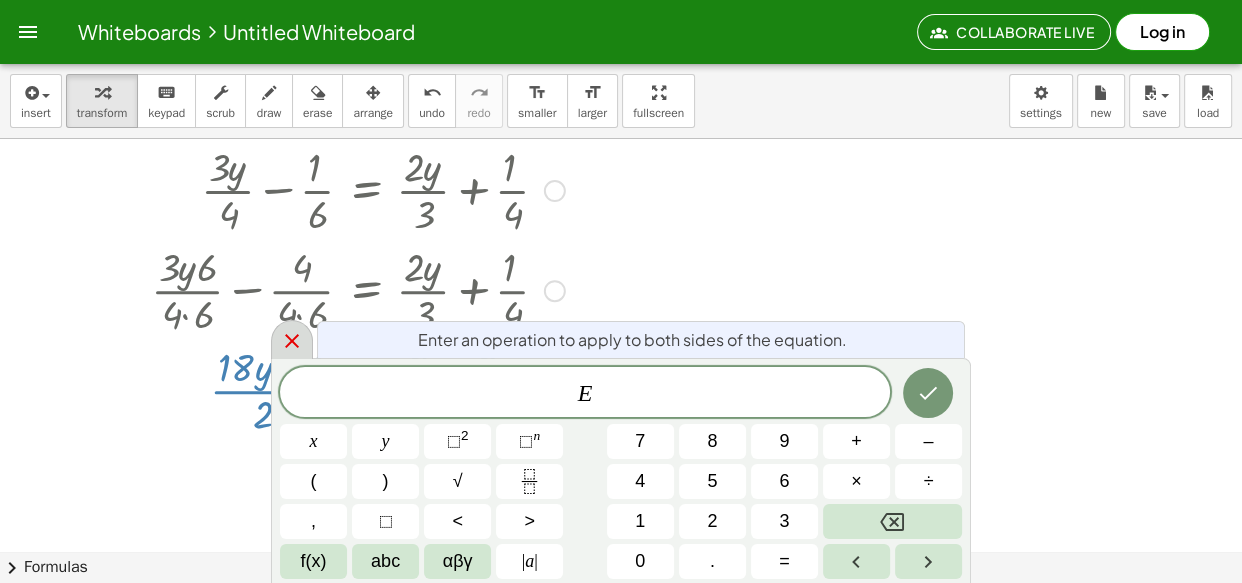 click 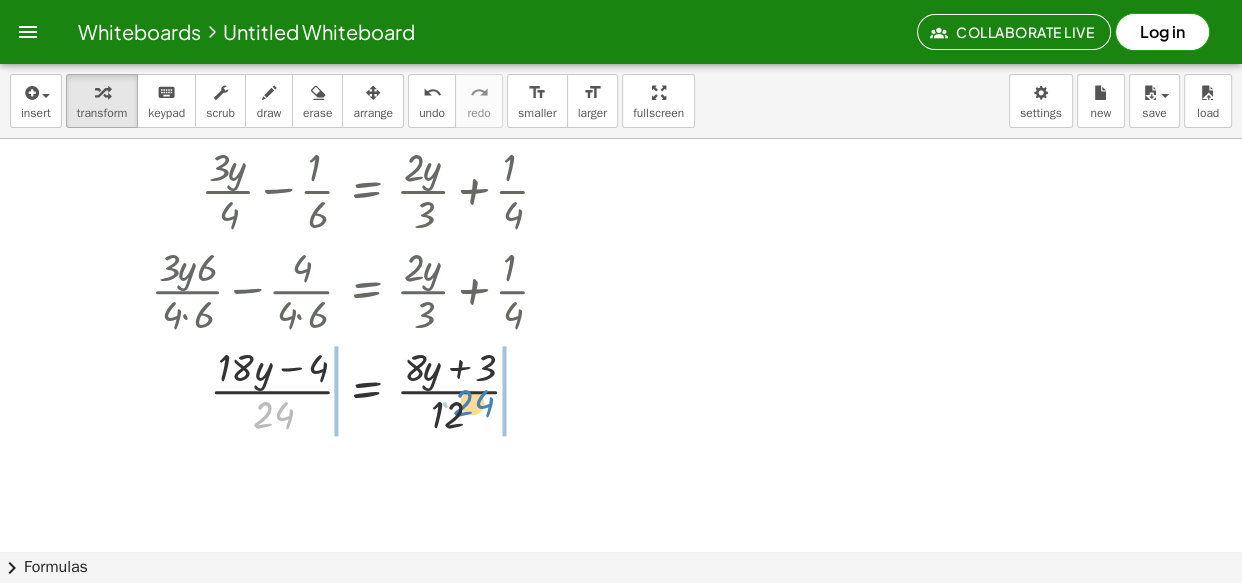drag, startPoint x: 277, startPoint y: 411, endPoint x: 493, endPoint y: 396, distance: 216.5202 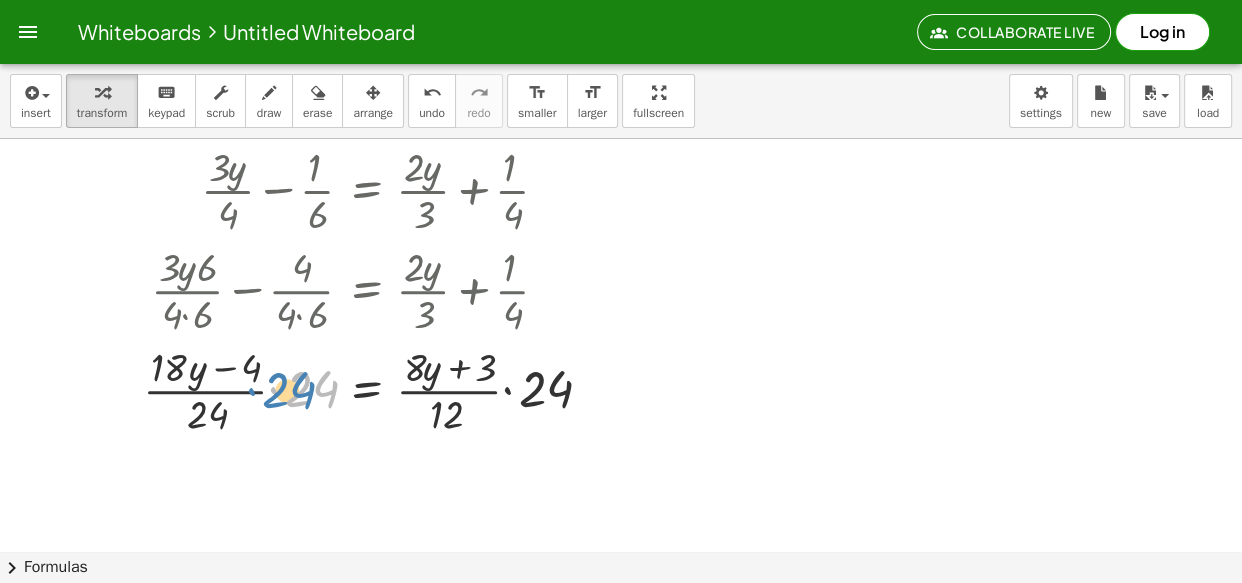drag, startPoint x: 301, startPoint y: 390, endPoint x: 280, endPoint y: 390, distance: 21 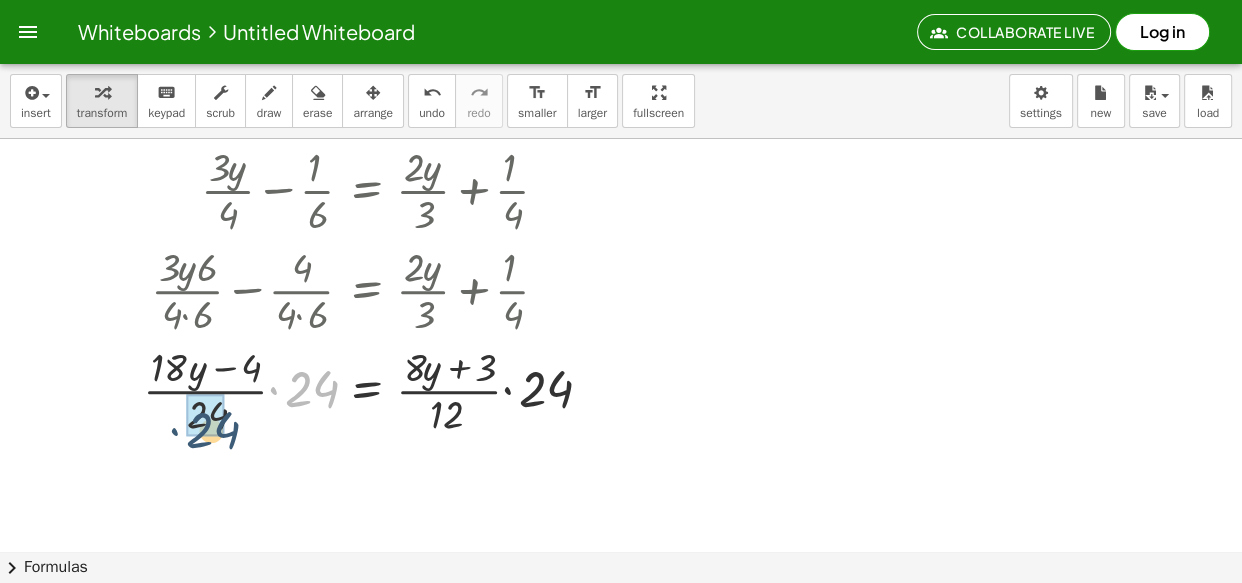 drag, startPoint x: 311, startPoint y: 383, endPoint x: 486, endPoint y: 424, distance: 179.7387 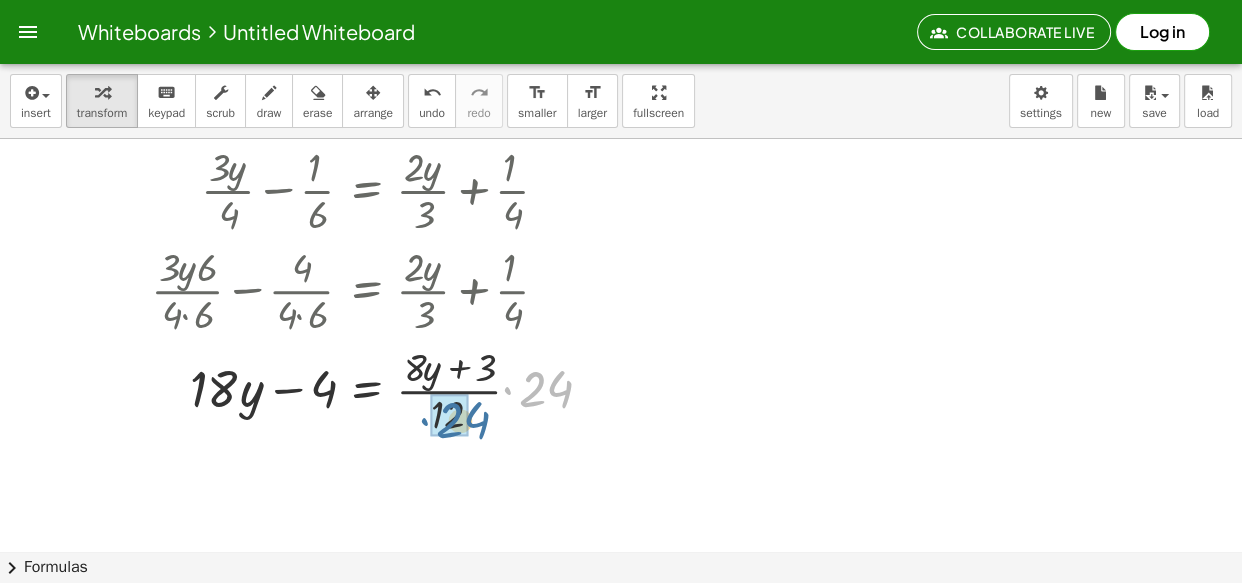drag, startPoint x: 496, startPoint y: 399, endPoint x: 451, endPoint y: 414, distance: 47.434166 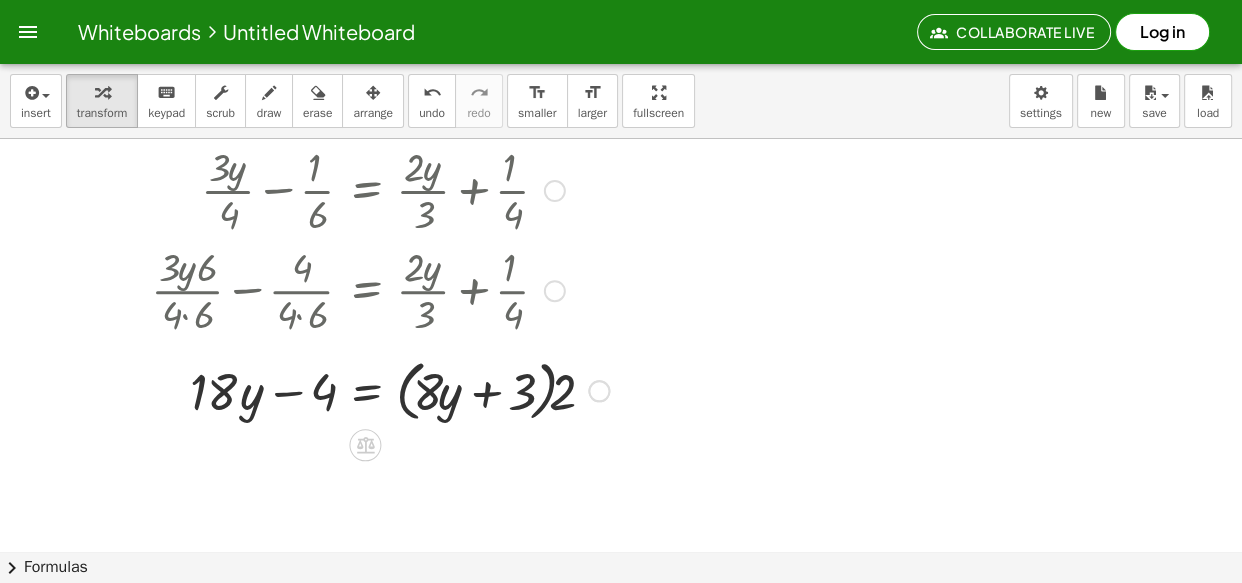click at bounding box center [380, 390] 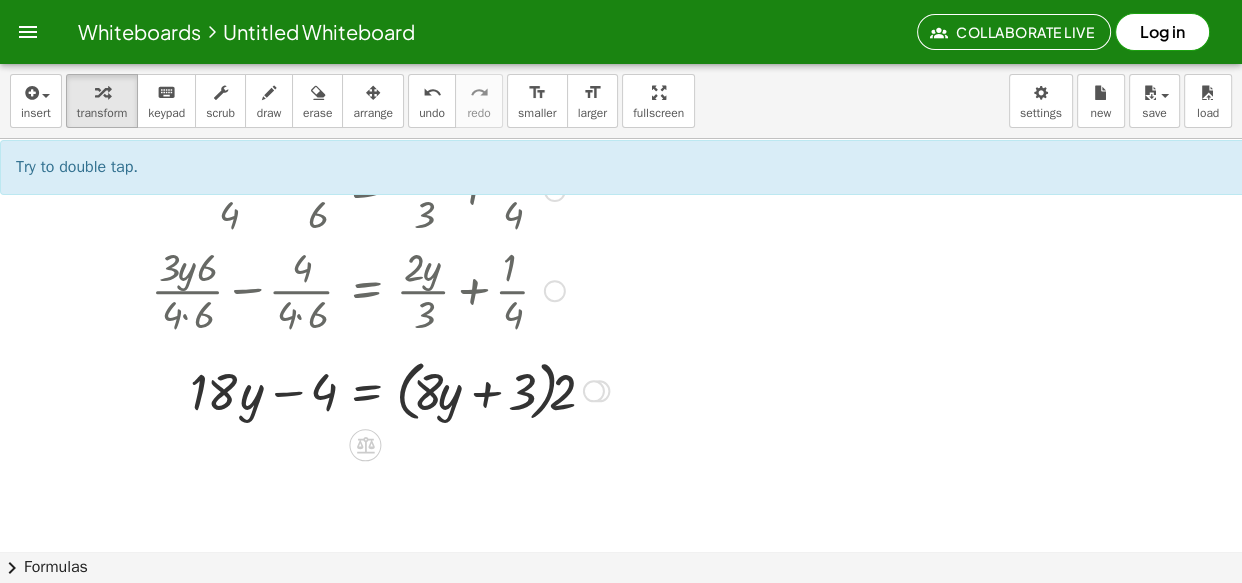 click at bounding box center (380, 390) 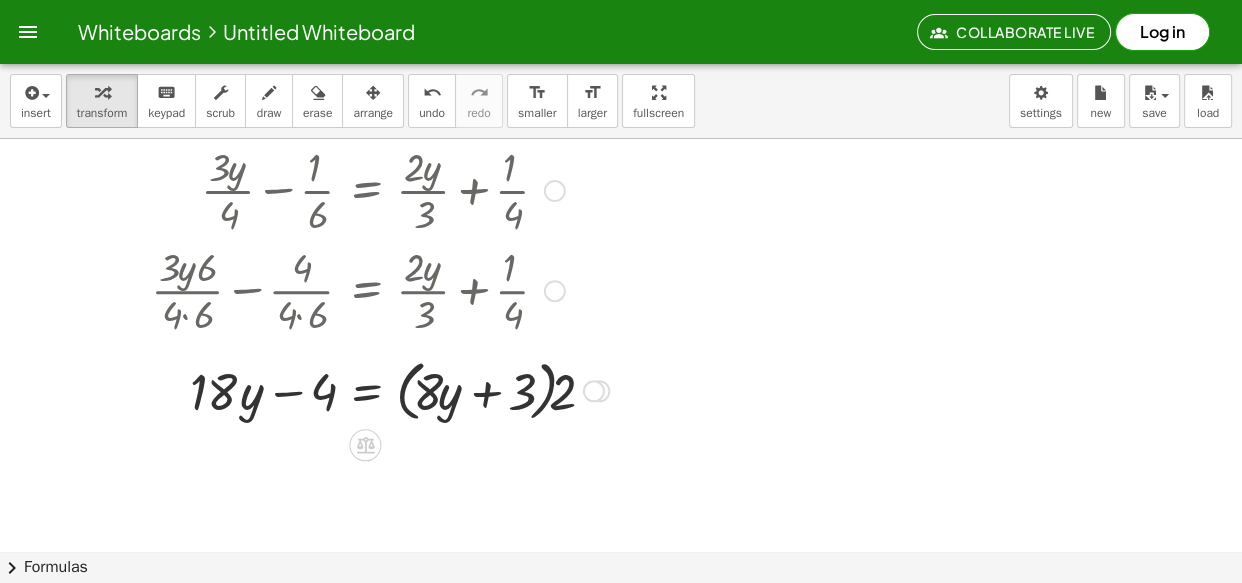 click at bounding box center [380, 390] 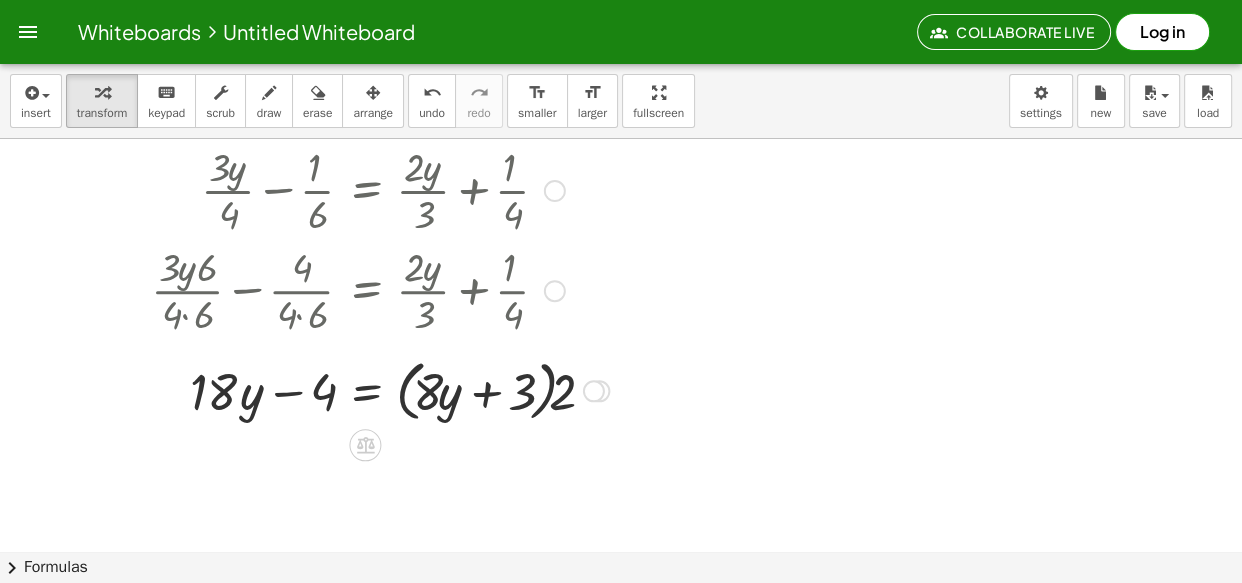 click at bounding box center (380, 390) 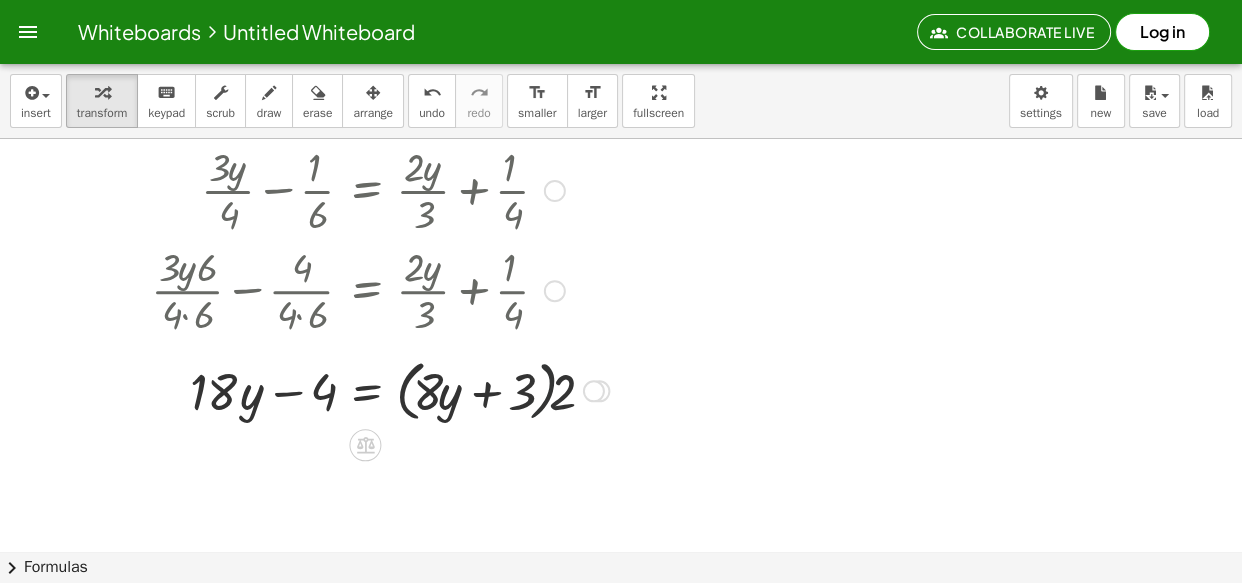 click at bounding box center (380, 390) 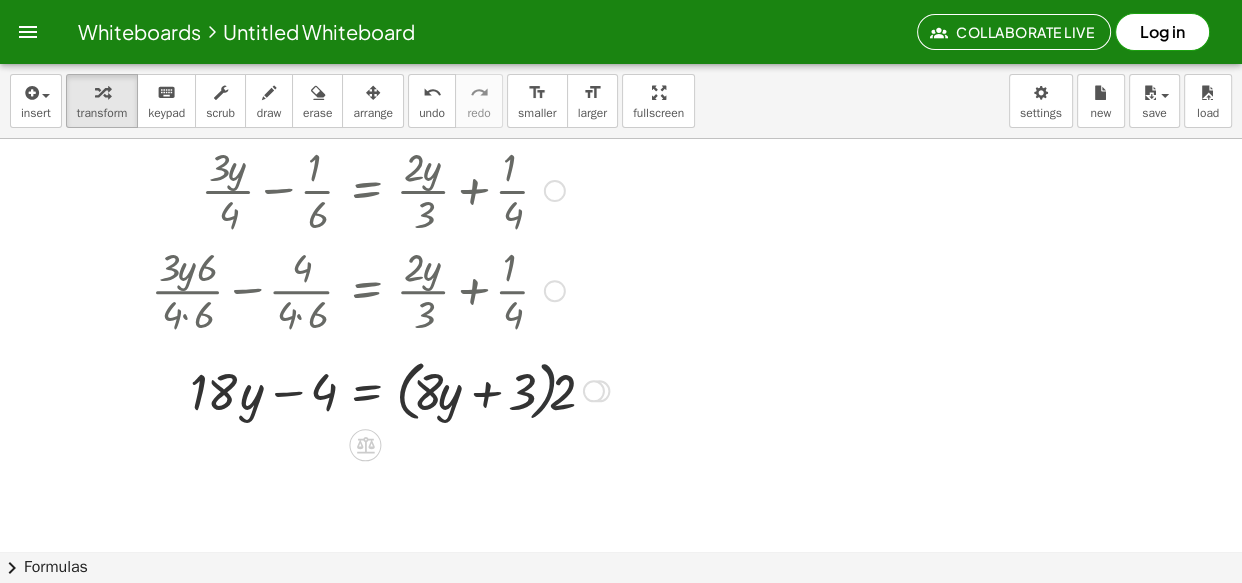 click at bounding box center [380, 390] 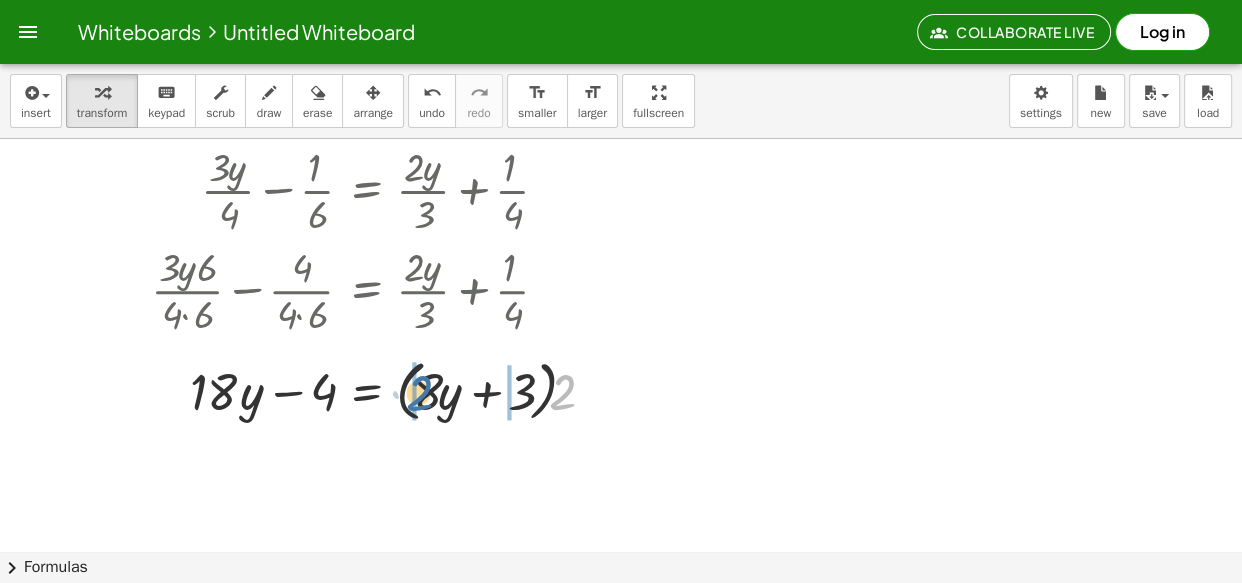 drag, startPoint x: 556, startPoint y: 390, endPoint x: 410, endPoint y: 392, distance: 146.0137 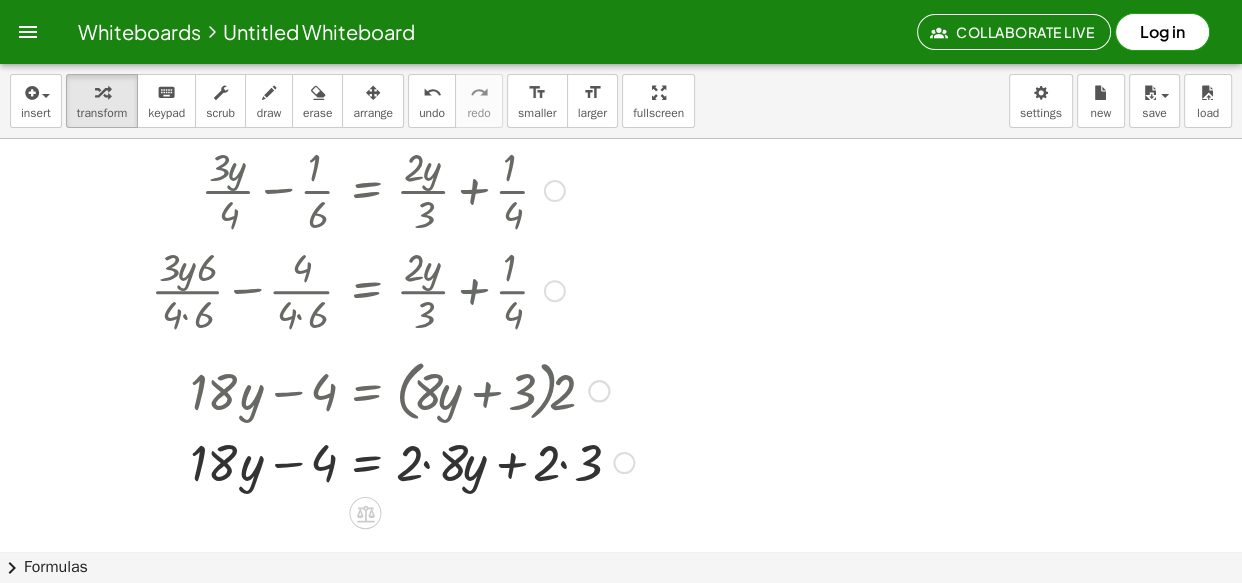 drag, startPoint x: 451, startPoint y: 399, endPoint x: 454, endPoint y: 427, distance: 28.160255 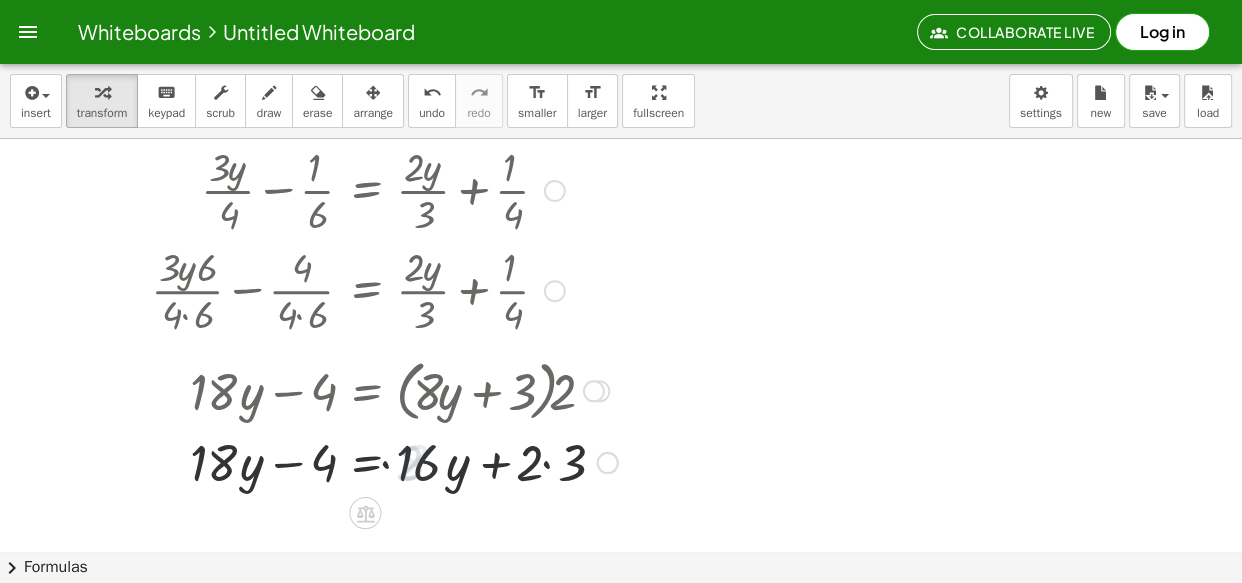 click at bounding box center [384, 461] 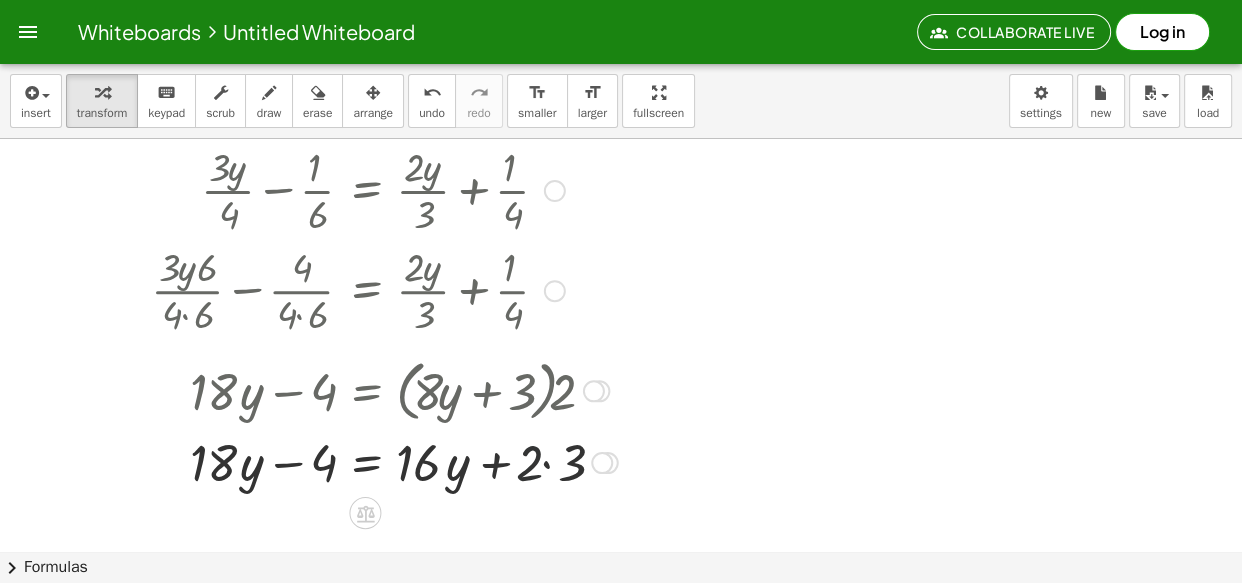 click at bounding box center (384, 461) 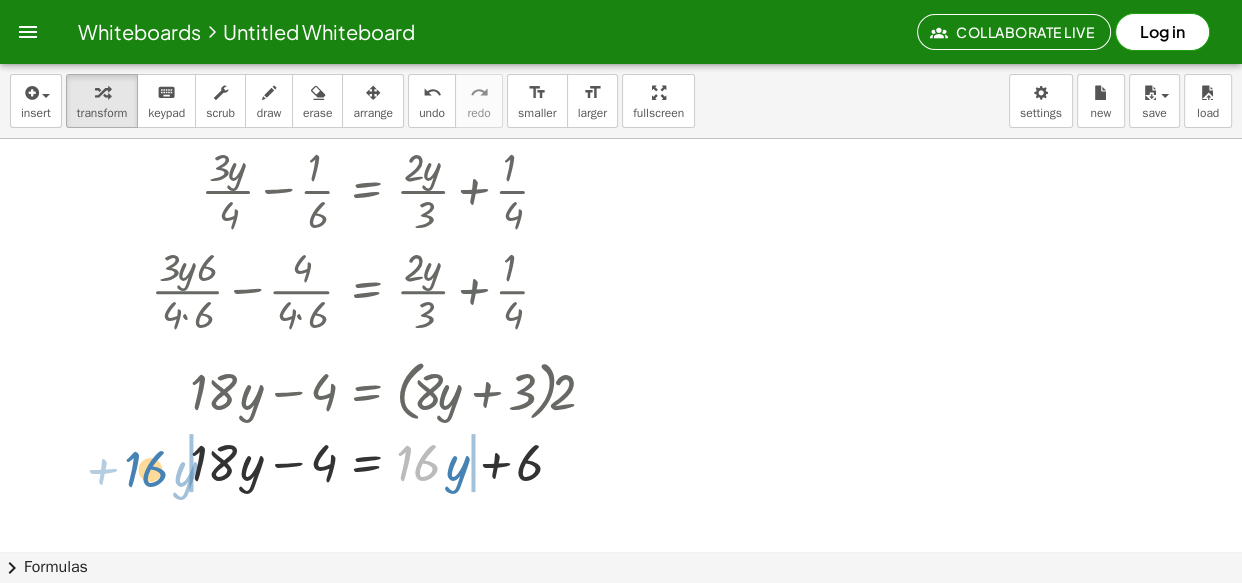 drag, startPoint x: 435, startPoint y: 465, endPoint x: 162, endPoint y: 471, distance: 273.06592 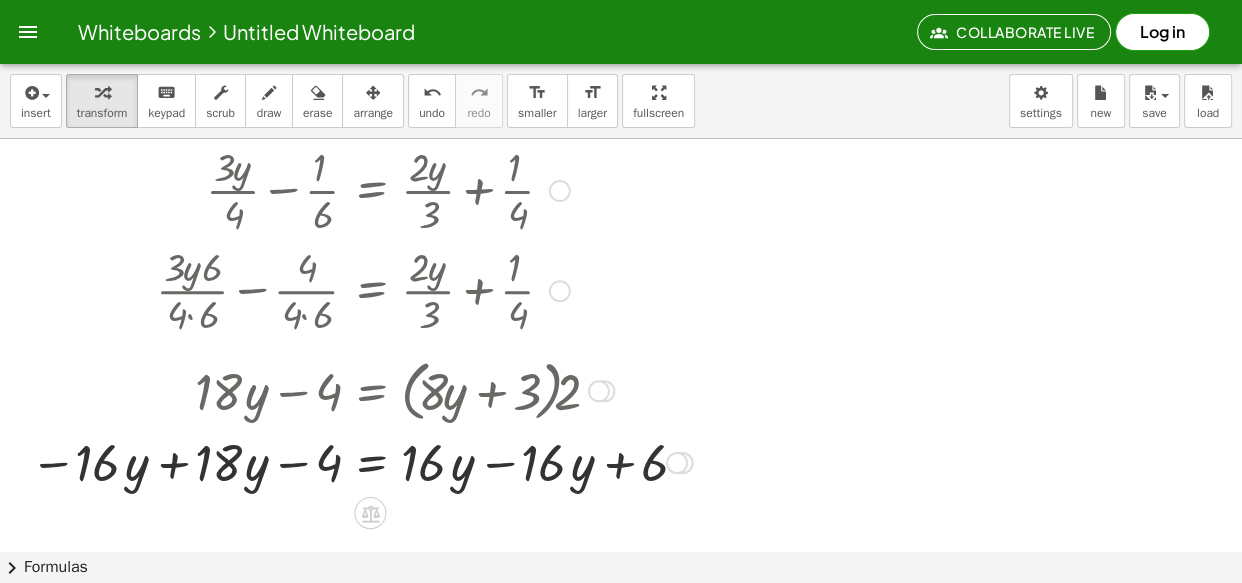 click at bounding box center [361, 461] 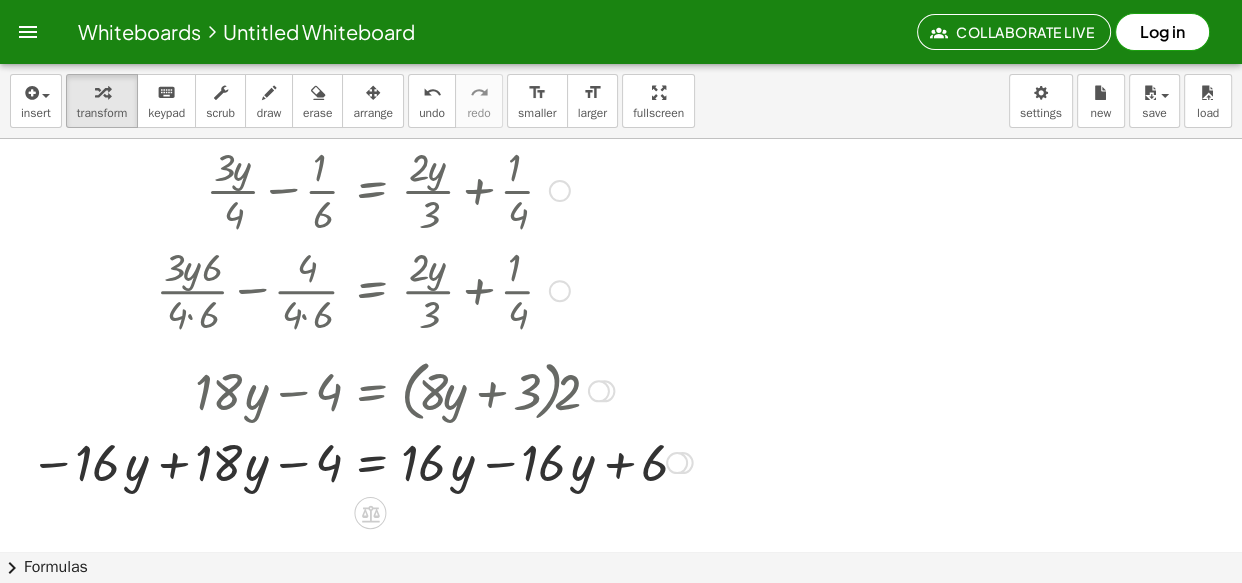 click at bounding box center [361, 461] 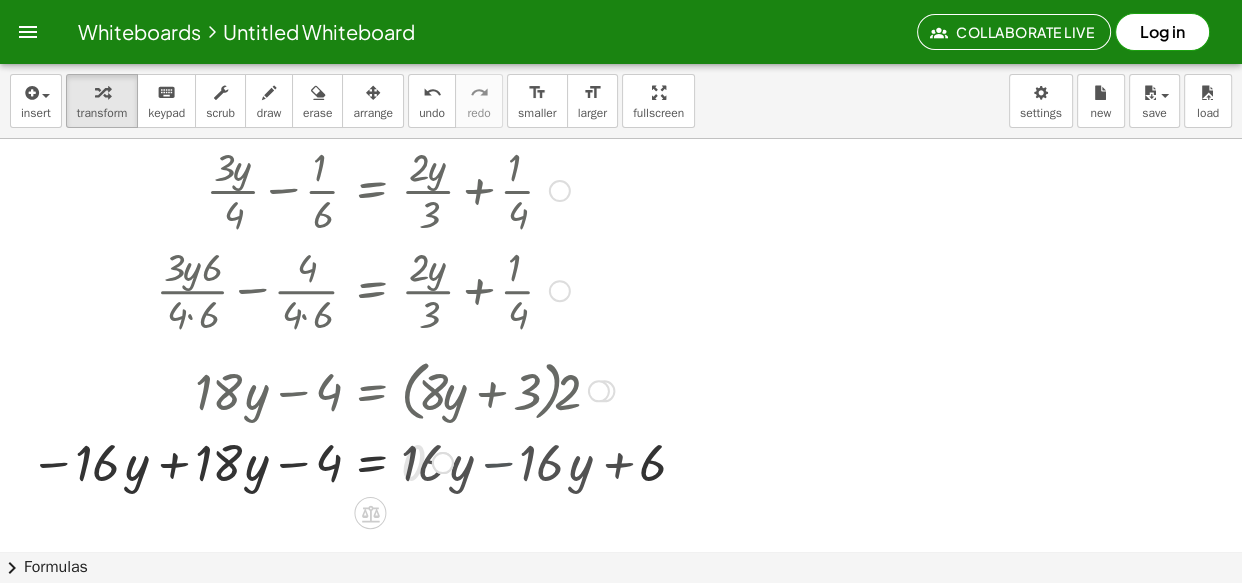 click at bounding box center [322, 461] 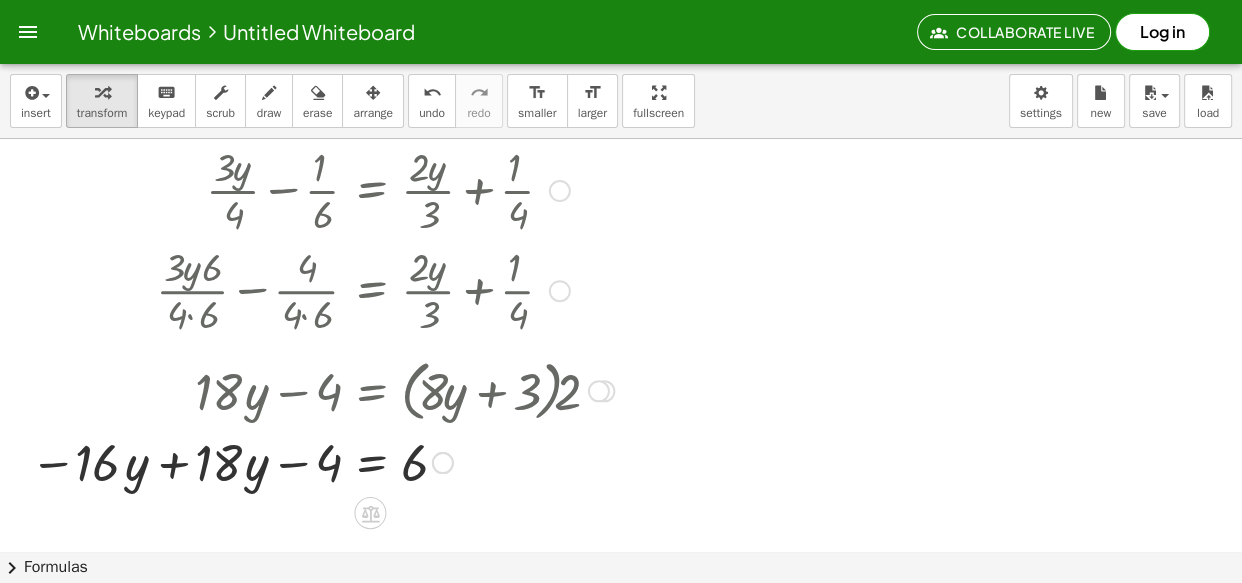 click at bounding box center (322, 461) 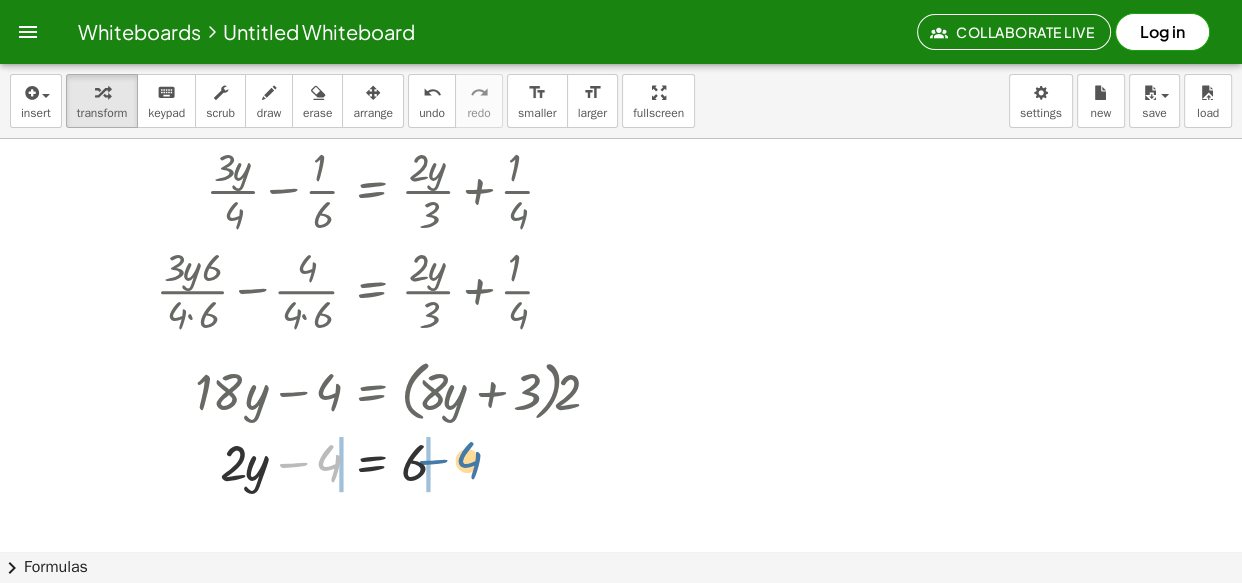 drag, startPoint x: 327, startPoint y: 469, endPoint x: 470, endPoint y: 466, distance: 143.03146 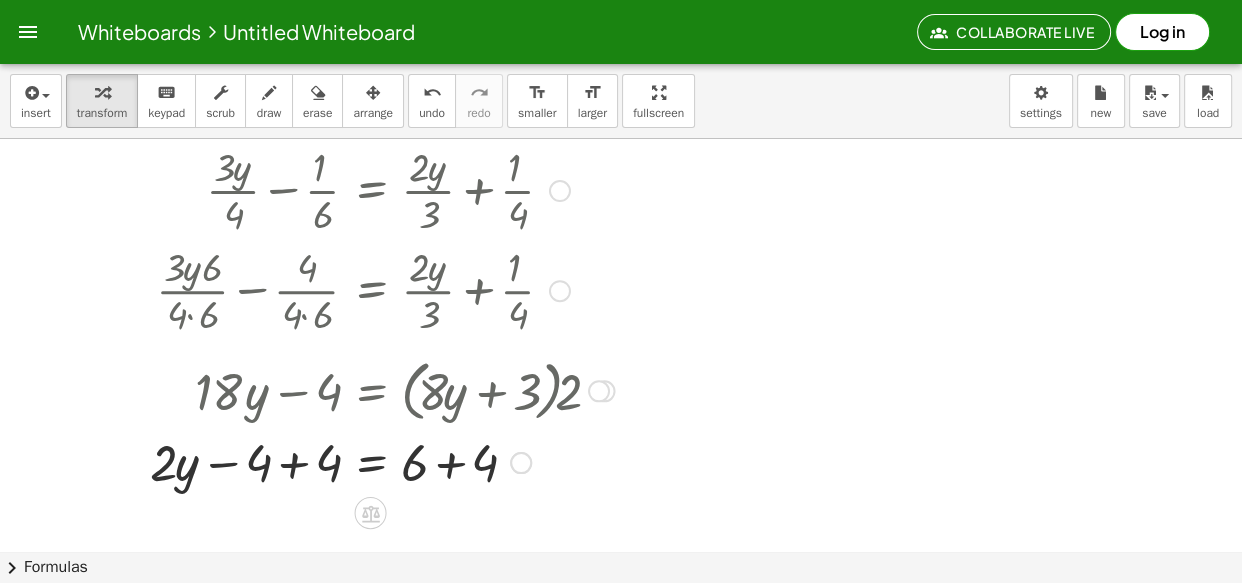 click at bounding box center [382, 461] 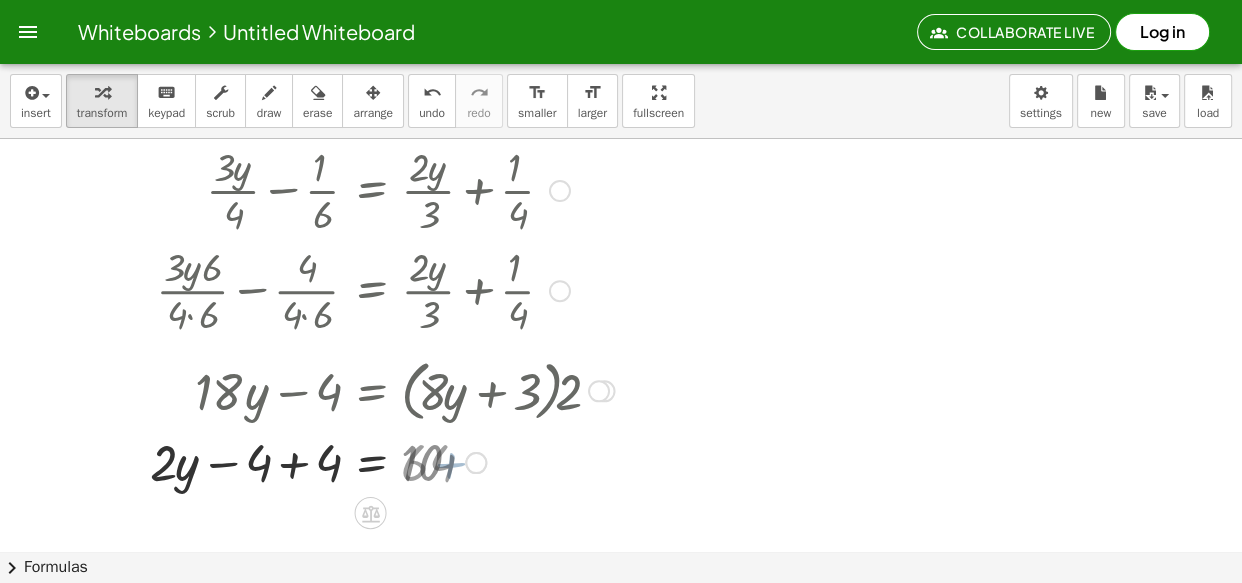 click at bounding box center [382, 461] 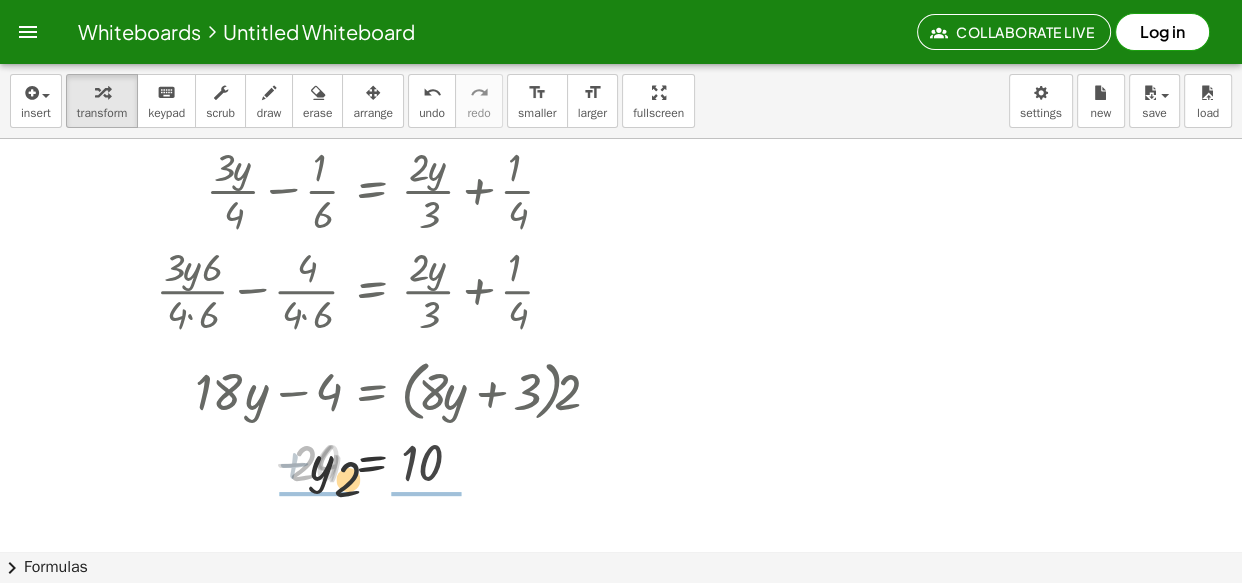 drag, startPoint x: 188, startPoint y: 469, endPoint x: 308, endPoint y: 481, distance: 120.59851 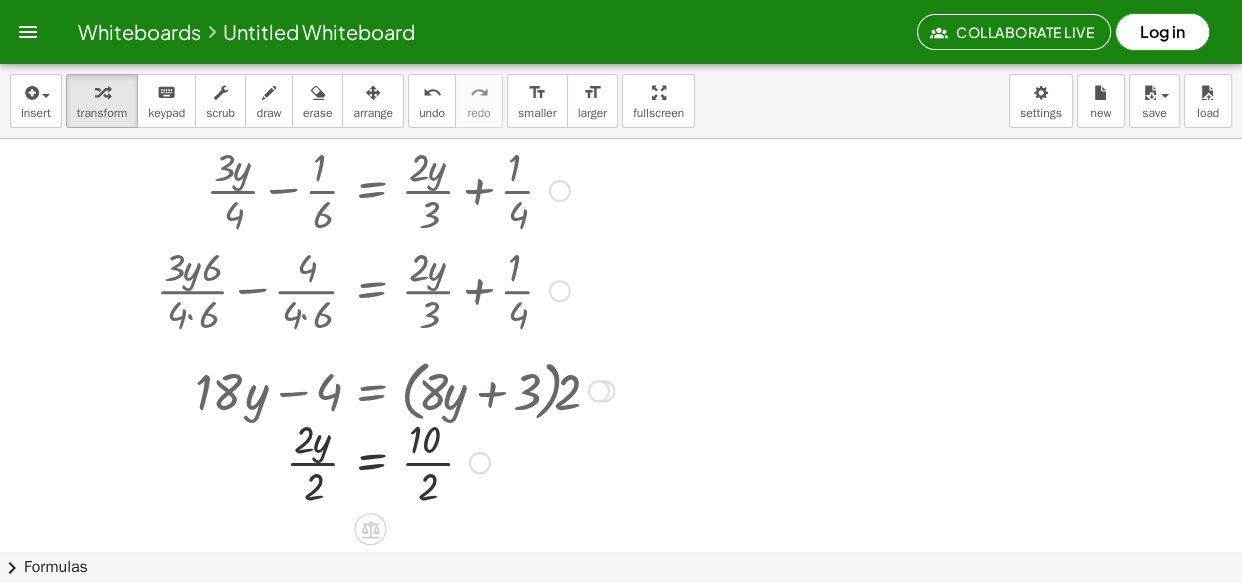 click at bounding box center [385, 461] 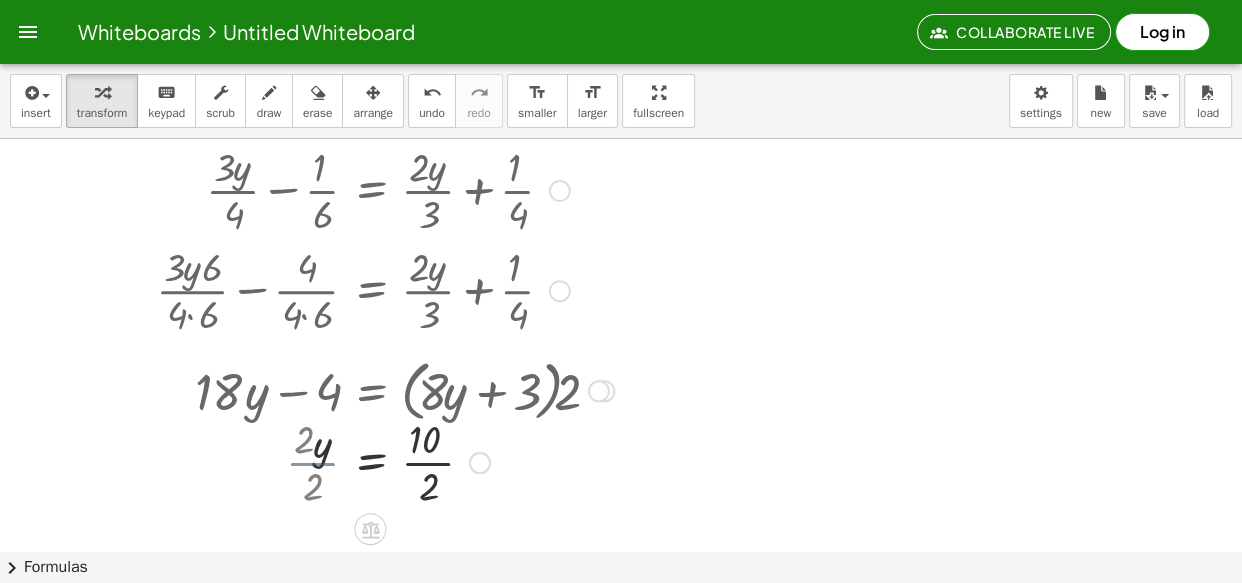 click at bounding box center [385, 461] 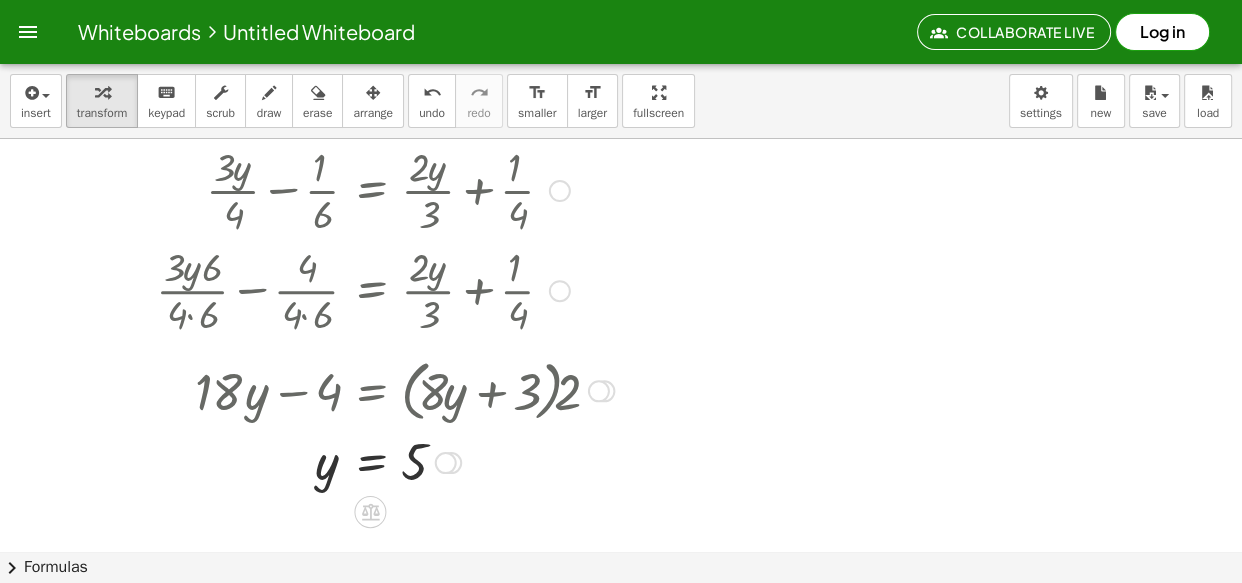 drag, startPoint x: 439, startPoint y: 479, endPoint x: 441, endPoint y: 469, distance: 10.198039 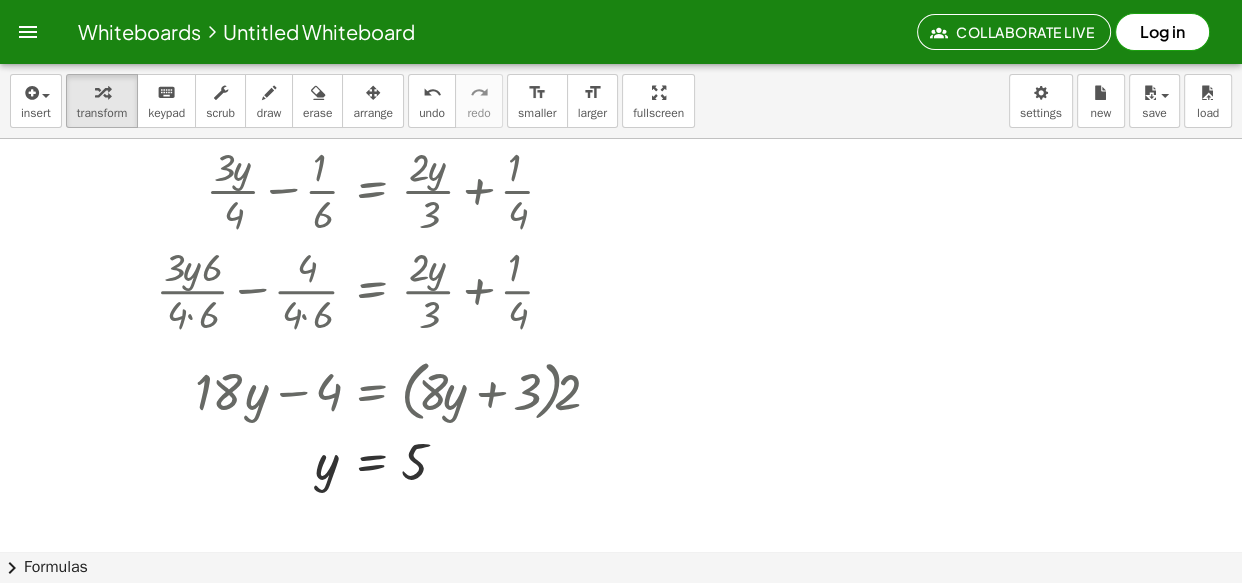click at bounding box center [758, 491] 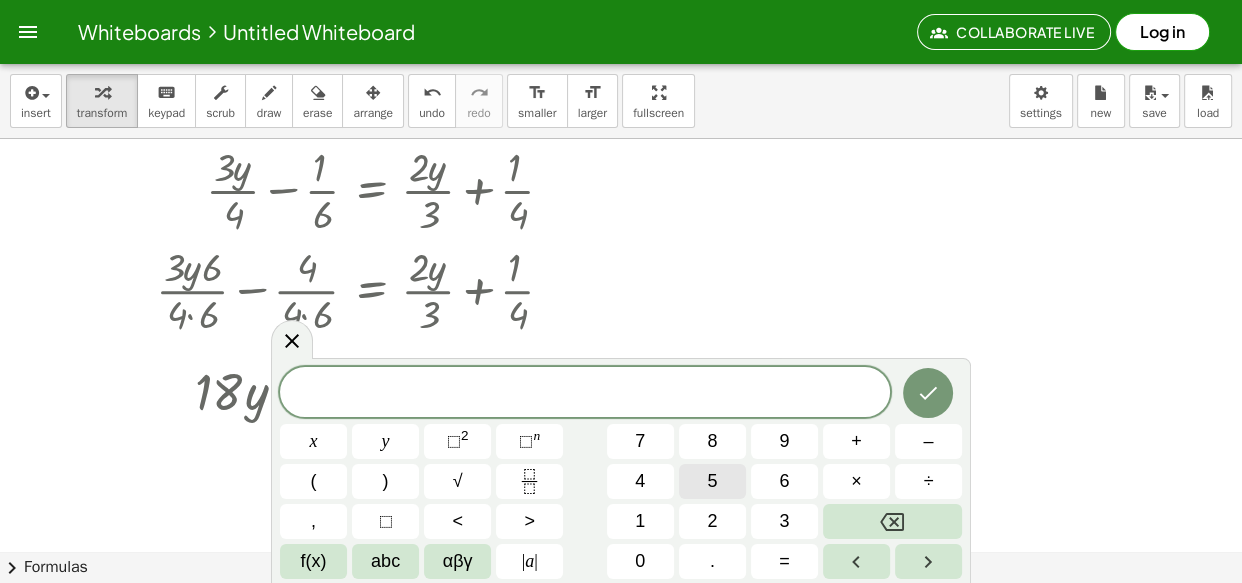 click on "5" at bounding box center (712, 481) 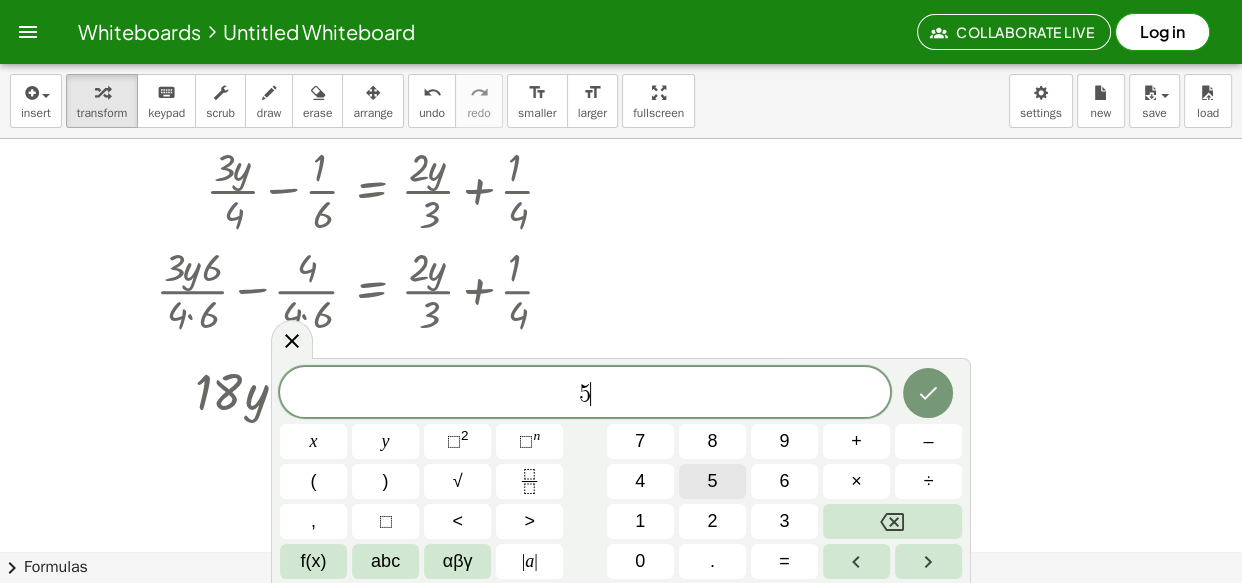 click on "5" at bounding box center [712, 481] 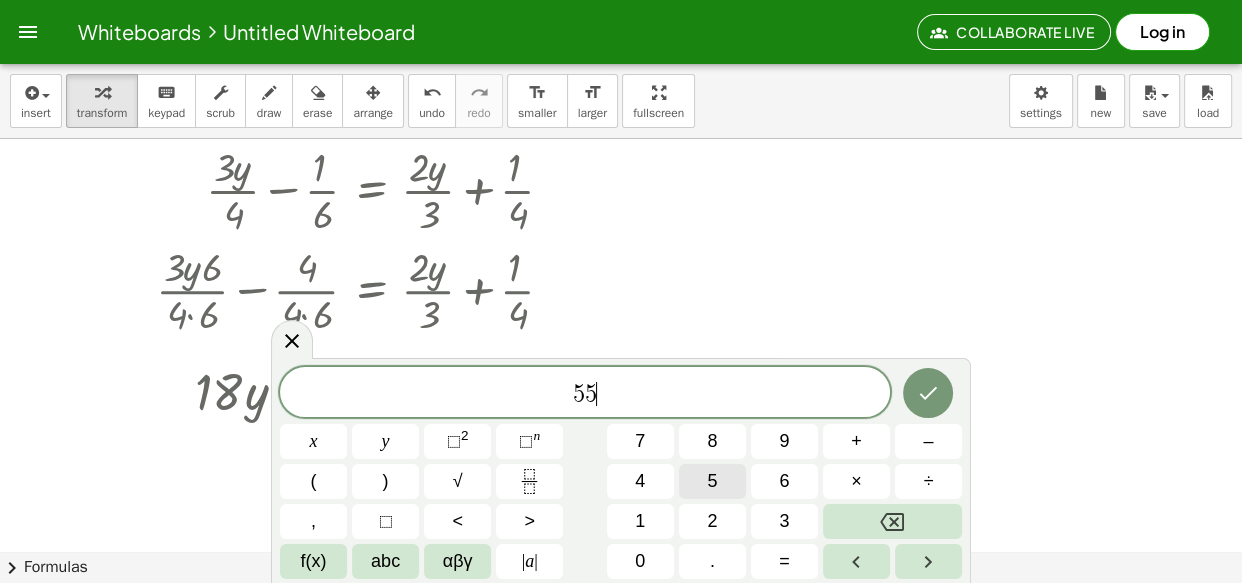 click on "5" at bounding box center (712, 481) 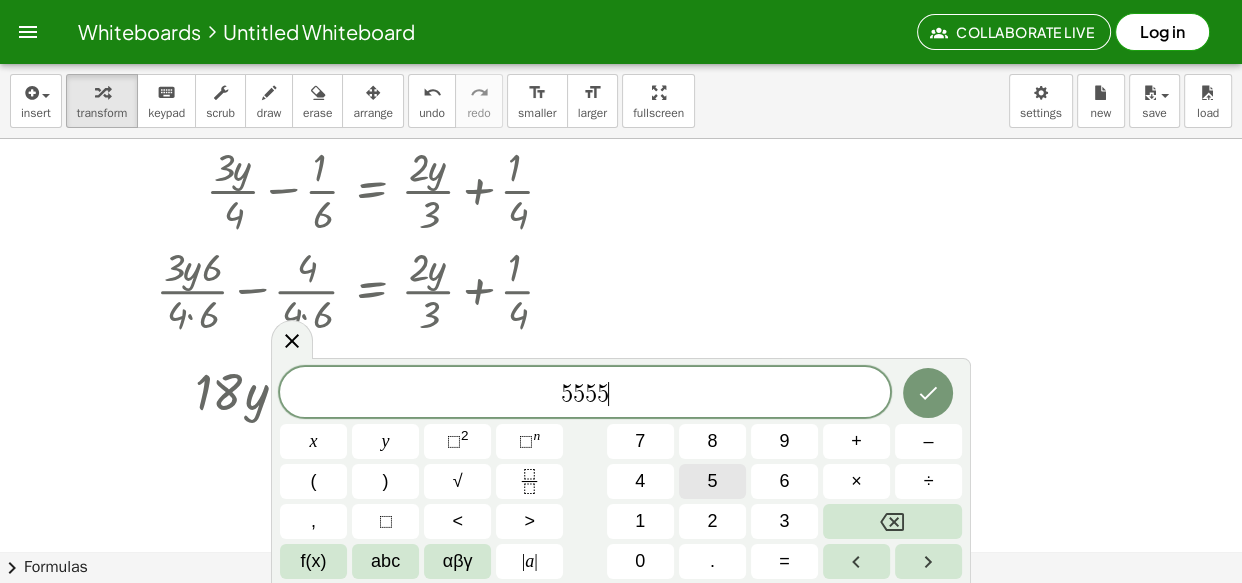 click on "5" at bounding box center [712, 481] 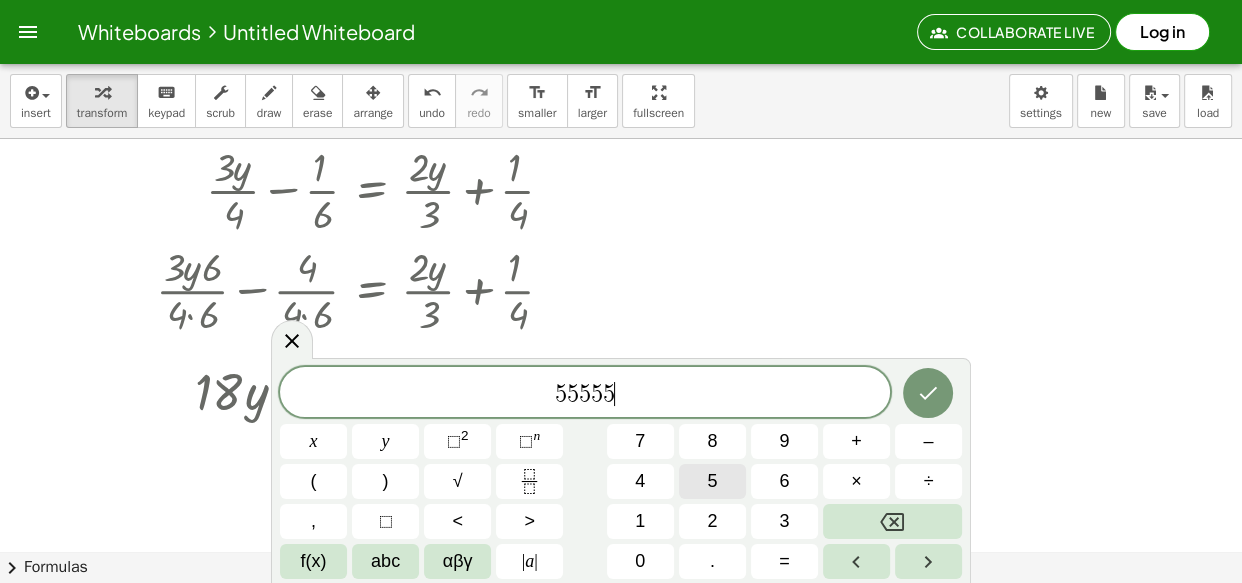 click on "5" at bounding box center [712, 481] 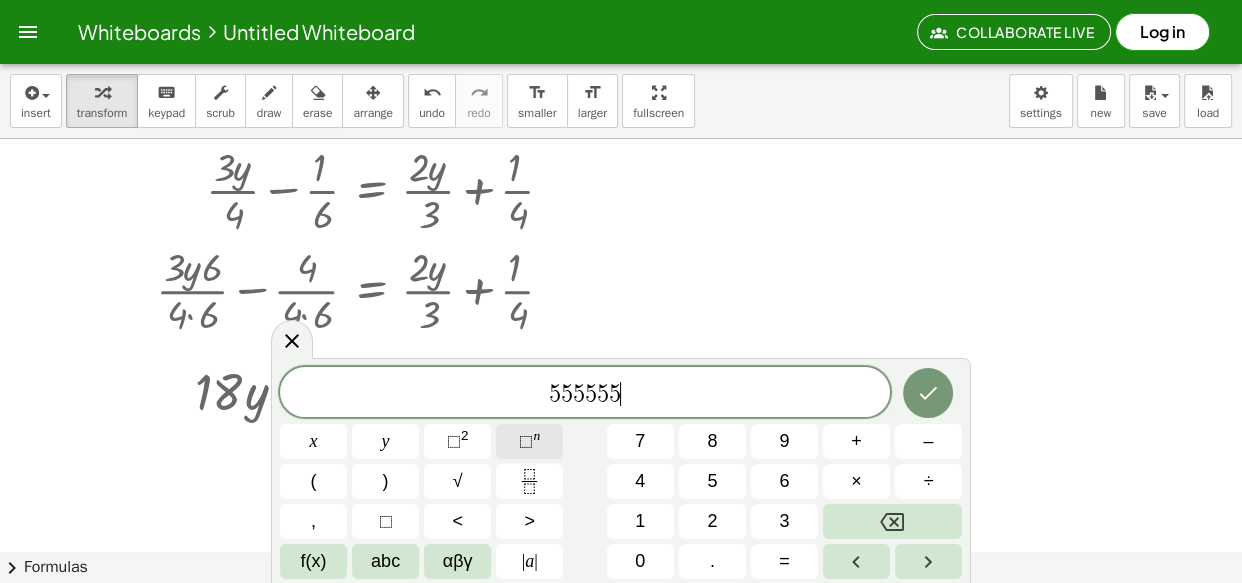 click on "⬚" at bounding box center [526, 441] 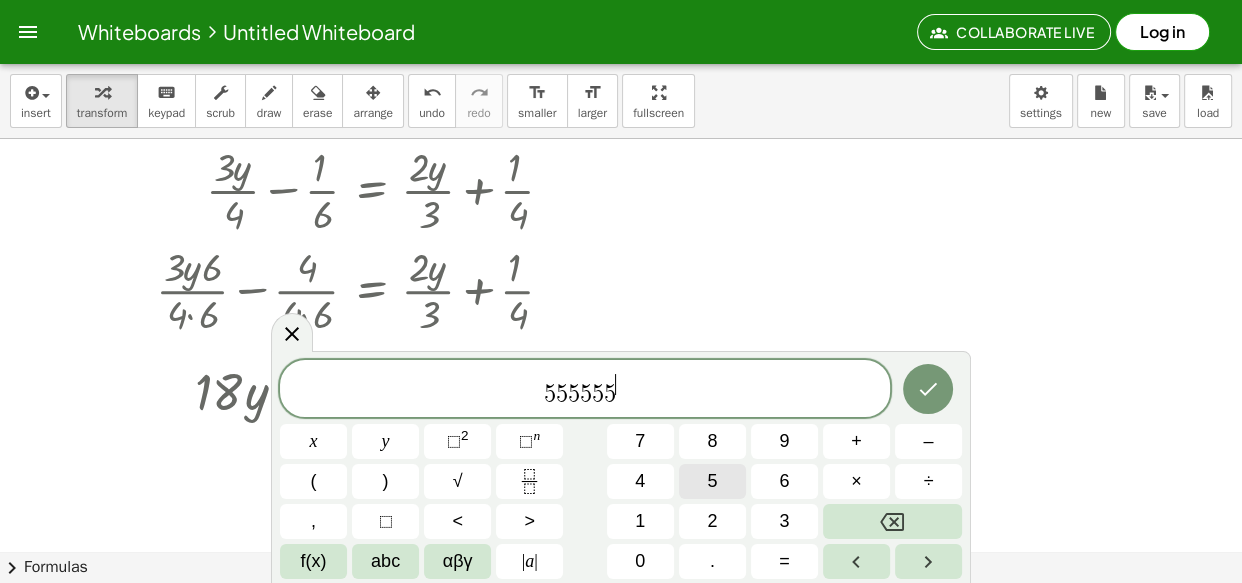 click on "5" at bounding box center [712, 481] 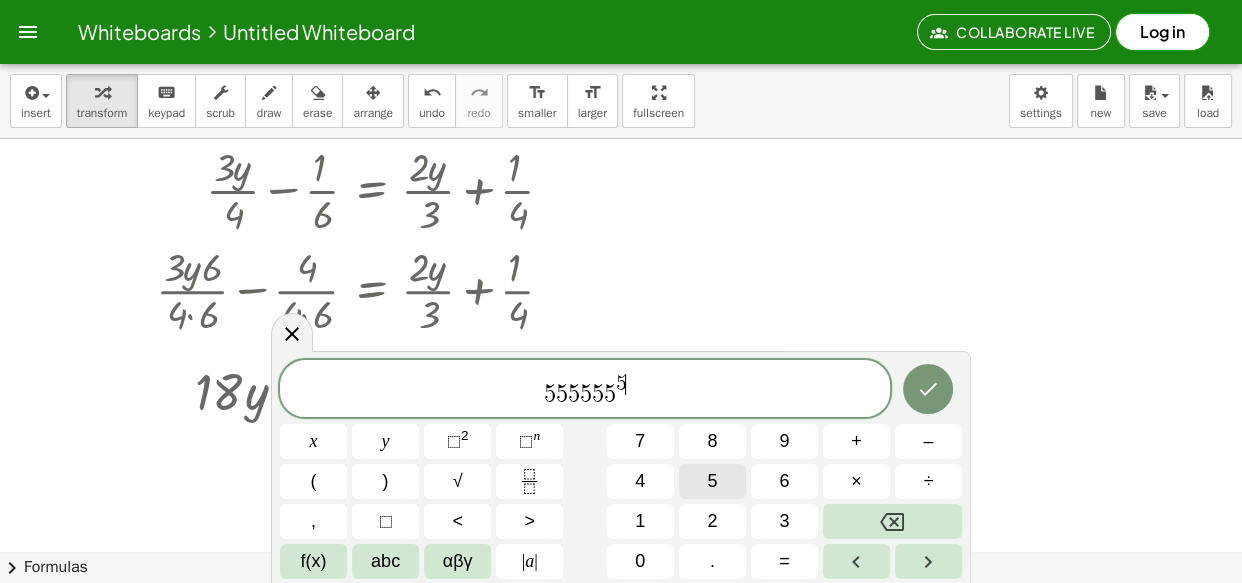 click on "5" at bounding box center [712, 481] 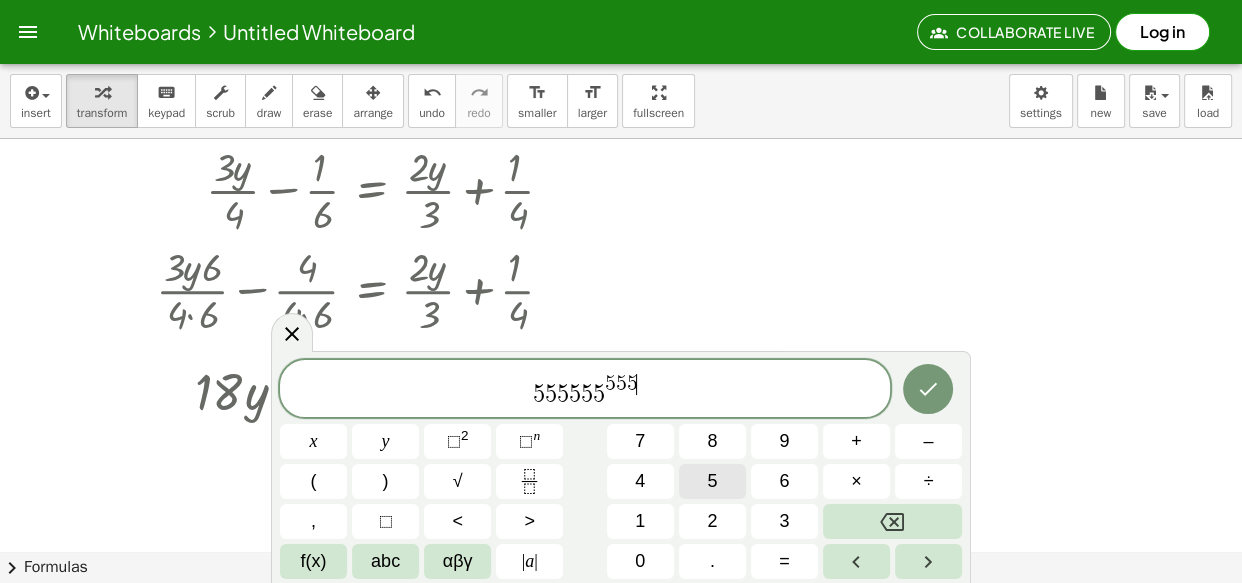 click on "5" at bounding box center (712, 481) 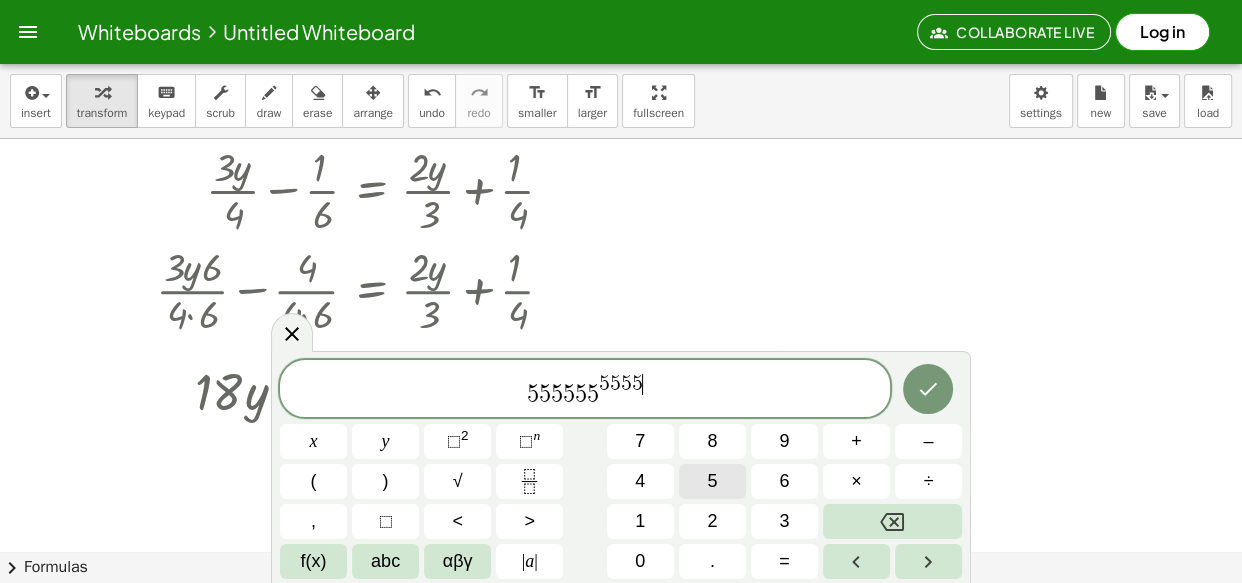 click on "5" at bounding box center (712, 481) 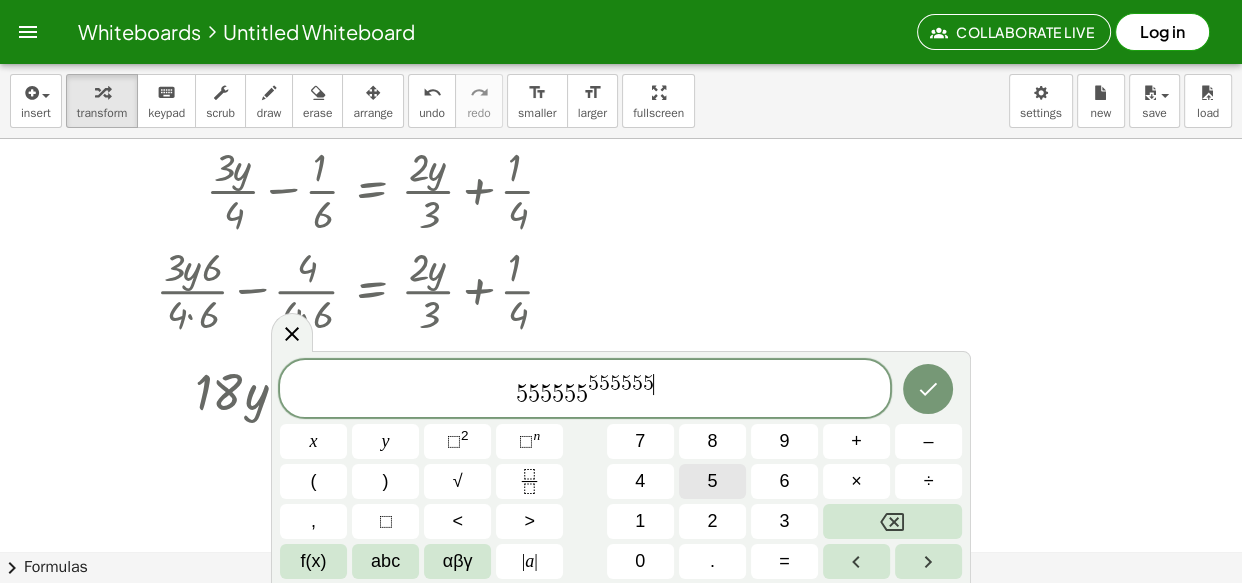 click on "5" at bounding box center (712, 481) 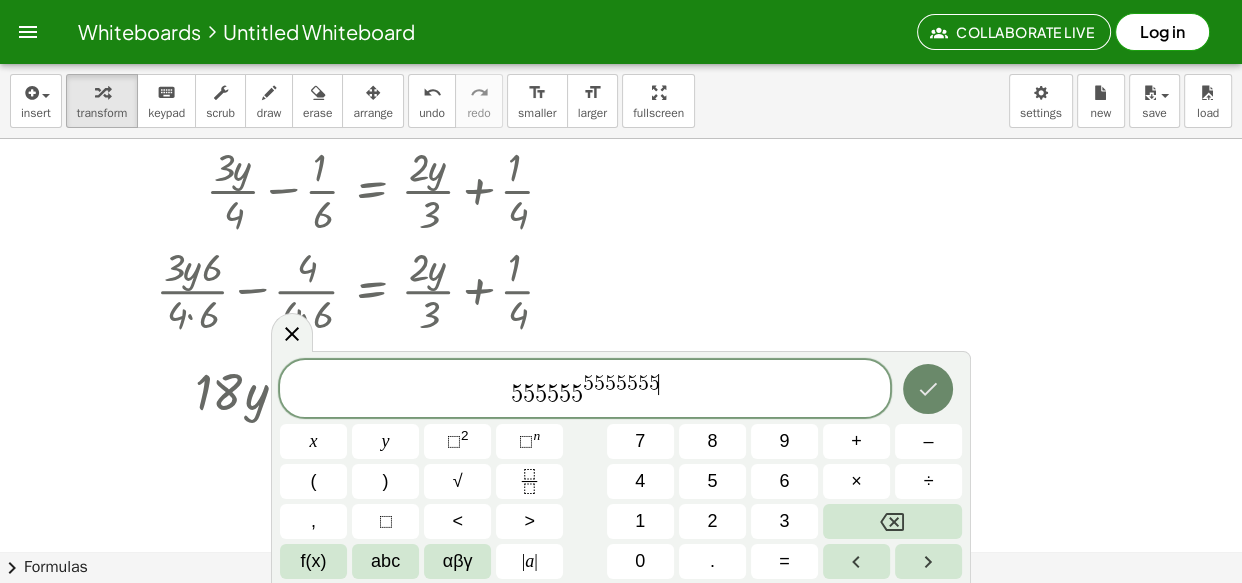 click 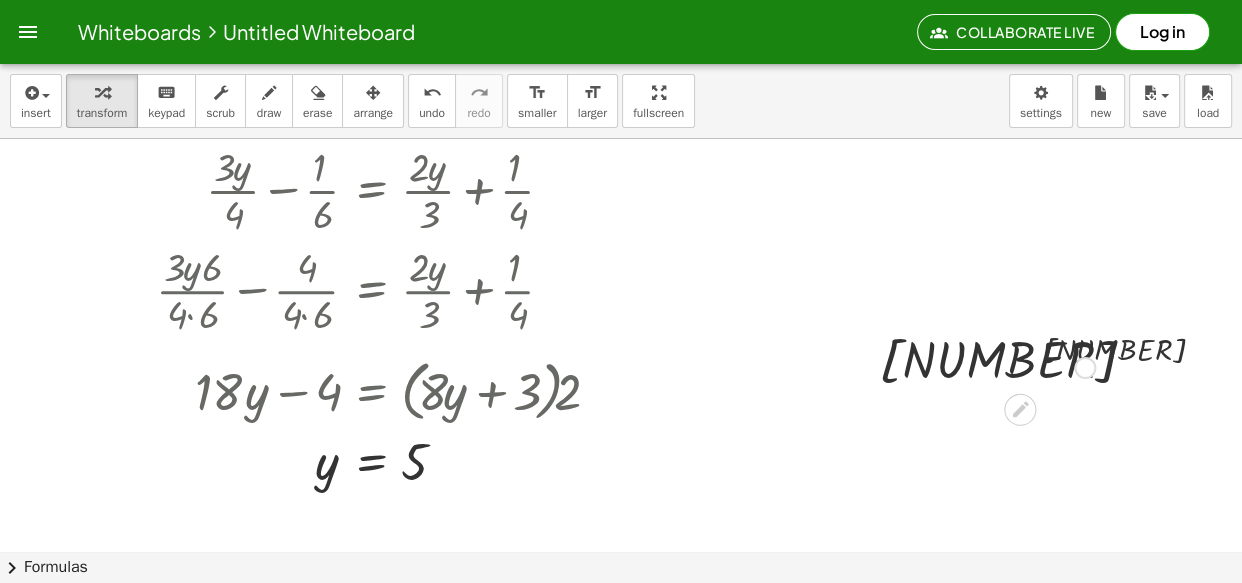 click at bounding box center (1038, 359) 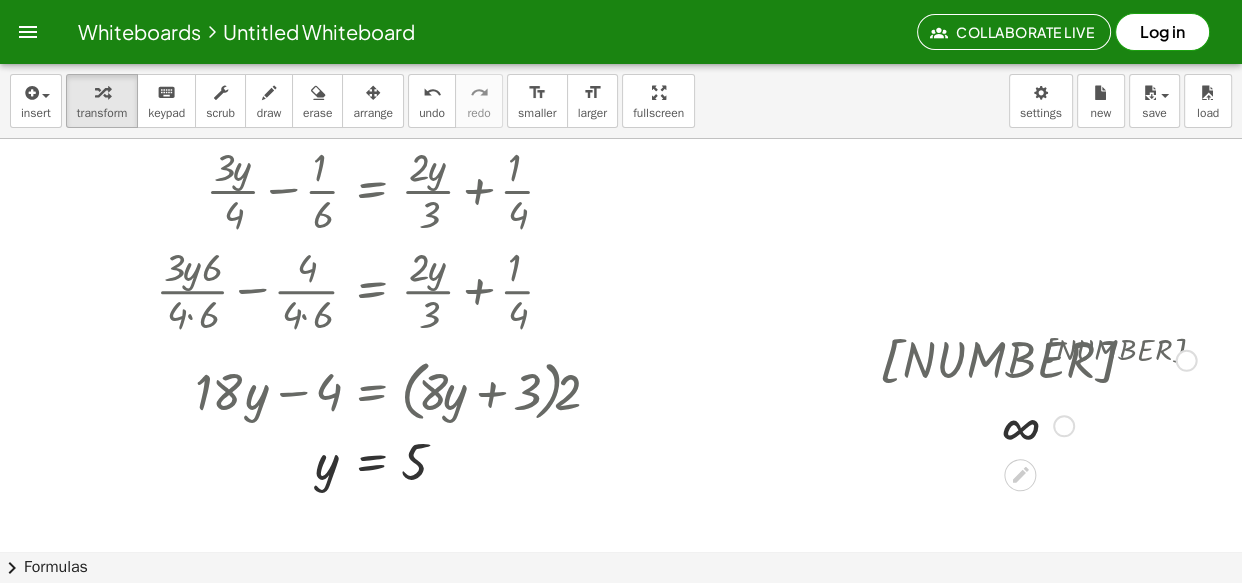click at bounding box center (1038, 425) 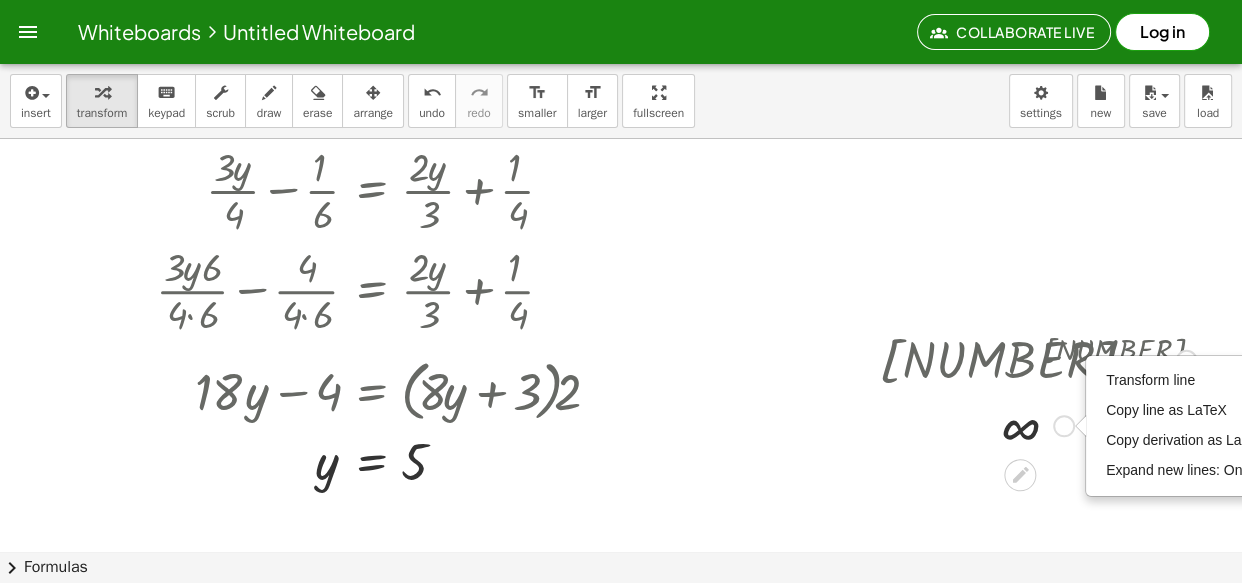 click on "Transform line Copy line as LaTeX Copy derivation as LaTeX Expand new lines: On" at bounding box center (1186, 426) 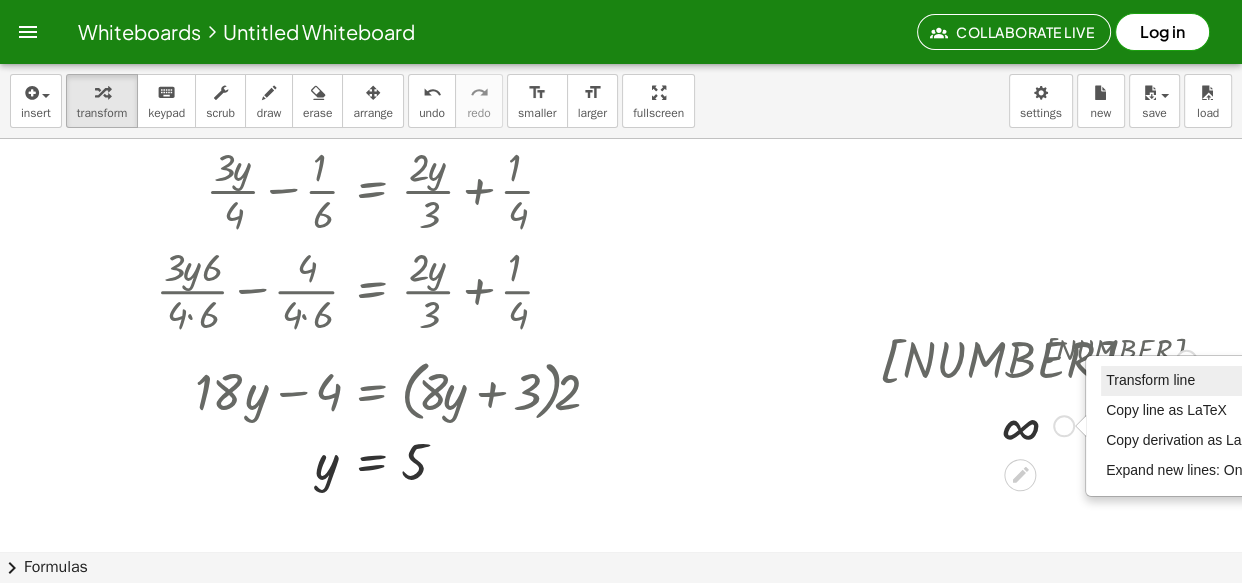 click on "Transform line" at bounding box center (1150, 380) 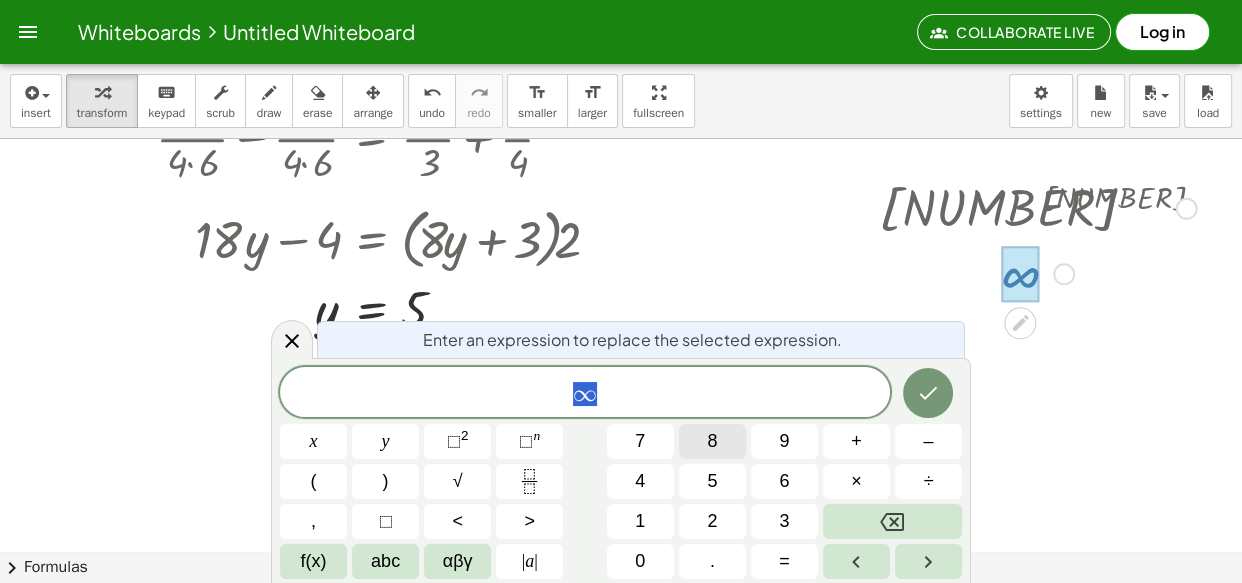 scroll, scrollTop: 213, scrollLeft: 0, axis: vertical 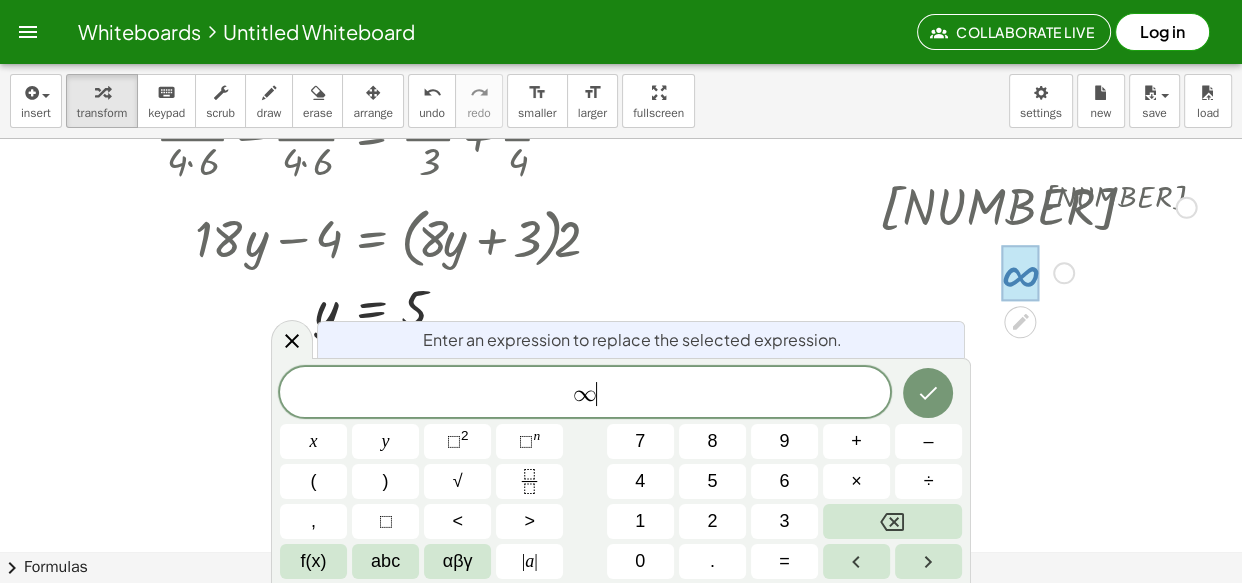 click on "∞ ​" at bounding box center [585, 394] 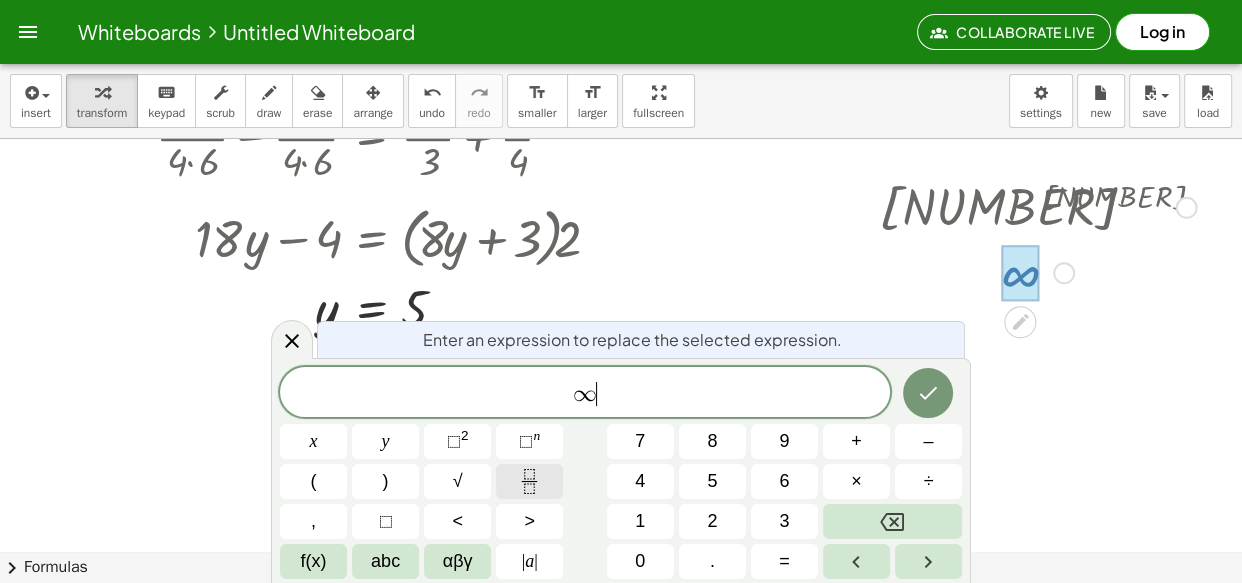 click at bounding box center (529, 481) 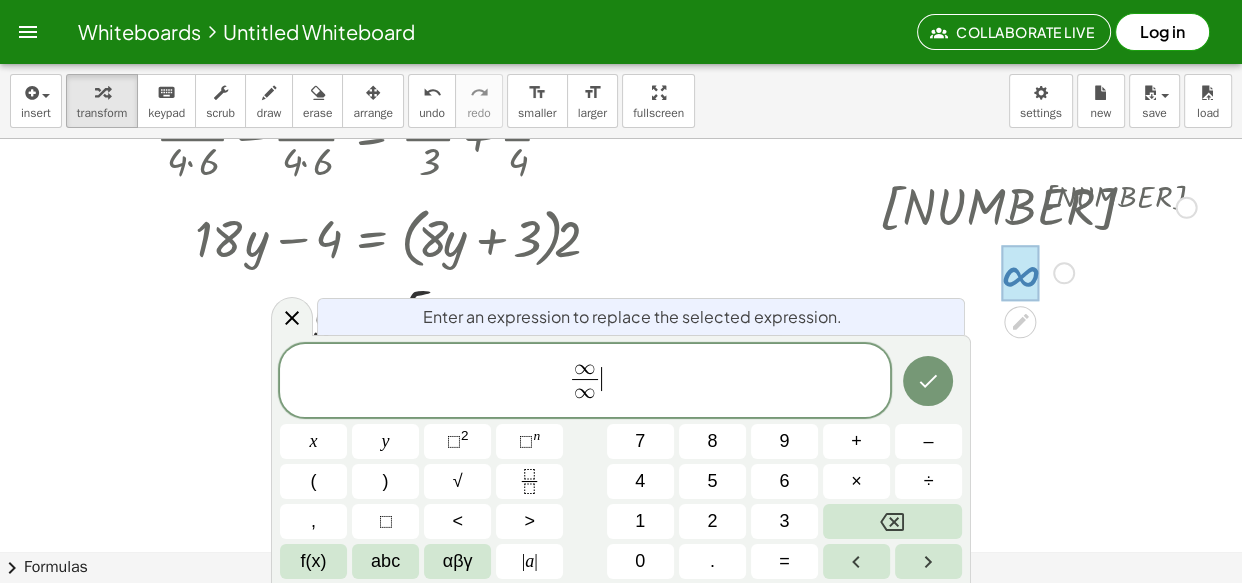 click on "∞ ∞ ​ ​" at bounding box center (585, 382) 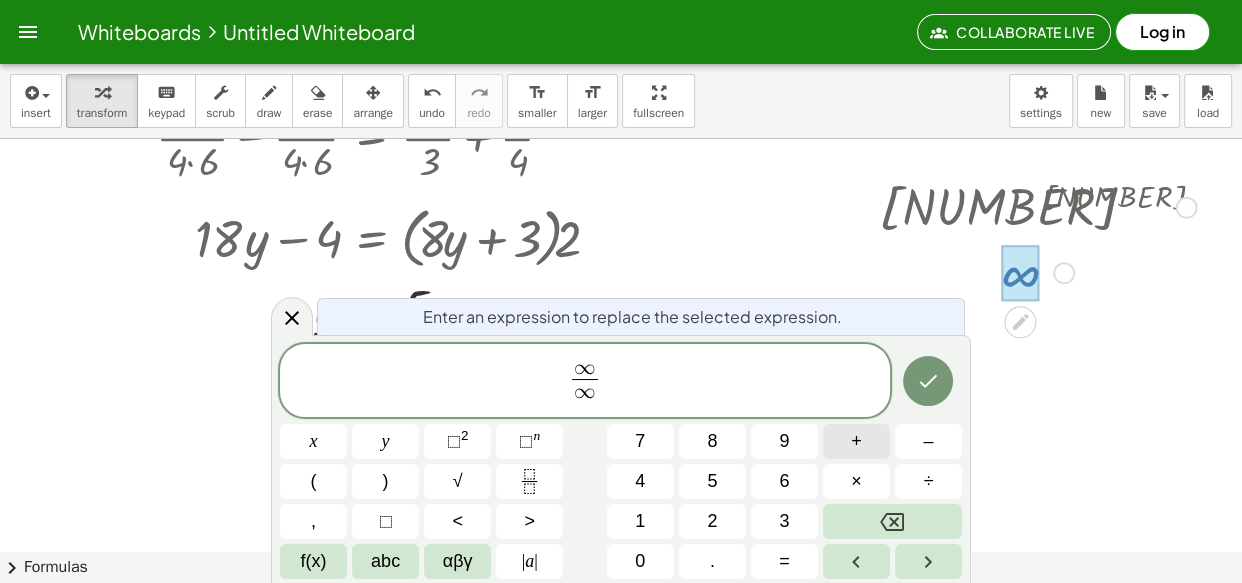 click on "+" at bounding box center (856, 441) 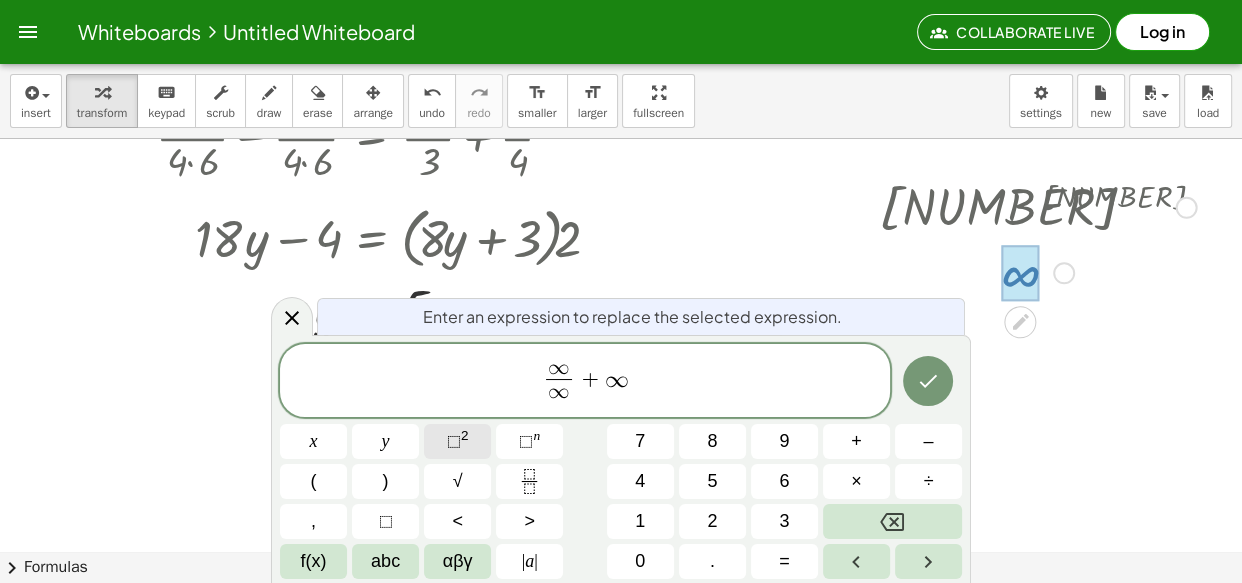click on "⬚ 2" at bounding box center [457, 441] 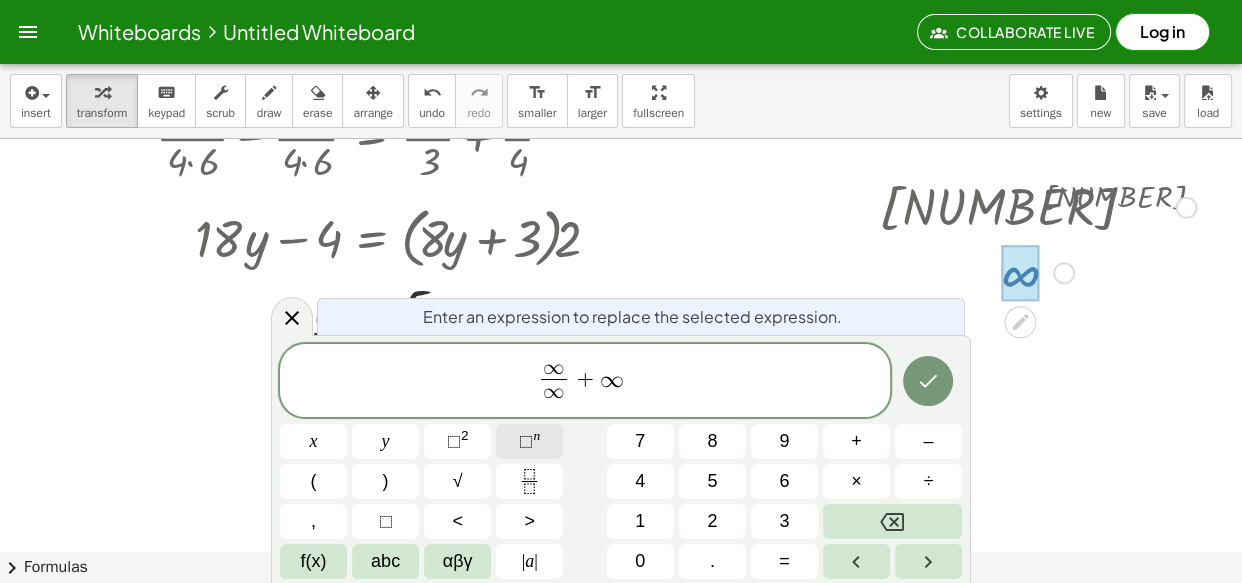 click on "⬚" at bounding box center [526, 441] 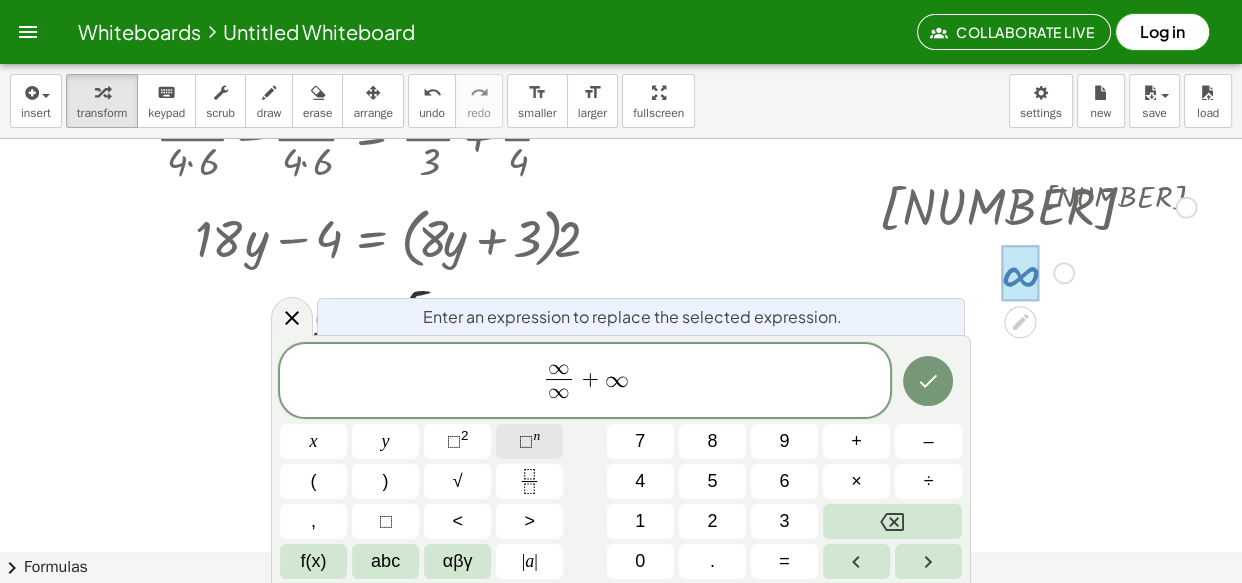 click on "⬚ n" at bounding box center (529, 441) 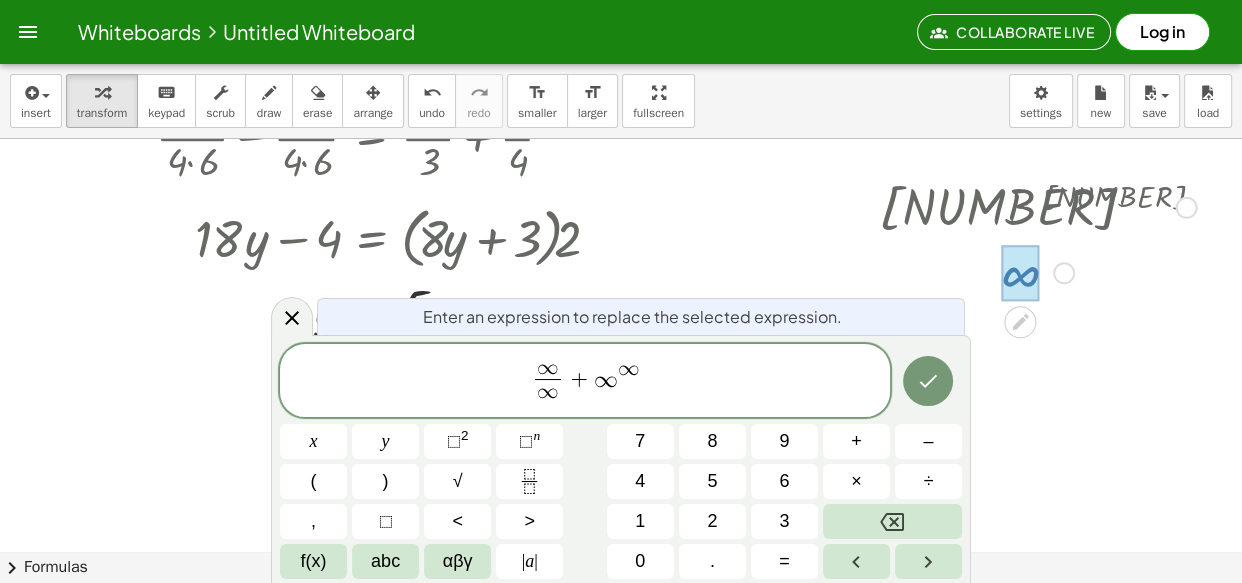 click on "∞ ∞ ​ + ∞ ∞ ​" at bounding box center (585, 382) 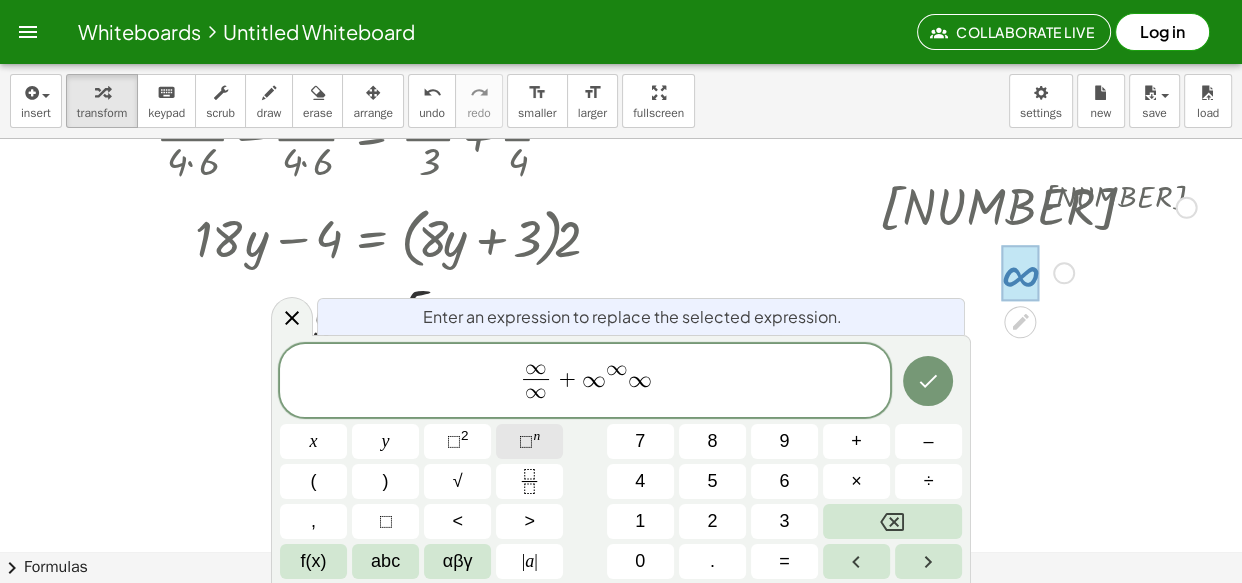 click on "⬚ n" 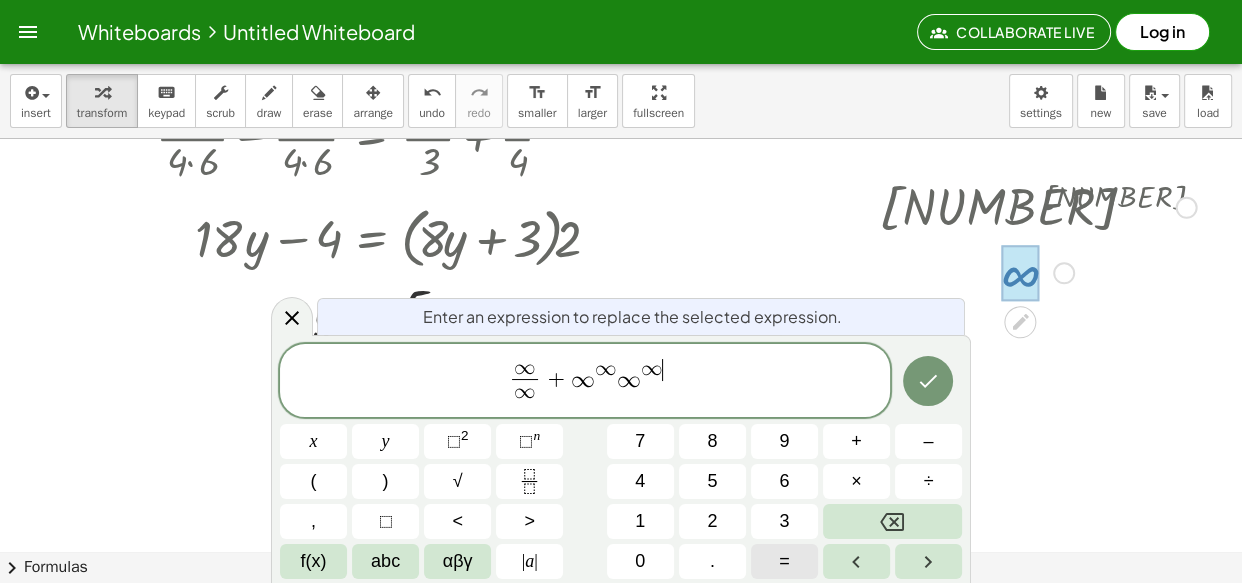 click on "=" at bounding box center [784, 561] 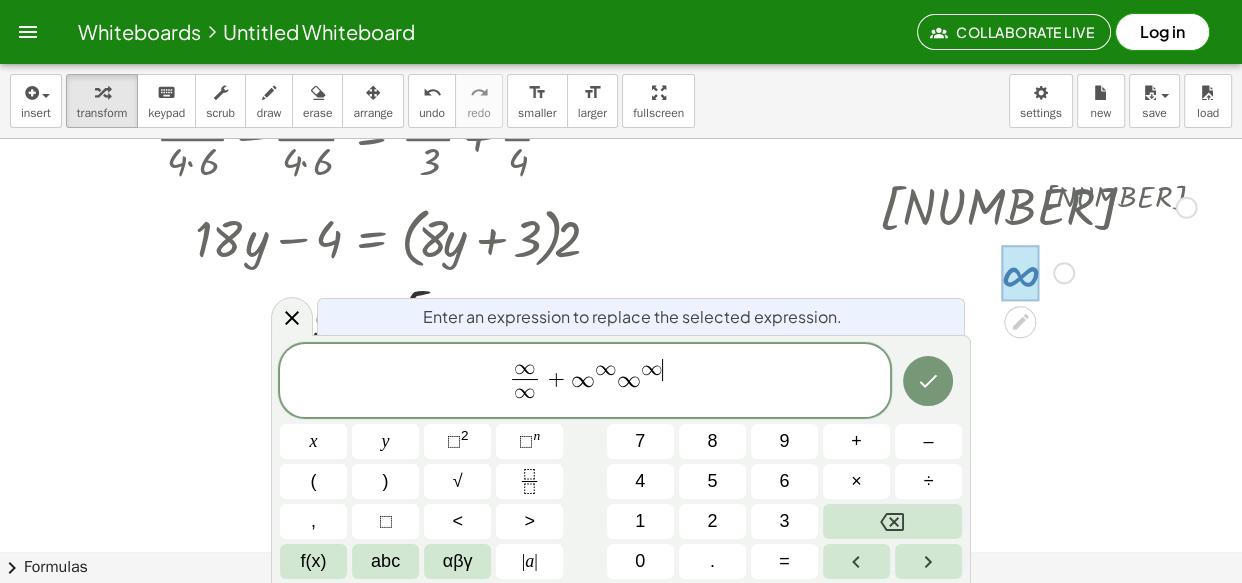 click on "∞ ∞ ​ + ∞ ∞ ∞ ∞ ​" at bounding box center [585, 382] 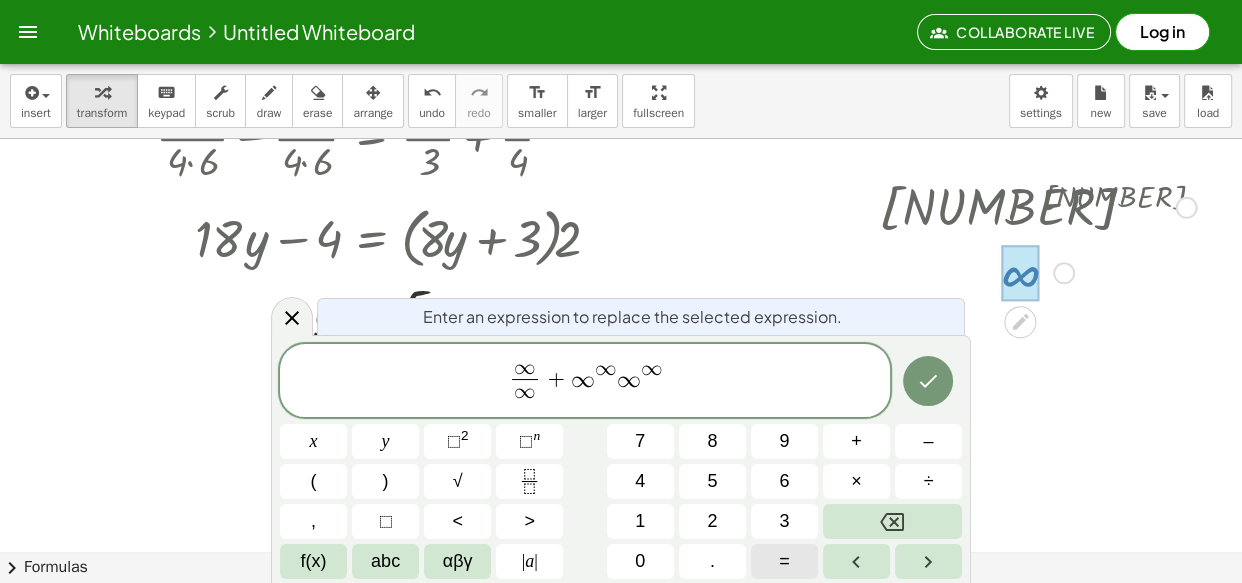 click on "=" at bounding box center [784, 561] 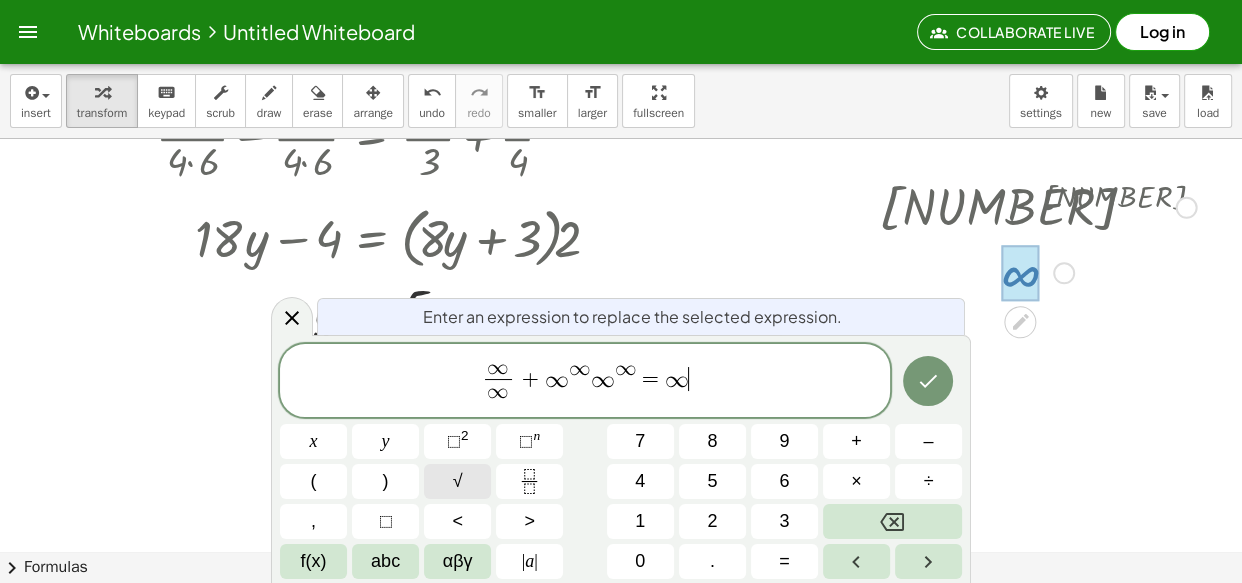 click on "√" at bounding box center [458, 481] 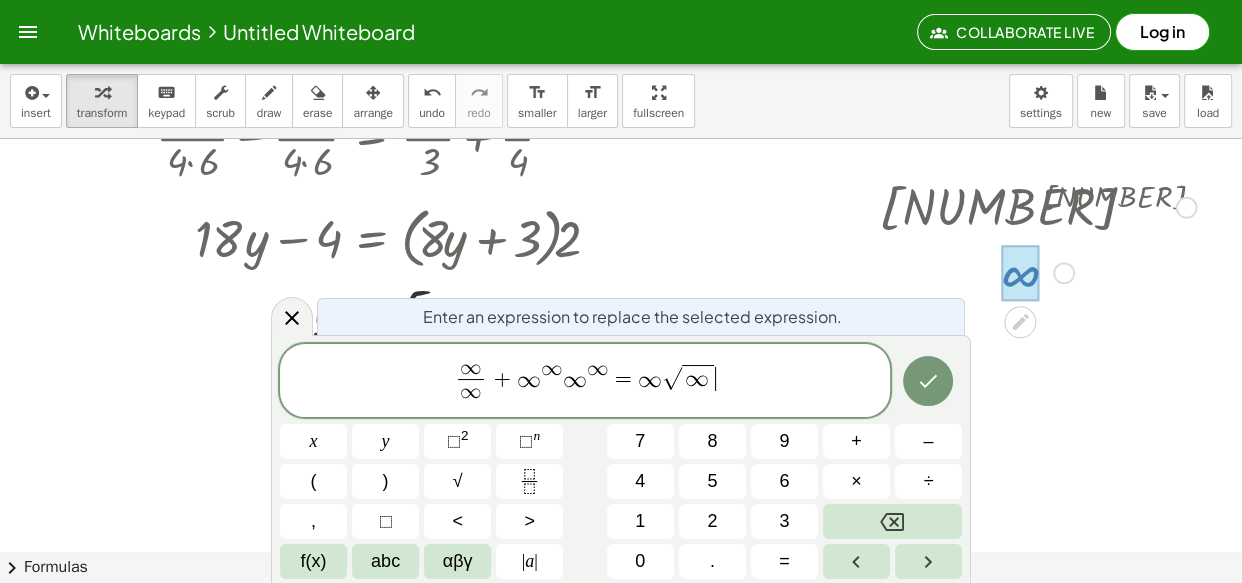 click on "∞ ∞ ​ + ∞ ∞ ∞ ∞ = ∞ √ ∞ ​" at bounding box center (585, 382) 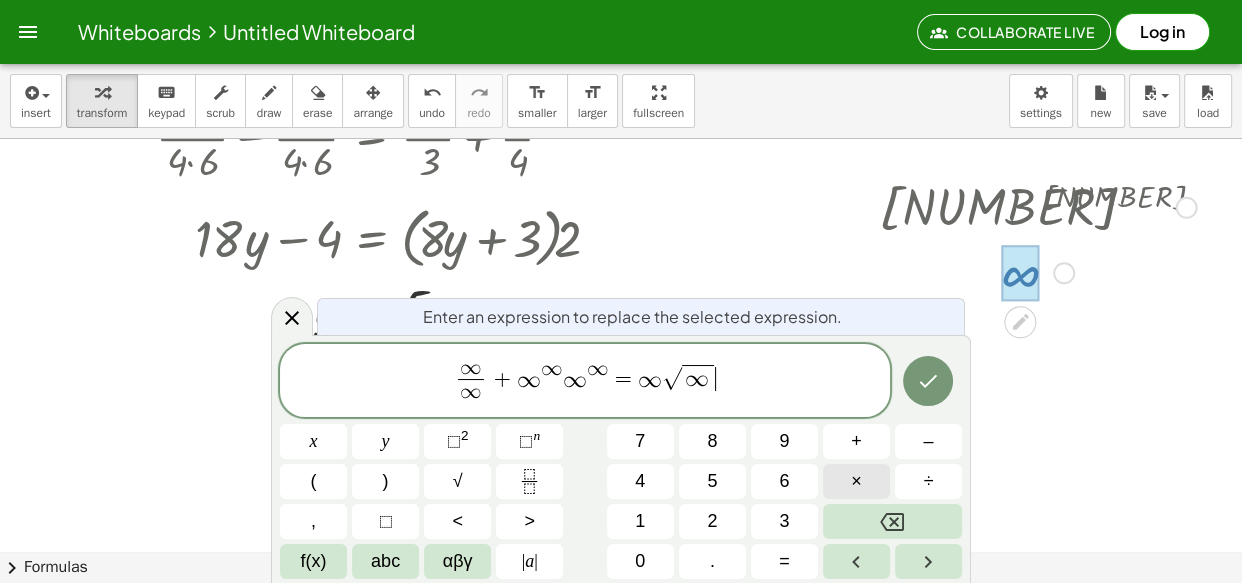 click on "×" at bounding box center [856, 481] 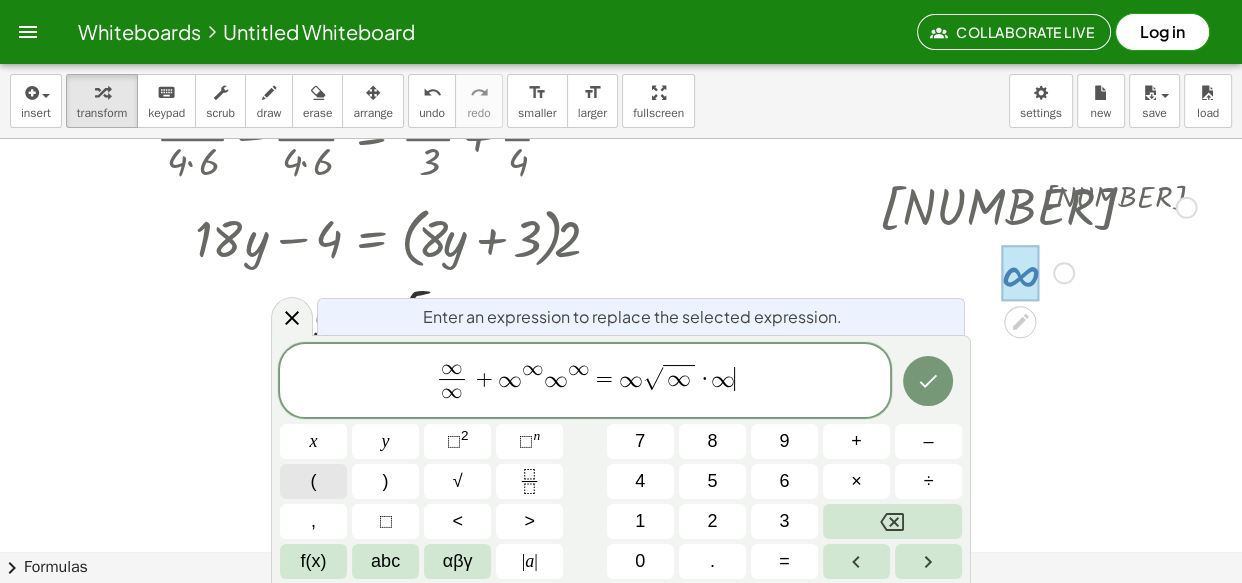click on "(" at bounding box center [313, 481] 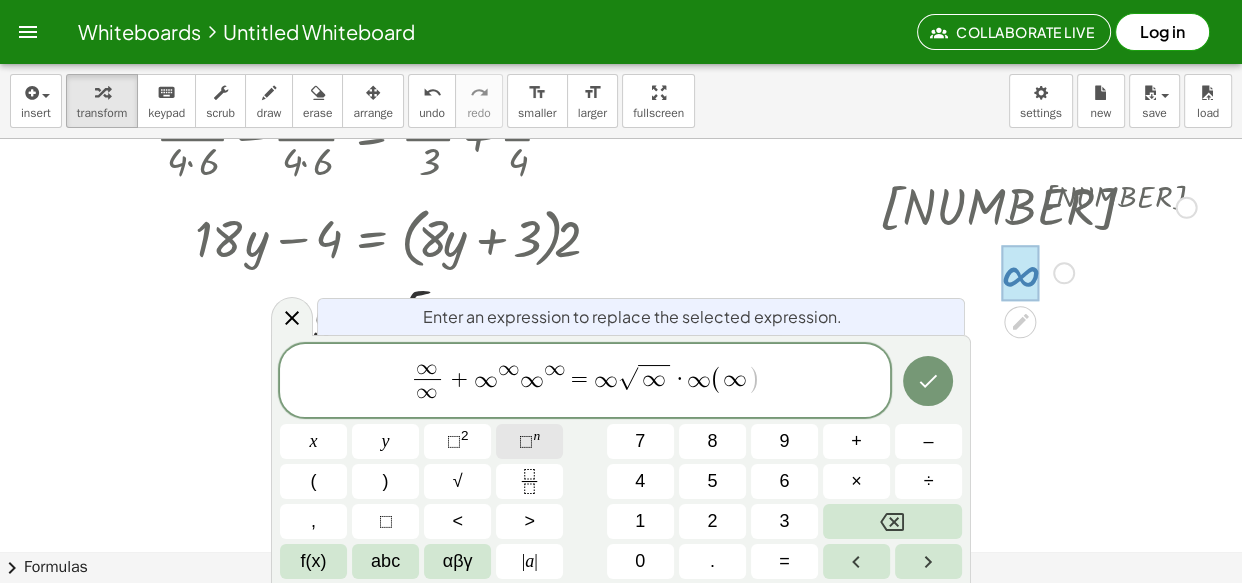 click on "⬚ n" 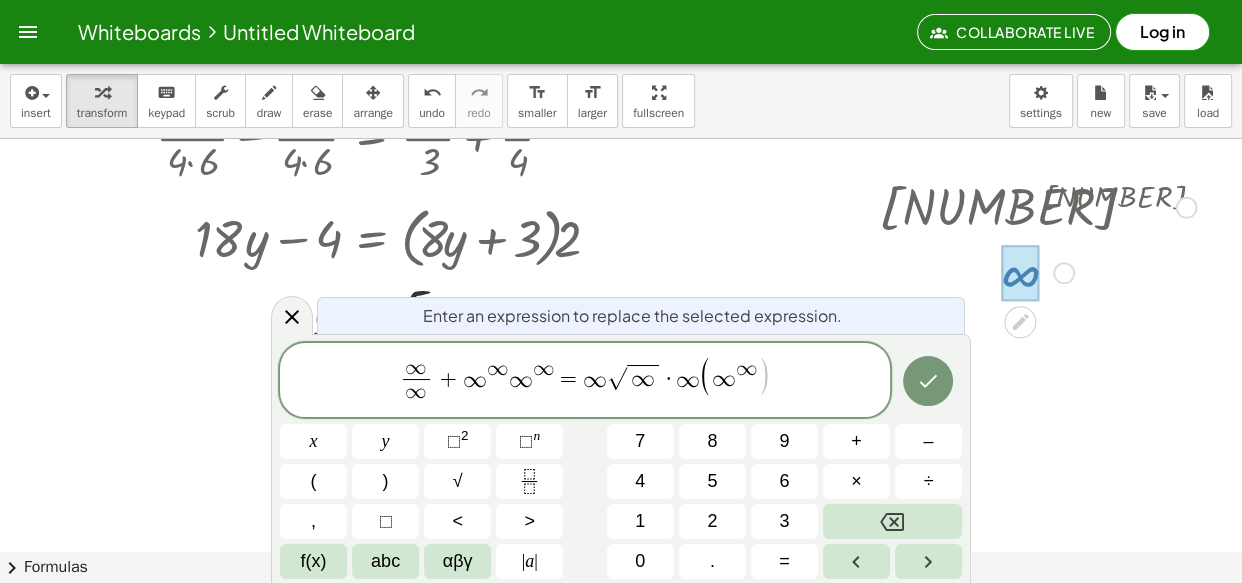 click on "∞ ∞ ​ + ∞ ∞ ∞ ∞ = ∞ √ ∞ · ∞ ( ∞ ∞ ​ )" at bounding box center [585, 381] 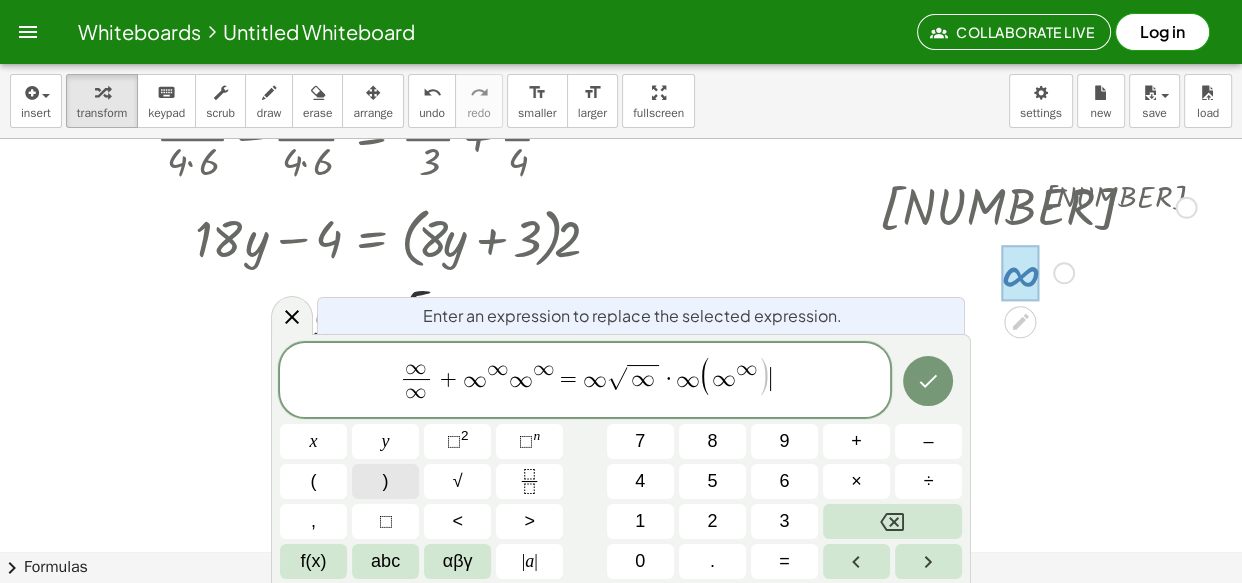 click on ")" at bounding box center [385, 481] 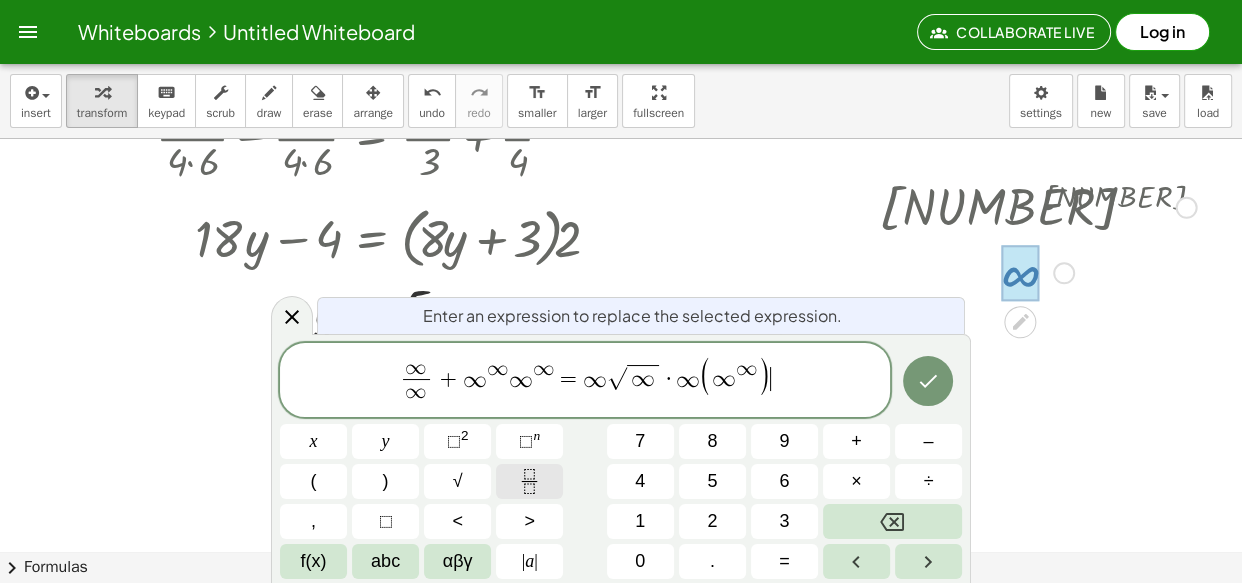 click 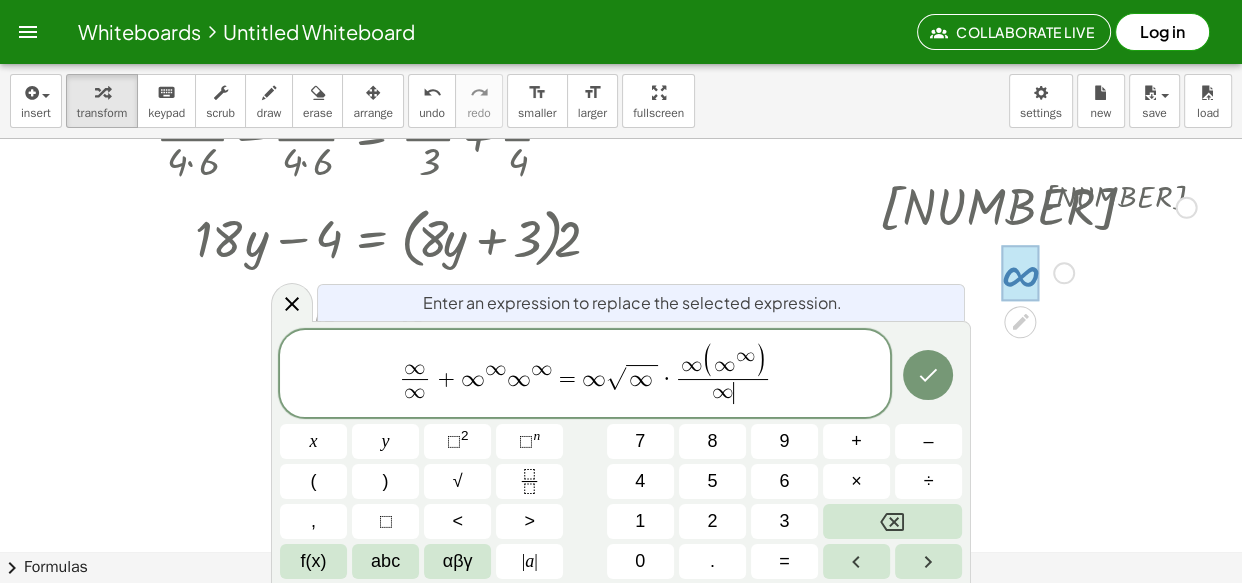click on "∞ ∞ ​ + ∞ ∞ ∞ ∞ = ∞ √ ∞ · ∞ ( ∞ ∞ ) ∞ ​ ​" at bounding box center (585, 375) 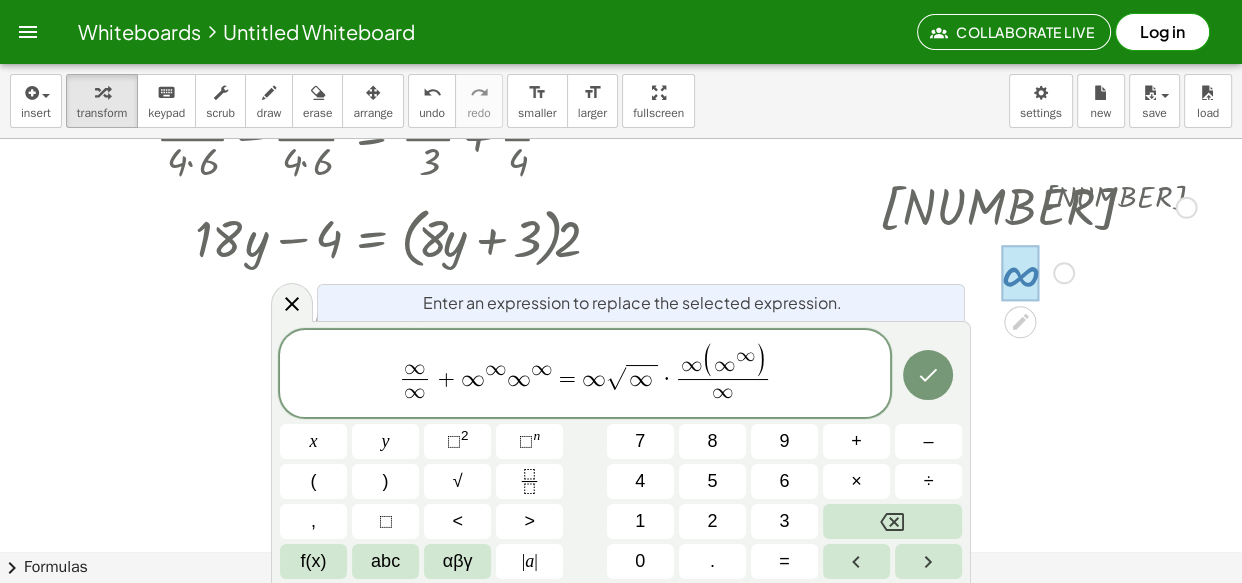 click on "∞" at bounding box center (519, 379) 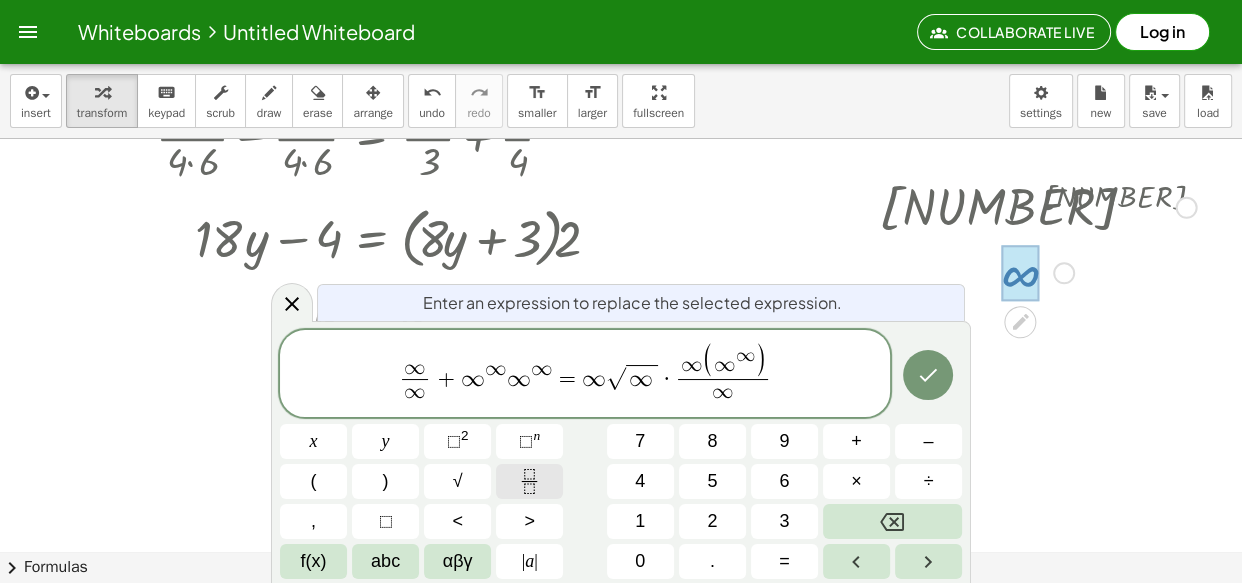 click 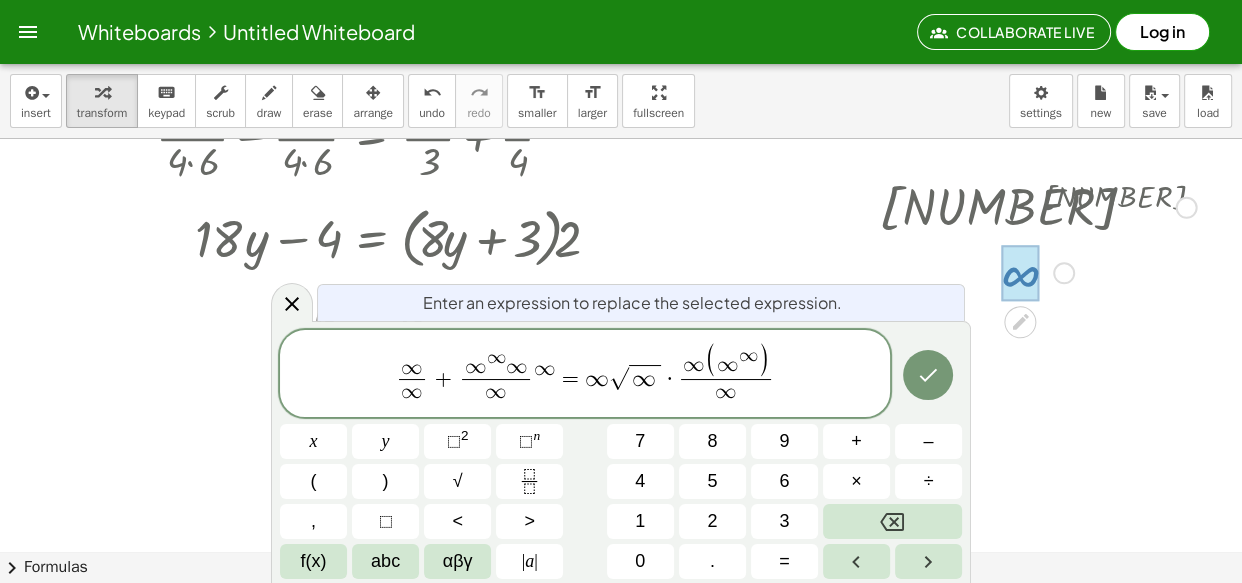 click on "∞" at bounding box center [545, 369] 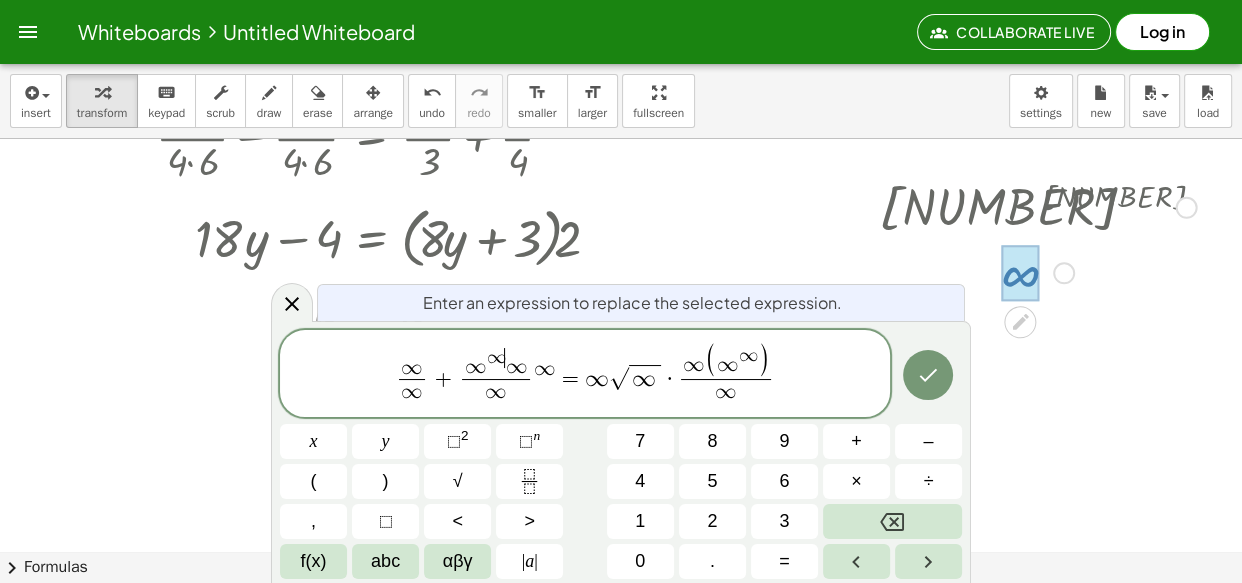click on "∞" at bounding box center [495, 357] 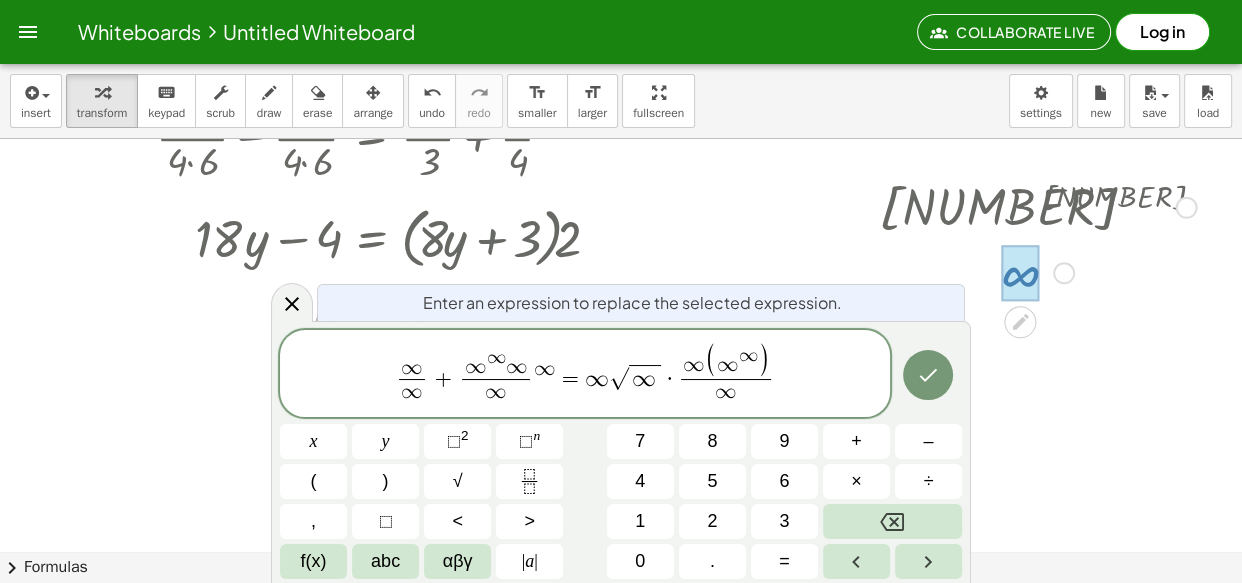 click on "∞" at bounding box center (516, 368) 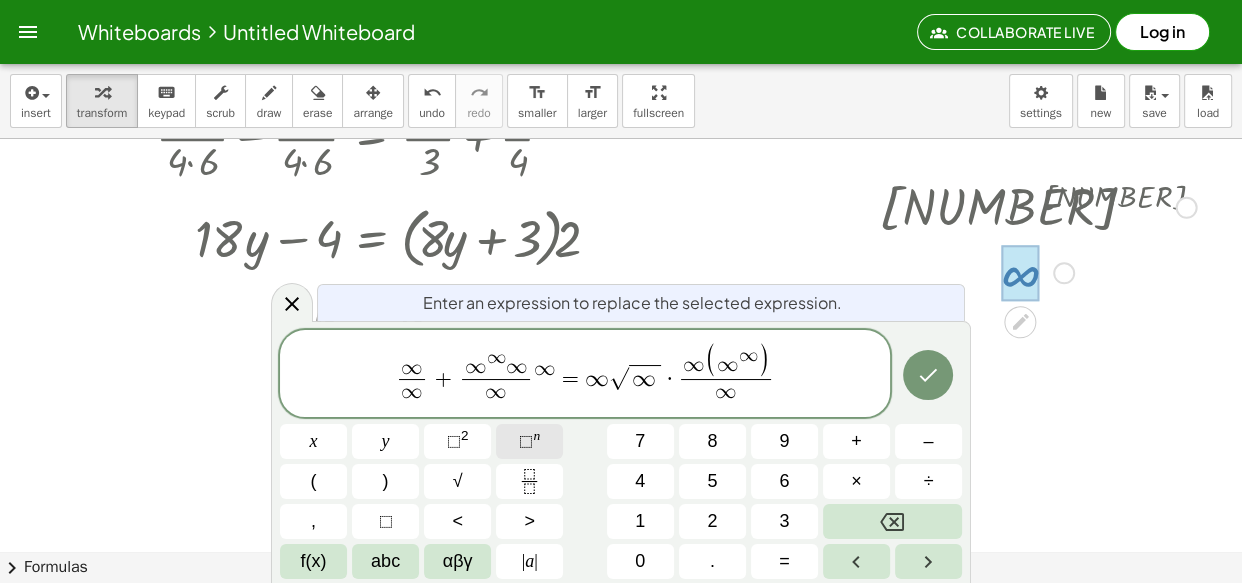 click on "⬚ n" at bounding box center [529, 441] 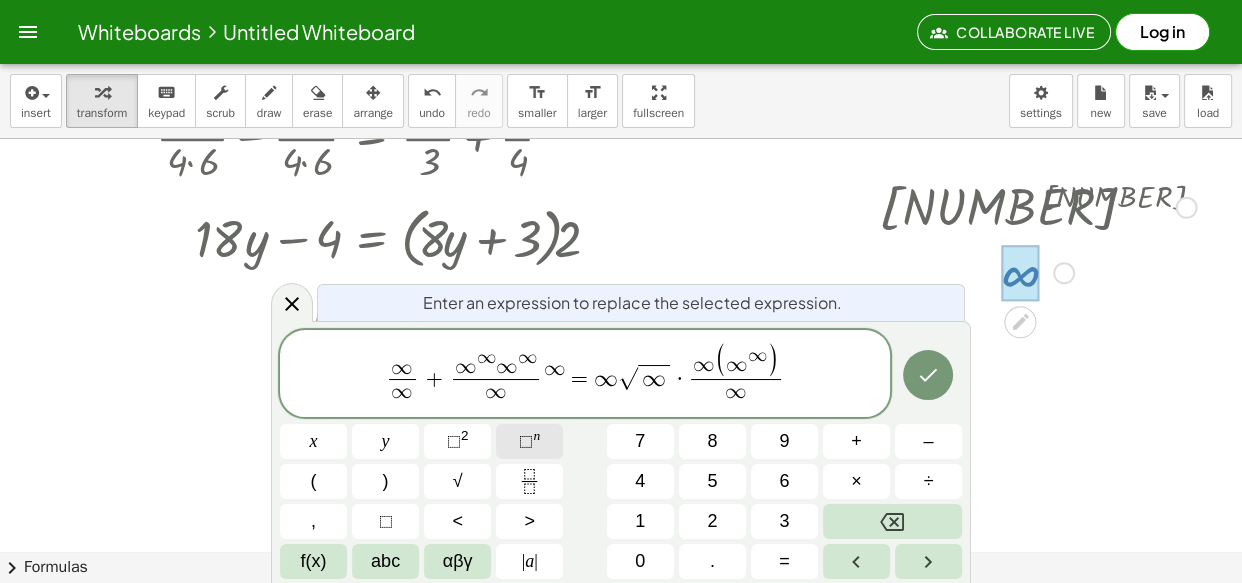 click on "⬚ n" at bounding box center (529, 441) 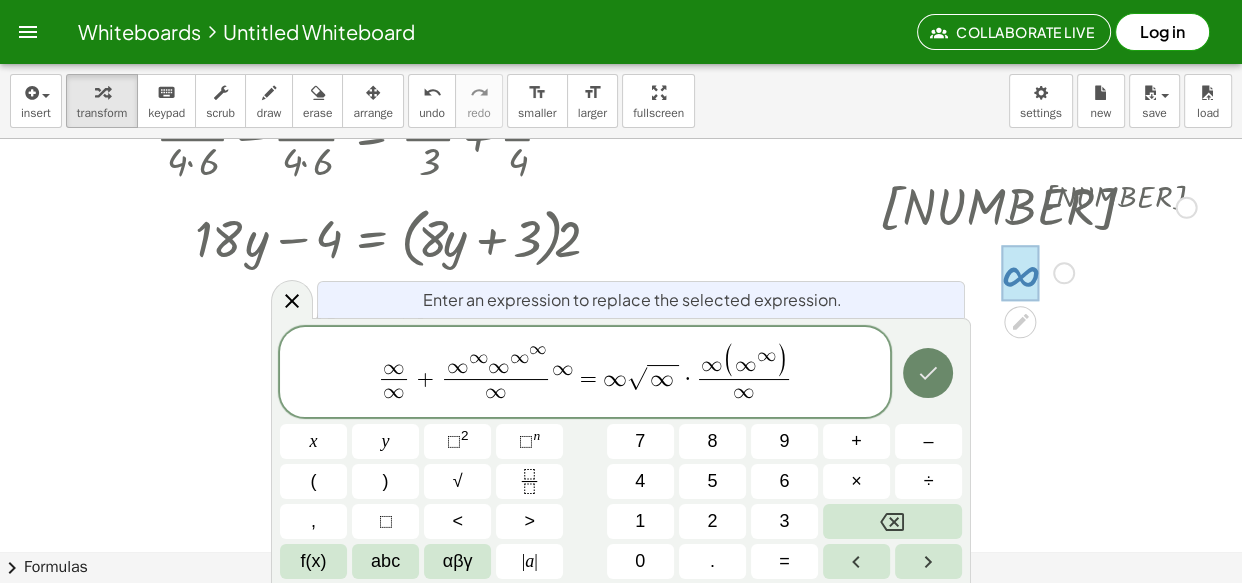 click at bounding box center (928, 373) 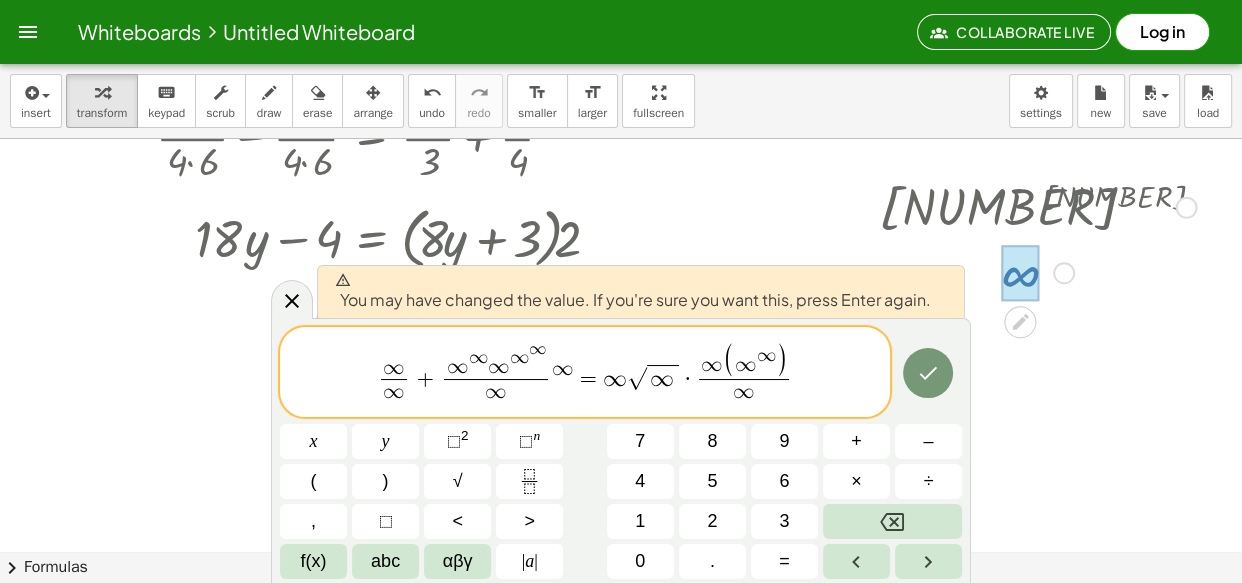 click on "∞ + ∞ ∞ ​ + ∞ ∞ ∞ ∞ ∞ ​ ∞ ​ ∞ = ∞ √ ∞ · ∞ ( ∞ ∞ ) ∞ ​" at bounding box center [585, 373] 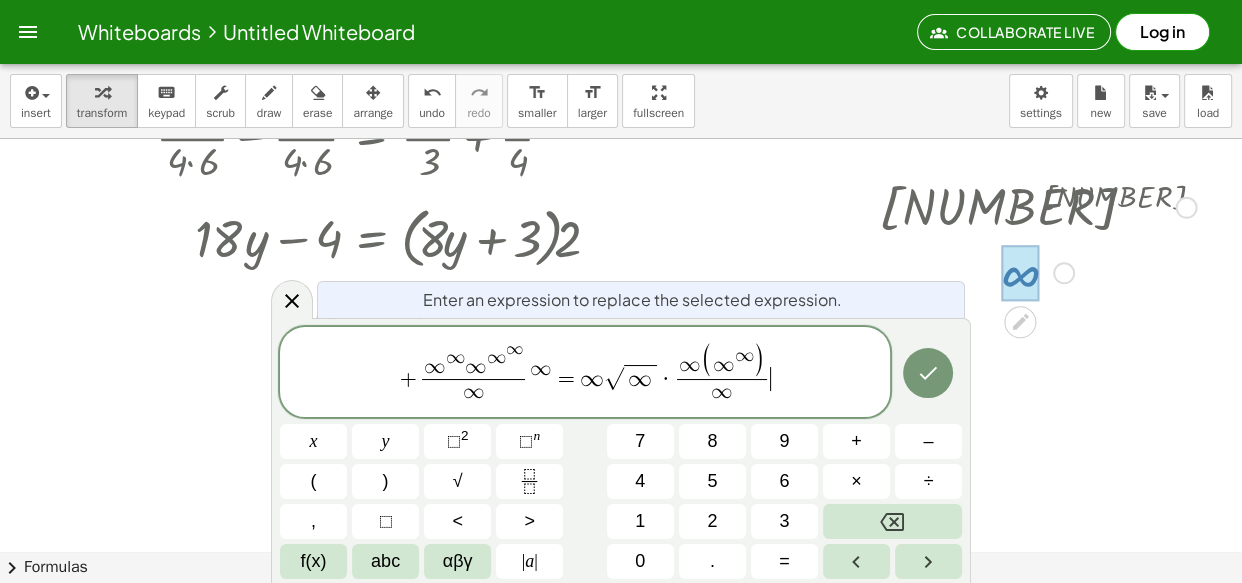click on "+ ∞ ∞ ∞ ∞ ∞ ∞ ​ ∞ = ∞ √ ∞ · ∞ ( ∞ ∞ ) ∞ ​ ​" at bounding box center (585, 373) 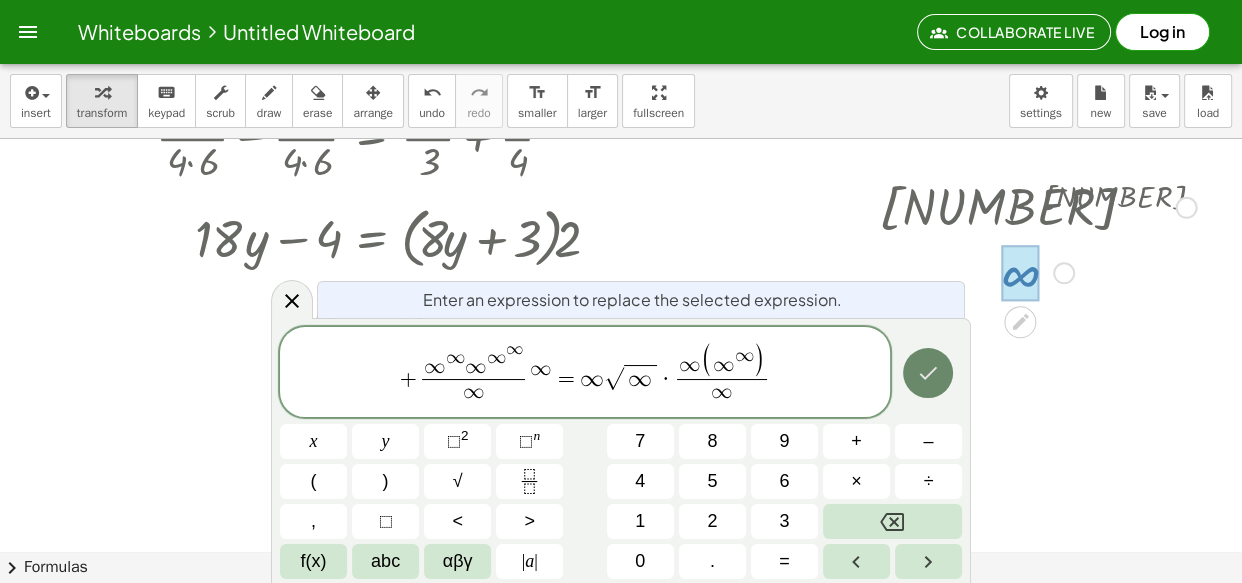 click 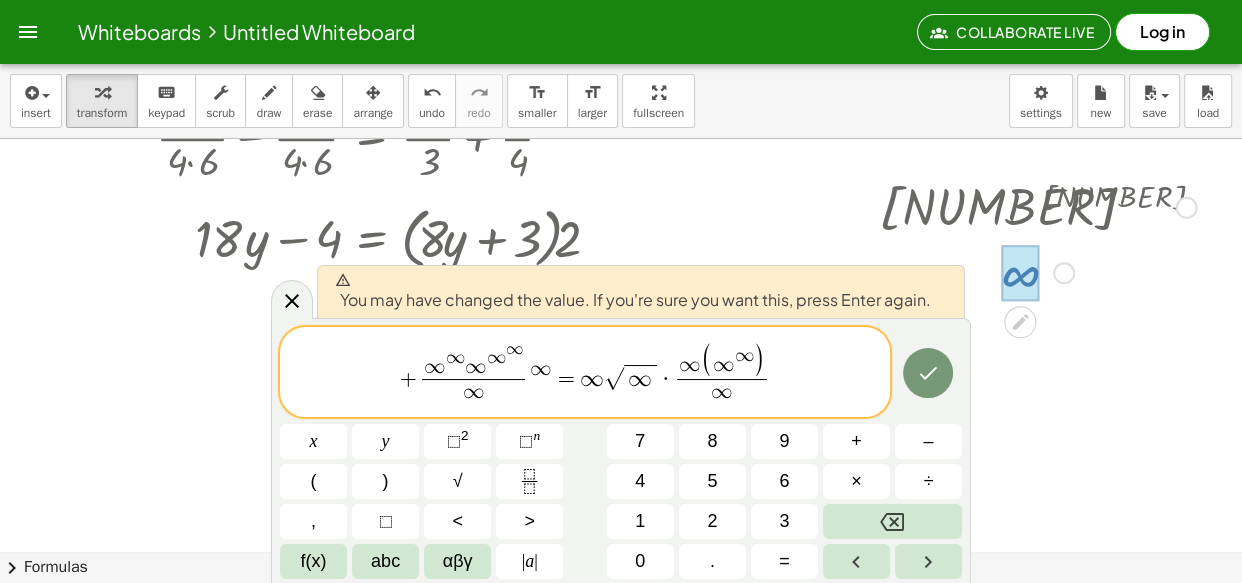 click on "∞" at bounding box center (541, 369) 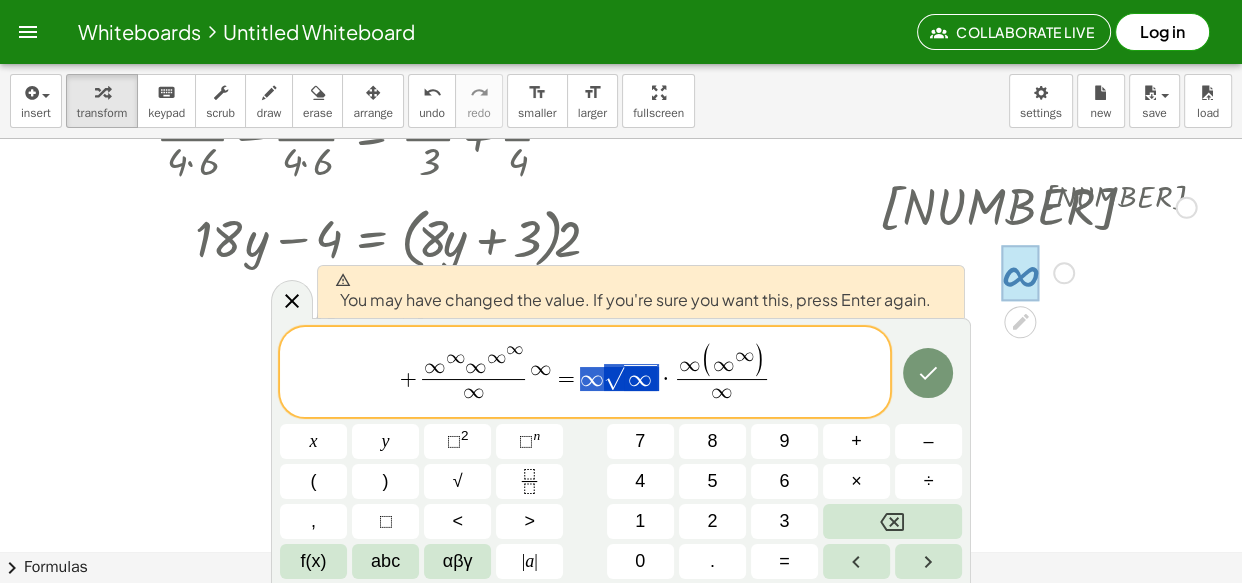 drag, startPoint x: 585, startPoint y: 385, endPoint x: 655, endPoint y: 388, distance: 70.064255 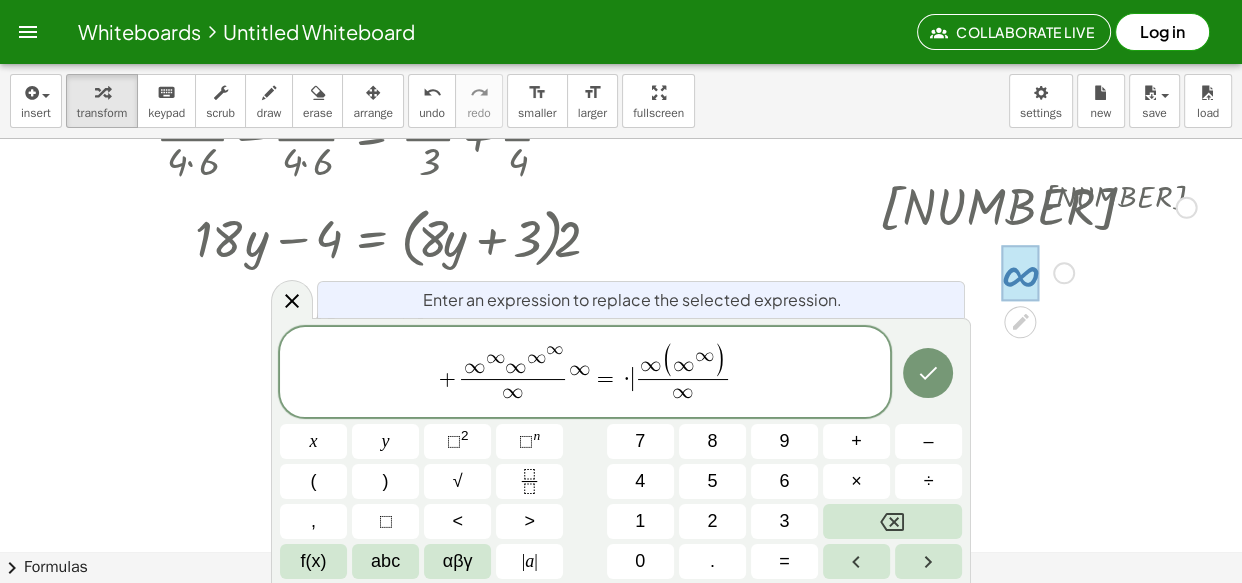 click on "·" at bounding box center [627, 379] 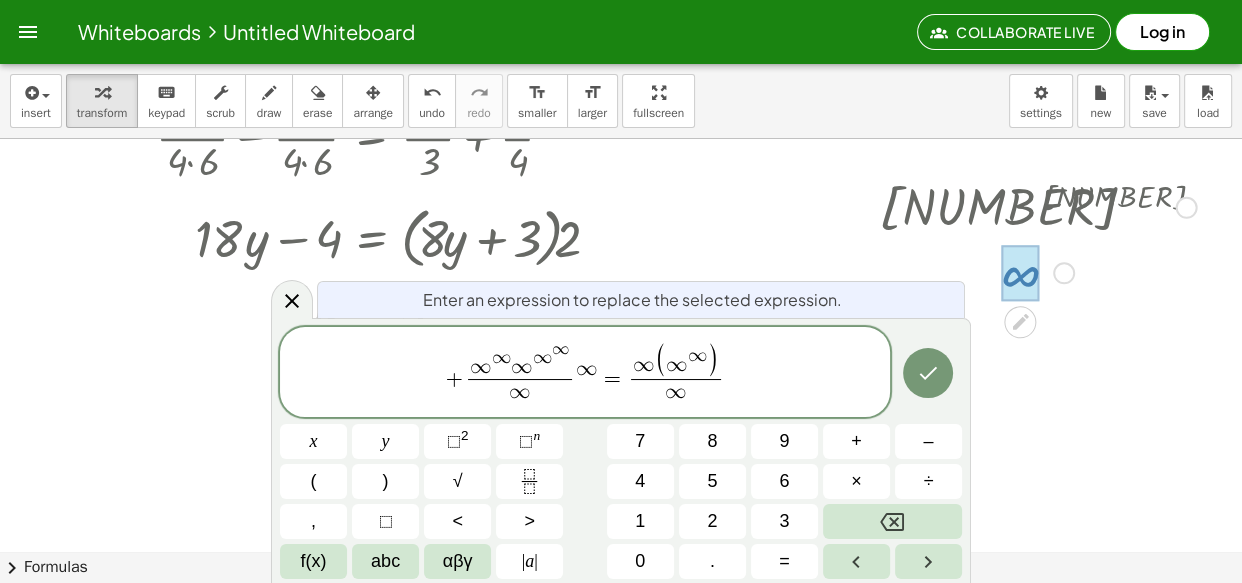 drag, startPoint x: 464, startPoint y: 382, endPoint x: 477, endPoint y: 385, distance: 13.341664 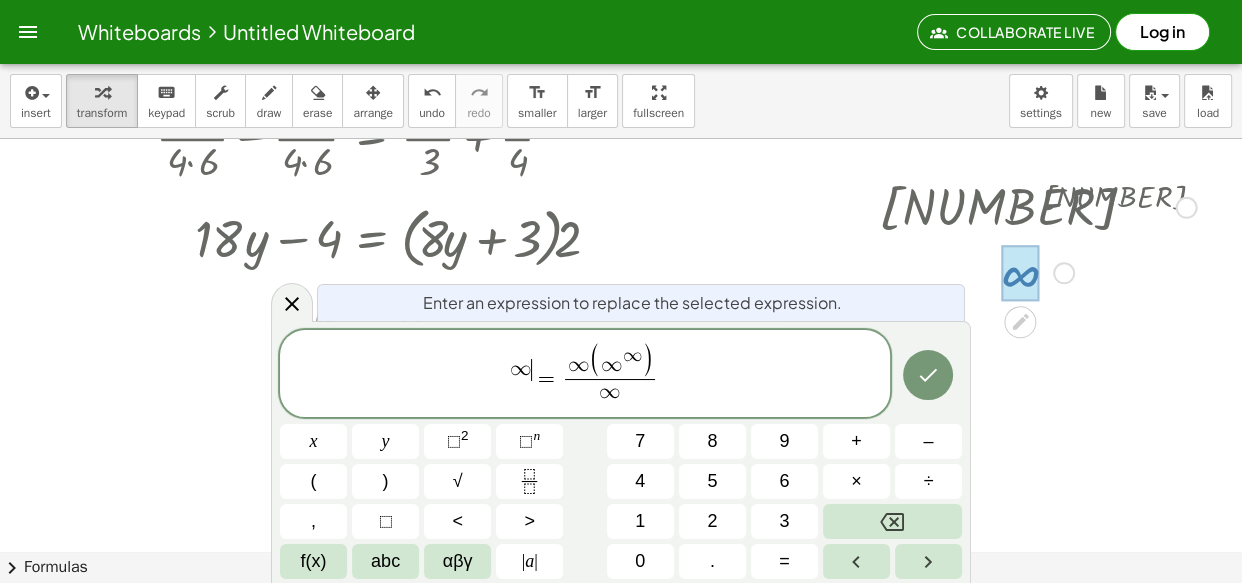click on "∞" at bounding box center (521, 369) 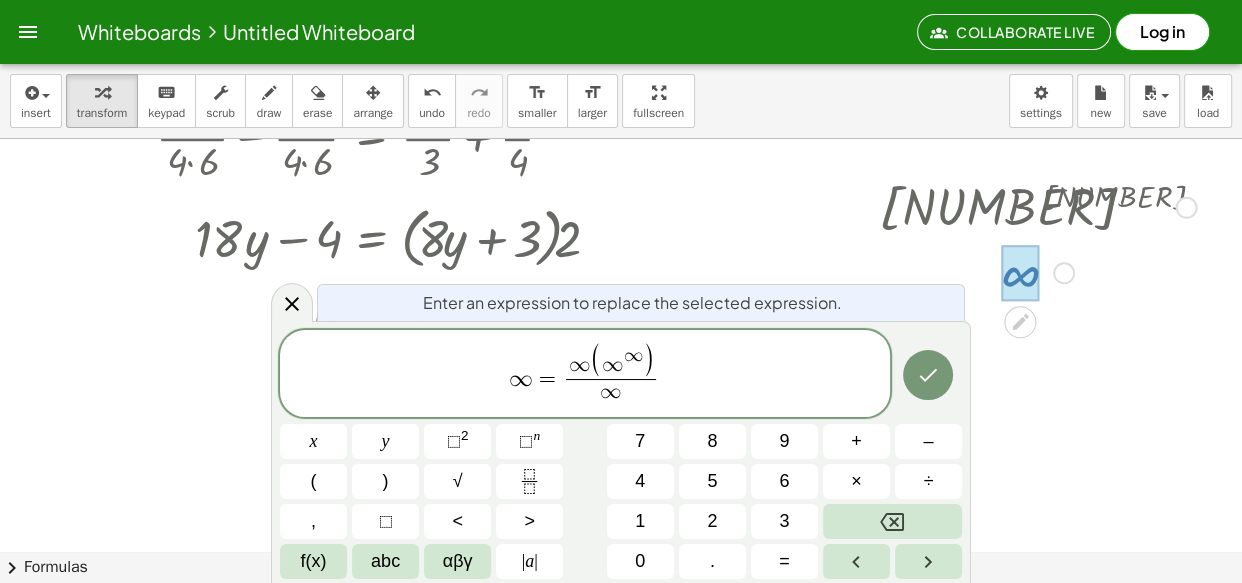 click on "∞ ​ = ∞ ( ∞ ∞ ) ∞ ​" at bounding box center [585, 375] 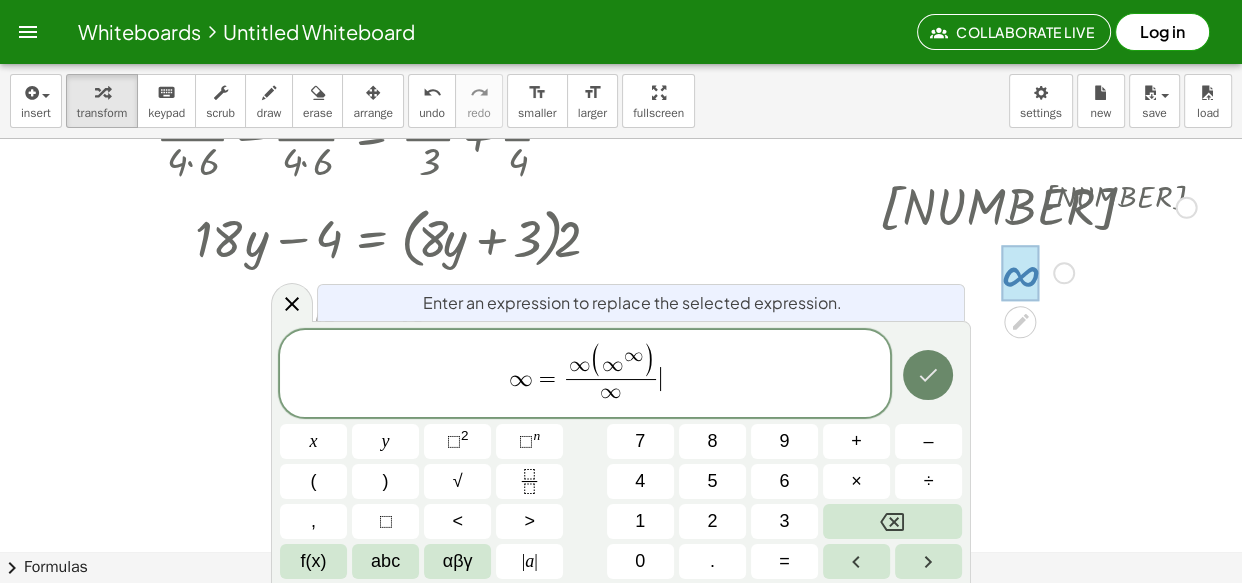 click 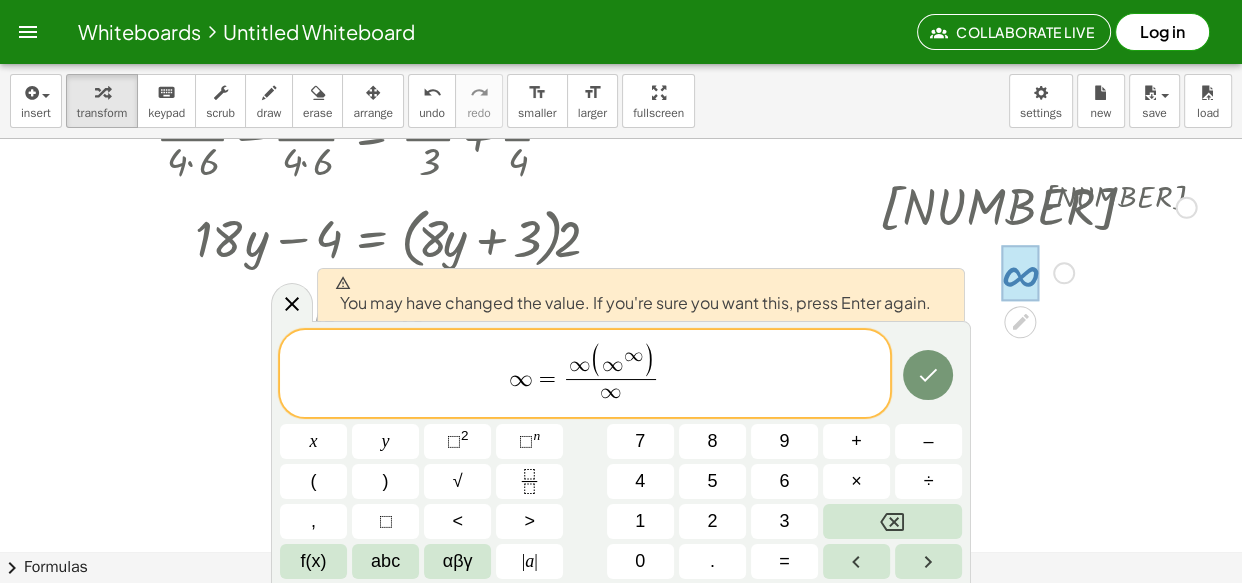 click on "∞ = ∞ ( ∞ ∞ ) ∞ ​ ​" at bounding box center (585, 375) 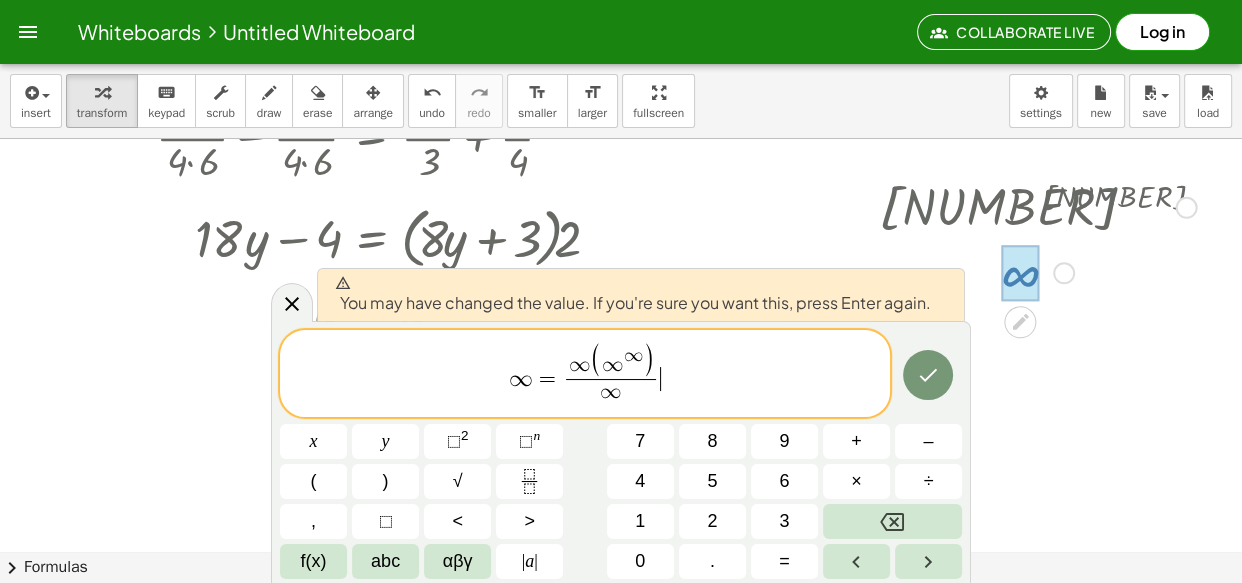 click on "∞ = ∞ ( ∞ ∞ ) ∞ ​ ​" at bounding box center [585, 375] 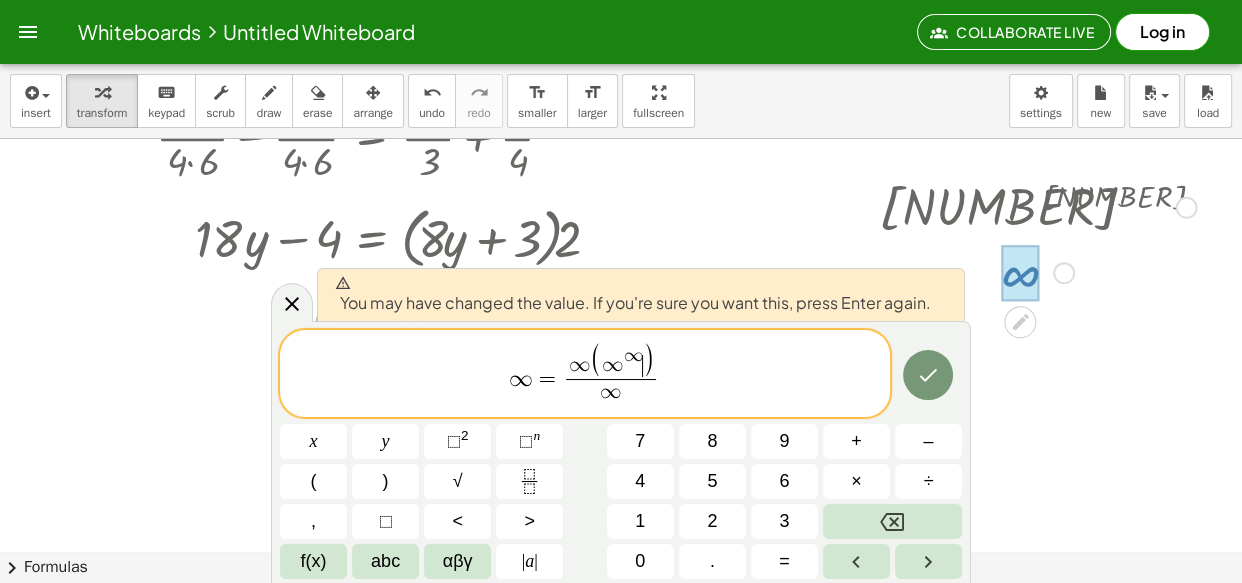 click on "∞ = ∞ ( ∞ ∞ ​ ) ∞ ​" at bounding box center [585, 375] 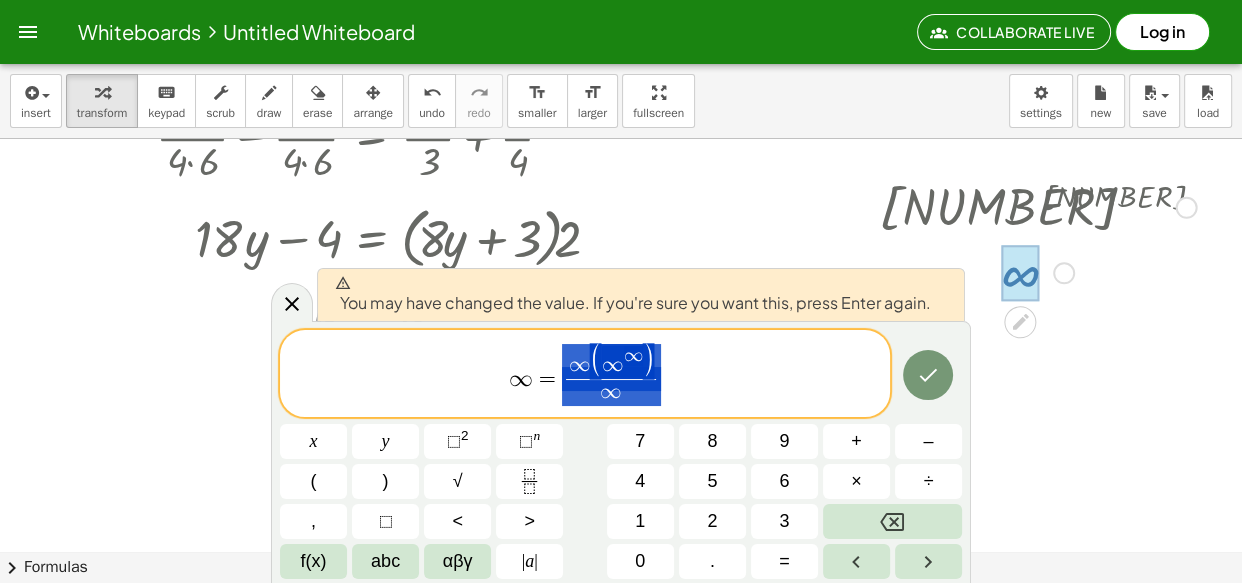 drag, startPoint x: 640, startPoint y: 407, endPoint x: 639, endPoint y: 391, distance: 16.03122 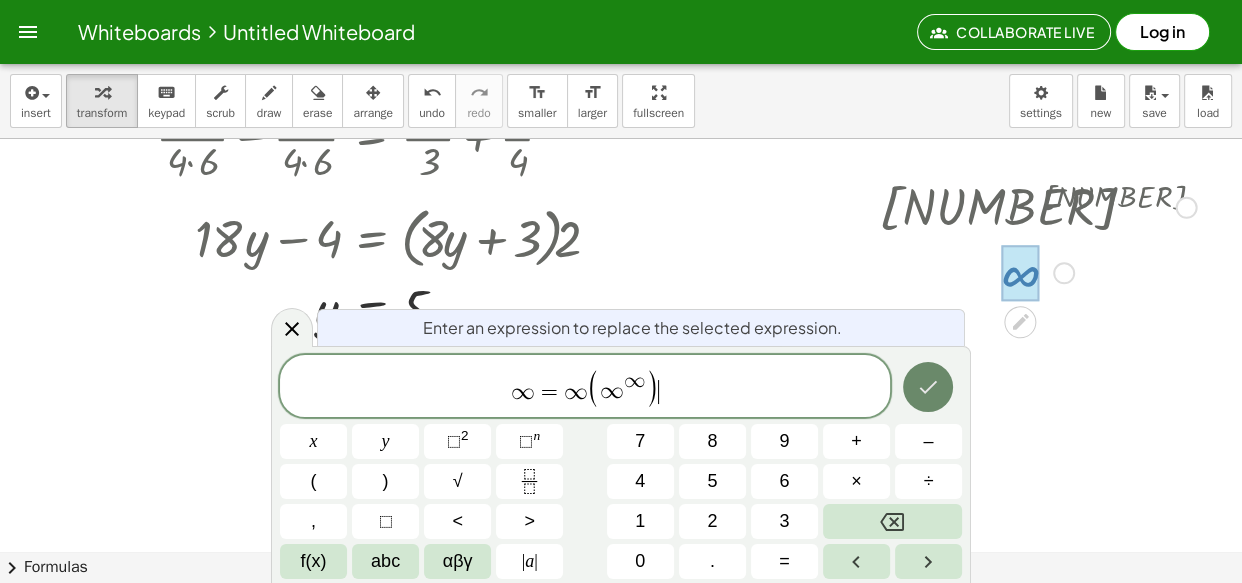 click at bounding box center [928, 387] 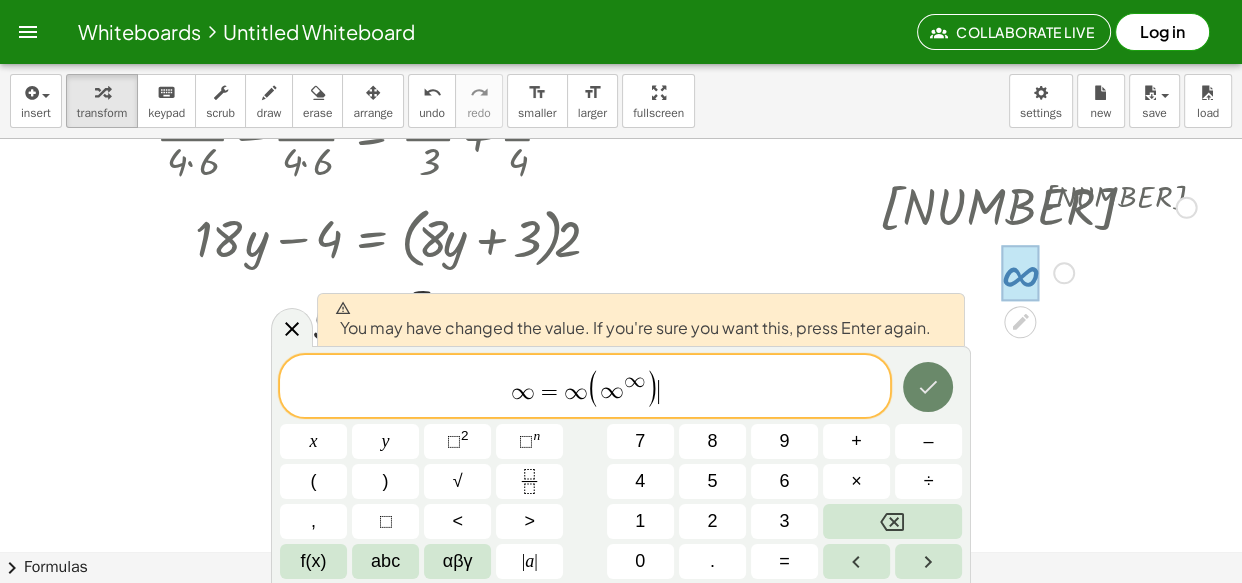click at bounding box center [928, 387] 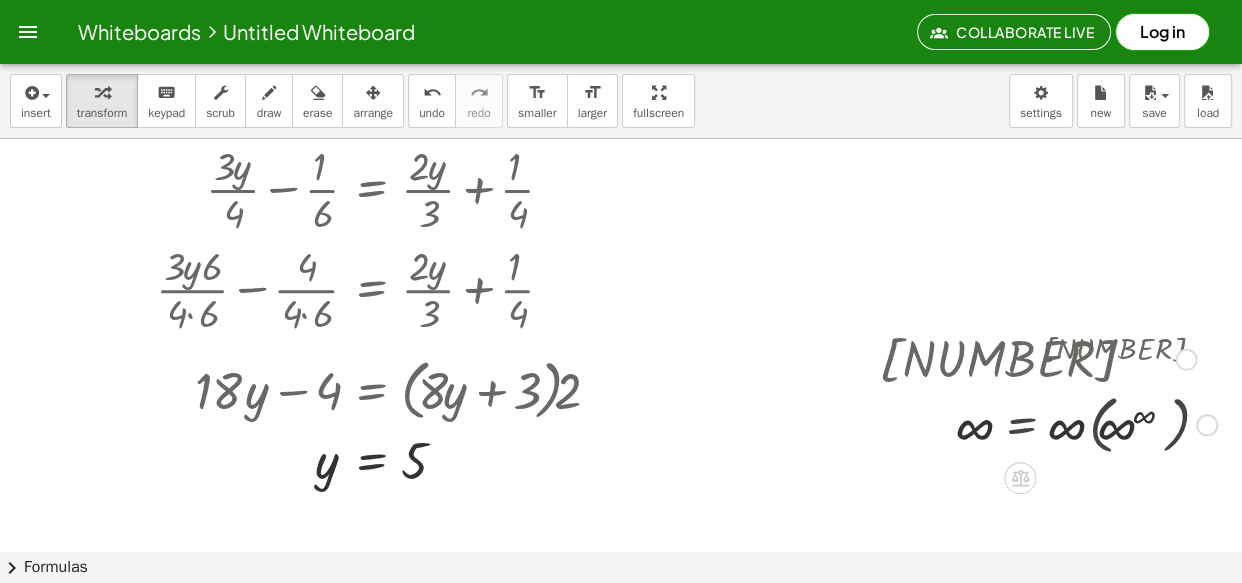 scroll, scrollTop: 60, scrollLeft: 0, axis: vertical 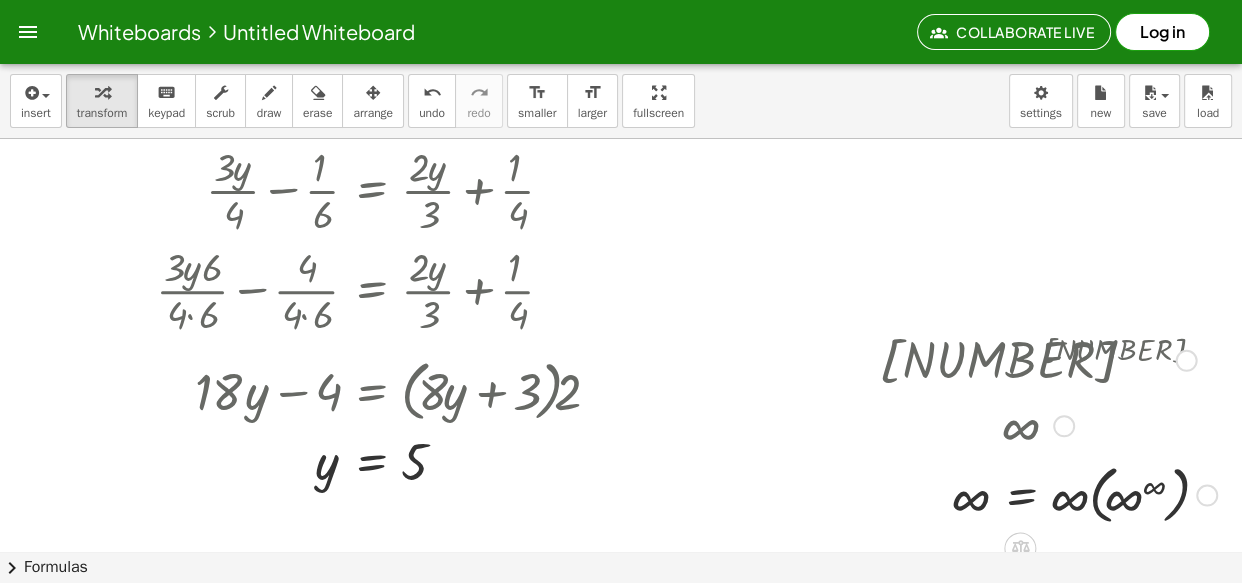 click at bounding box center [1048, 493] 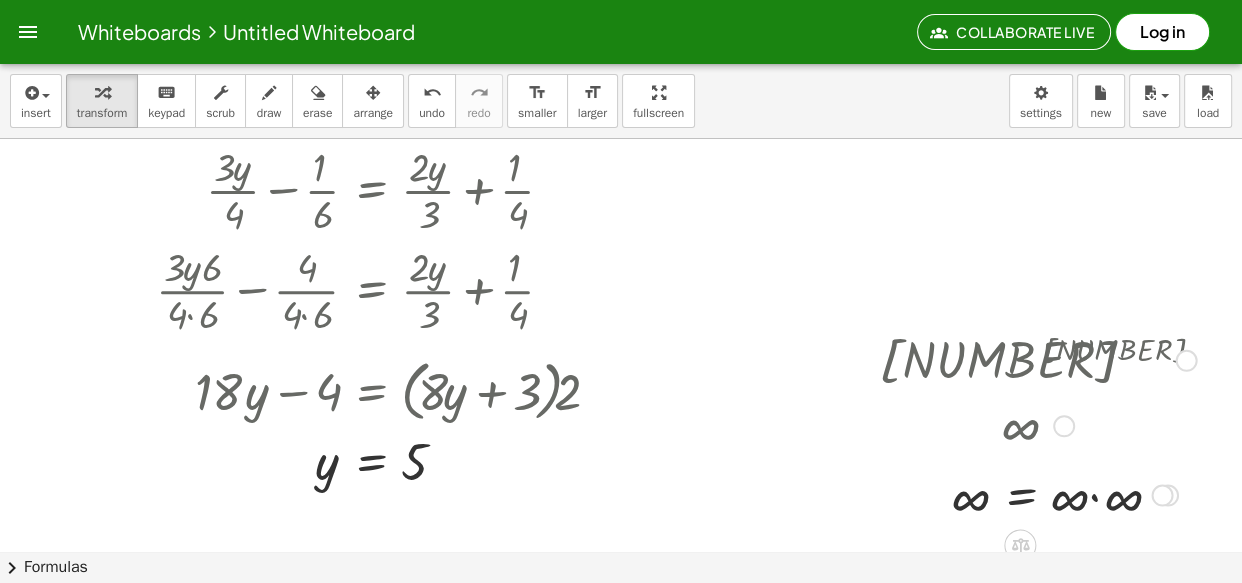 click at bounding box center (1038, 494) 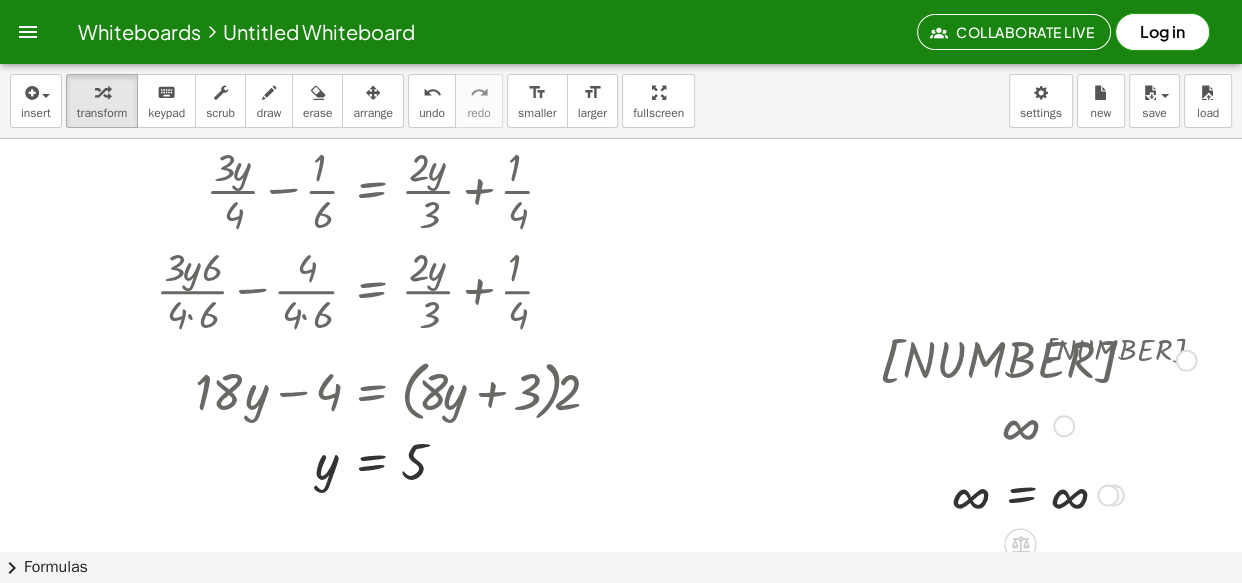 click at bounding box center (1038, 359) 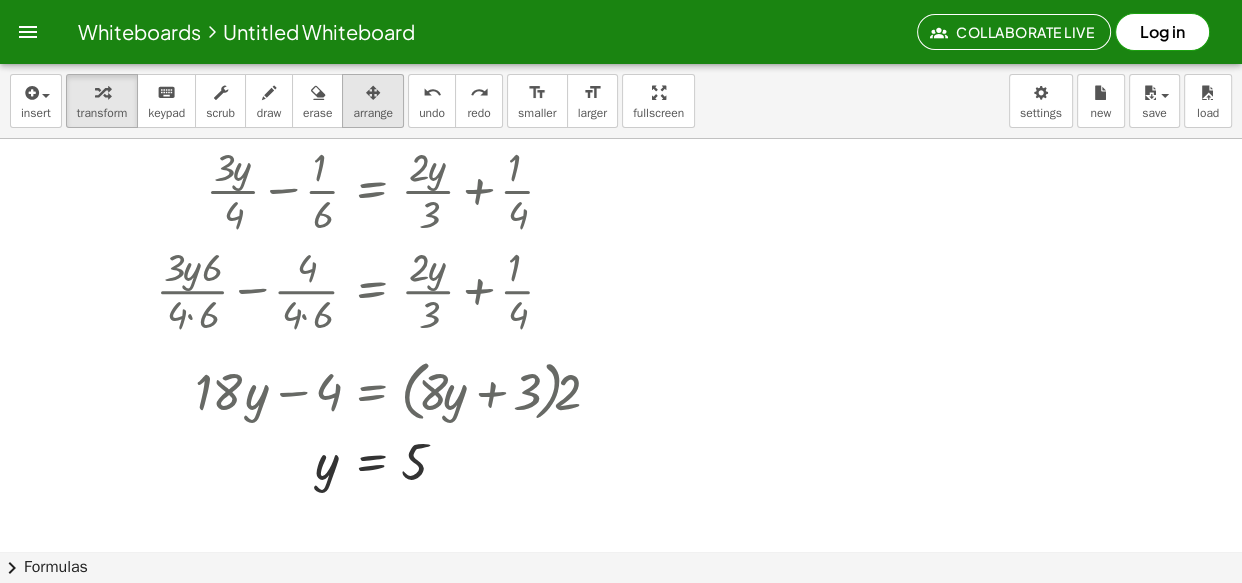 click on "arrange" at bounding box center (373, 101) 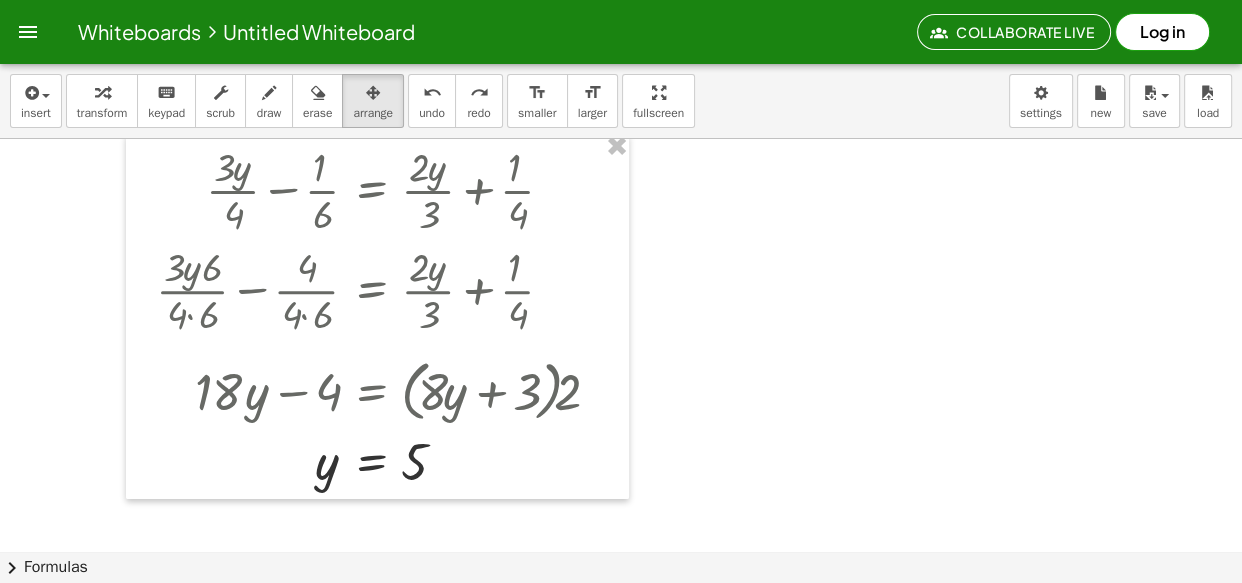 click at bounding box center [377, 316] 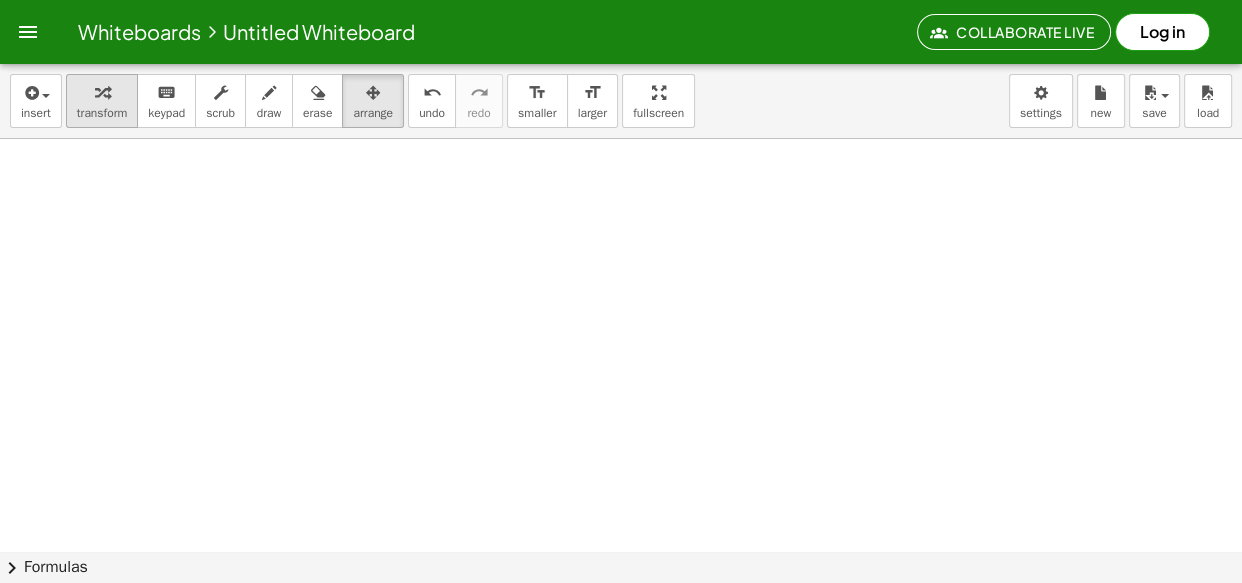 click on "transform" at bounding box center [102, 101] 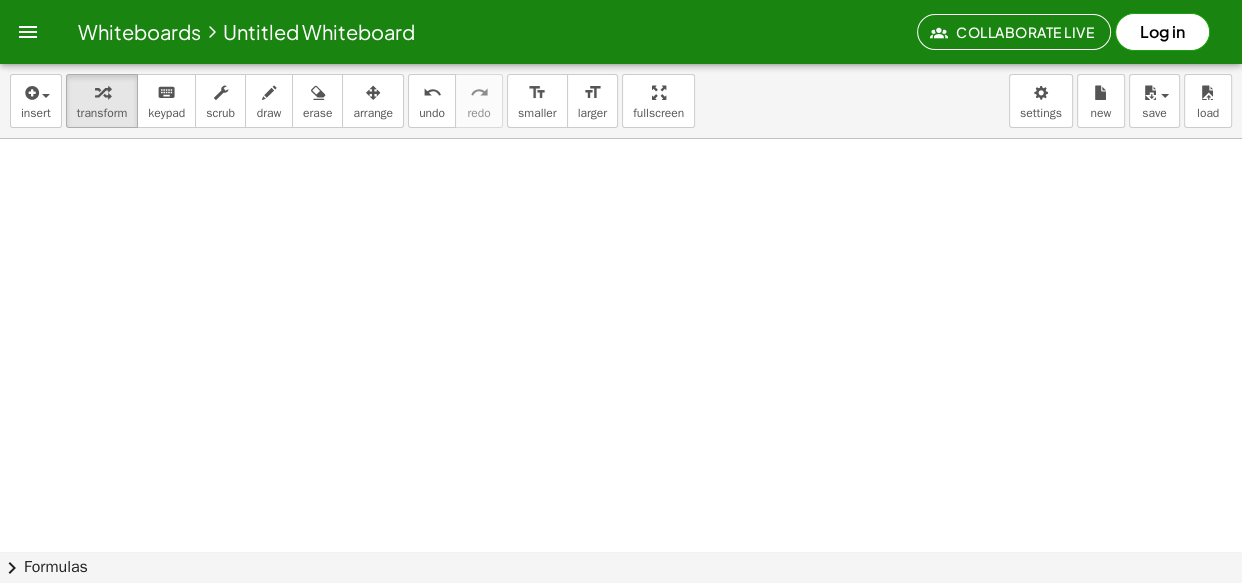 click at bounding box center (758, 491) 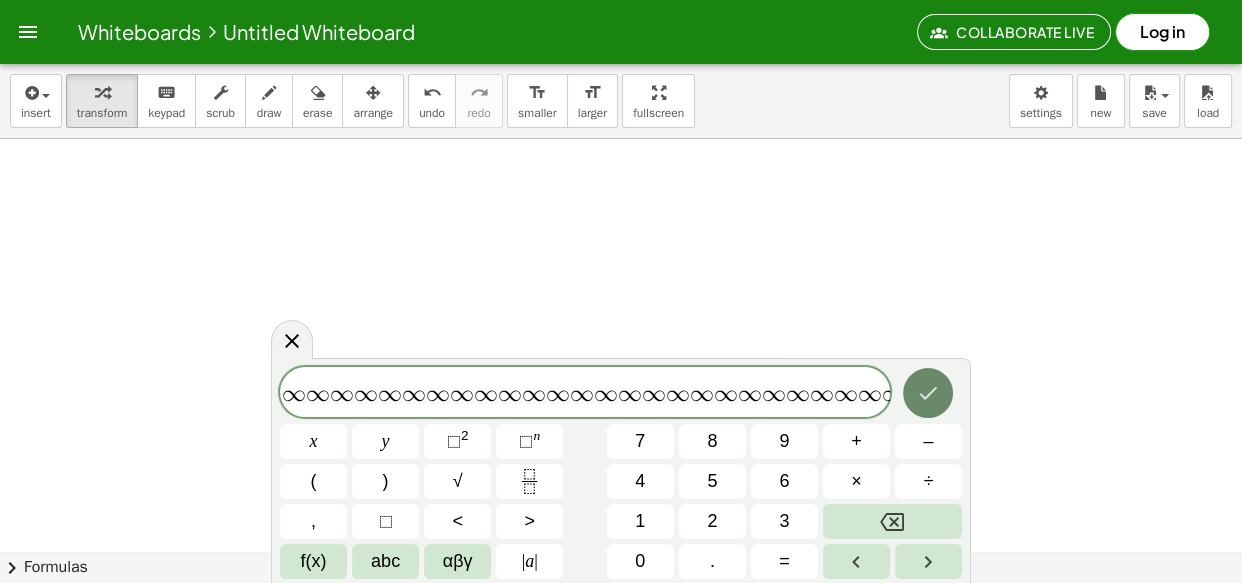 click 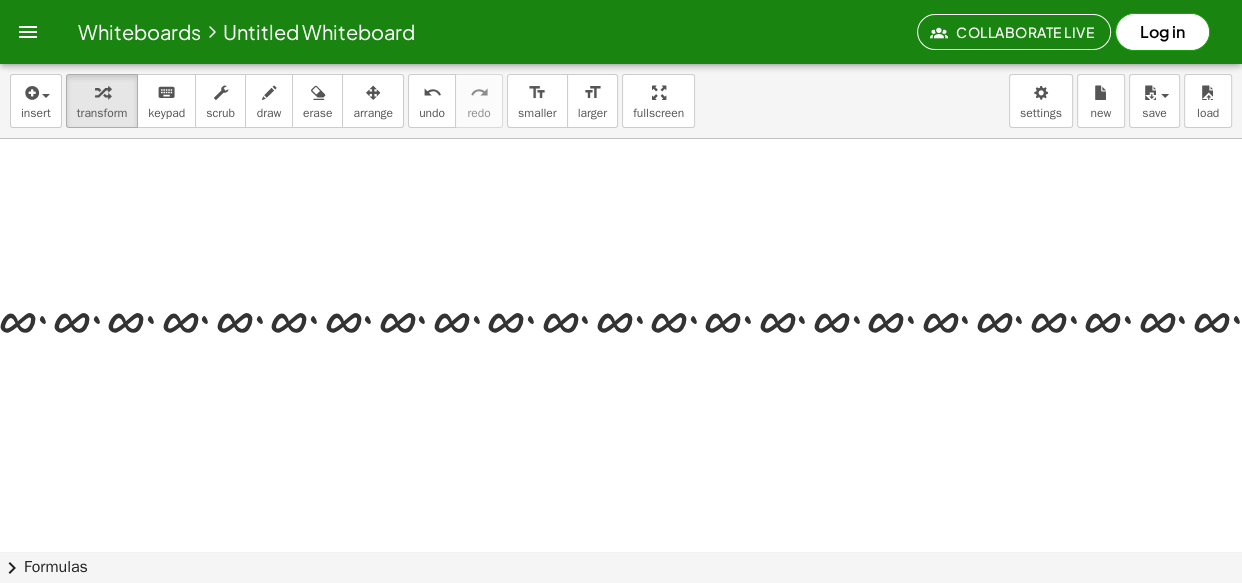 scroll, scrollTop: 60, scrollLeft: 0, axis: vertical 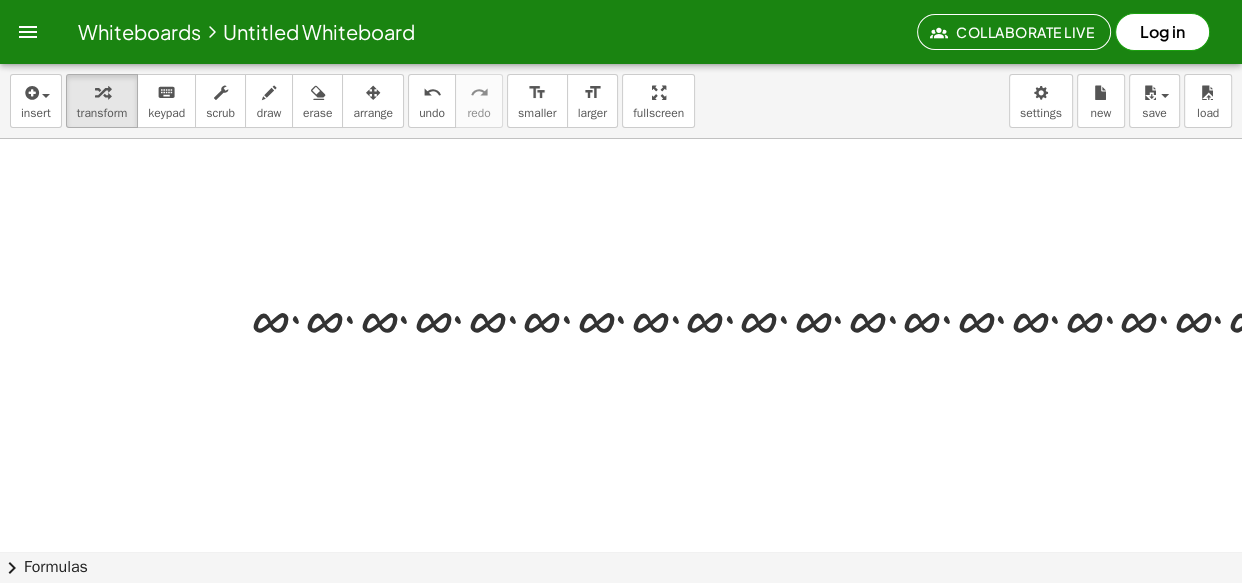click at bounding box center (8617, 316) 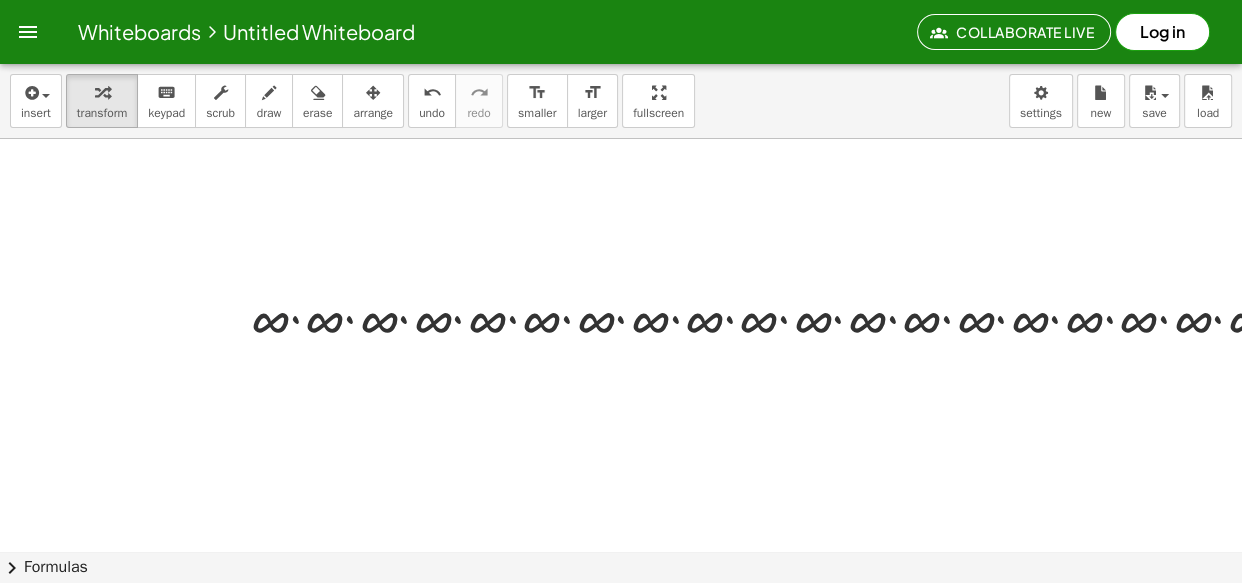click at bounding box center [8617, 316] 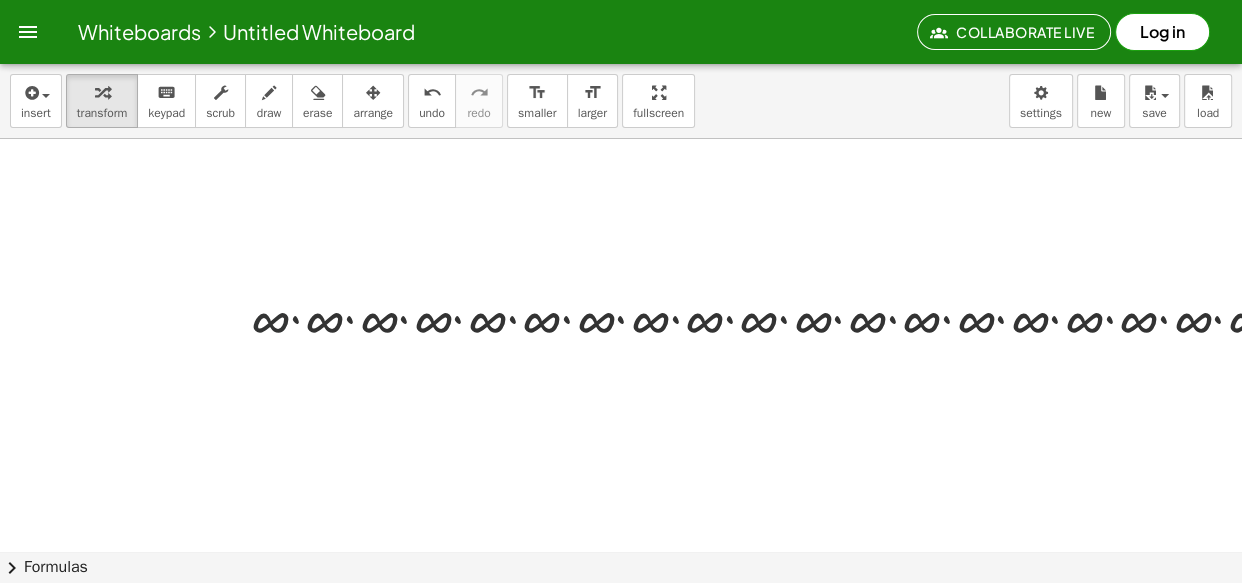 click at bounding box center [8617, 316] 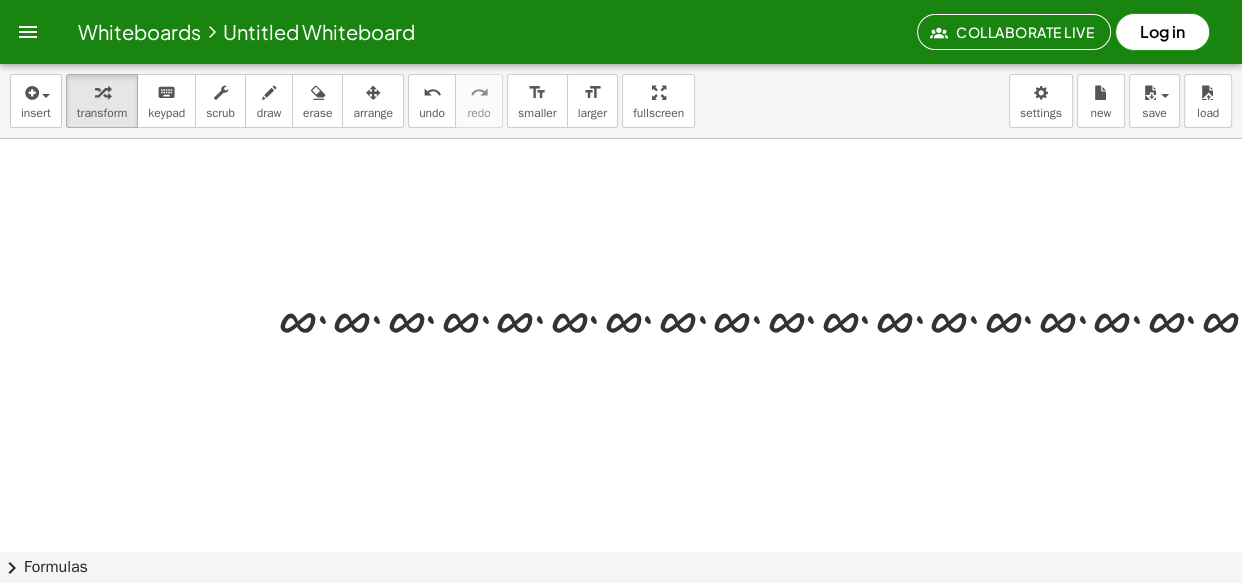 click at bounding box center (8617, 316) 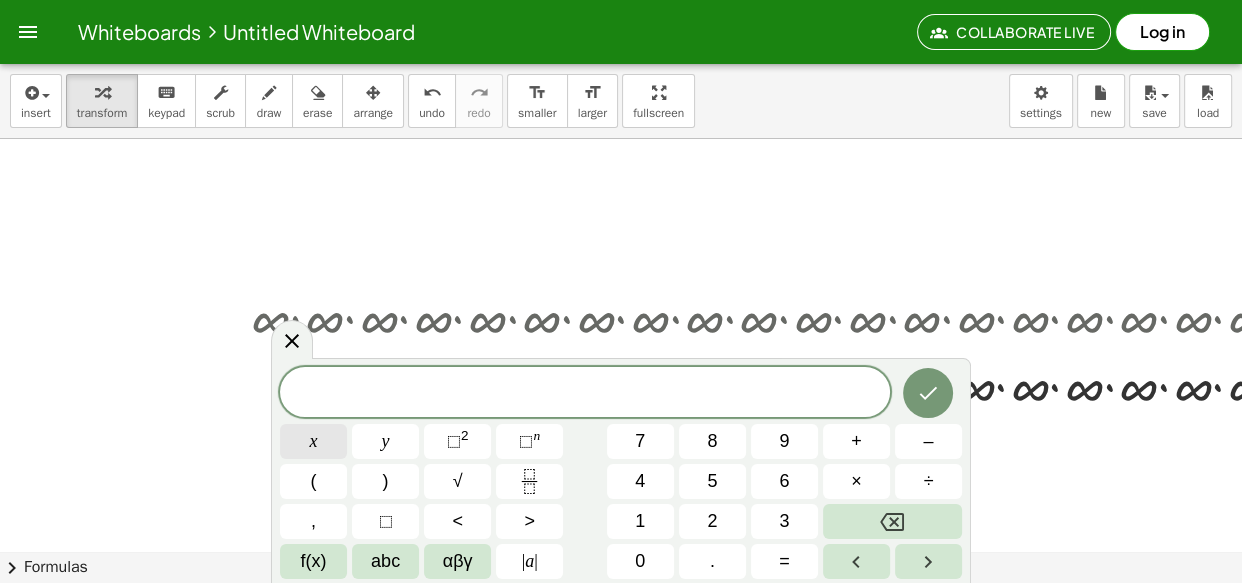 click on "x" at bounding box center [313, 441] 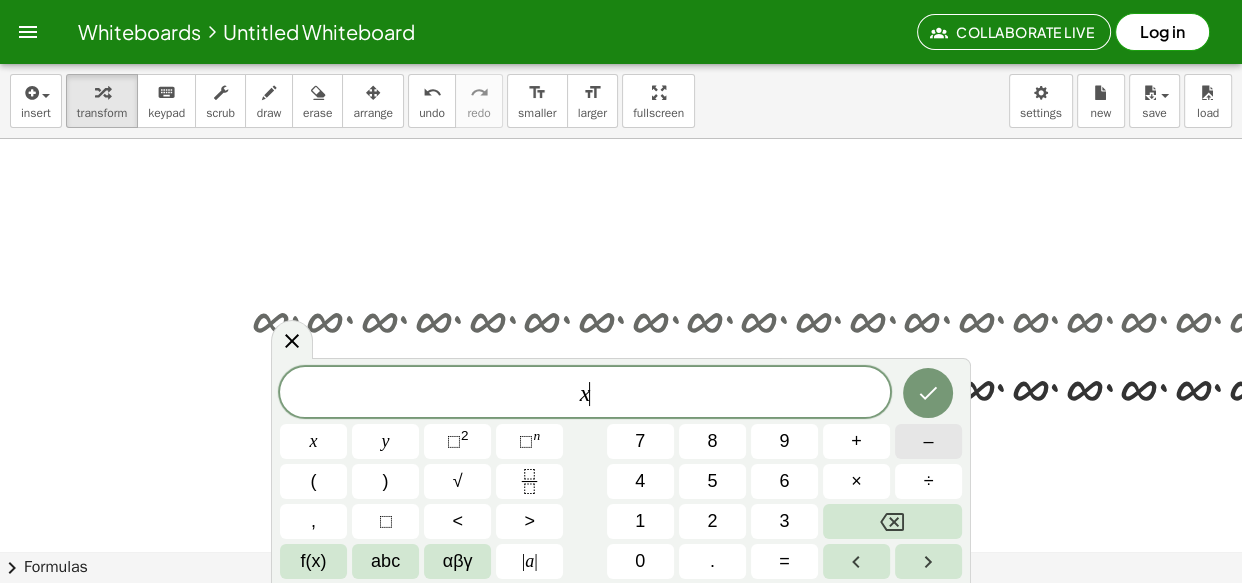 click on "–" at bounding box center [928, 441] 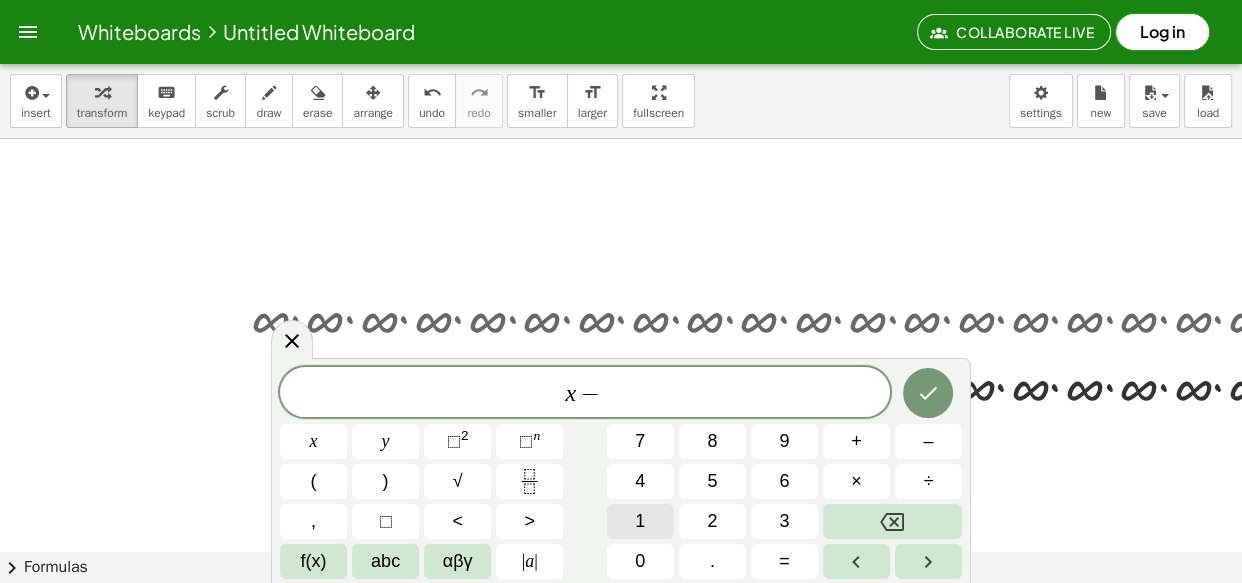 click on "1" at bounding box center (640, 521) 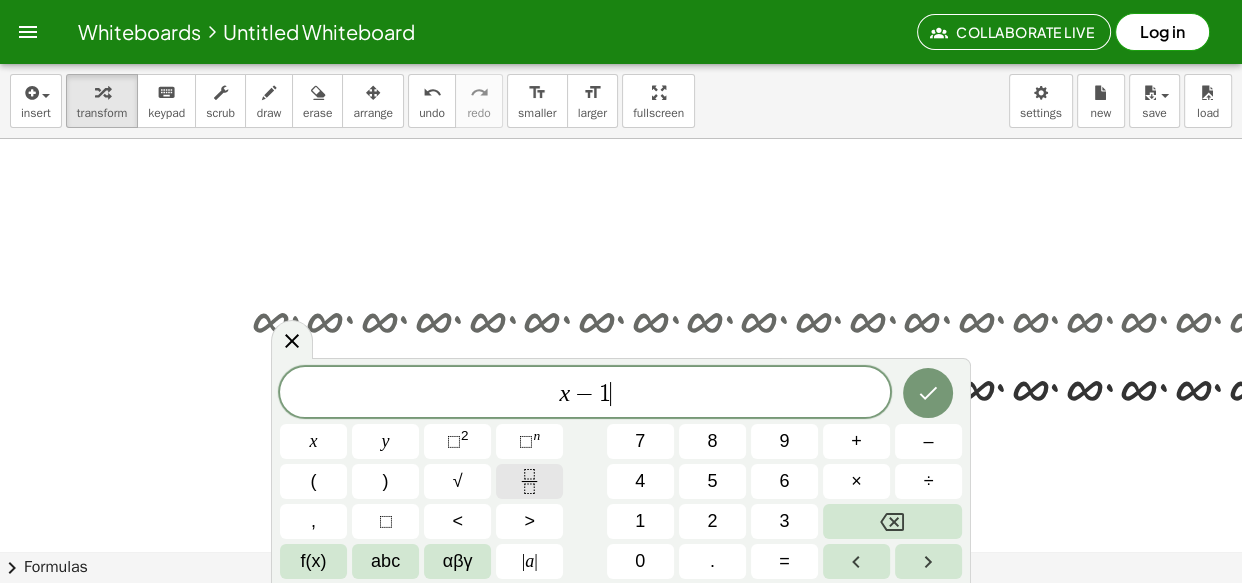 click 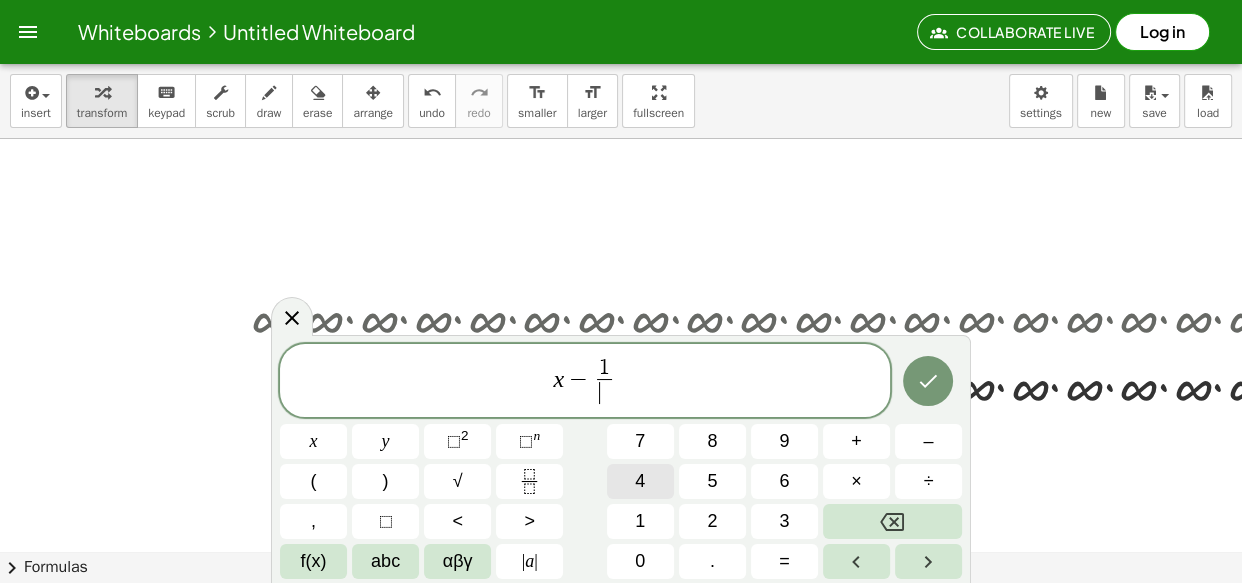 click on "4" at bounding box center [640, 481] 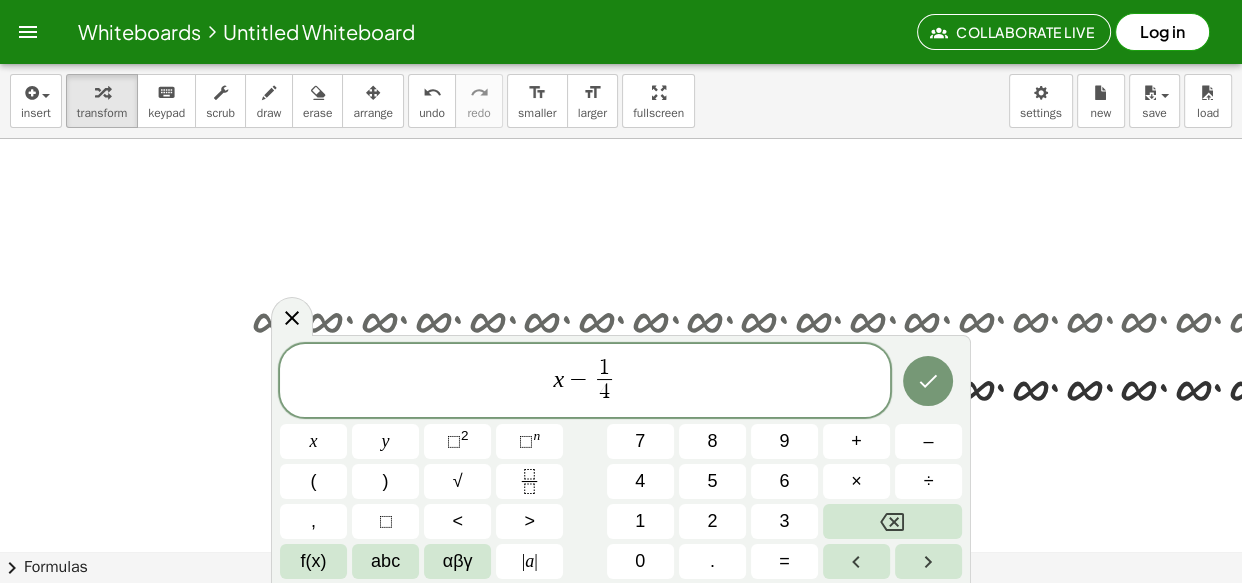 click on "1" at bounding box center (604, 369) 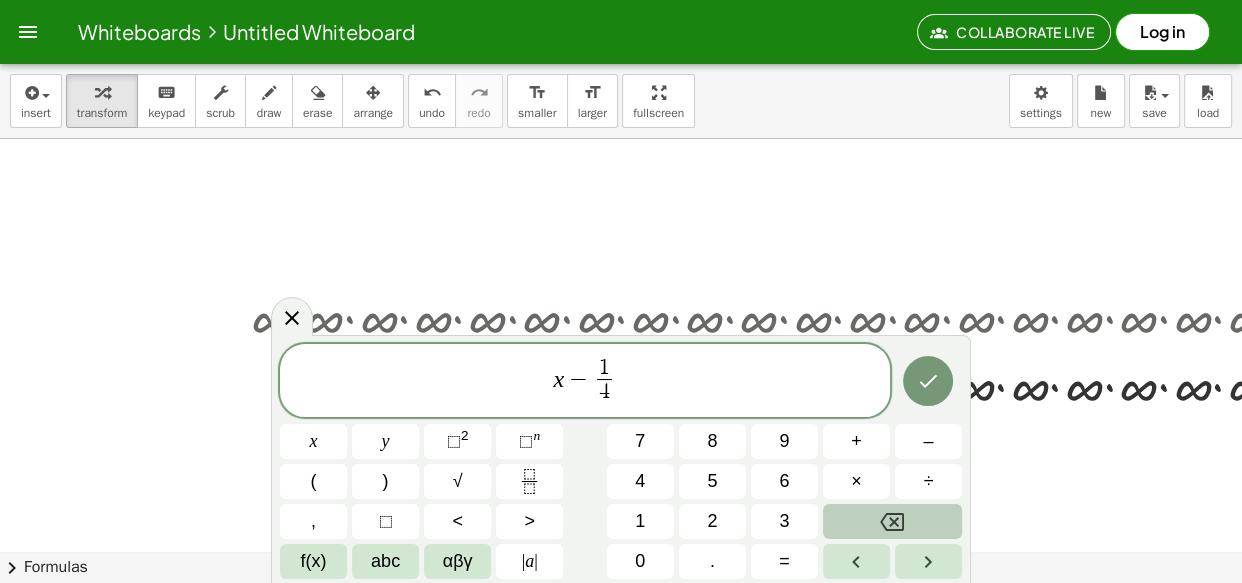 click at bounding box center (892, 521) 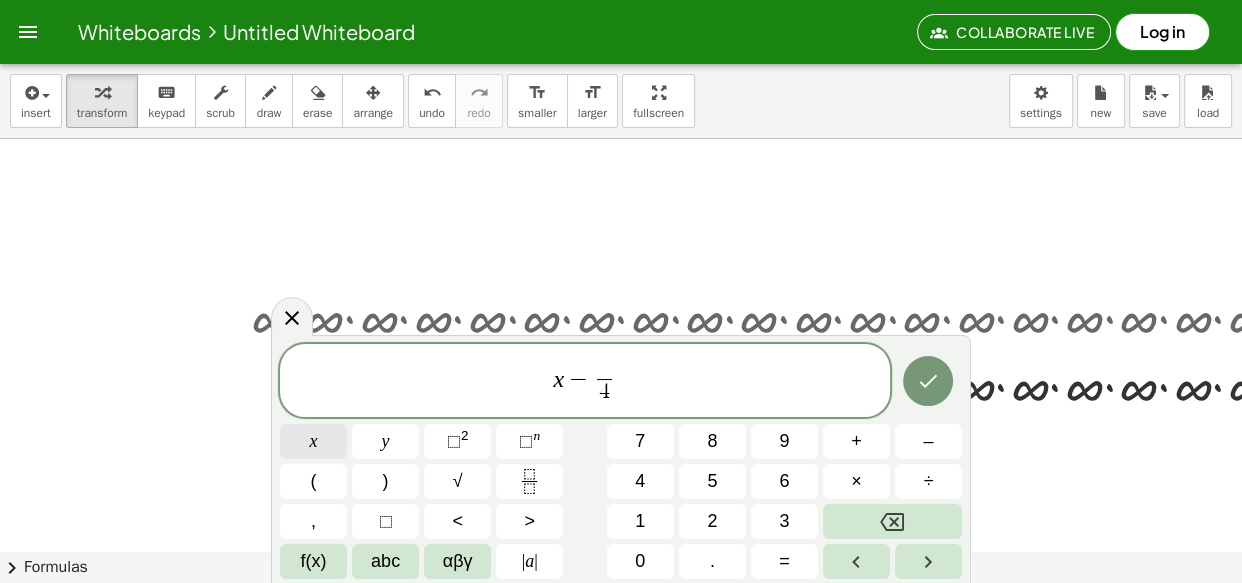 click on "x" at bounding box center [313, 441] 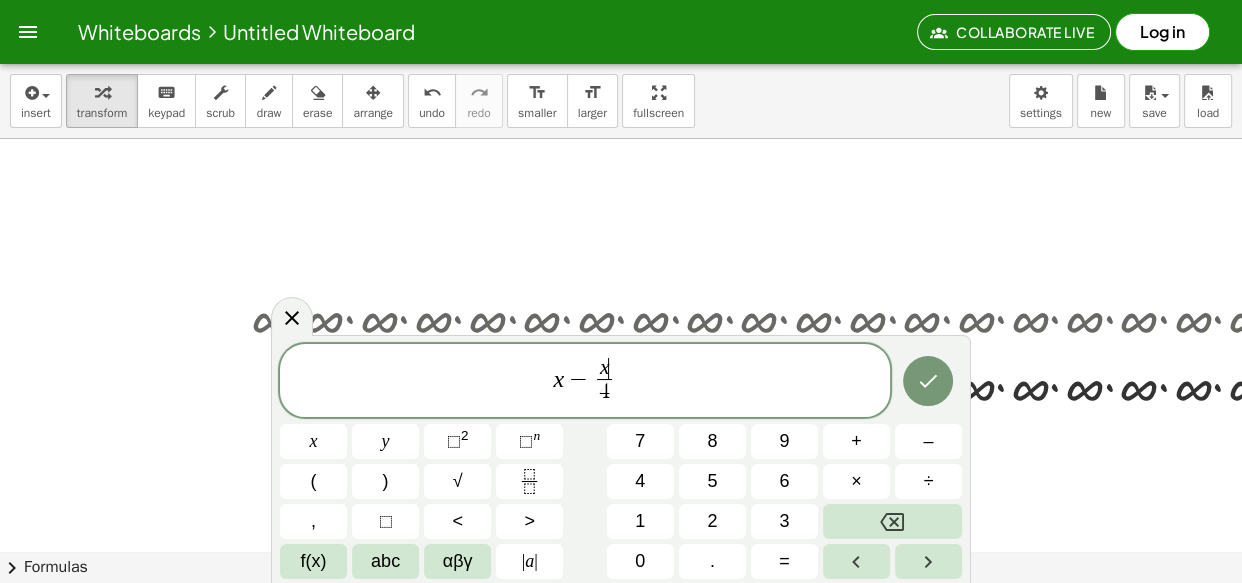 click on "x − x ​ 4 ​" at bounding box center (585, 382) 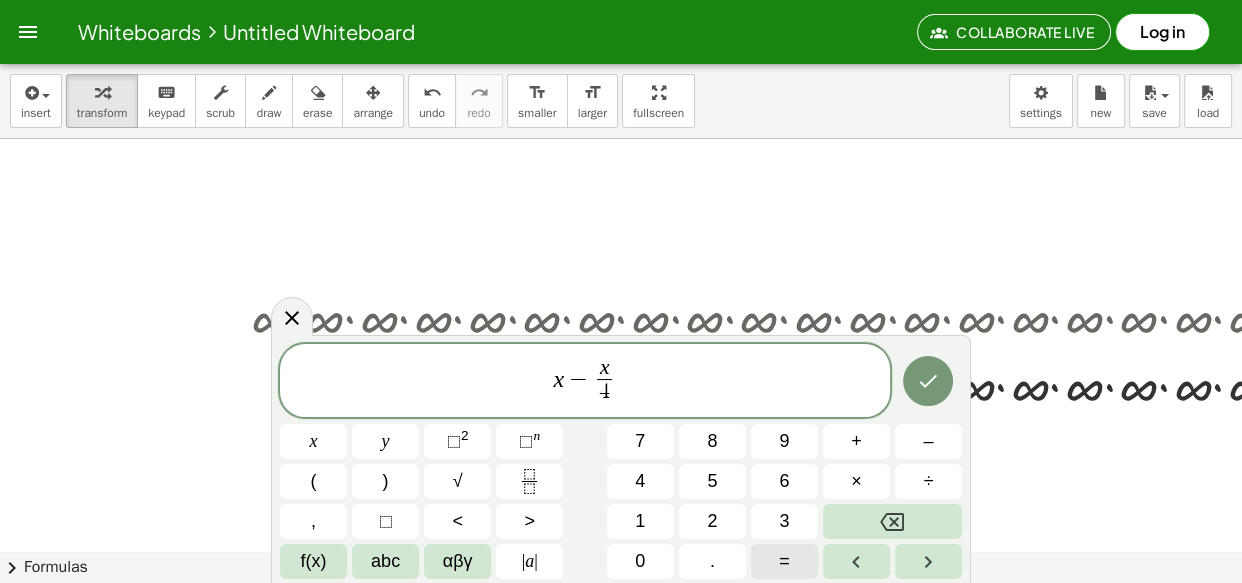click on "=" at bounding box center [784, 561] 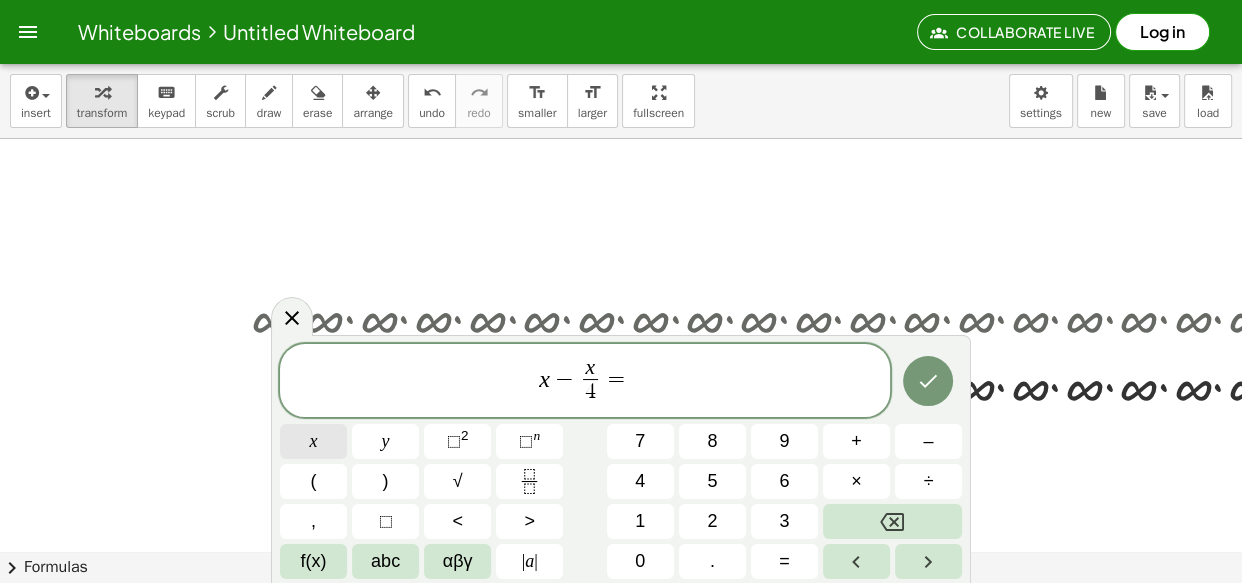 click on "x" at bounding box center (313, 441) 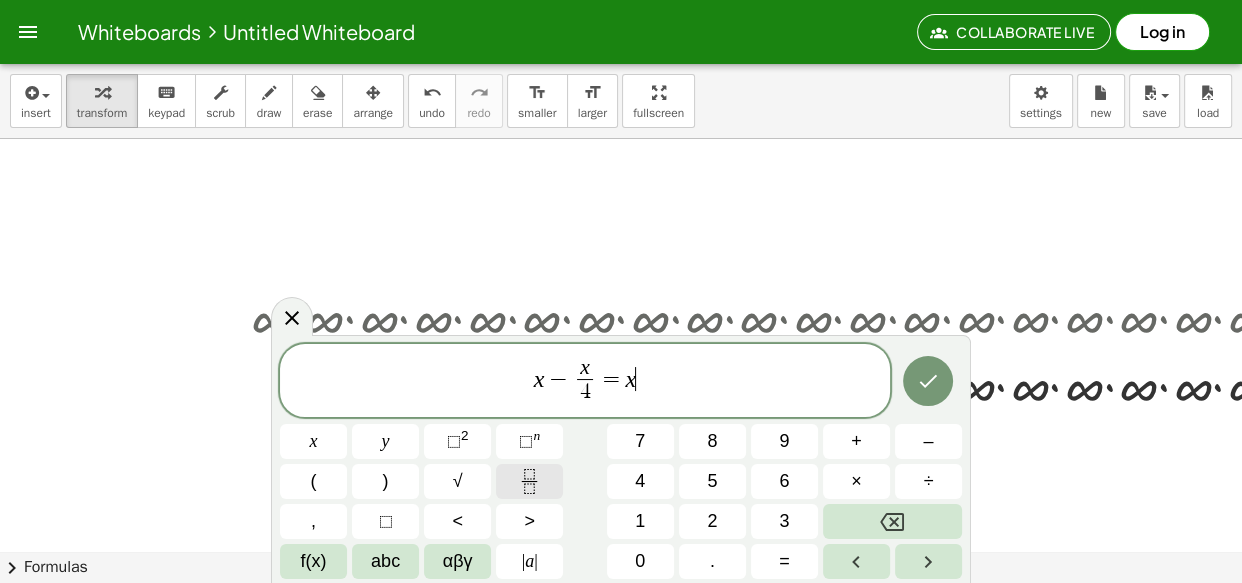click at bounding box center (529, 481) 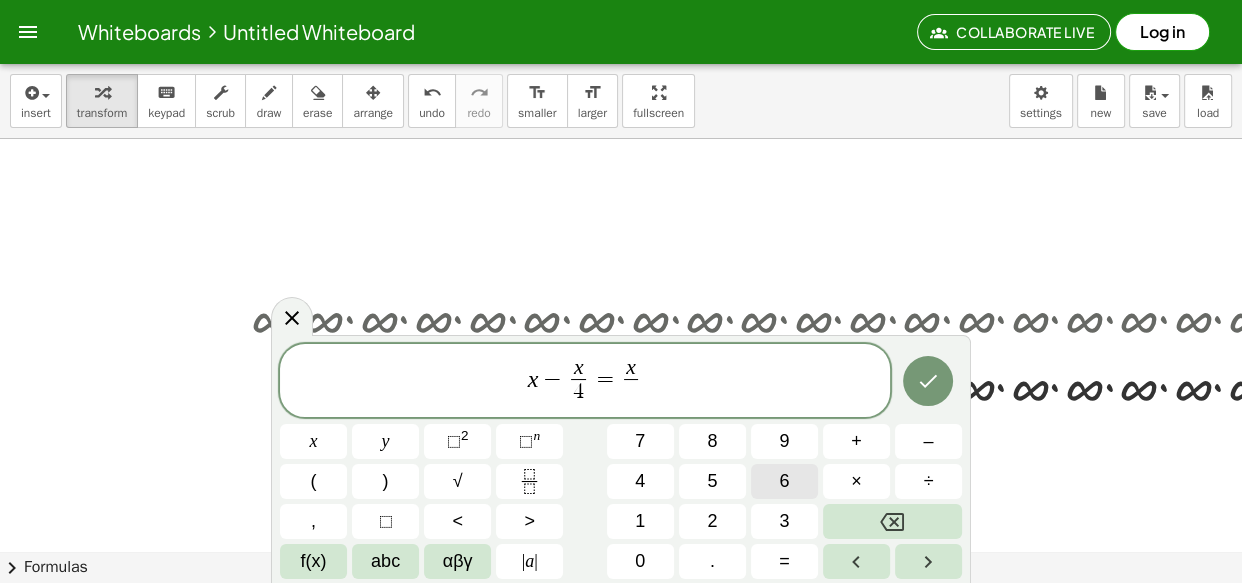 click on "6" at bounding box center [784, 481] 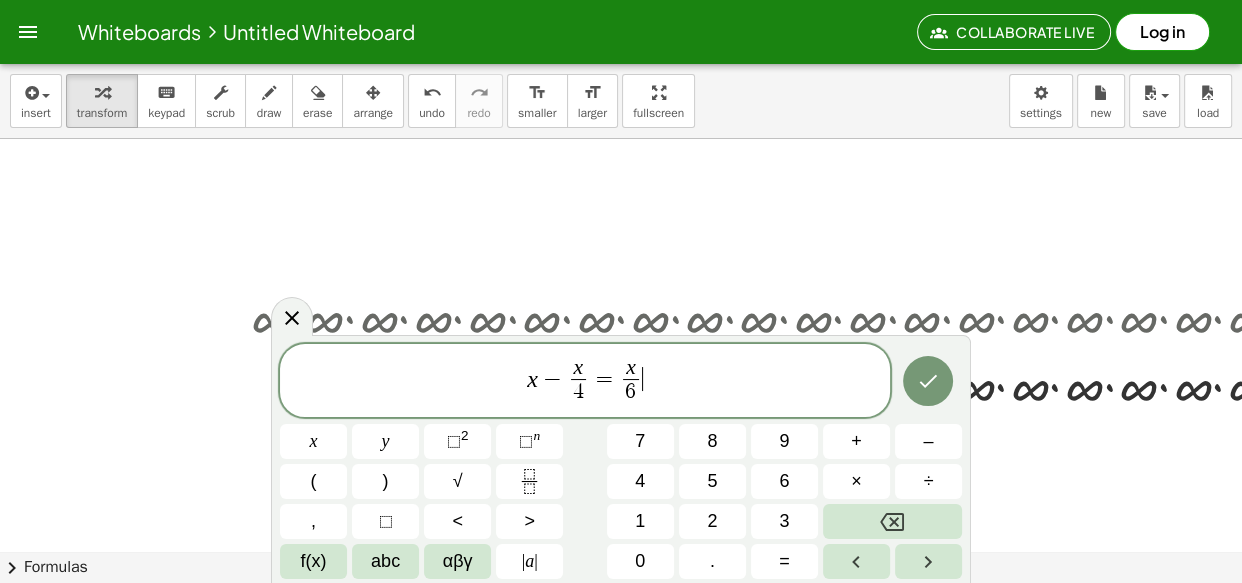 click on "x − x 4 ​ = x 6 ​ ​" at bounding box center (585, 382) 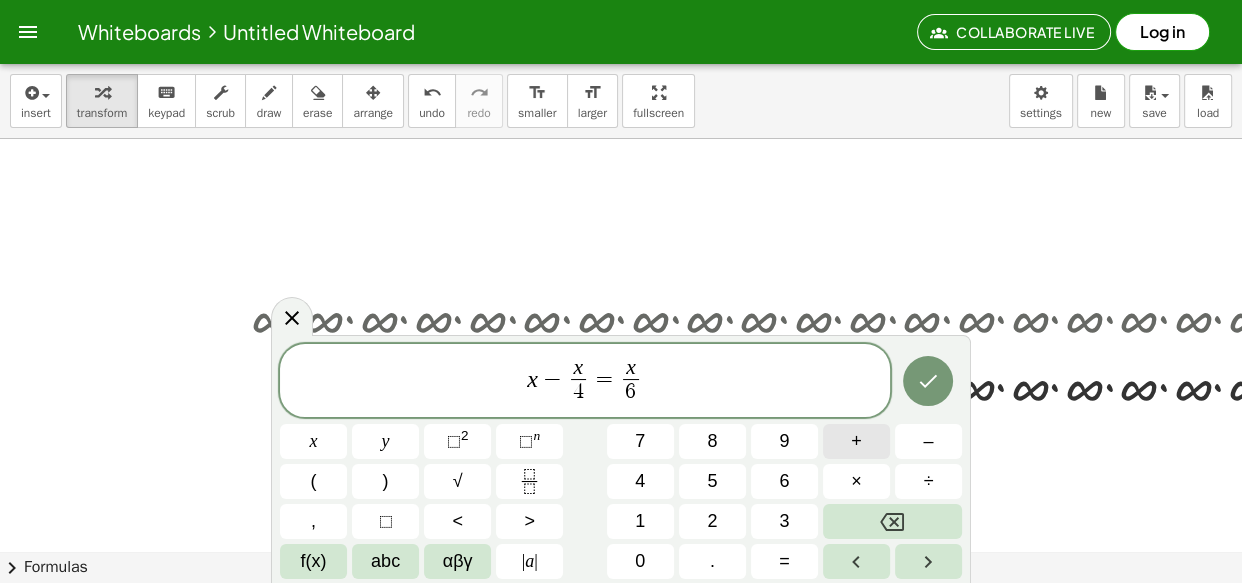 click on "+" at bounding box center (856, 441) 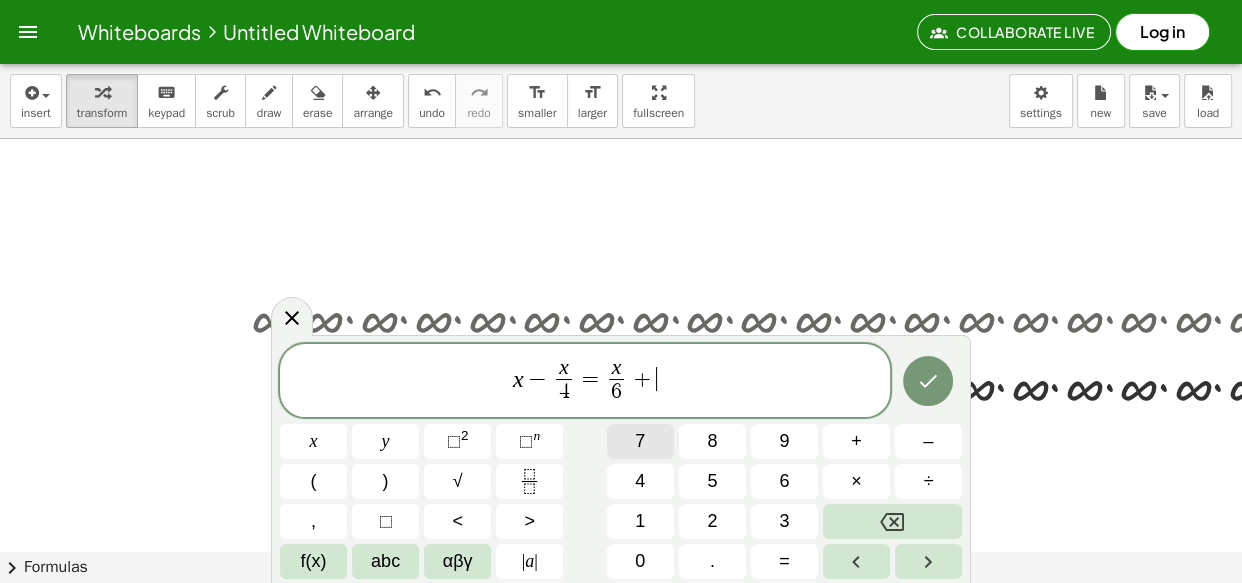 click on "7" at bounding box center (640, 441) 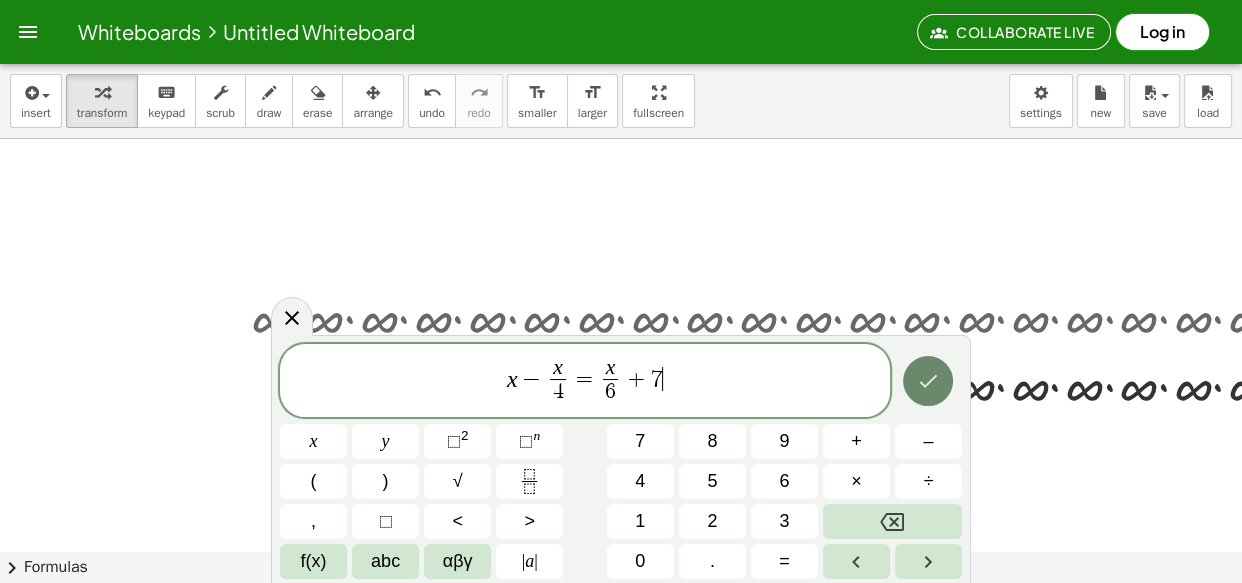 click 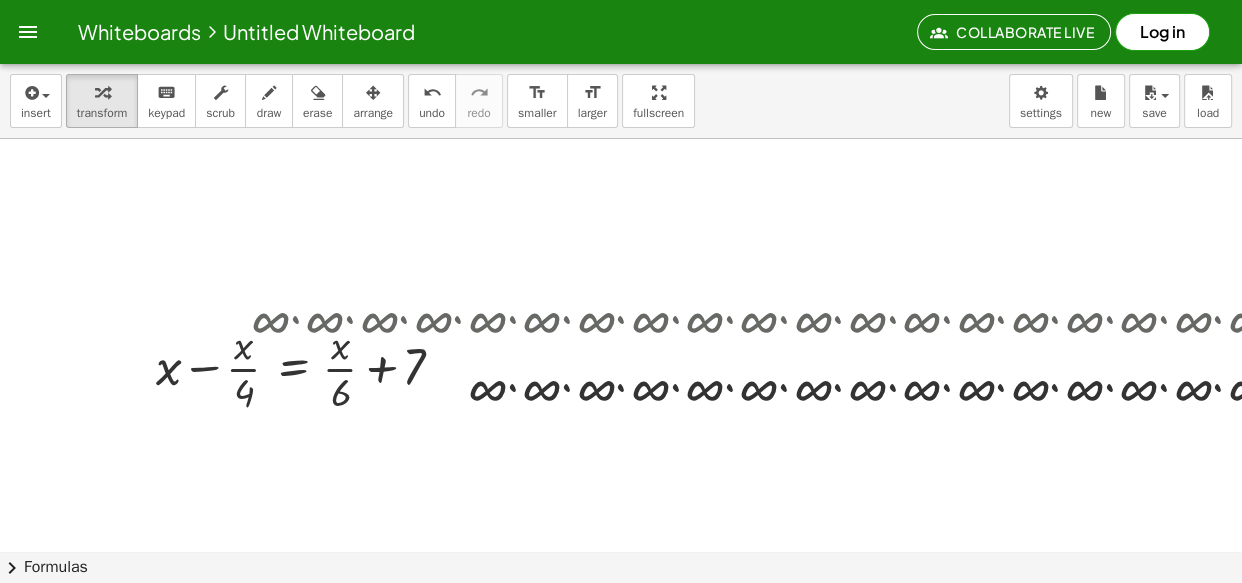 click at bounding box center (8617, 316) 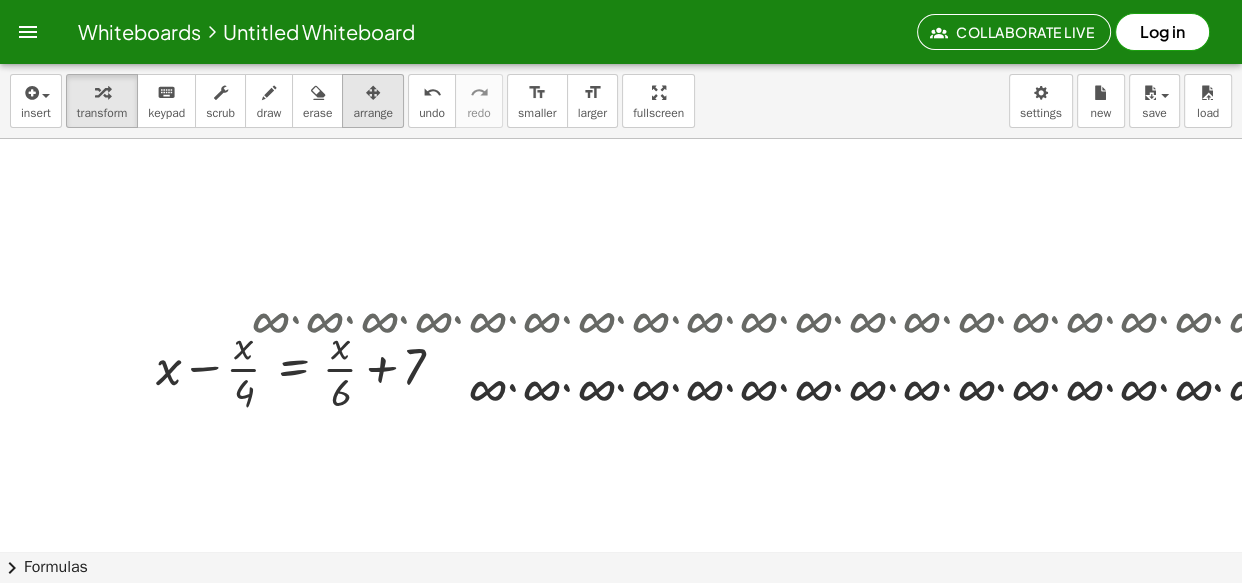 click at bounding box center [373, 93] 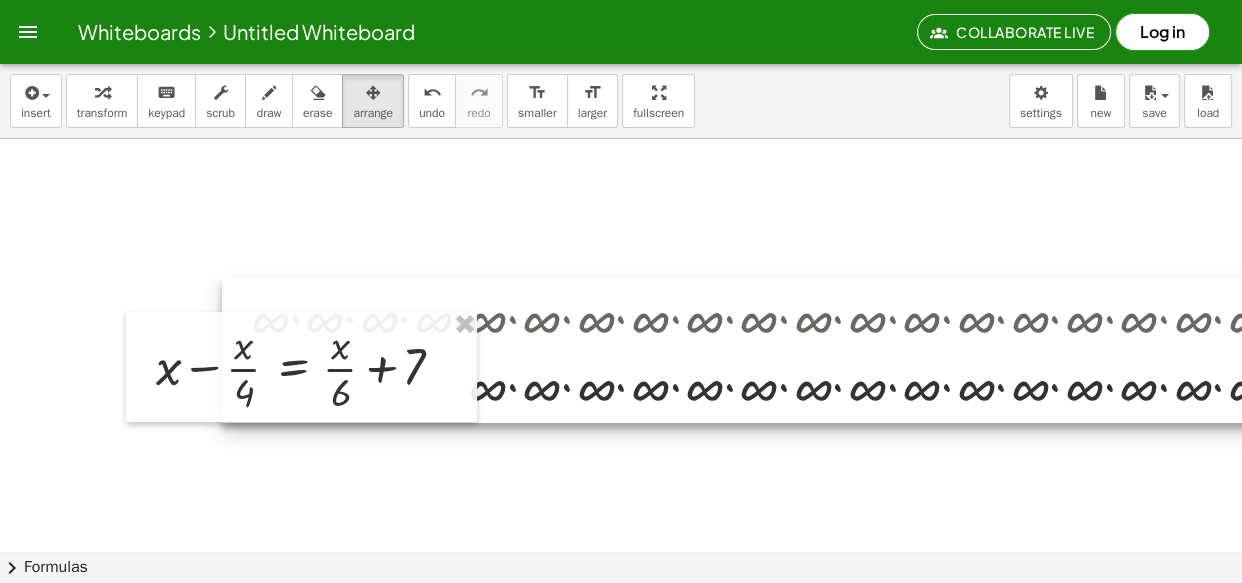 click at bounding box center (8610, 350) 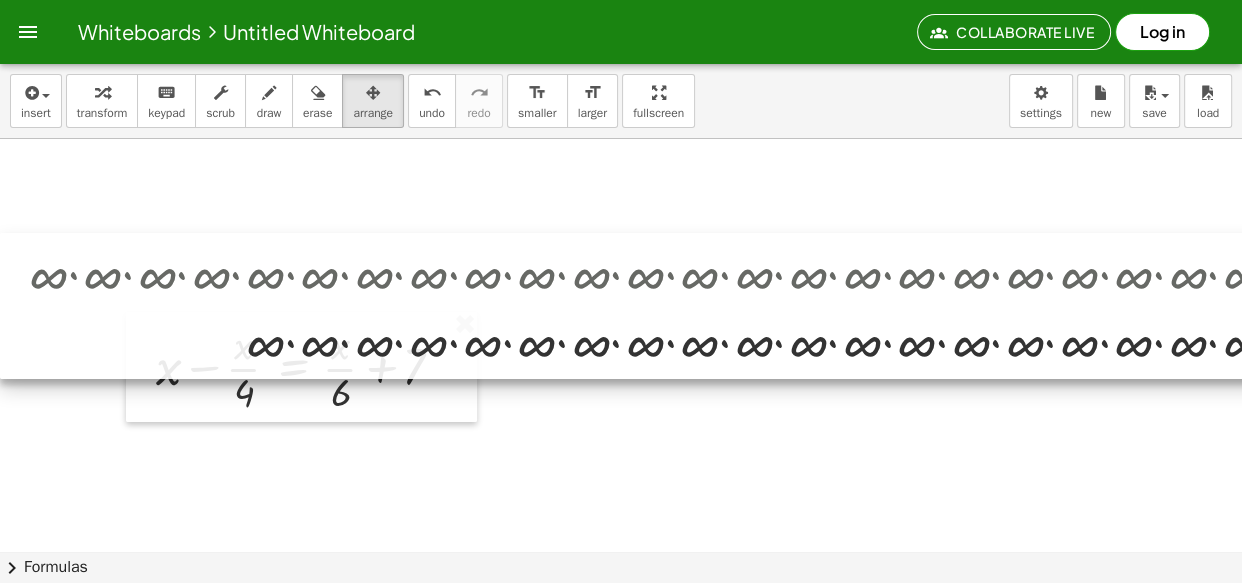 drag, startPoint x: 610, startPoint y: 324, endPoint x: 314, endPoint y: 301, distance: 296.89224 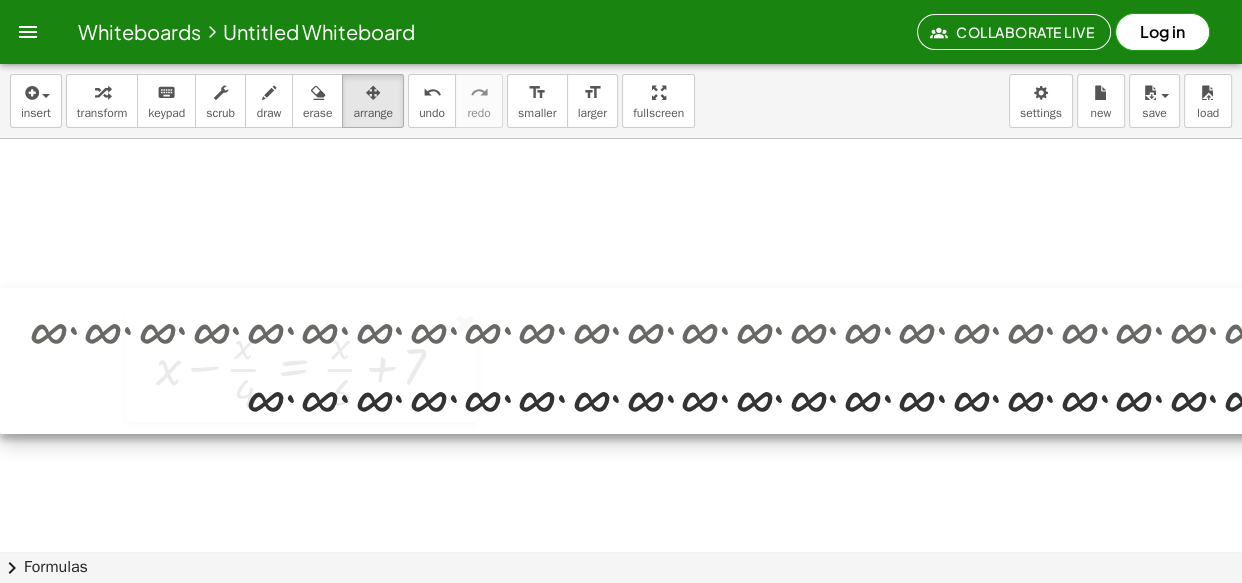 drag, startPoint x: 696, startPoint y: 248, endPoint x: 369, endPoint y: 305, distance: 331.93073 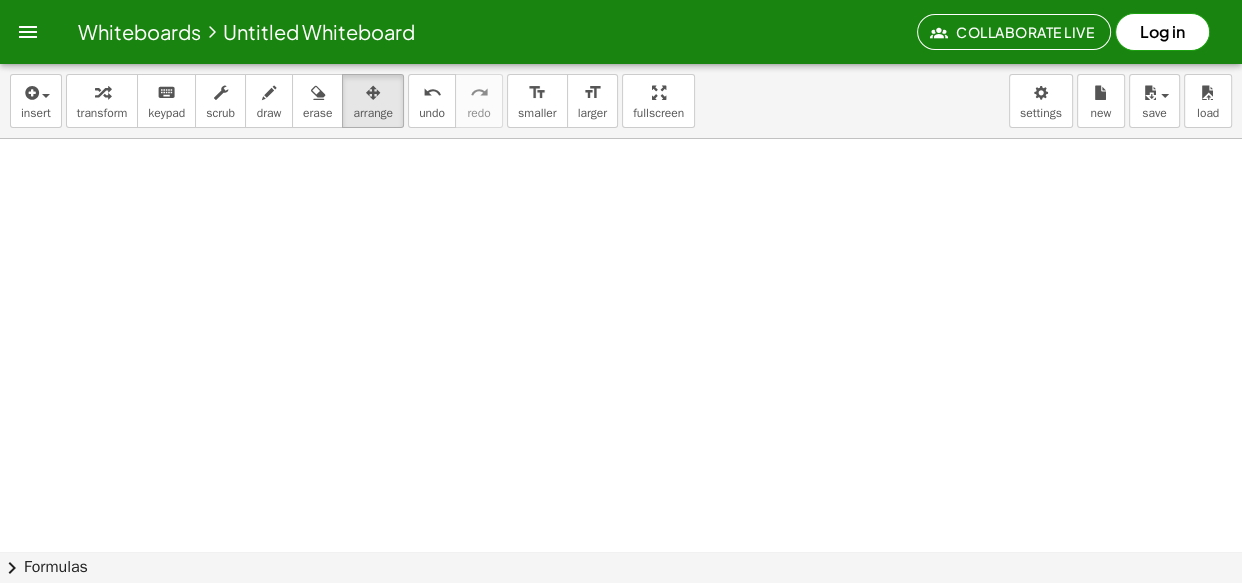 scroll, scrollTop: 60, scrollLeft: 0, axis: vertical 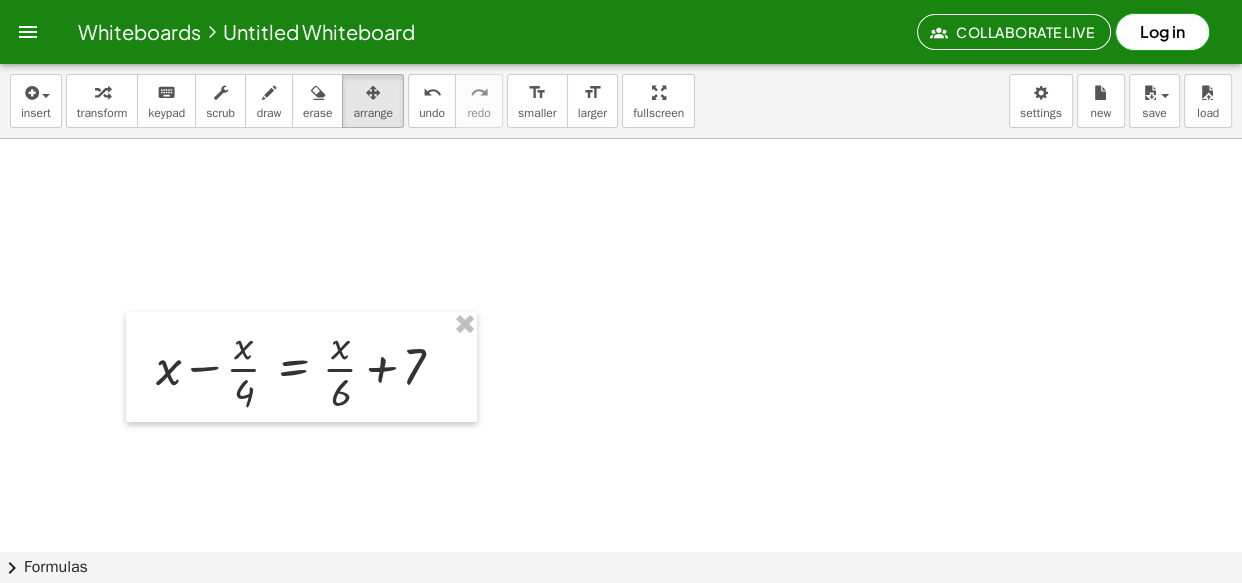 click at bounding box center (8501, 491) 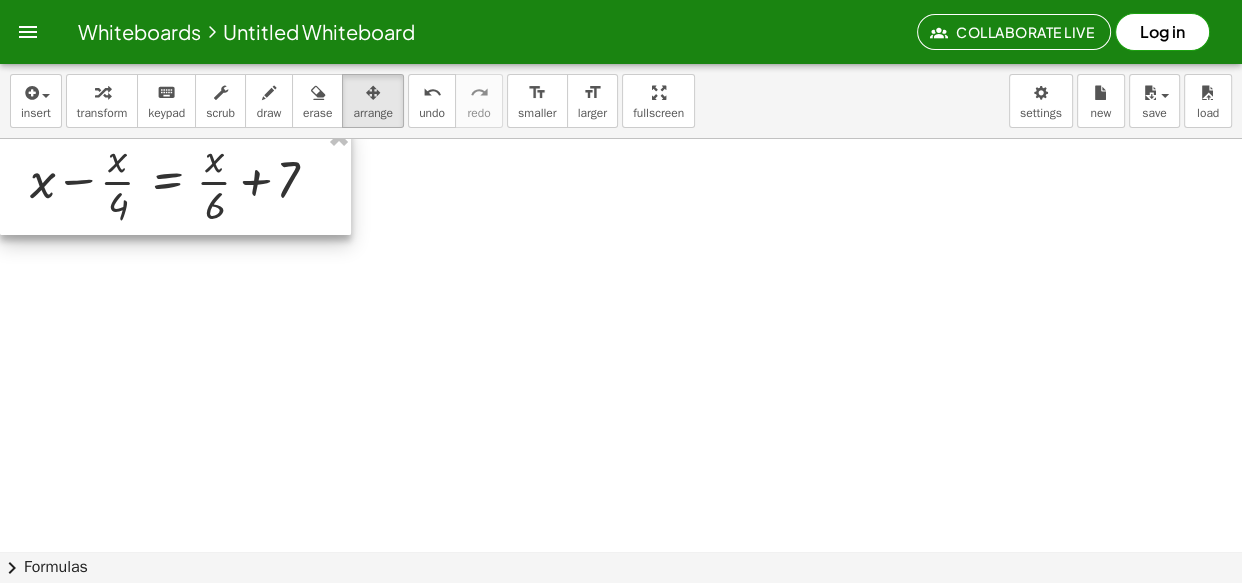 drag, startPoint x: 420, startPoint y: 394, endPoint x: 168, endPoint y: 207, distance: 313.80408 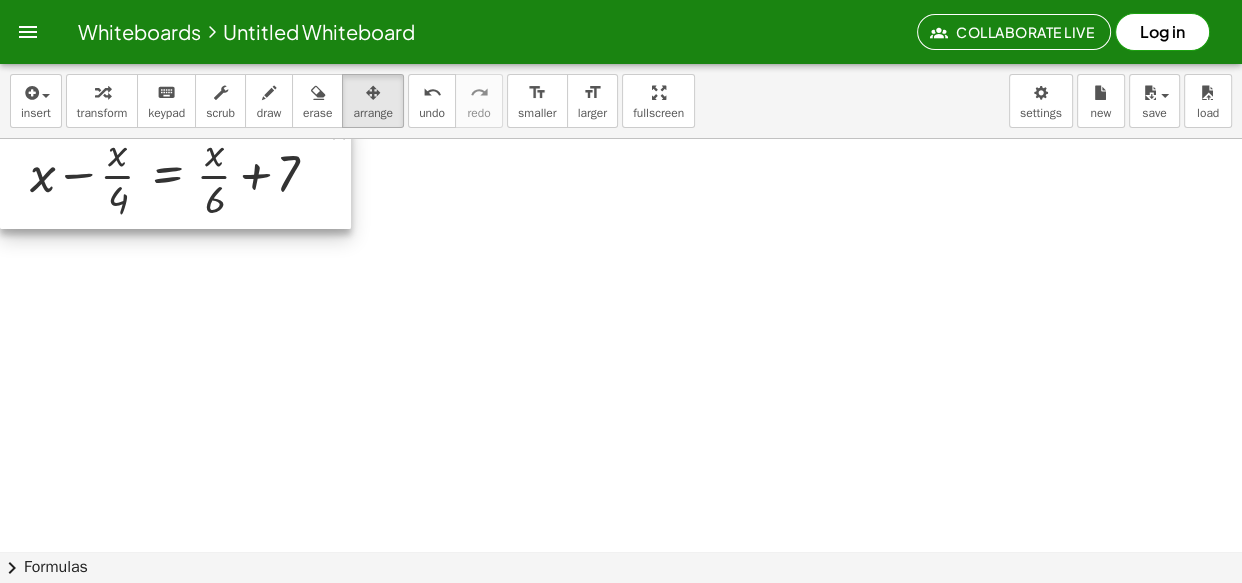 scroll, scrollTop: 0, scrollLeft: 0, axis: both 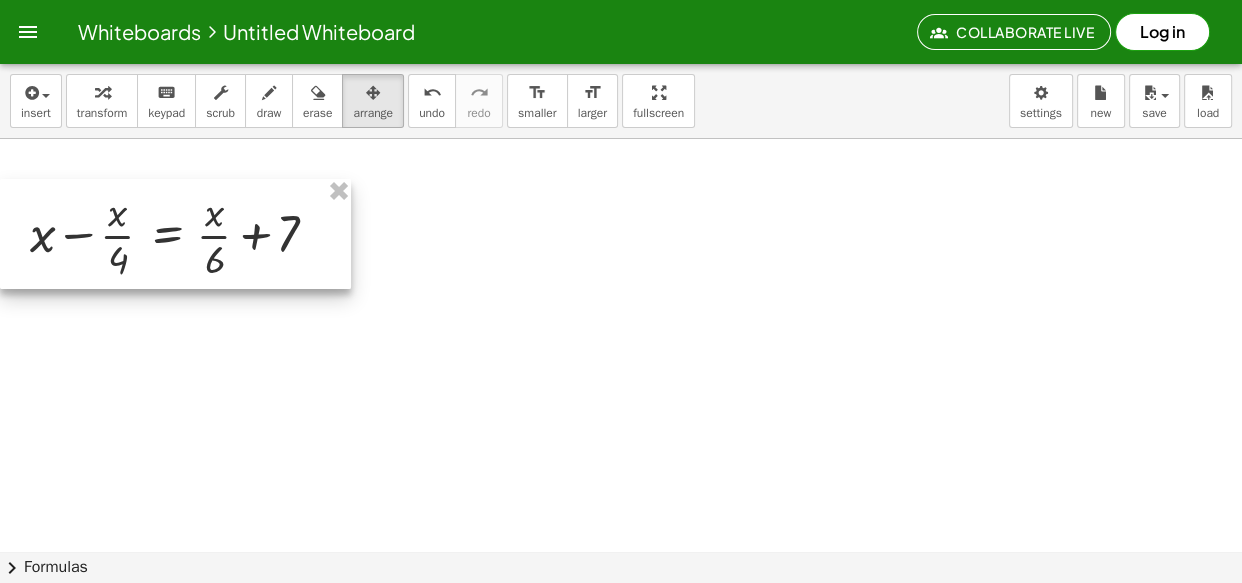 drag, startPoint x: 170, startPoint y: 203, endPoint x: 142, endPoint y: 197, distance: 28.635643 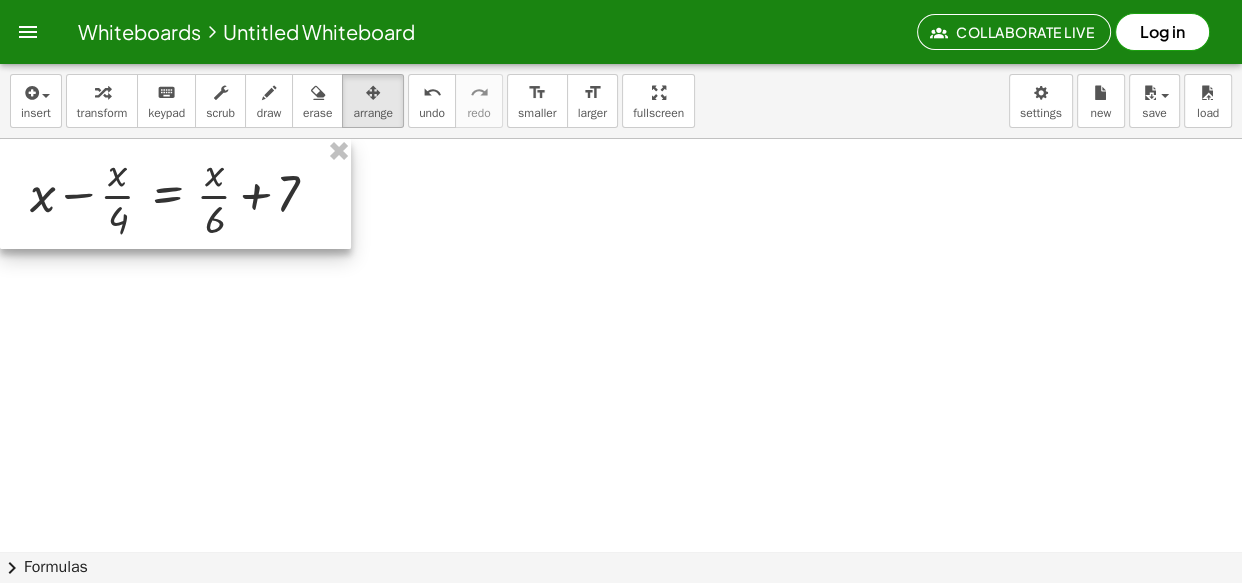 drag, startPoint x: 183, startPoint y: 235, endPoint x: 133, endPoint y: 190, distance: 67.26812 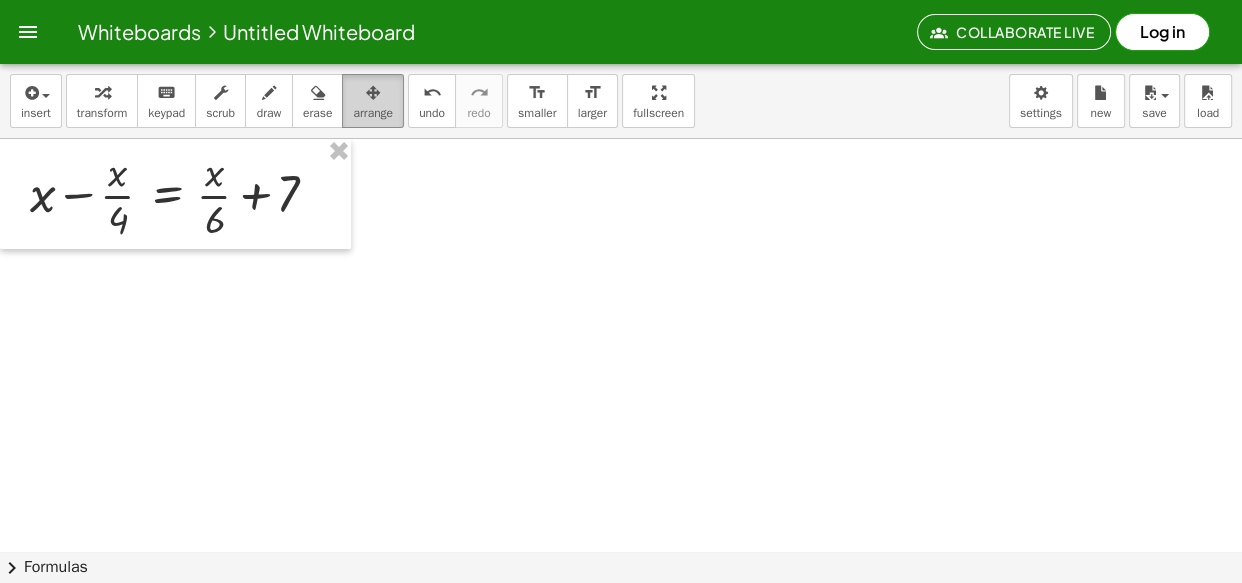 click on "arrange" at bounding box center [373, 101] 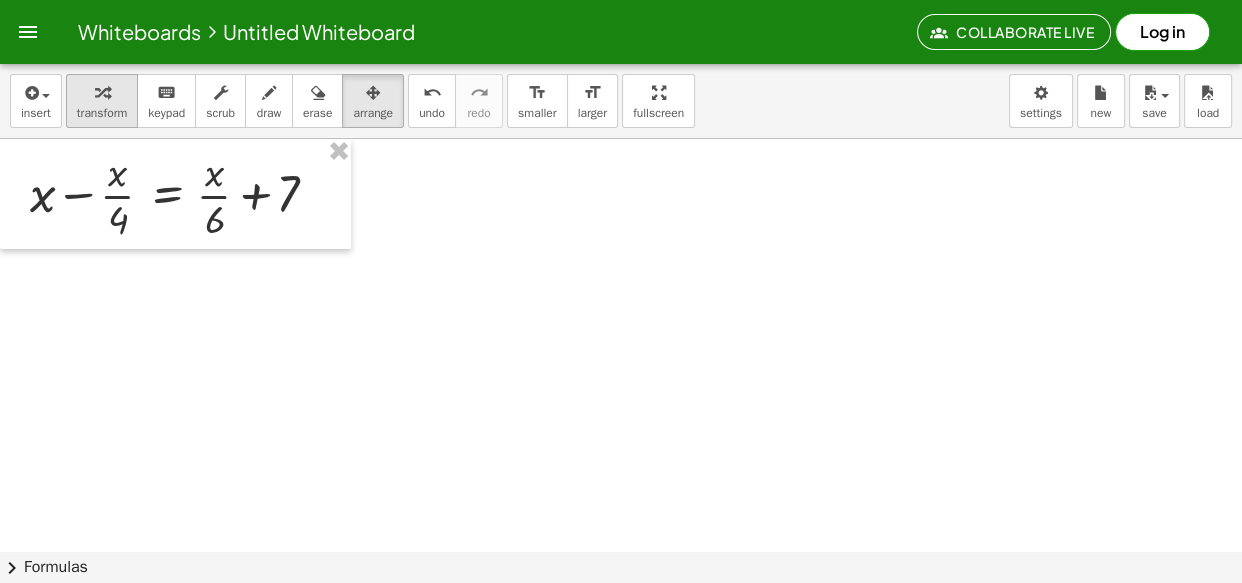 click on "transform" at bounding box center [102, 113] 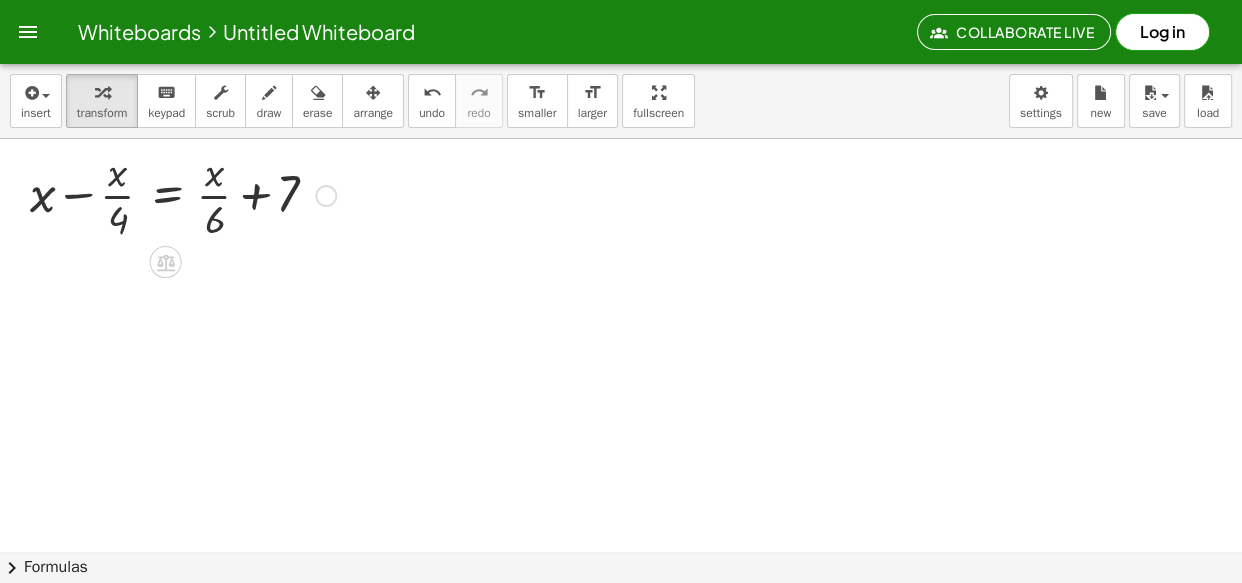 click at bounding box center [183, 194] 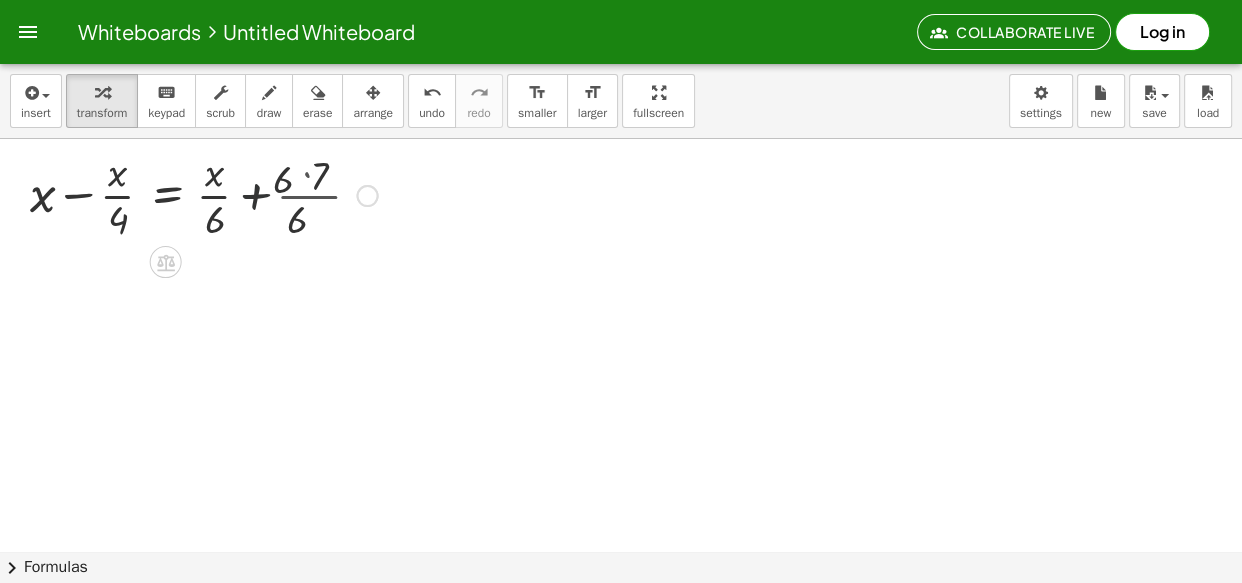 click at bounding box center [204, 194] 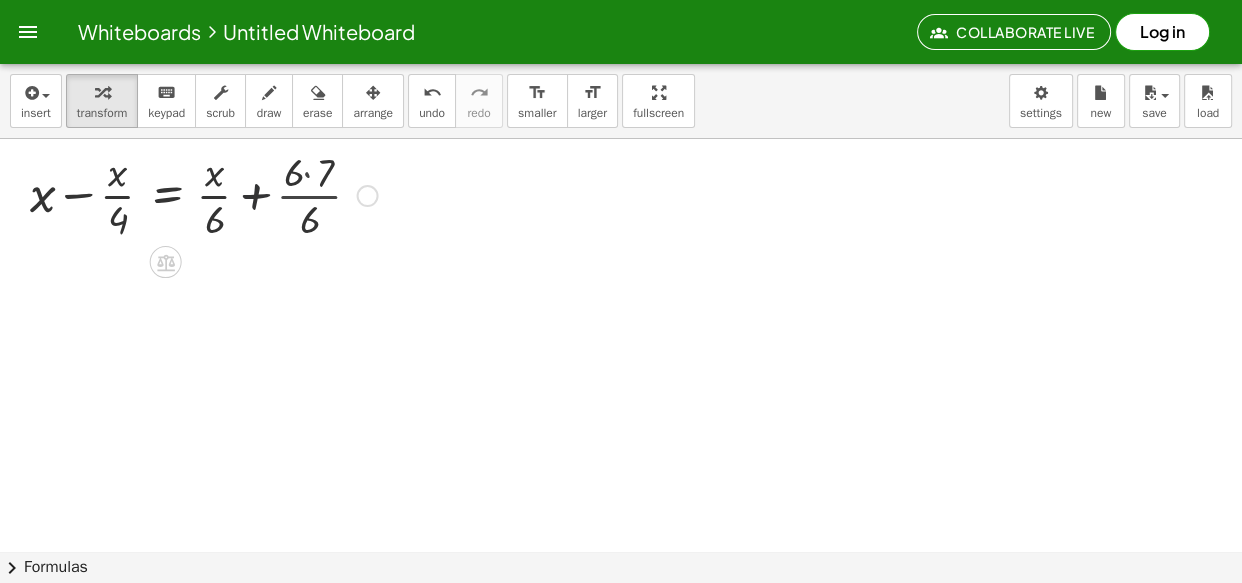 click at bounding box center (204, 194) 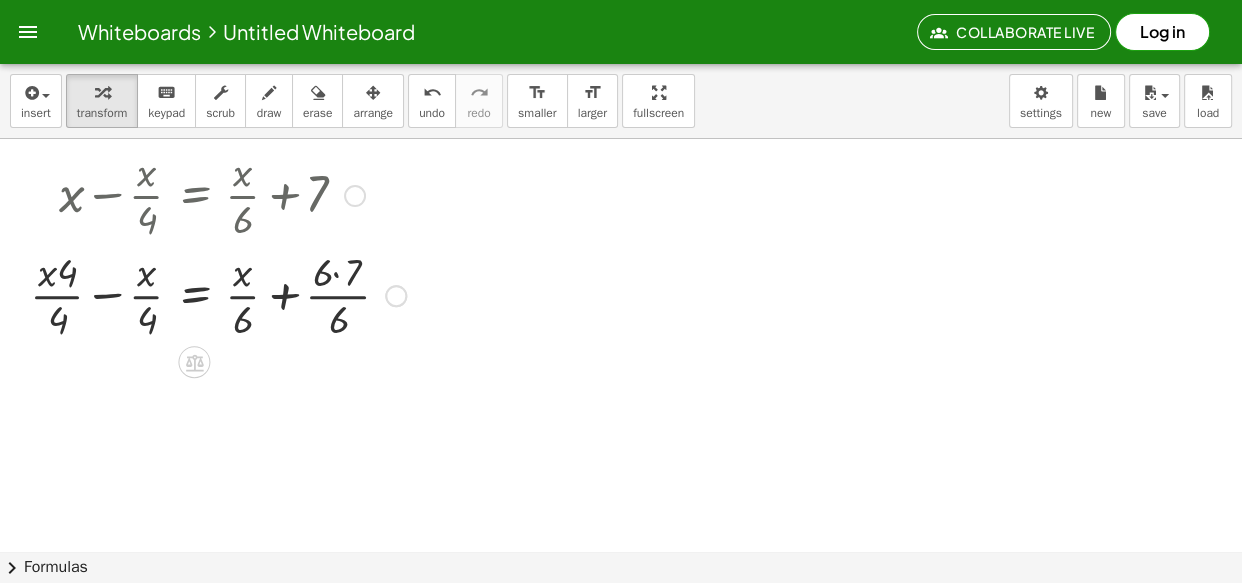 click at bounding box center [218, 294] 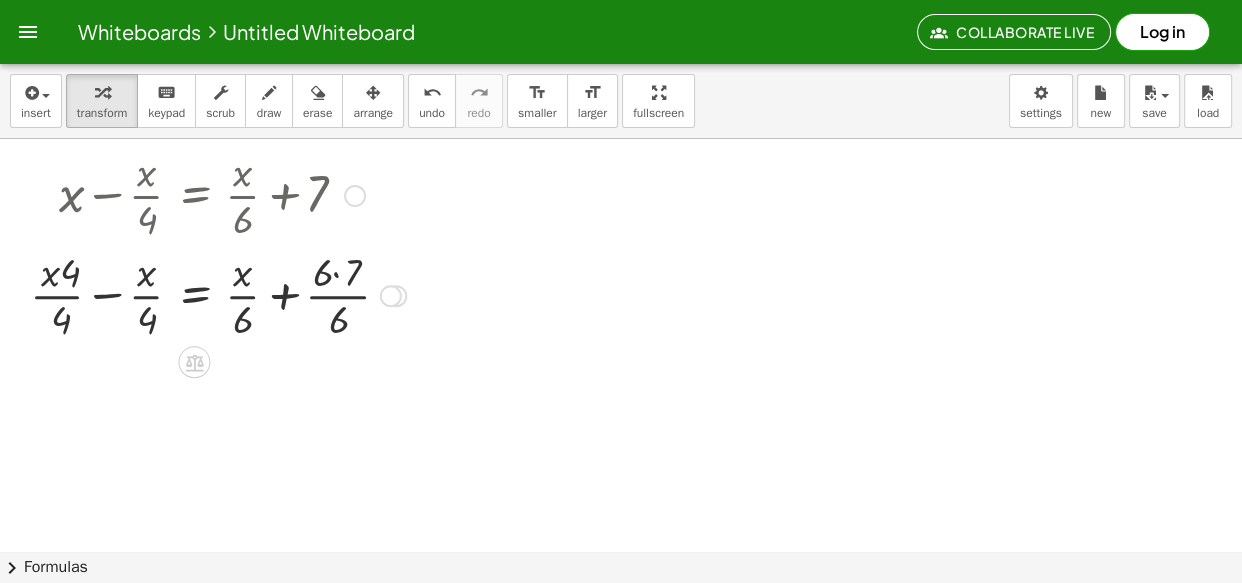 click at bounding box center [218, 294] 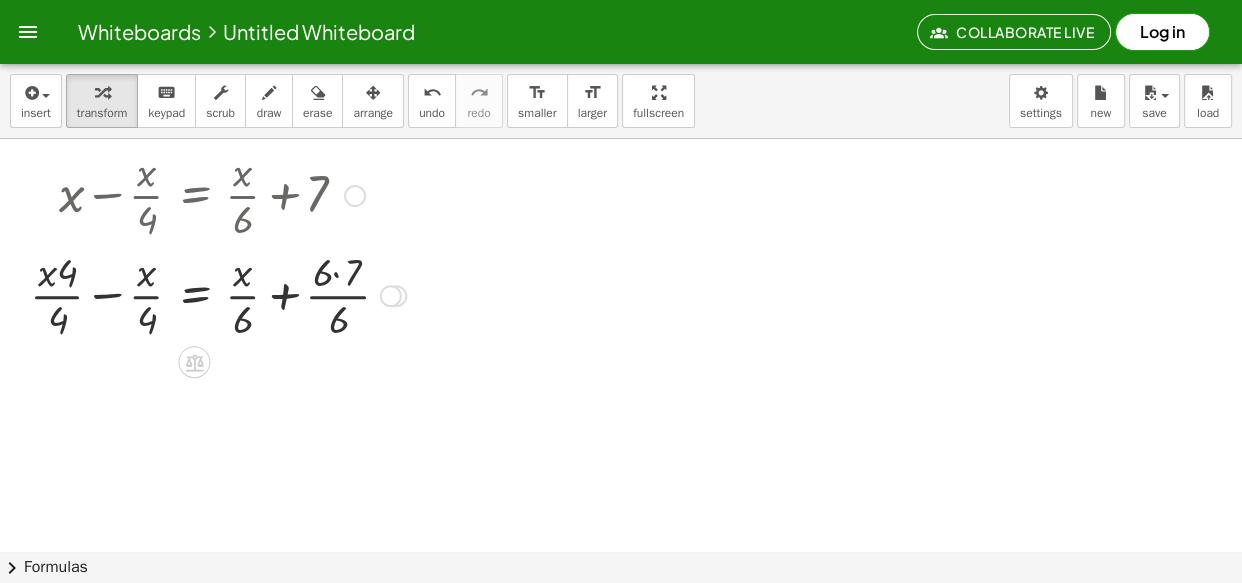 click at bounding box center (218, 294) 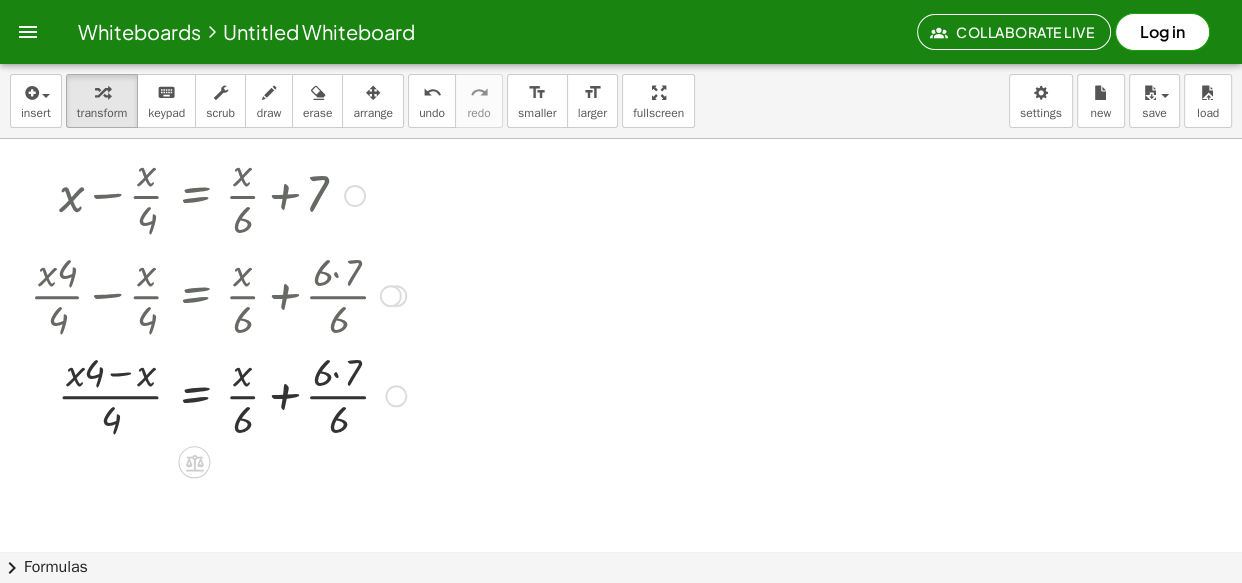 click at bounding box center (218, 394) 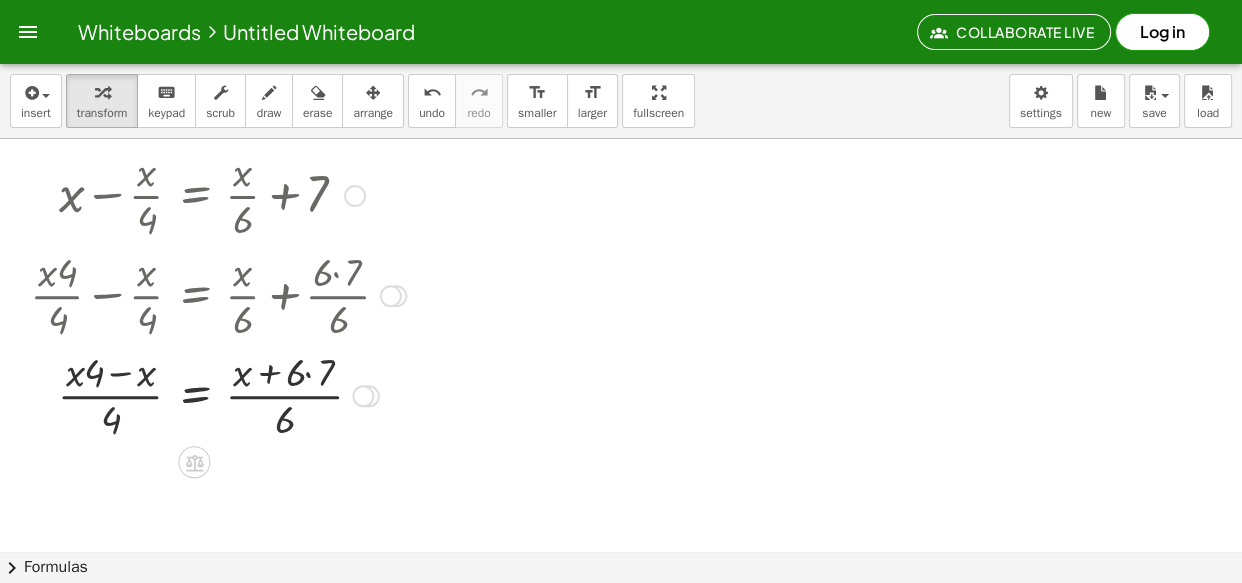 click at bounding box center (218, 394) 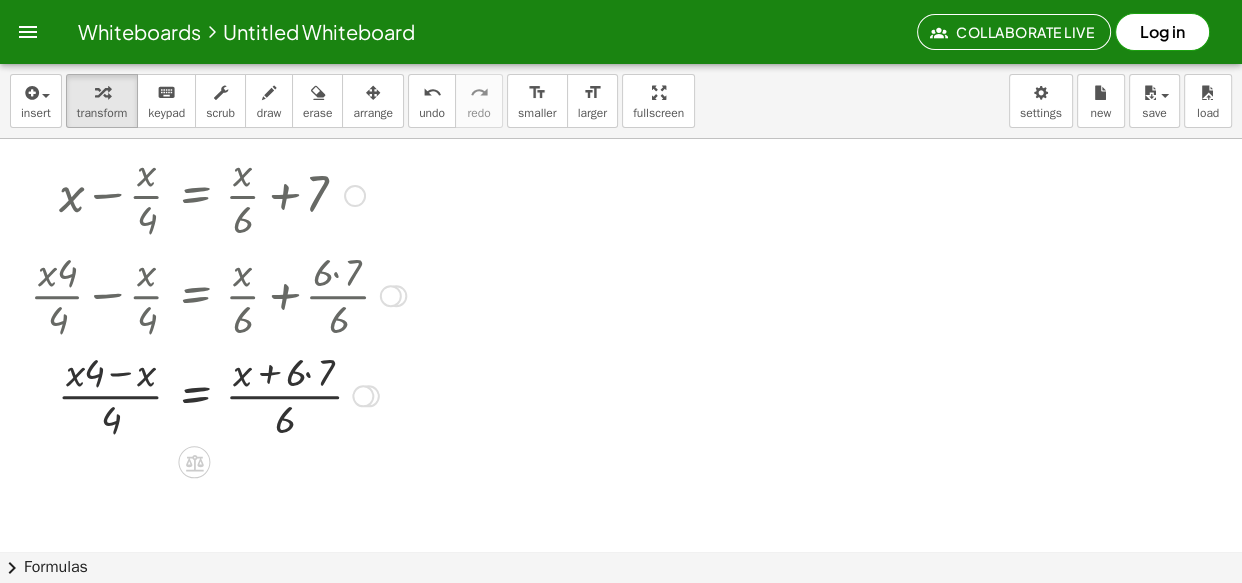 click at bounding box center (218, 394) 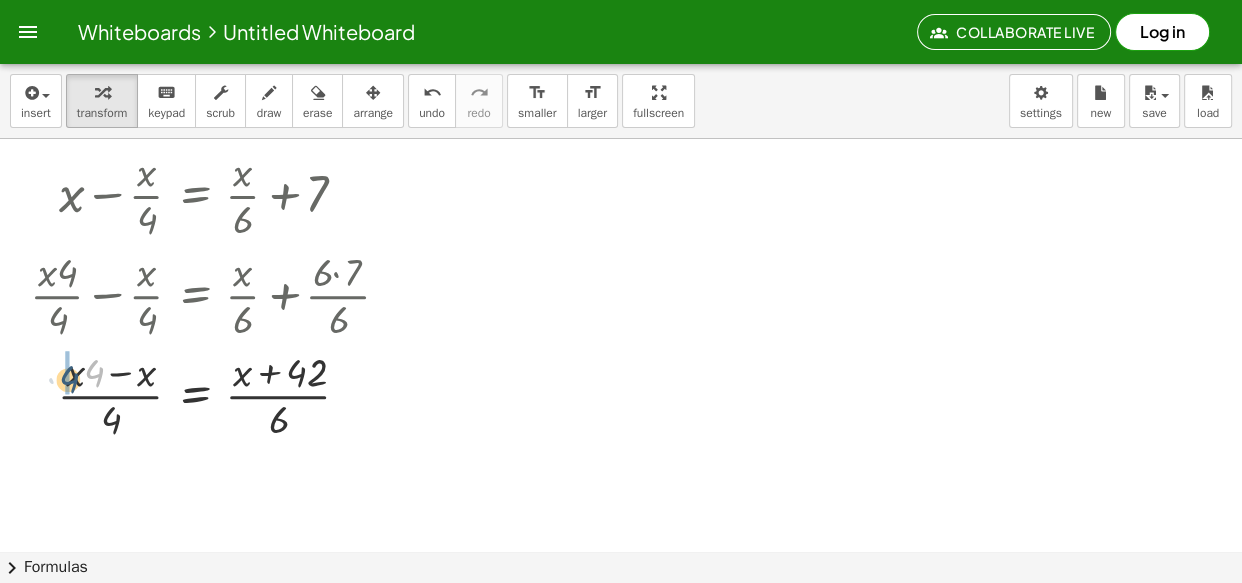 drag, startPoint x: 88, startPoint y: 369, endPoint x: 63, endPoint y: 375, distance: 25.70992 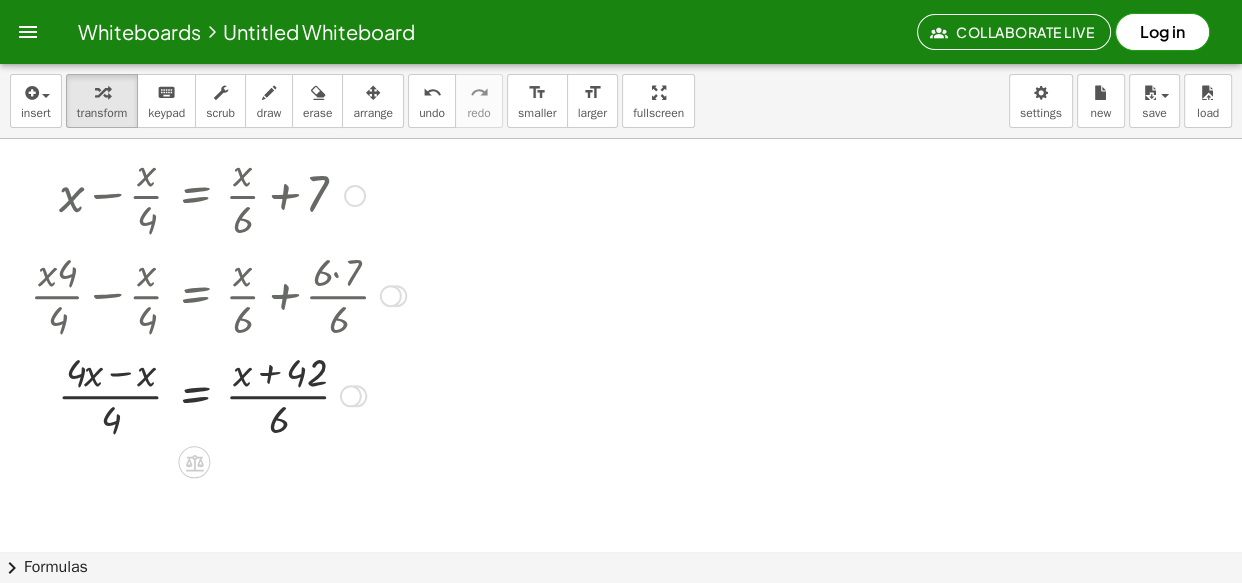 click at bounding box center (218, 394) 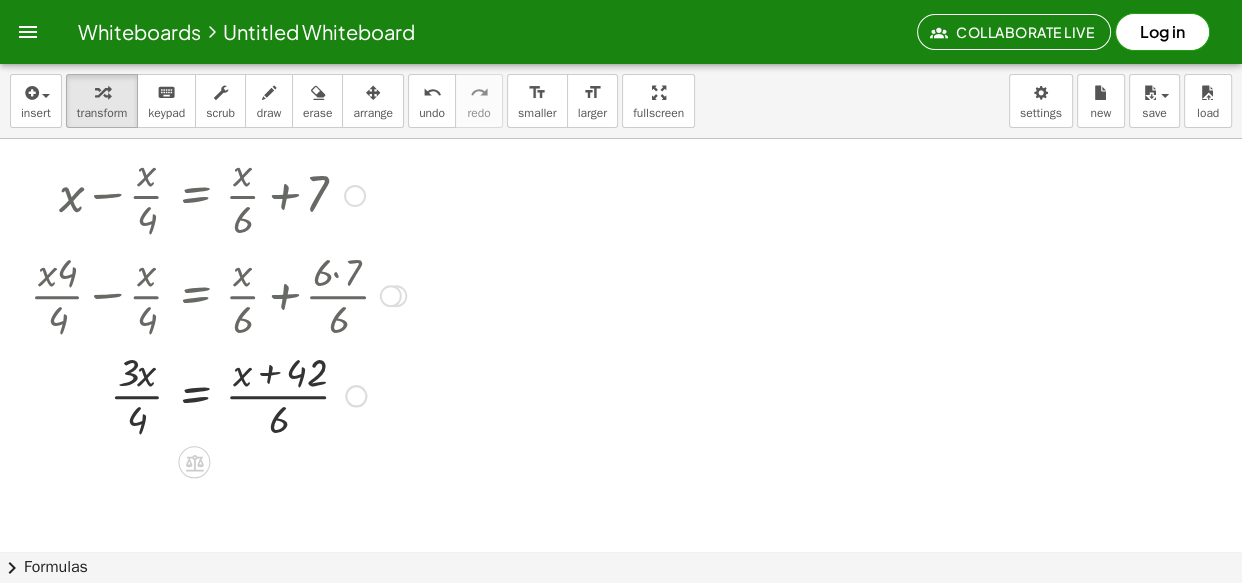 click at bounding box center (218, 394) 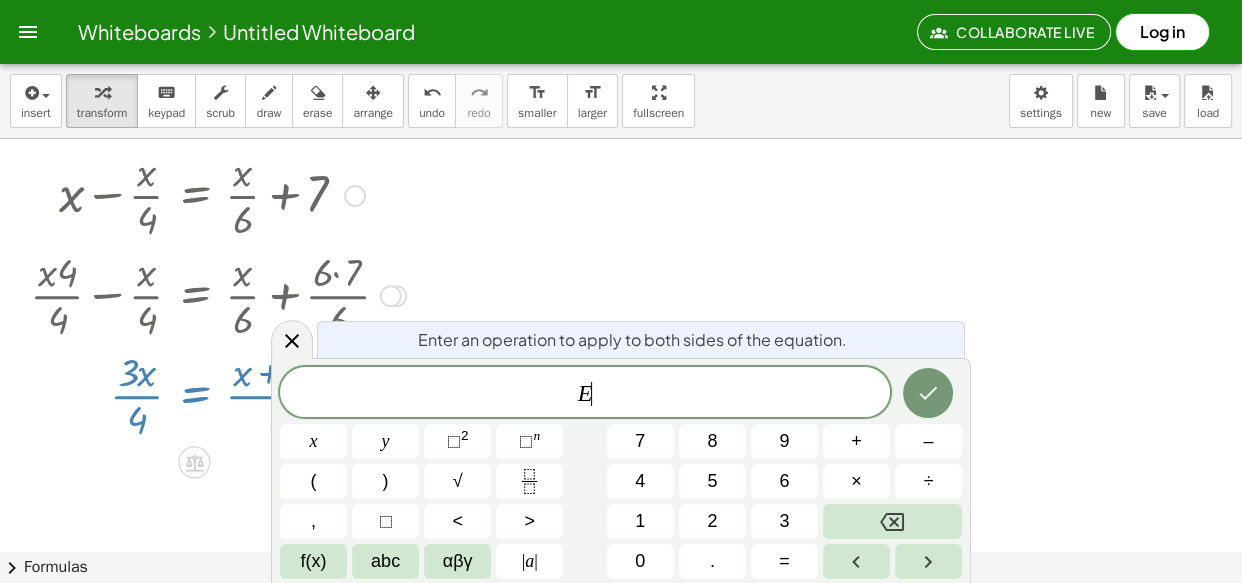 click at bounding box center [218, 394] 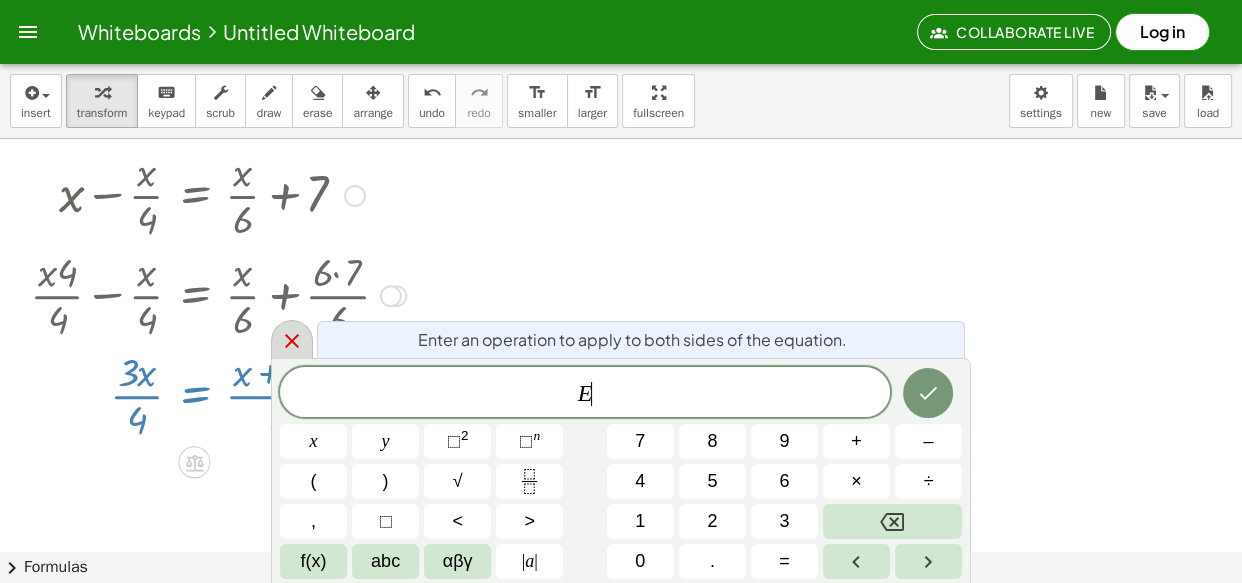 click 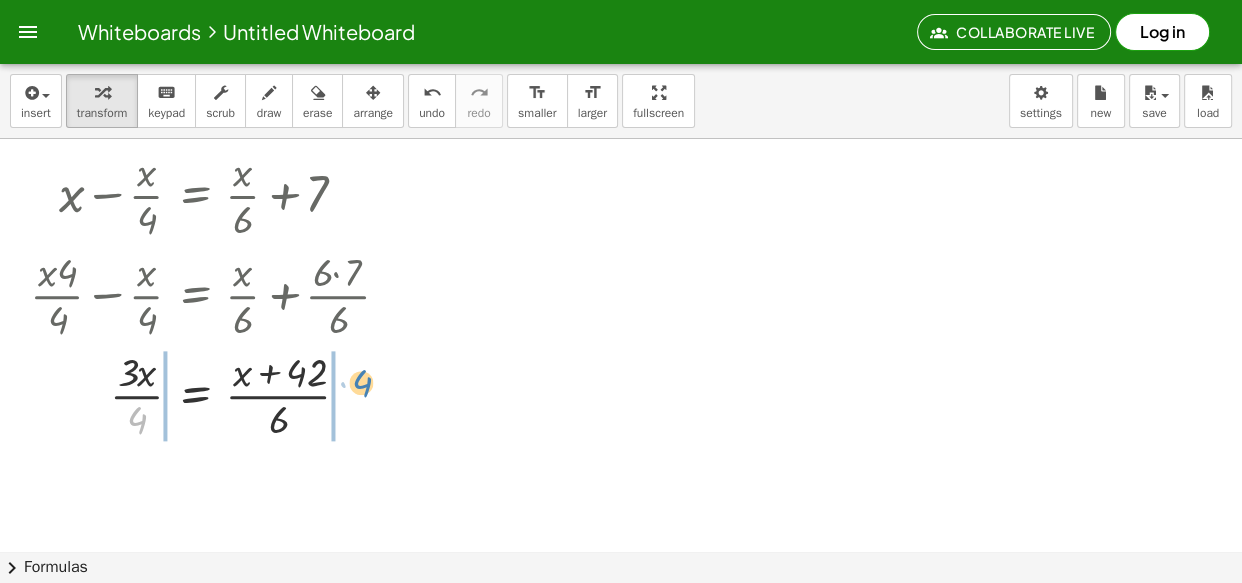 drag, startPoint x: 146, startPoint y: 416, endPoint x: 365, endPoint y: 384, distance: 221.32555 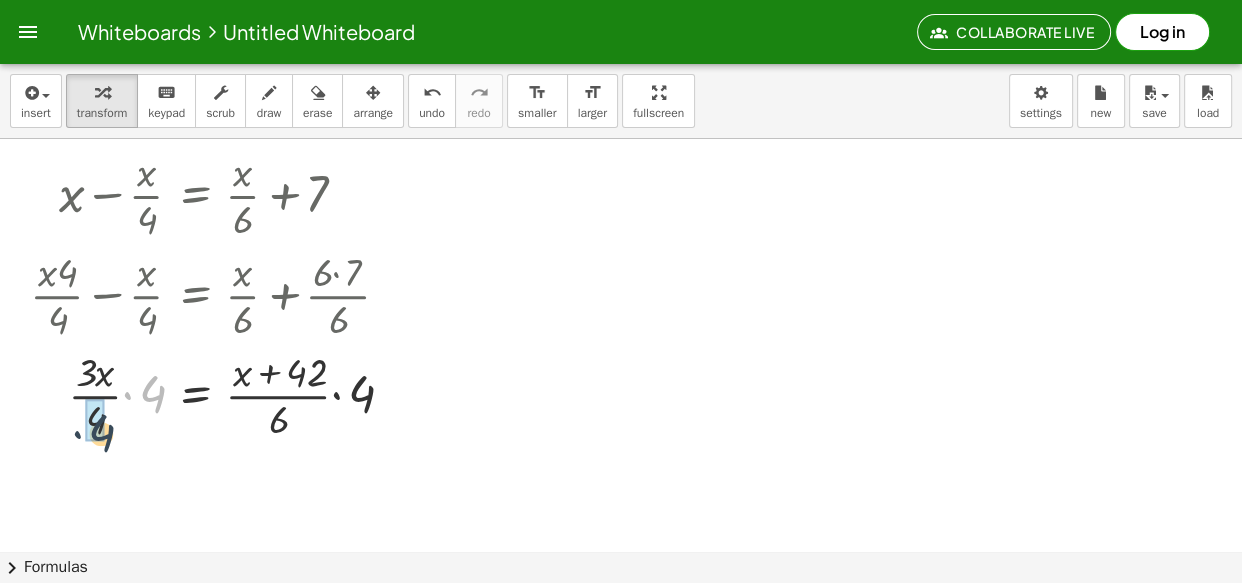 drag, startPoint x: 140, startPoint y: 400, endPoint x: 89, endPoint y: 439, distance: 64.202805 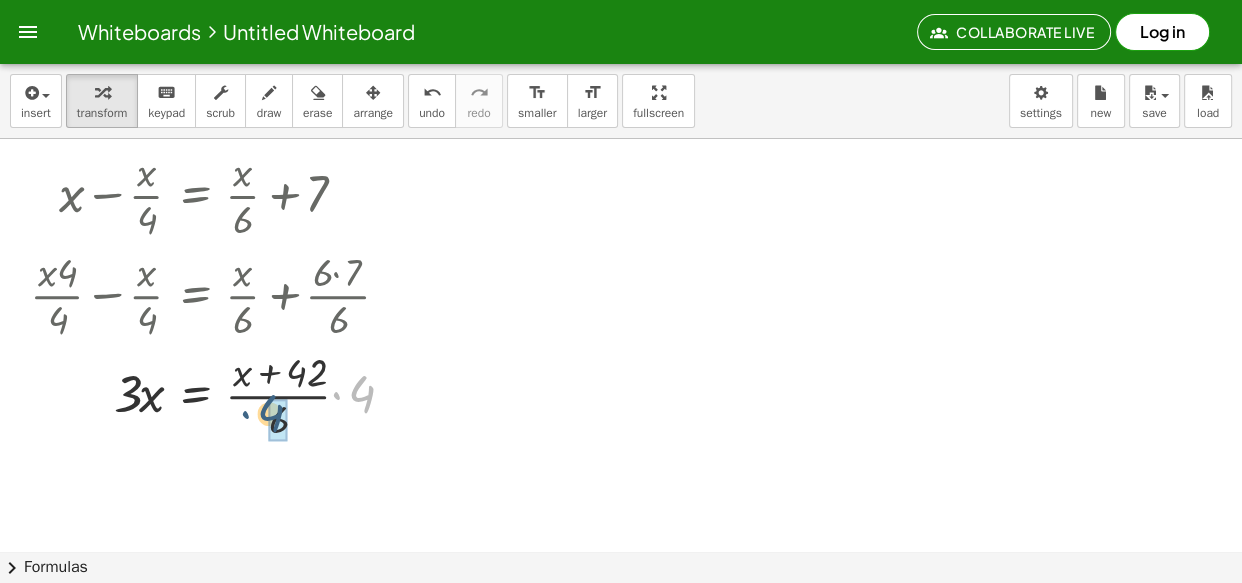 drag, startPoint x: 359, startPoint y: 391, endPoint x: 267, endPoint y: 410, distance: 93.941475 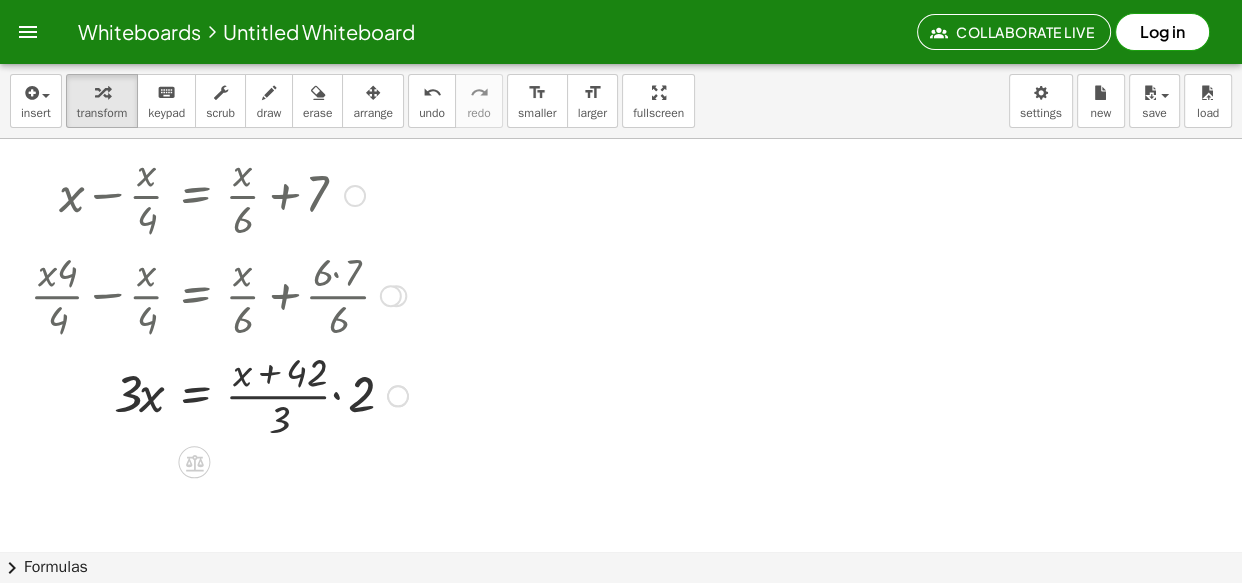 click at bounding box center (219, 394) 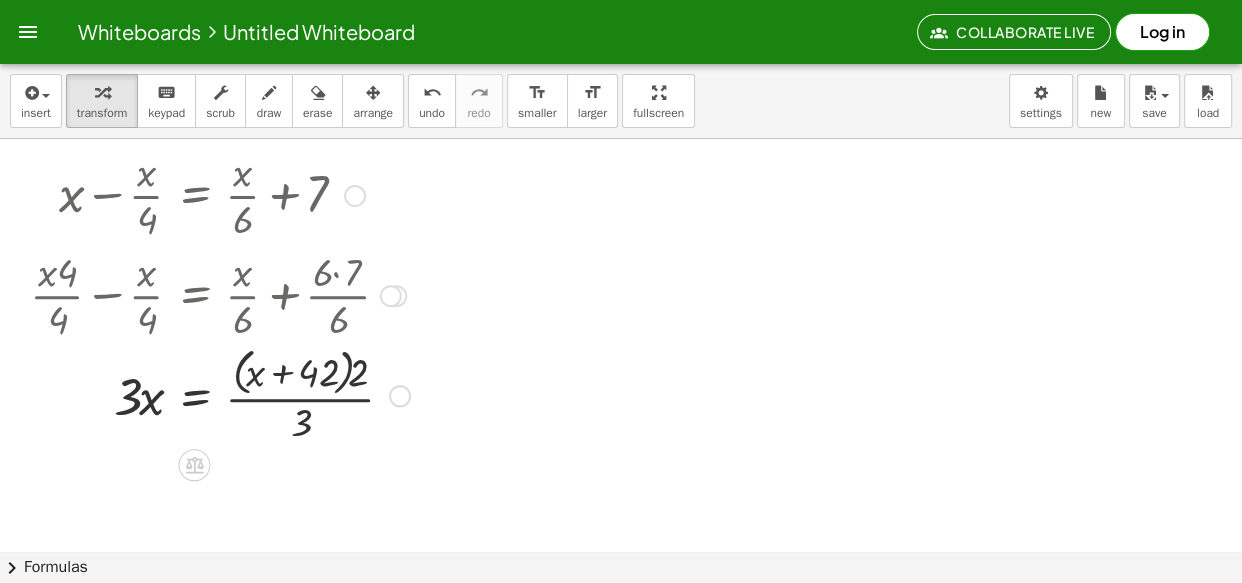 click at bounding box center (220, 394) 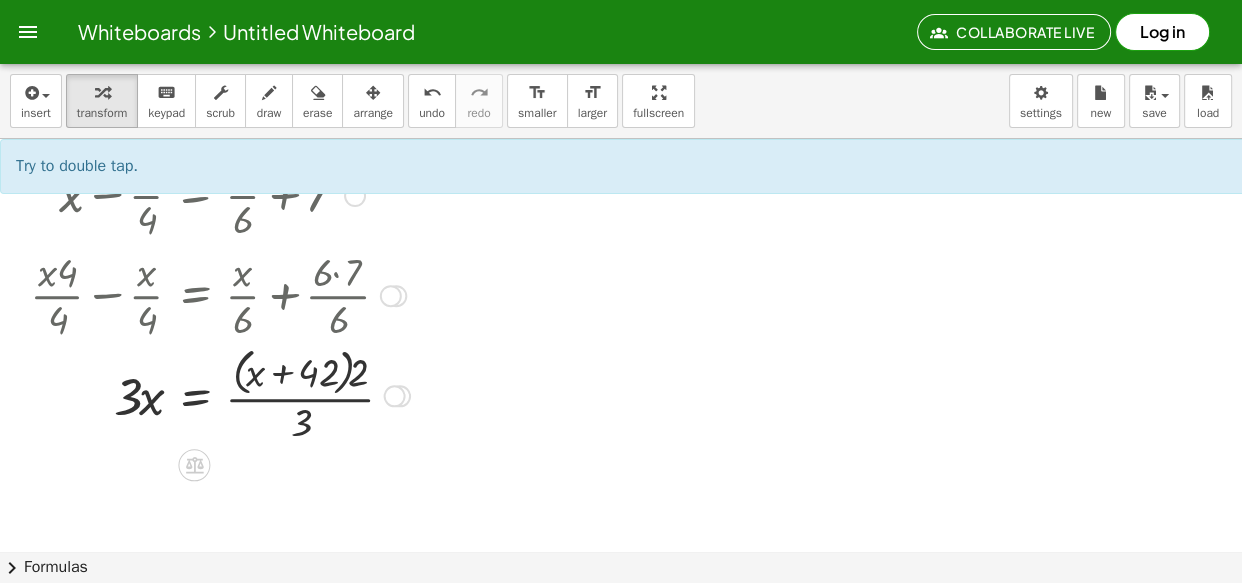 click at bounding box center [220, 394] 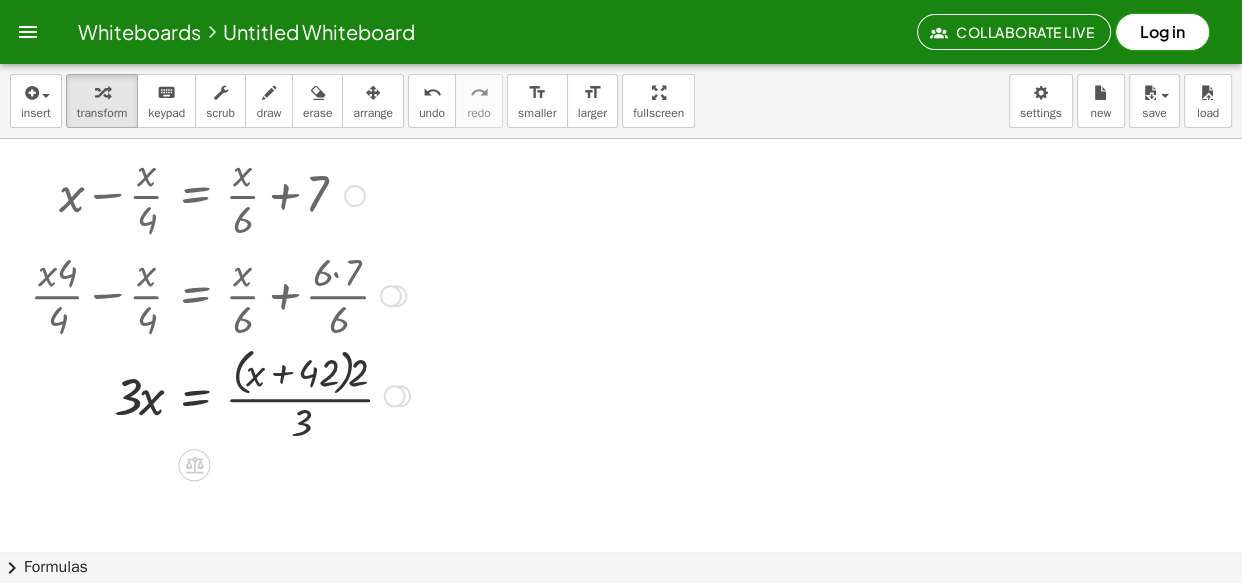 click at bounding box center [220, 394] 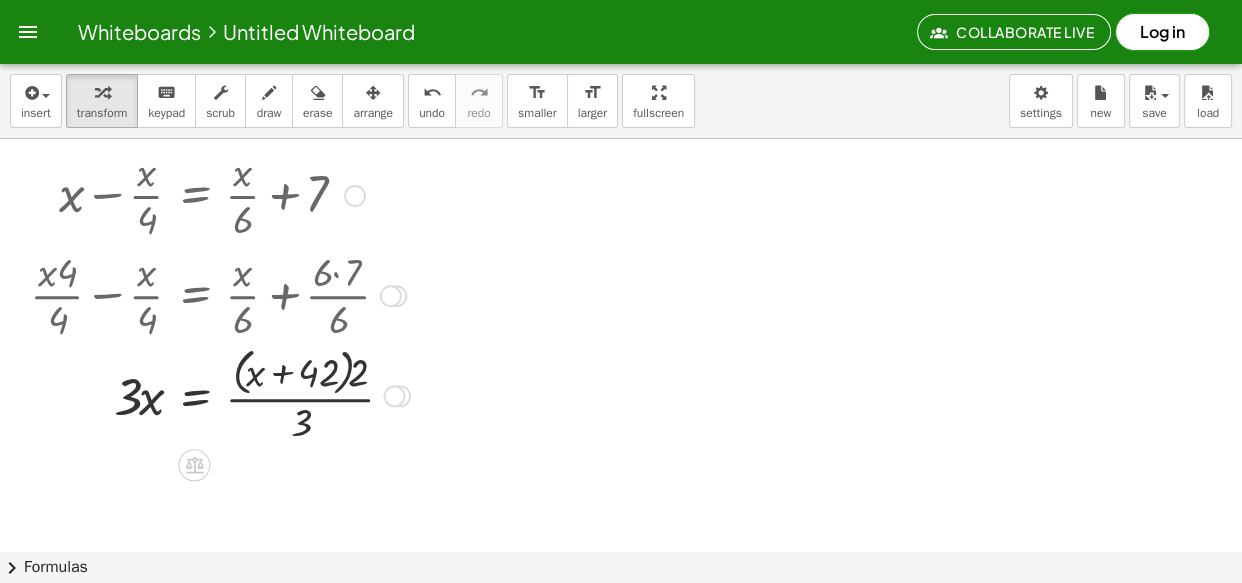 click at bounding box center (220, 394) 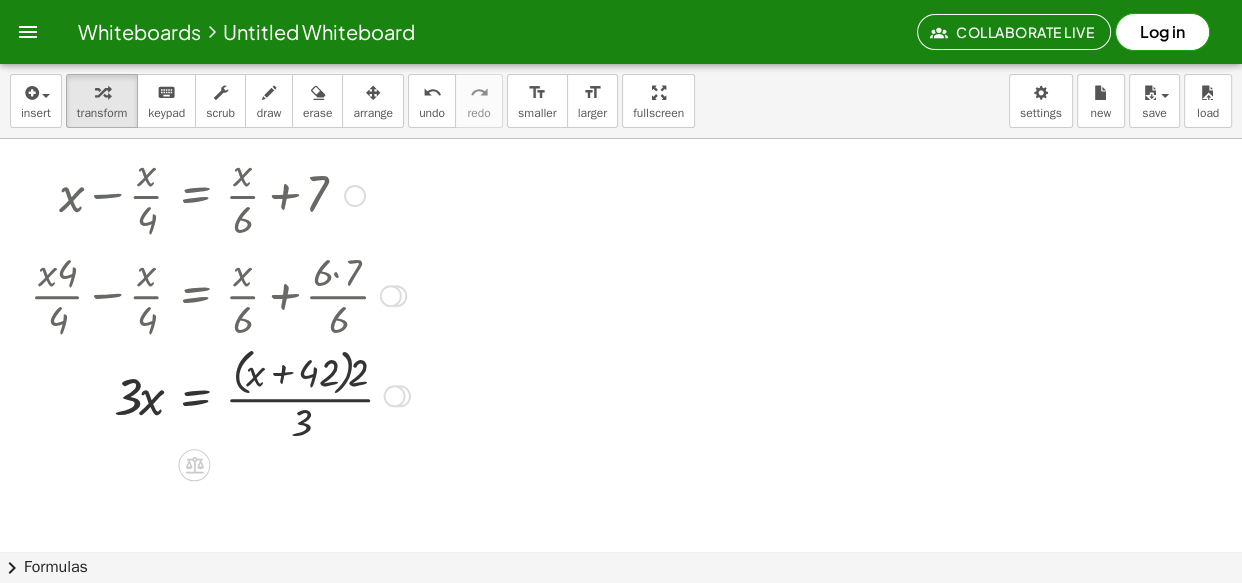 click at bounding box center [220, 394] 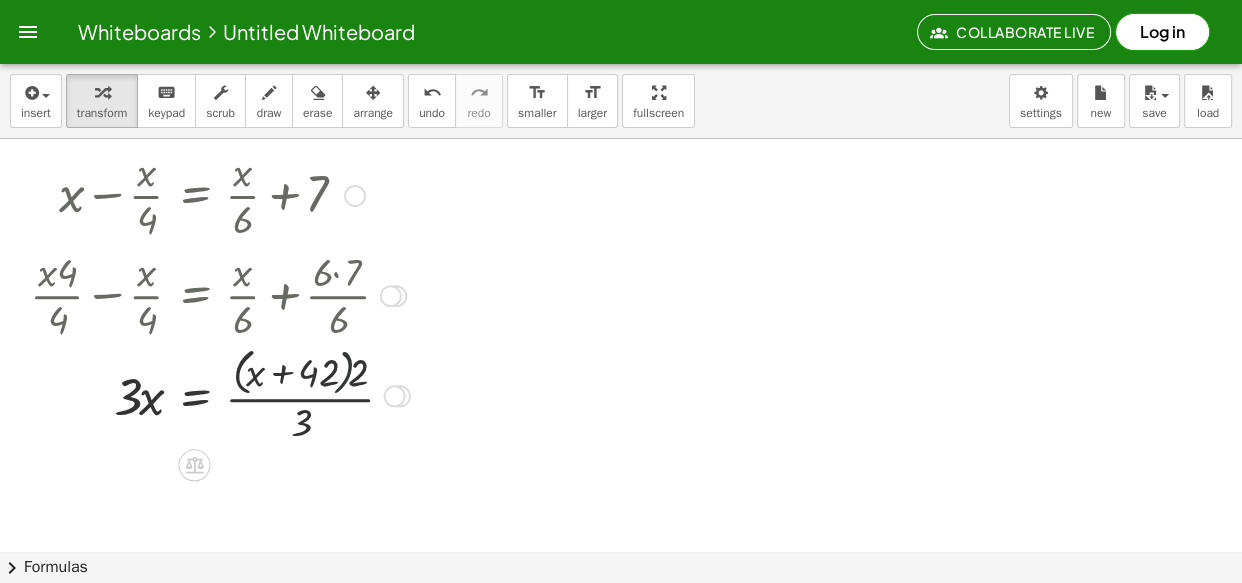 click at bounding box center [220, 394] 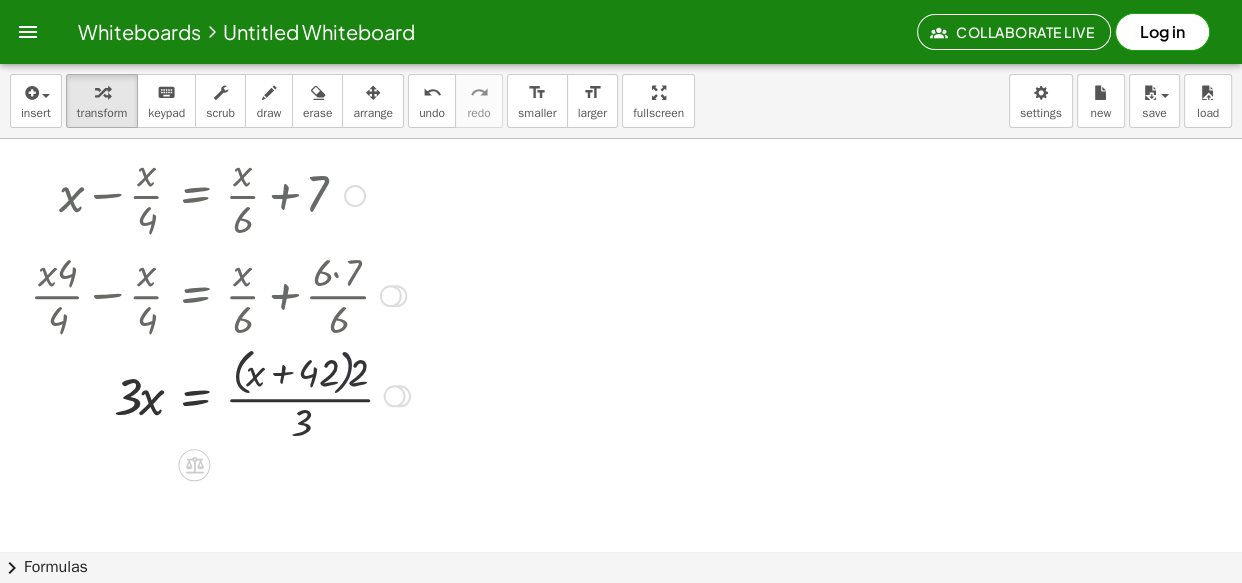 click at bounding box center [220, 394] 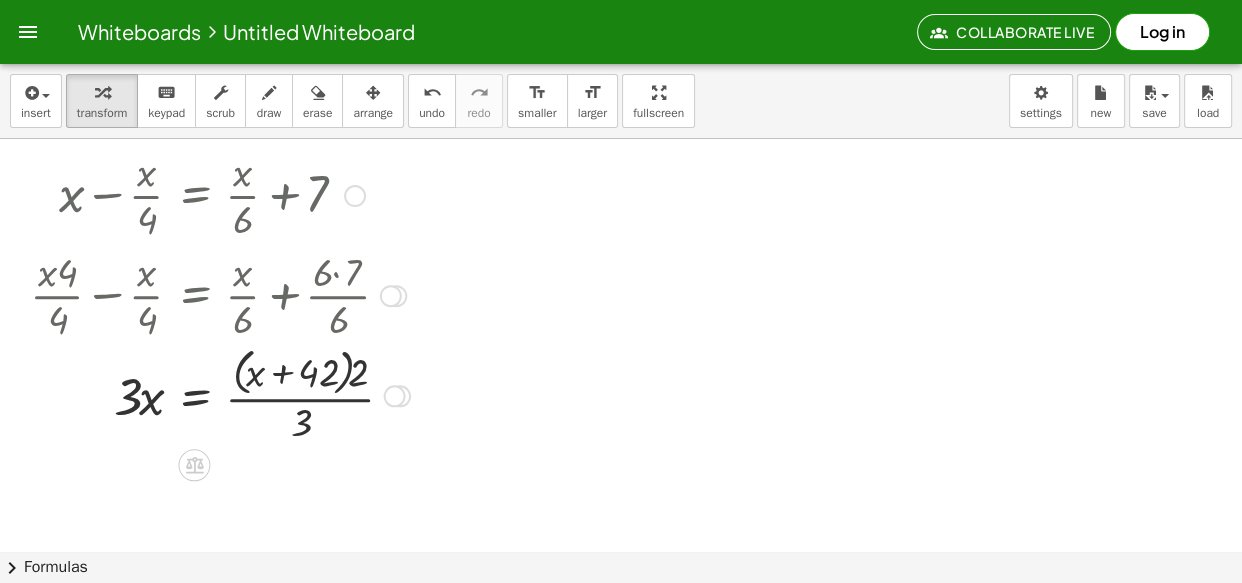 click at bounding box center (220, 394) 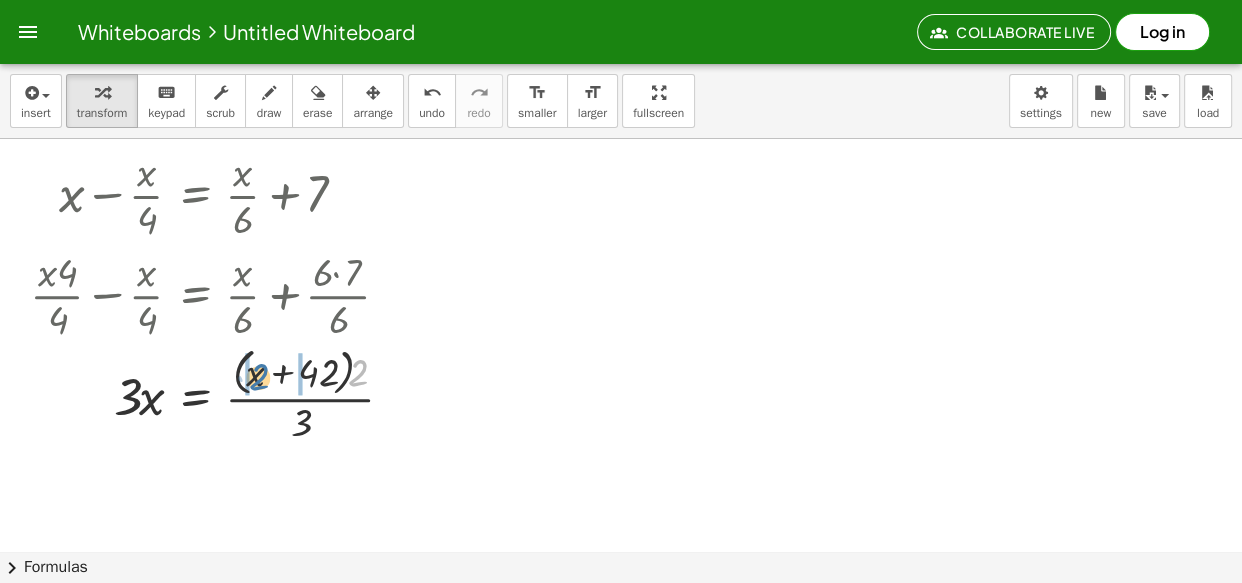 drag, startPoint x: 327, startPoint y: 375, endPoint x: 248, endPoint y: 375, distance: 79 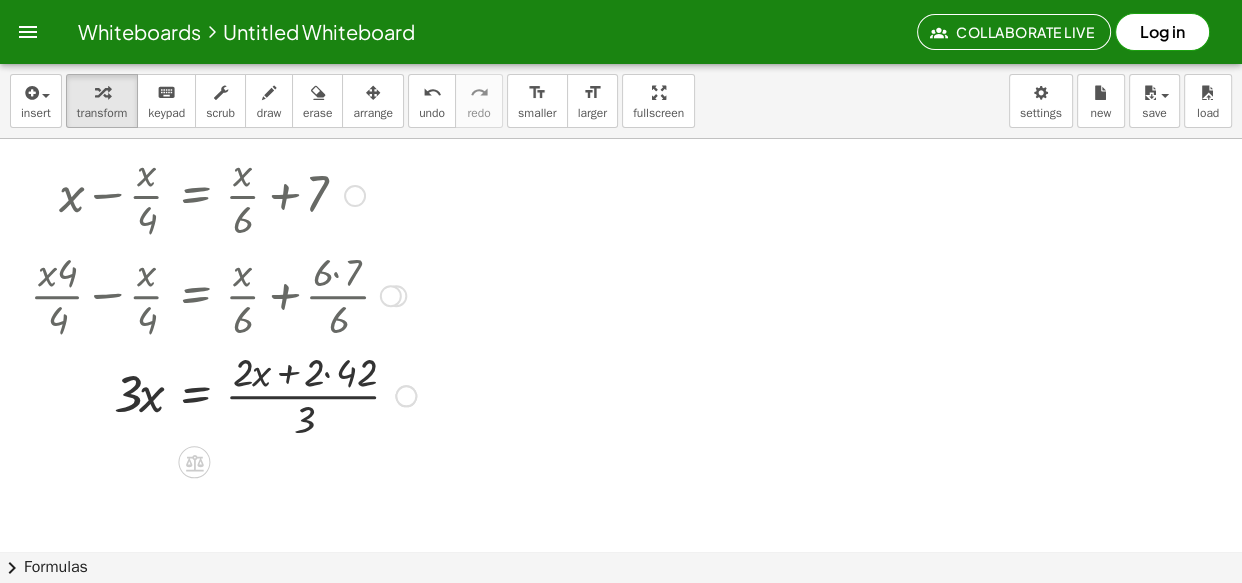 click at bounding box center (223, 394) 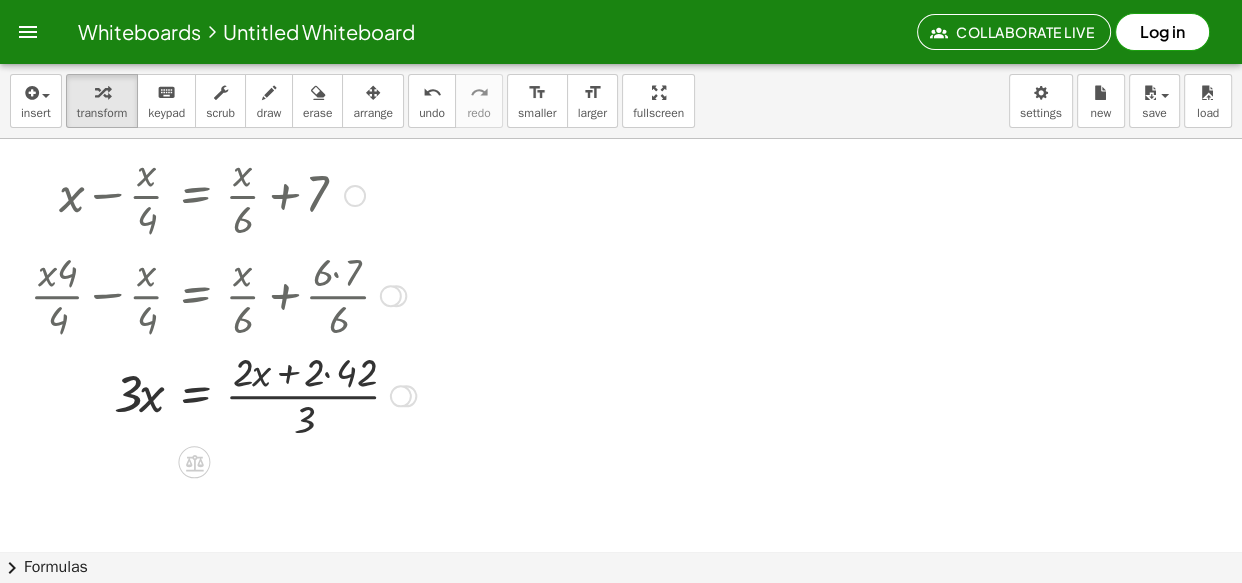 click at bounding box center [223, 394] 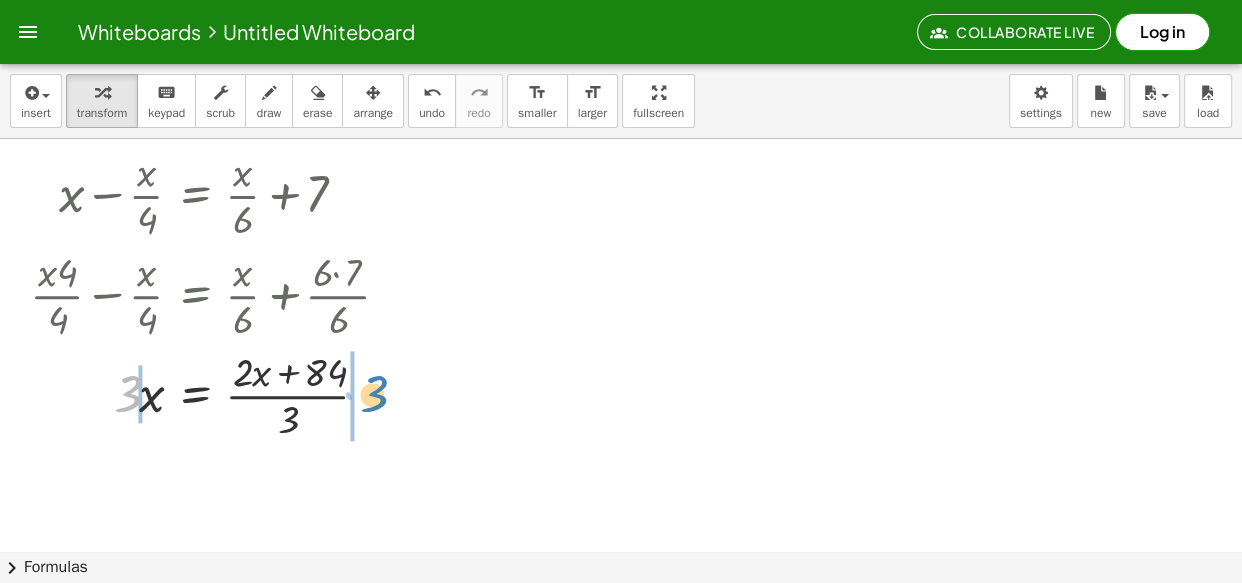 drag, startPoint x: 133, startPoint y: 398, endPoint x: 380, endPoint y: 398, distance: 247 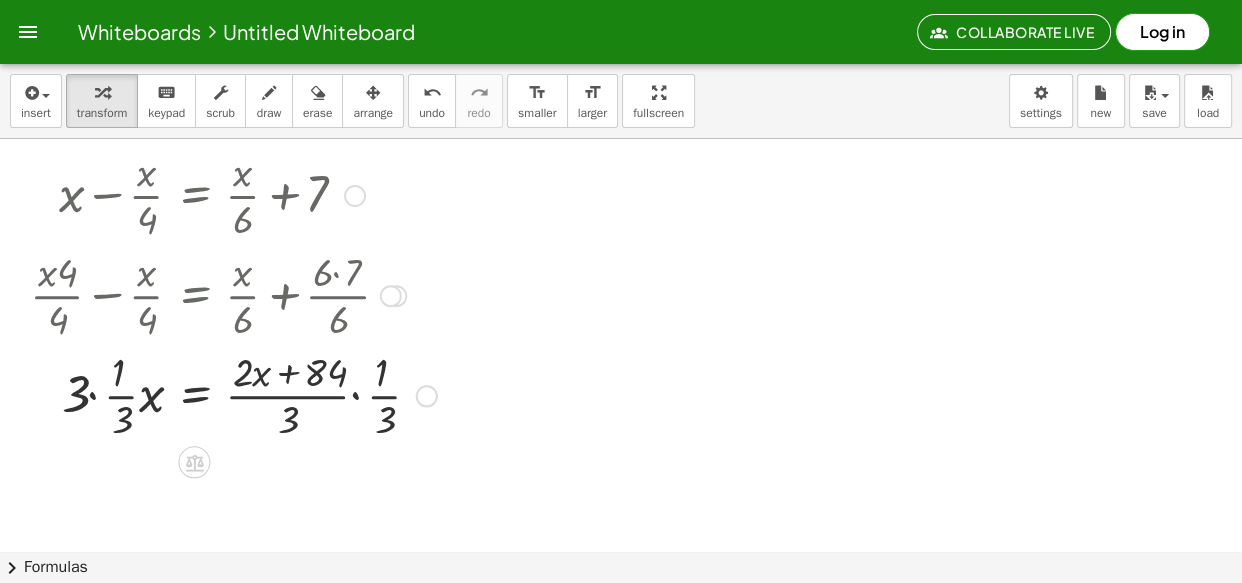 click at bounding box center (233, 394) 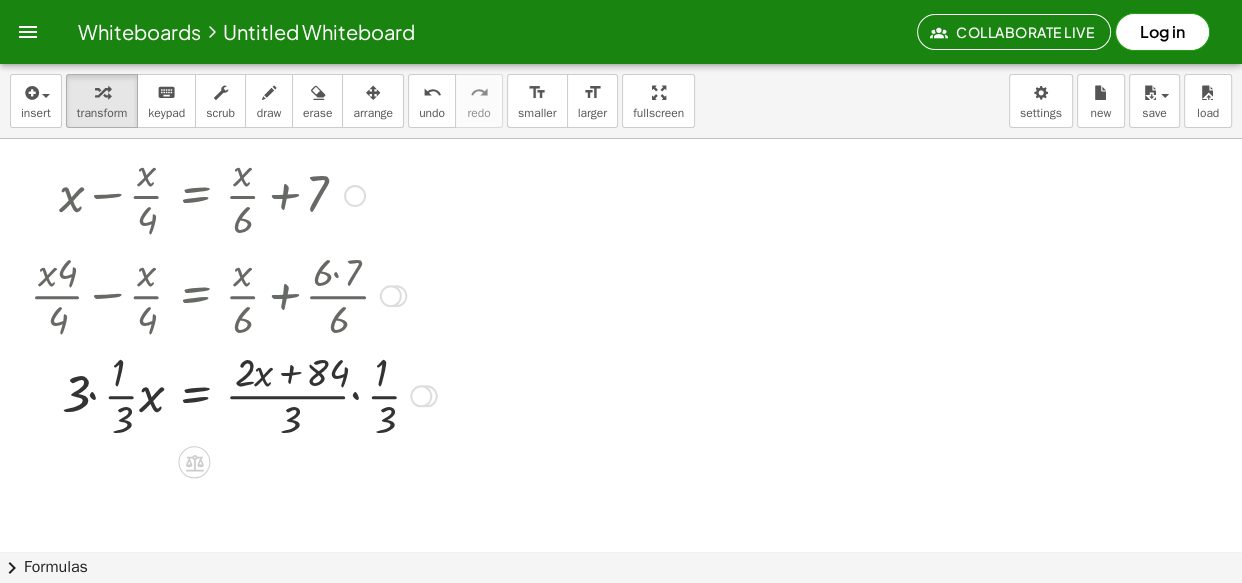 click at bounding box center (233, 394) 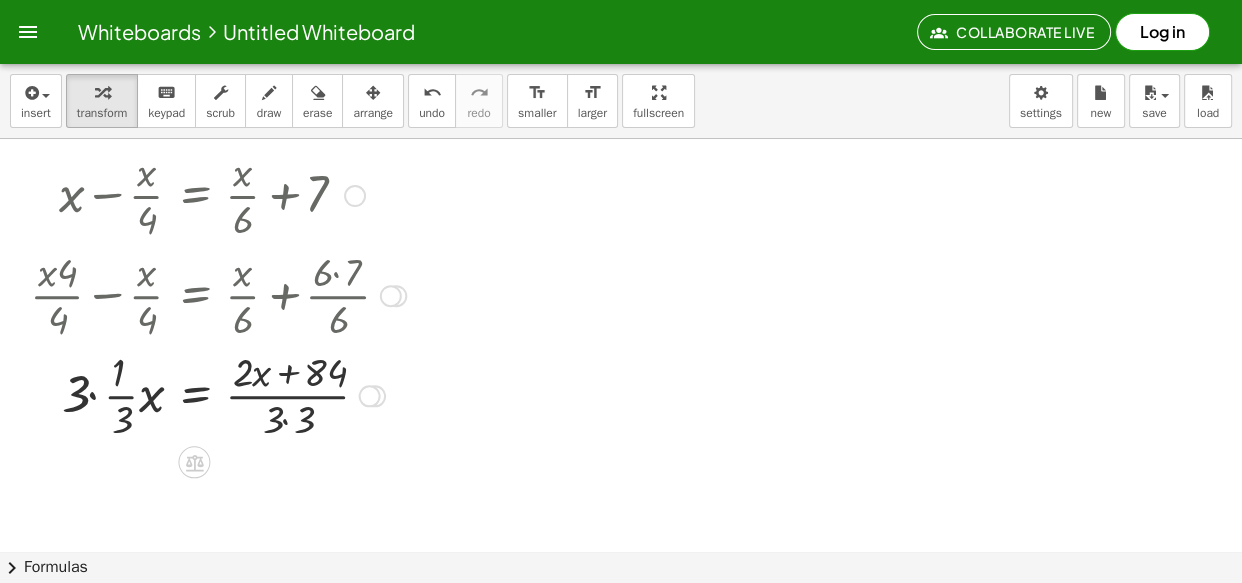 click at bounding box center [218, 394] 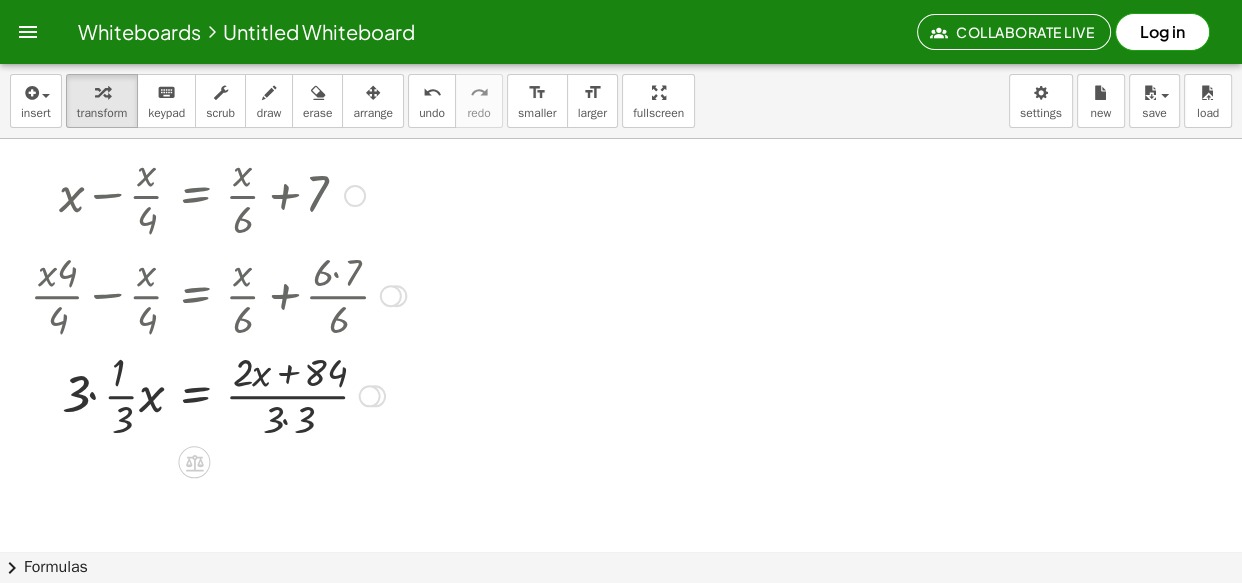 click at bounding box center [218, 394] 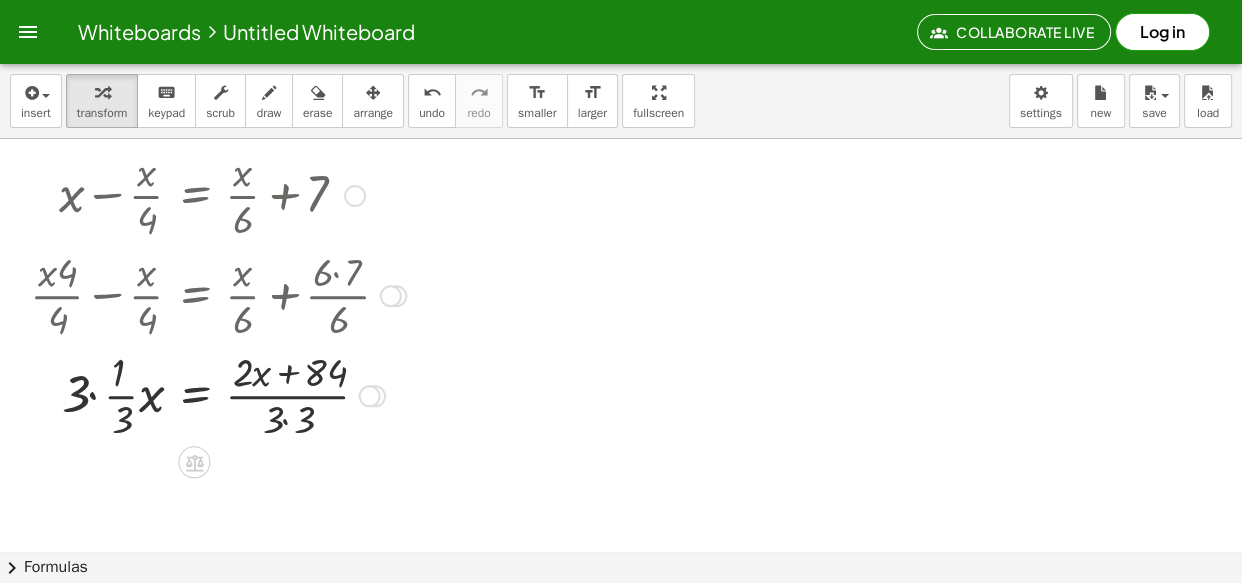 click at bounding box center [218, 394] 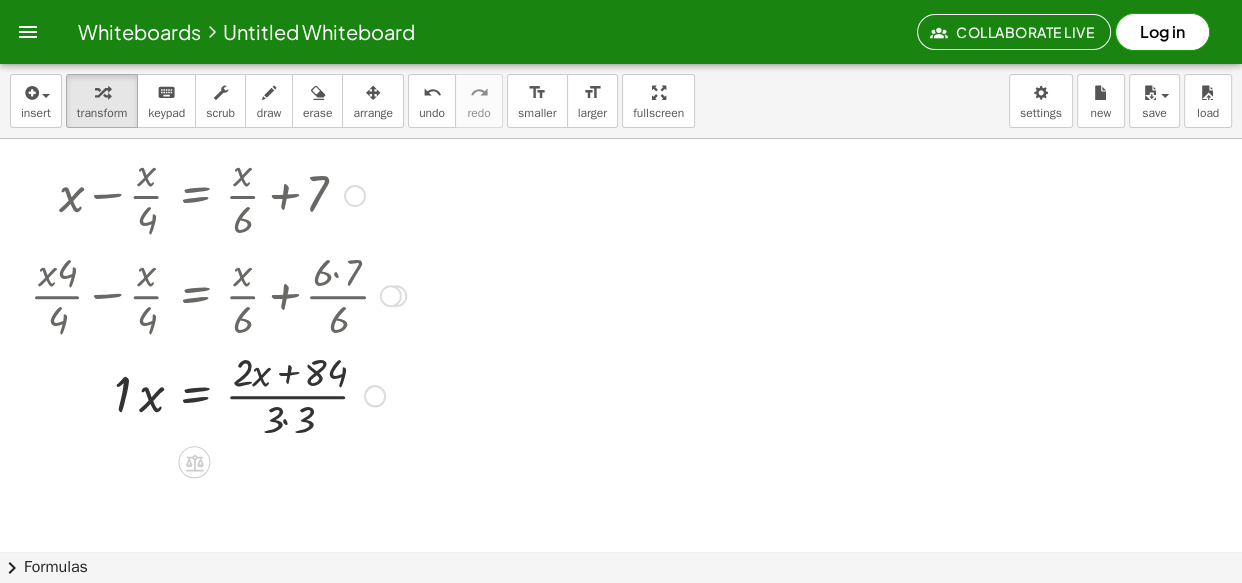 click at bounding box center (218, 394) 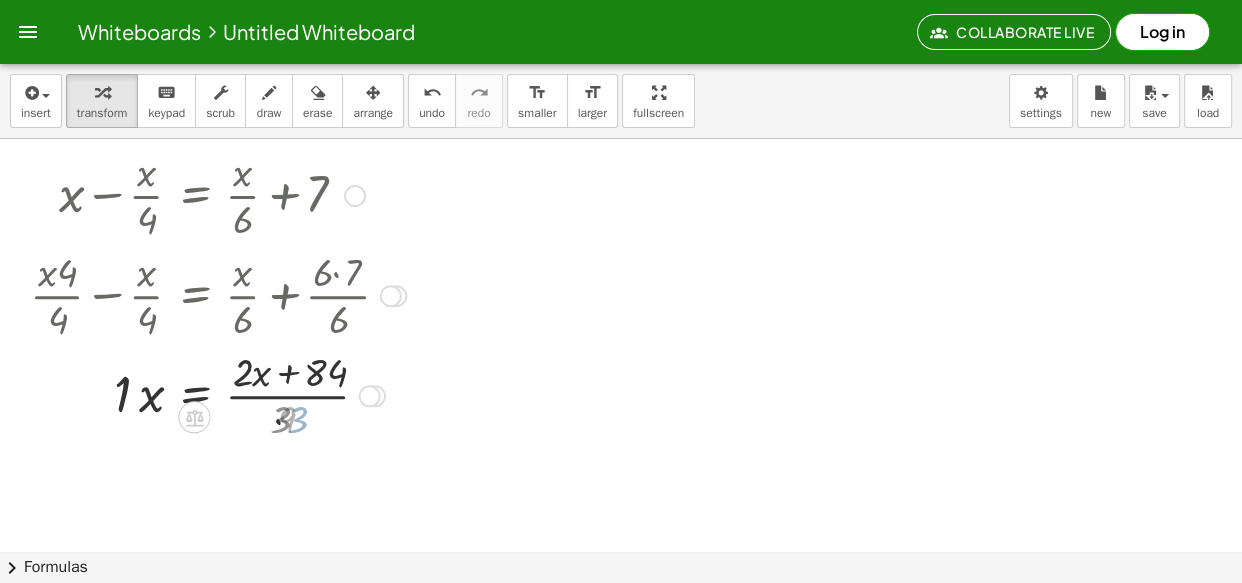 click at bounding box center (218, 394) 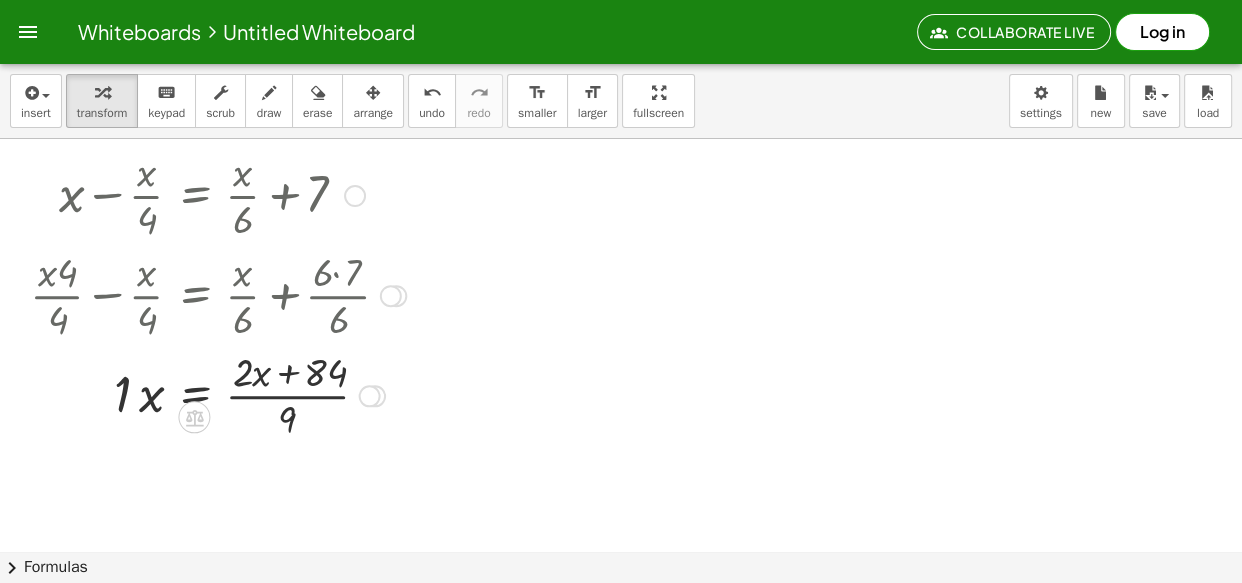 click at bounding box center [218, 394] 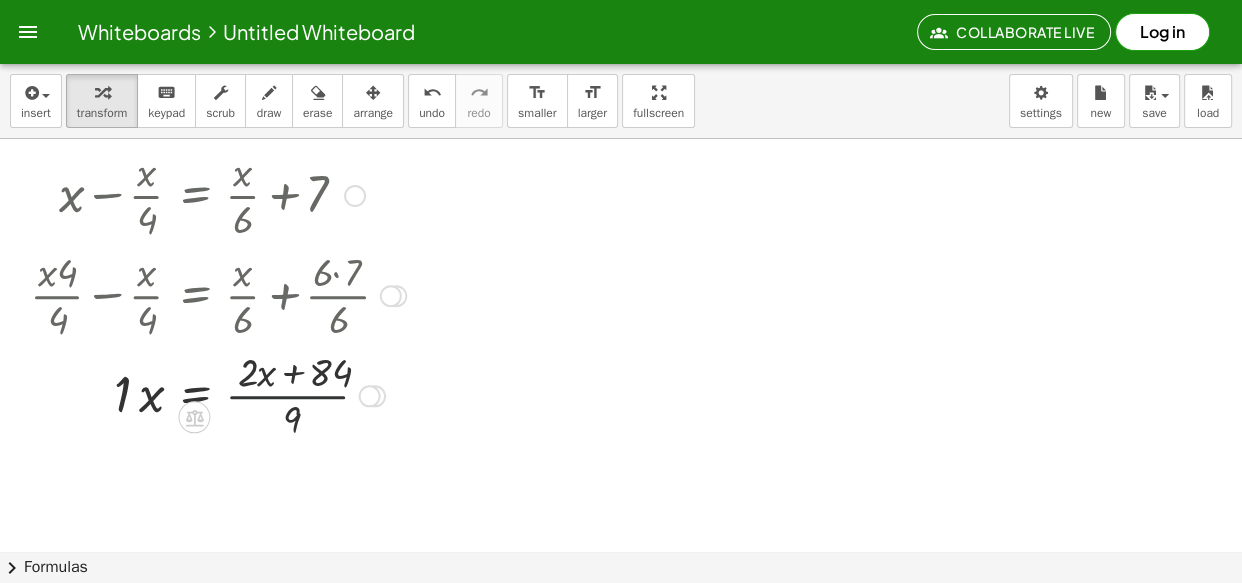 click at bounding box center [218, 394] 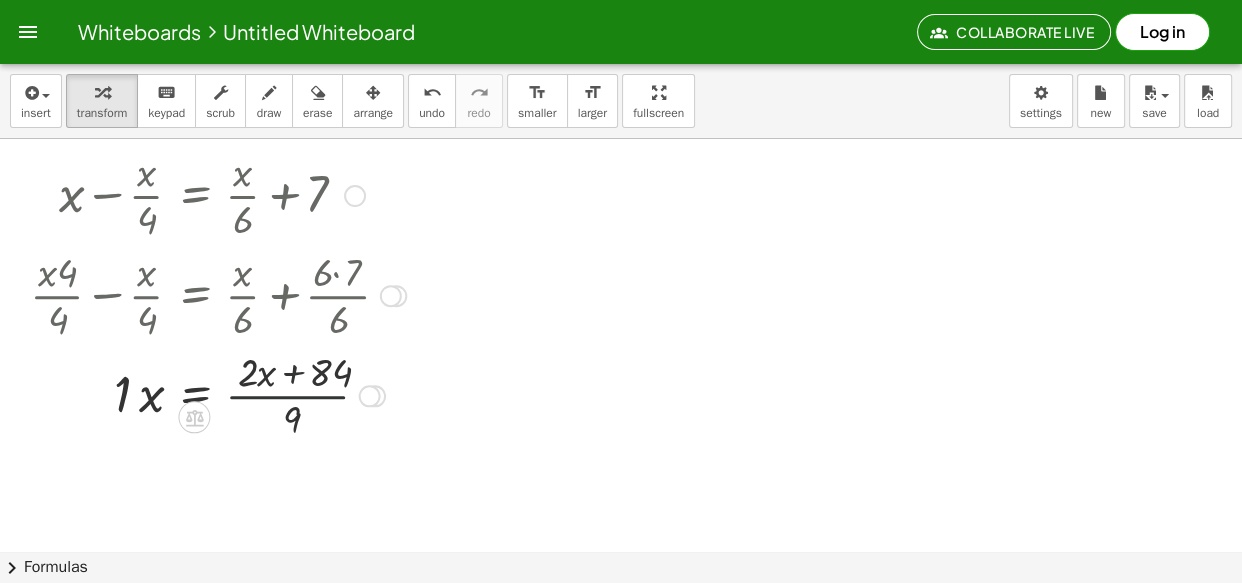 click at bounding box center (218, 394) 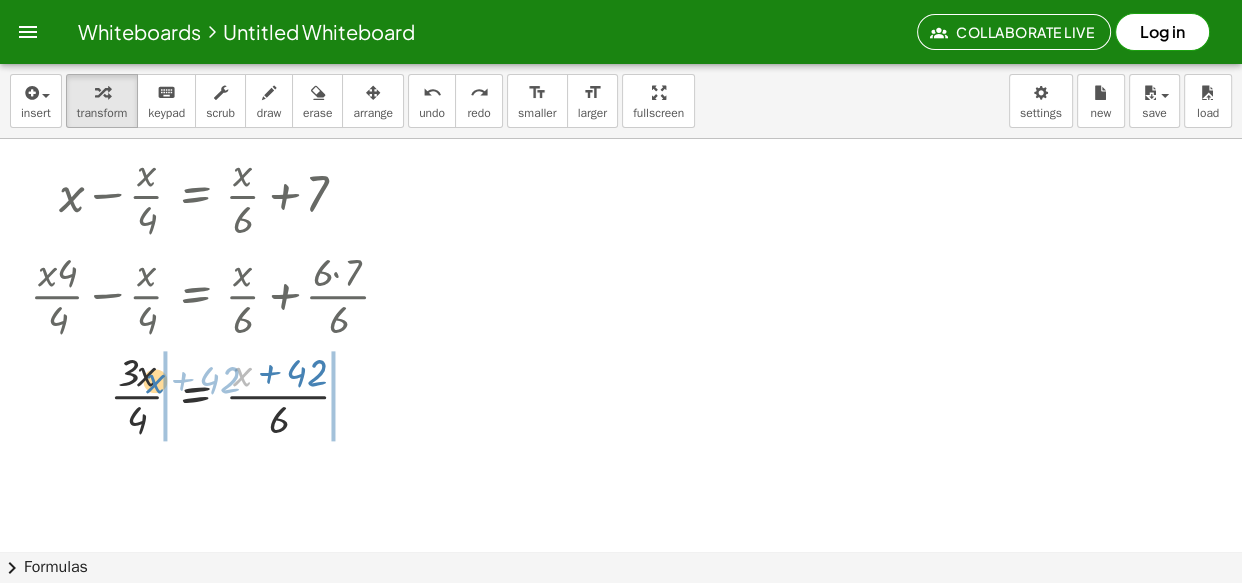 drag, startPoint x: 248, startPoint y: 371, endPoint x: 161, endPoint y: 378, distance: 87.28116 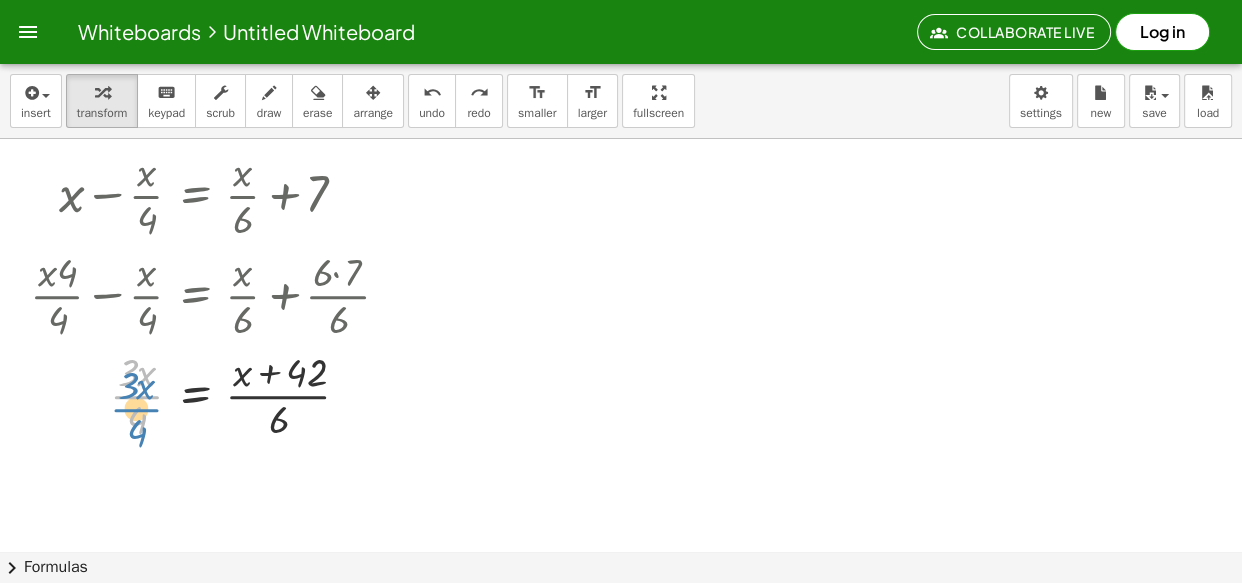 drag, startPoint x: 136, startPoint y: 407, endPoint x: 123, endPoint y: 420, distance: 18.384777 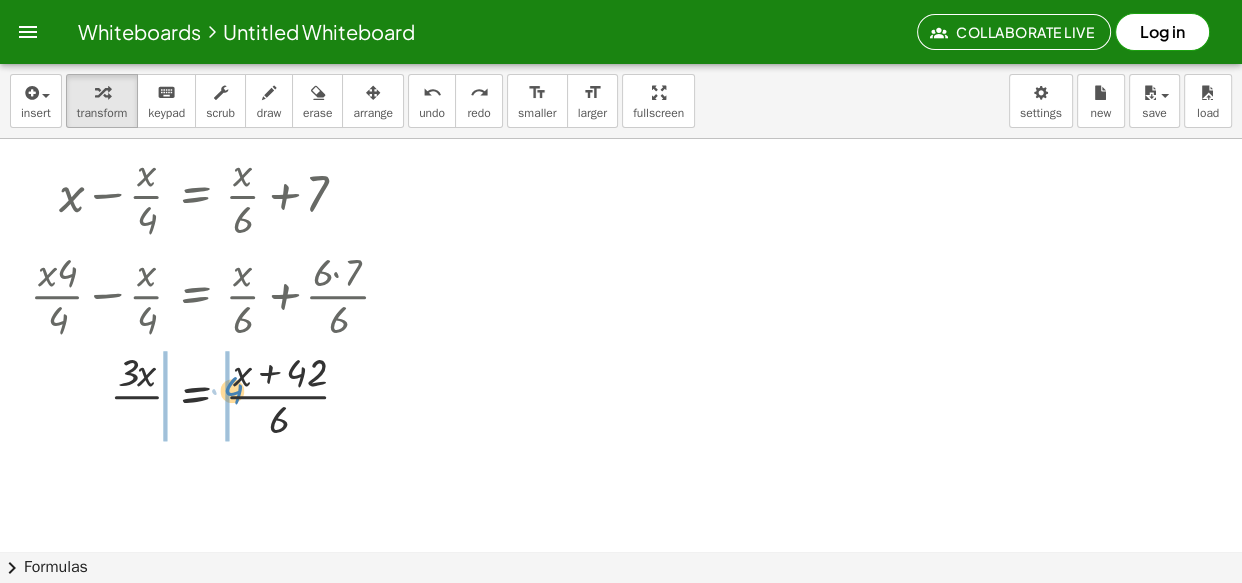 drag, startPoint x: 136, startPoint y: 426, endPoint x: 229, endPoint y: 397, distance: 97.41663 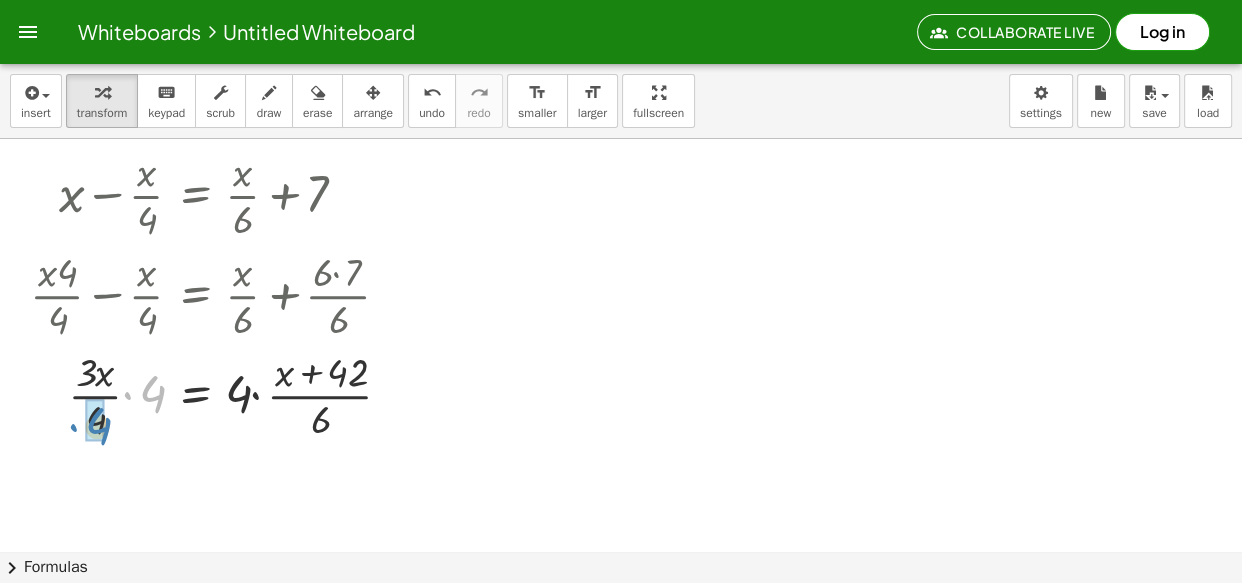 drag, startPoint x: 136, startPoint y: 394, endPoint x: 82, endPoint y: 426, distance: 62.76942 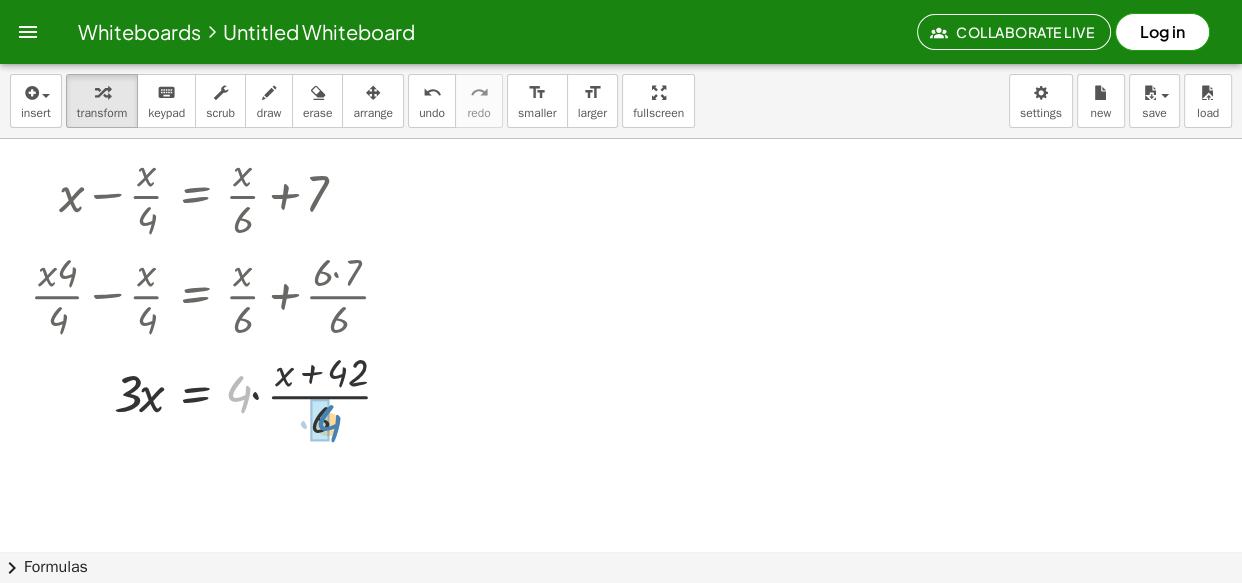 drag, startPoint x: 240, startPoint y: 391, endPoint x: 330, endPoint y: 420, distance: 94.55686 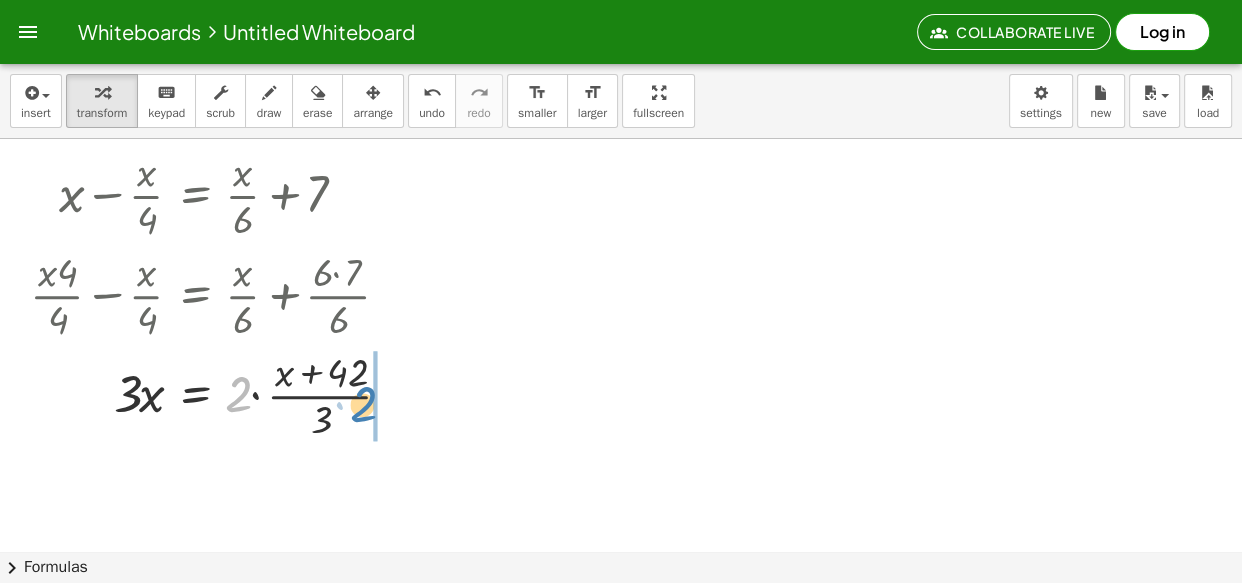 drag, startPoint x: 235, startPoint y: 400, endPoint x: 361, endPoint y: 407, distance: 126.1943 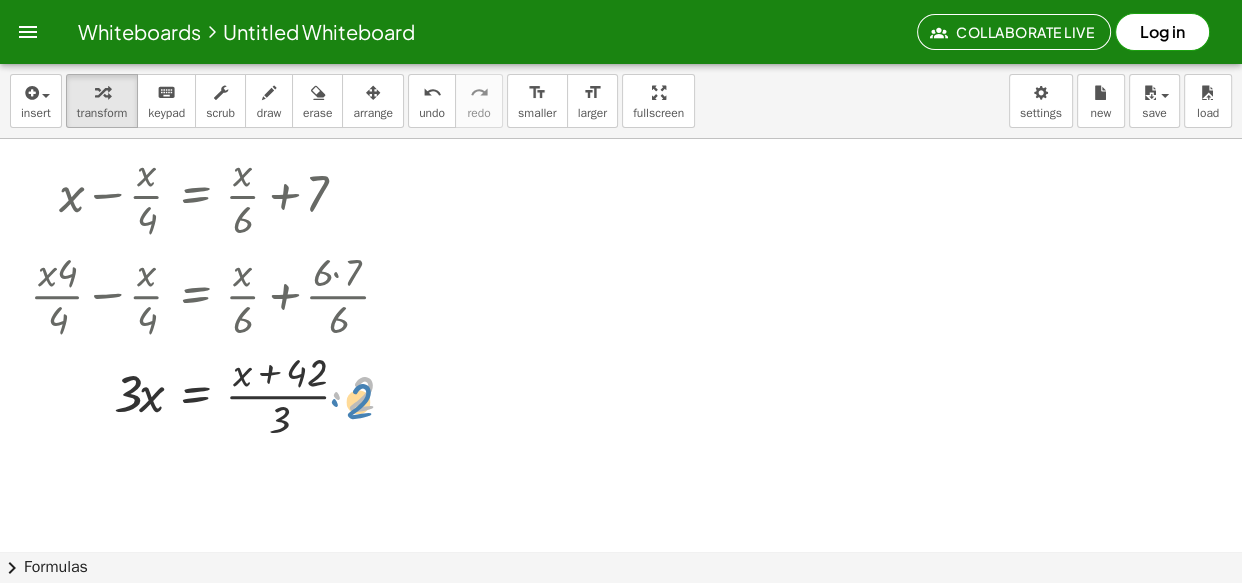 drag, startPoint x: 368, startPoint y: 394, endPoint x: 380, endPoint y: 388, distance: 13.416408 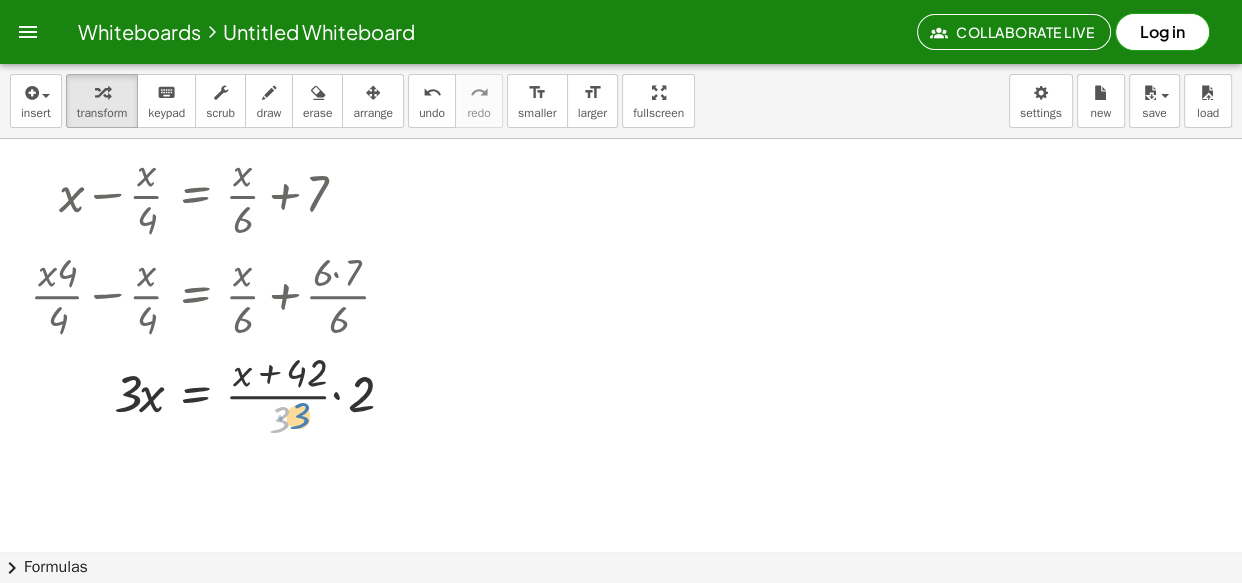 drag, startPoint x: 289, startPoint y: 413, endPoint x: 308, endPoint y: 410, distance: 19.235384 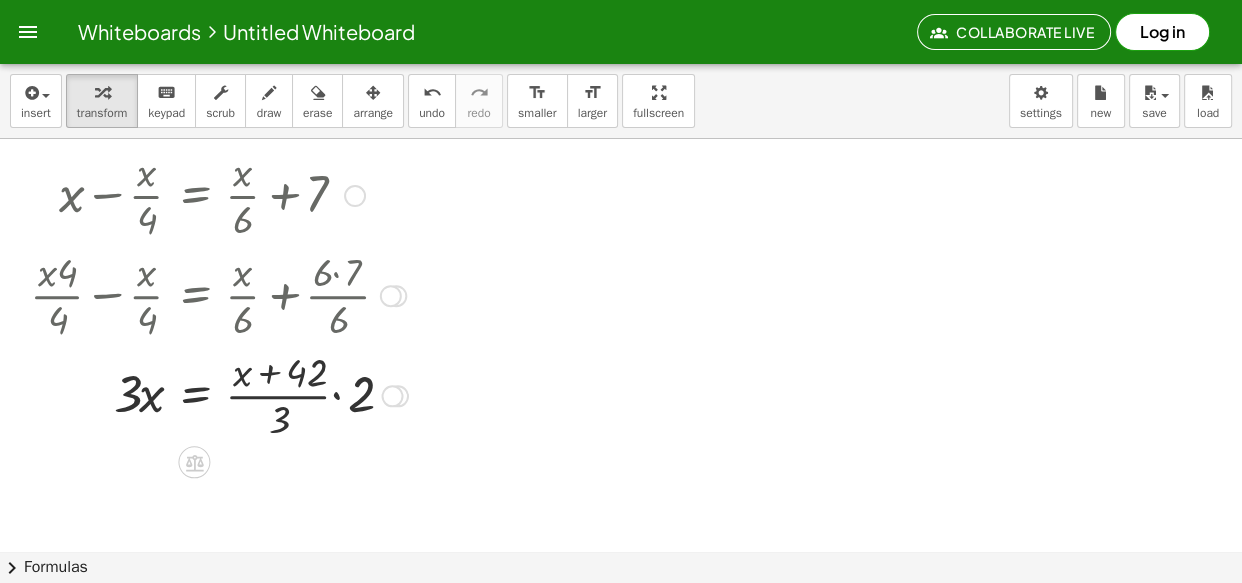 click at bounding box center (219, 394) 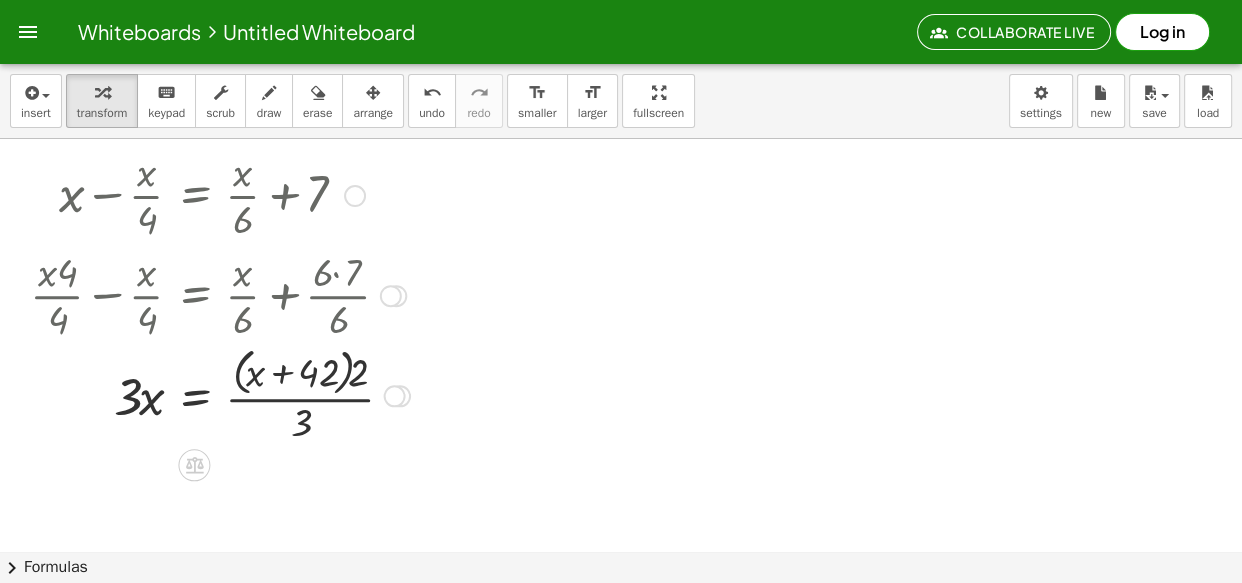 click at bounding box center [220, 394] 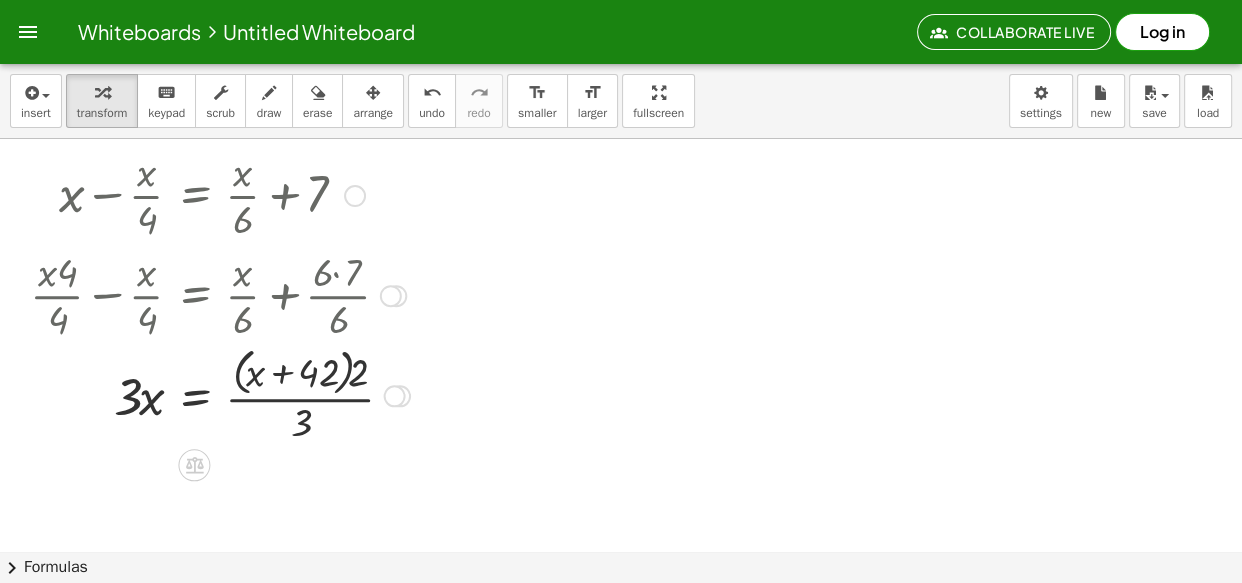 click at bounding box center (220, 394) 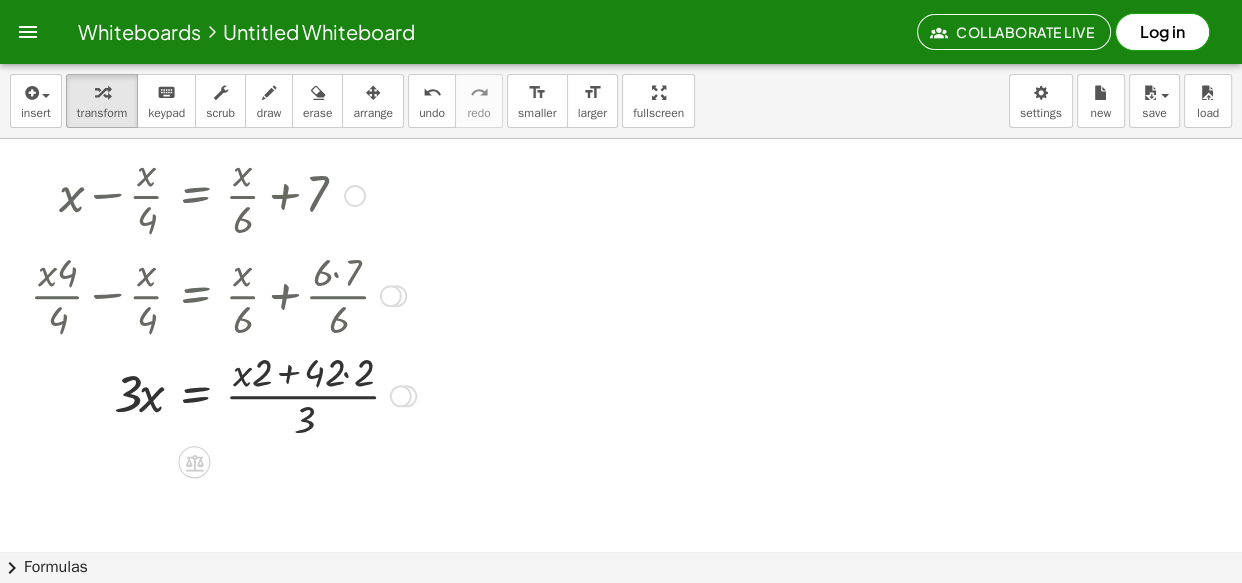 click at bounding box center (223, 394) 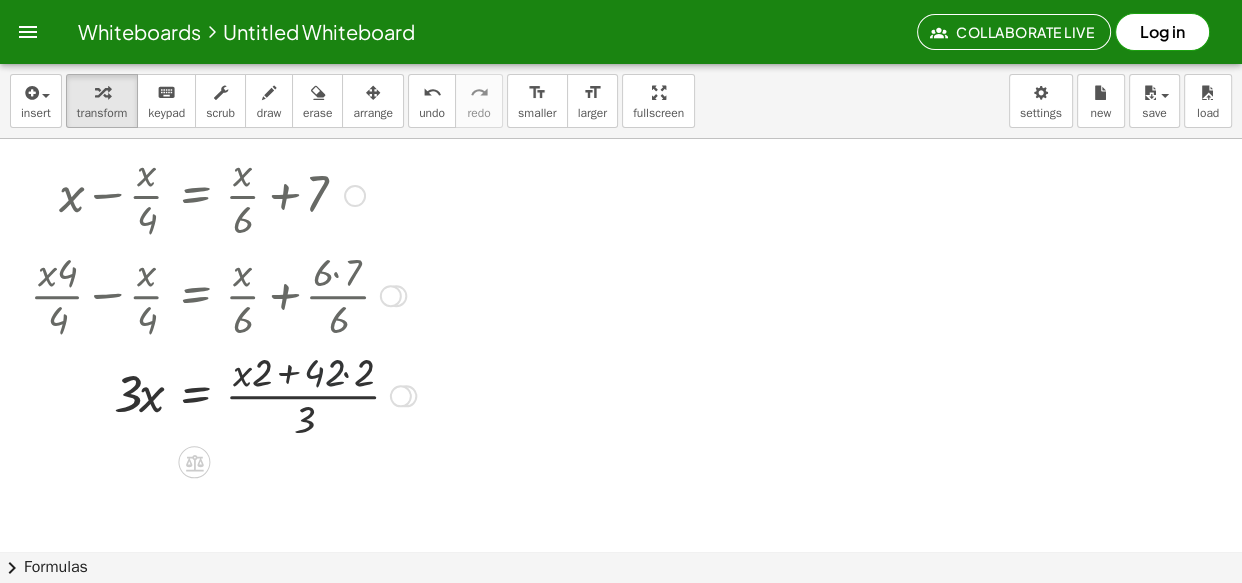 click at bounding box center (223, 394) 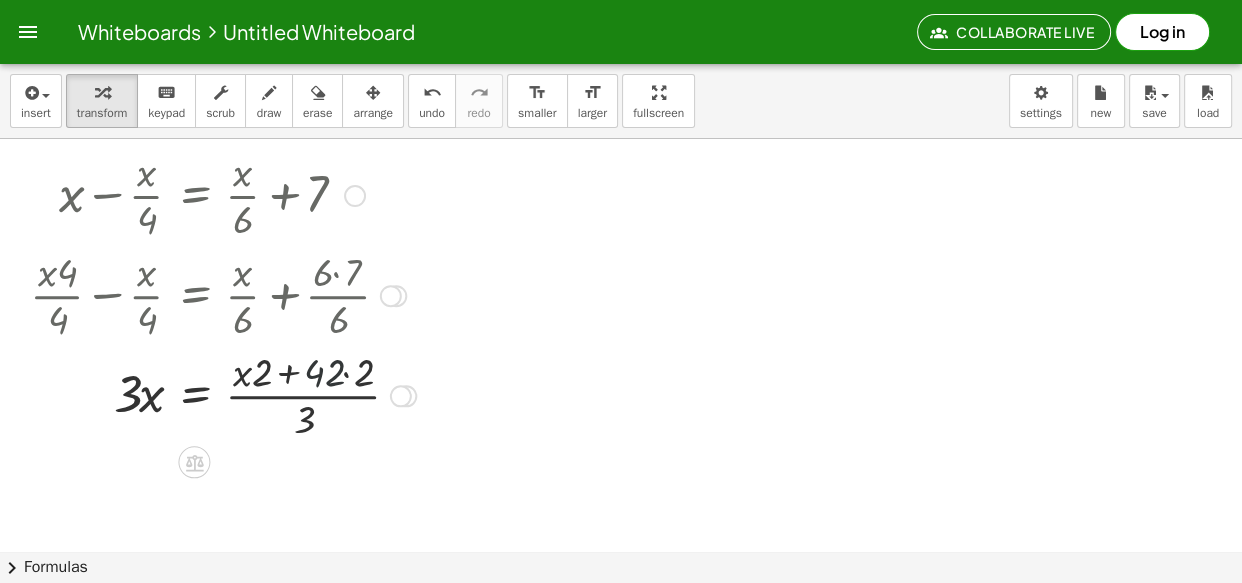 click at bounding box center (223, 394) 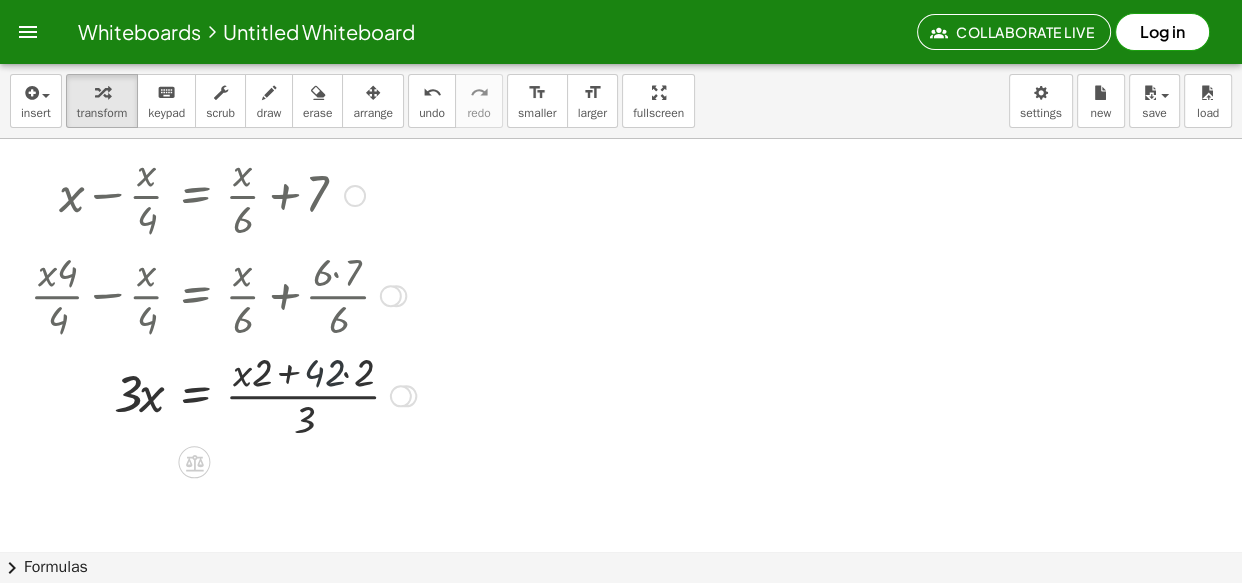 click at bounding box center (223, 394) 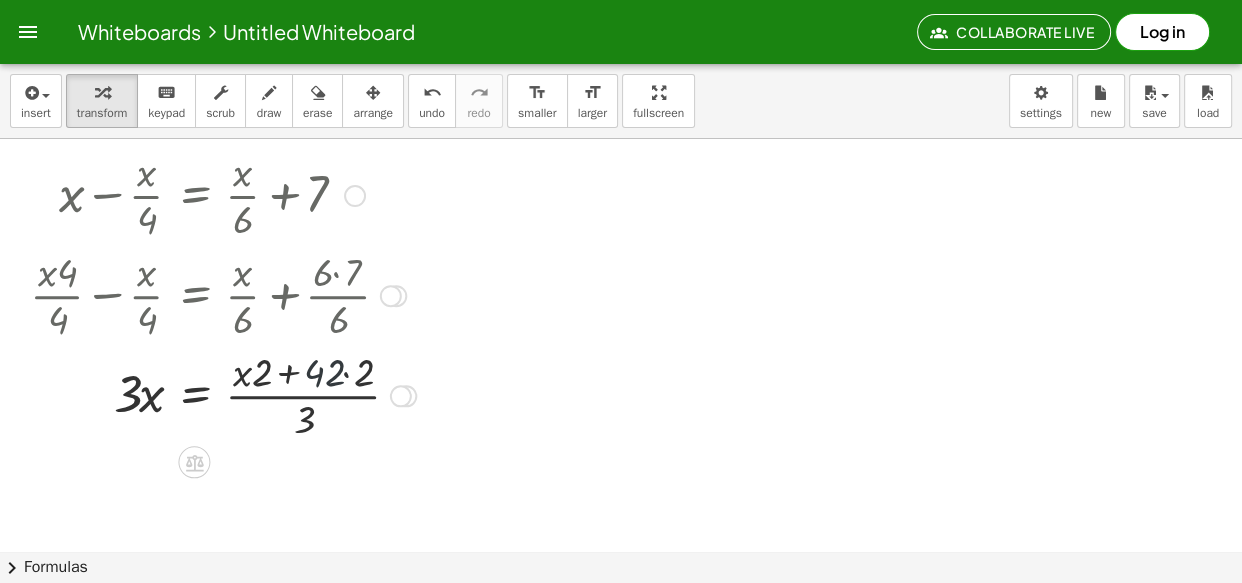 click at bounding box center (223, 394) 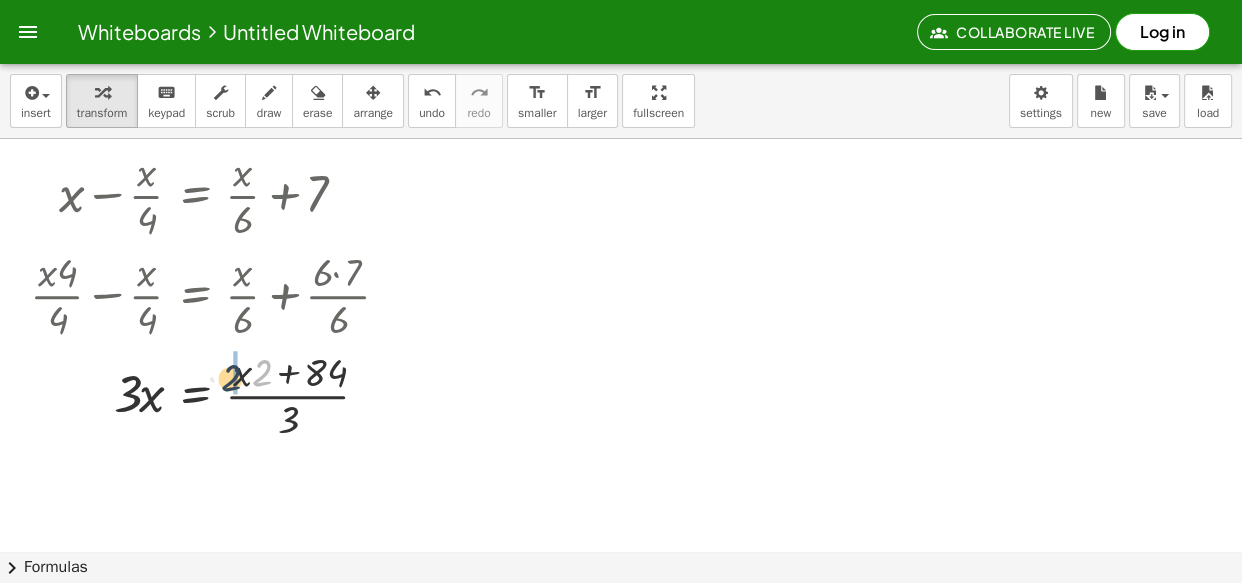 drag, startPoint x: 263, startPoint y: 379, endPoint x: 231, endPoint y: 384, distance: 32.38827 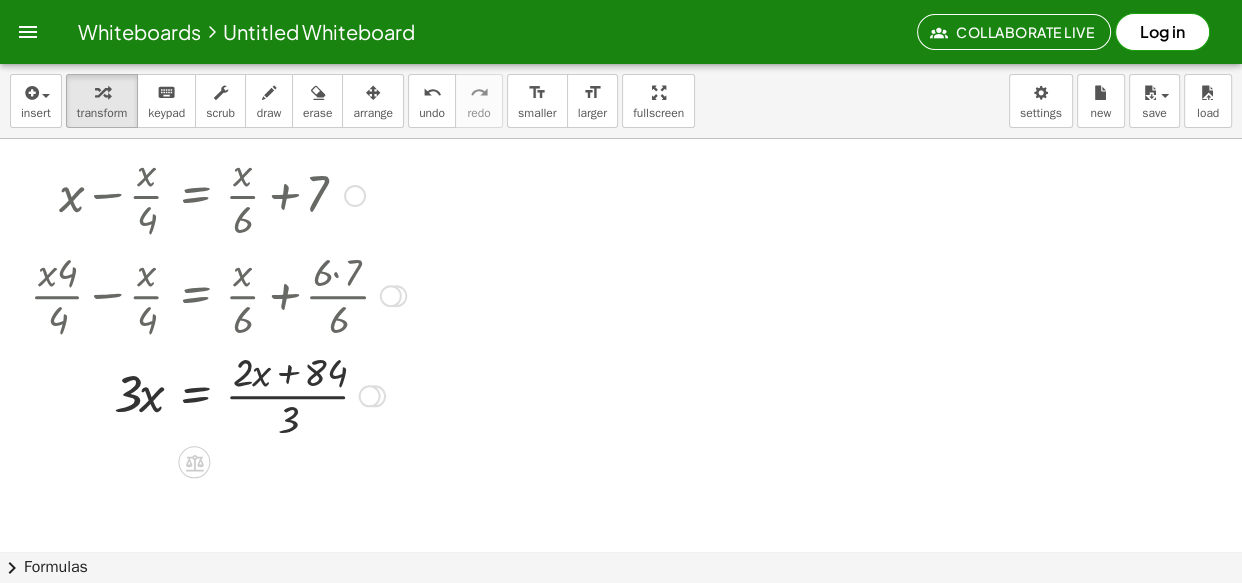 click at bounding box center [218, 394] 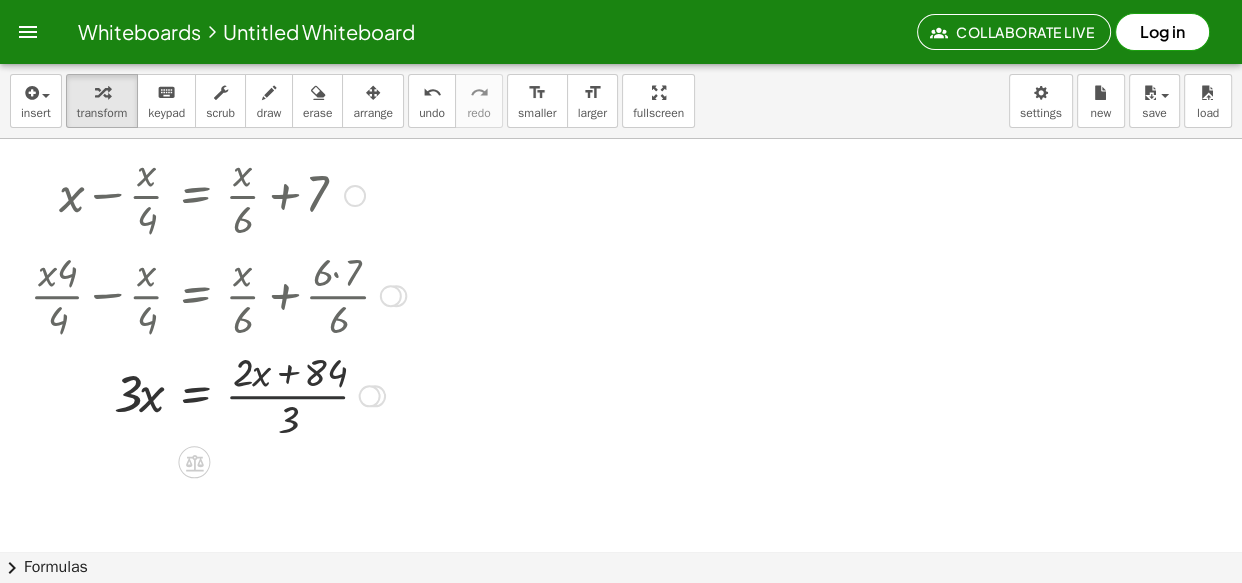 click at bounding box center [218, 394] 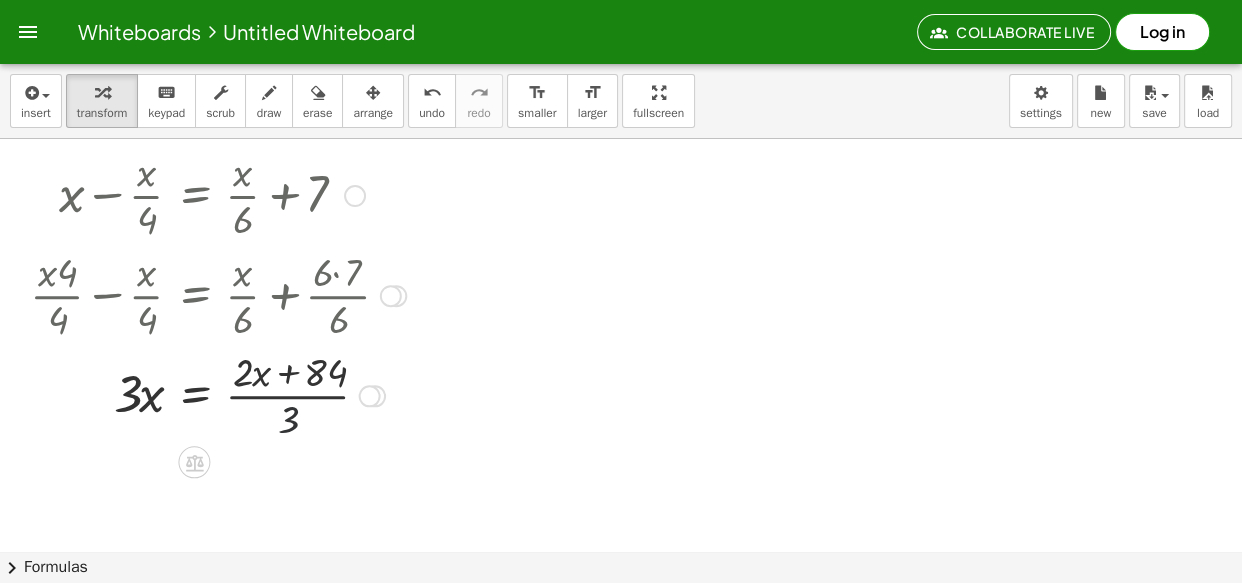 click at bounding box center (218, 394) 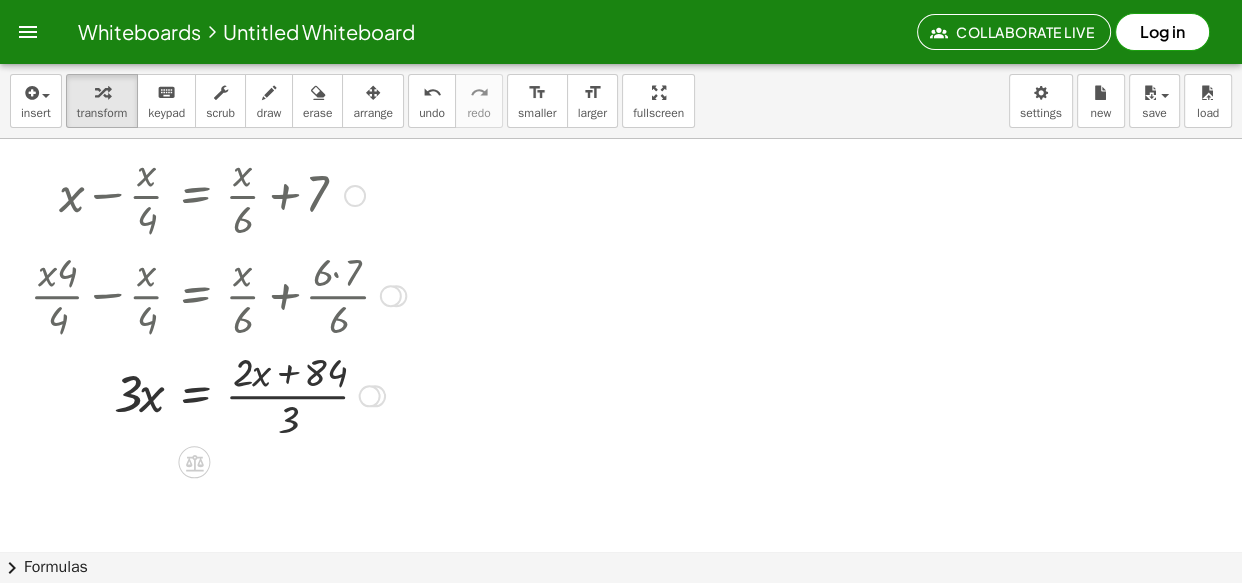 click at bounding box center (218, 394) 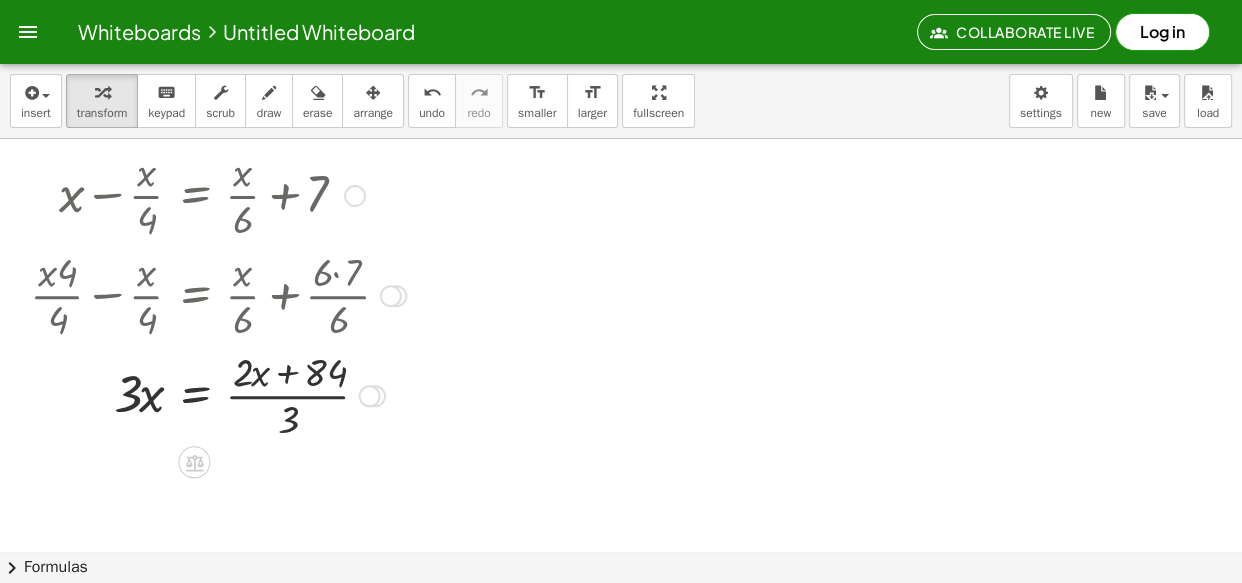 click at bounding box center (218, 394) 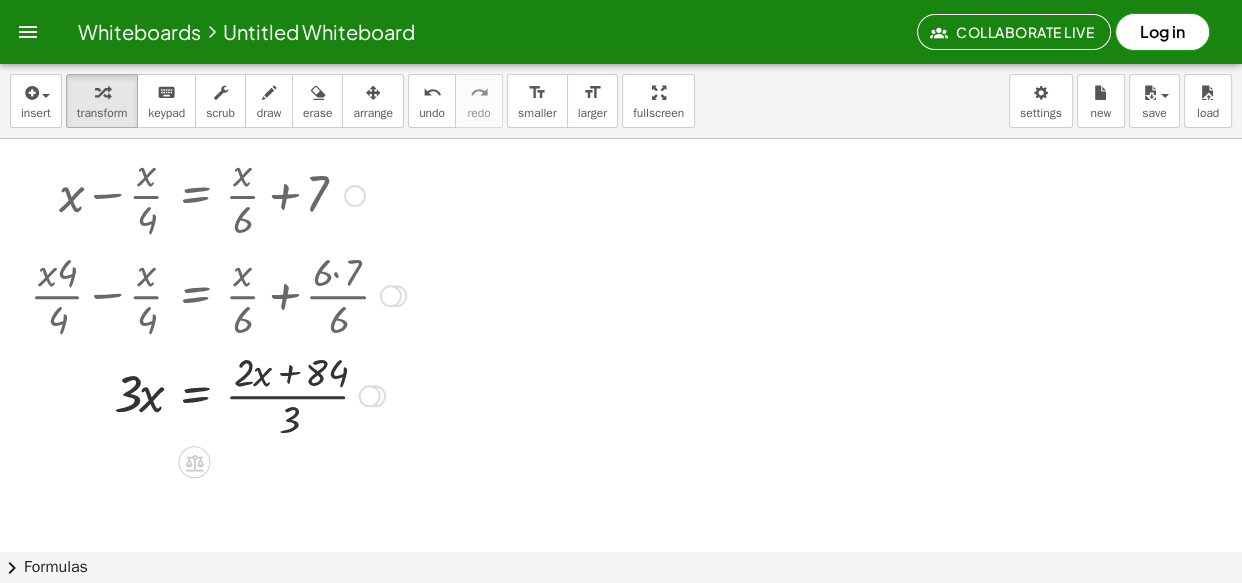 click at bounding box center (218, 394) 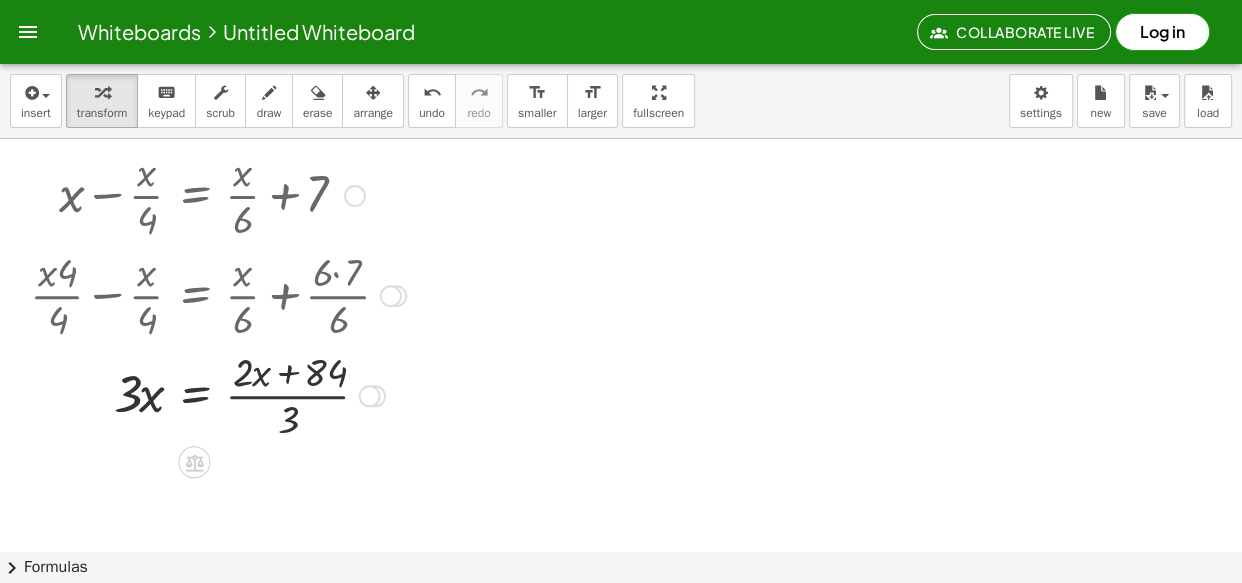 click at bounding box center (218, 394) 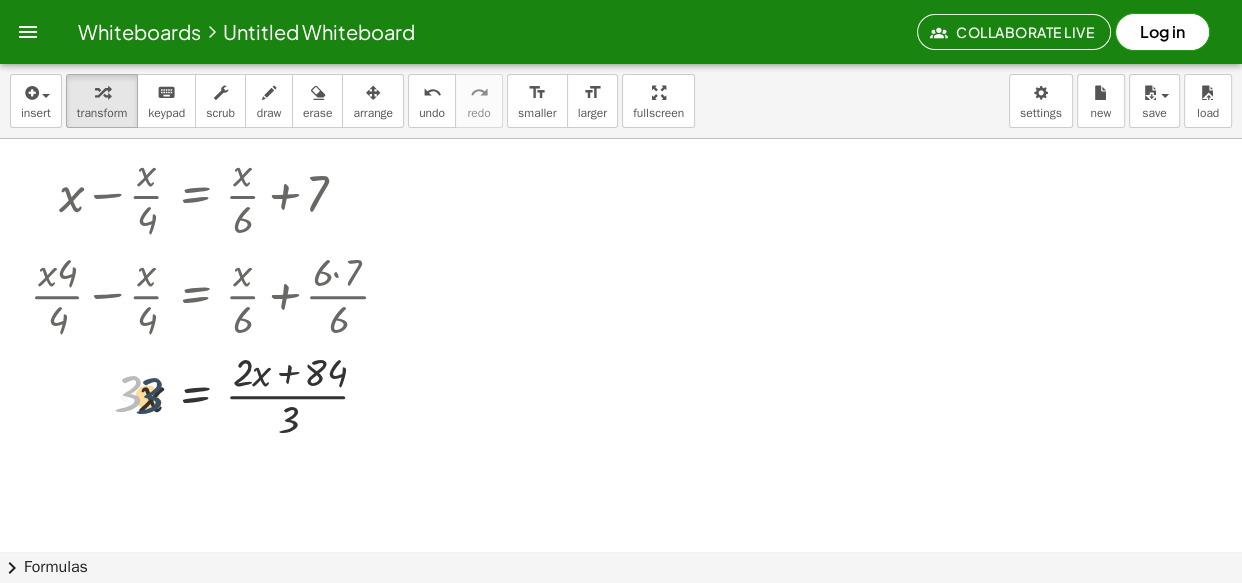 drag, startPoint x: 127, startPoint y: 398, endPoint x: 151, endPoint y: 400, distance: 24.083189 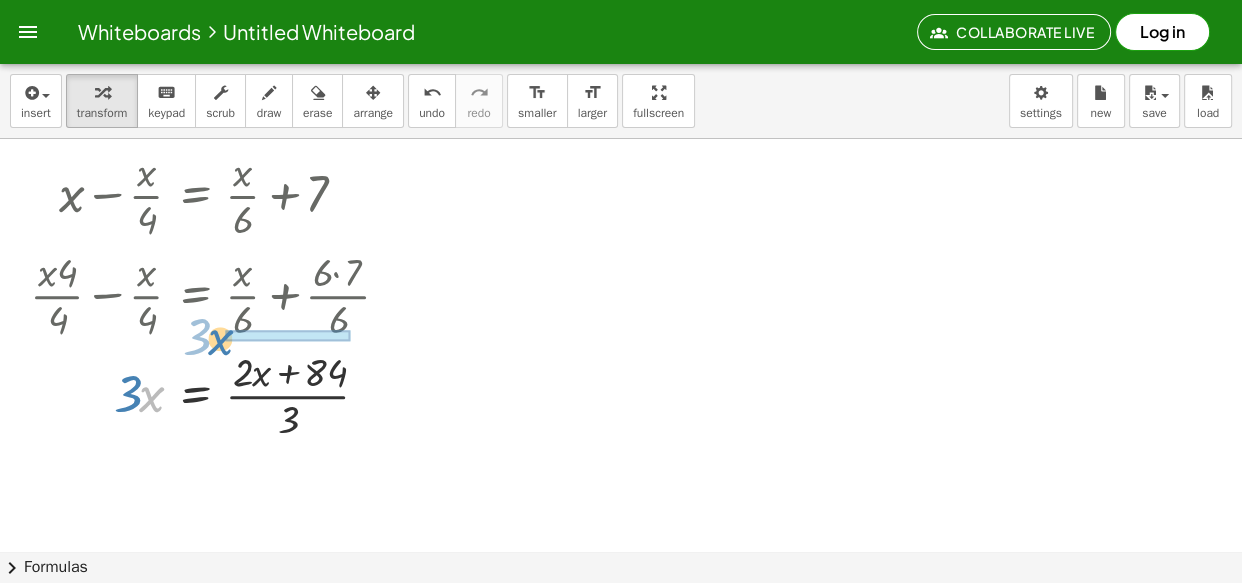 drag, startPoint x: 142, startPoint y: 400, endPoint x: 212, endPoint y: 343, distance: 90.27181 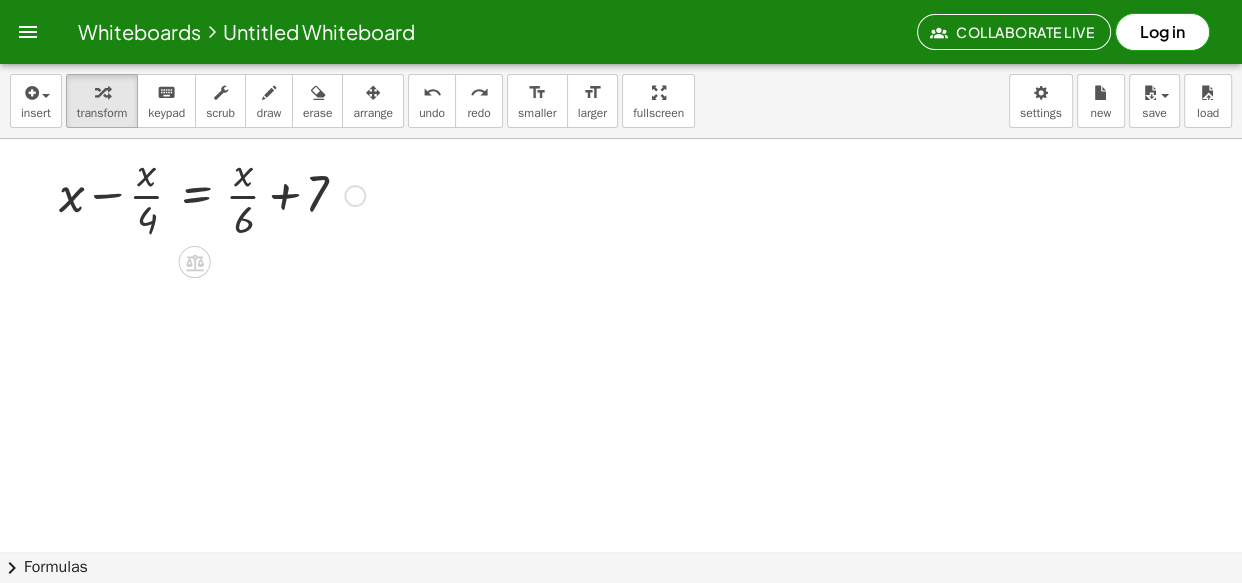 click at bounding box center [212, 194] 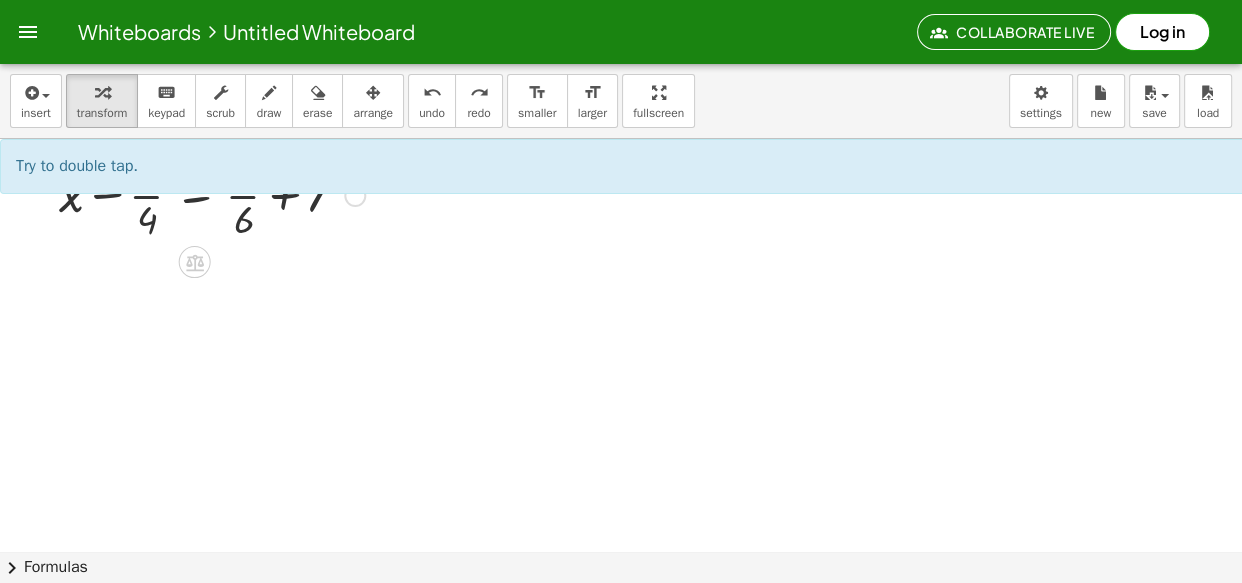 click at bounding box center (212, 194) 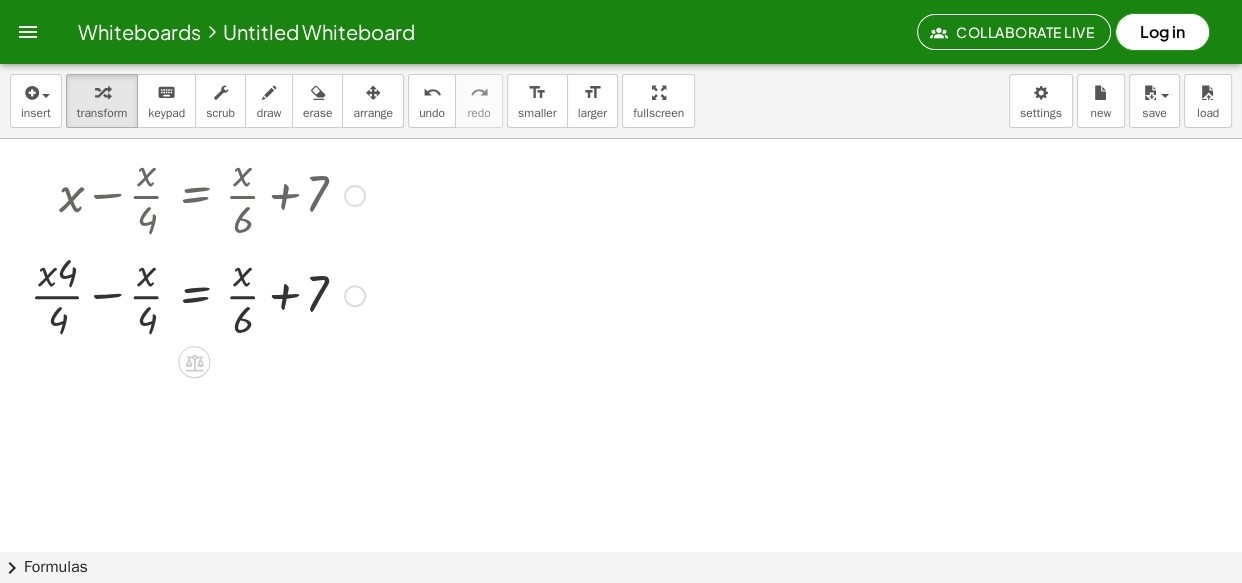 click at bounding box center (197, 294) 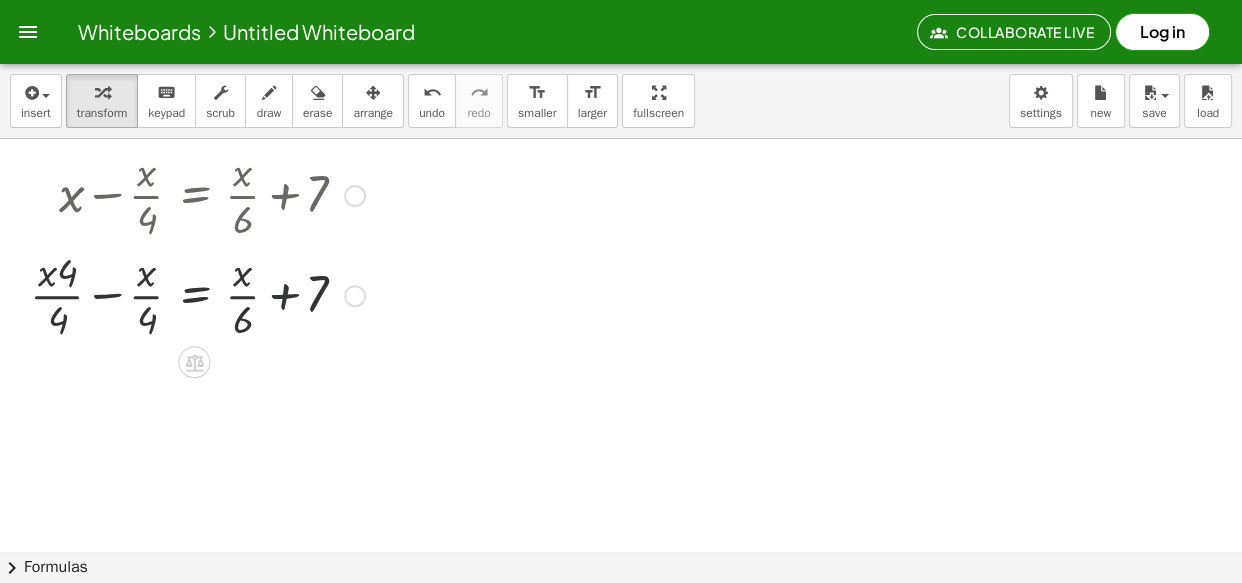 click at bounding box center (197, 294) 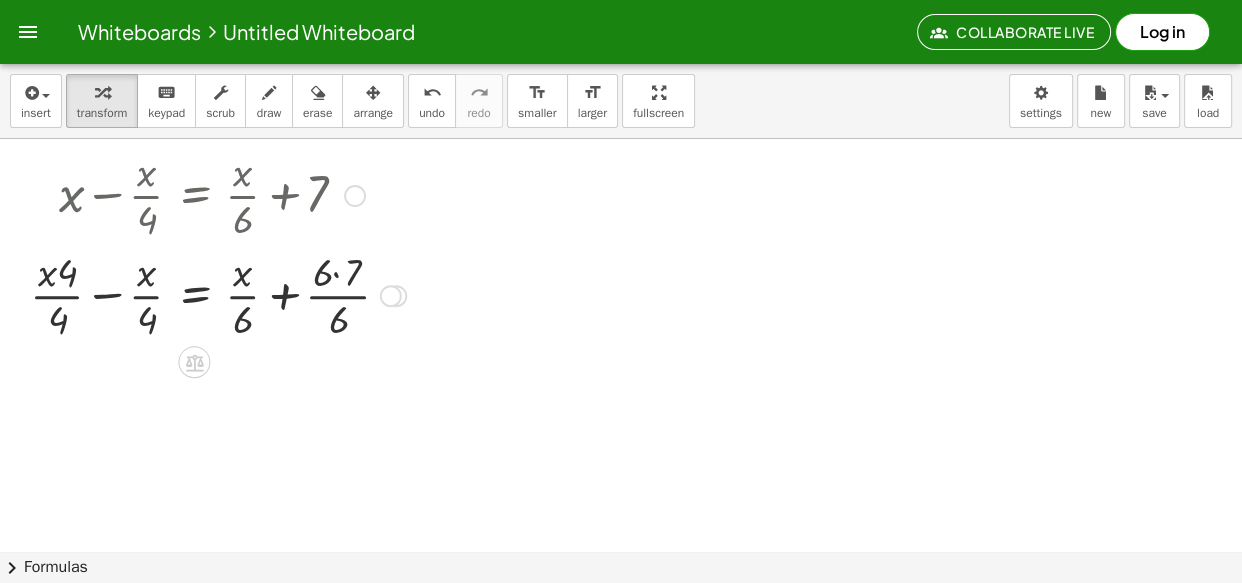 click at bounding box center (218, 294) 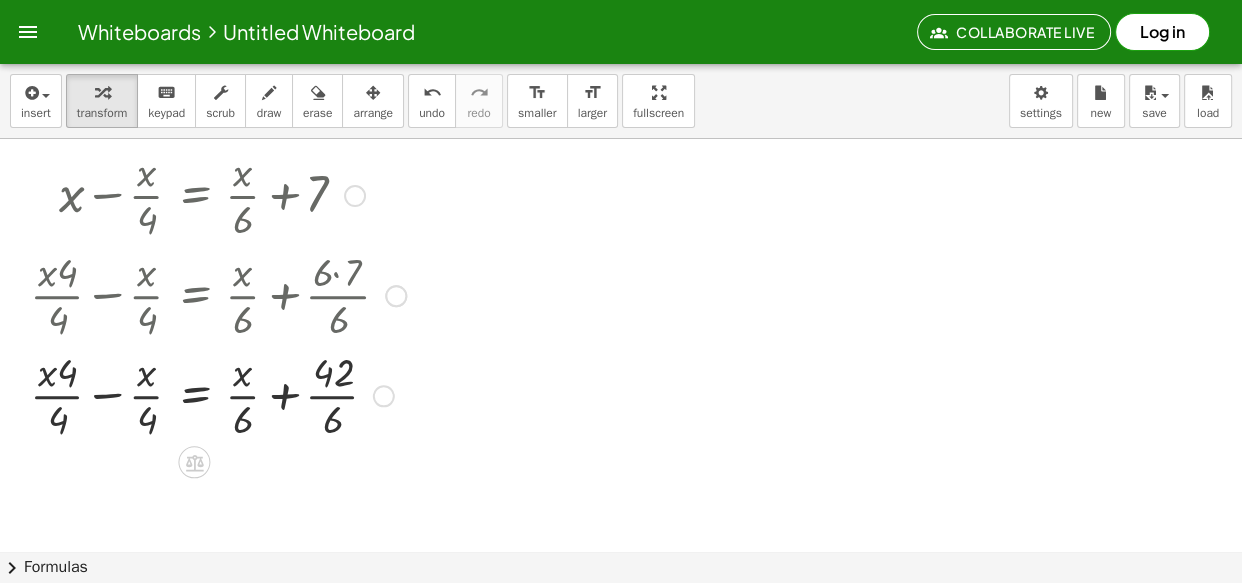drag, startPoint x: 100, startPoint y: 388, endPoint x: 104, endPoint y: 403, distance: 15.524175 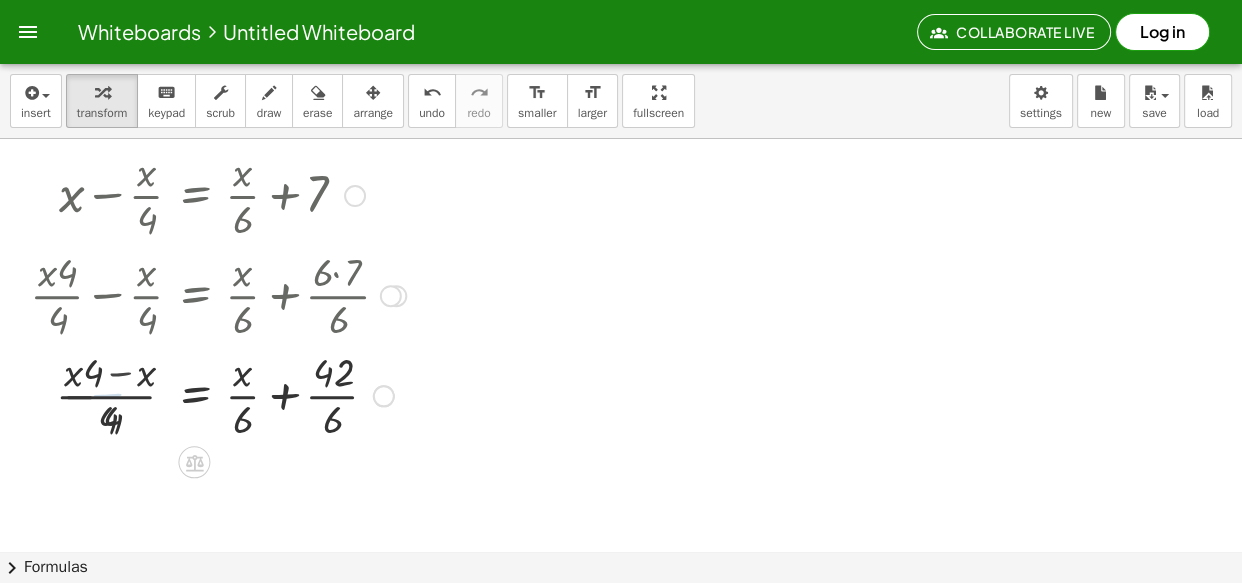 click at bounding box center (218, 394) 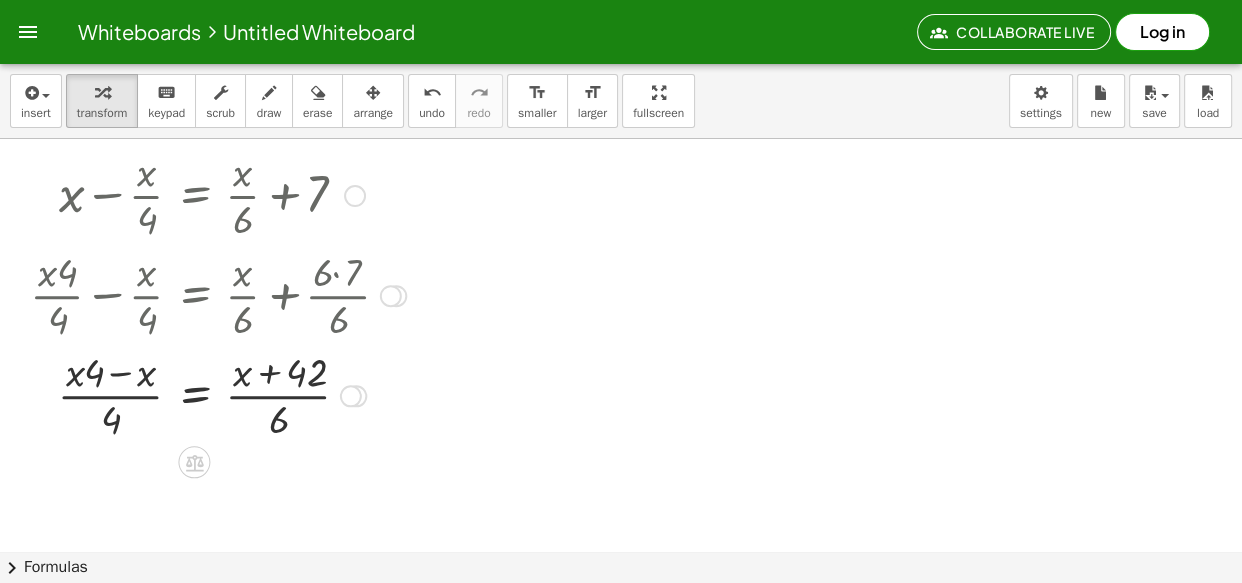 click at bounding box center [218, 394] 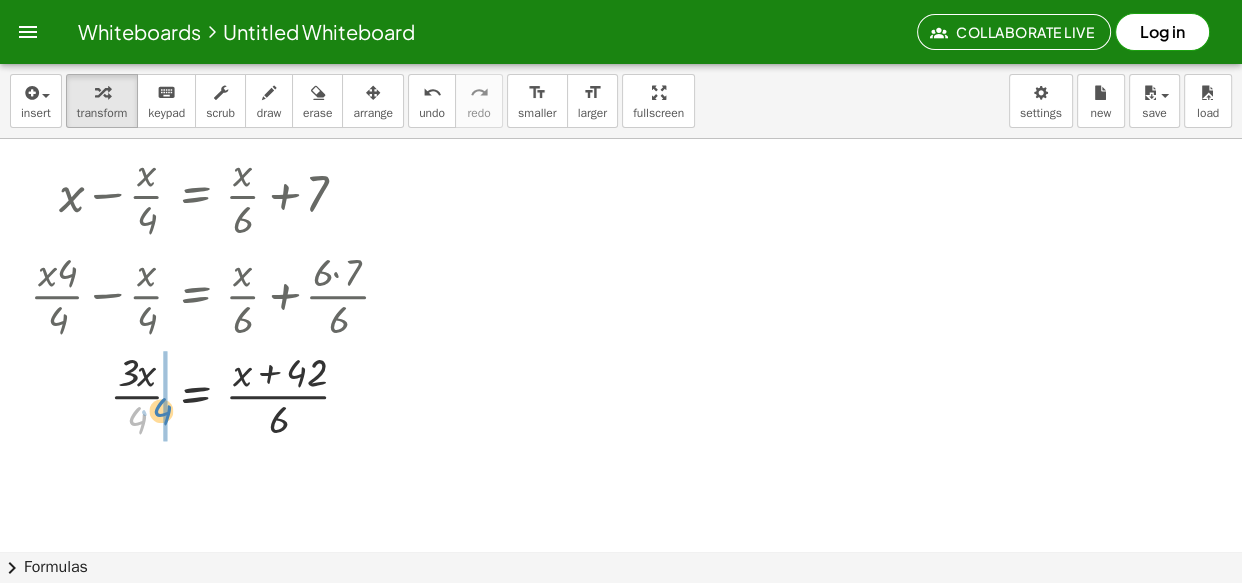 drag, startPoint x: 146, startPoint y: 426, endPoint x: 171, endPoint y: 417, distance: 26.57066 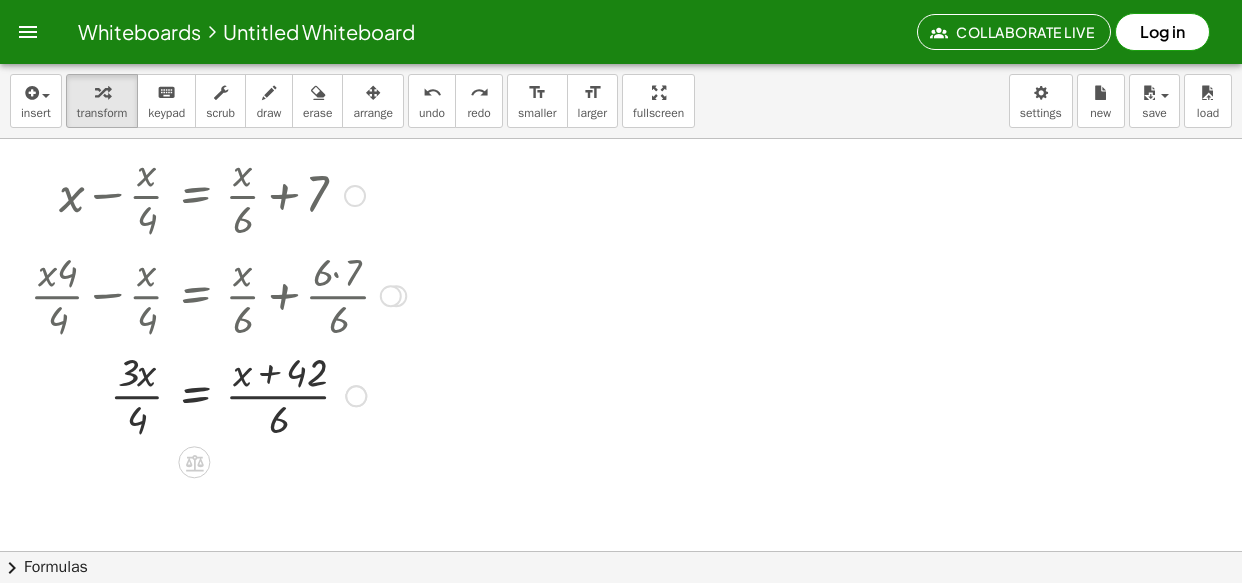 scroll, scrollTop: 0, scrollLeft: 0, axis: both 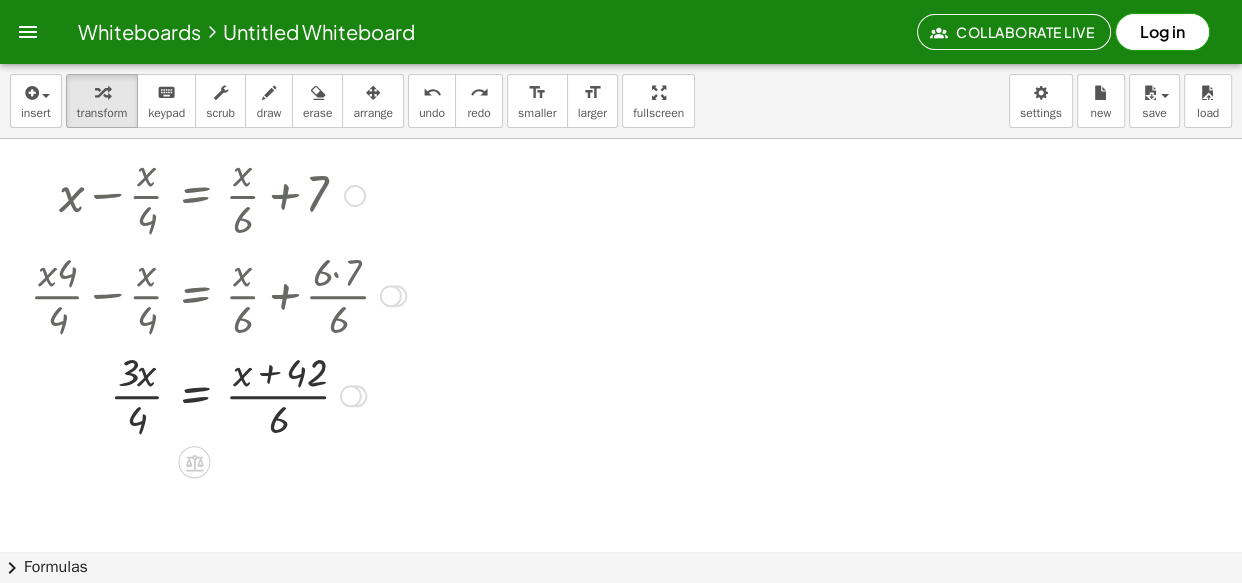 click at bounding box center [233, 394] 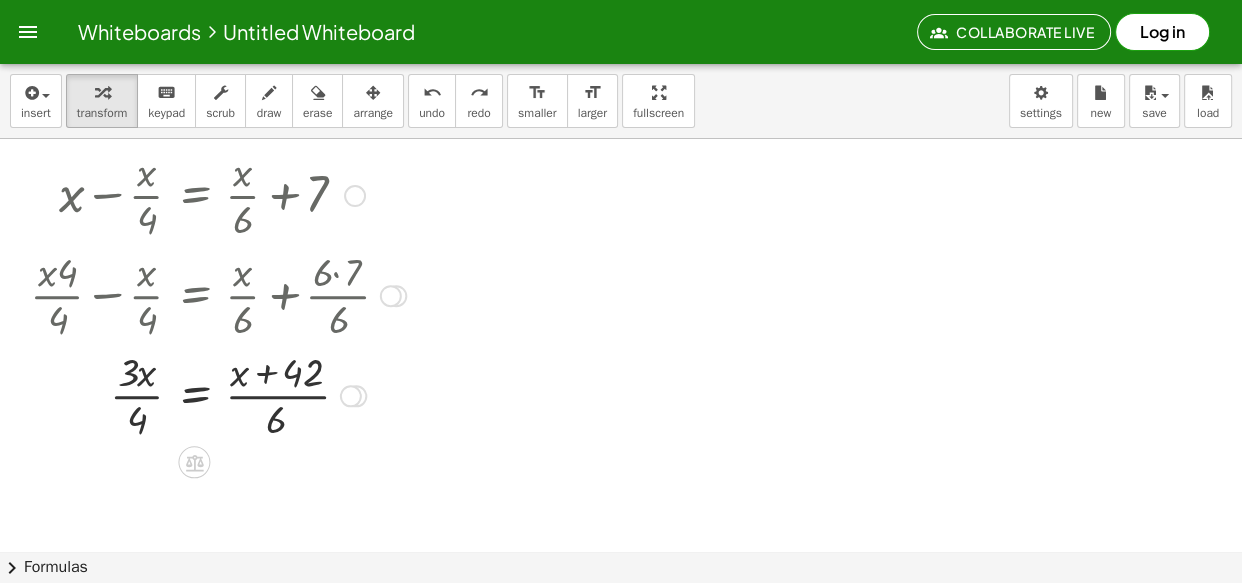 click at bounding box center (233, 394) 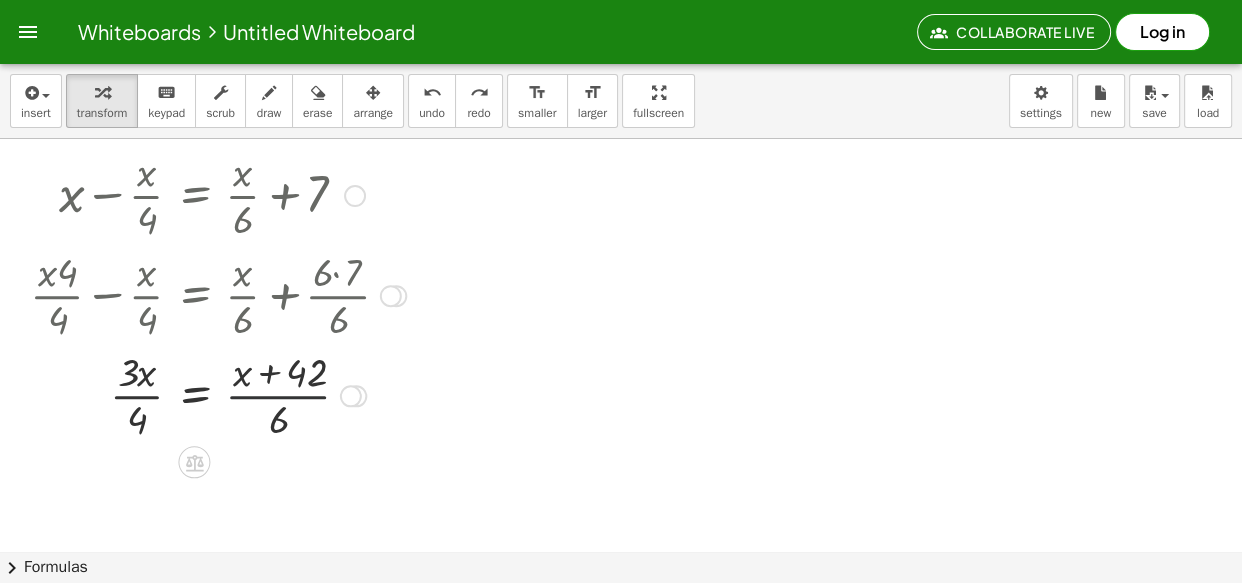 click at bounding box center (233, 394) 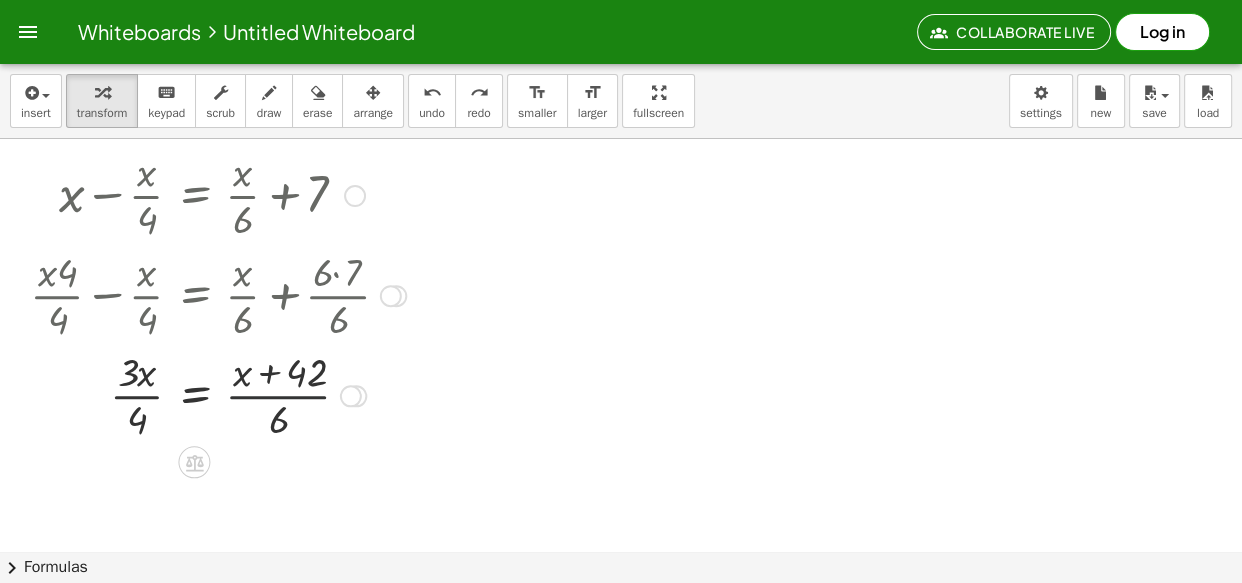 click at bounding box center [233, 394] 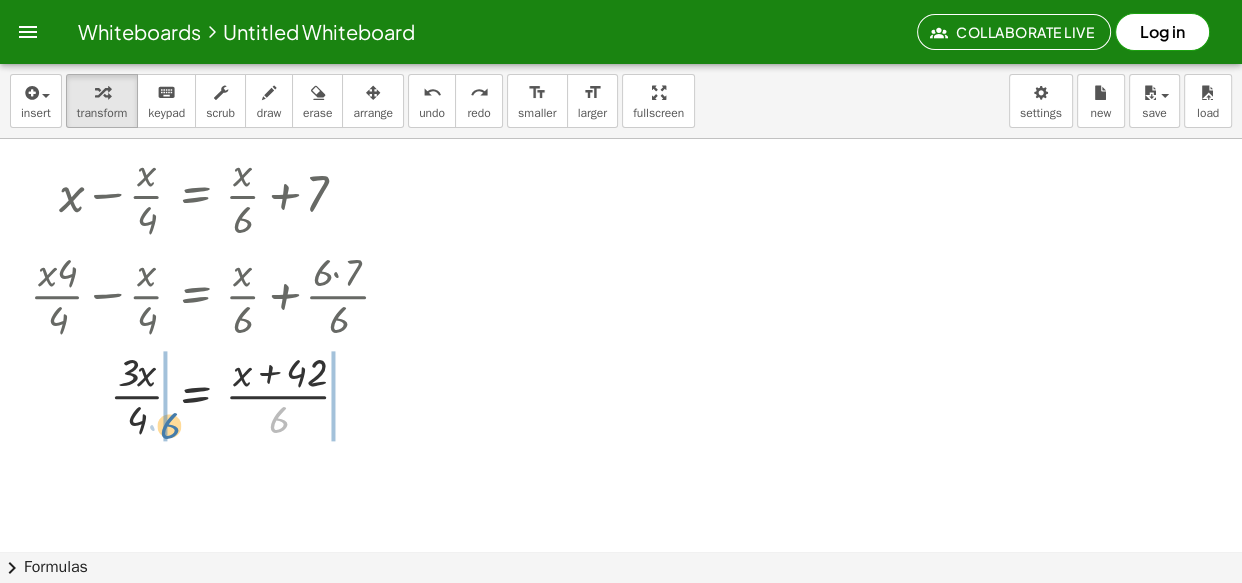drag, startPoint x: 289, startPoint y: 420, endPoint x: 180, endPoint y: 426, distance: 109.165016 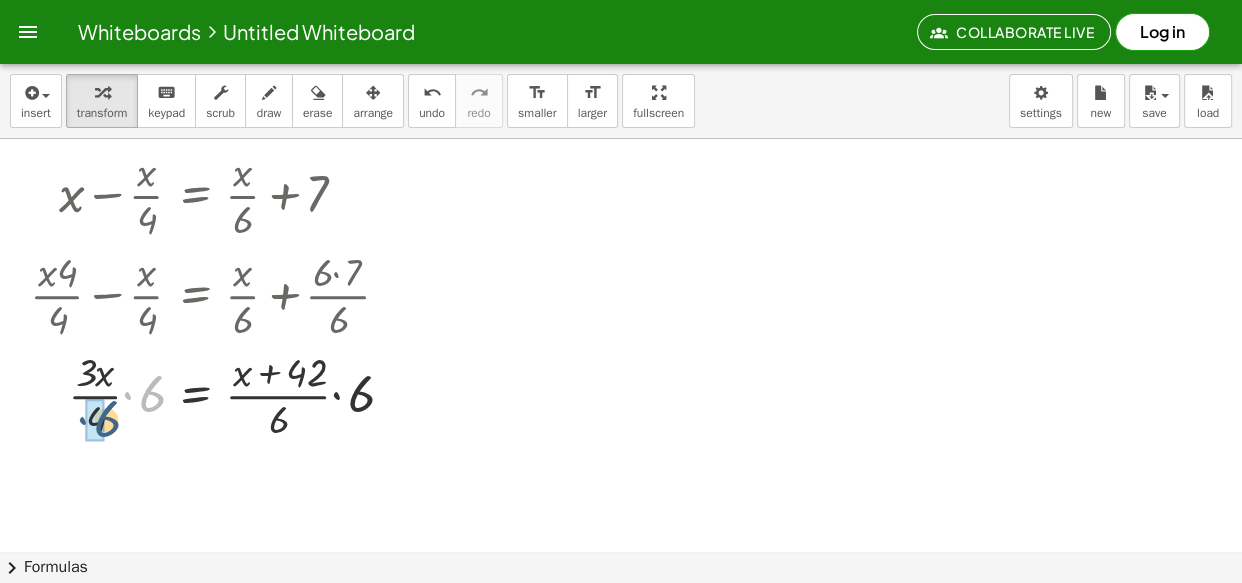 drag, startPoint x: 145, startPoint y: 404, endPoint x: 101, endPoint y: 429, distance: 50.606323 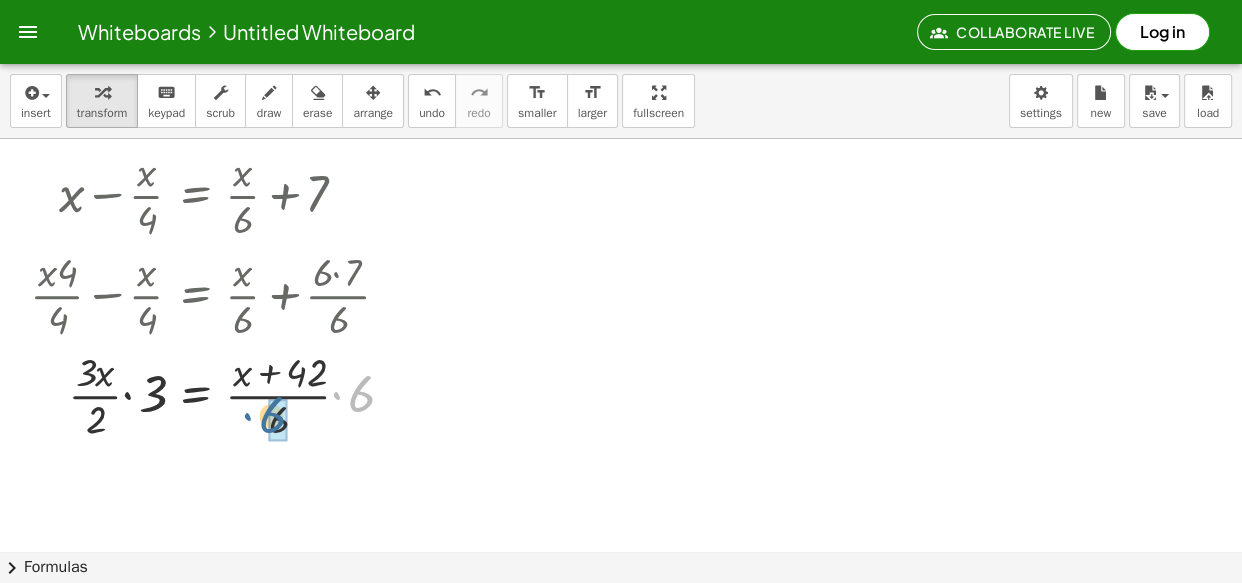drag, startPoint x: 365, startPoint y: 394, endPoint x: 282, endPoint y: 416, distance: 85.86617 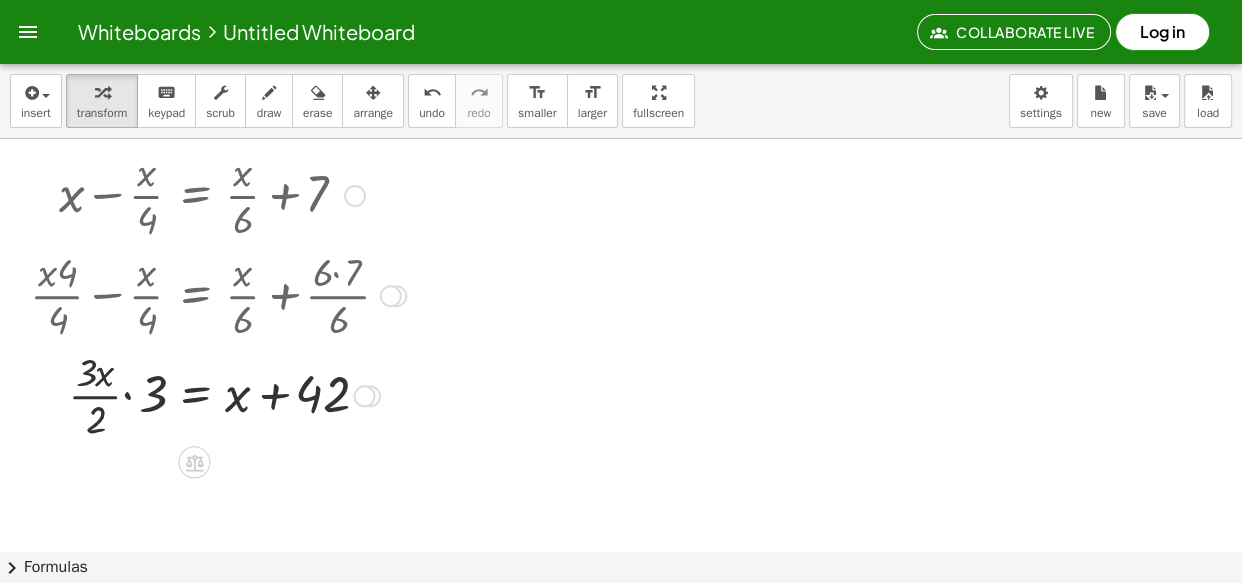 click at bounding box center [218, 394] 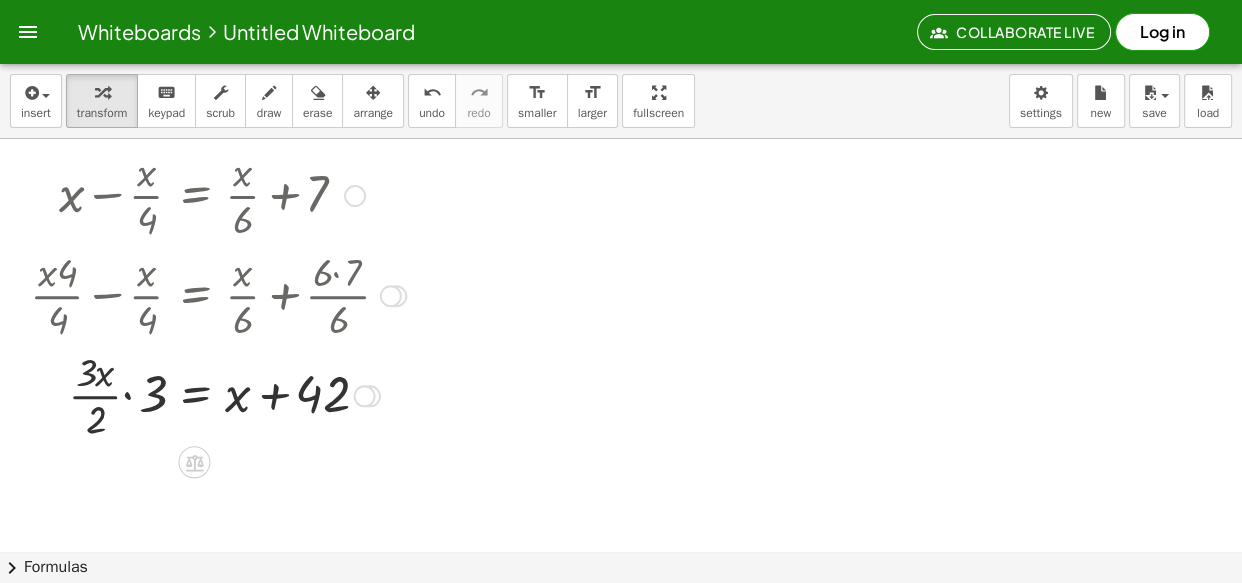 click at bounding box center [218, 394] 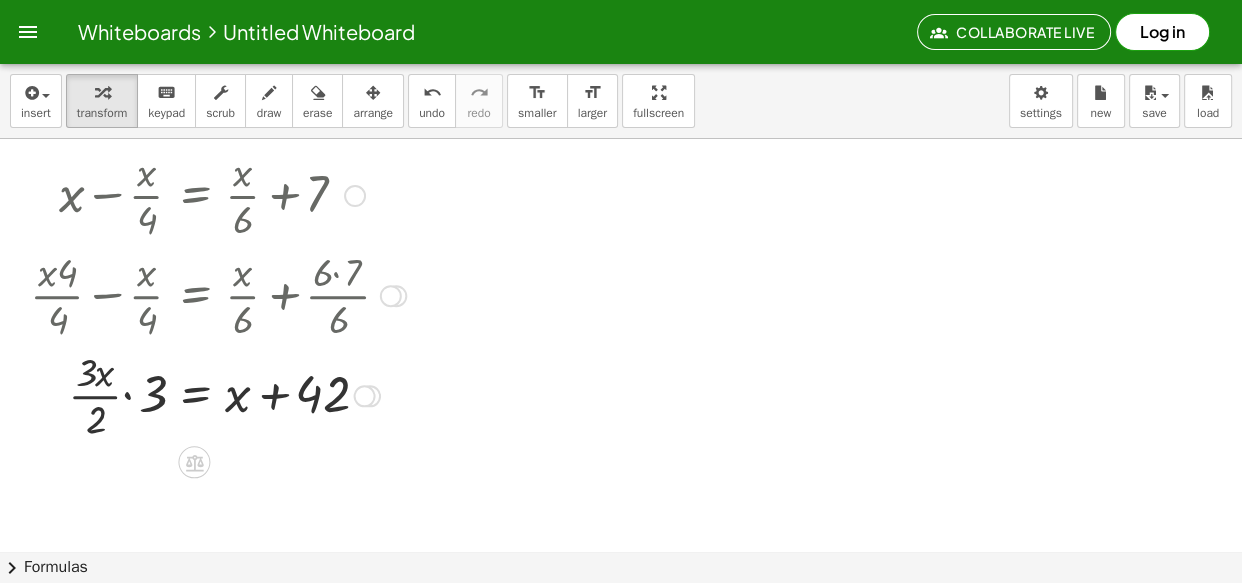click at bounding box center (218, 394) 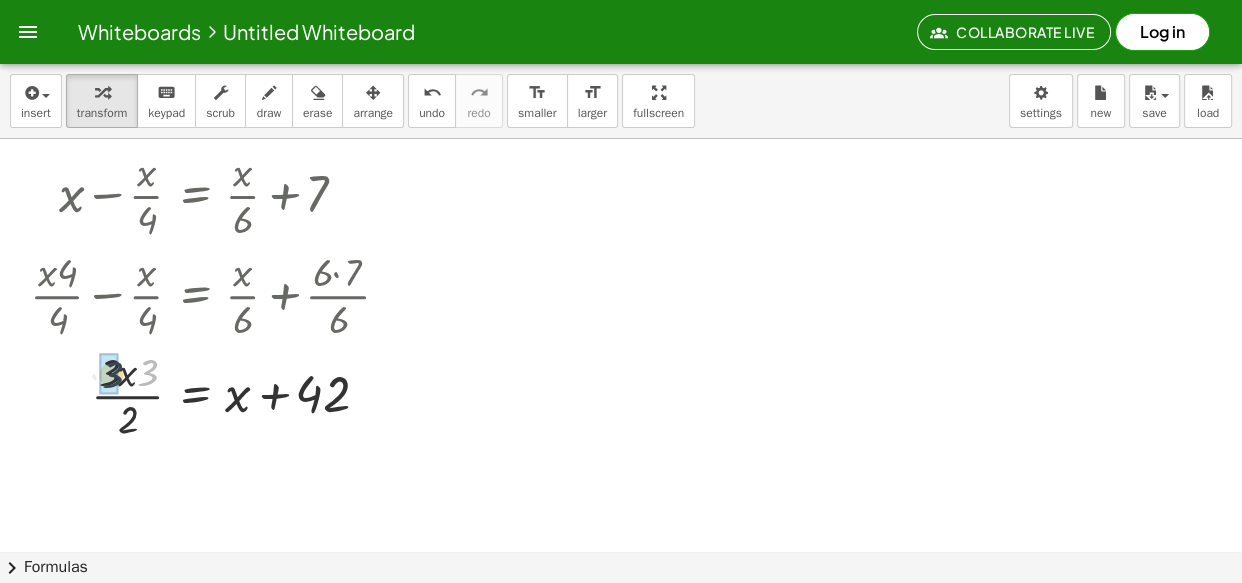 drag, startPoint x: 151, startPoint y: 369, endPoint x: 114, endPoint y: 371, distance: 37.054016 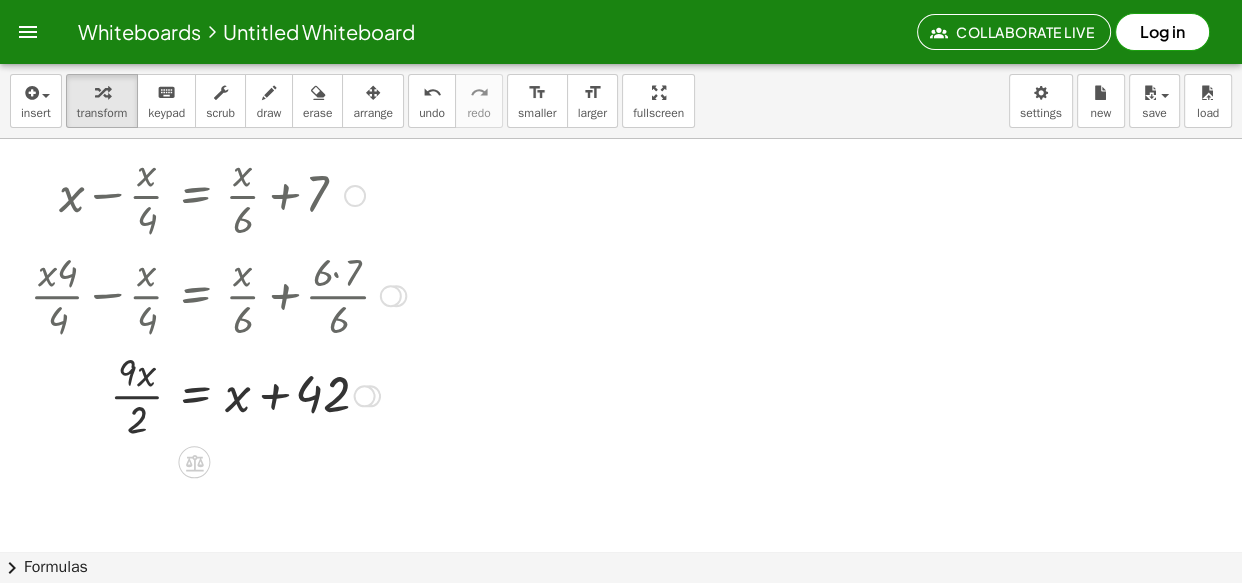 click at bounding box center [218, 394] 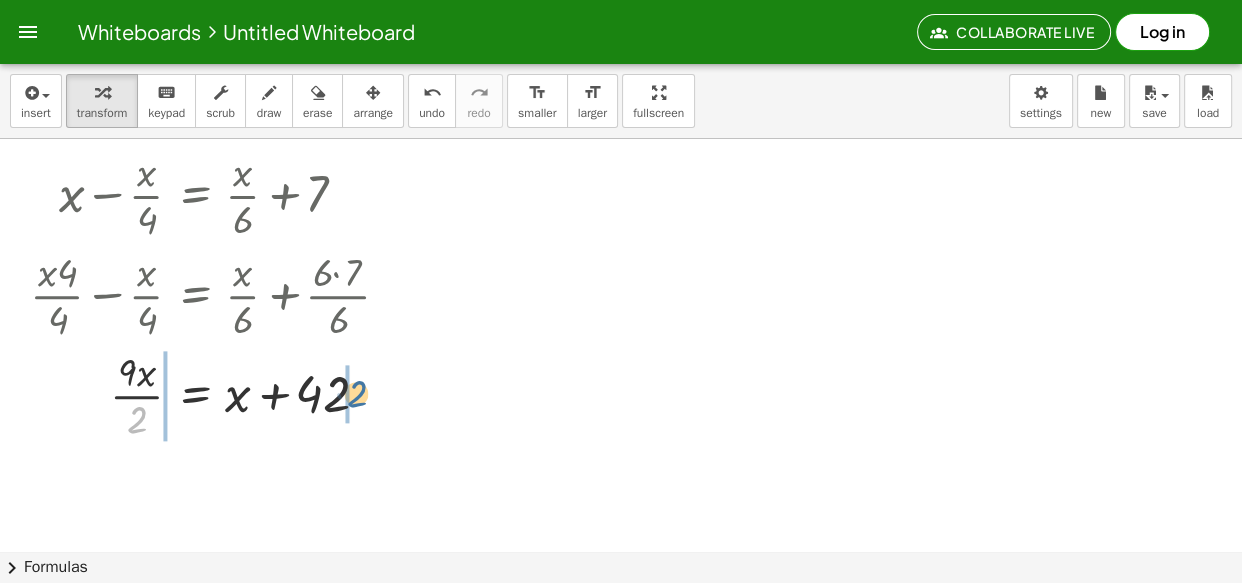 drag, startPoint x: 142, startPoint y: 420, endPoint x: 393, endPoint y: 391, distance: 252.66974 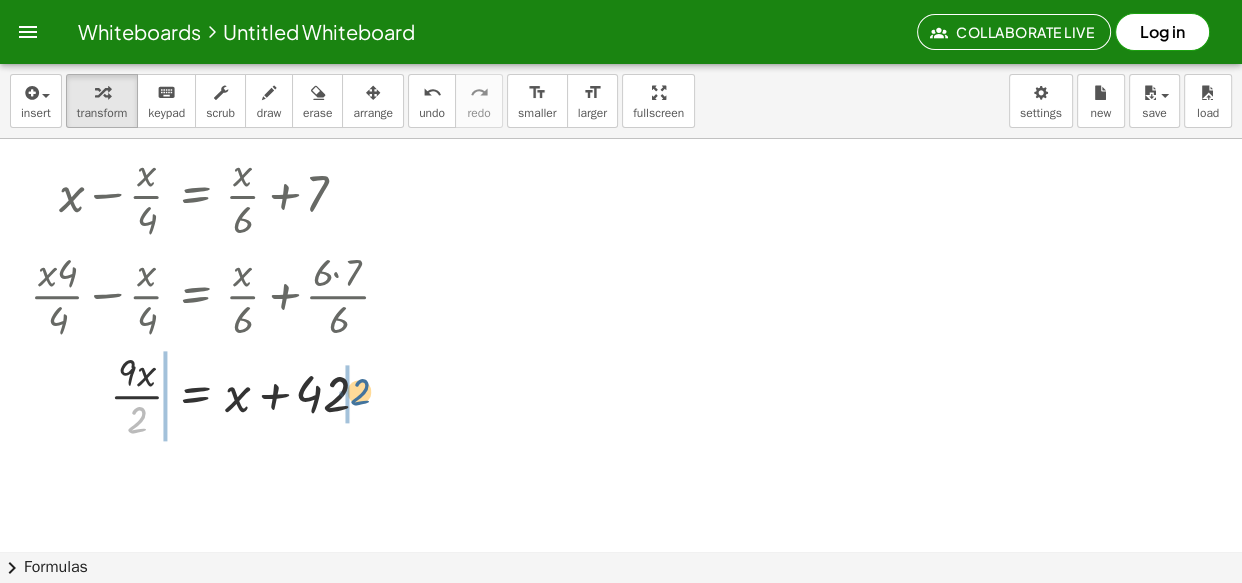 drag, startPoint x: 132, startPoint y: 432, endPoint x: 355, endPoint y: 404, distance: 224.75098 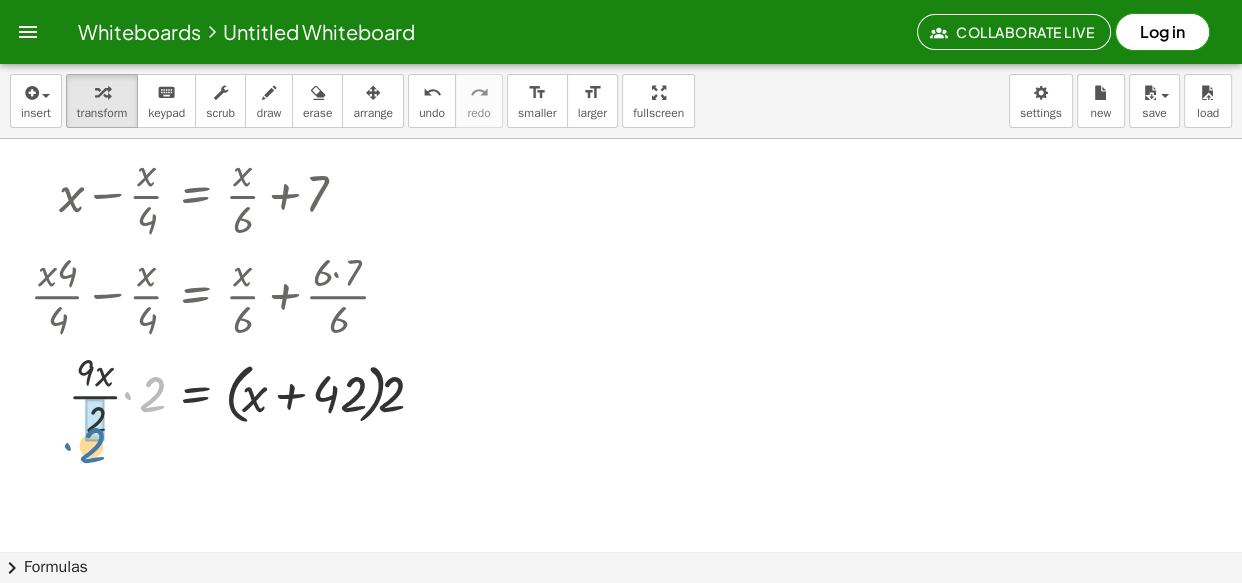 drag, startPoint x: 149, startPoint y: 394, endPoint x: 91, endPoint y: 442, distance: 75.28612 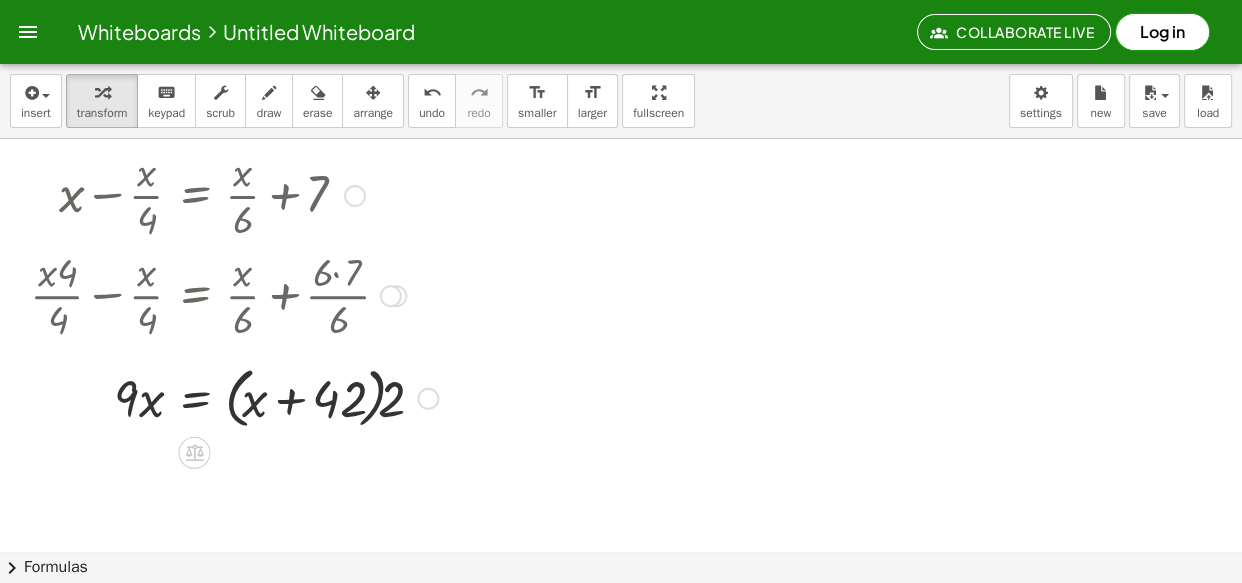 click at bounding box center (212, 394) 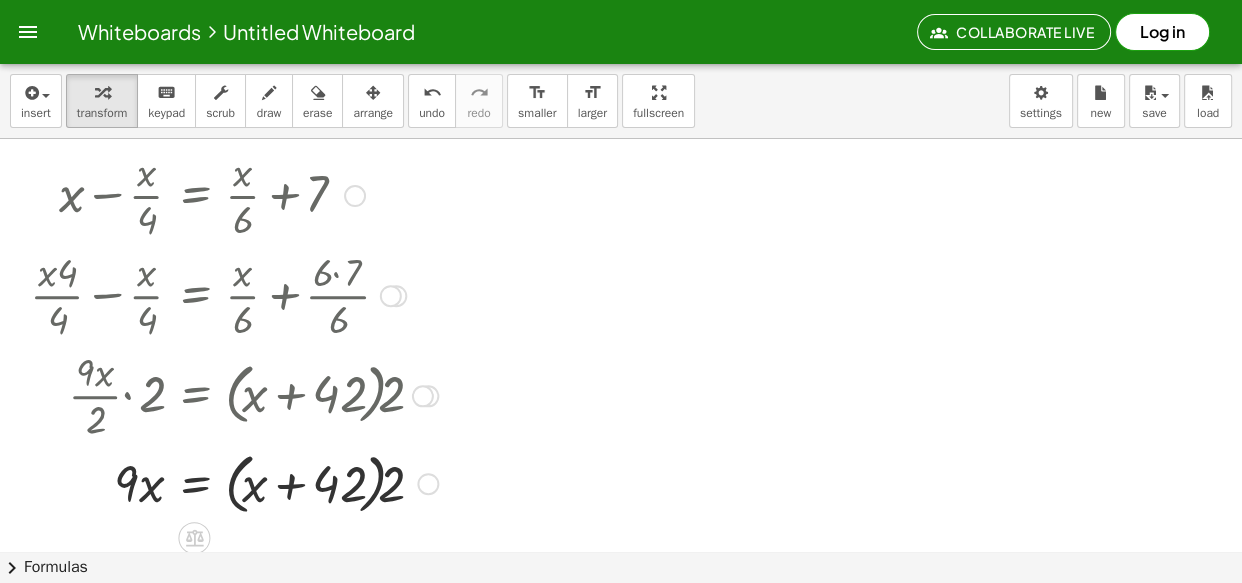 click at bounding box center (234, 482) 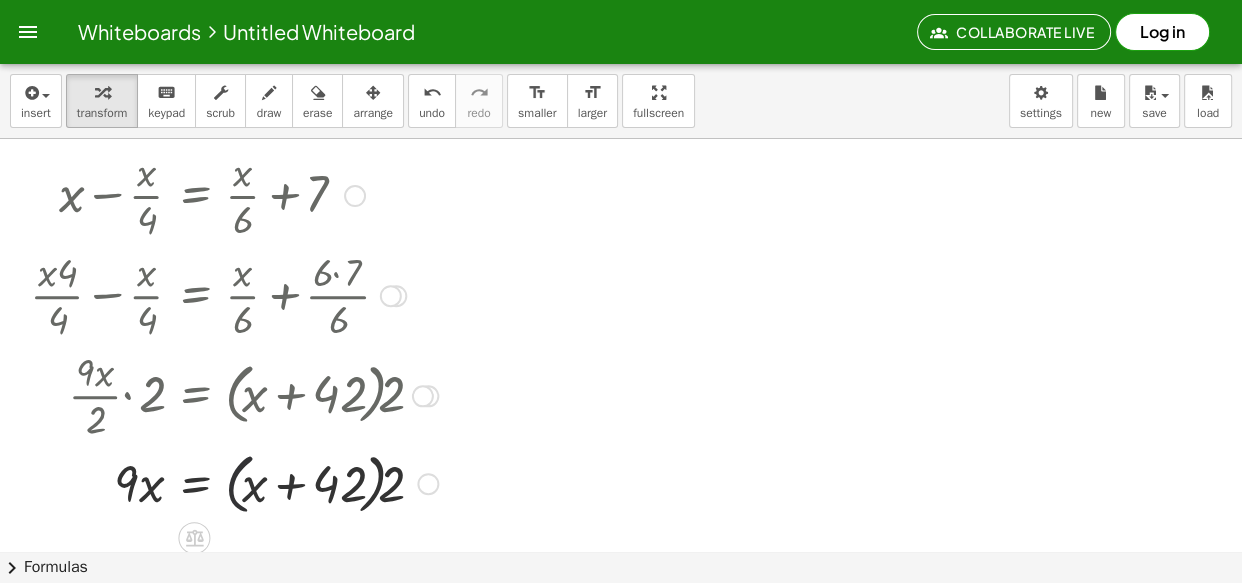 click at bounding box center [234, 482] 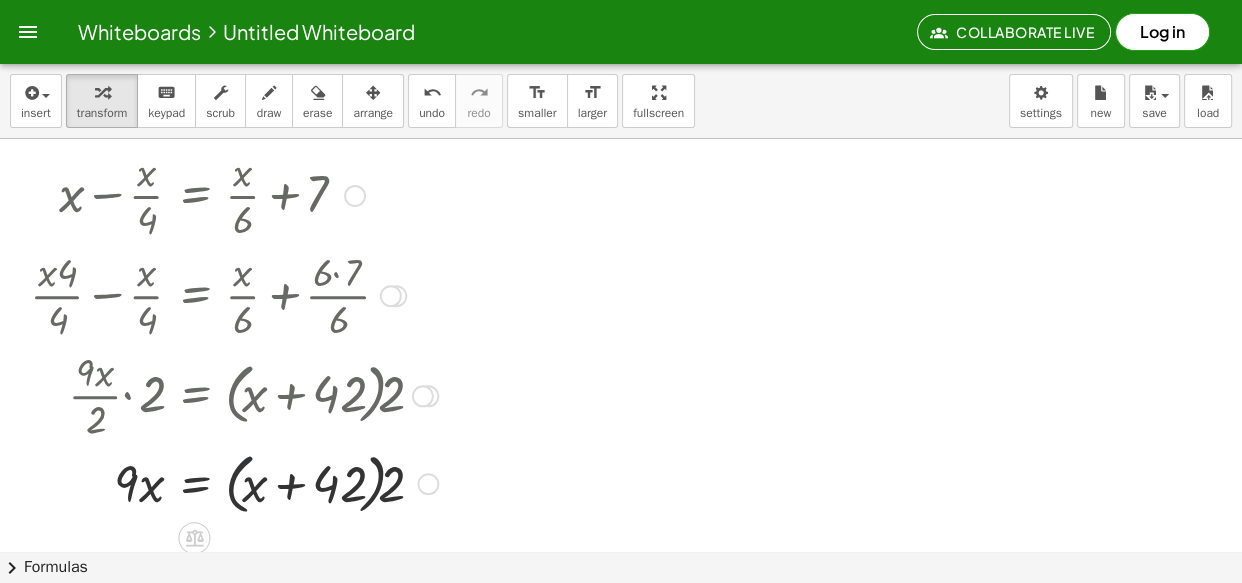 click at bounding box center [234, 482] 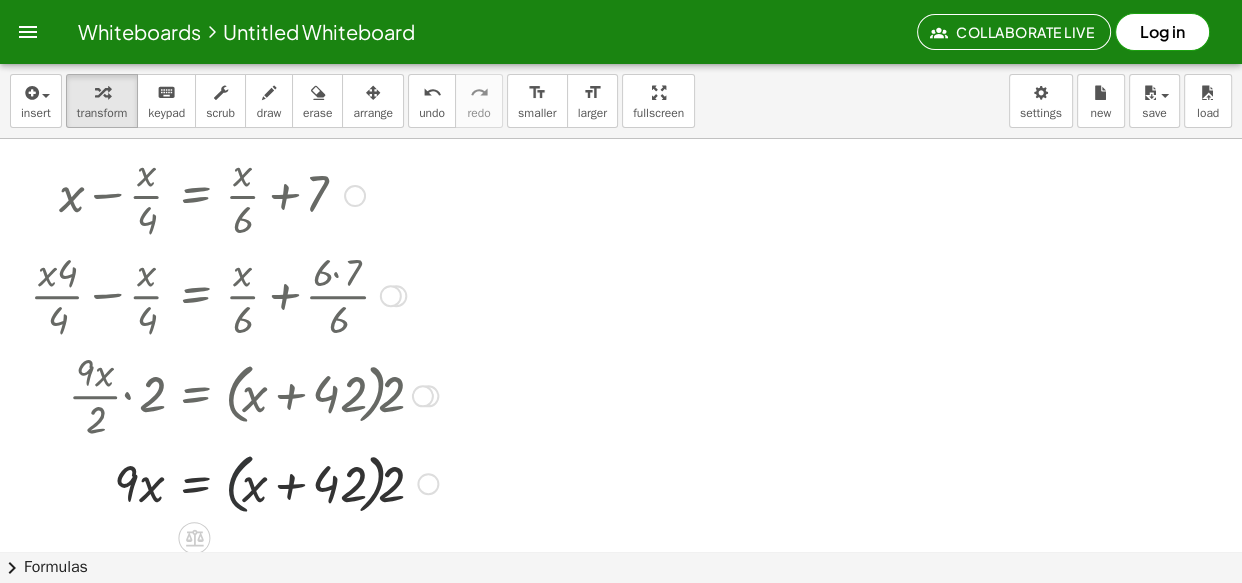 click at bounding box center [234, 482] 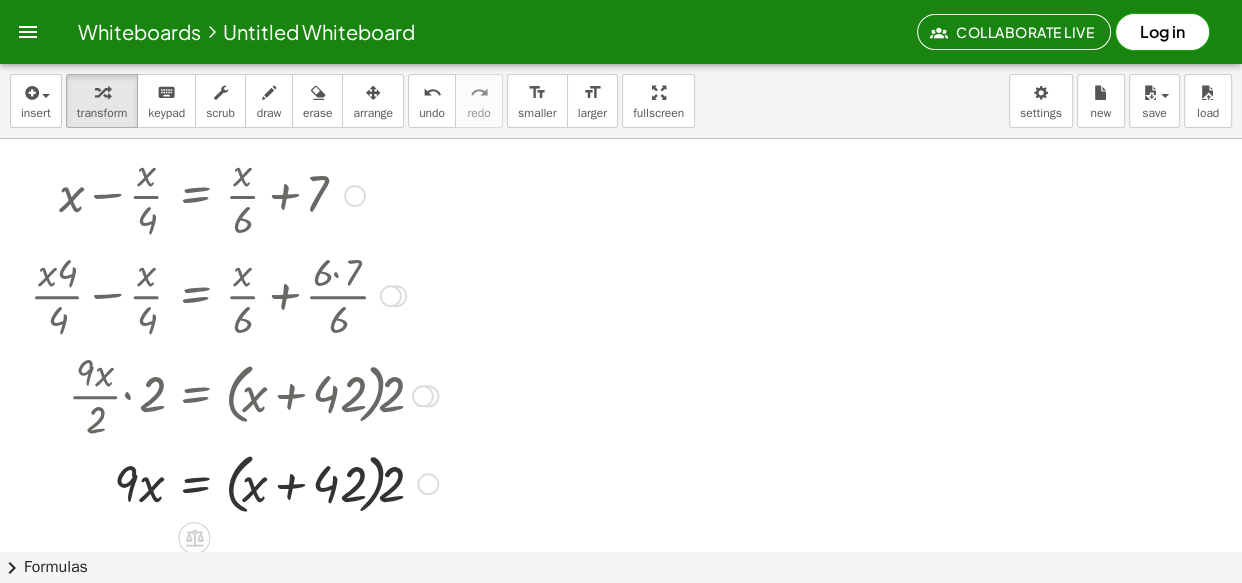 click at bounding box center [234, 482] 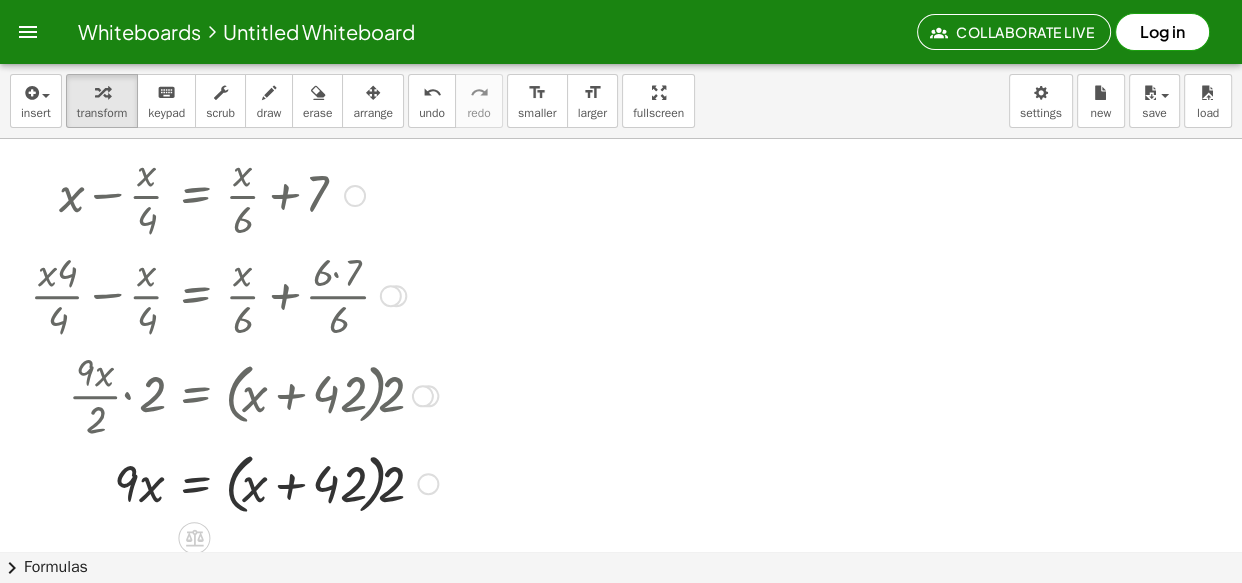 click at bounding box center [234, 482] 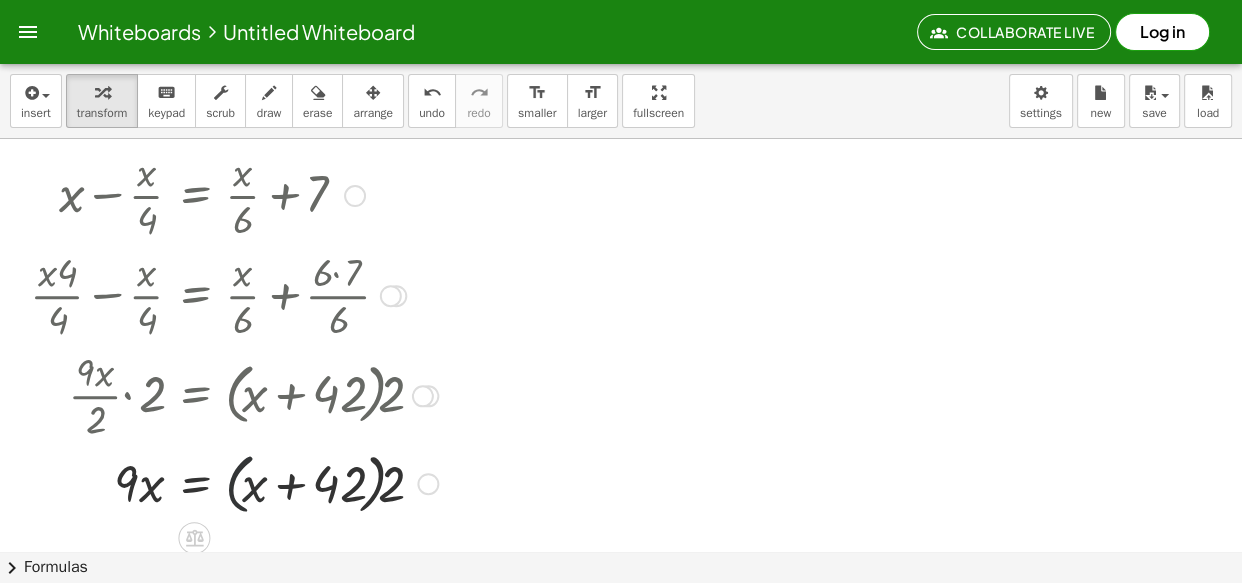 click at bounding box center [234, 482] 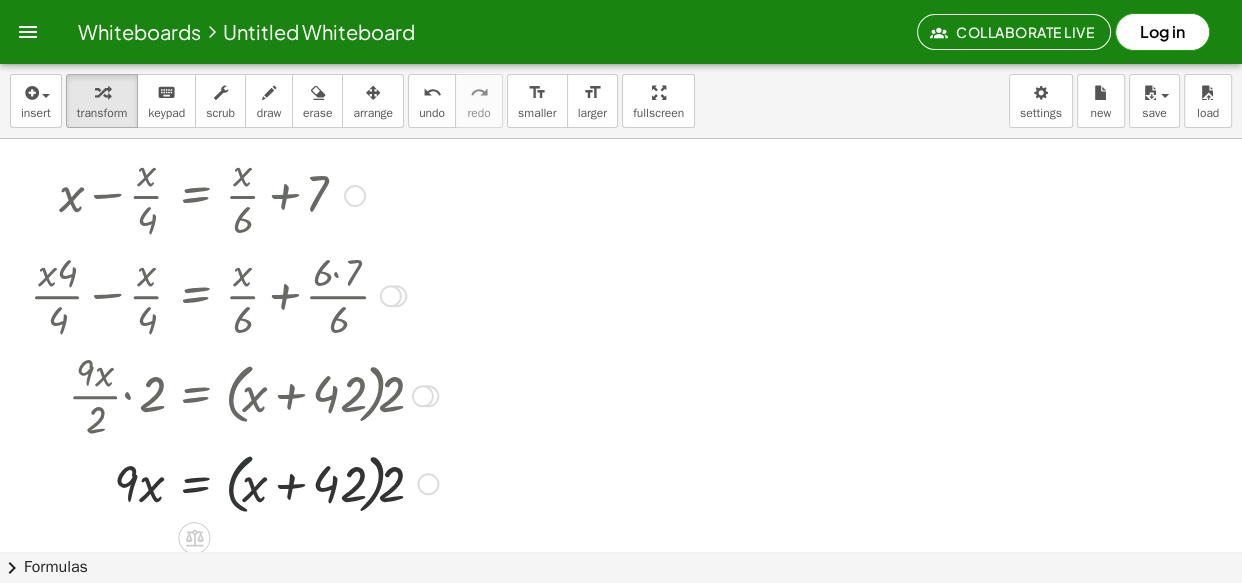 click at bounding box center [234, 482] 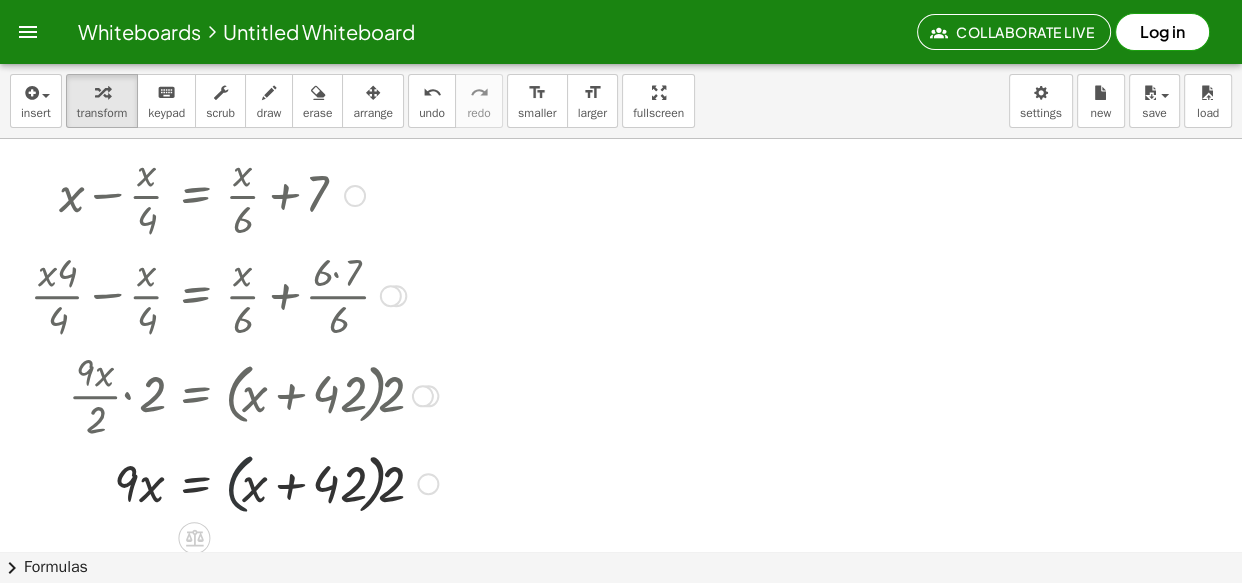 click at bounding box center (234, 482) 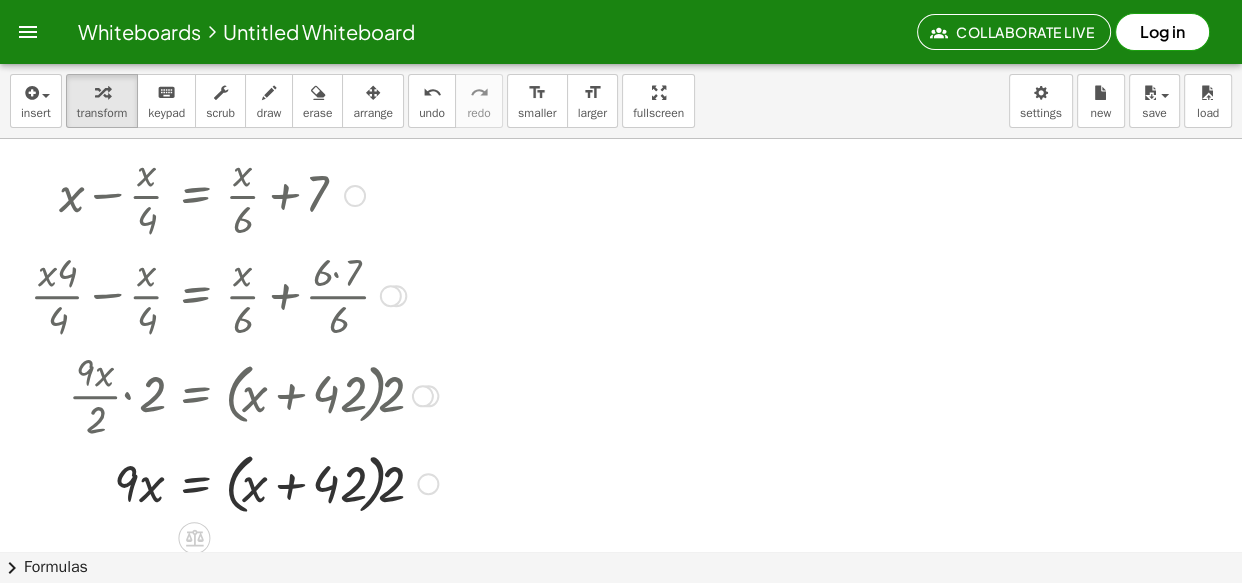 click at bounding box center (234, 482) 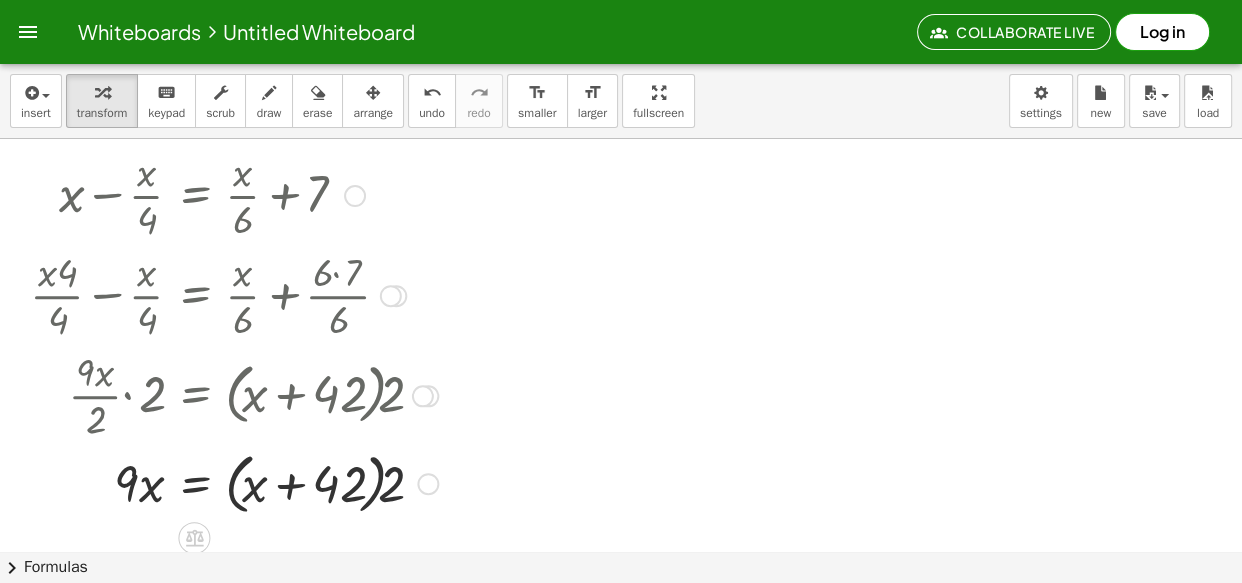 click at bounding box center (234, 482) 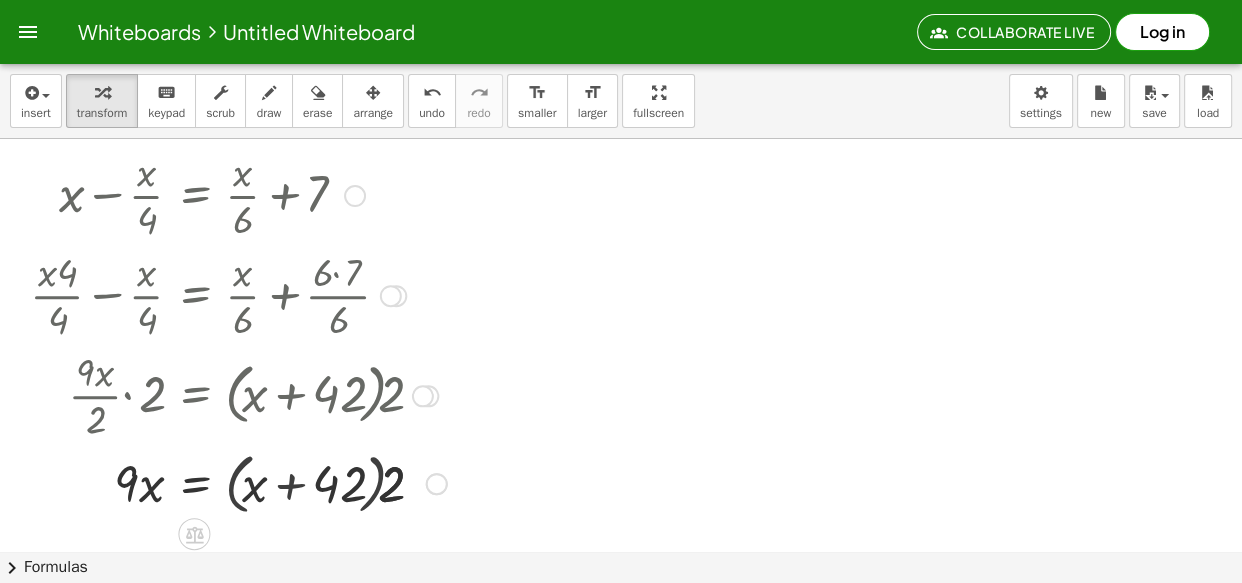 click at bounding box center (238, 482) 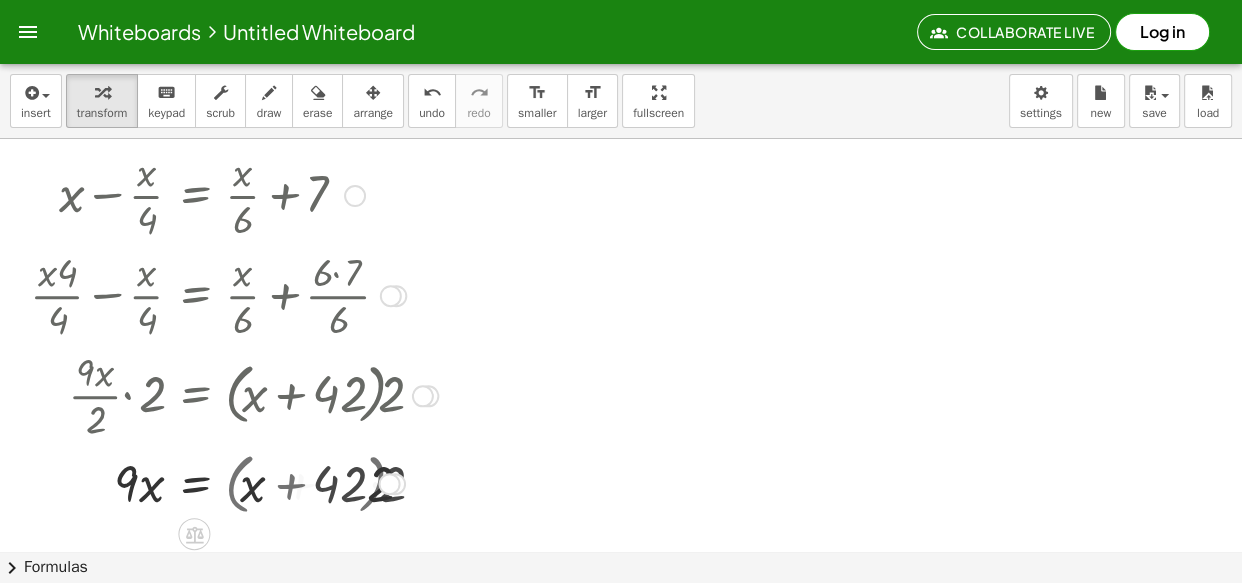 click at bounding box center (234, 482) 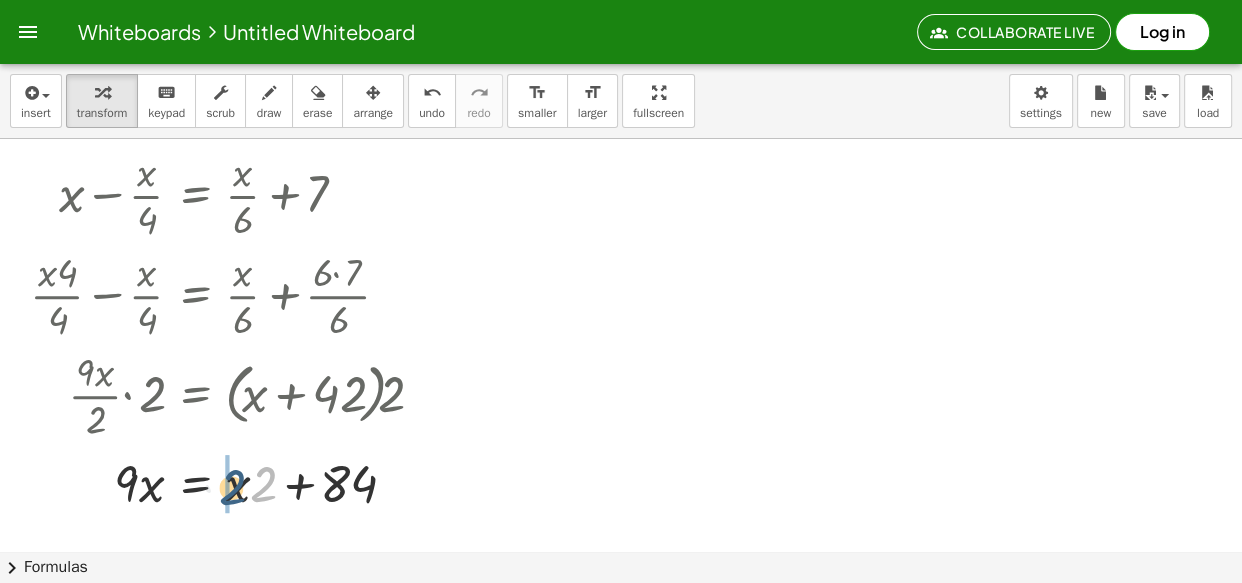 drag, startPoint x: 263, startPoint y: 486, endPoint x: 231, endPoint y: 489, distance: 32.140316 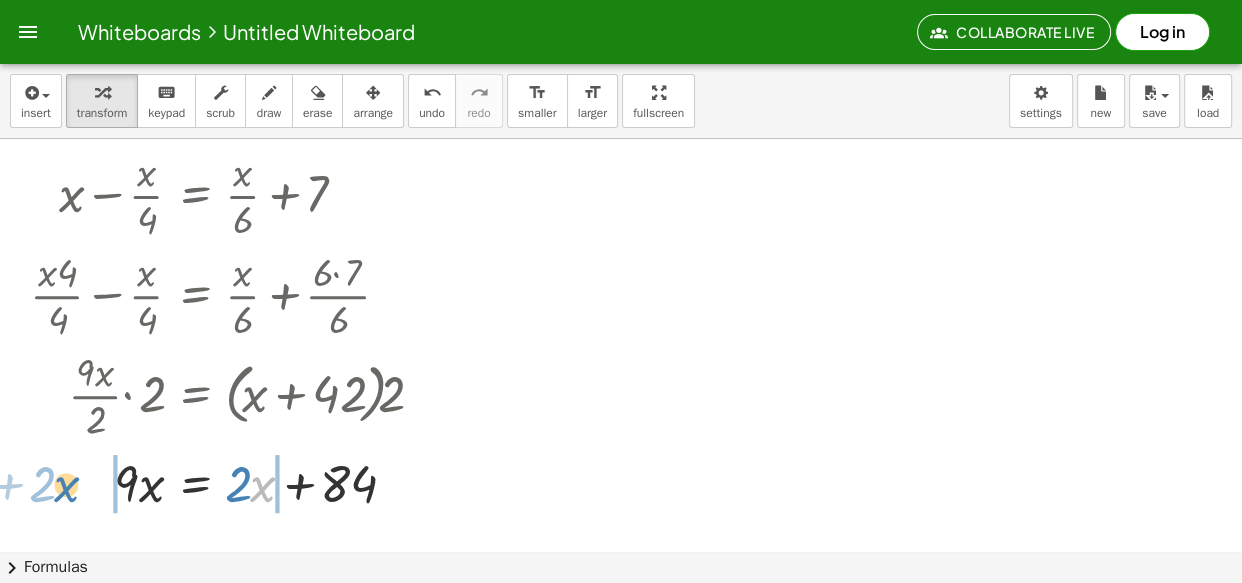 drag, startPoint x: 260, startPoint y: 483, endPoint x: 63, endPoint y: 483, distance: 197 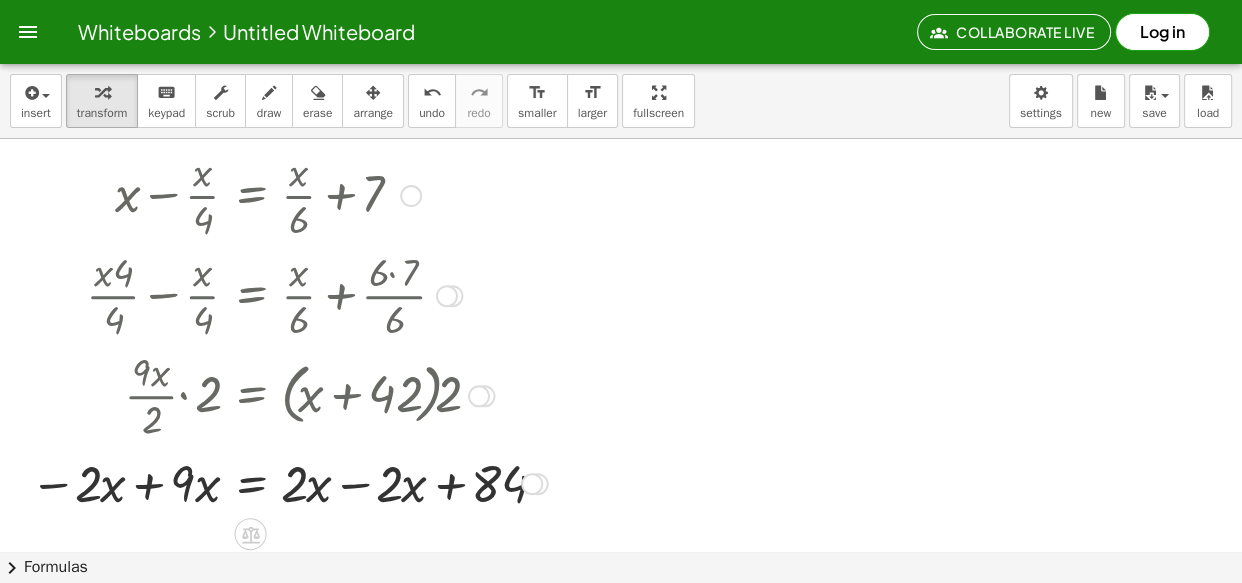 drag, startPoint x: 349, startPoint y: 489, endPoint x: 159, endPoint y: 492, distance: 190.02368 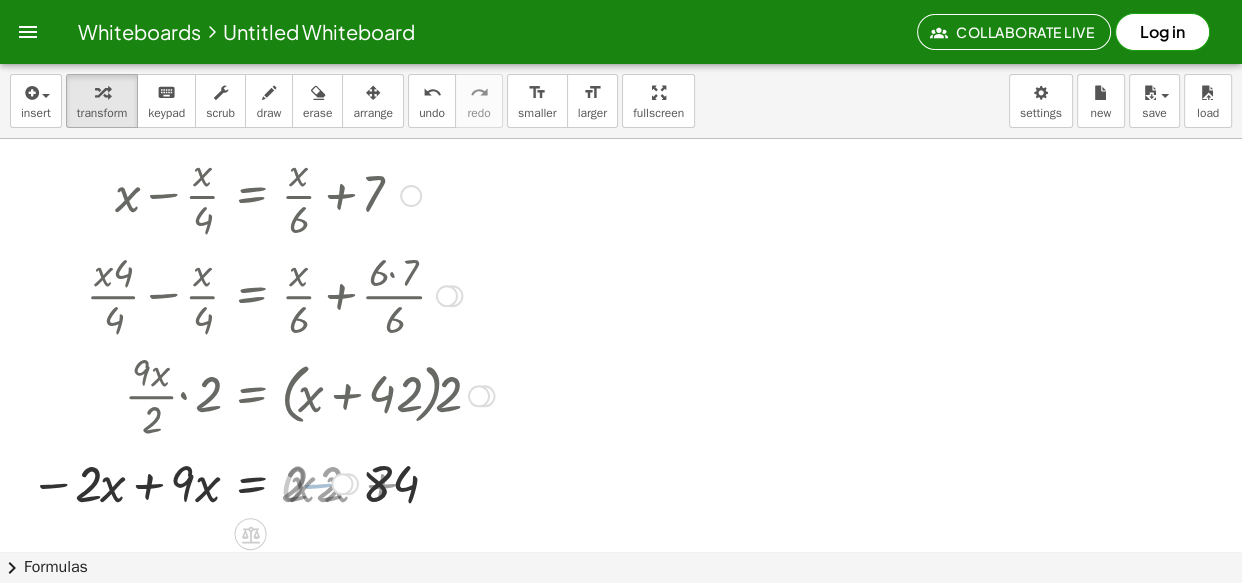 click at bounding box center [262, 482] 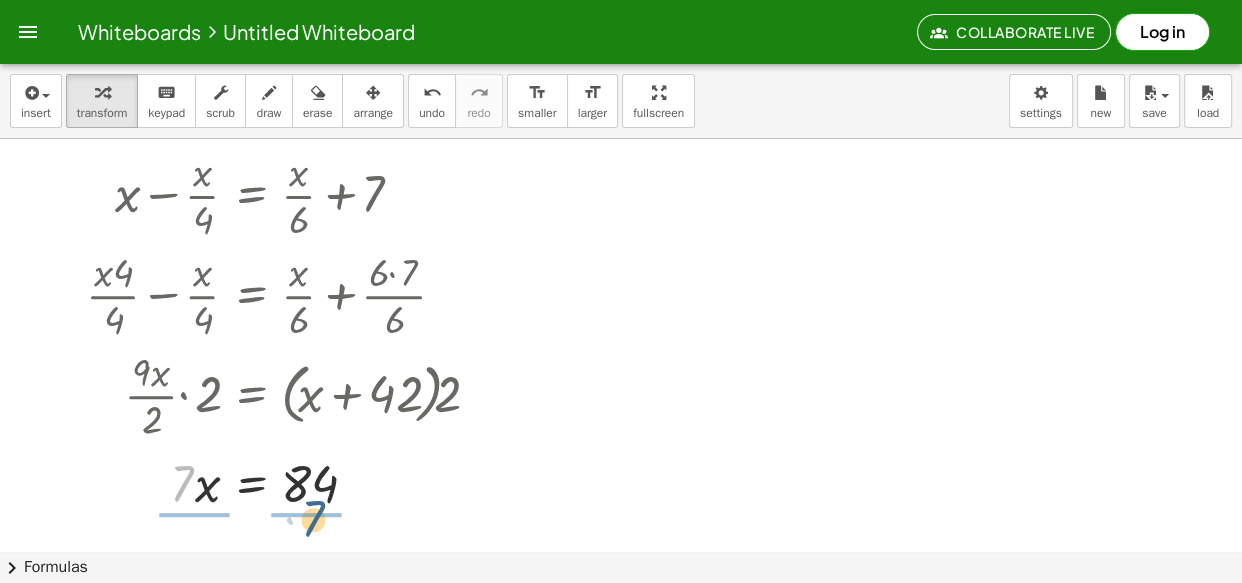 drag, startPoint x: 174, startPoint y: 489, endPoint x: 308, endPoint y: 524, distance: 138.49548 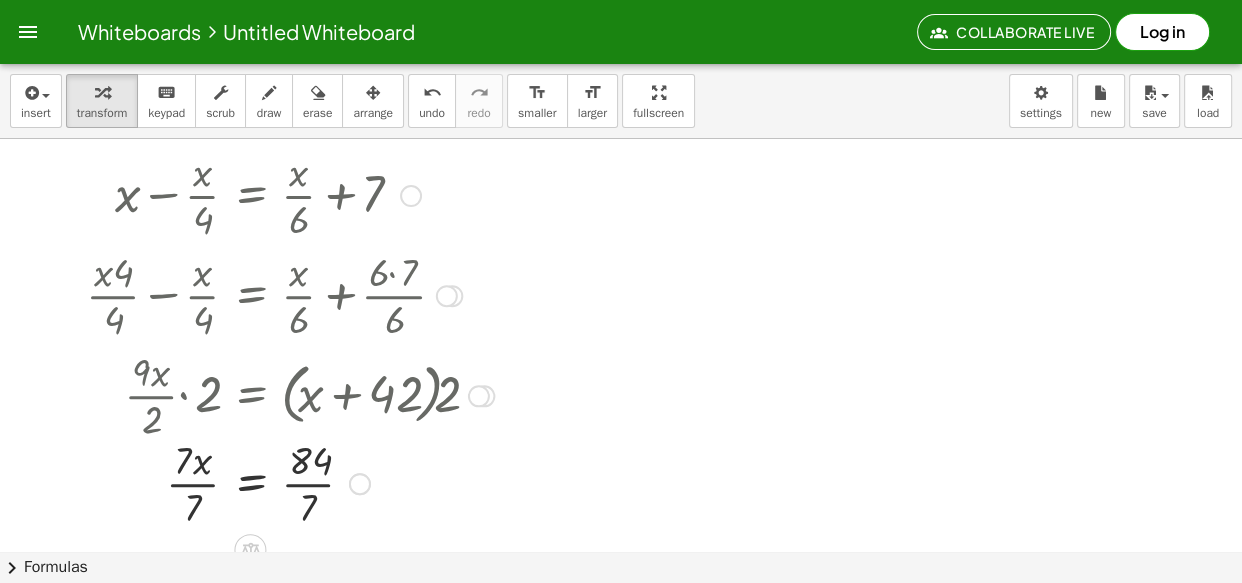 click at bounding box center [290, 482] 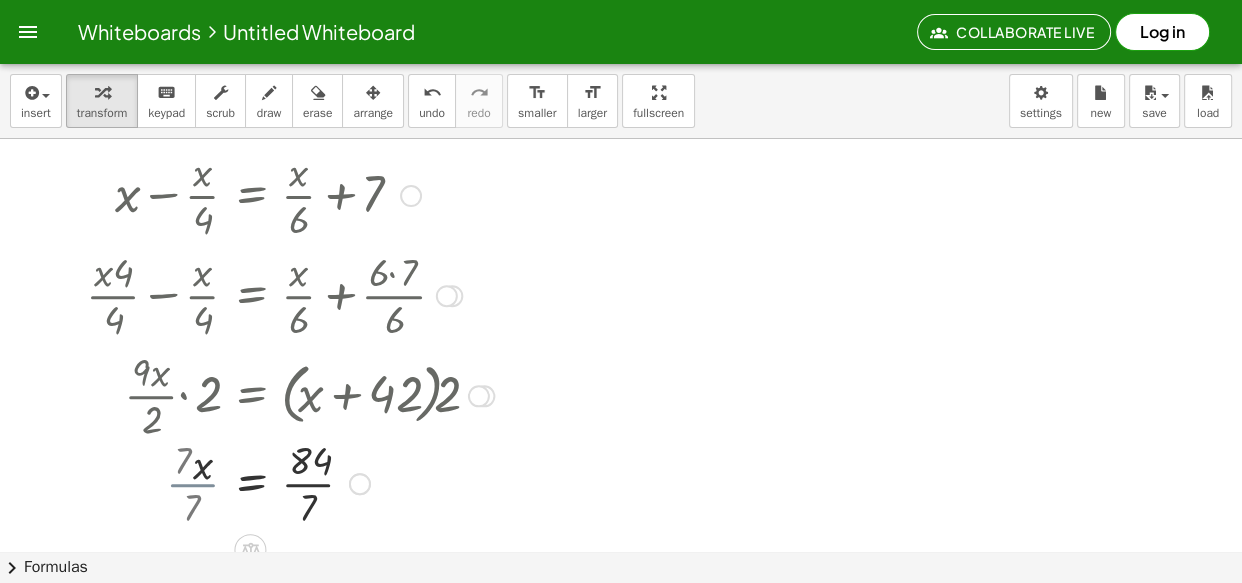 click at bounding box center [290, 482] 